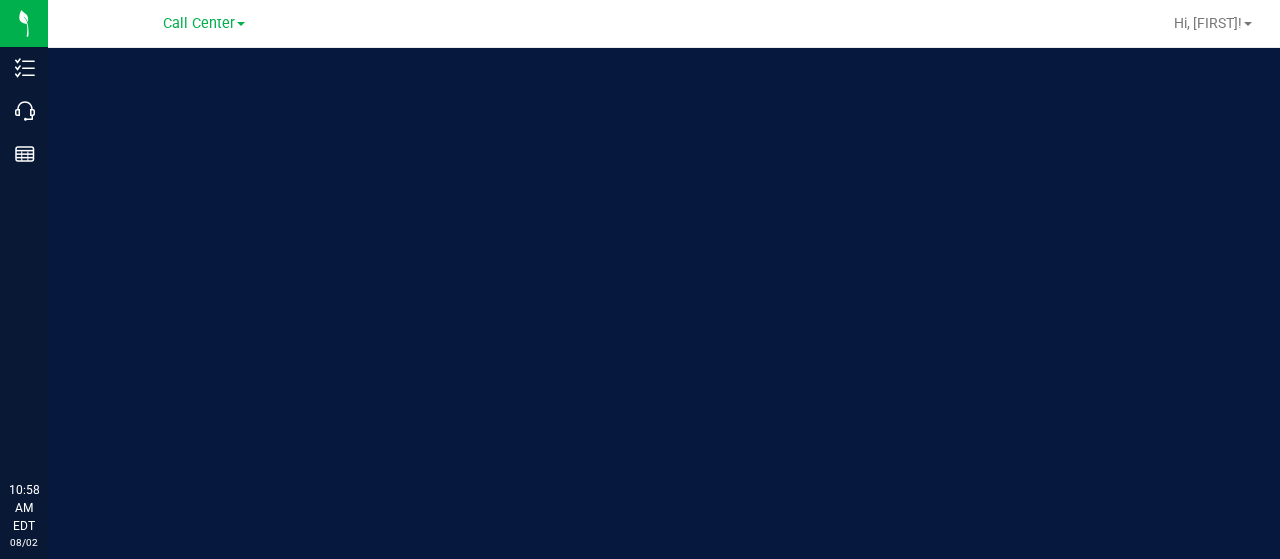 scroll, scrollTop: 0, scrollLeft: 0, axis: both 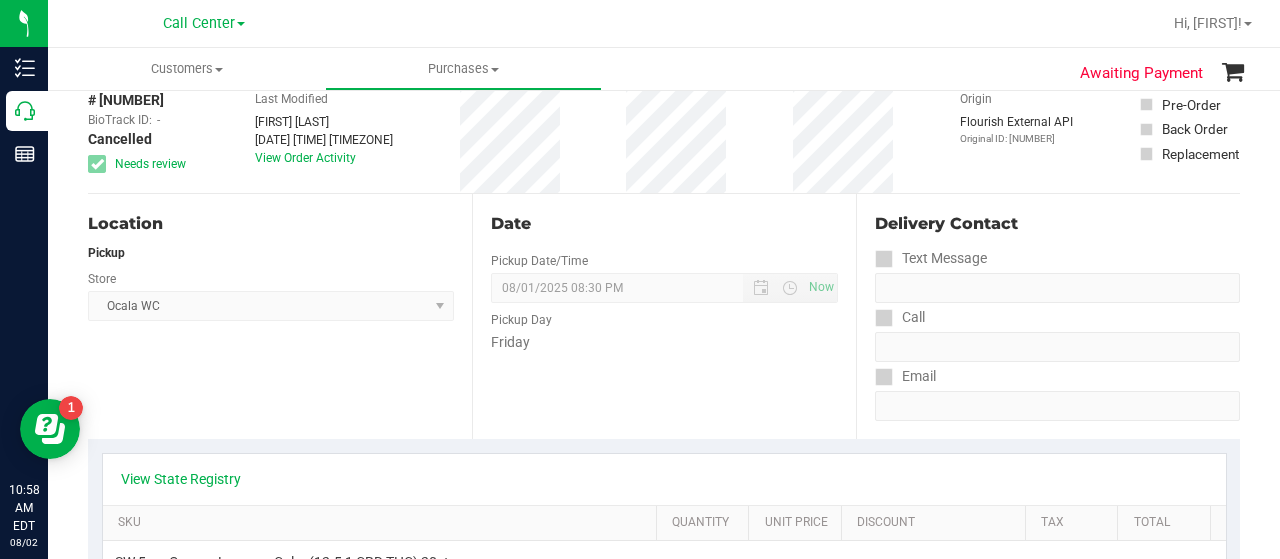 click on "# [NUMBER]
BioTrack ID:
-
Cancelled
Needs review
Last Modified
[FIRST] [LAST]
[MONTH] [DD], [YYYY] [HH]:[MM]:[MM] [AM/PM] [TIMEZONE]
View Order Activity
Origin
[SOURCE]
Original ID: [NUMBER]" at bounding box center (664, 133) 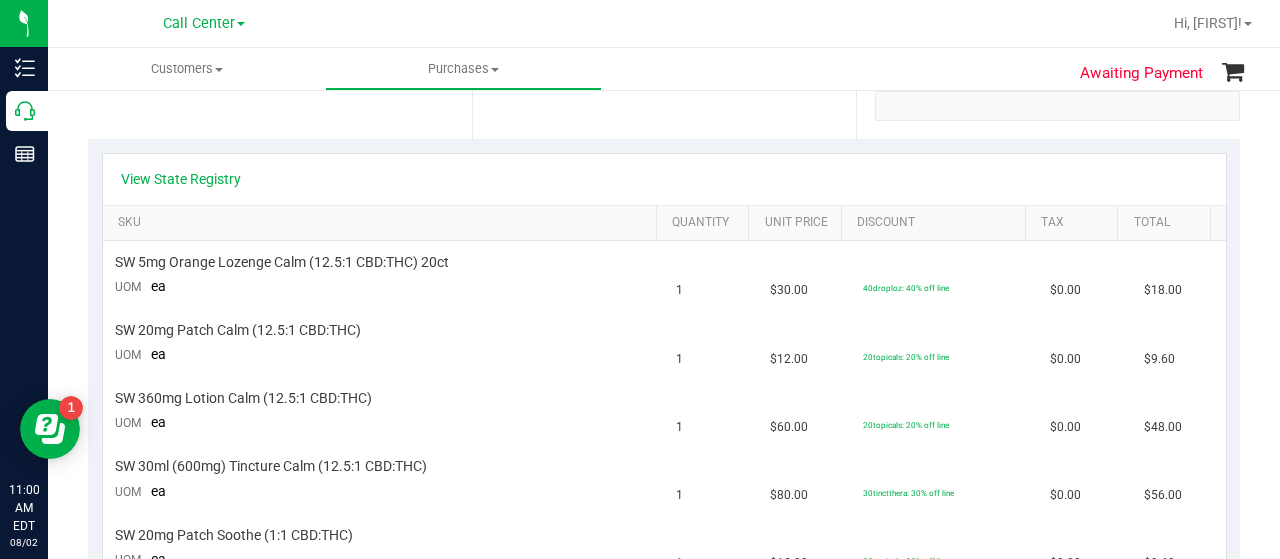 scroll, scrollTop: 300, scrollLeft: 0, axis: vertical 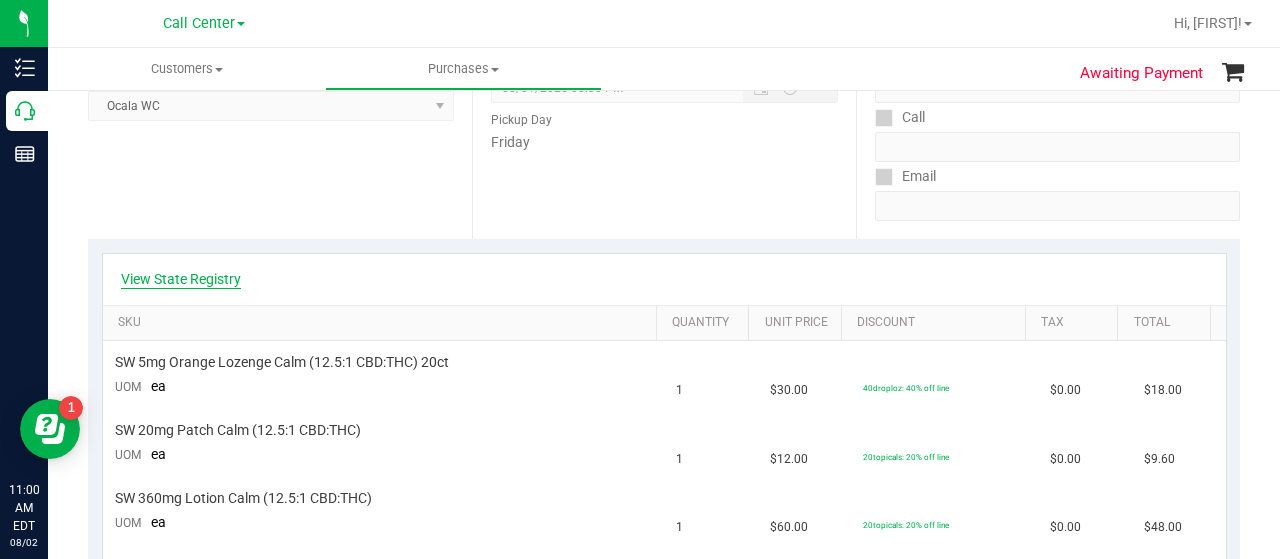 click on "View State Registry" at bounding box center [181, 279] 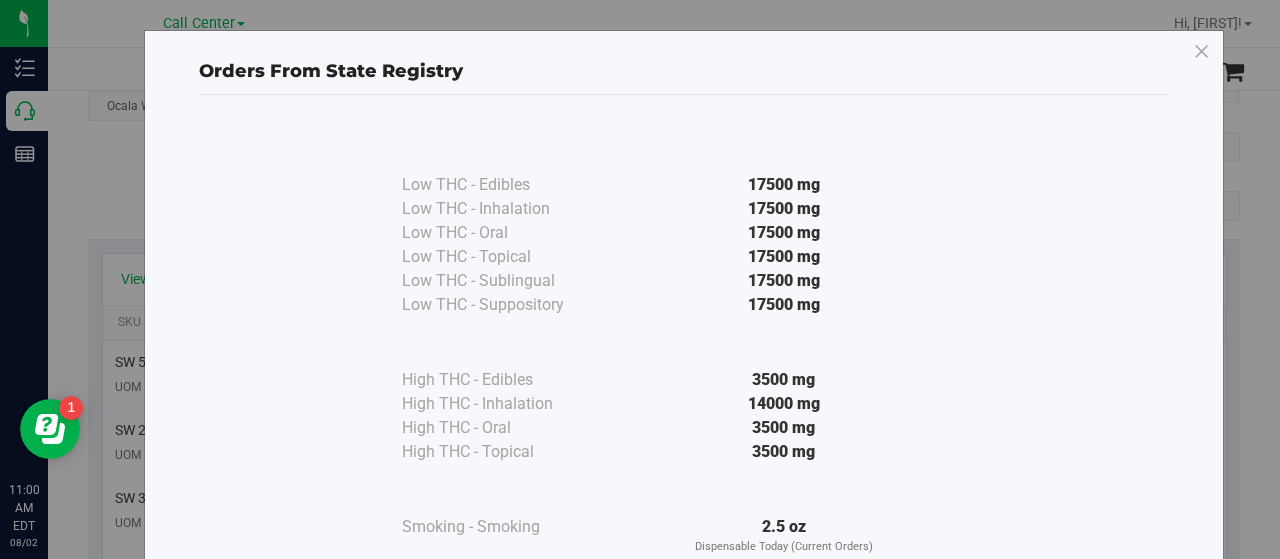 scroll, scrollTop: 100, scrollLeft: 0, axis: vertical 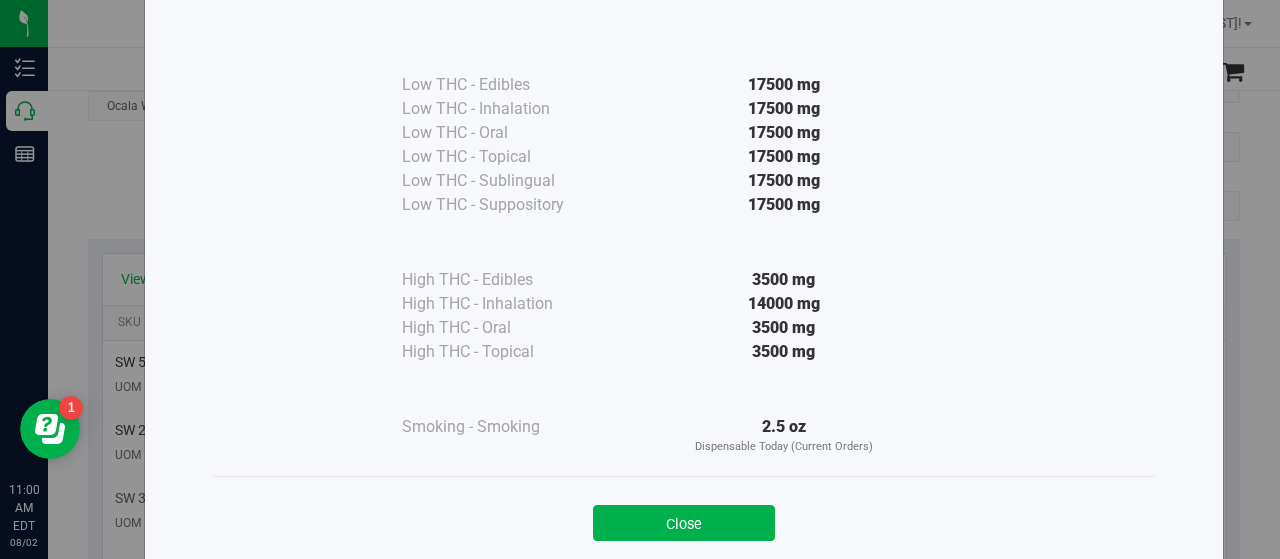 drag, startPoint x: 619, startPoint y: 522, endPoint x: 620, endPoint y: 508, distance: 14.035668 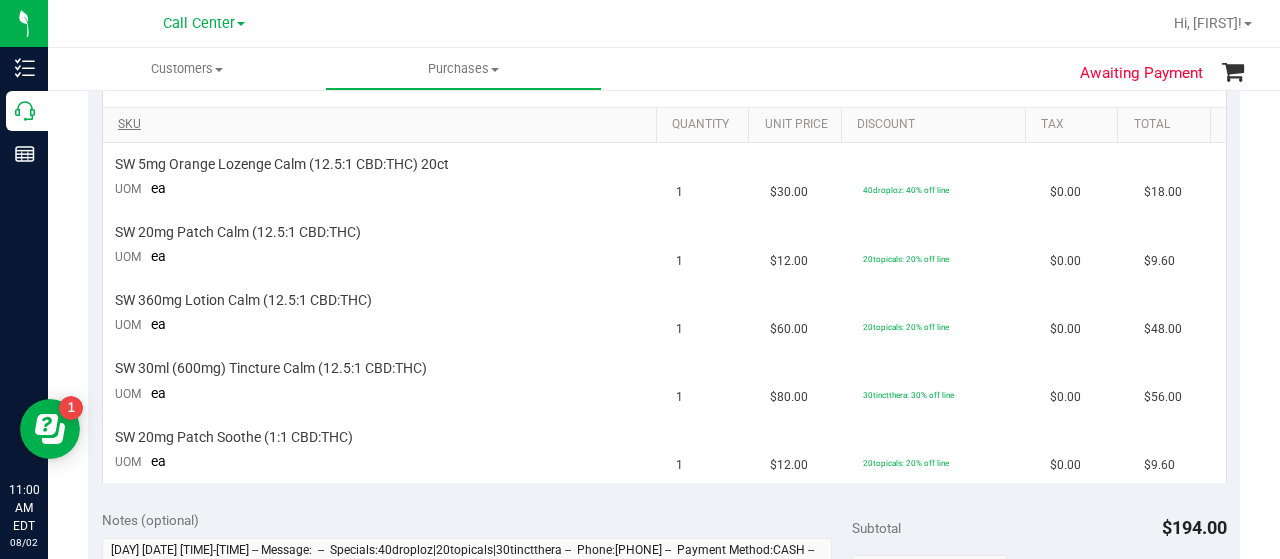 scroll, scrollTop: 400, scrollLeft: 0, axis: vertical 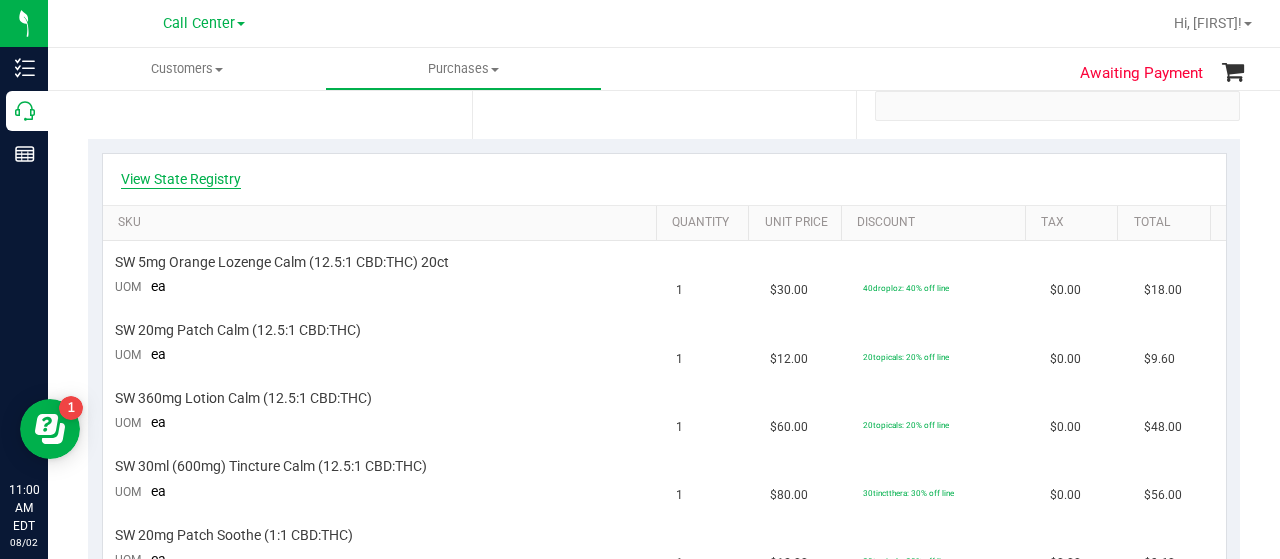 click on "View State Registry" at bounding box center [181, 179] 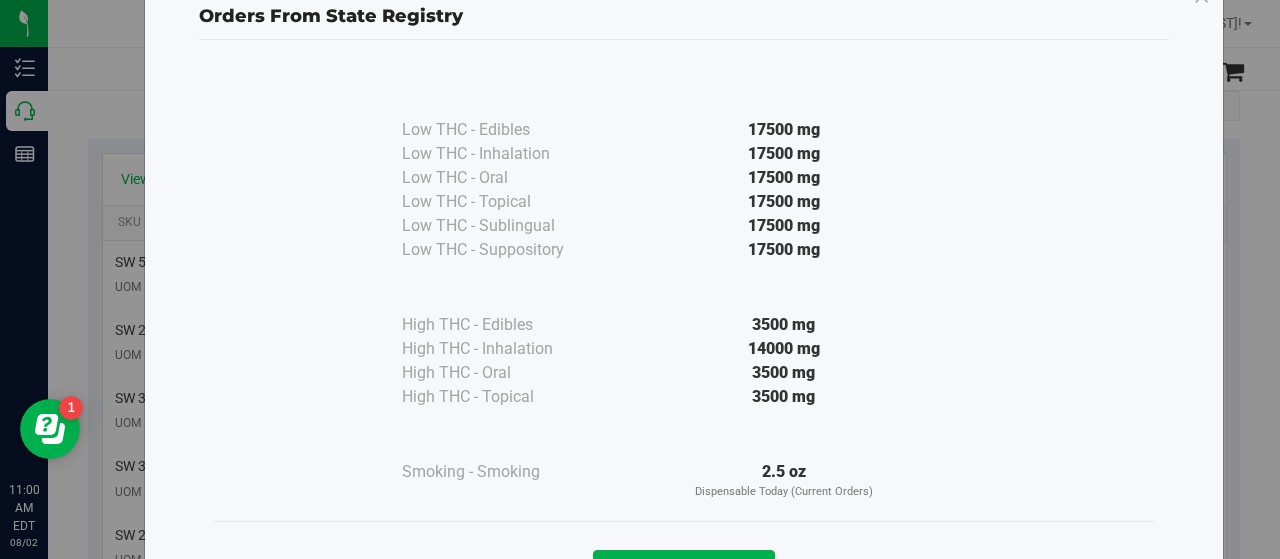 scroll, scrollTop: 100, scrollLeft: 0, axis: vertical 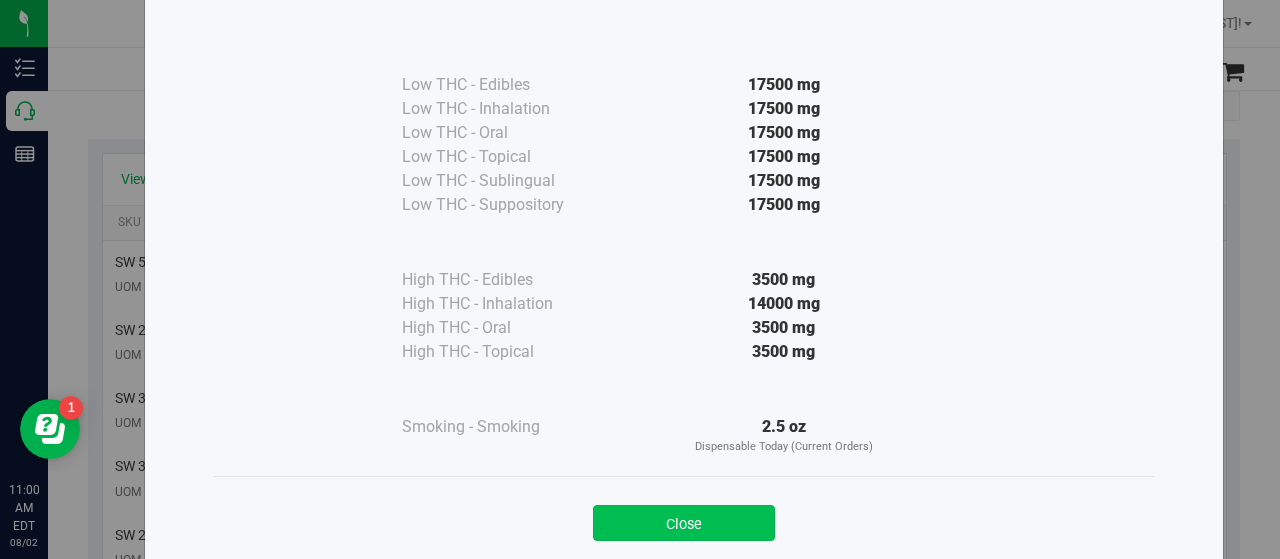 click on "Close" at bounding box center [684, 523] 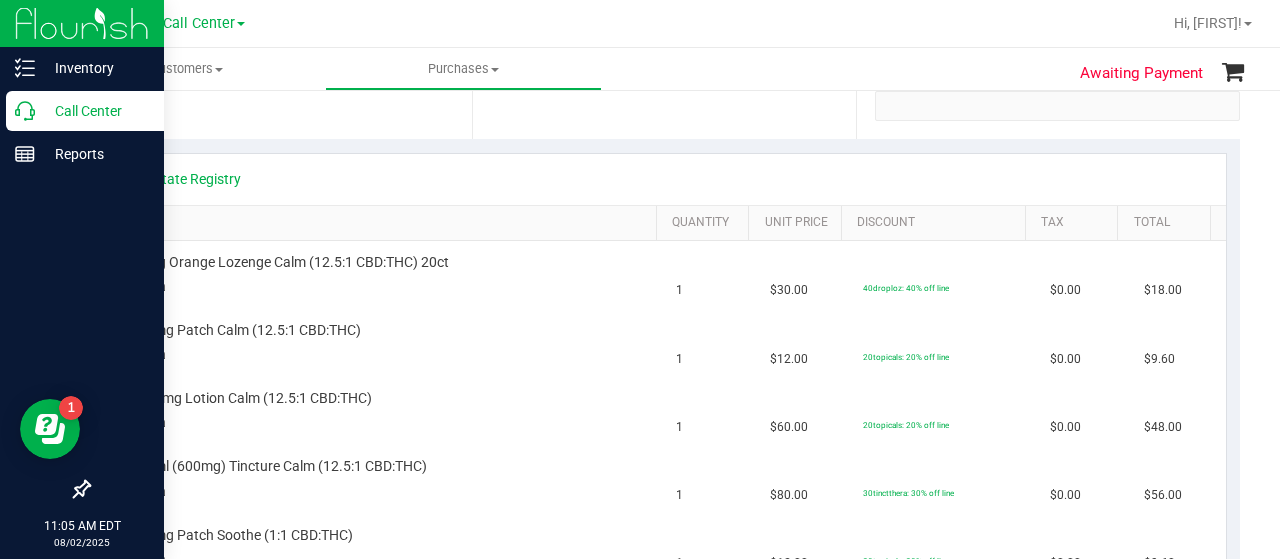 click on "Call Center" at bounding box center (95, 111) 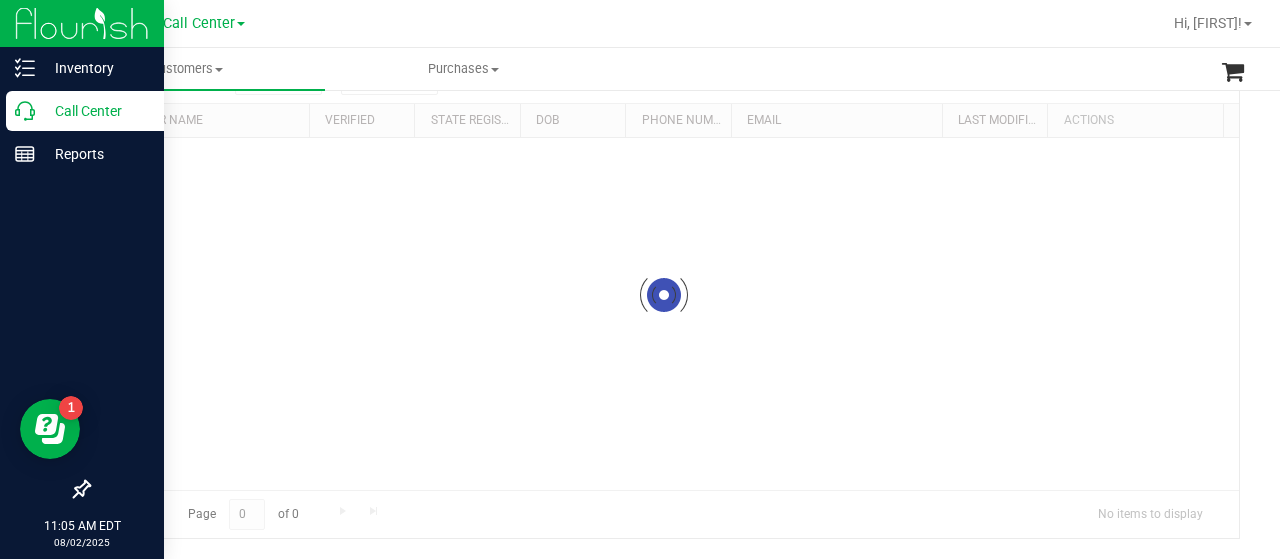 scroll, scrollTop: 0, scrollLeft: 0, axis: both 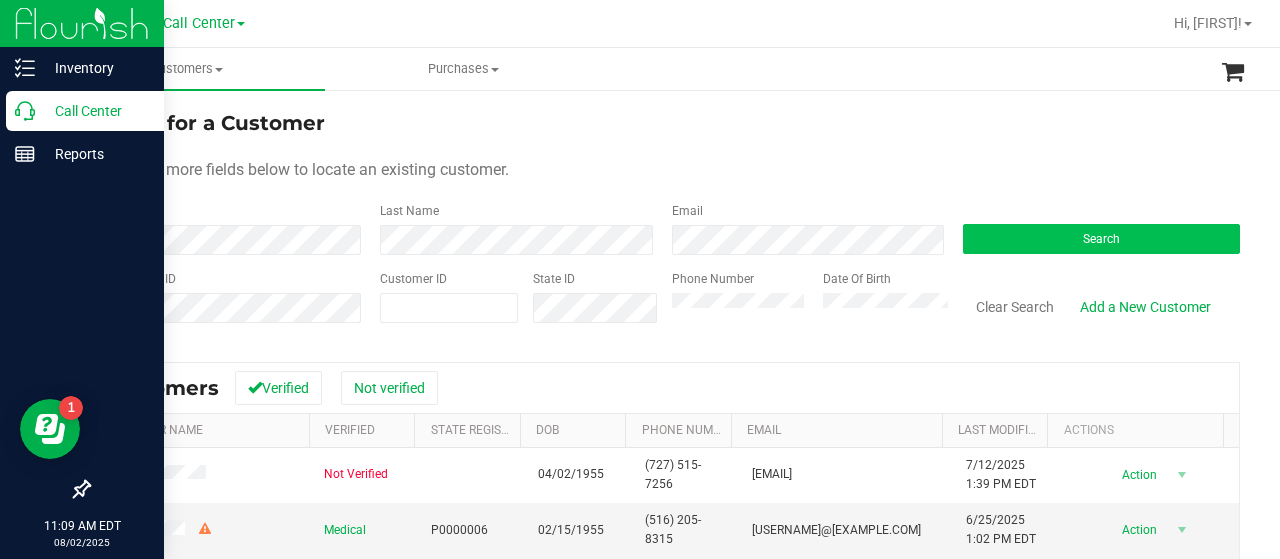 drag, startPoint x: 996, startPoint y: 215, endPoint x: 996, endPoint y: 229, distance: 14 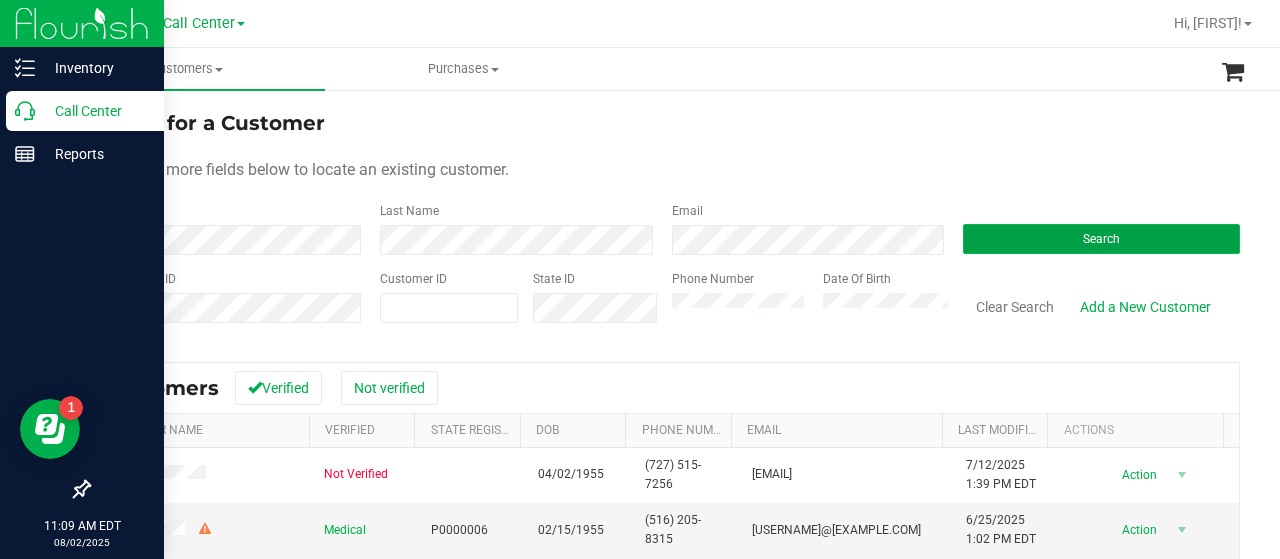 click on "Search" at bounding box center [1101, 239] 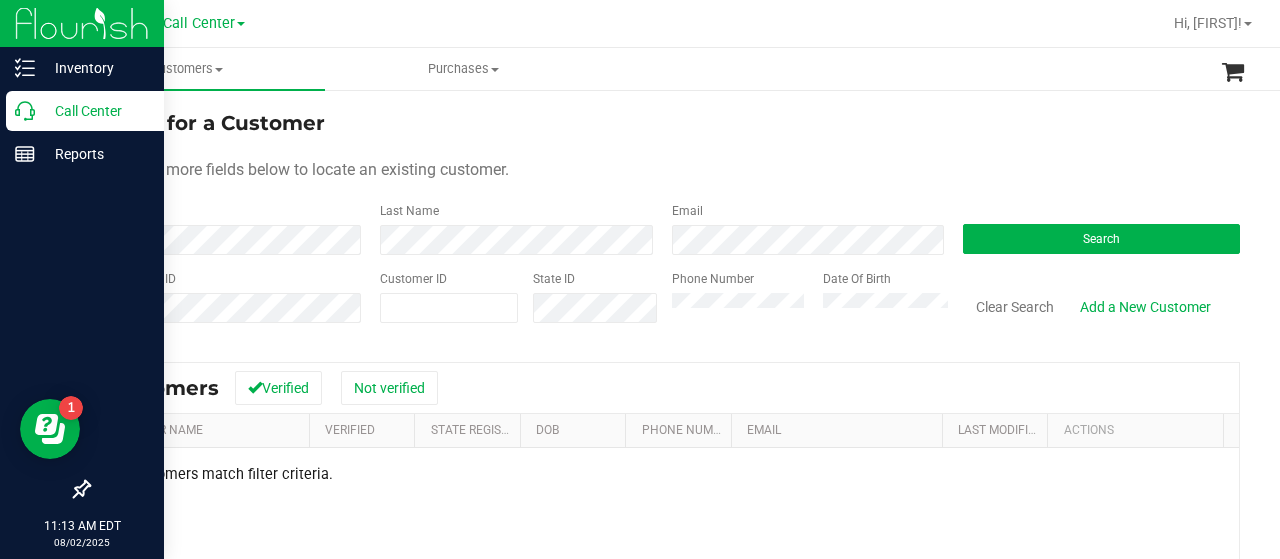 click on "Phone Number
Date Of Birth" at bounding box center (803, 305) 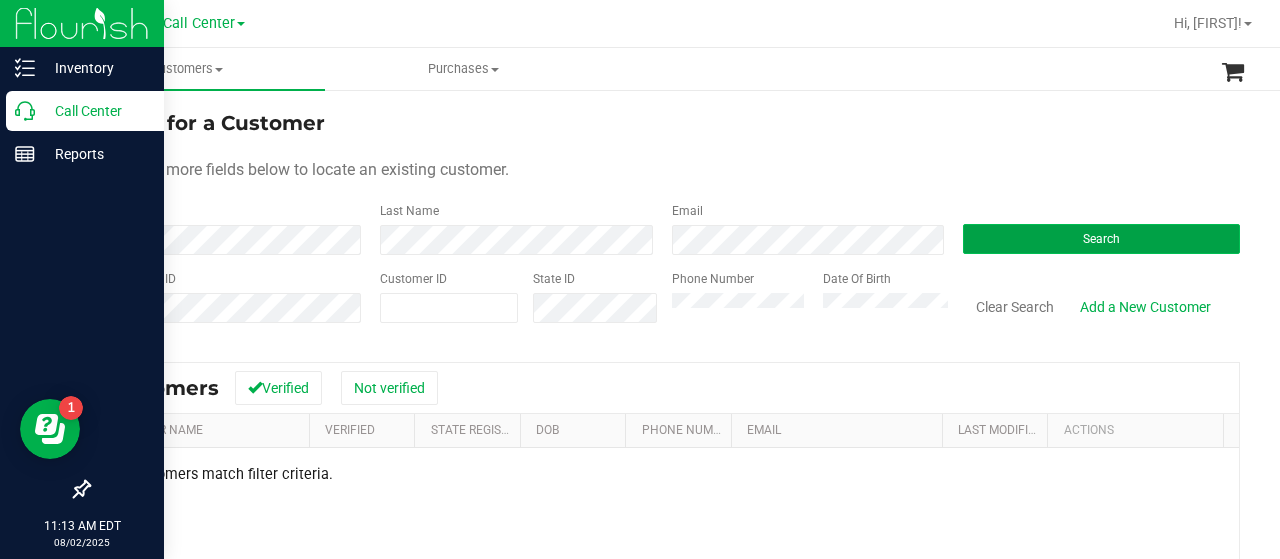 click on "Search" at bounding box center [1101, 239] 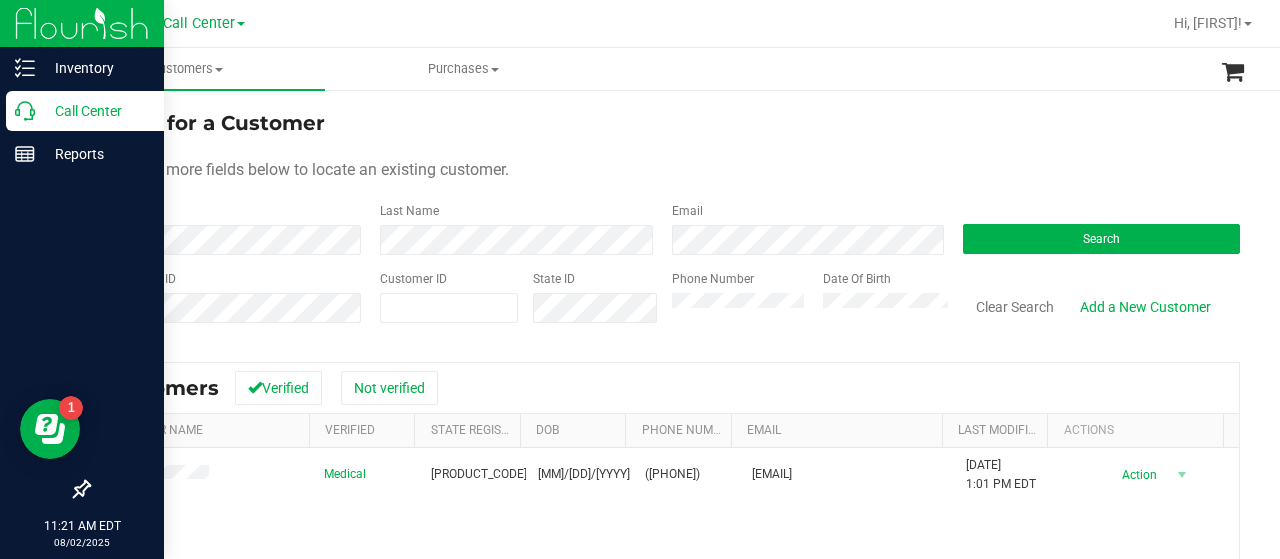 click on "State Registry ID
Customer ID
State ID
Phone Number
Date Of Birth
Clear Search
Add a New Customer" at bounding box center (664, 305) 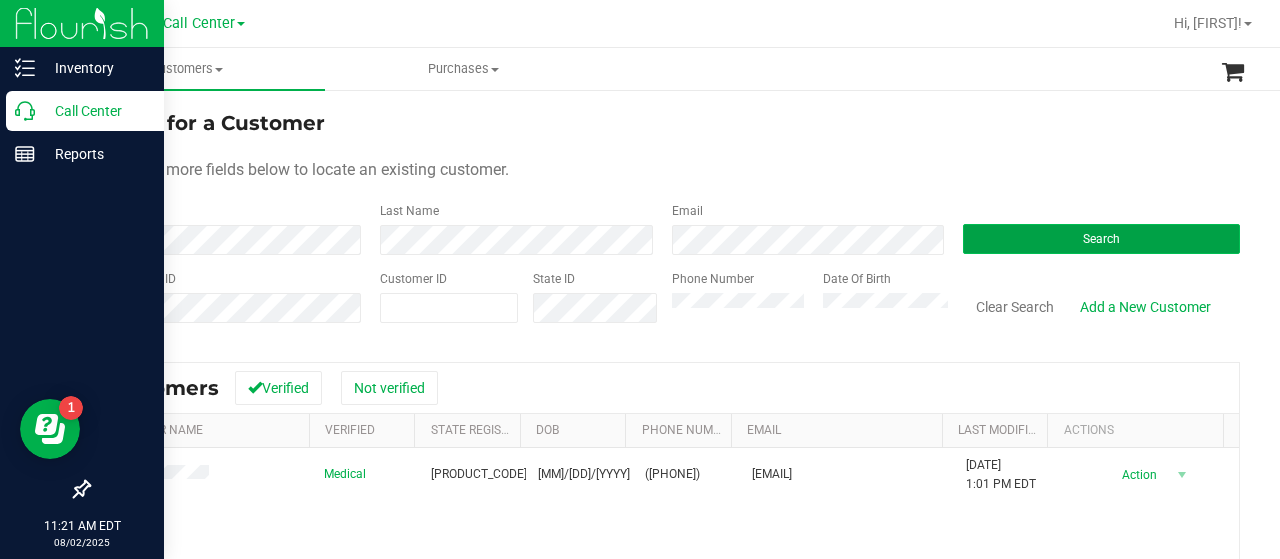 click on "Search" at bounding box center [1101, 239] 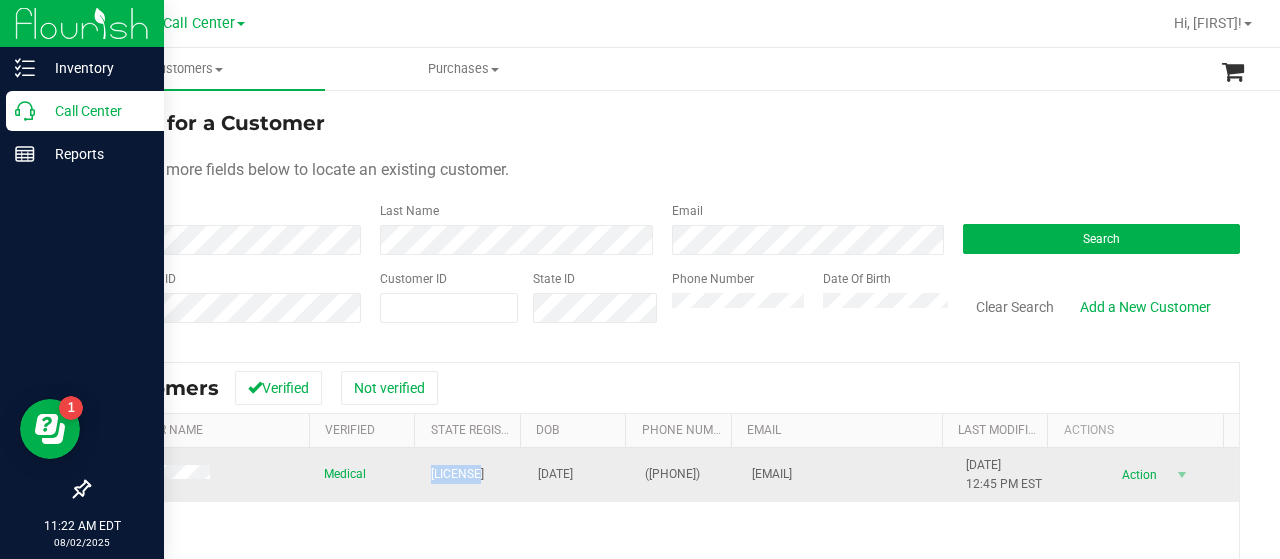 drag, startPoint x: 412, startPoint y: 471, endPoint x: 480, endPoint y: 475, distance: 68.117546 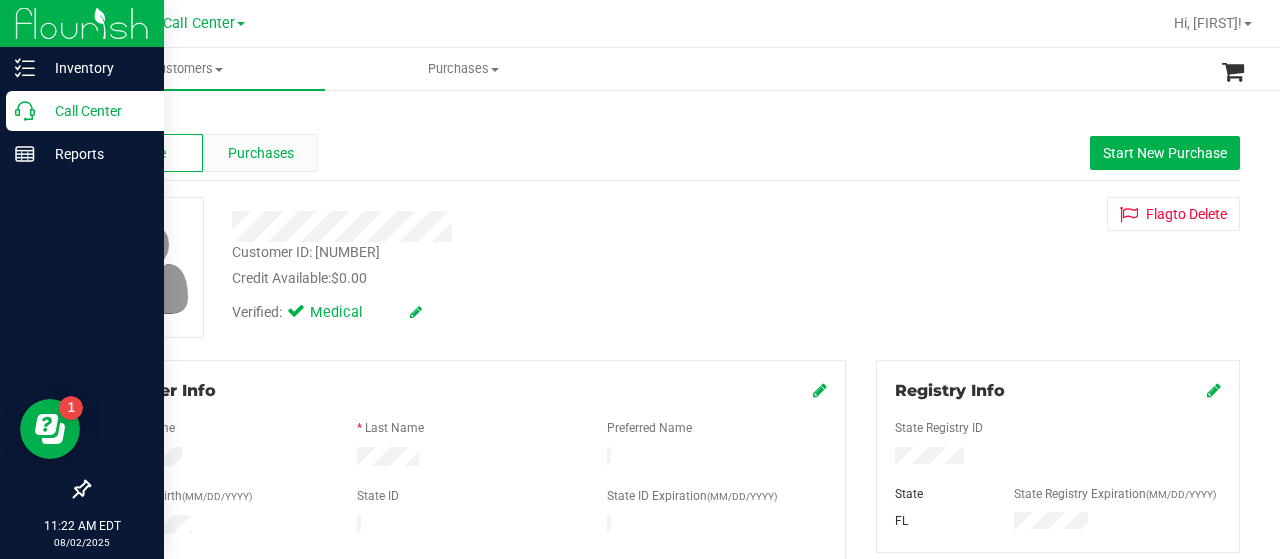 click on "Purchases" at bounding box center [261, 153] 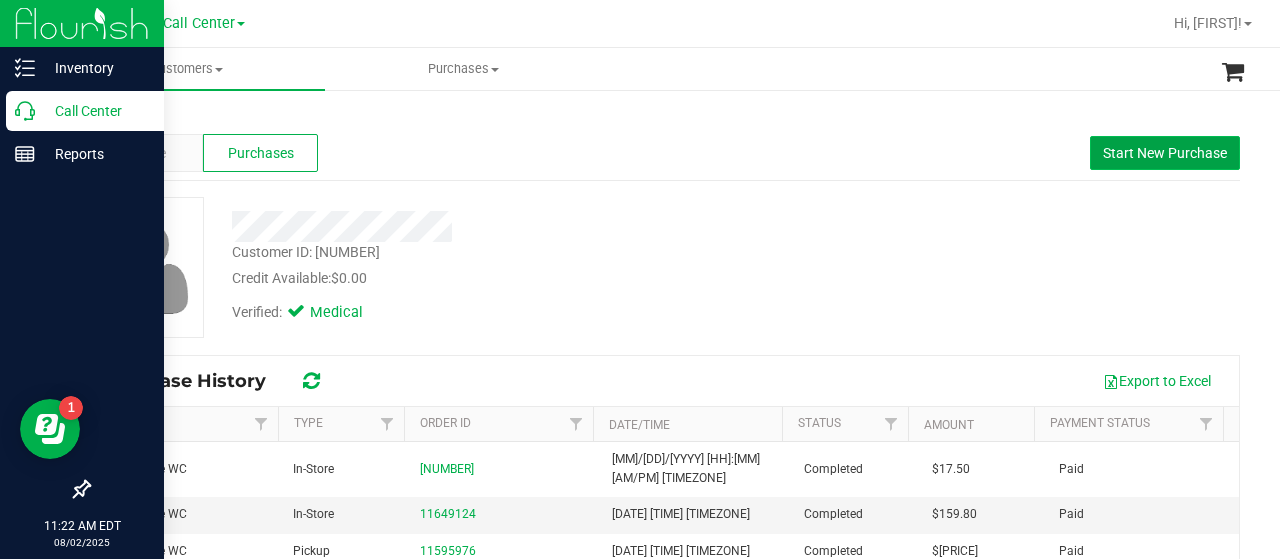click on "Start New Purchase" at bounding box center (1165, 153) 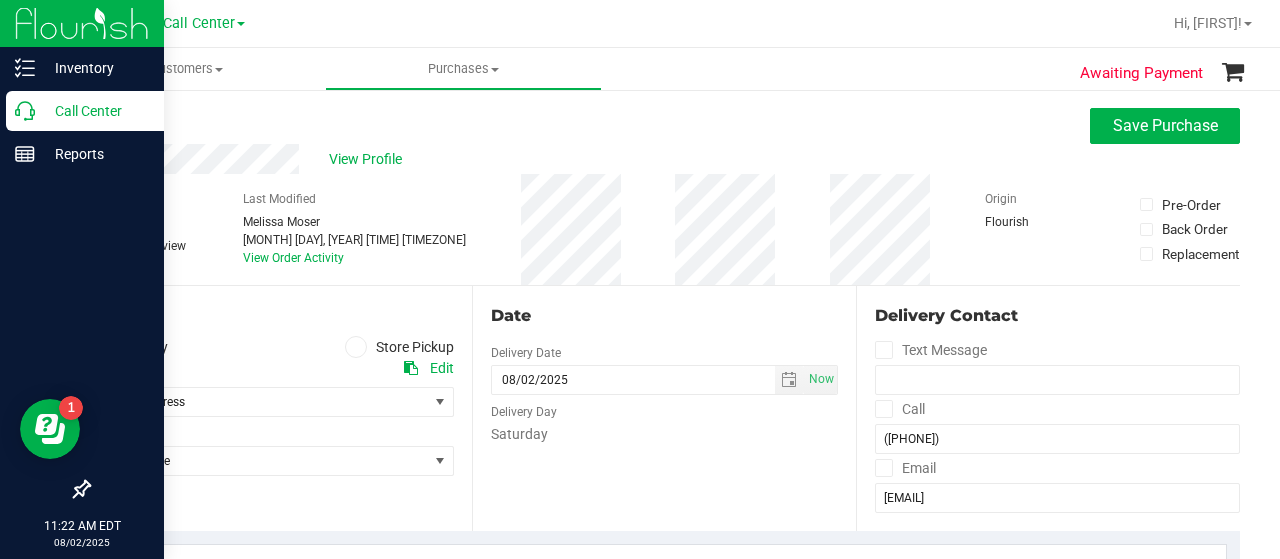 click at bounding box center [356, 347] 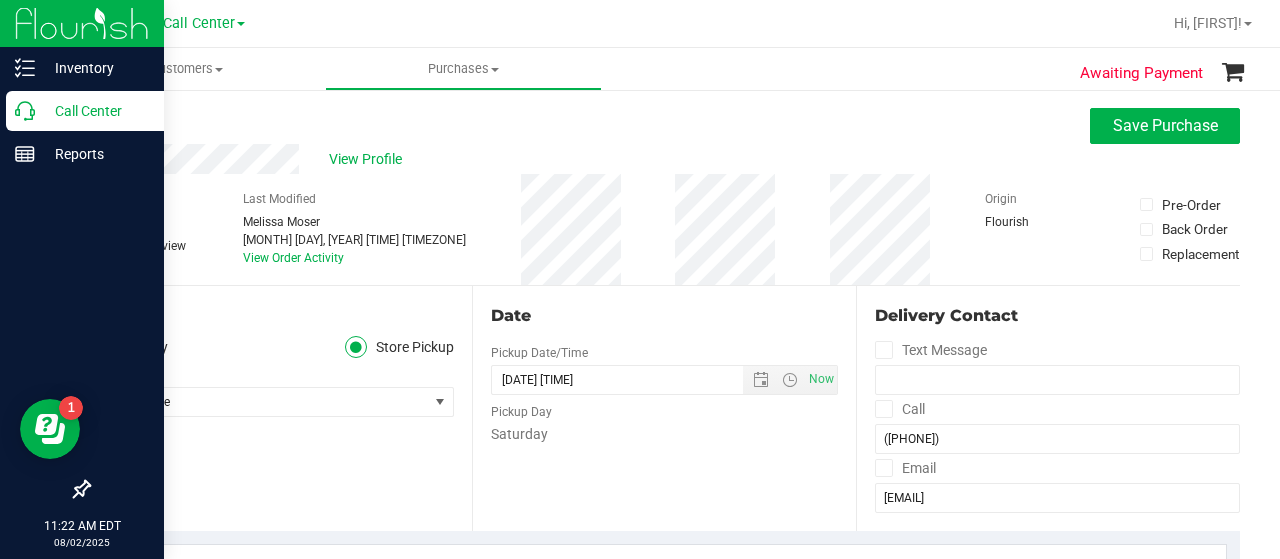 click on "Location
Delivery
Store Pickup
Store
Select Store Select Store Bonita Springs WC Boynton Beach WC Bradenton WC Brandon WC Brooksville WC Call Center Clermont WC Crestview WC Deerfield Beach WC Delray Beach WC Deltona WC Ft Walton Beach WC Ft. Lauderdale WC Ft. Myers WC Gainesville WC Jax Atlantic WC JAX DC REP Jax WC Key West WC Lakeland WC Largo WC Lehigh Acres DC REP Merritt Island WC Miami 72nd WC Miami Beach WC Miami Dadeland WC Miramar DC REP New Port Richey WC North Palm Beach WC North Port WC Ocala WC Orange Park WC Orlando Colonial WC Orlando DC REP Orlando WC Oviedo WC Palm Bay WC Palm Coast WC Panama City WC Pensacola WC Port Orange WC" at bounding box center [280, 408] 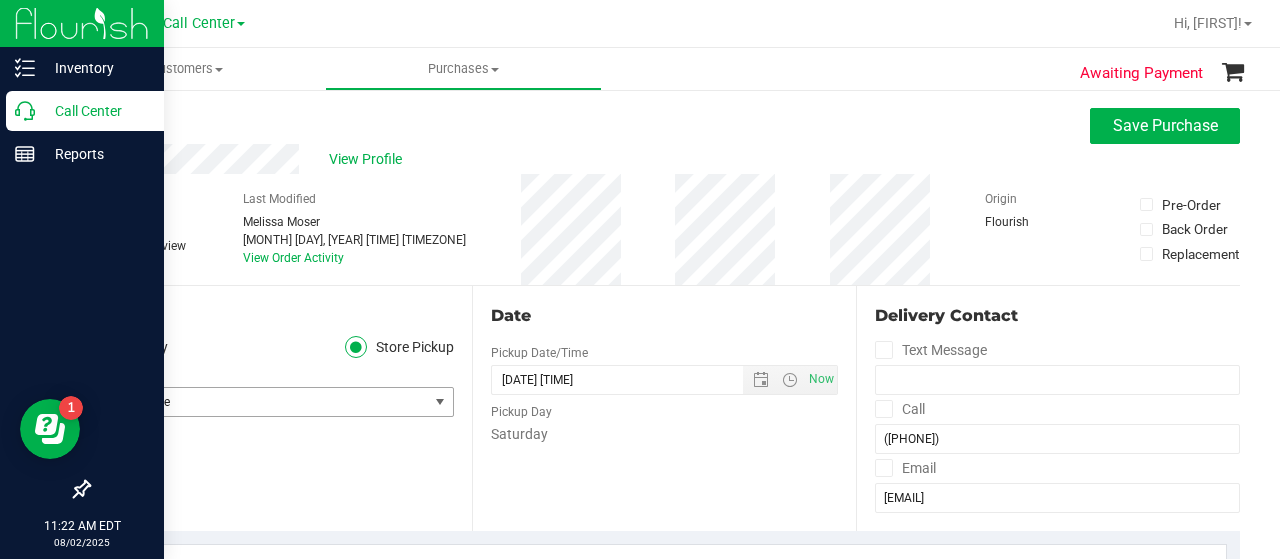 click on "Select Store" at bounding box center [258, 402] 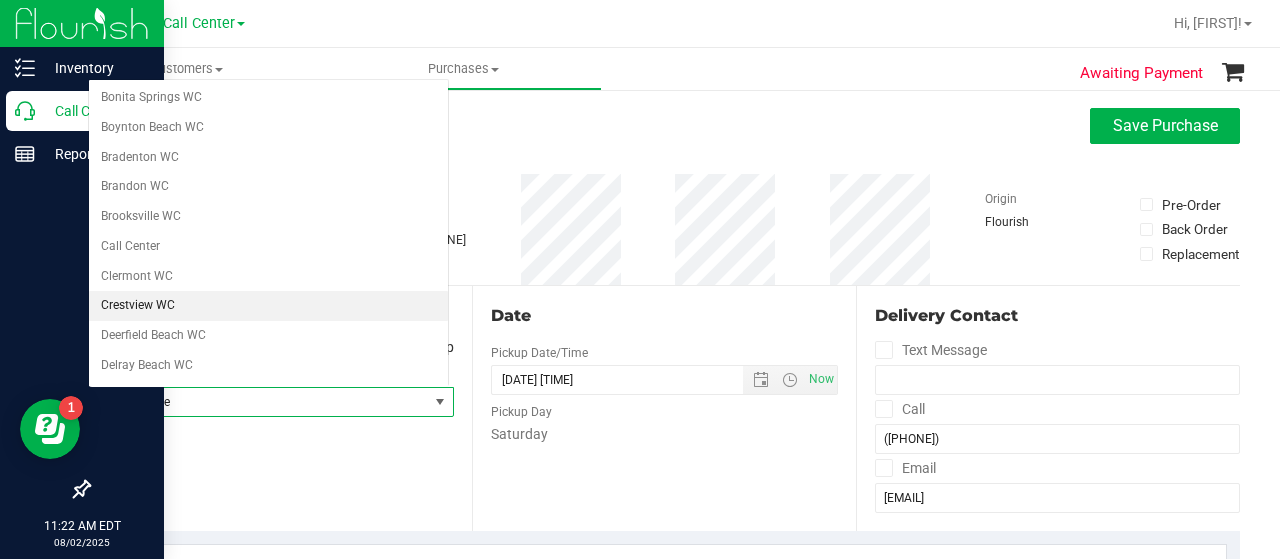 click on "Deltona WC" at bounding box center [268, 396] 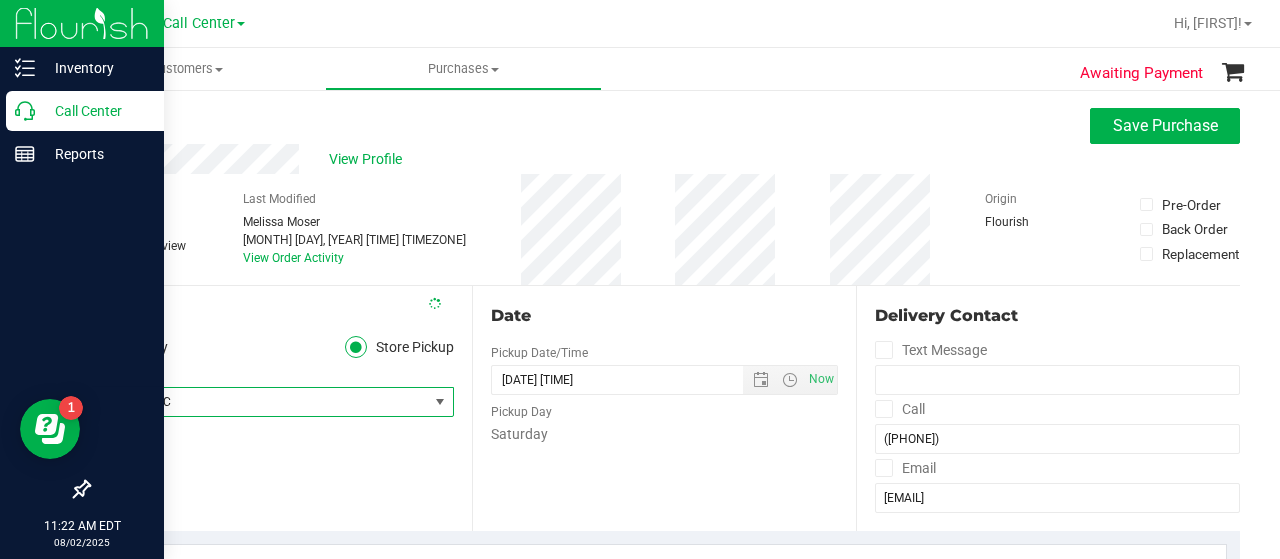 scroll, scrollTop: 0, scrollLeft: 0, axis: both 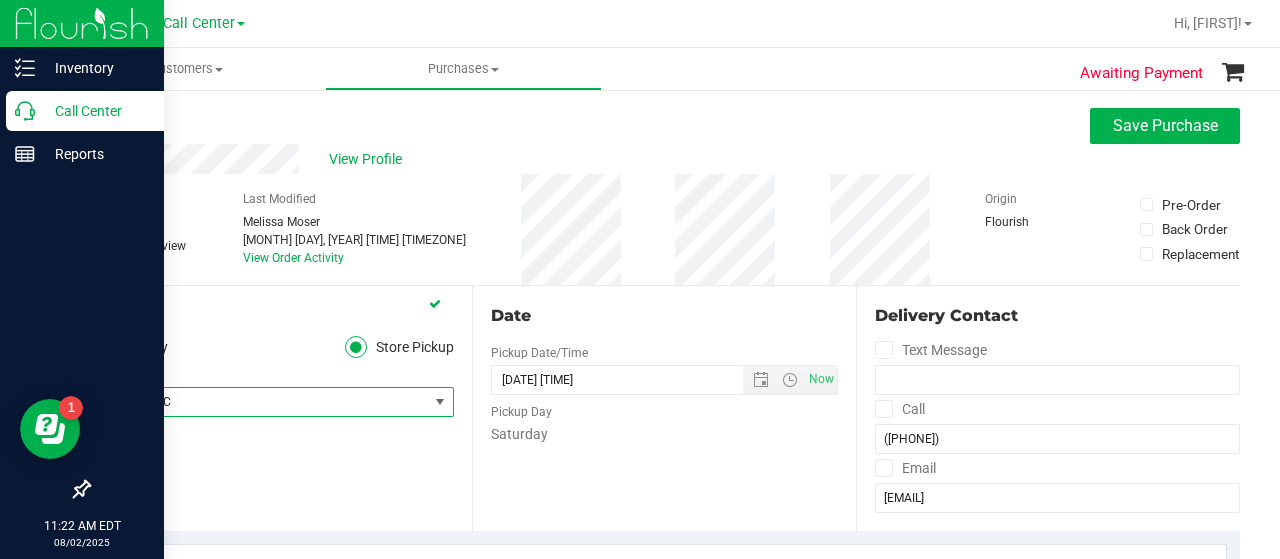 click on "Deltona WC" at bounding box center (258, 402) 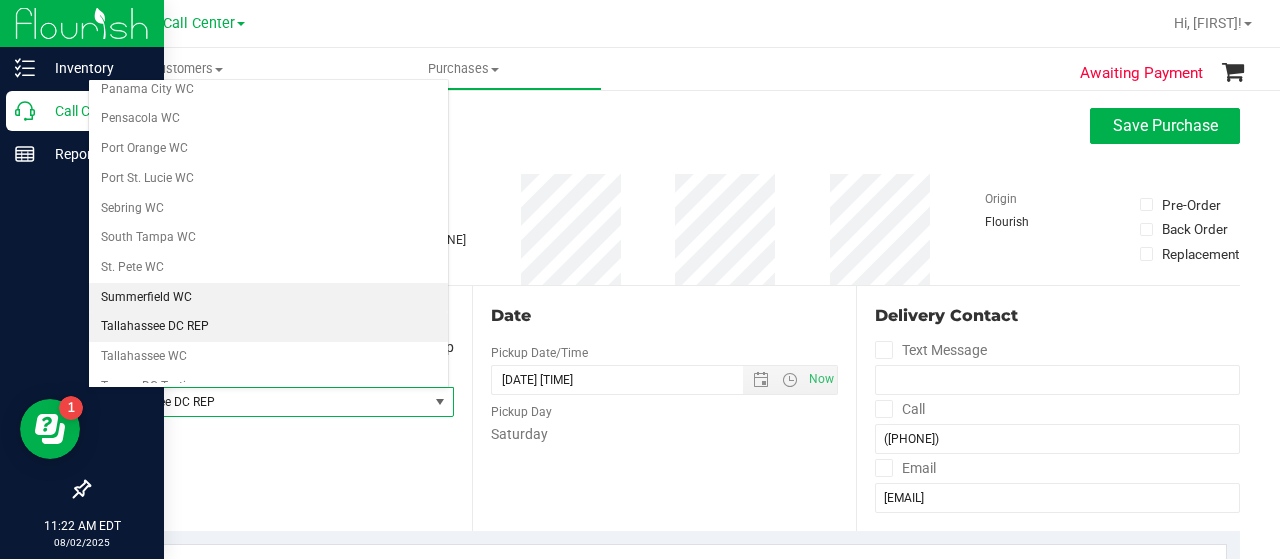 scroll, scrollTop: 1165, scrollLeft: 0, axis: vertical 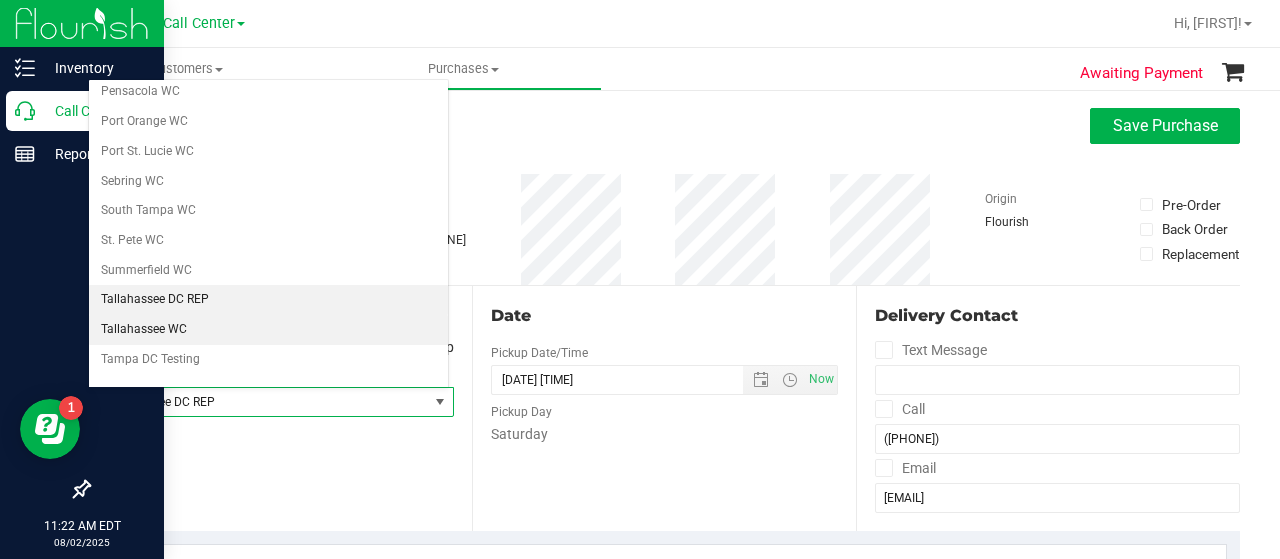 click on "Tallahassee WC" at bounding box center [268, 330] 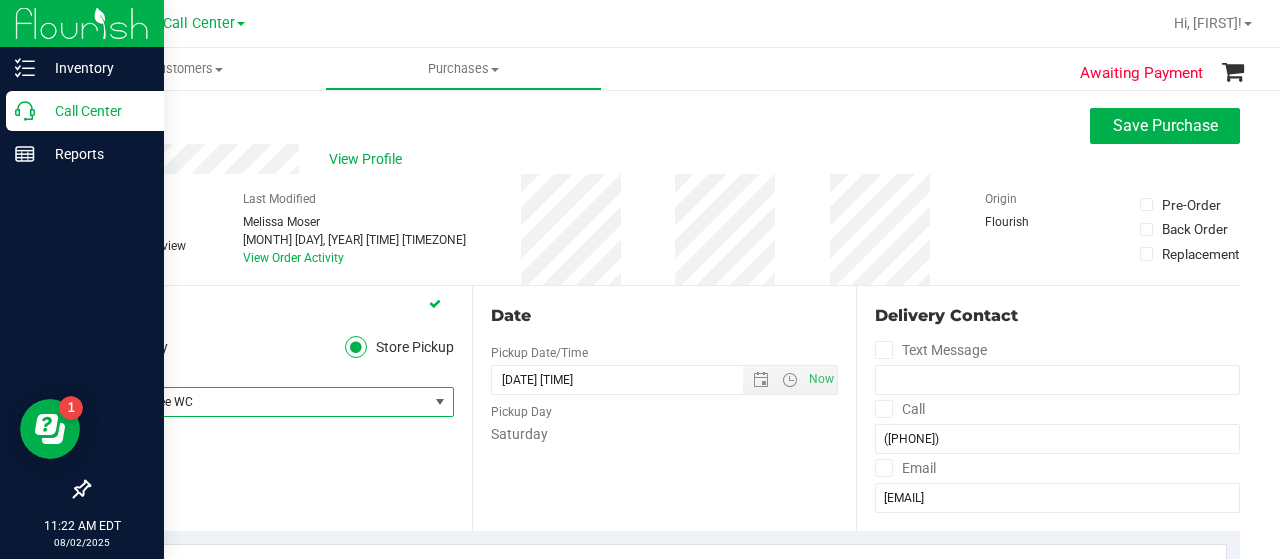 click on "Location
Delivery
Store Pickup
Store
Tallahassee WC Select Store Bonita Springs WC Boynton Beach WC Bradenton WC Brandon WC Brooksville WC Call Center Clermont WC Crestview WC Deerfield Beach WC Delray Beach WC Deltona WC Ft Walton Beach WC Ft. Lauderdale WC Ft. Myers WC Gainesville WC Jax Atlantic WC JAX DC REP Jax WC Key West WC Lakeland WC Largo WC Lehigh Acres DC REP Merritt Island WC Miami 72nd WC Miami Beach WC Miami Dadeland WC Miramar DC REP New Port Richey WC North Palm Beach WC North Port WC Ocala WC Orange Park WC Orlando Colonial WC Orlando DC REP Orlando WC Oviedo WC Palm Bay WC Palm Coast WC Panama City WC Pensacola WC Sebring WC" at bounding box center [280, 408] 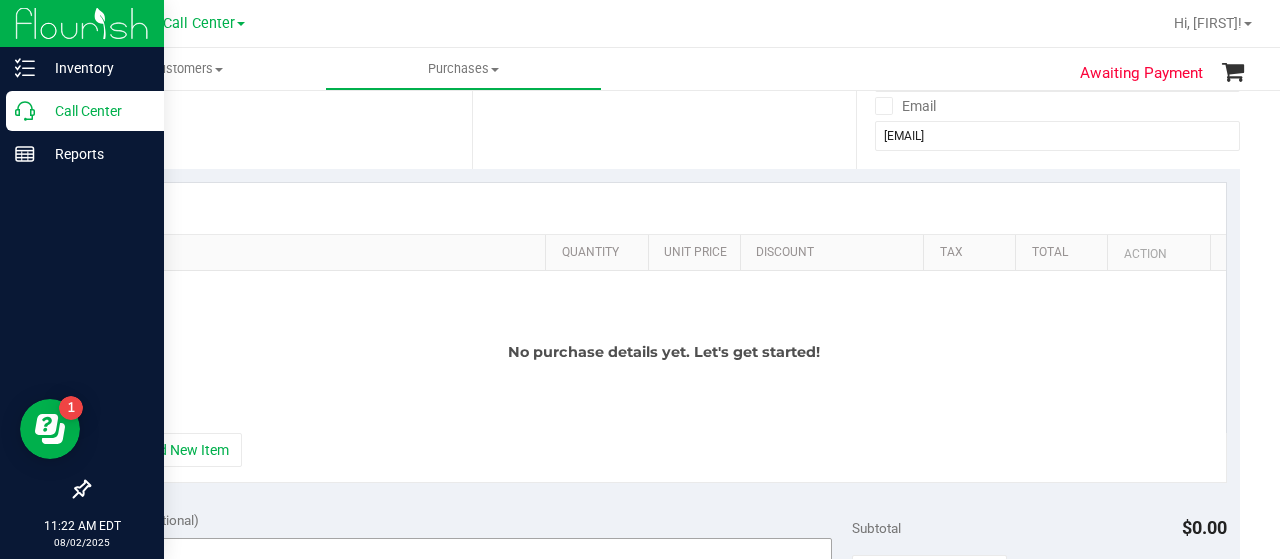 scroll, scrollTop: 500, scrollLeft: 0, axis: vertical 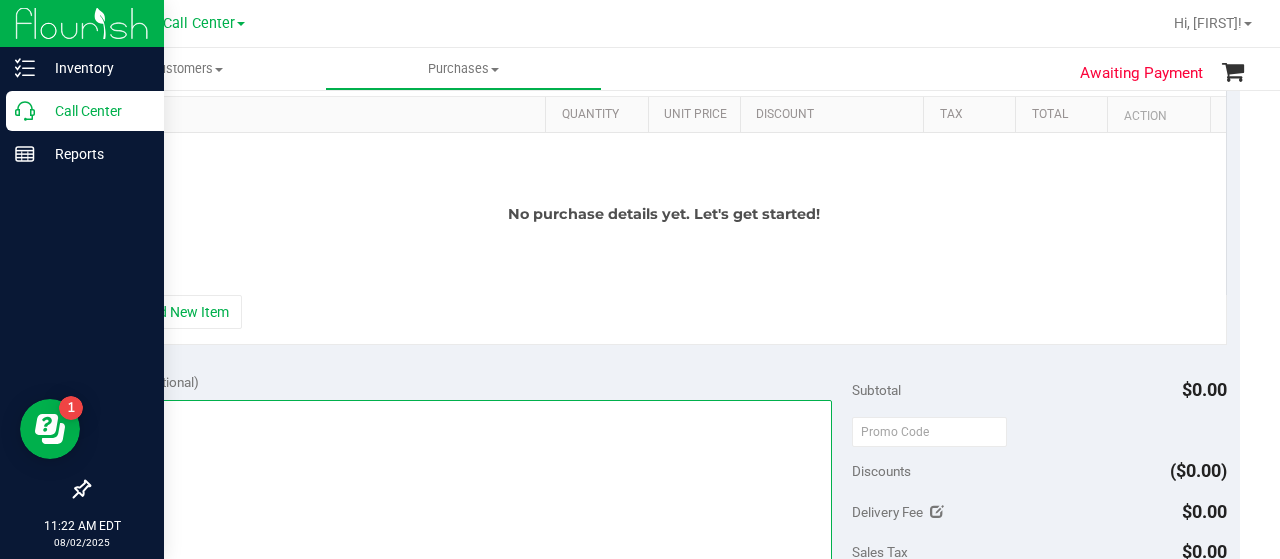 click at bounding box center [467, 496] 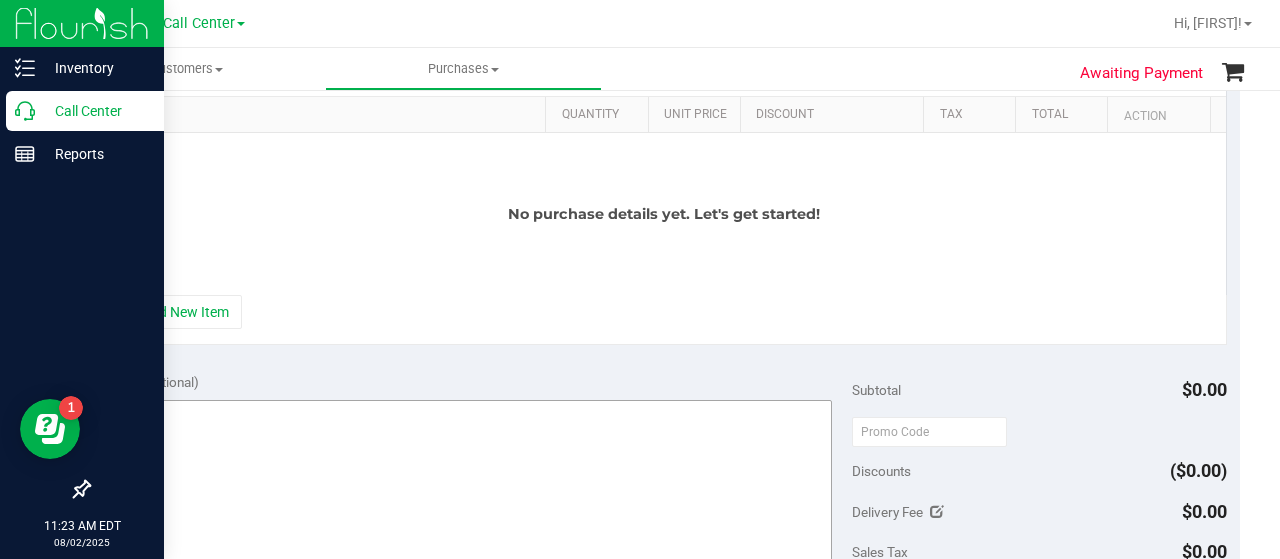 click on "+ Add New Item" at bounding box center [180, 312] 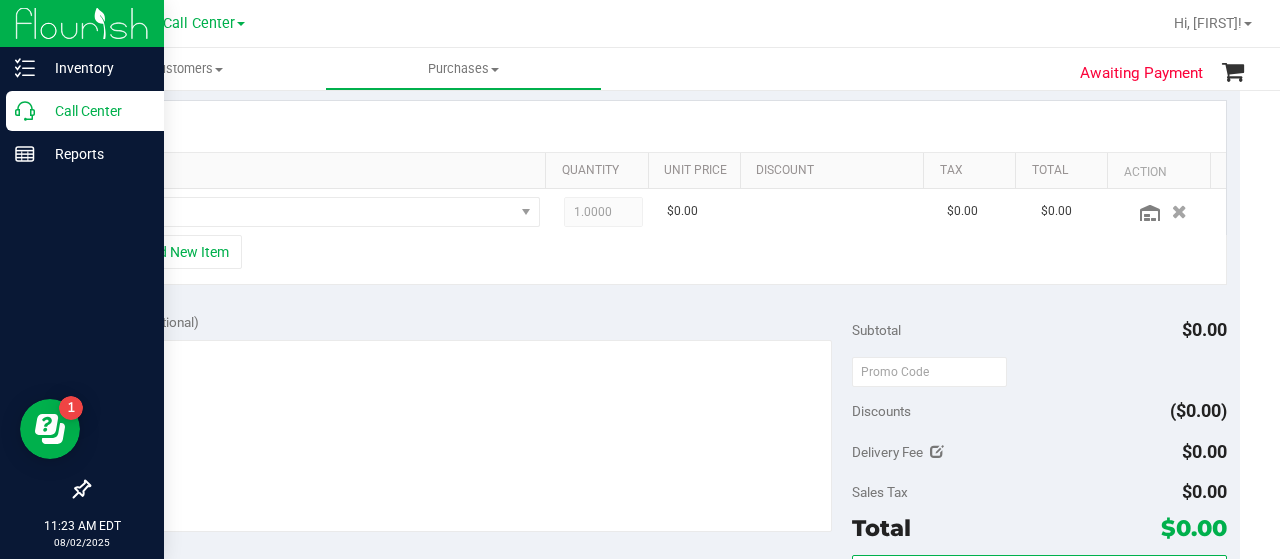 scroll, scrollTop: 400, scrollLeft: 0, axis: vertical 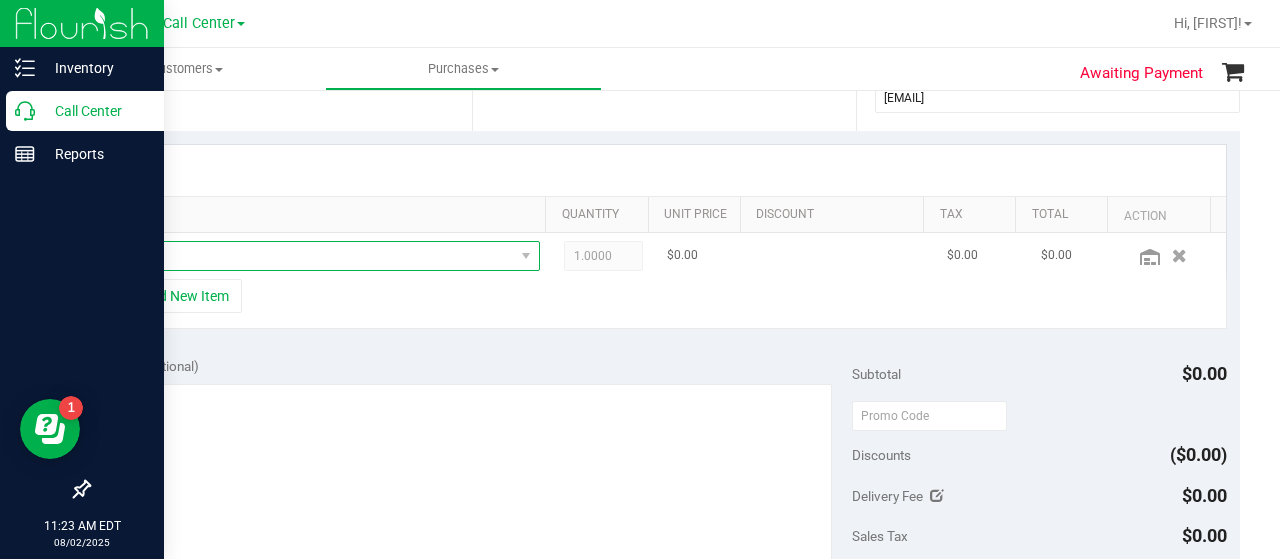 click at bounding box center (315, 256) 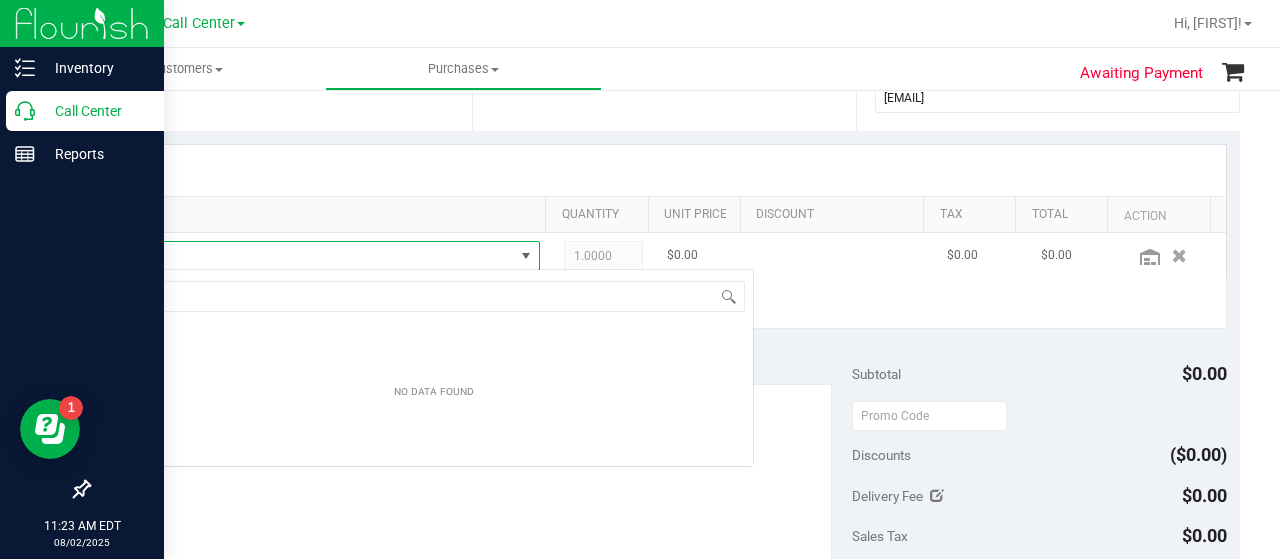 scroll, scrollTop: 99970, scrollLeft: 99586, axis: both 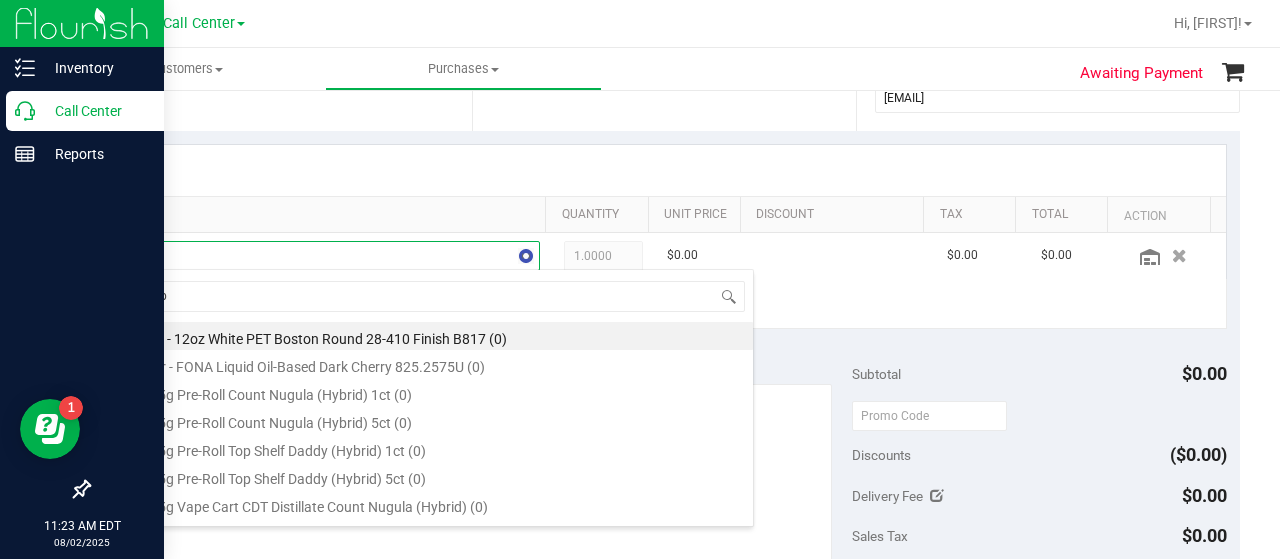 type on "grape" 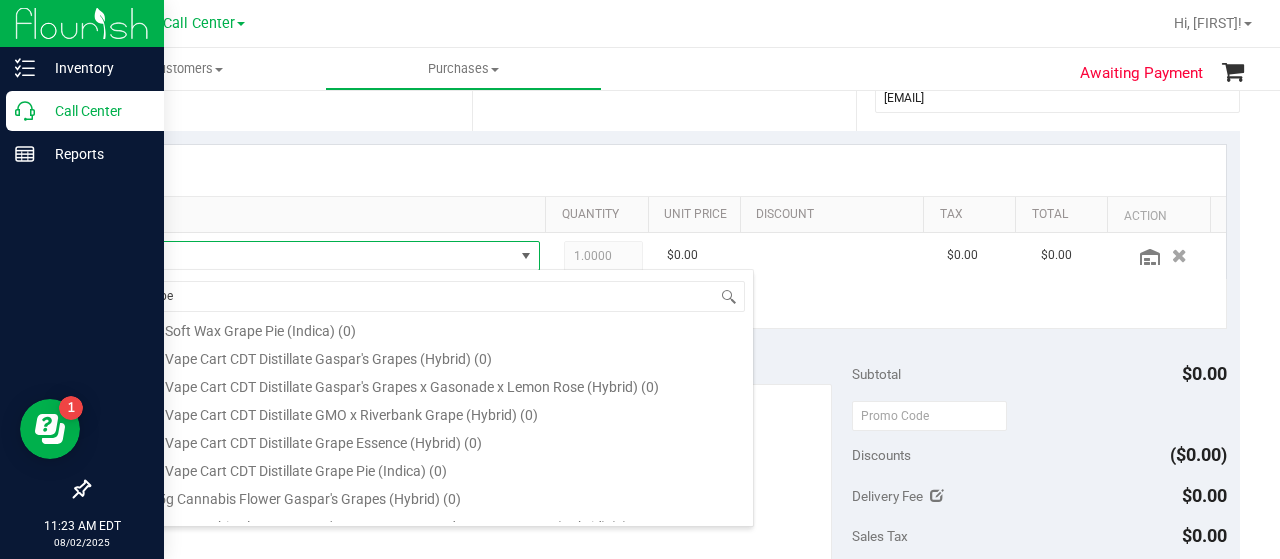 scroll, scrollTop: 1200, scrollLeft: 0, axis: vertical 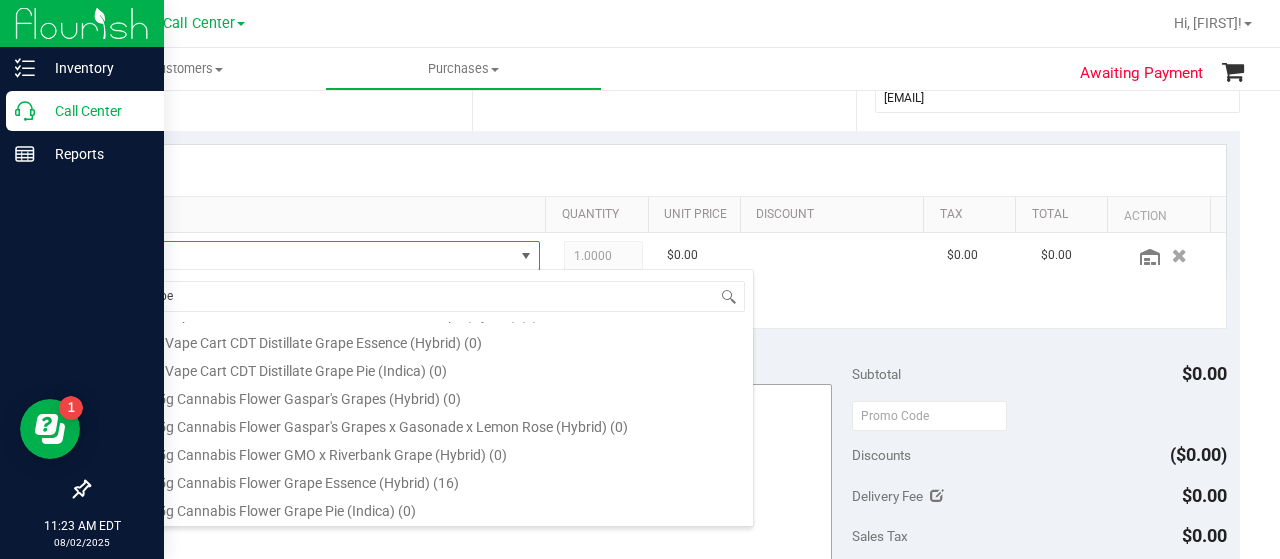 click on "FT 3.5g Cannabis Flower Grape Essence (Hybrid) (16)" at bounding box center [434, 480] 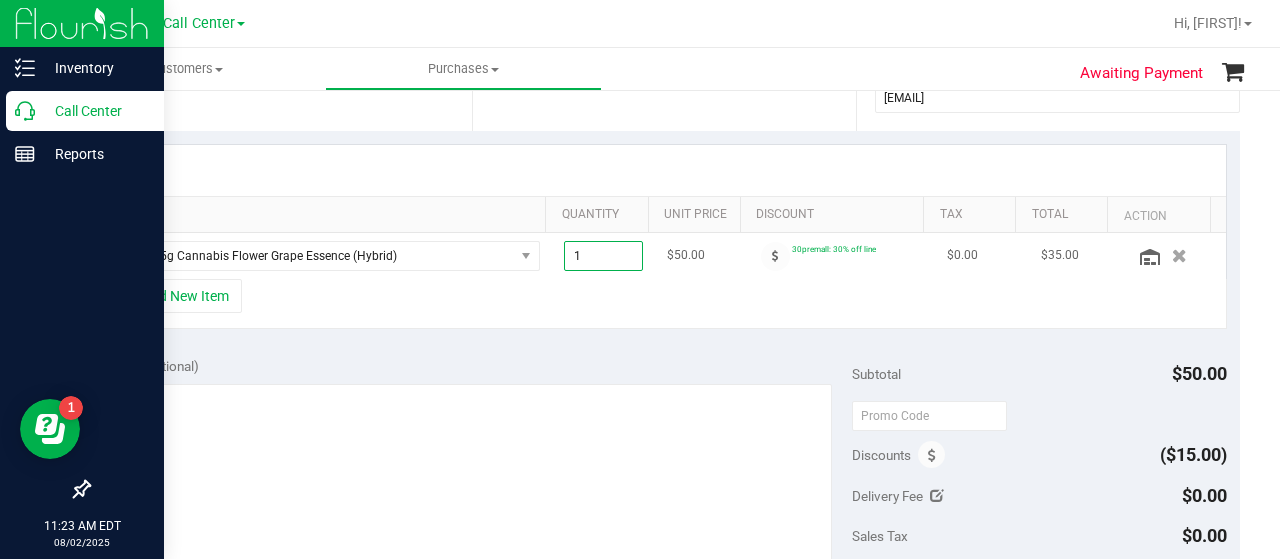 click on "1.00 1" at bounding box center (604, 256) 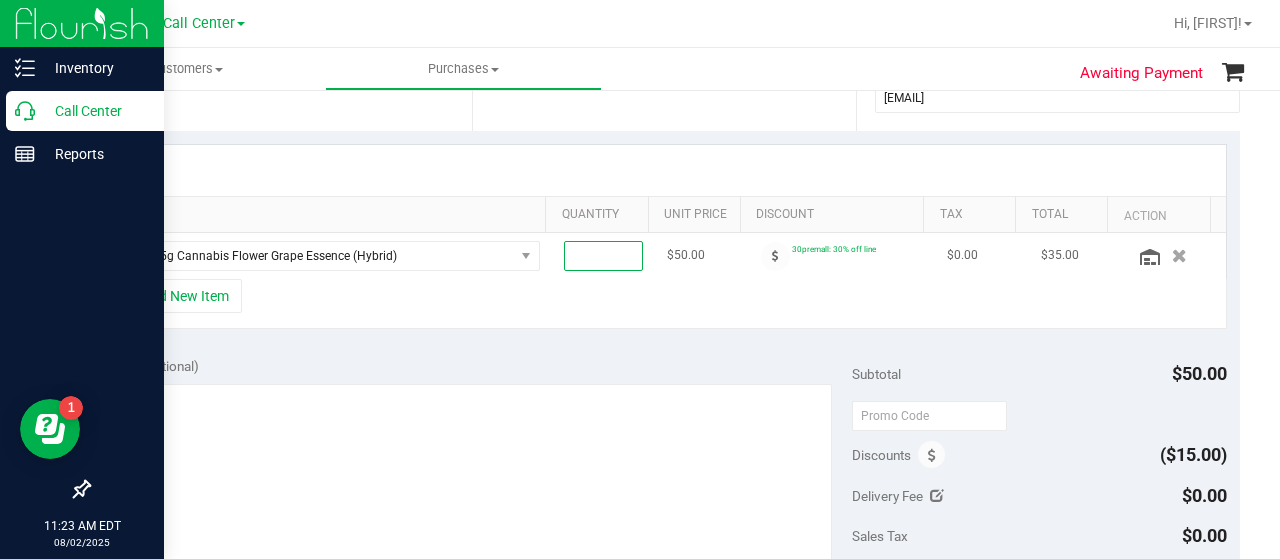 type on "2" 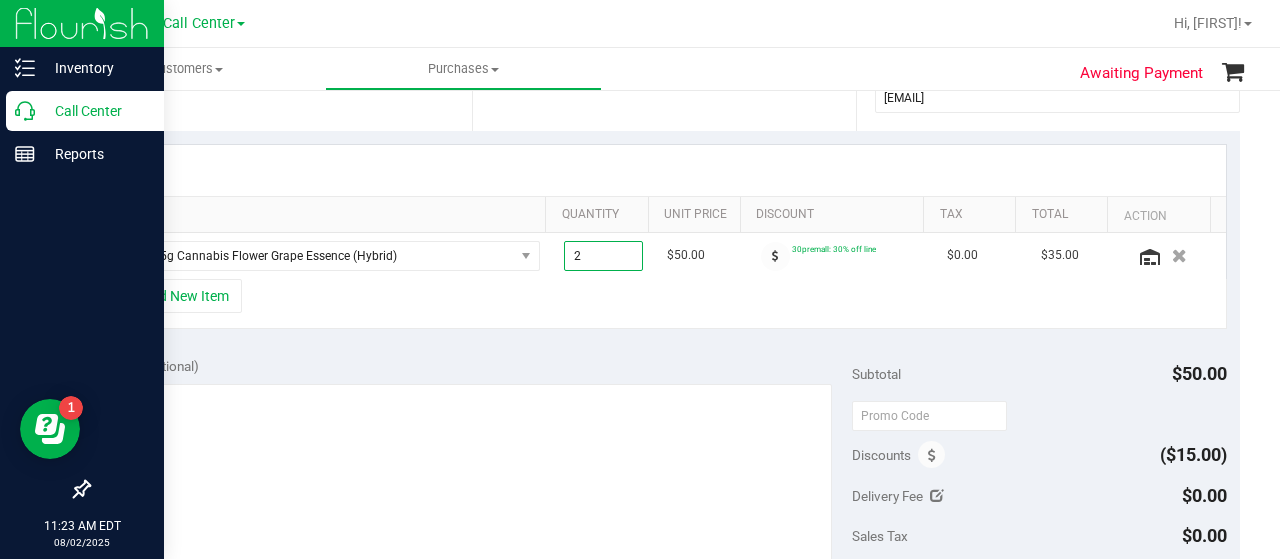 type on "2.00" 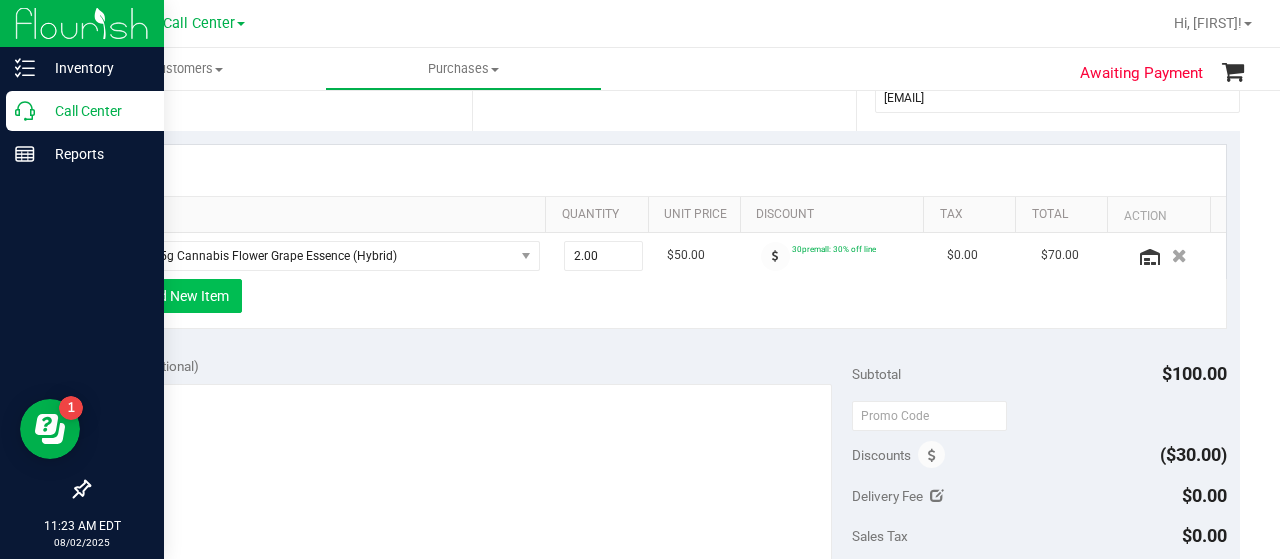 click on "+ Add New Item" at bounding box center (180, 296) 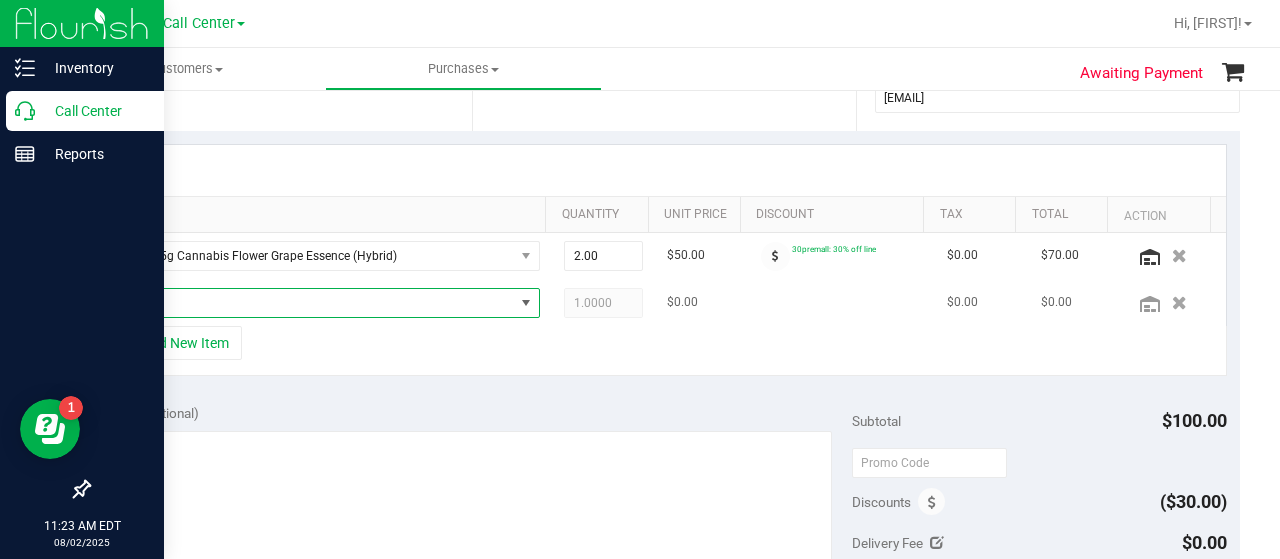 click at bounding box center (315, 303) 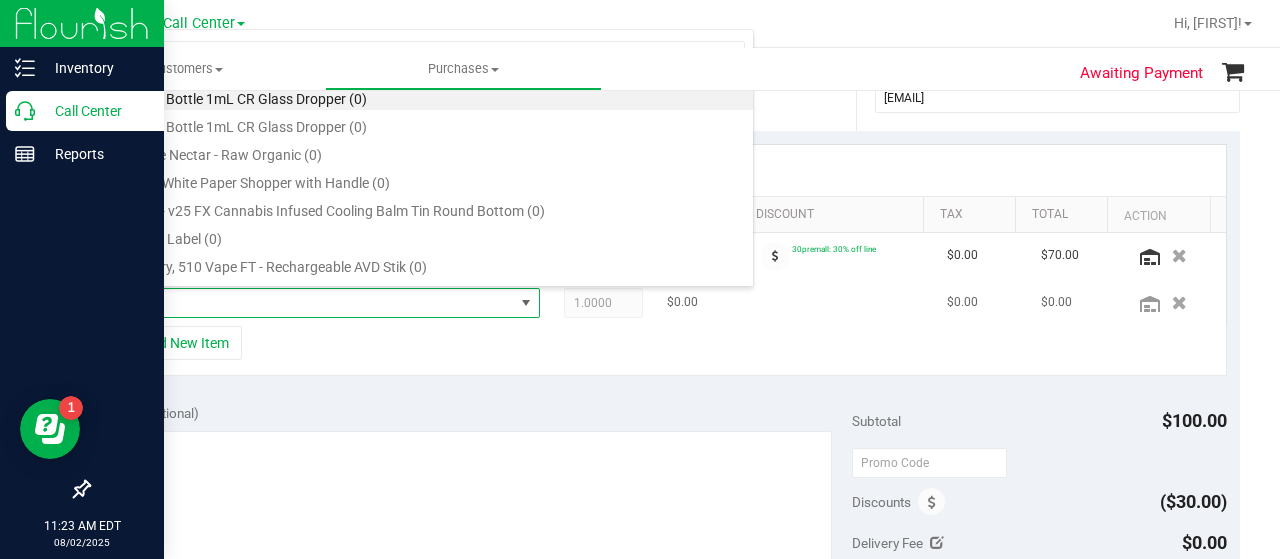 scroll, scrollTop: 99970, scrollLeft: 99586, axis: both 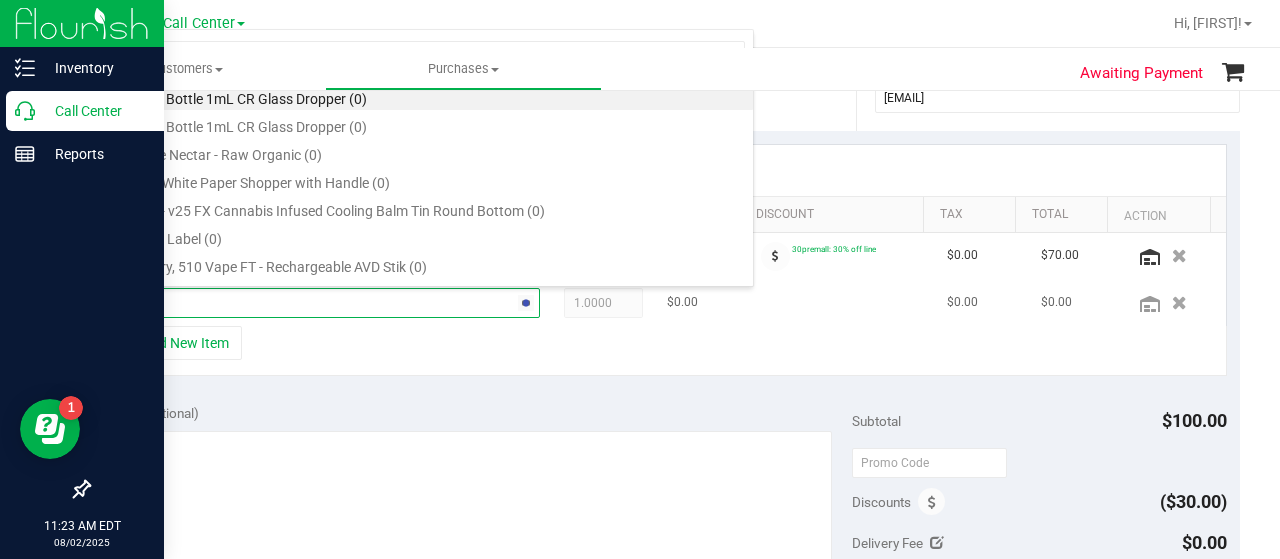type on "dsc" 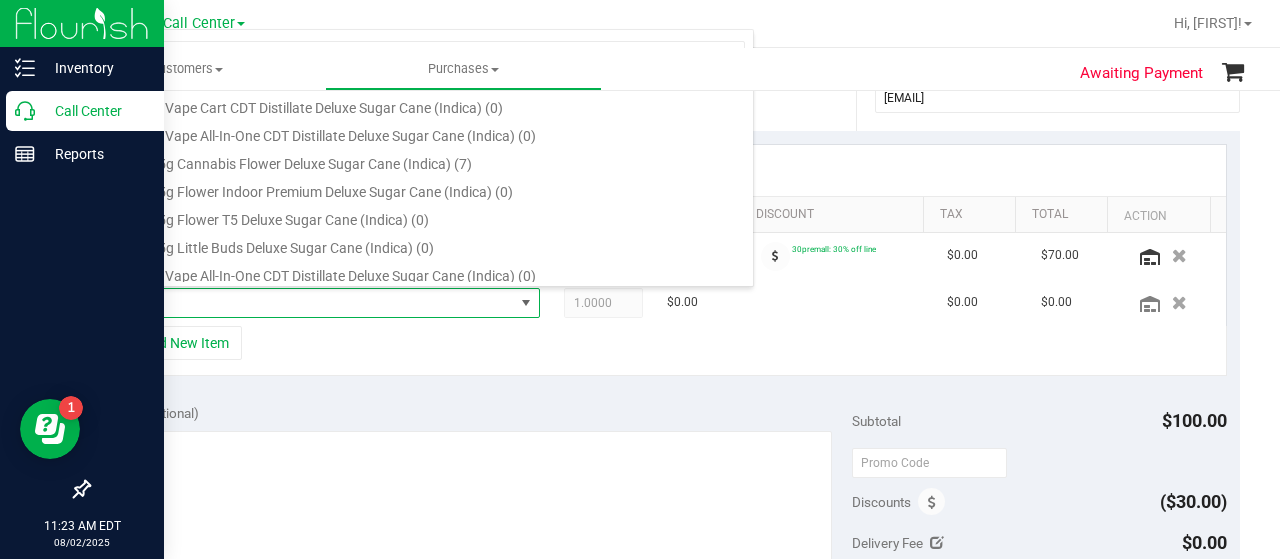 scroll, scrollTop: 300, scrollLeft: 0, axis: vertical 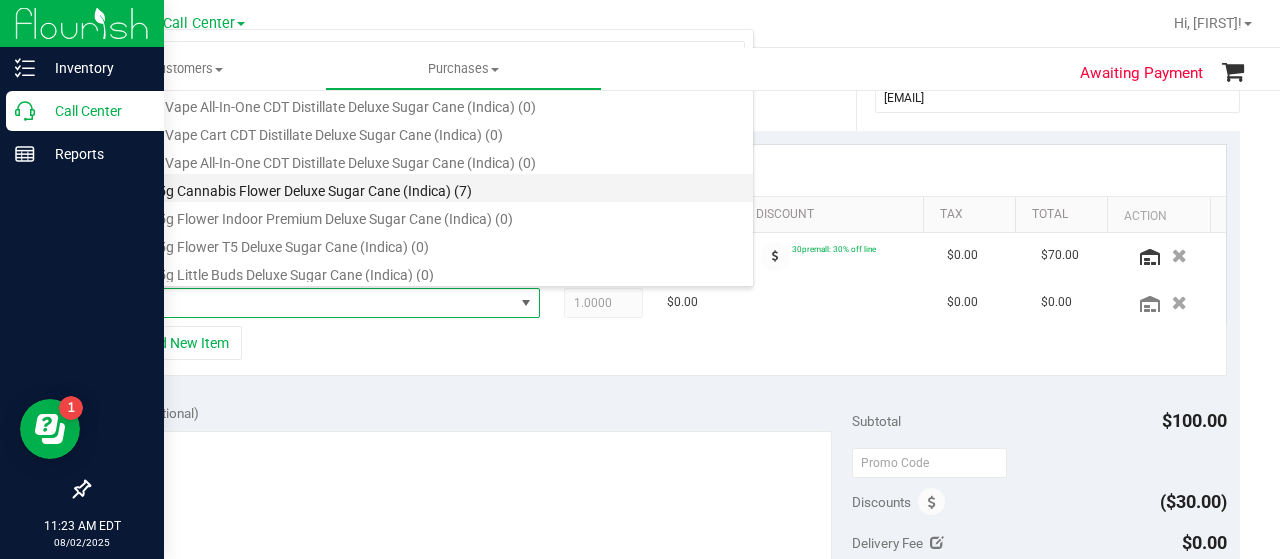 click on "FT 3.5g Cannabis Flower Deluxe Sugar Cane (Indica) (7)" at bounding box center [434, 188] 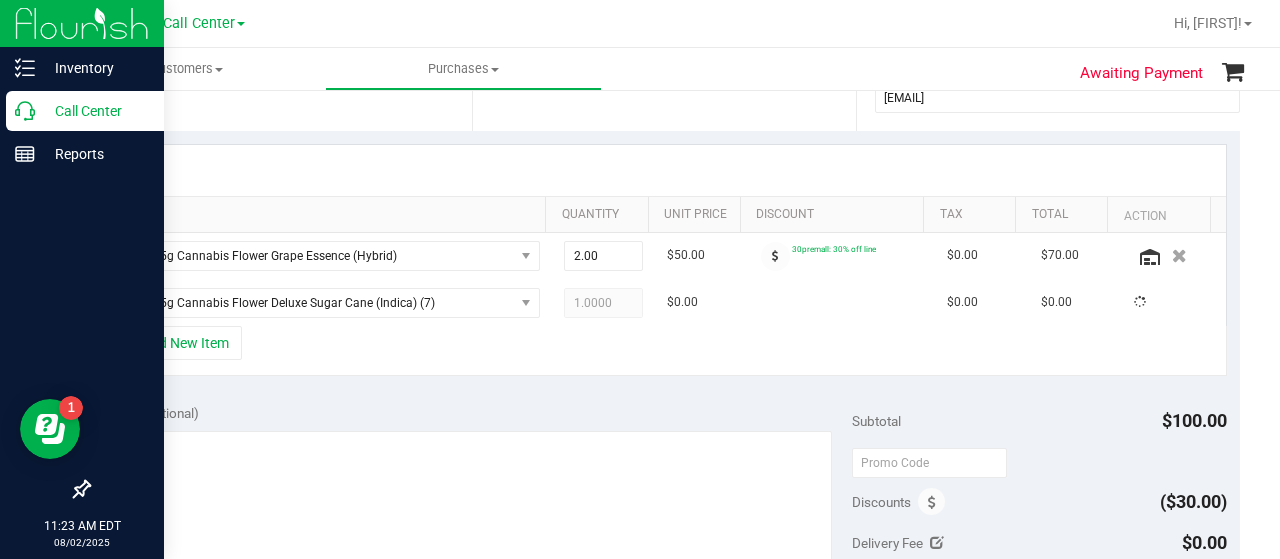 click on "+ Add New Item" at bounding box center [664, 351] 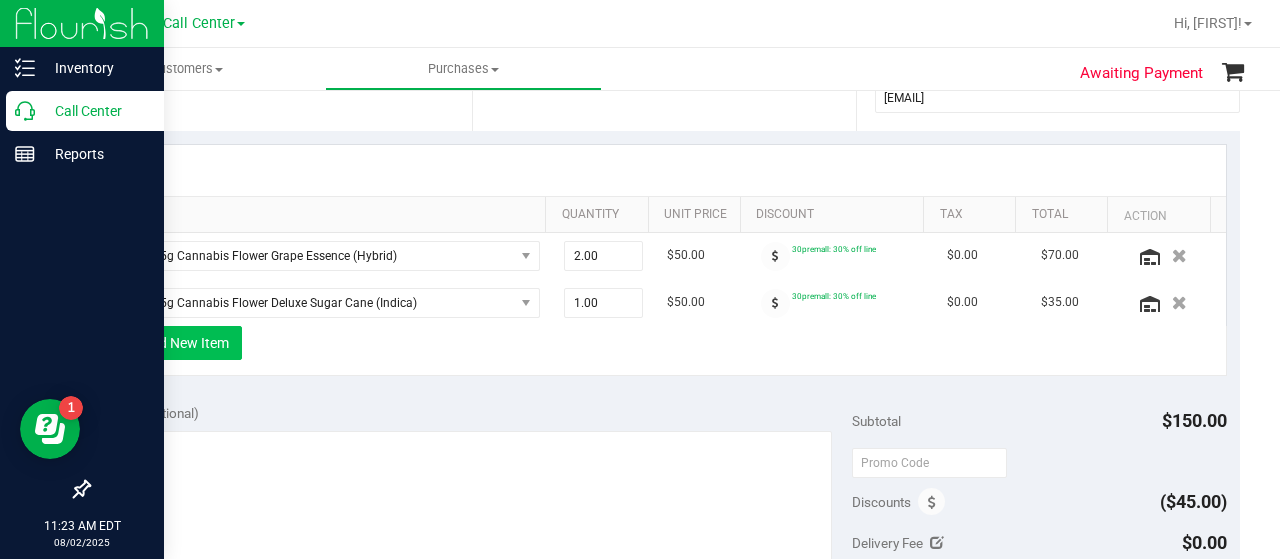 click on "+ Add New Item" at bounding box center (180, 343) 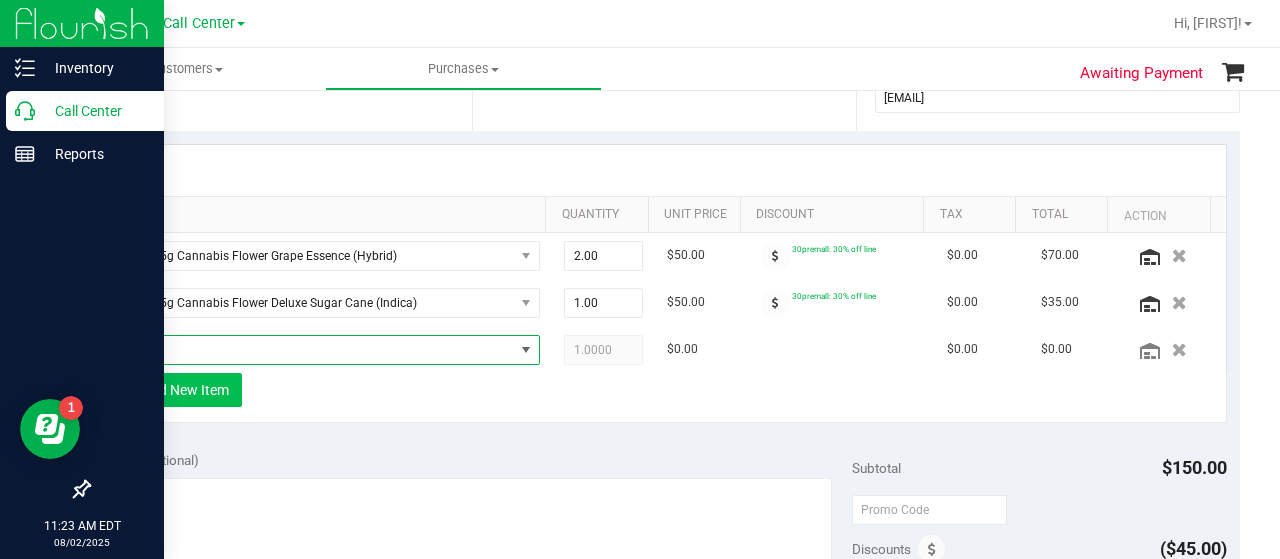 click at bounding box center (315, 350) 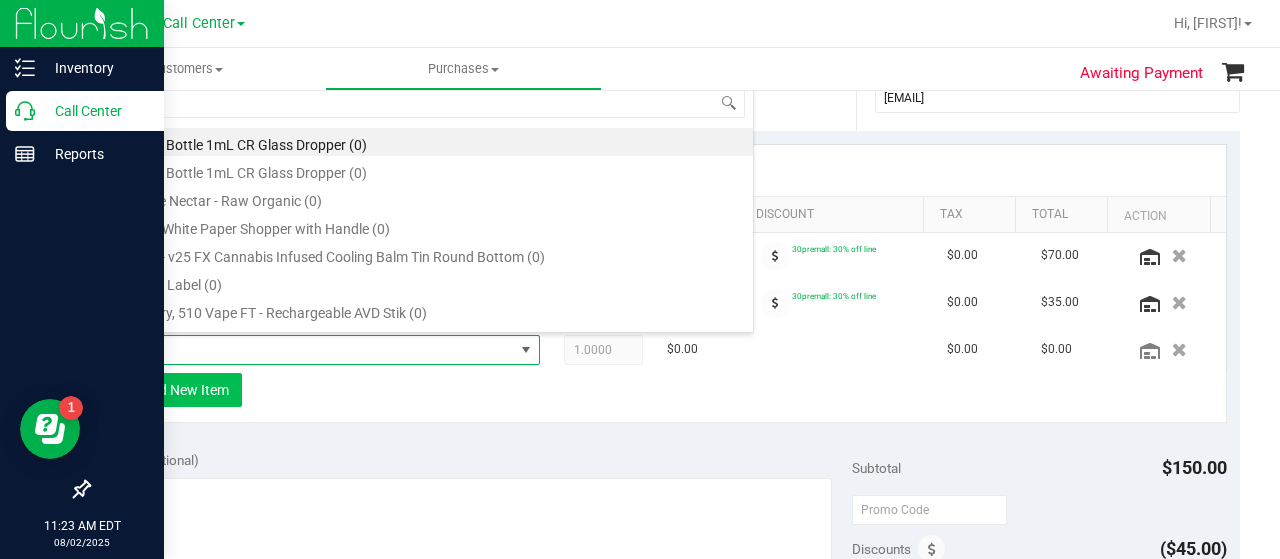 scroll, scrollTop: 99970, scrollLeft: 99586, axis: both 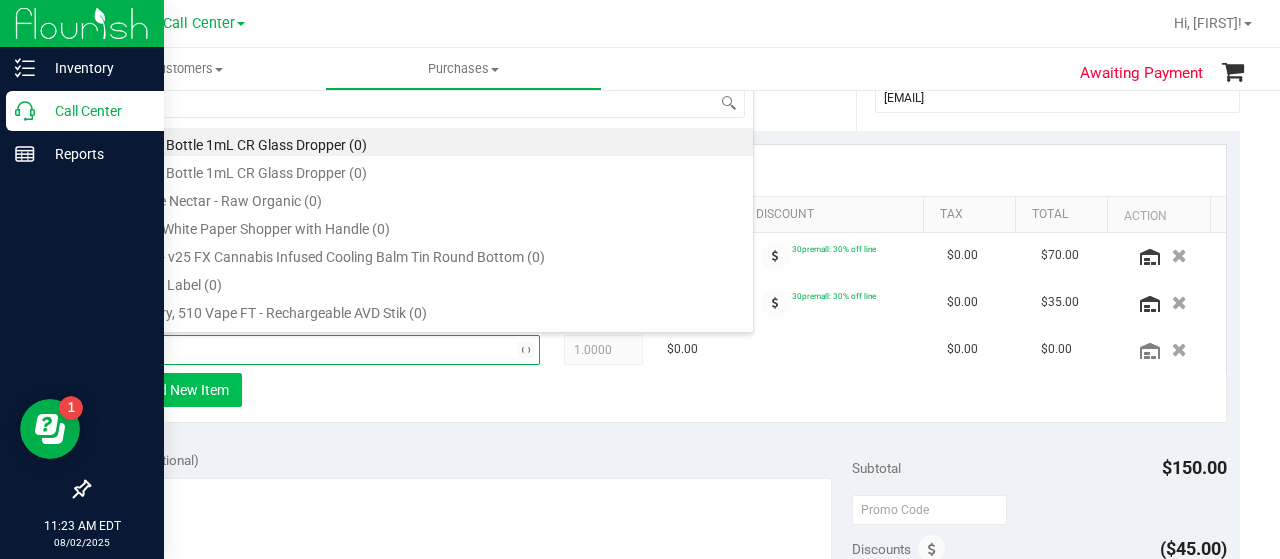 type on "lmz" 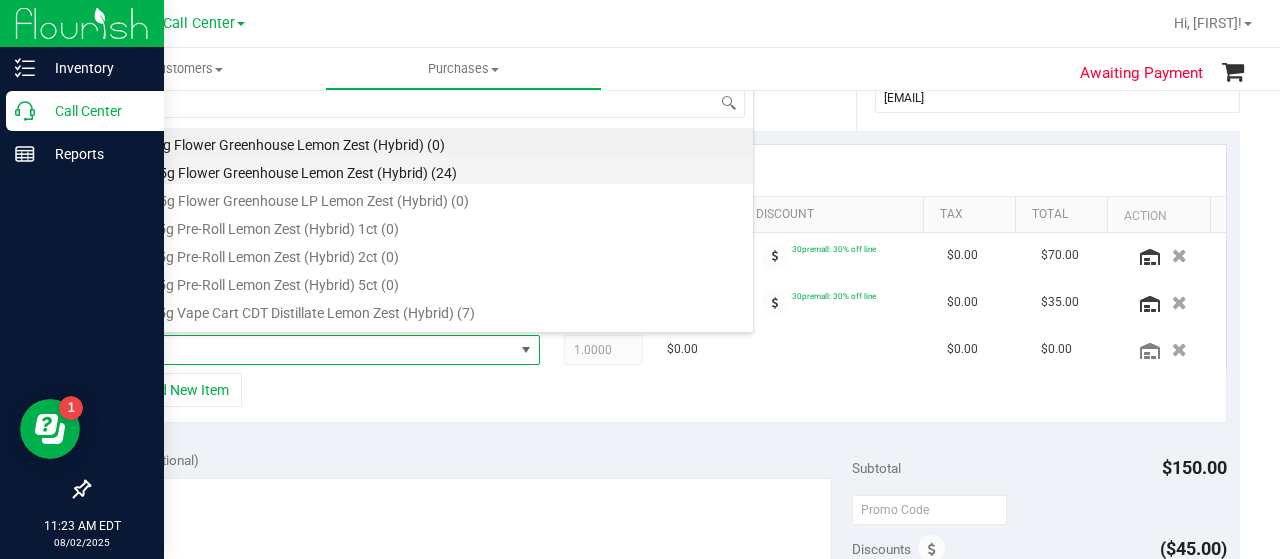 click on "FD 3.5g Flower Greenhouse Lemon Zest (Hybrid) (24)" at bounding box center (434, 170) 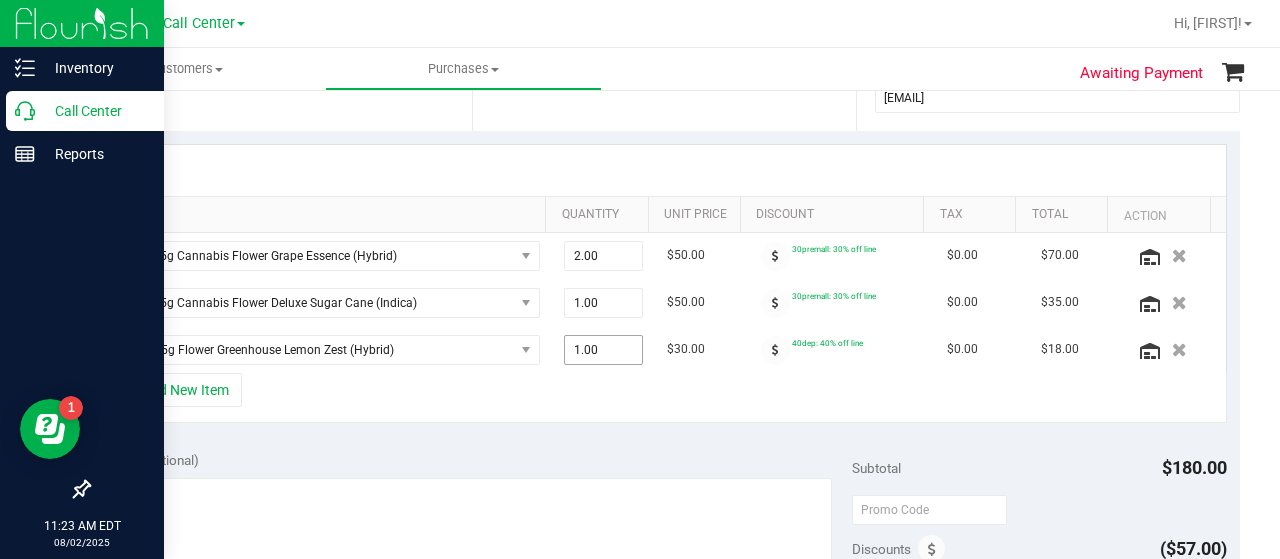click on "1.00 1" at bounding box center (604, 350) 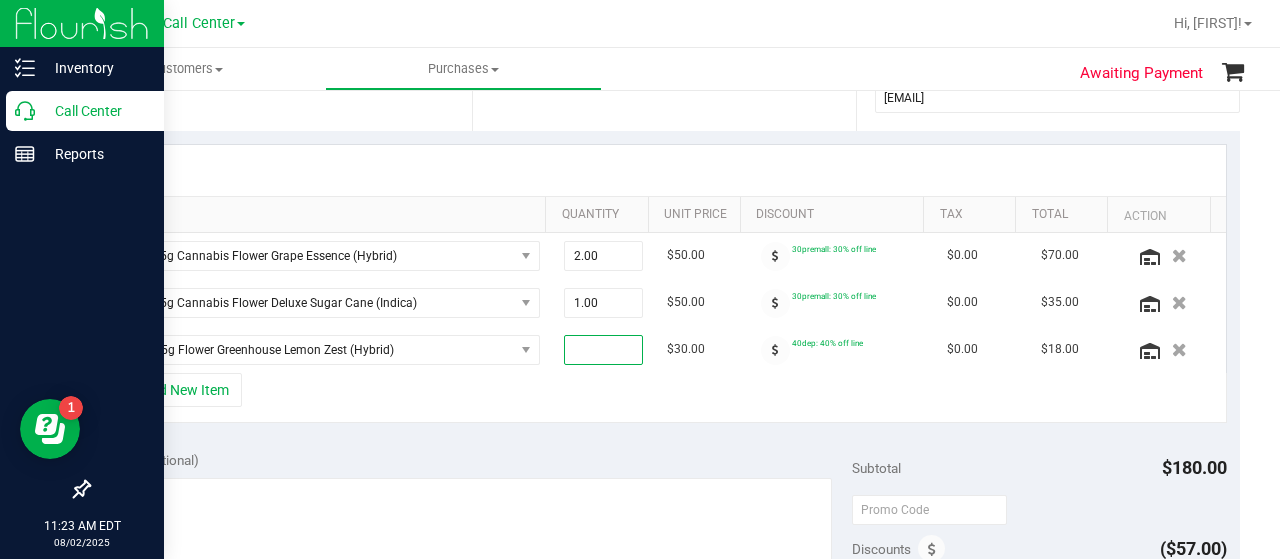 type on "2" 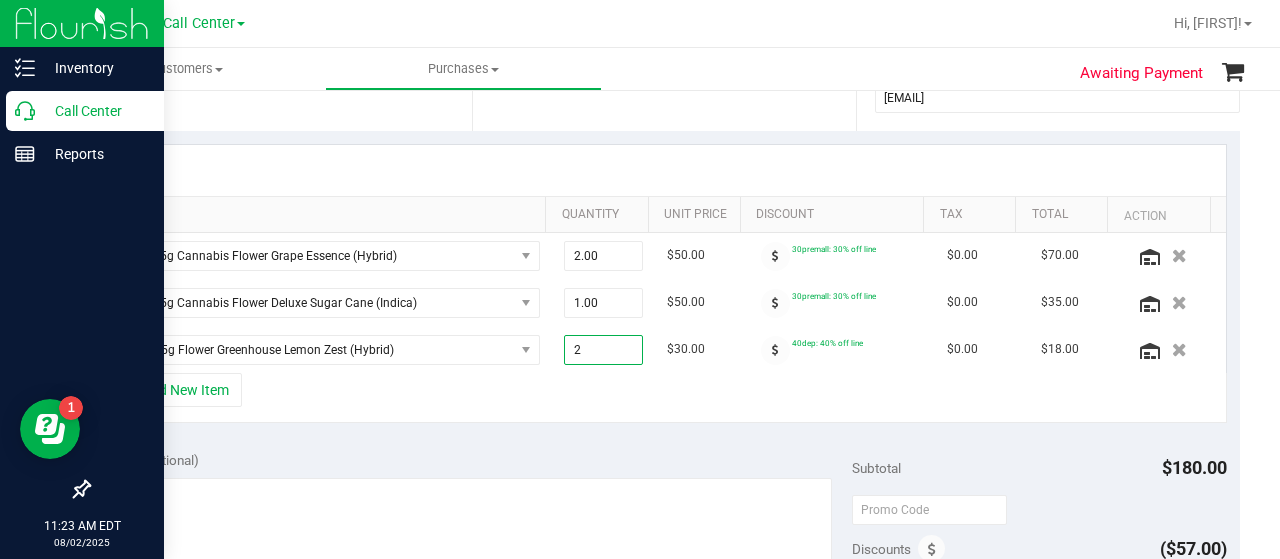 type on "2.00" 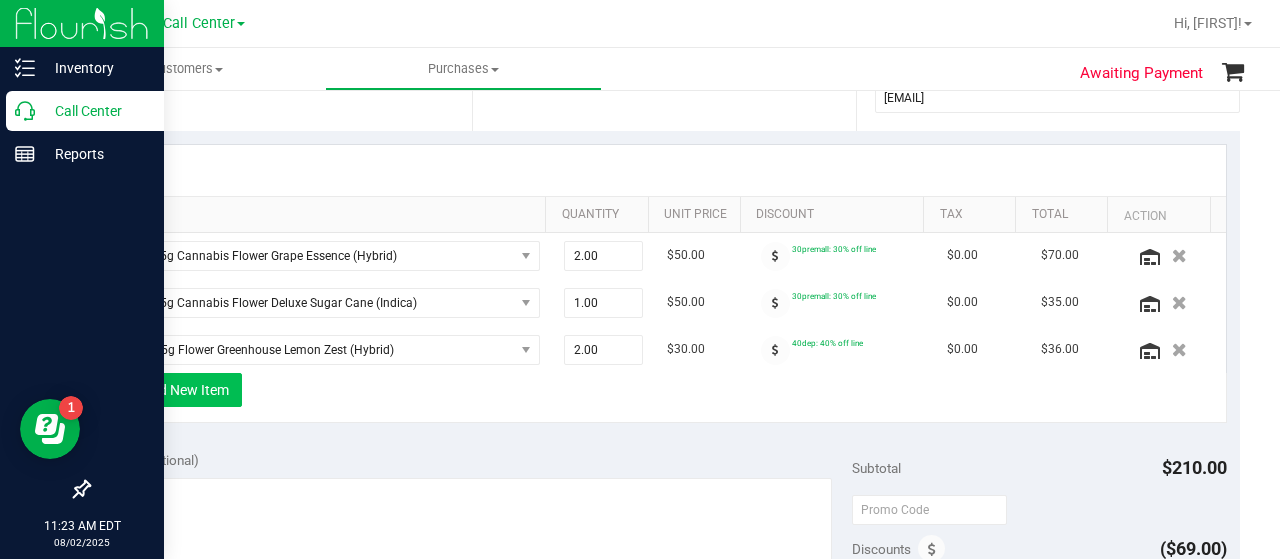 click on "+ Add New Item" at bounding box center (180, 390) 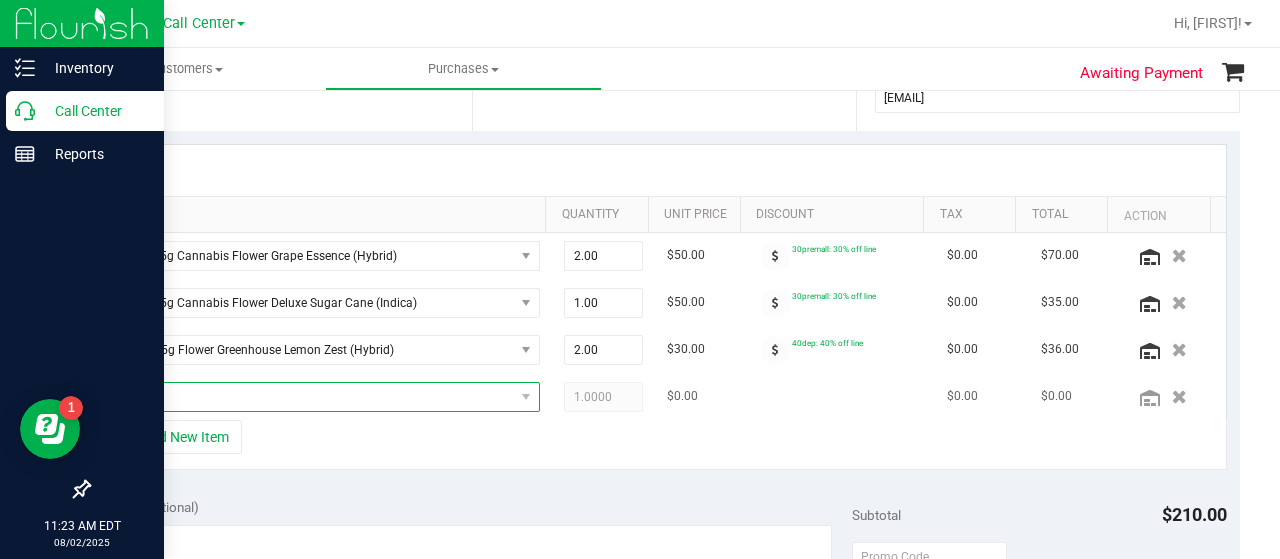 click at bounding box center (315, 397) 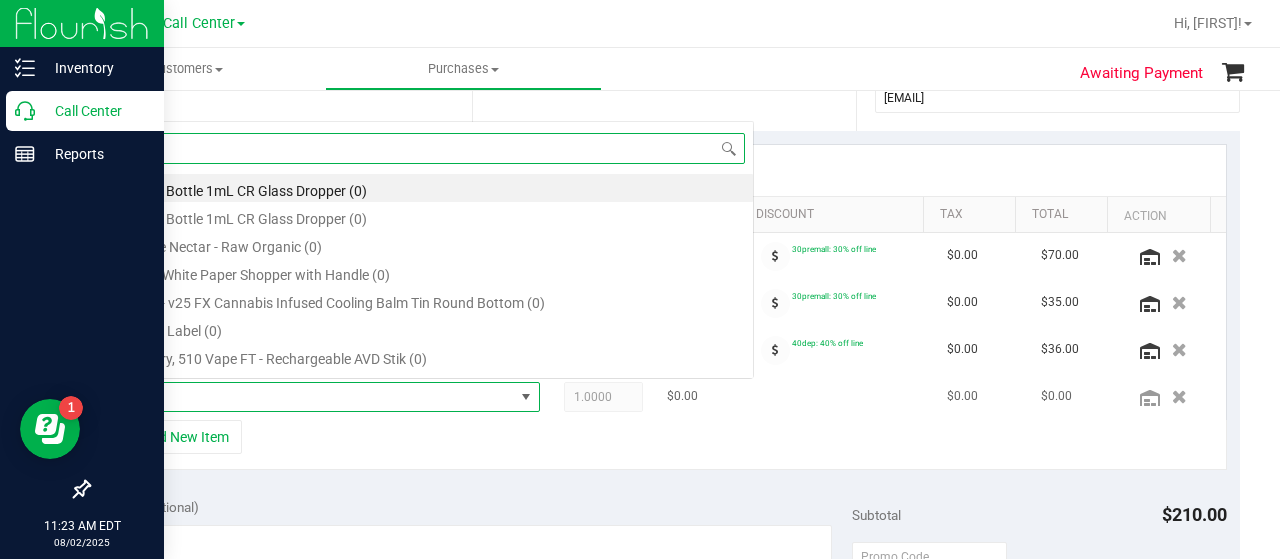 scroll, scrollTop: 0, scrollLeft: 0, axis: both 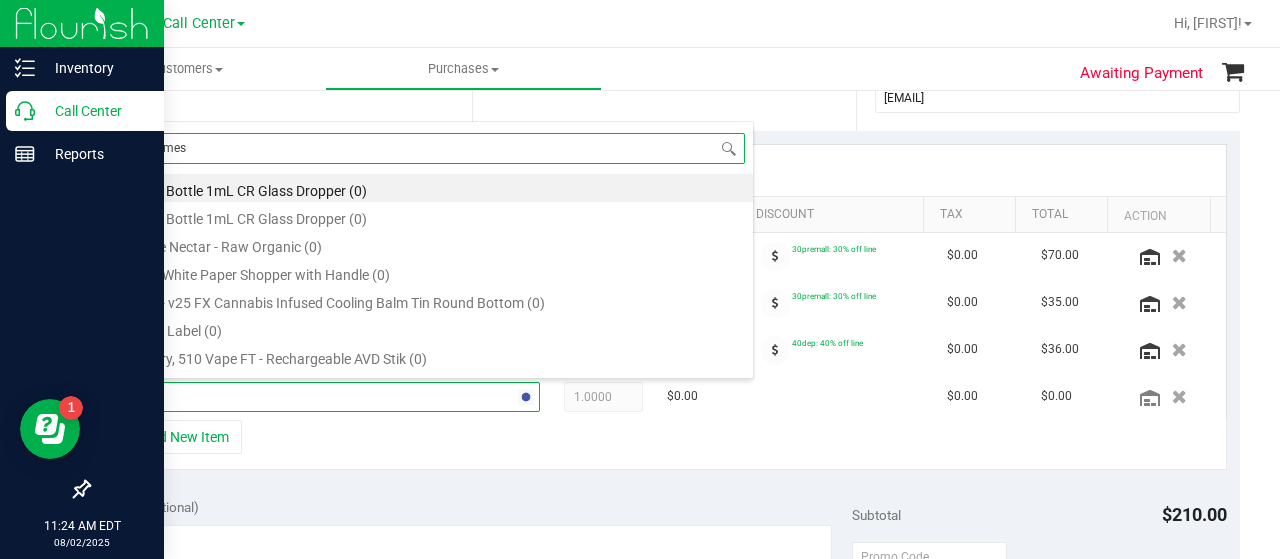 type on "hot mess" 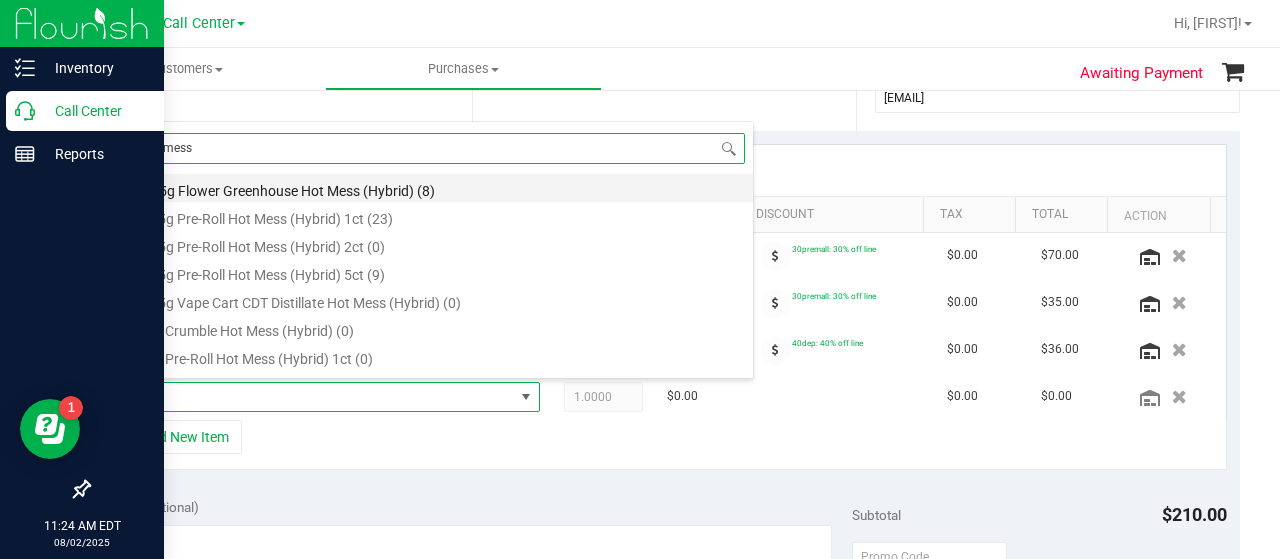 click on "FD 3.5g Flower Greenhouse Hot Mess (Hybrid) (8)" at bounding box center [434, 188] 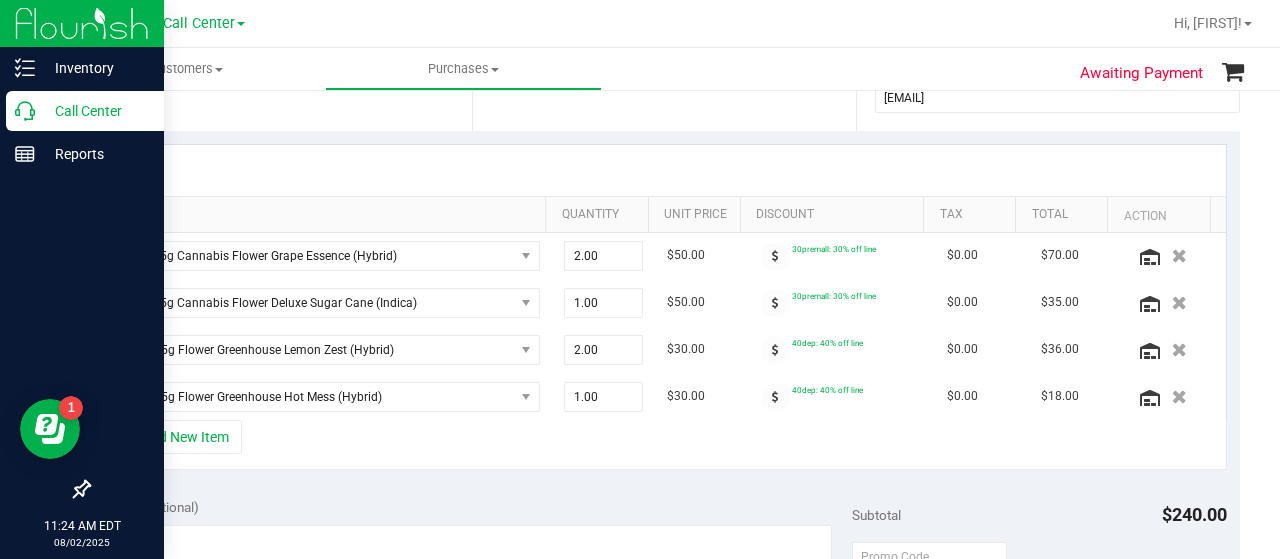 click on "+ Add New Item" at bounding box center [664, 445] 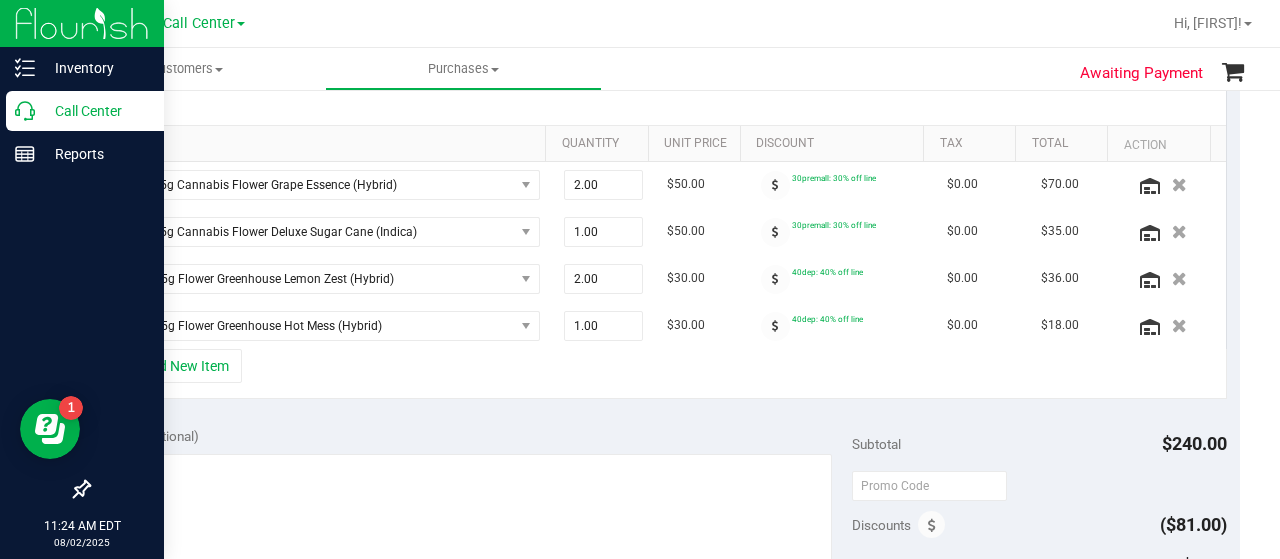 scroll, scrollTop: 500, scrollLeft: 0, axis: vertical 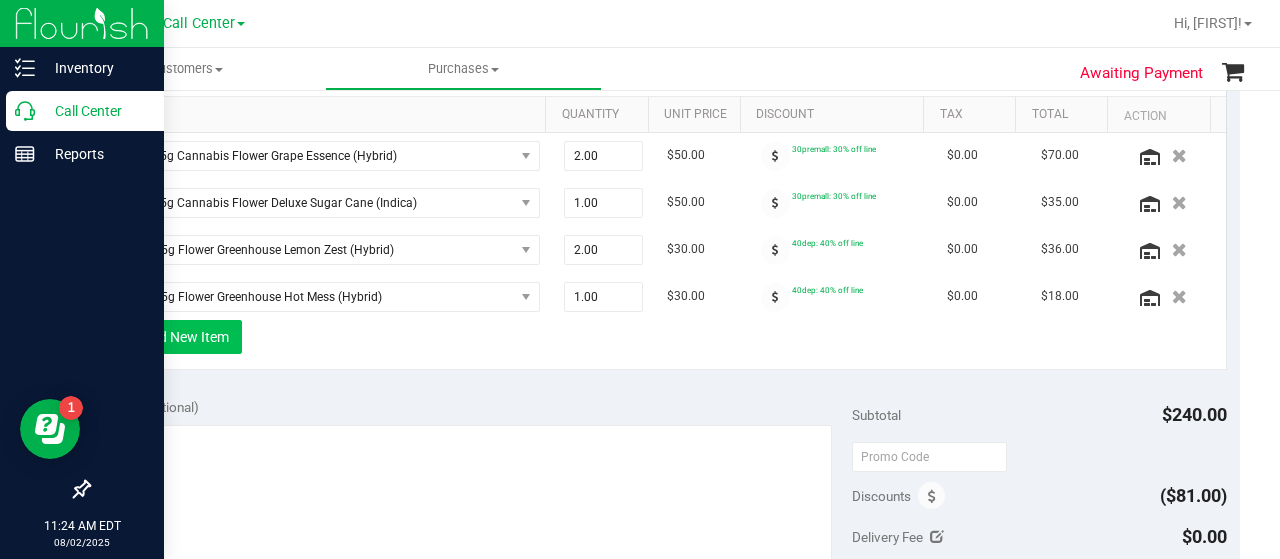 click on "+ Add New Item" at bounding box center (180, 337) 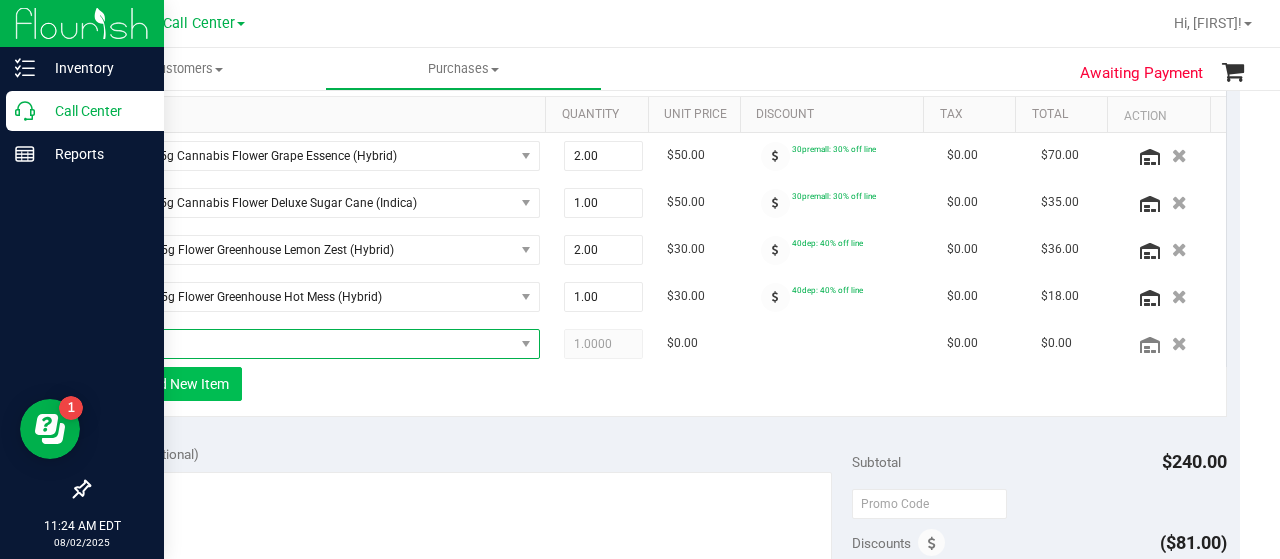 click at bounding box center [315, 344] 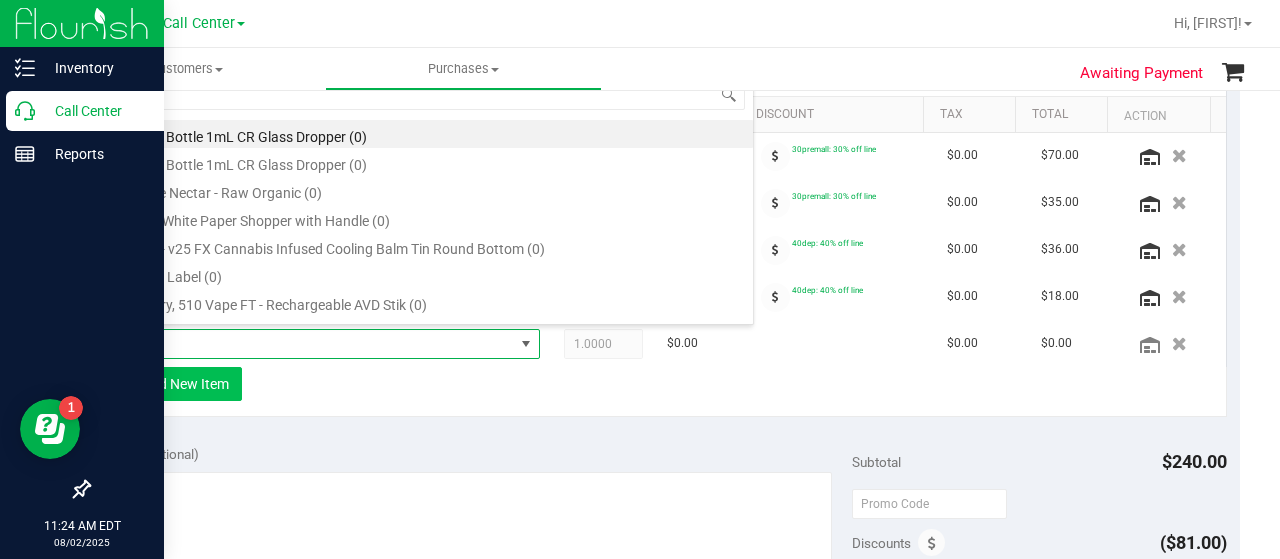 scroll, scrollTop: 99970, scrollLeft: 99586, axis: both 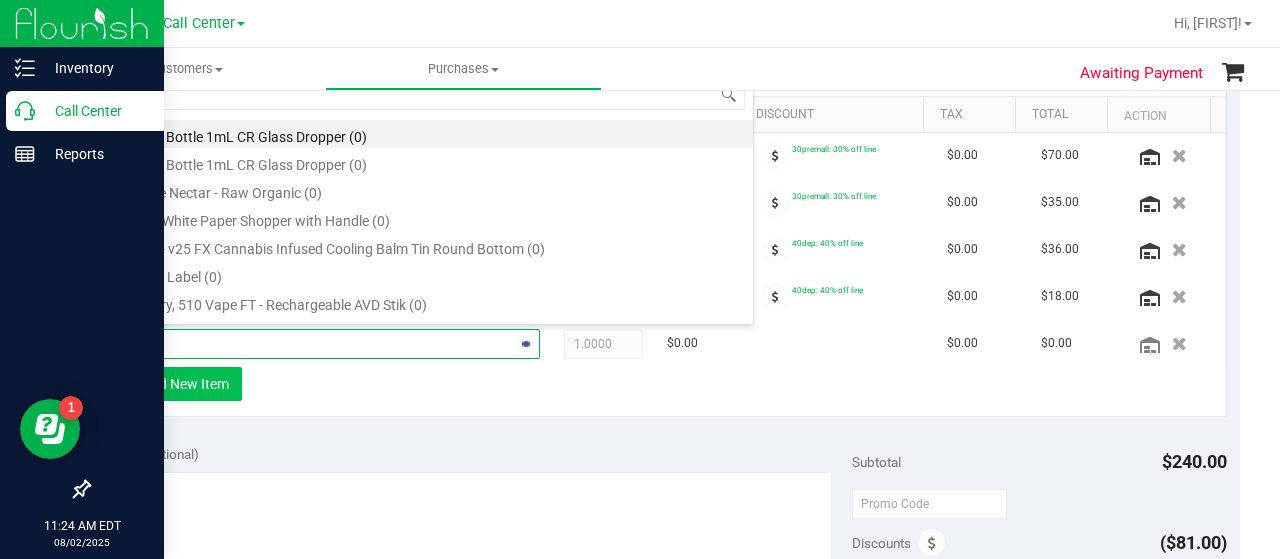 type on "mec" 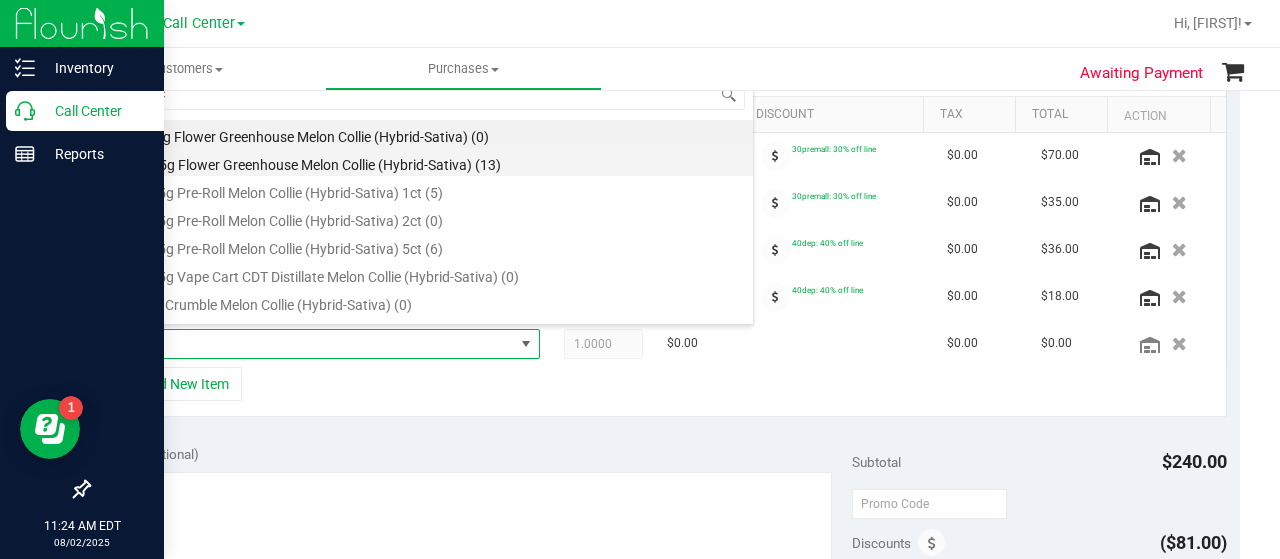 click on "FD 3.5g Flower Greenhouse Melon Collie (Hybrid-Sativa) (13)" at bounding box center (434, 162) 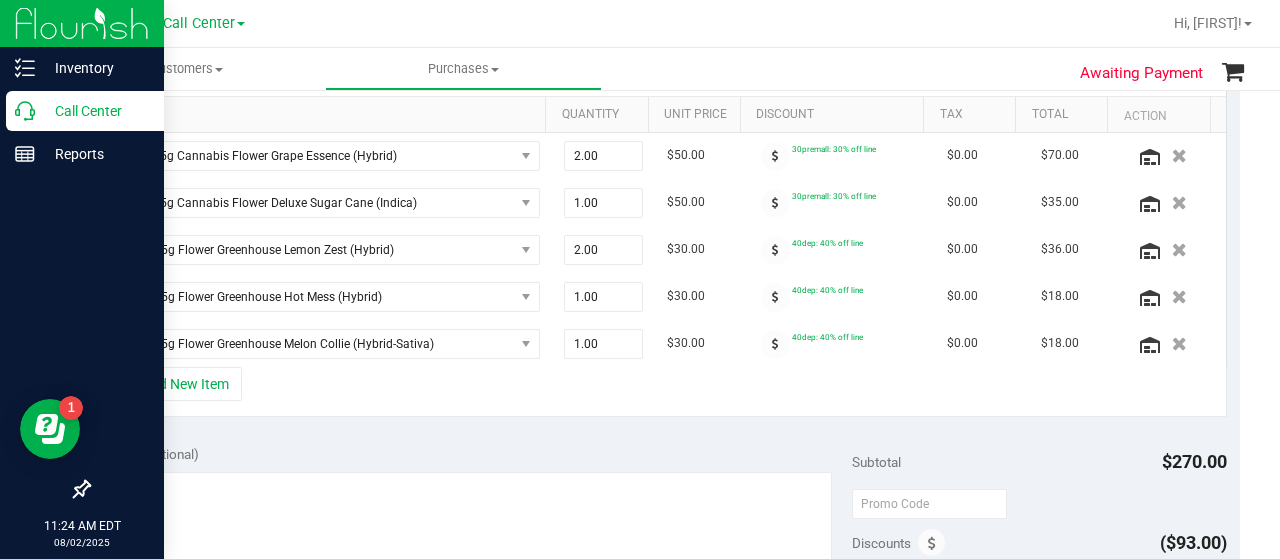 click on "+ Add New Item" at bounding box center [664, 392] 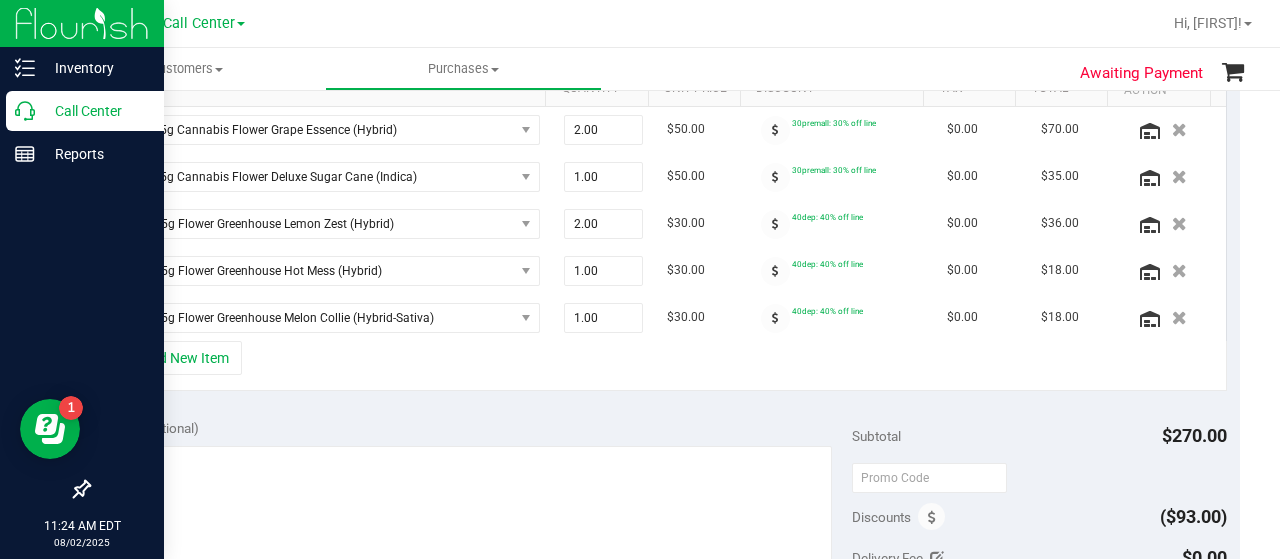 scroll, scrollTop: 500, scrollLeft: 0, axis: vertical 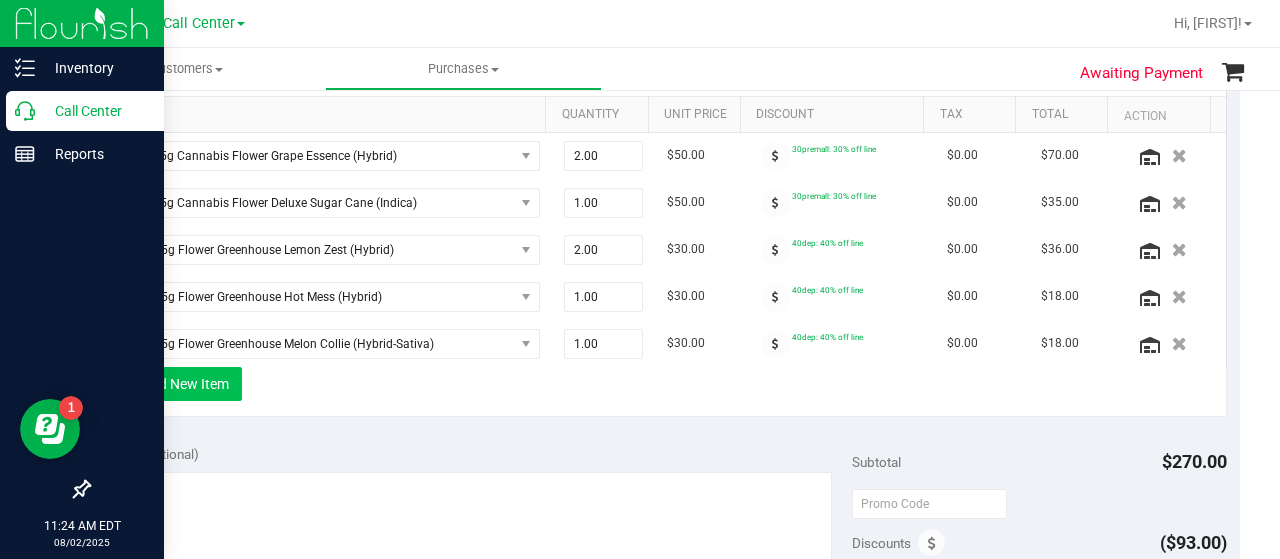 click on "+ Add New Item" at bounding box center (180, 384) 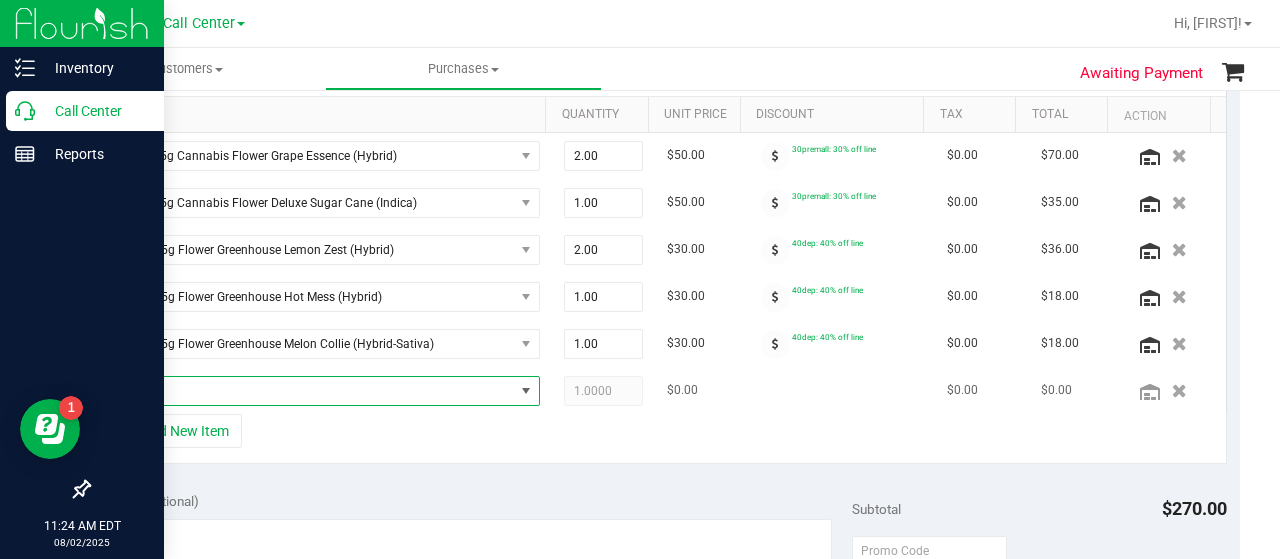click at bounding box center (315, 391) 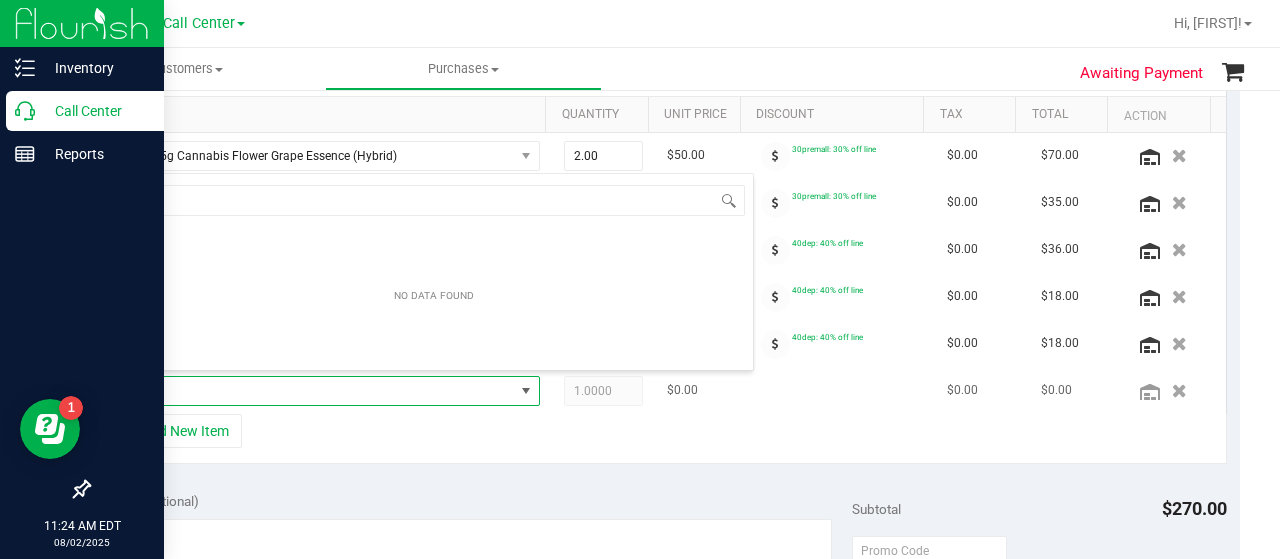 scroll, scrollTop: 99970, scrollLeft: 99586, axis: both 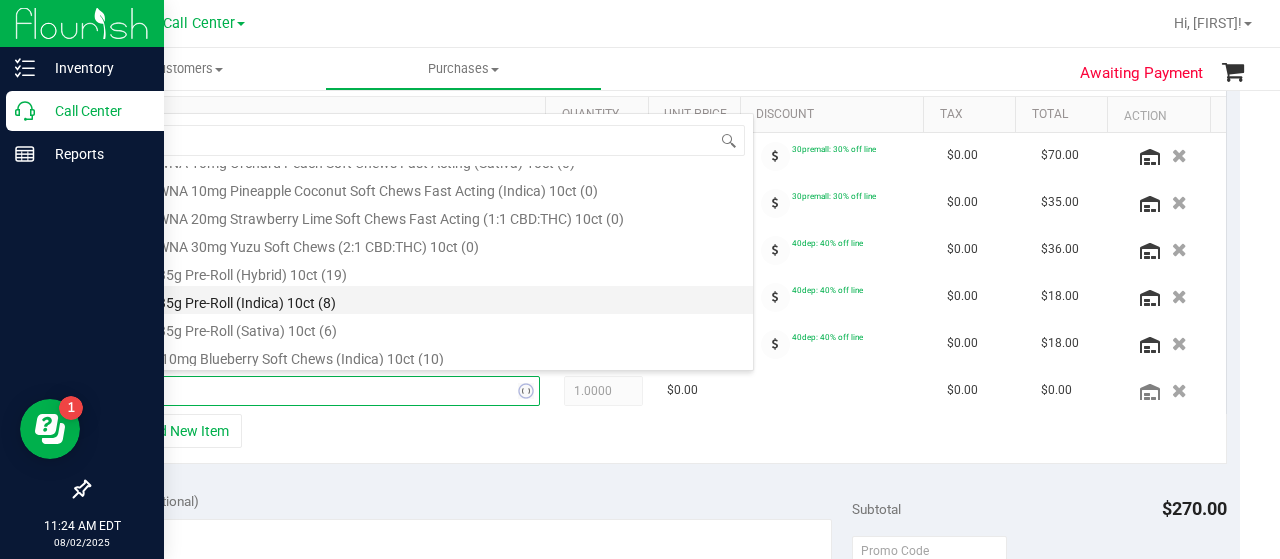 type on "1" 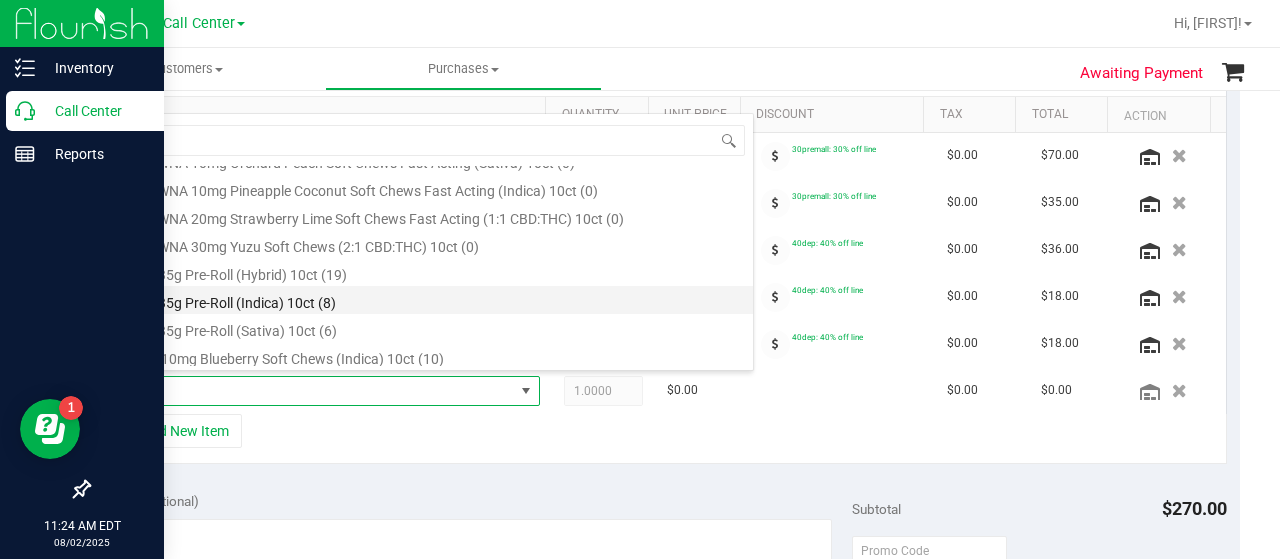 scroll, scrollTop: 0, scrollLeft: 0, axis: both 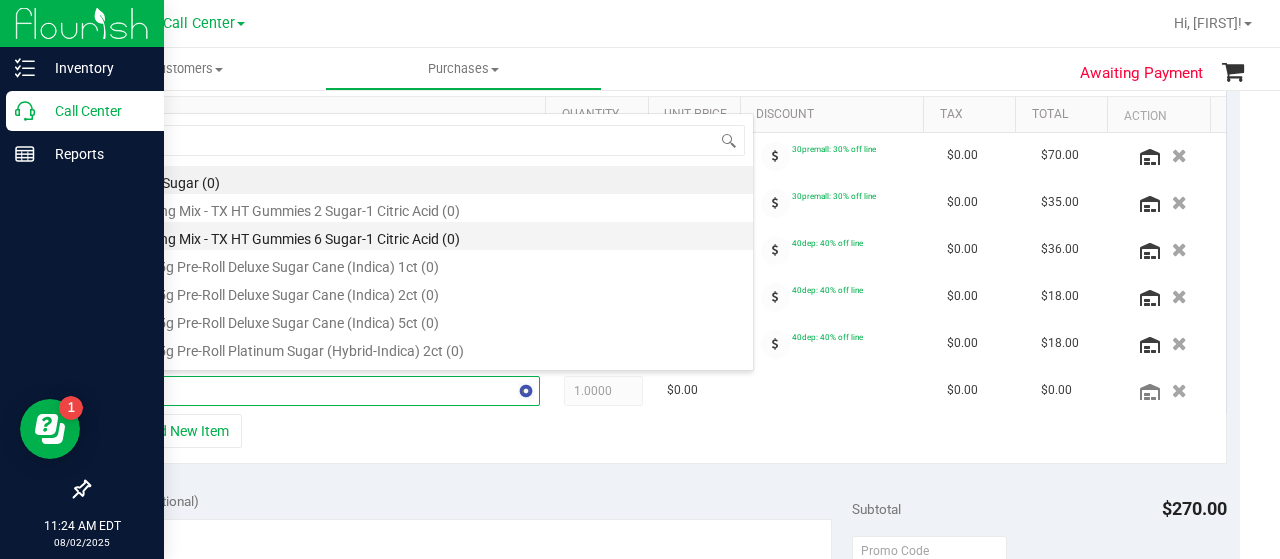 type on "s" 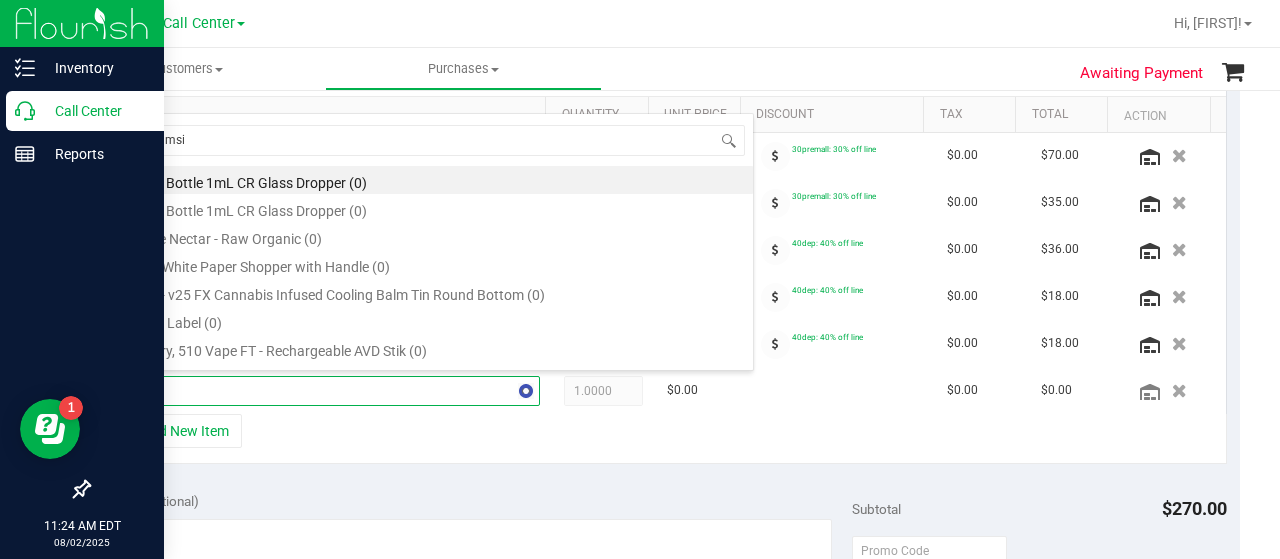 type on "creamsic" 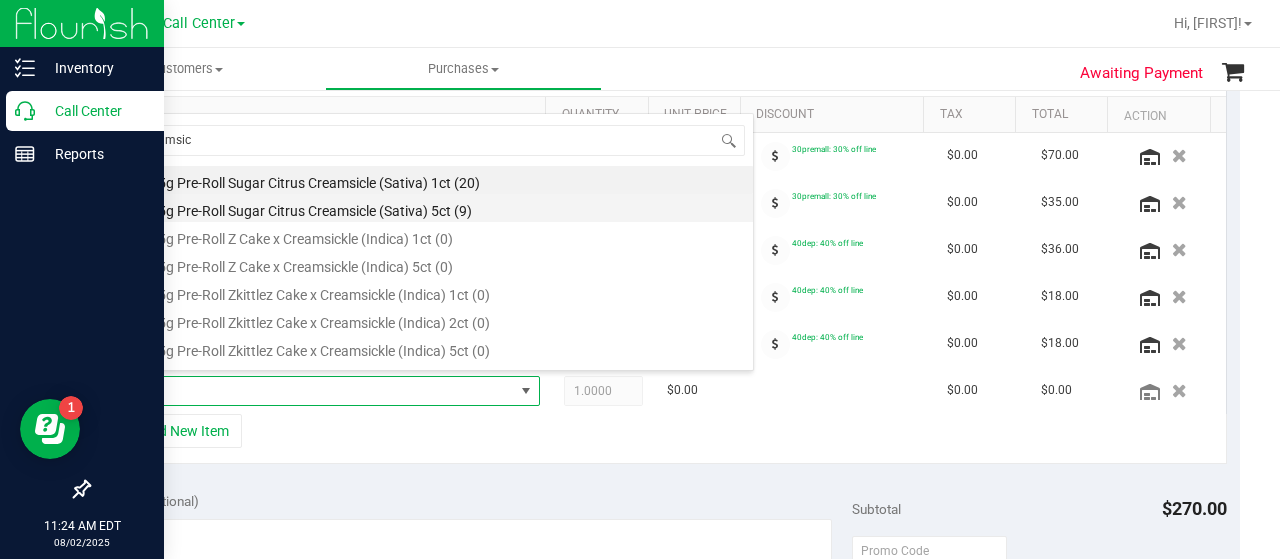 click on "FT 0.5g Pre-Roll Sugar Citrus Creamsicle (Sativa) 5ct (9)" at bounding box center (434, 208) 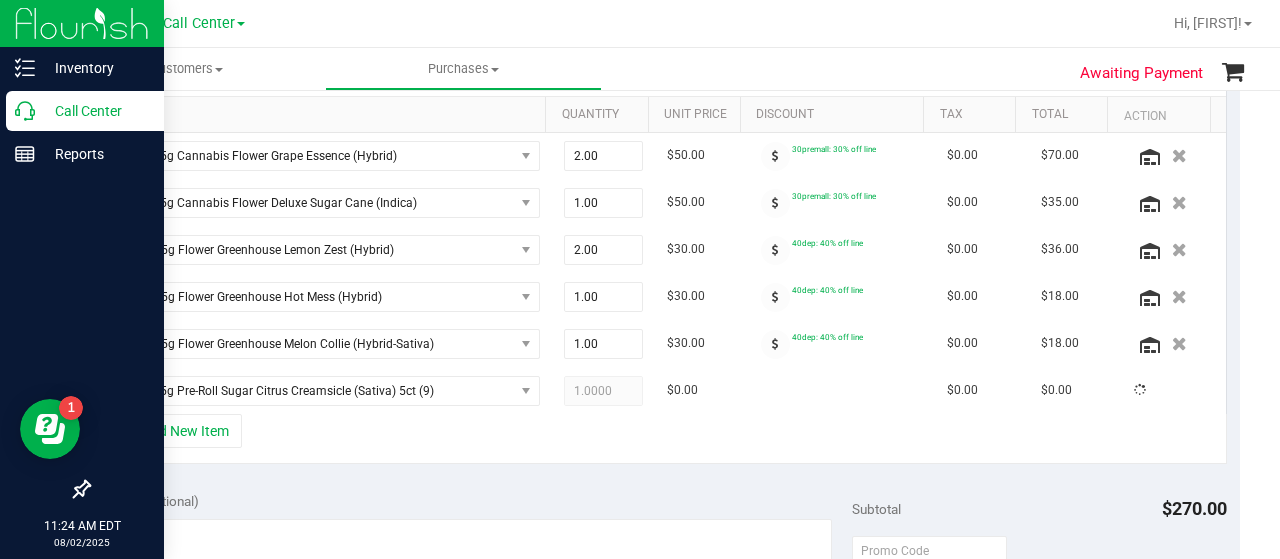 drag, startPoint x: 322, startPoint y: 413, endPoint x: 258, endPoint y: 422, distance: 64.629715 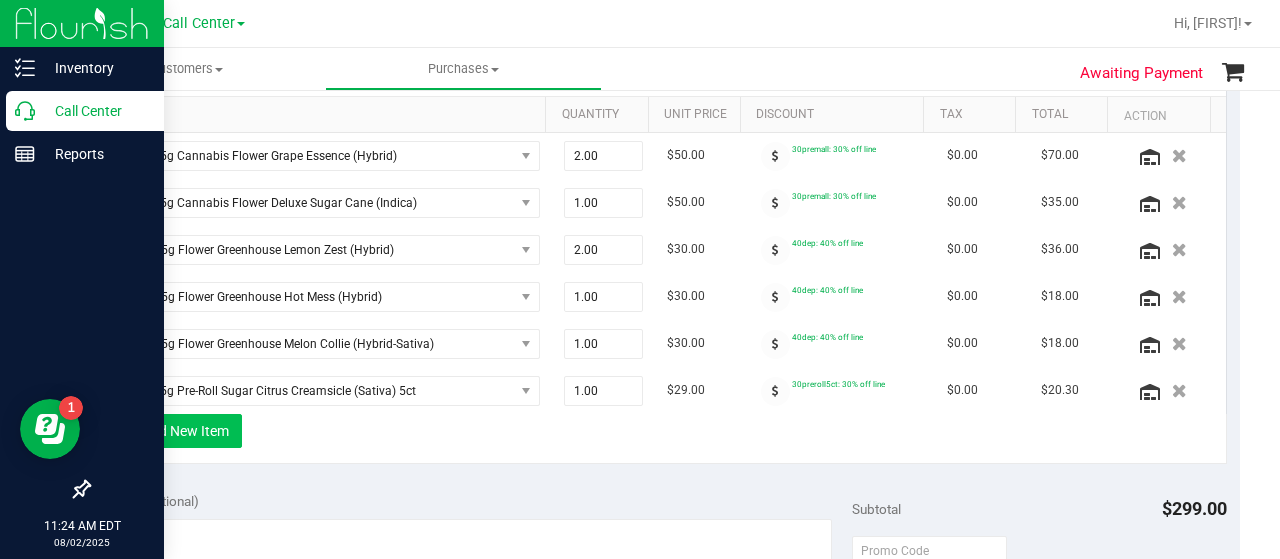 click on "+ Add New Item" at bounding box center (180, 431) 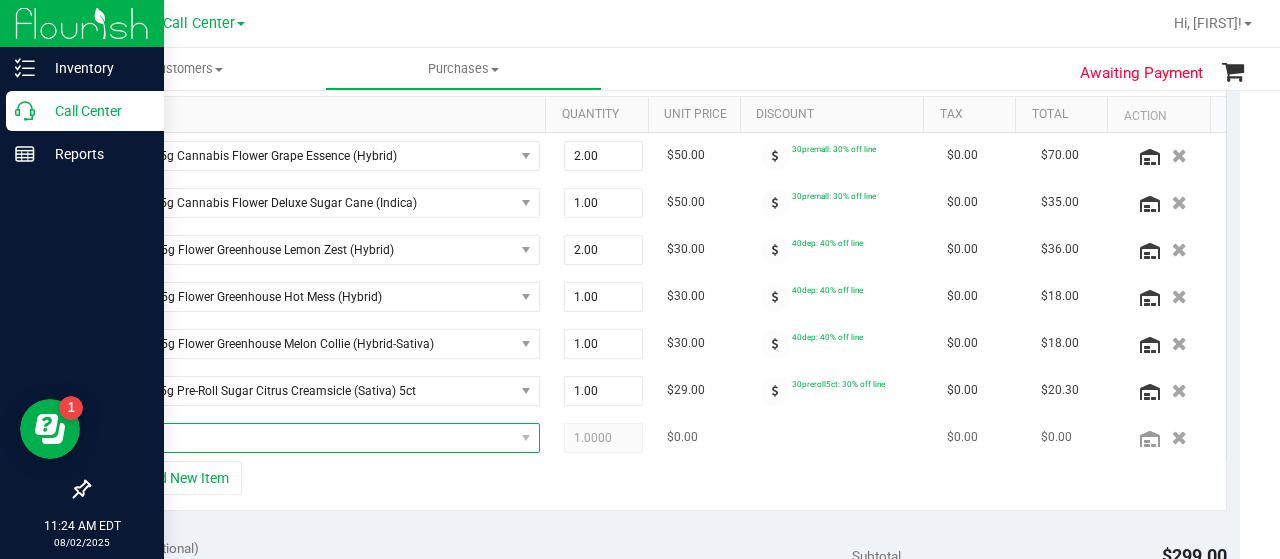click at bounding box center (315, 438) 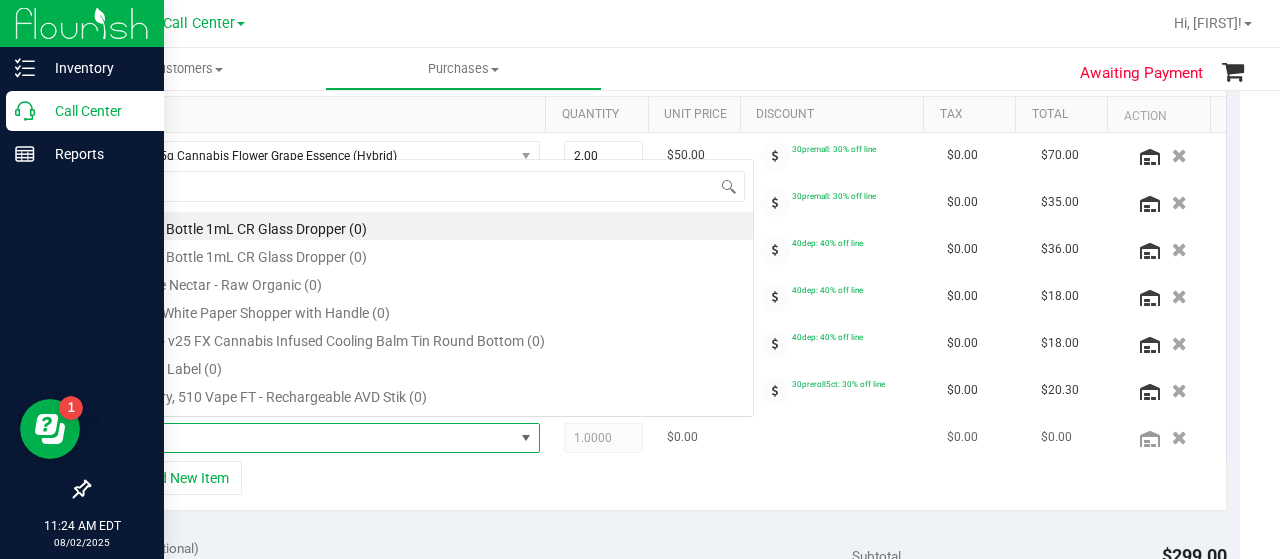 scroll, scrollTop: 0, scrollLeft: 0, axis: both 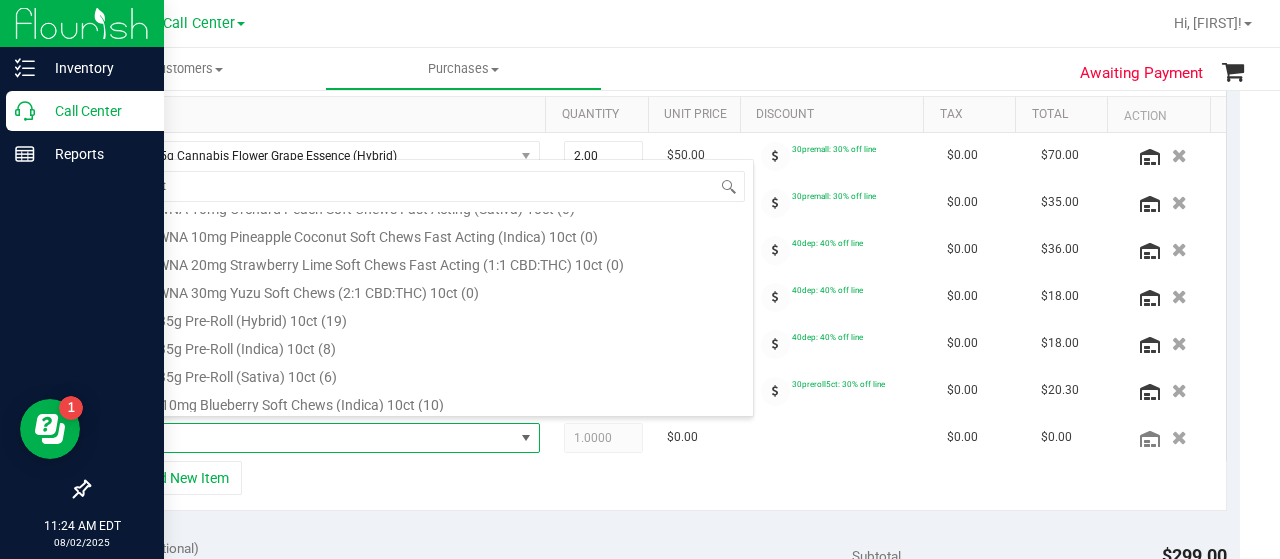 type on "10ct" 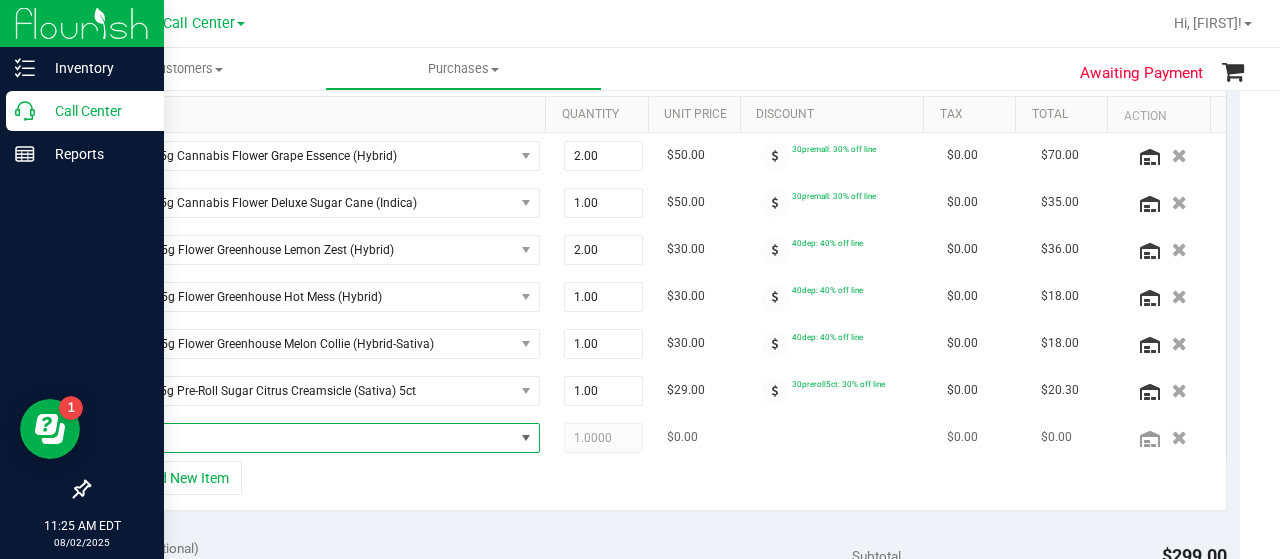 click at bounding box center [315, 438] 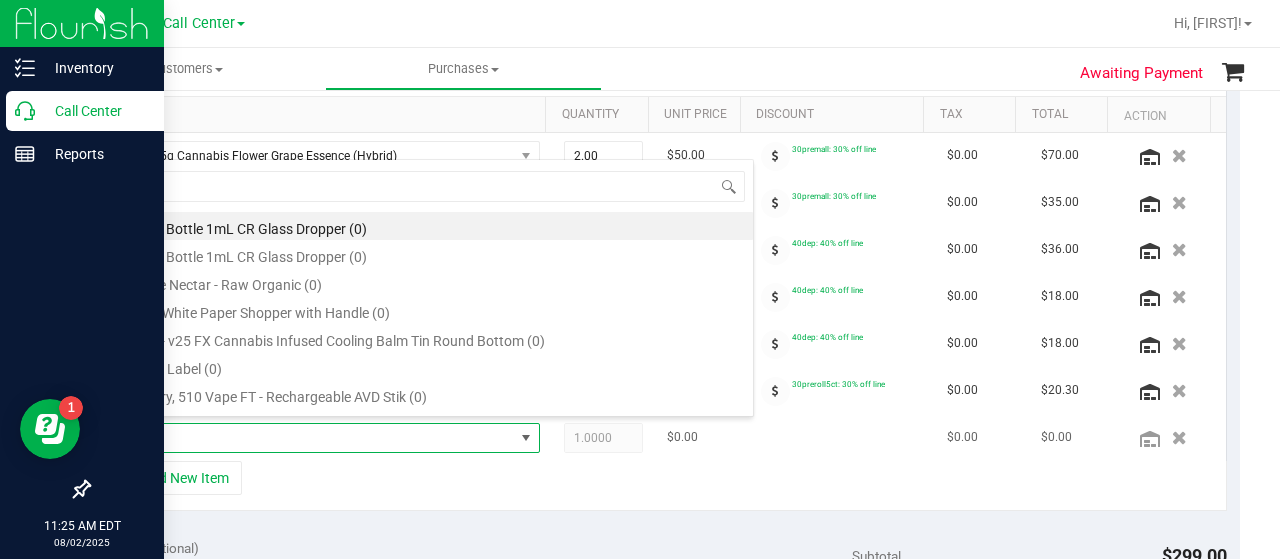scroll, scrollTop: 99970, scrollLeft: 99586, axis: both 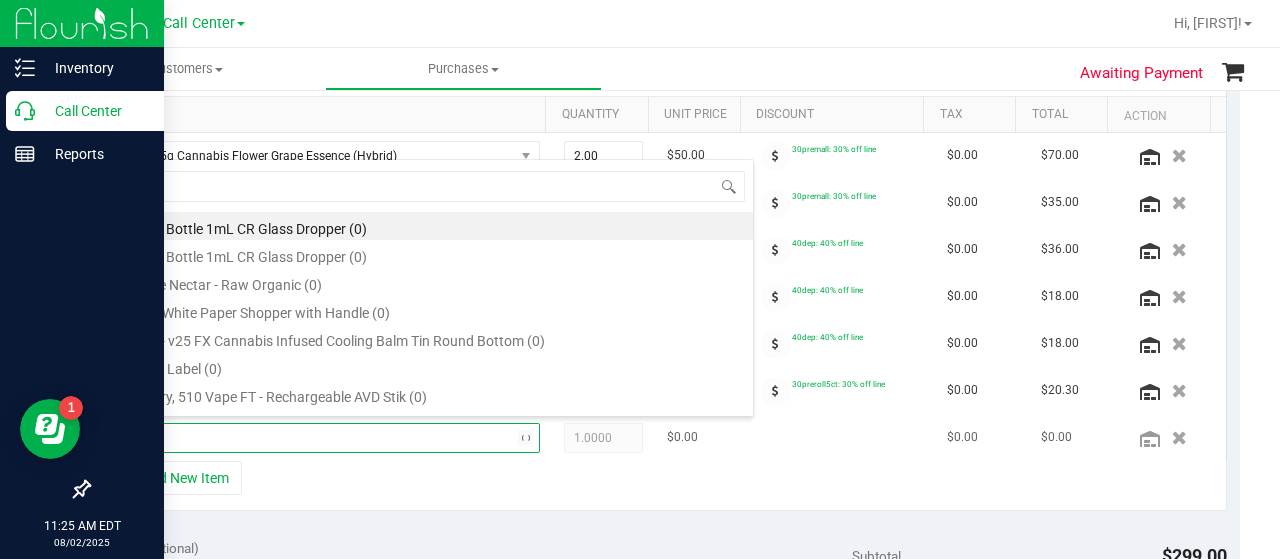 type on "10ct" 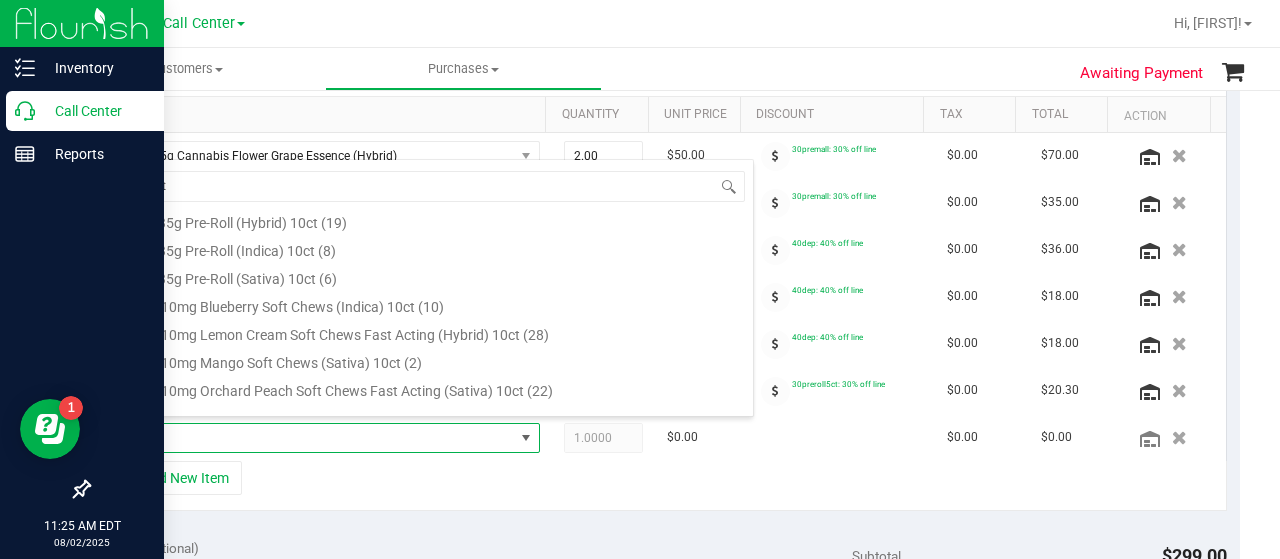 scroll, scrollTop: 400, scrollLeft: 0, axis: vertical 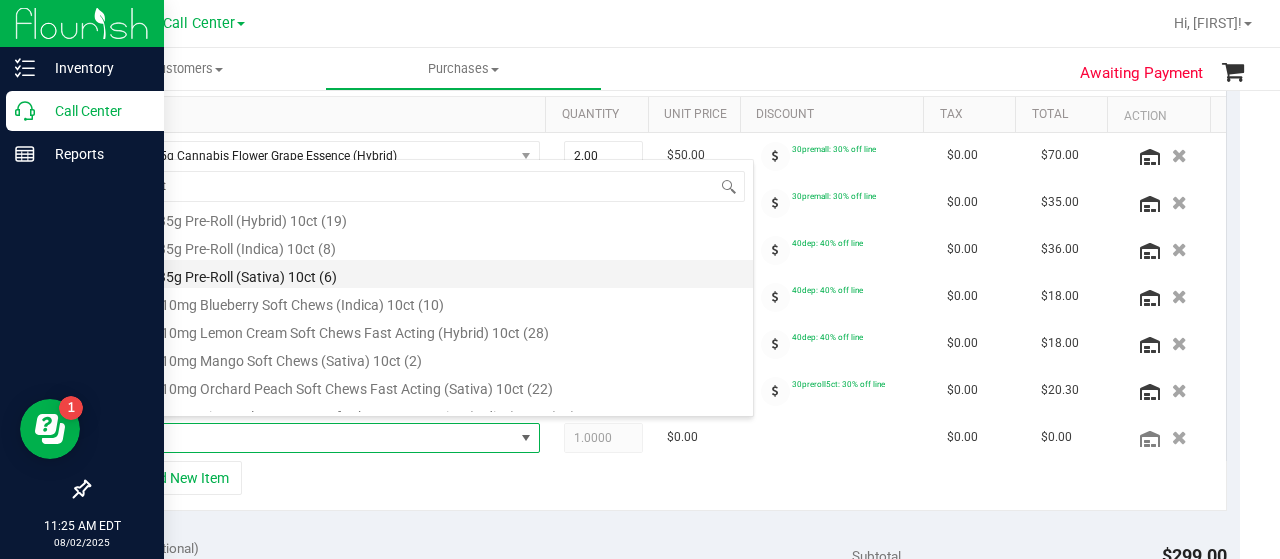 click on "FT 0.35g Pre-Roll (Sativa) 10ct (6)" at bounding box center [434, 274] 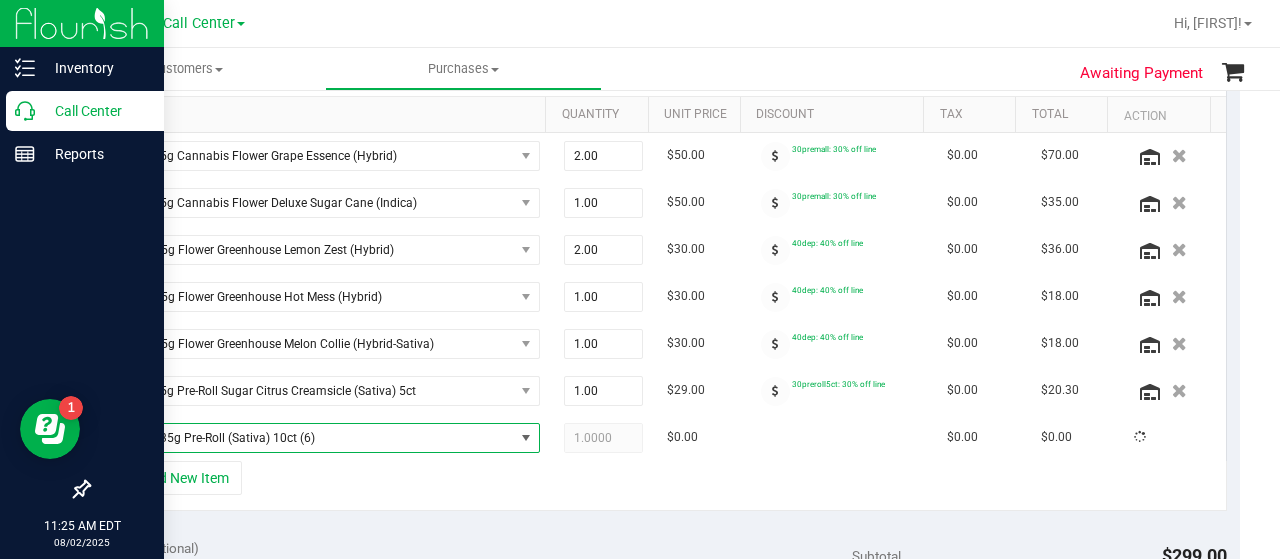 click on "+ Add New Item" at bounding box center (664, 486) 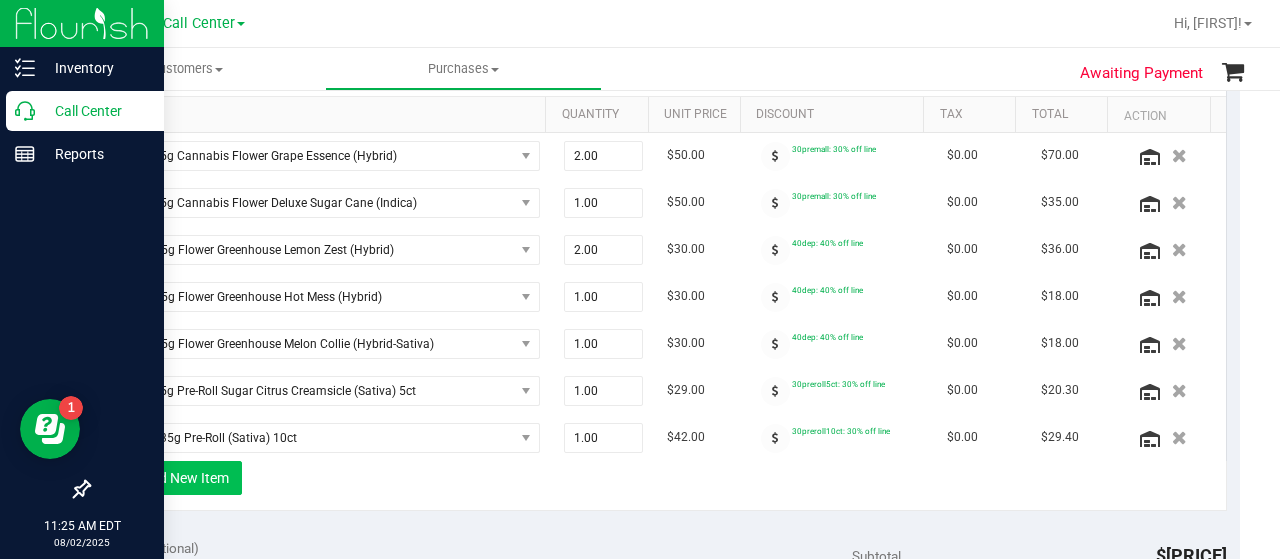click on "+ Add New Item" at bounding box center (180, 478) 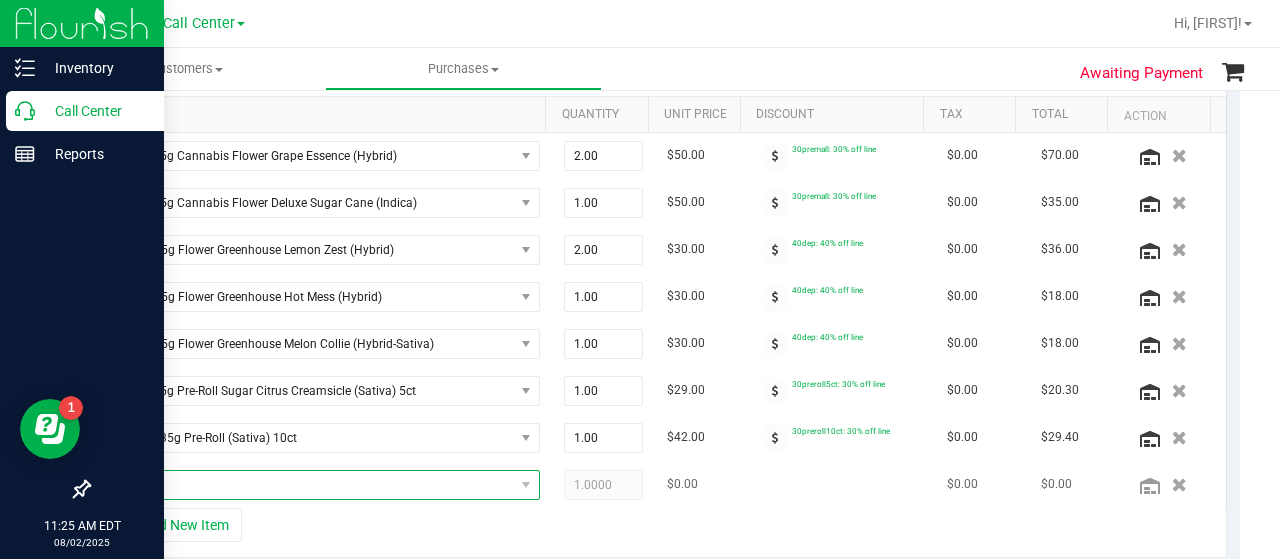 click at bounding box center [315, 485] 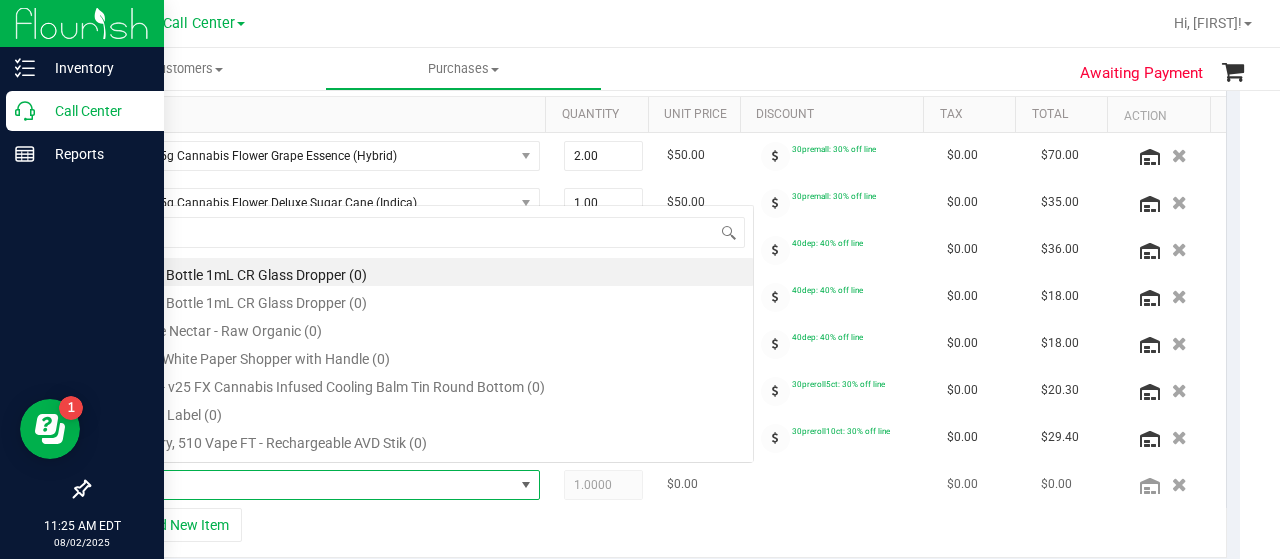 scroll, scrollTop: 0, scrollLeft: 0, axis: both 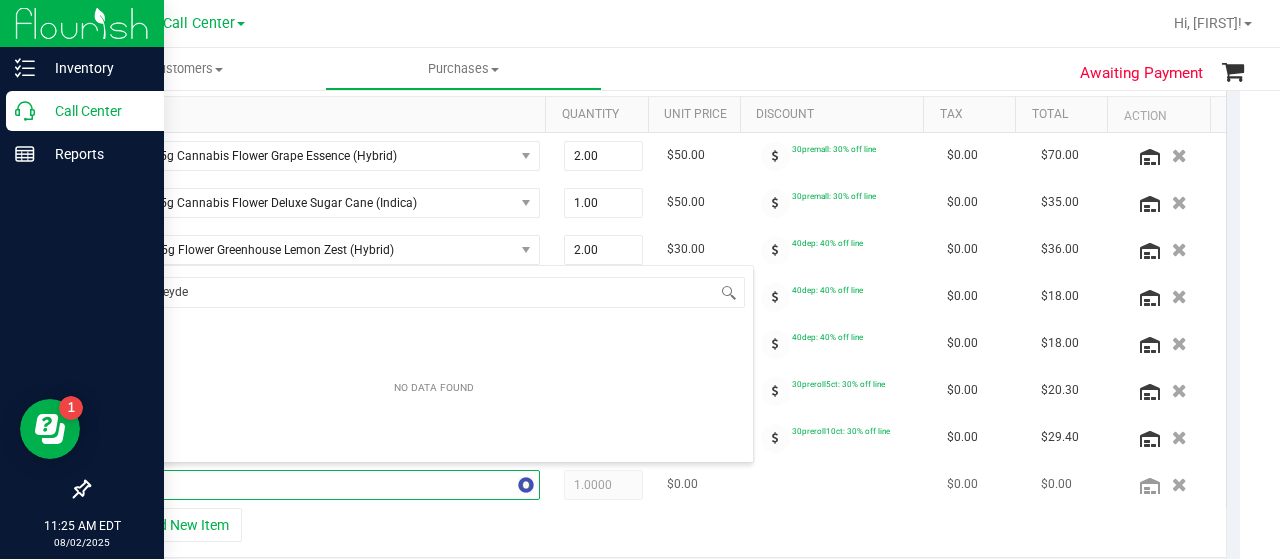 type on "honeydew" 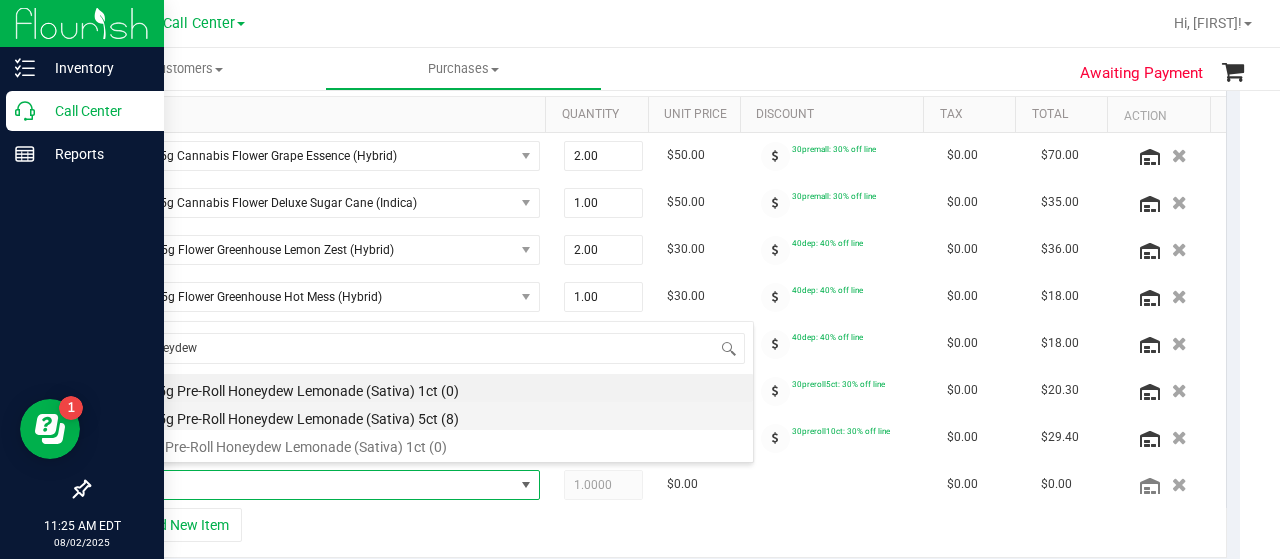 click on "FT 0.5g Pre-Roll Honeydew Lemonade (Sativa) 5ct (8)" at bounding box center [434, 416] 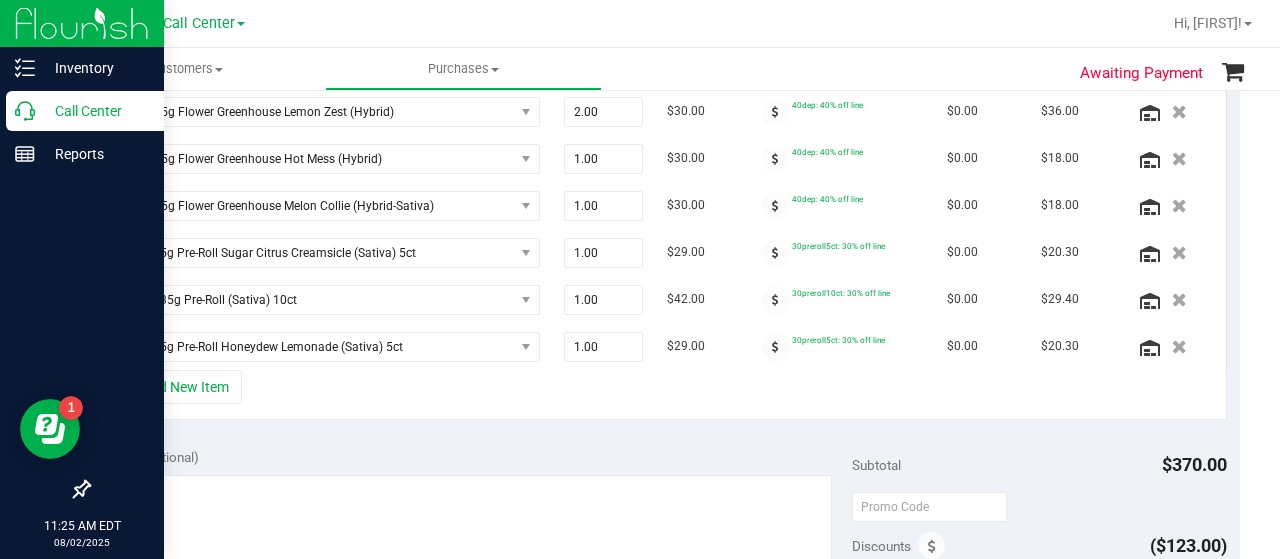 scroll, scrollTop: 668, scrollLeft: 0, axis: vertical 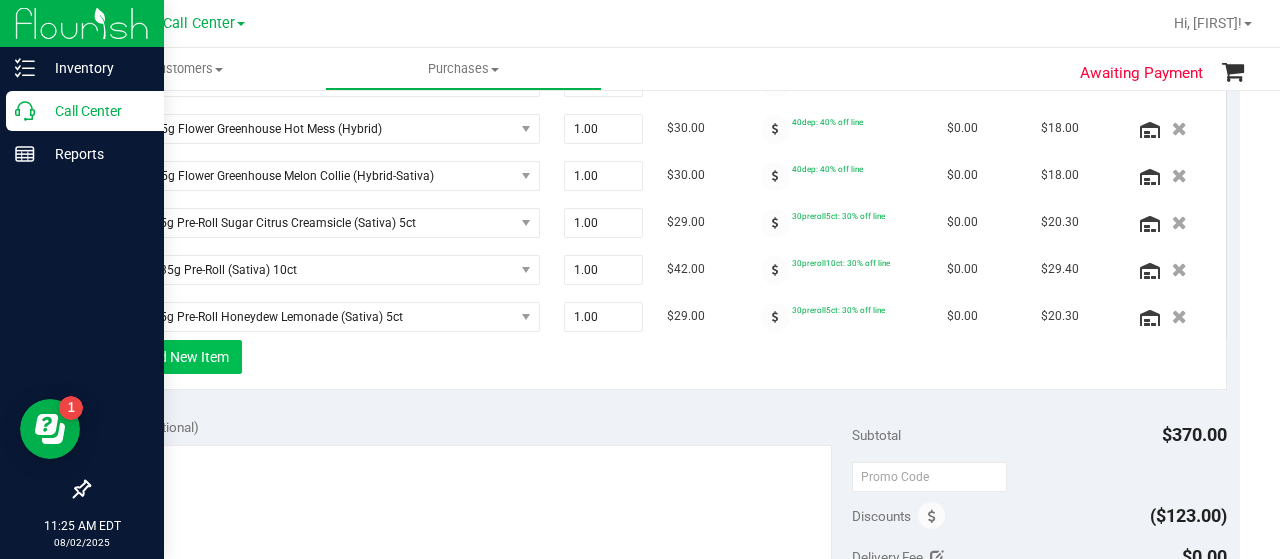 click on "+ Add New Item" at bounding box center (180, 357) 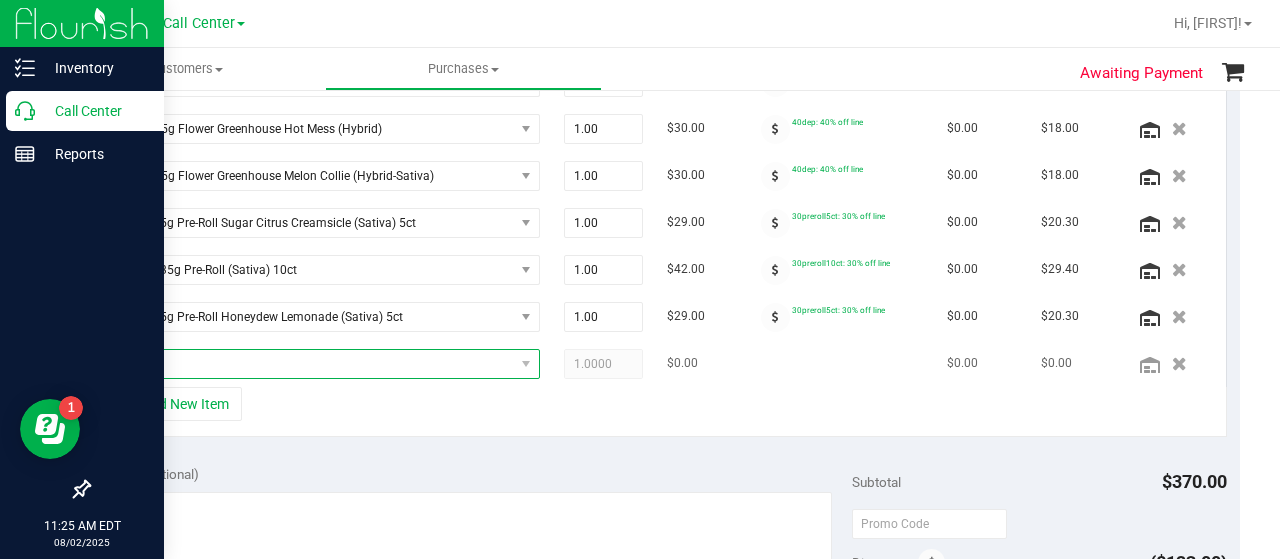 click at bounding box center (315, 364) 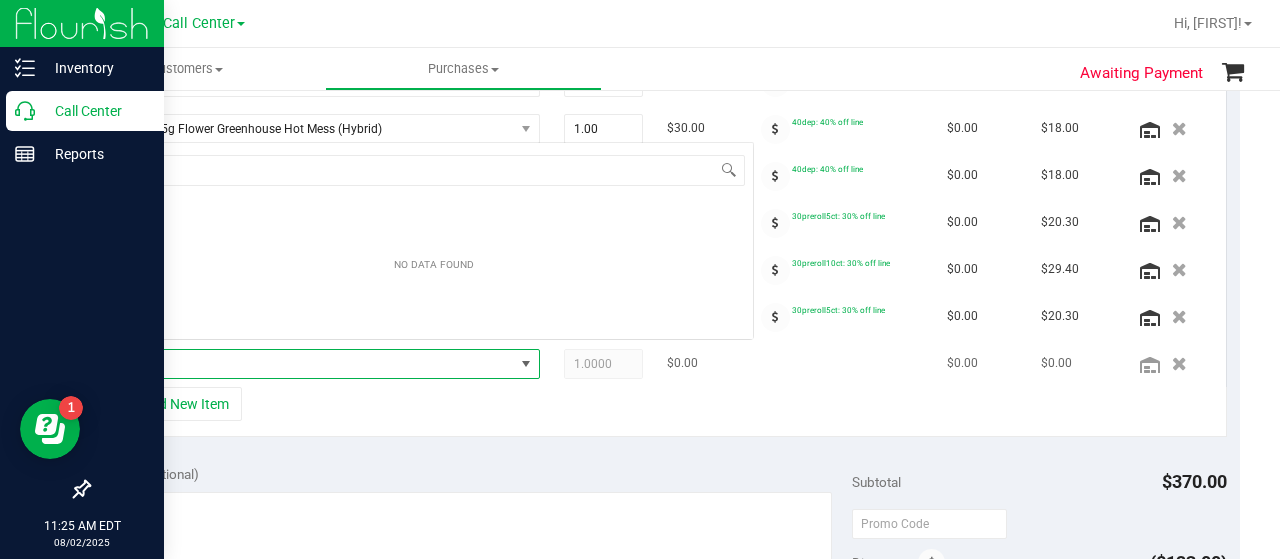scroll, scrollTop: 0, scrollLeft: 0, axis: both 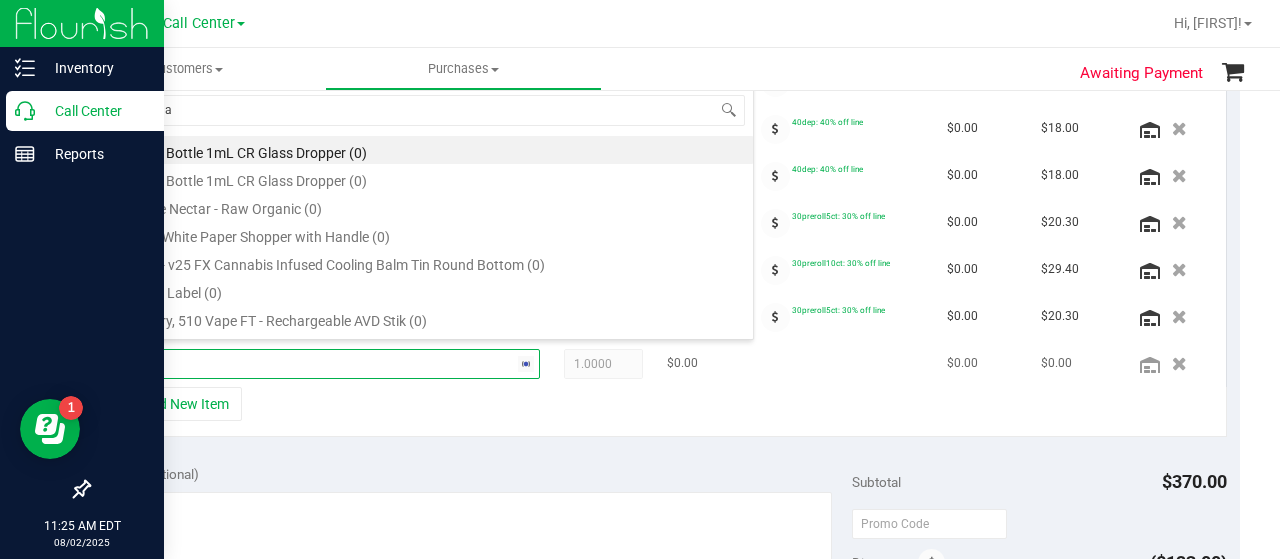 type on "le man" 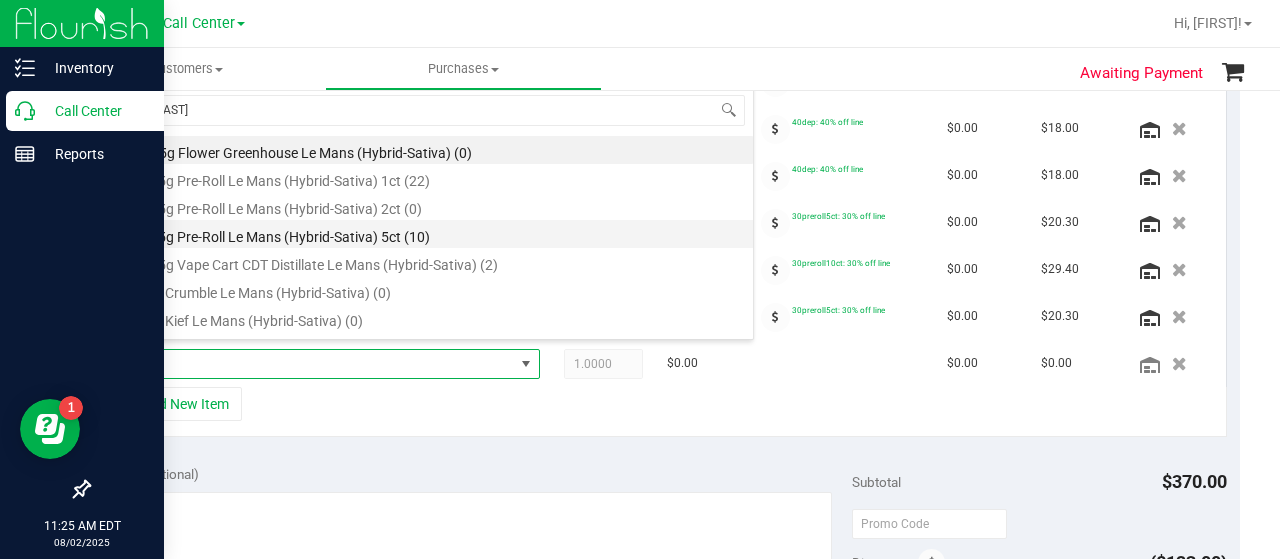 click on "FT 0.5g Pre-Roll Le Mans (Hybrid-Sativa) 5ct (10)" at bounding box center [434, 234] 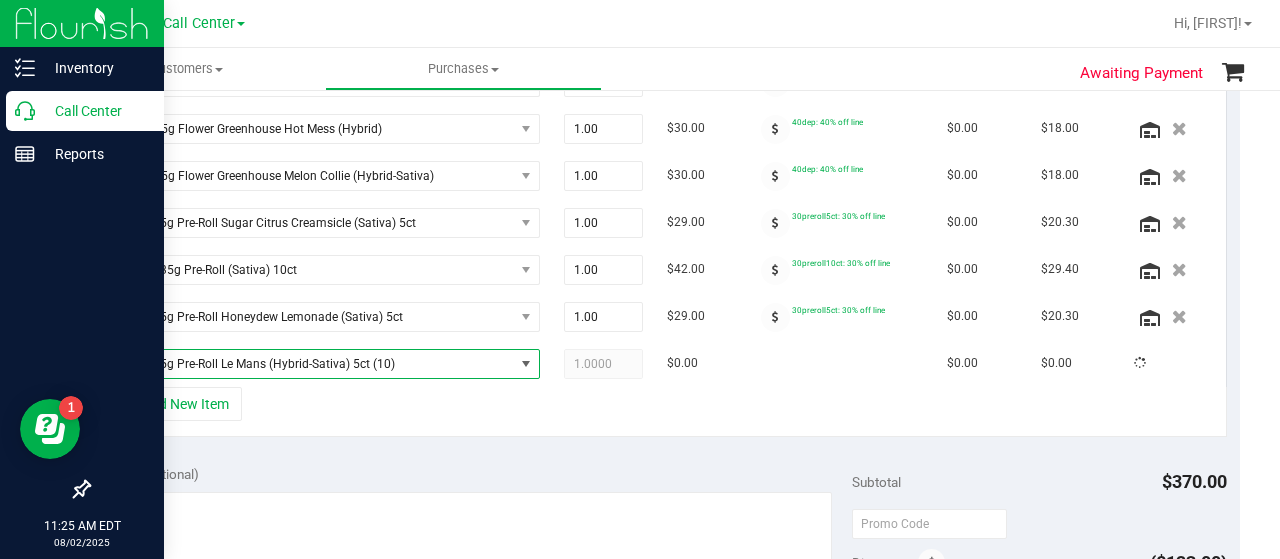 click on "+ Add New Item" at bounding box center [664, 412] 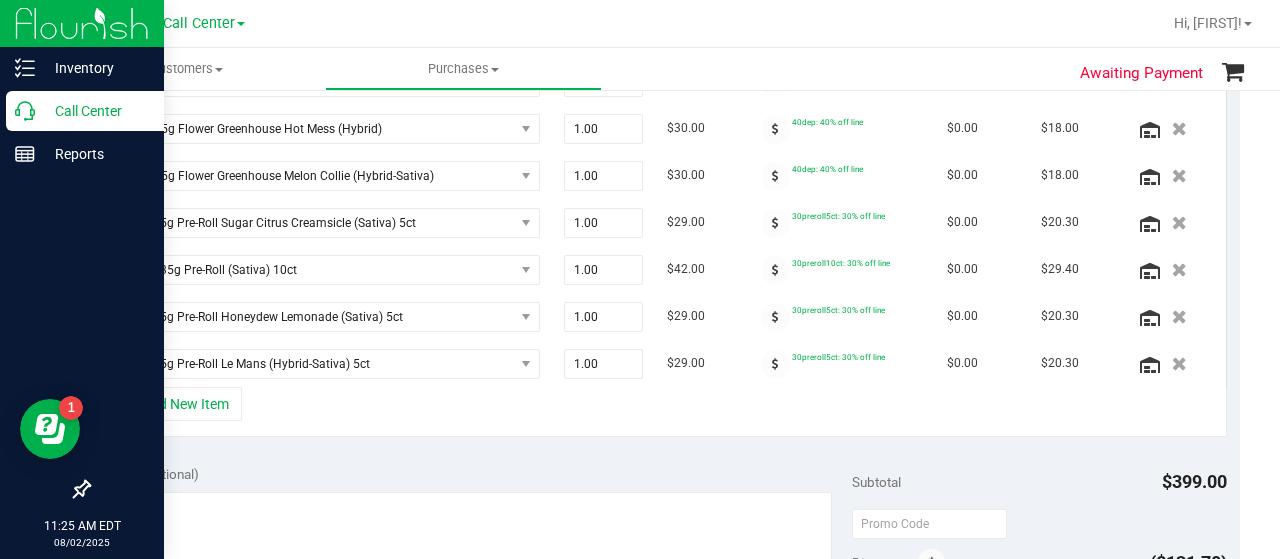 scroll, scrollTop: 637, scrollLeft: 0, axis: vertical 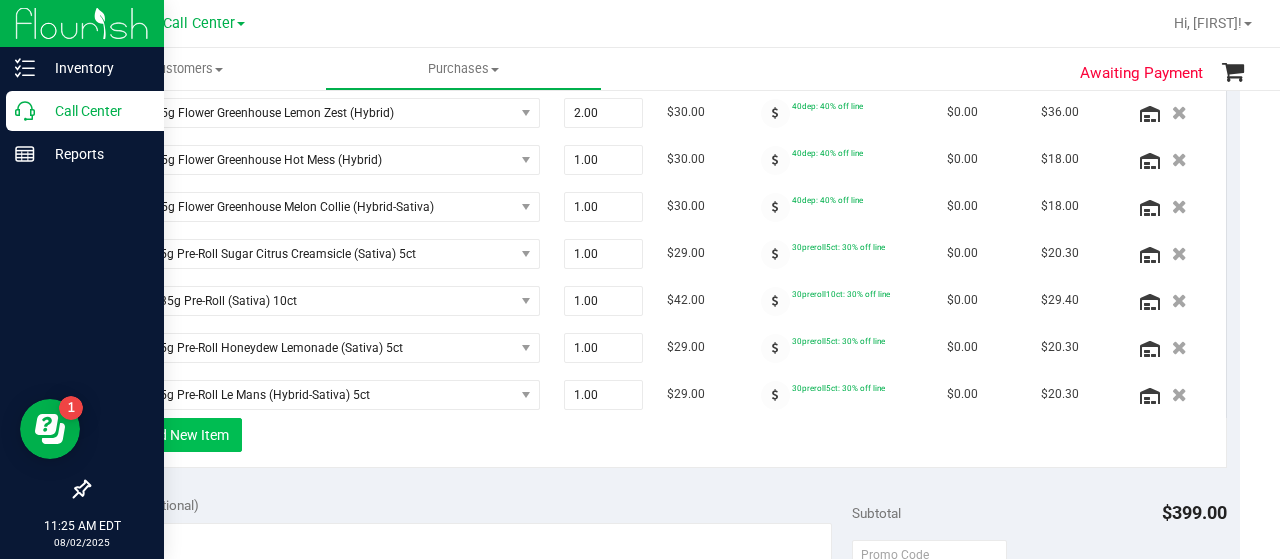 click on "+ Add New Item" at bounding box center (180, 435) 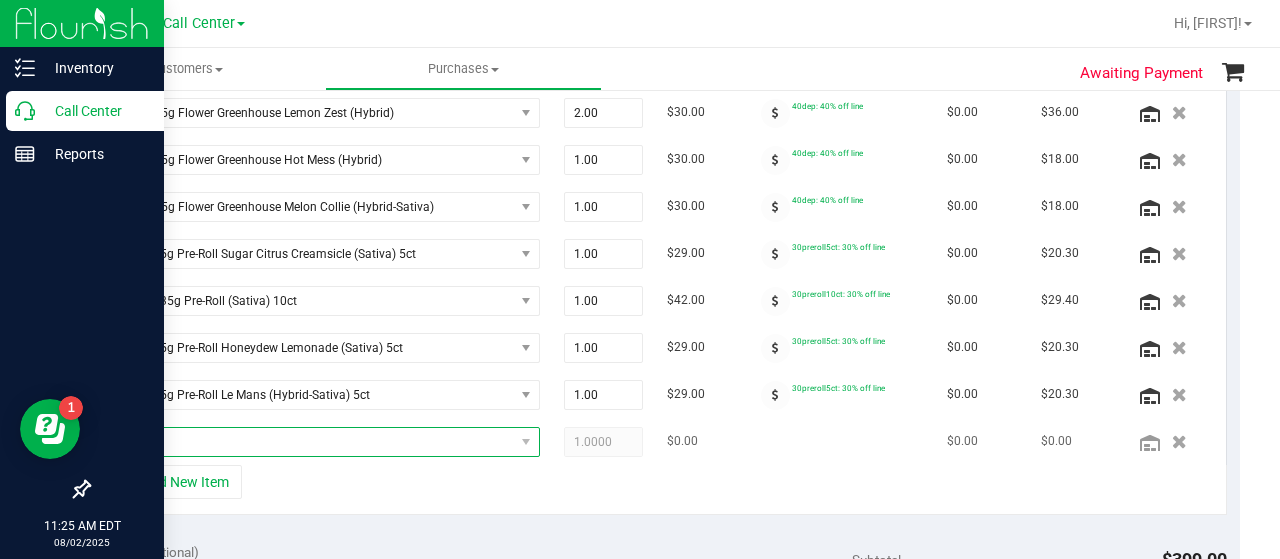 click at bounding box center [315, 442] 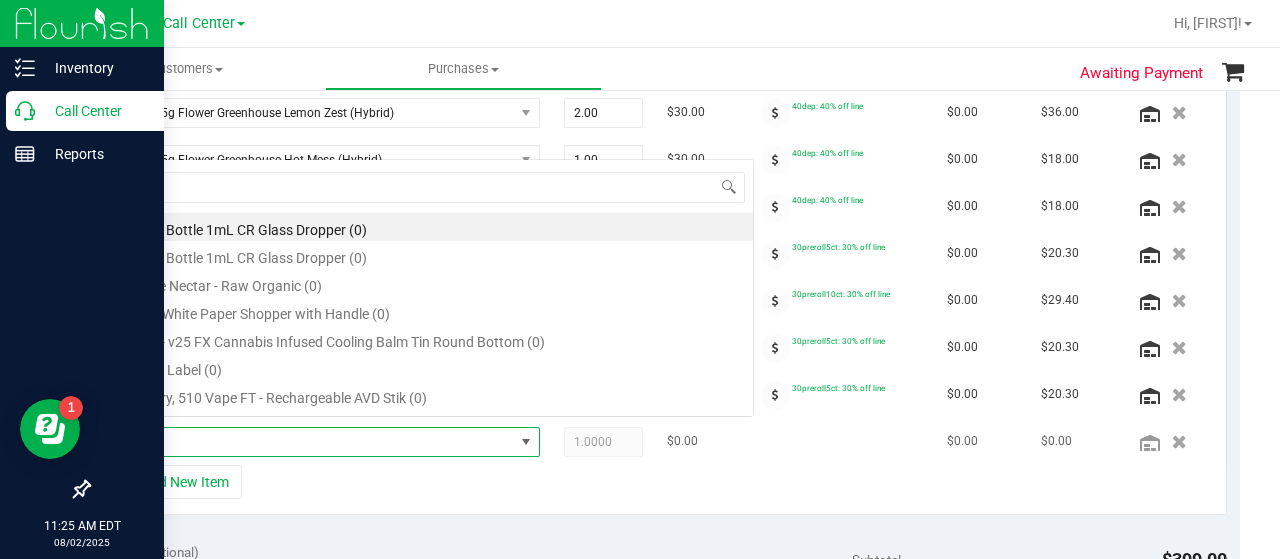 scroll, scrollTop: 0, scrollLeft: 0, axis: both 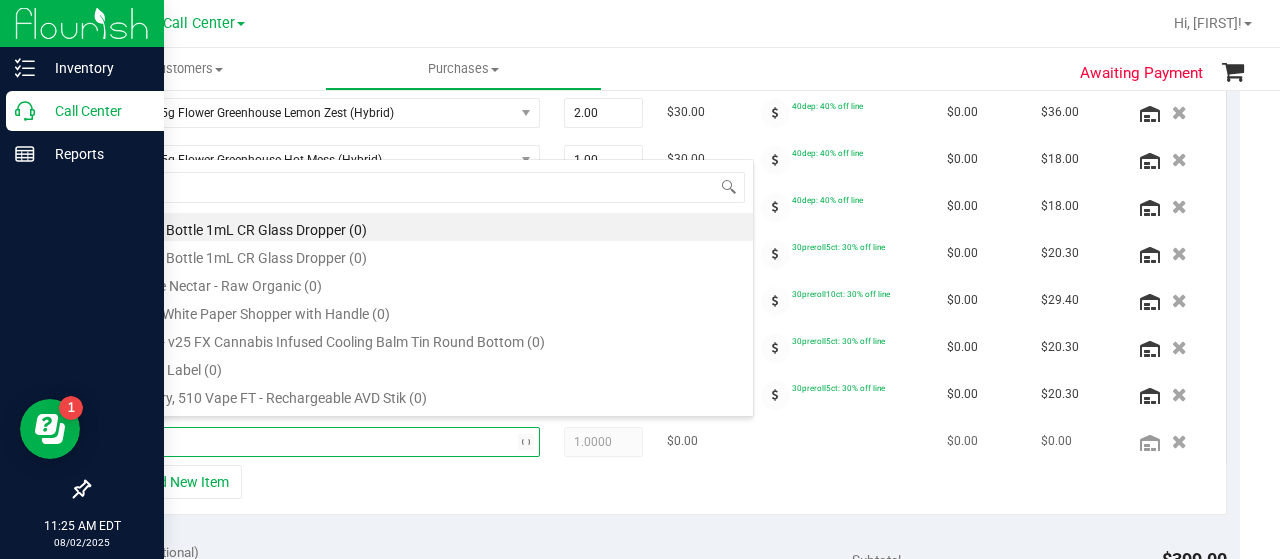 type on "mec" 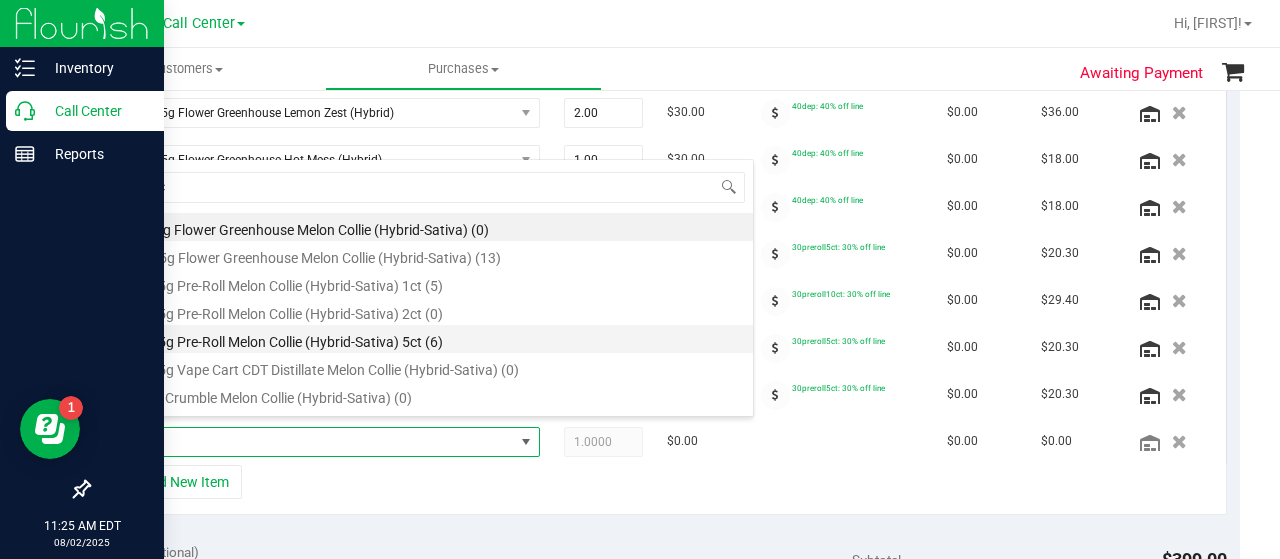 click on "FT 0.5g Pre-Roll Melon Collie (Hybrid-Sativa) 5ct (6)" at bounding box center [434, 339] 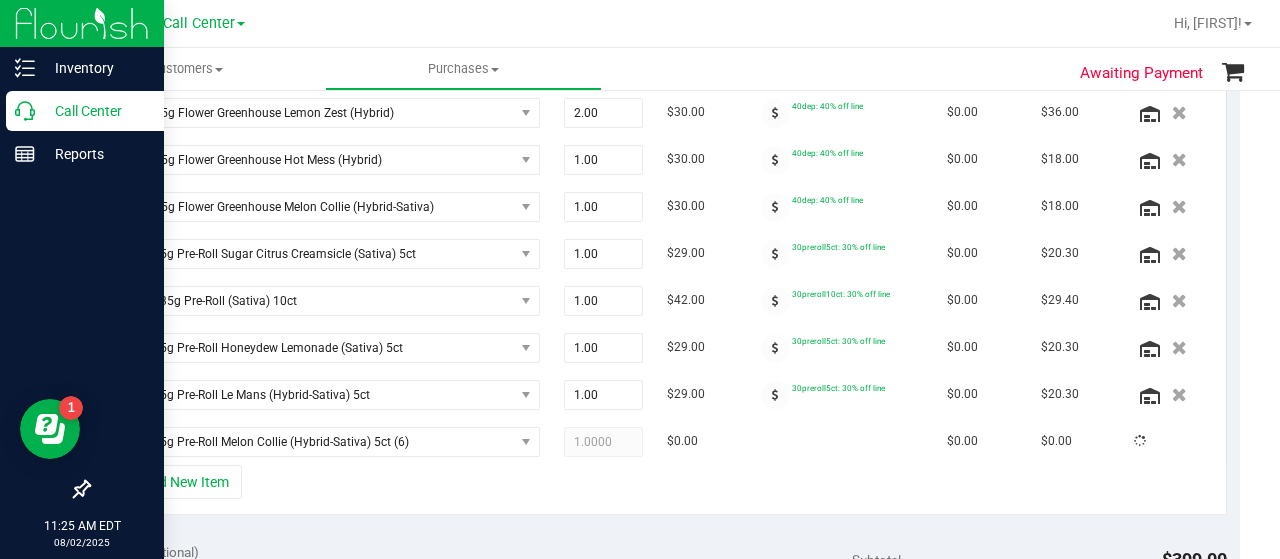 click on "+ Add New Item" at bounding box center (664, 490) 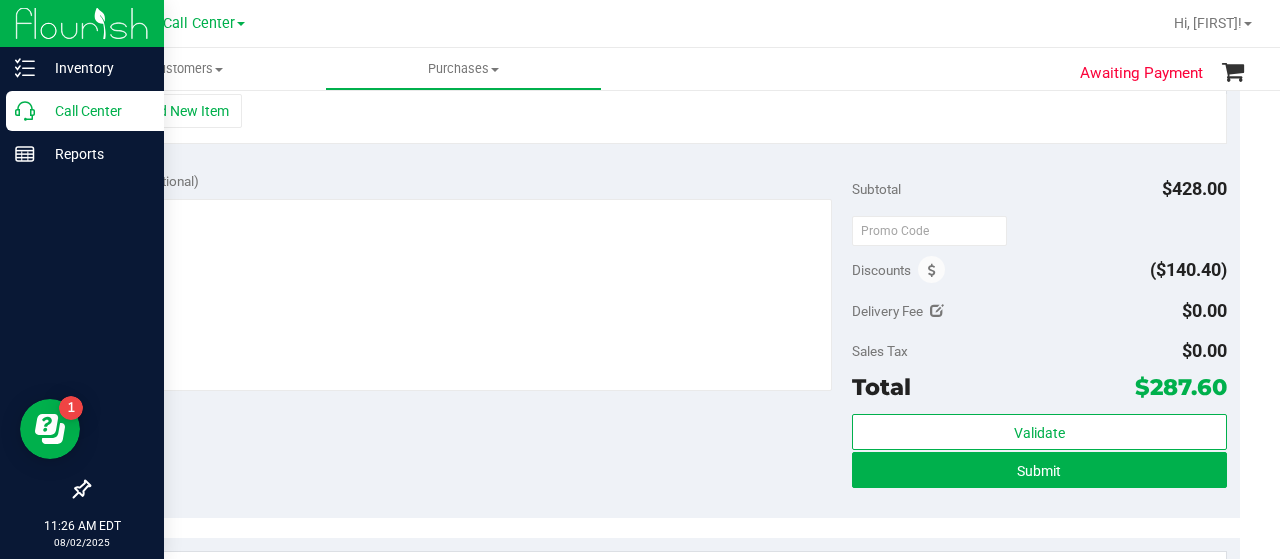 scroll, scrollTop: 1106, scrollLeft: 0, axis: vertical 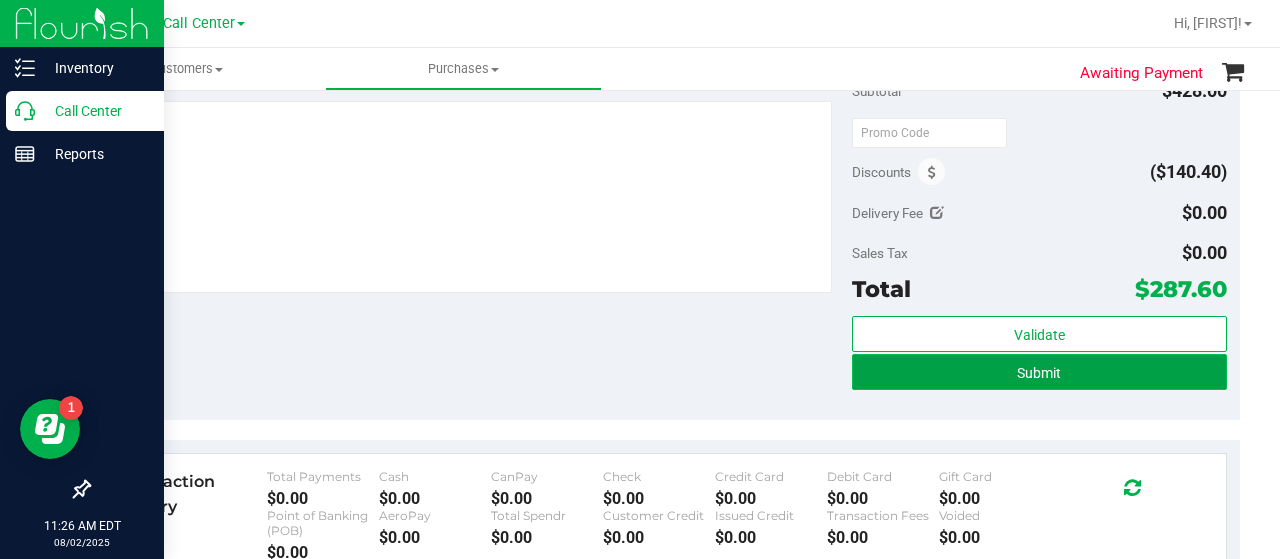 click on "Submit" at bounding box center [1039, 372] 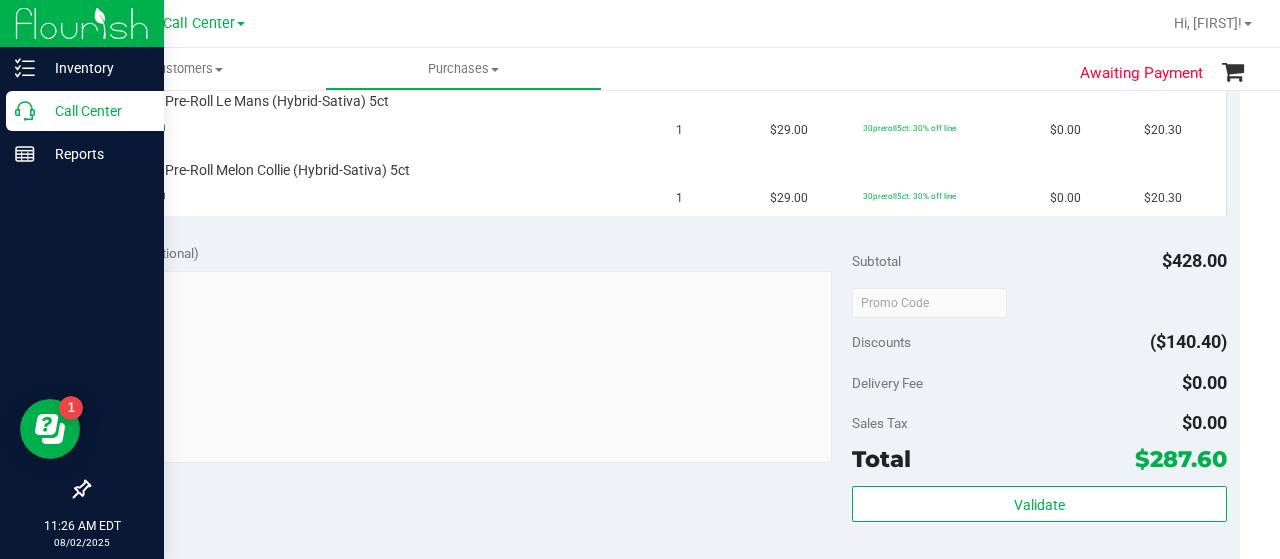 click 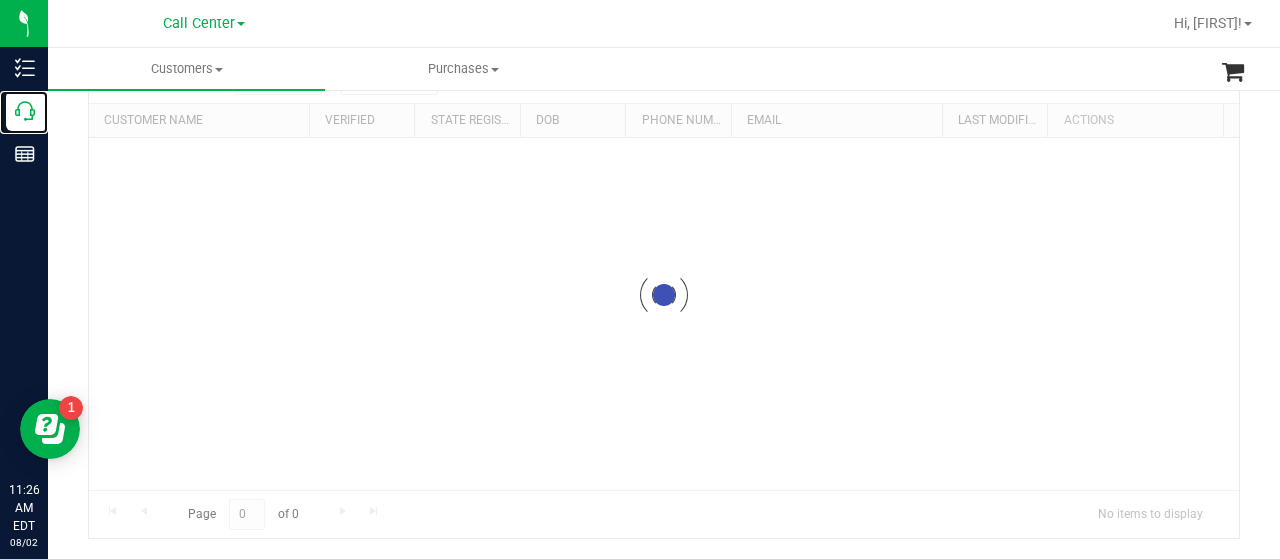 scroll, scrollTop: 0, scrollLeft: 0, axis: both 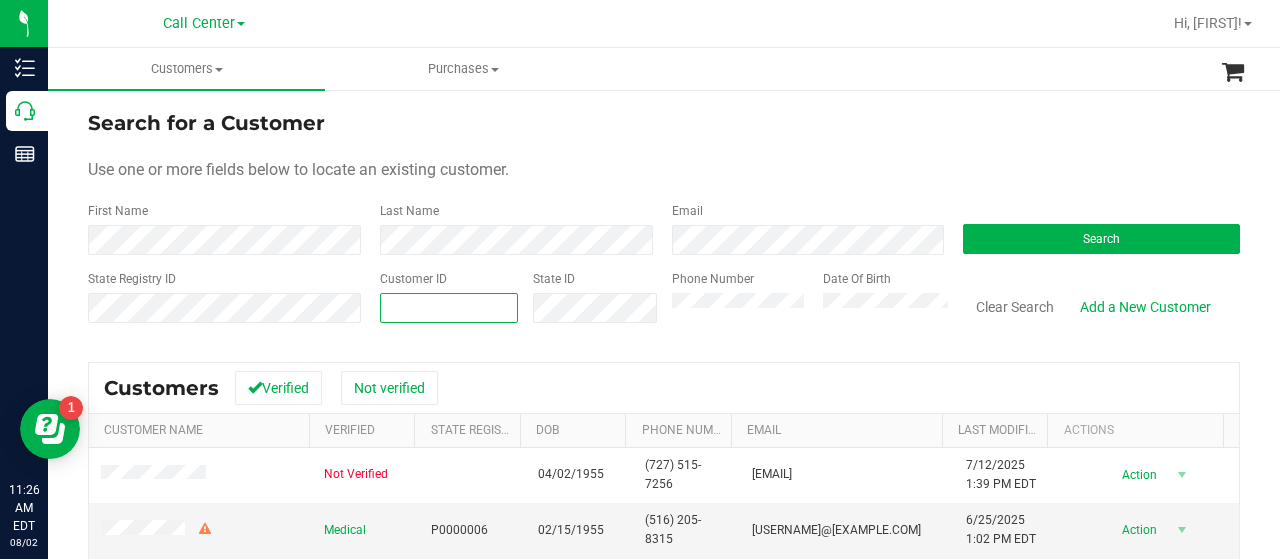 click at bounding box center [449, 308] 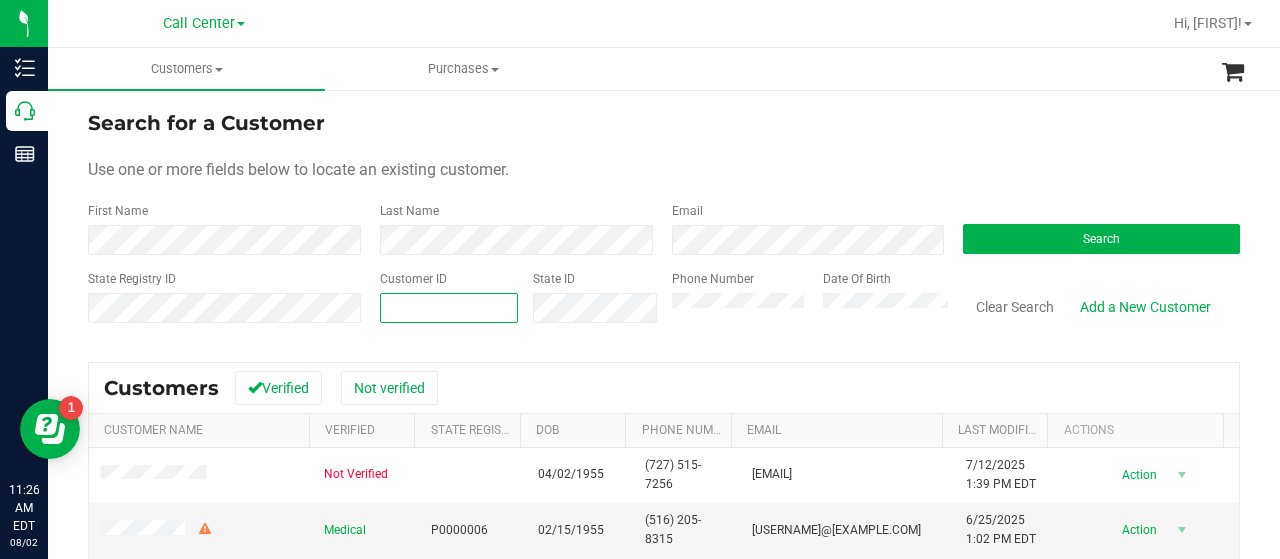 paste on "1487620" 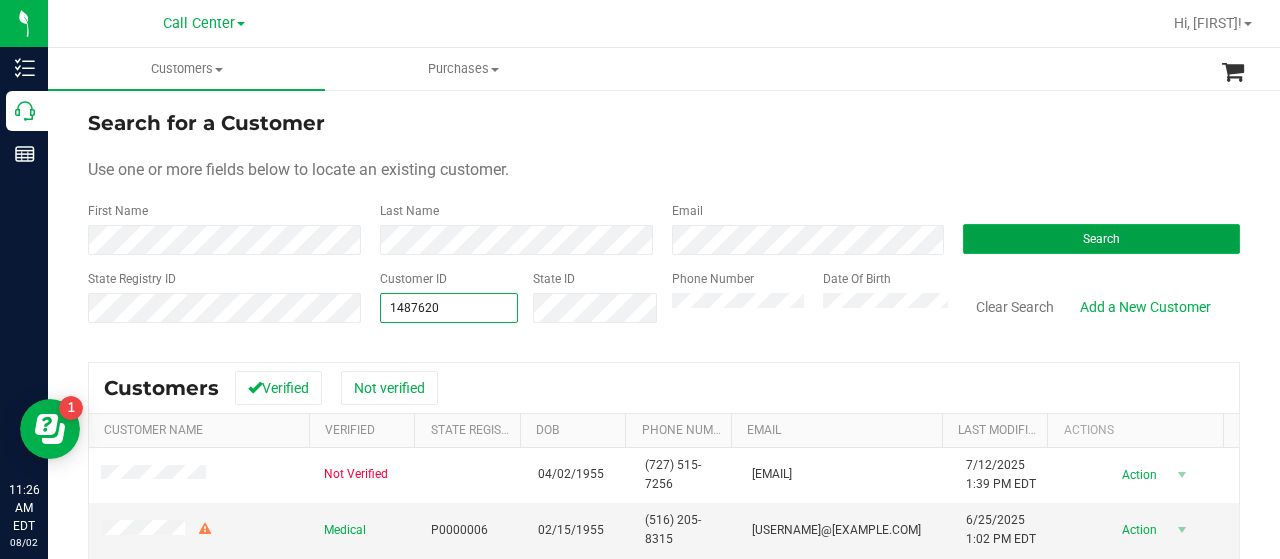 type on "1487620" 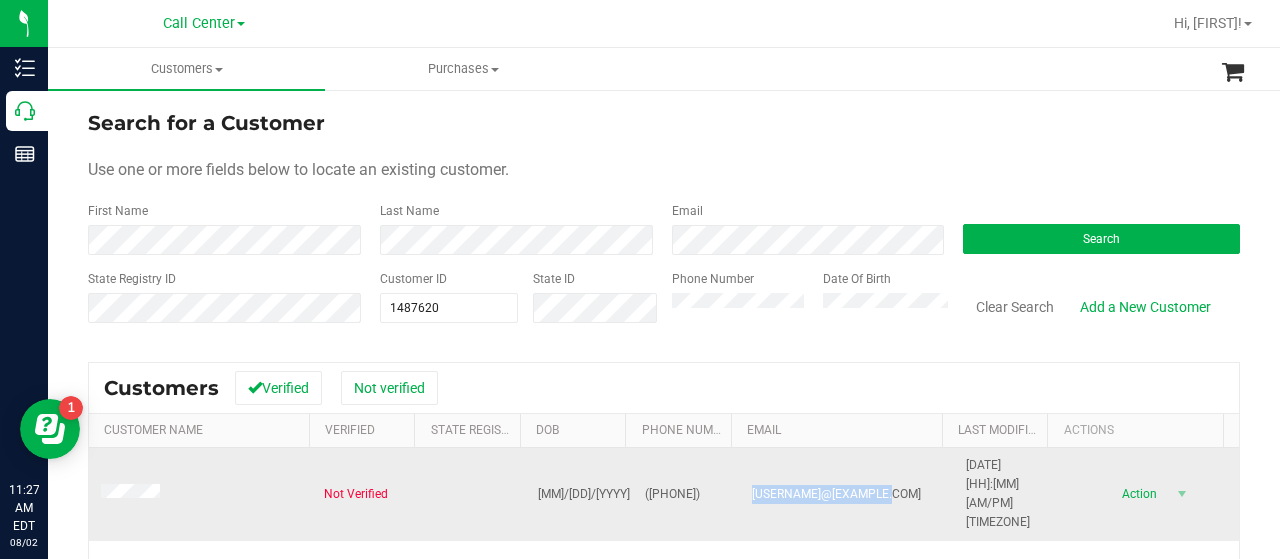 drag, startPoint x: 728, startPoint y: 477, endPoint x: 874, endPoint y: 483, distance: 146.12323 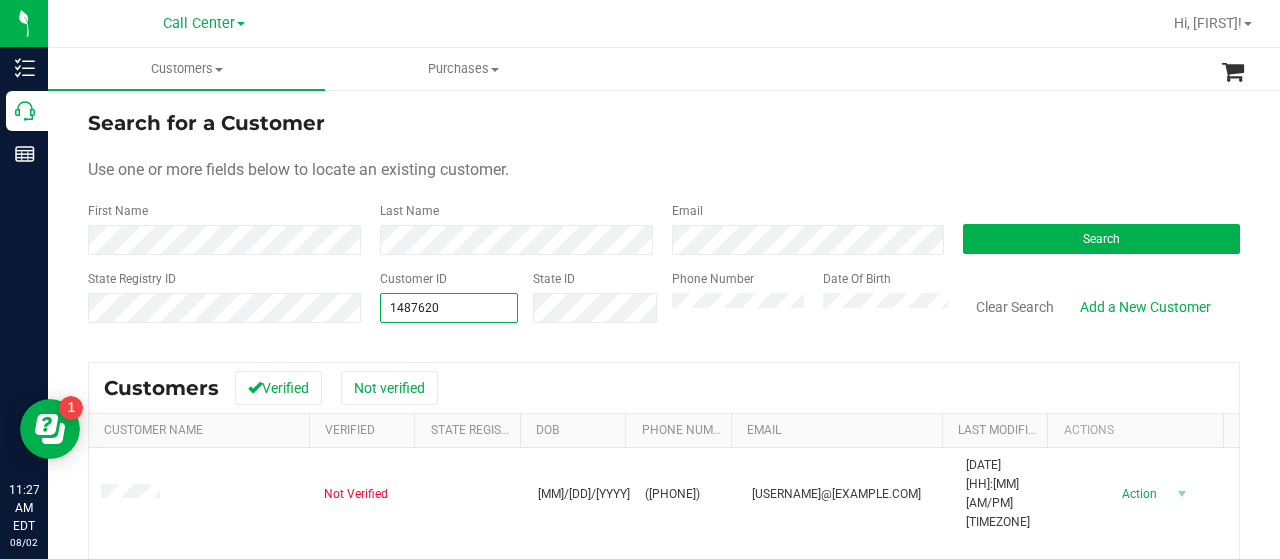 click on "State Registry ID
Customer ID
1487620 1487620
State ID
Phone Number
Date Of Birth
Clear Search
Add a New Customer" at bounding box center [664, 305] 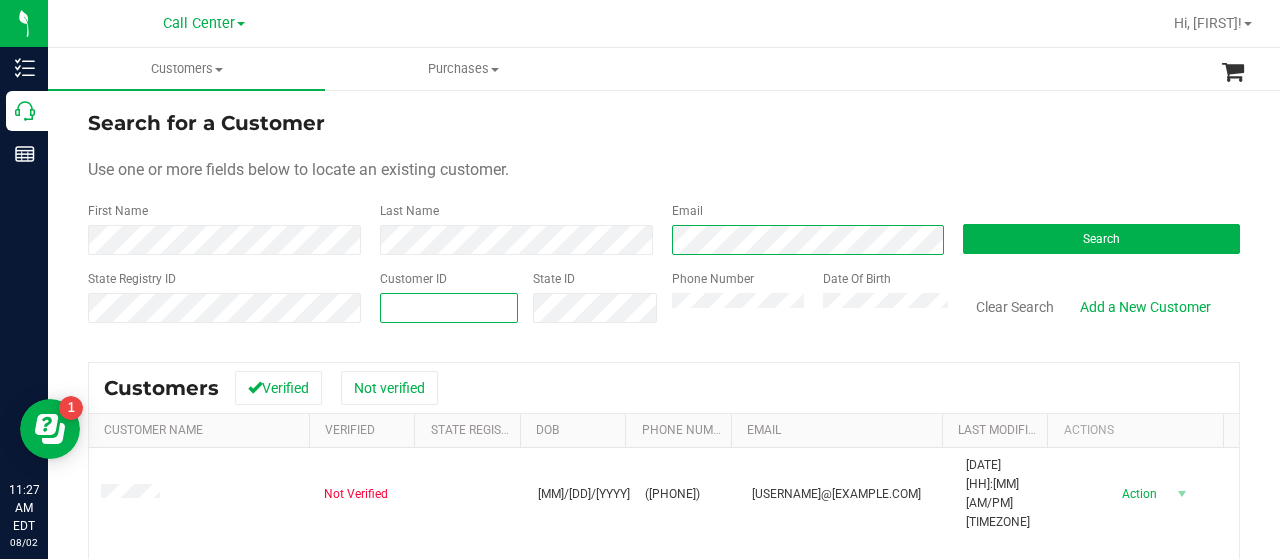type 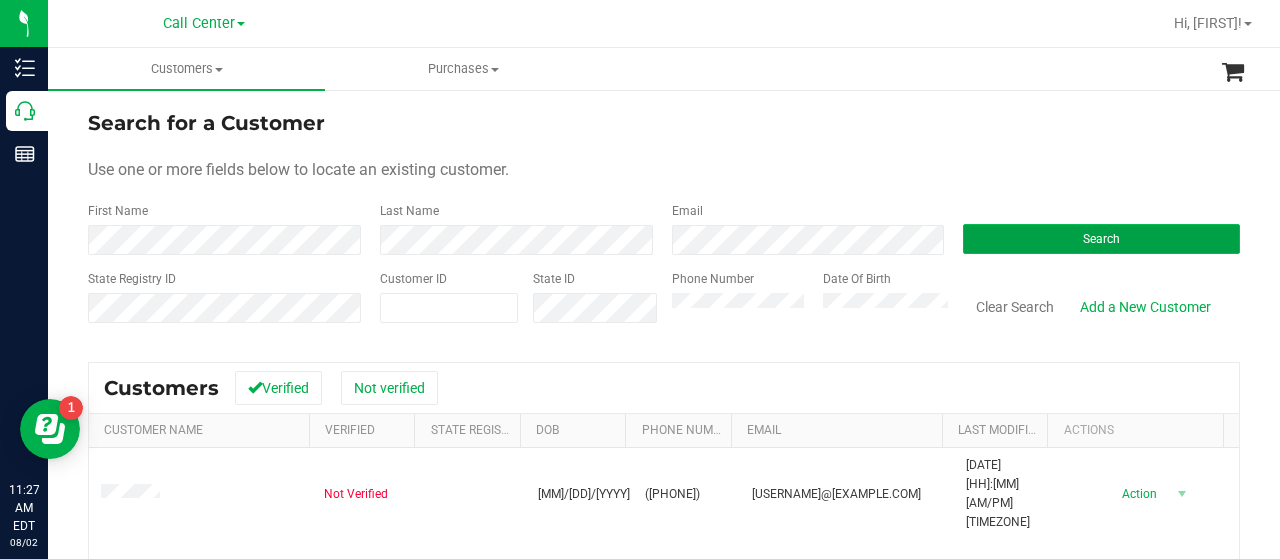 click on "Search" at bounding box center (1101, 239) 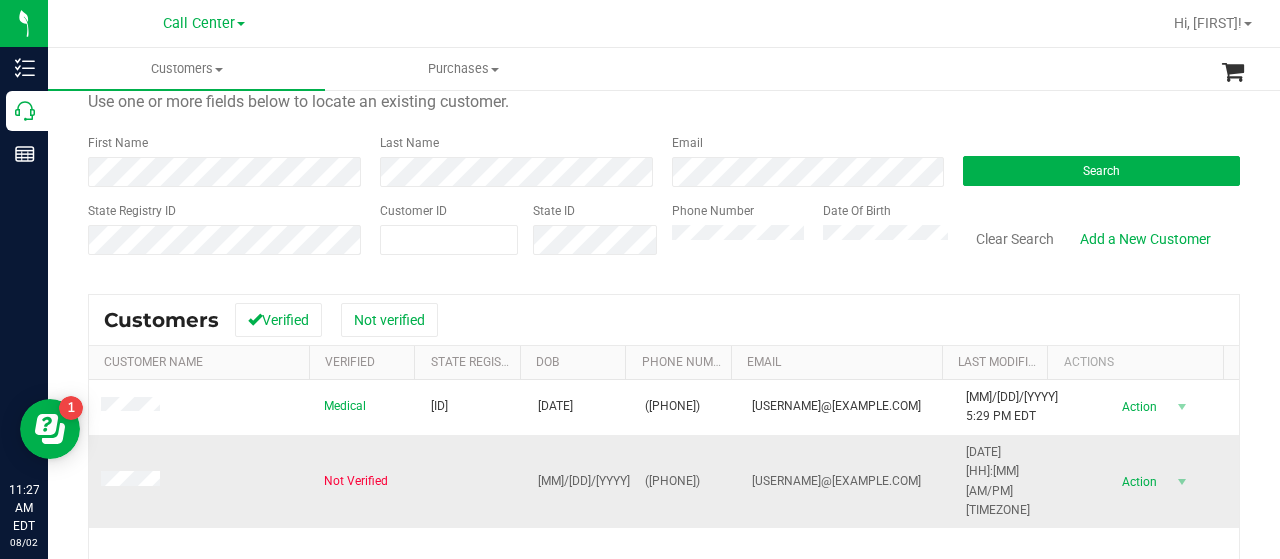 scroll, scrollTop: 100, scrollLeft: 0, axis: vertical 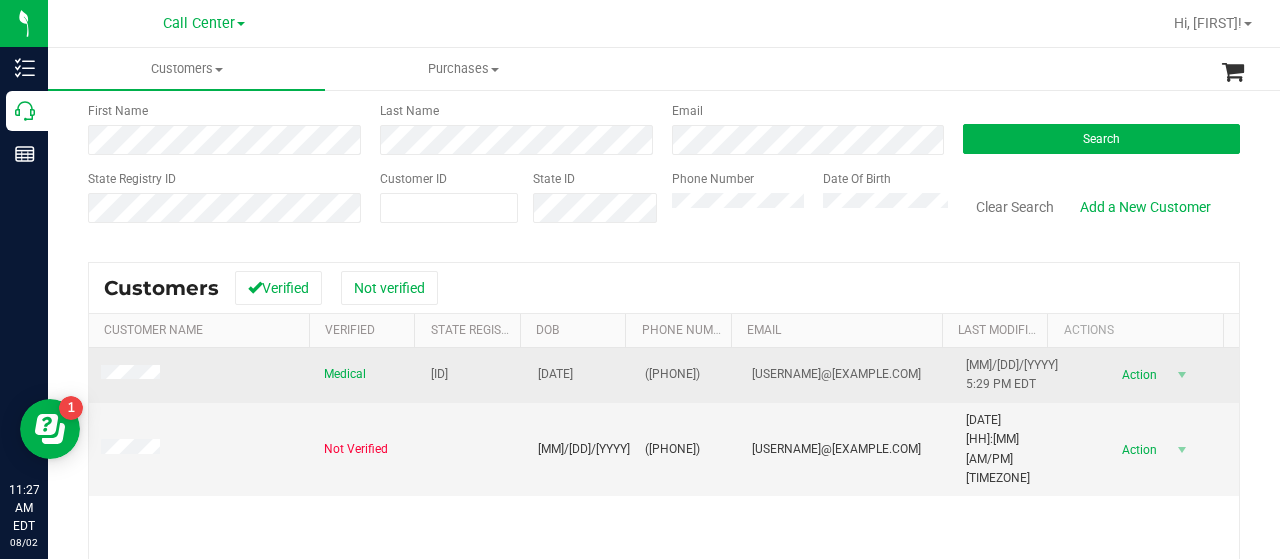 drag, startPoint x: 418, startPoint y: 369, endPoint x: 484, endPoint y: 378, distance: 66.61081 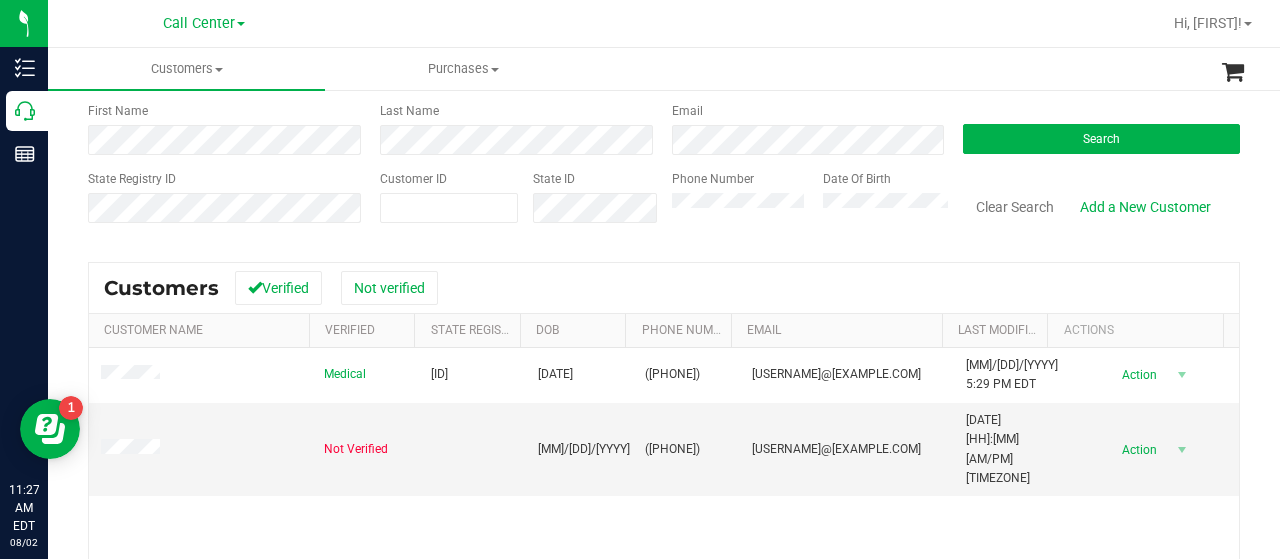 click on "Medical P1MH2731 07/14/1982 (850) 851-2840 small_shai@yahoo.com 5/24/2023 5:29 PM EDT
Delete Profile
Action Action Create new purchase View profile View purchases
Not Verified 07/17/1982 (850) 851-2840 small_shai@yahoo.com 12/21/2023 7:20 AM EST
Delete Profile
Action Action View profile" at bounding box center [664, 524] 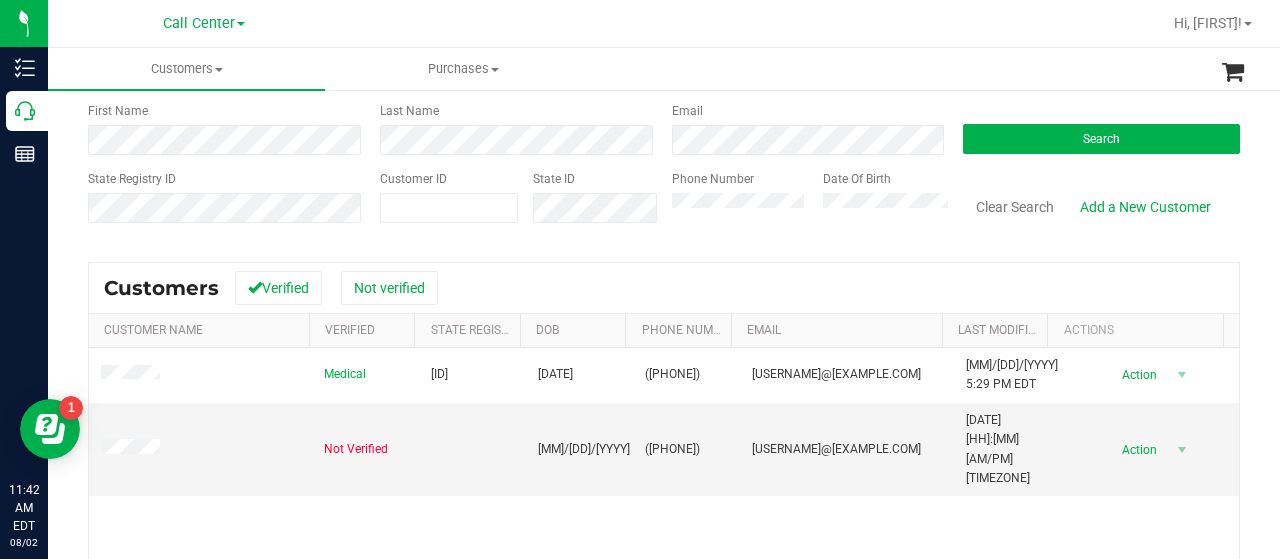 click on "State Registry ID" at bounding box center (226, 205) 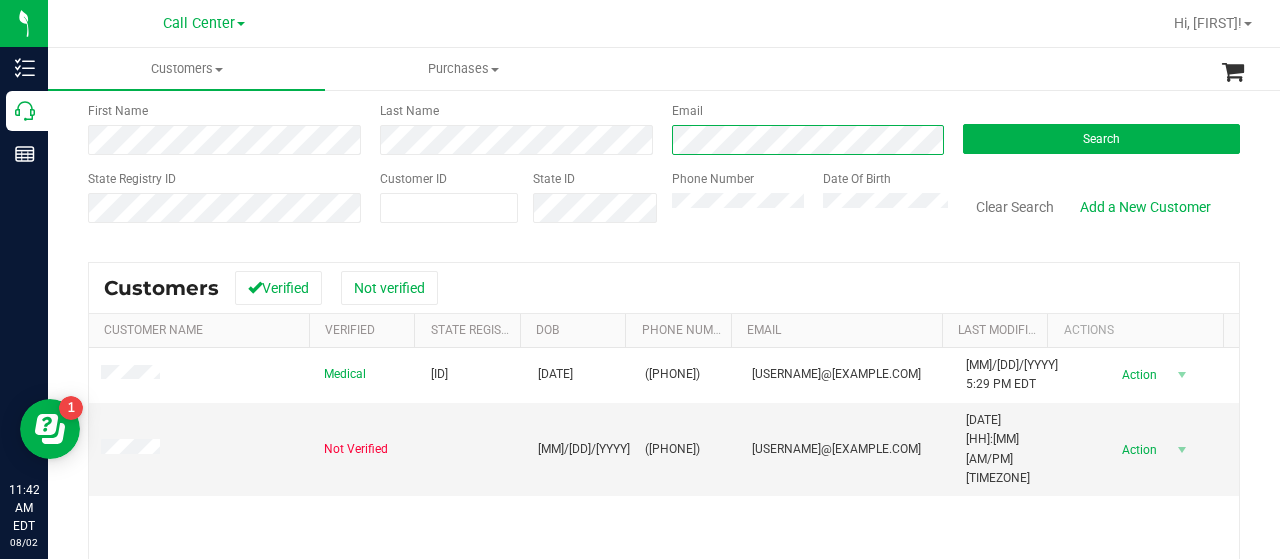 drag, startPoint x: 821, startPoint y: 115, endPoint x: 649, endPoint y: 156, distance: 176.81912 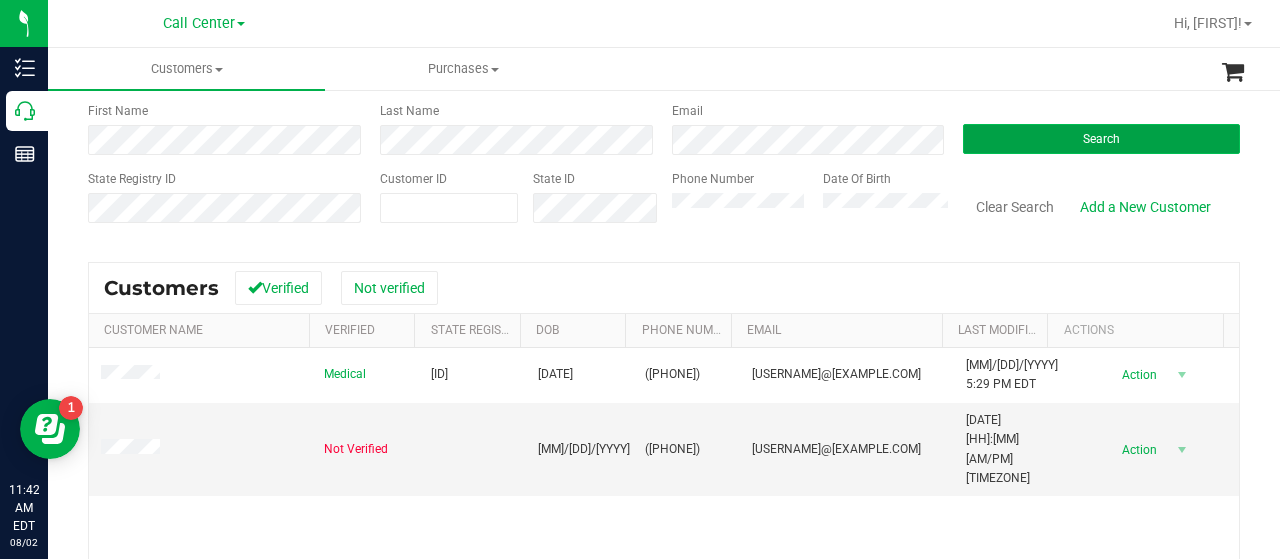 click on "Search" at bounding box center [1101, 139] 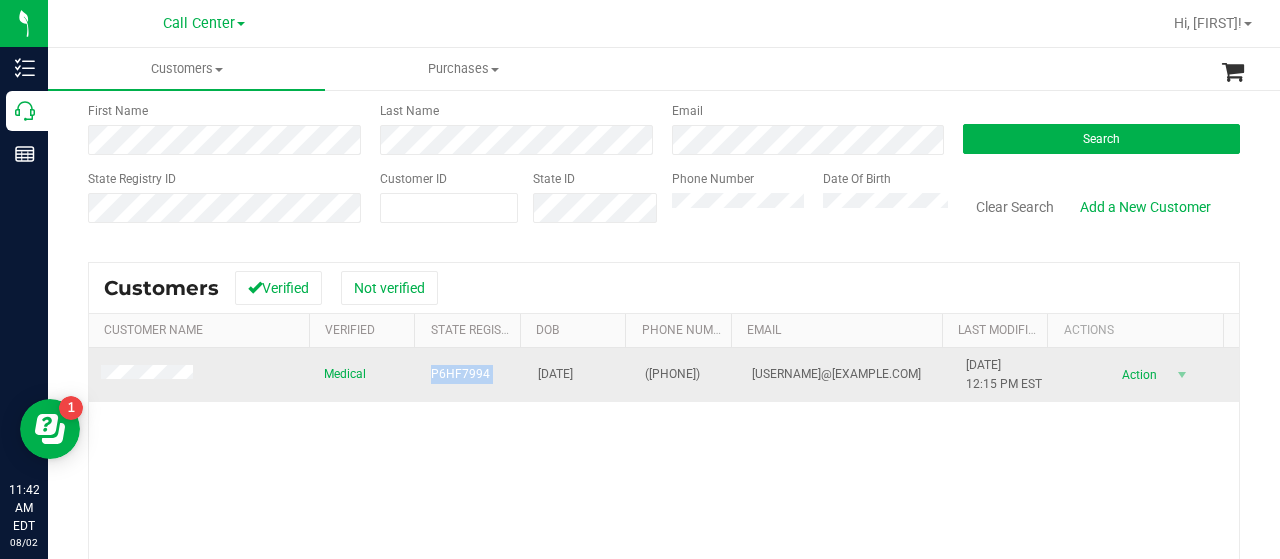 drag, startPoint x: 484, startPoint y: 391, endPoint x: 516, endPoint y: 389, distance: 32.06244 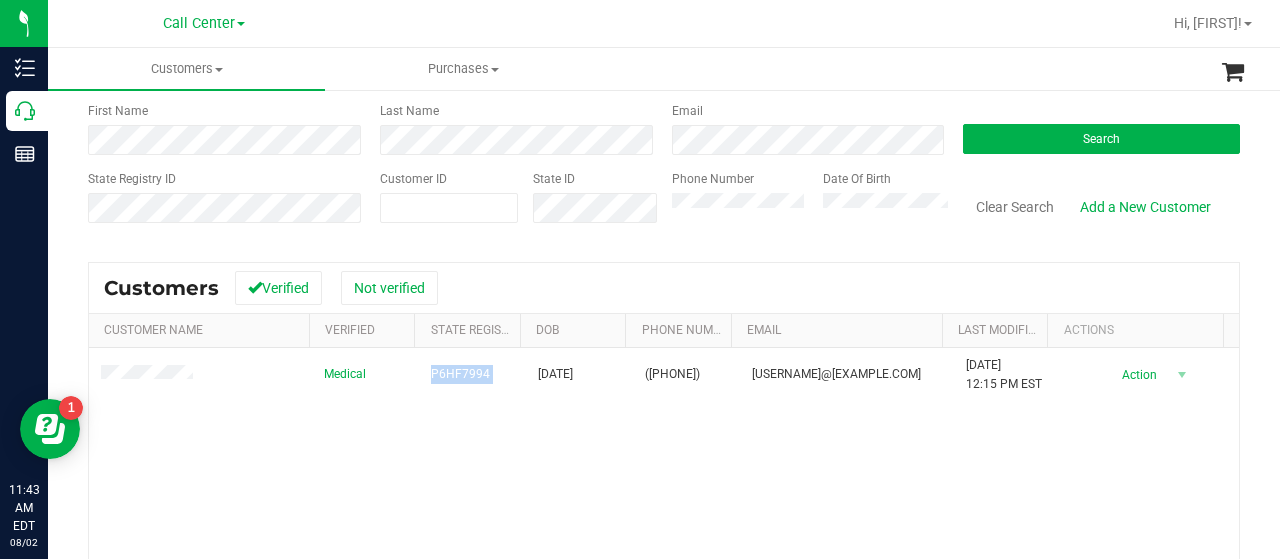 scroll, scrollTop: 0, scrollLeft: 0, axis: both 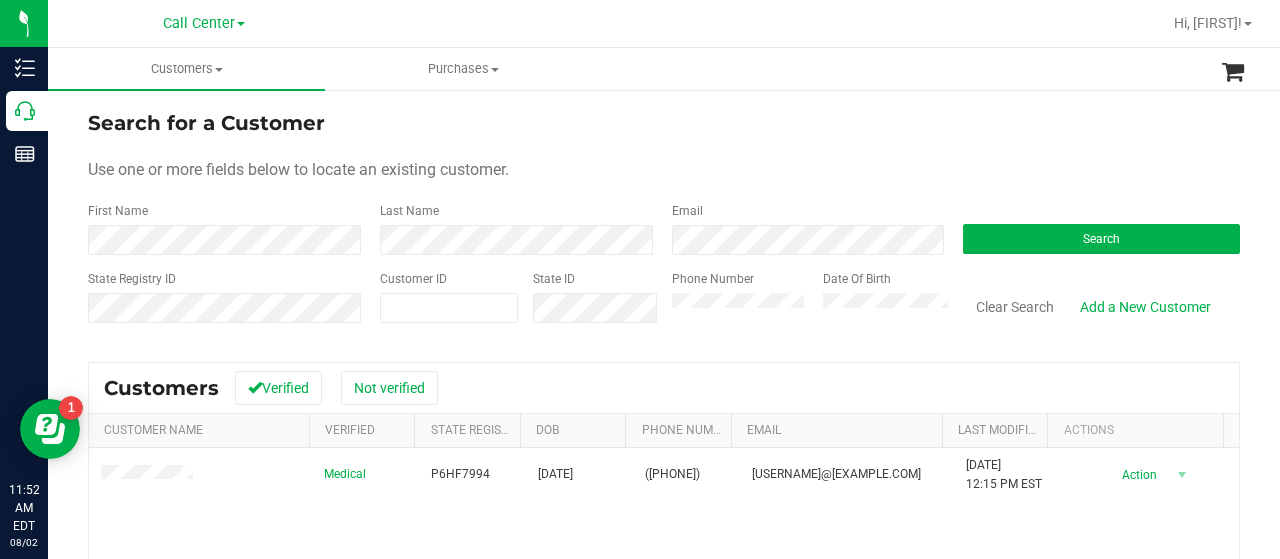 click on "State Registry ID
Customer ID
State ID
Phone Number
Date Of Birth
Clear Search
Add a New Customer" at bounding box center [664, 305] 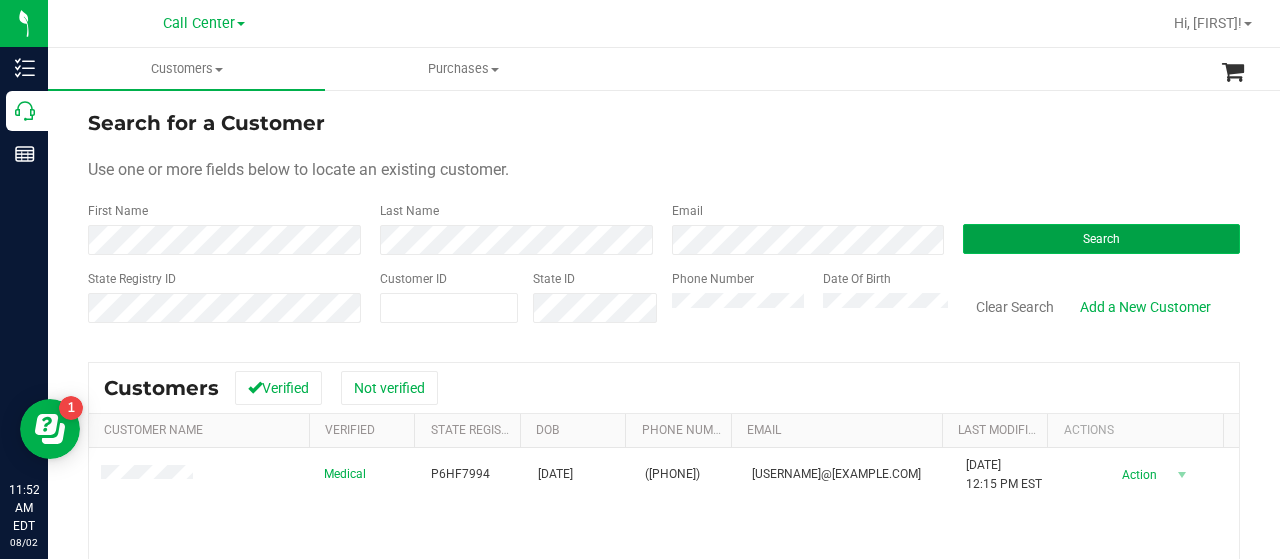 click on "Search" at bounding box center [1101, 239] 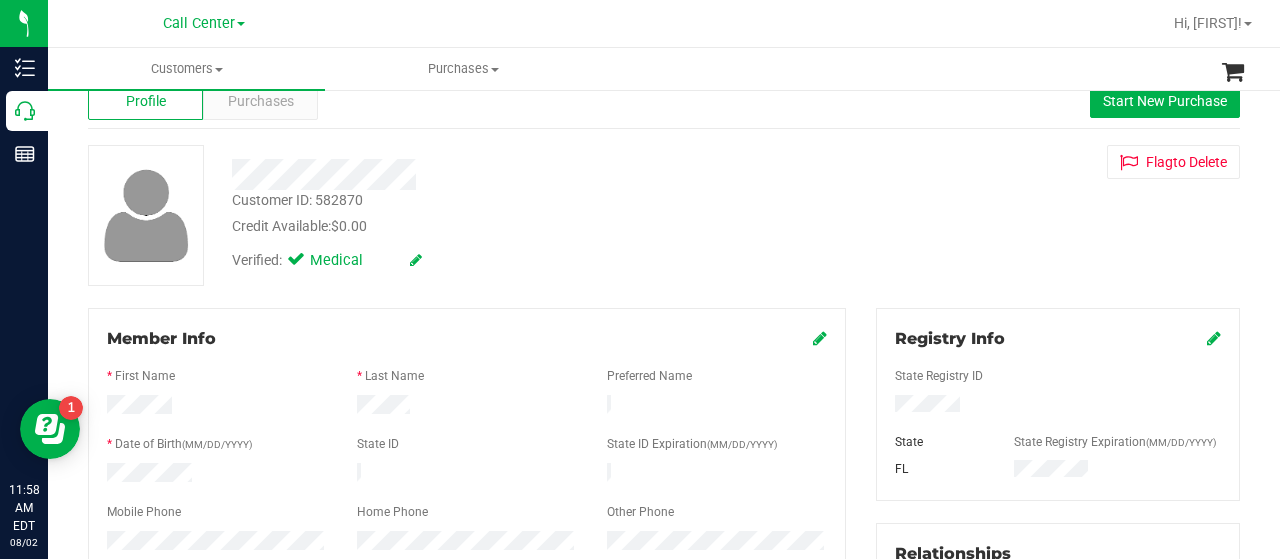 scroll, scrollTop: 0, scrollLeft: 0, axis: both 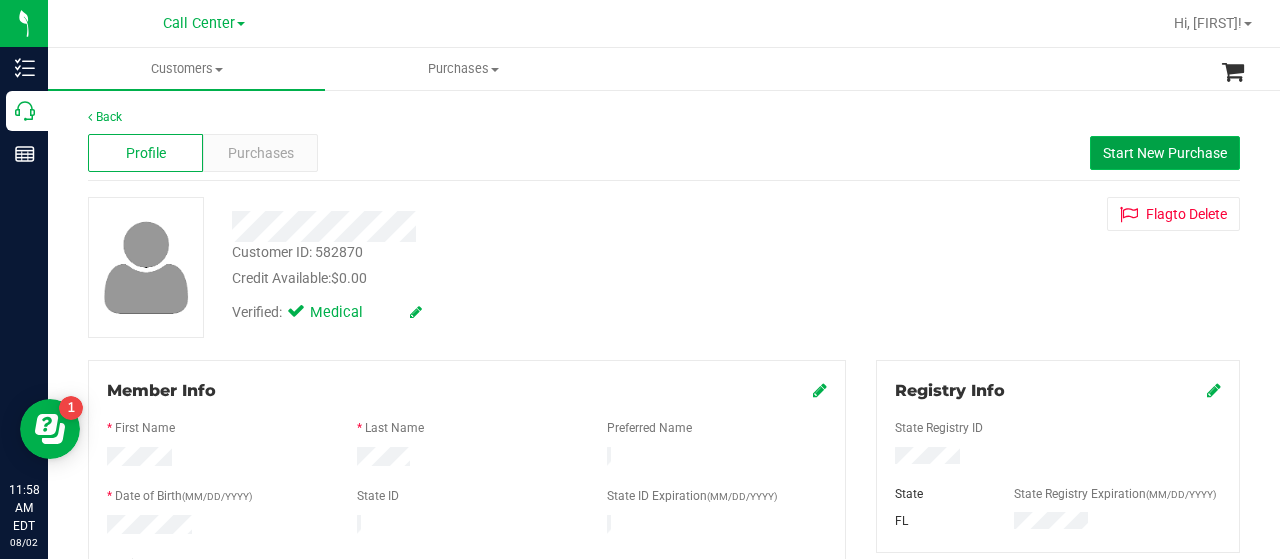 click on "Start New Purchase" at bounding box center (1165, 153) 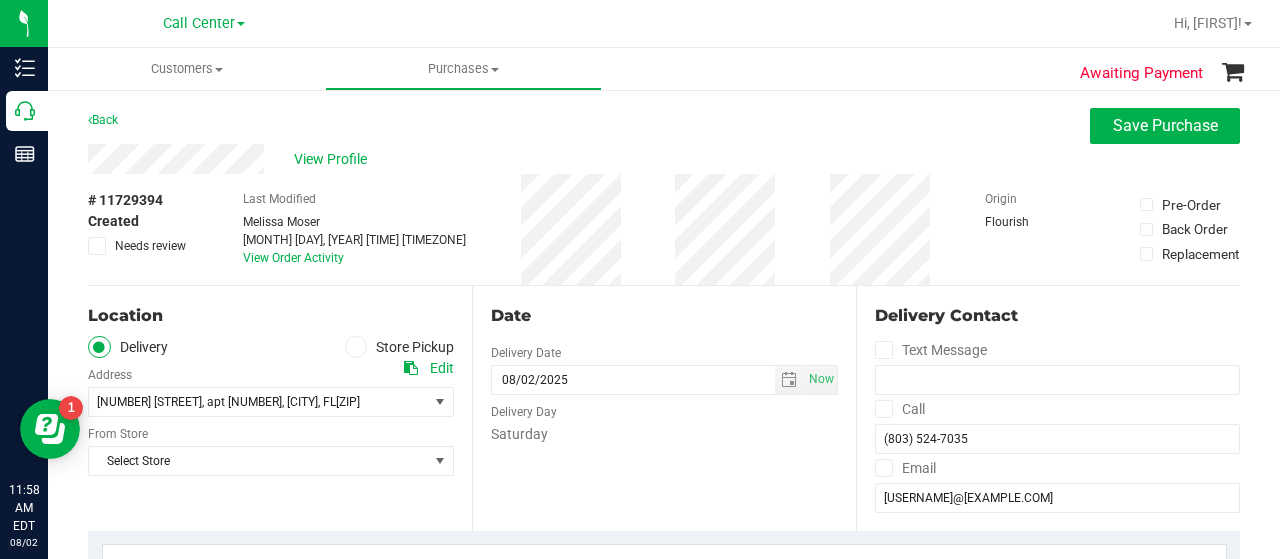 click on "1000 Scotia dr
, apt 301
, Hypoluxo
, FL
33462
Select address 1000 Scotia dr" at bounding box center (271, 387) 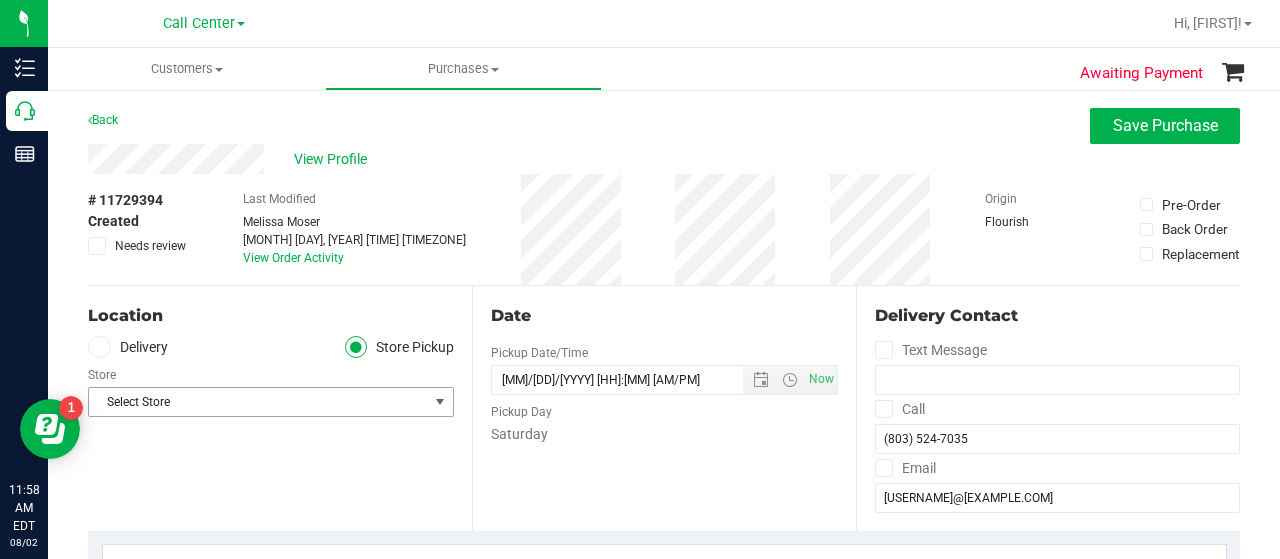 click on "Select Store" at bounding box center [258, 402] 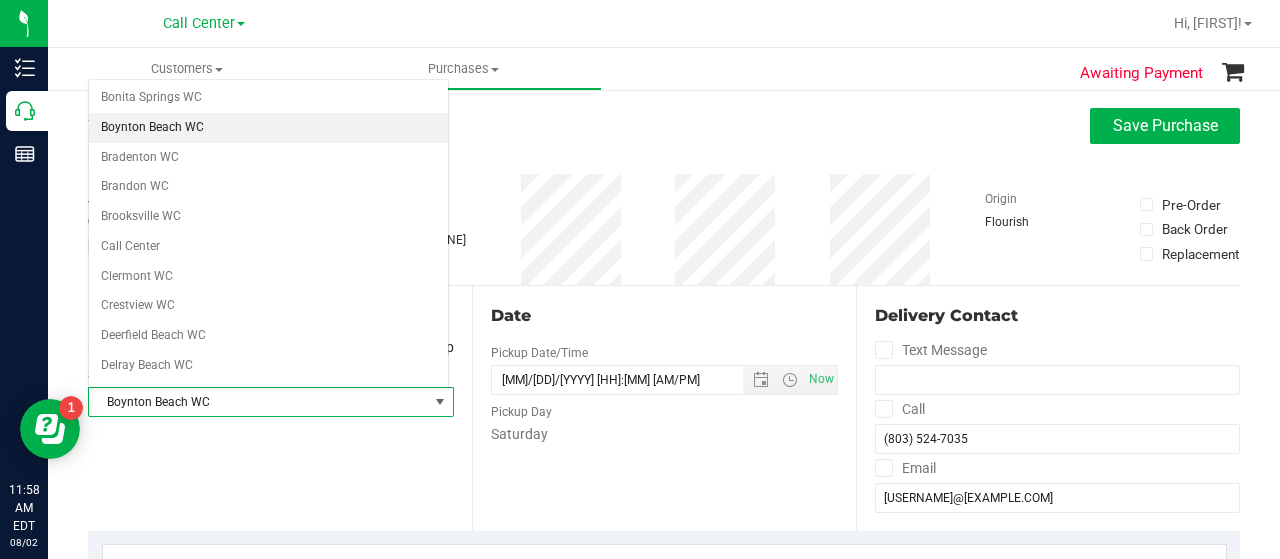 click on "Boynton Beach WC" at bounding box center (268, 128) 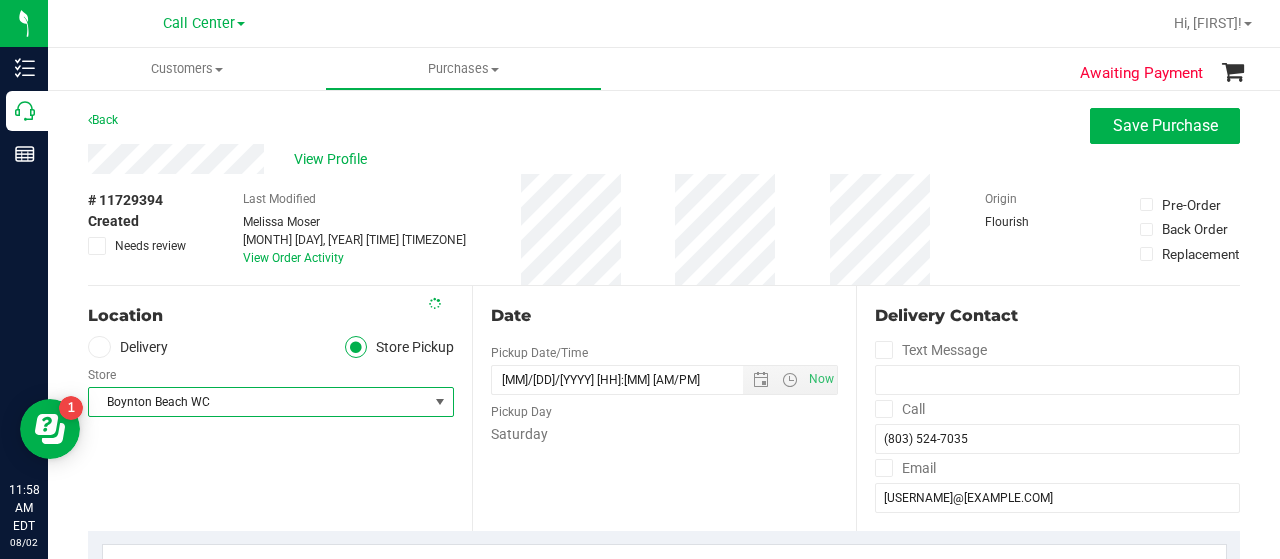 click on "Location
Delivery
Store Pickup
Store
Boynton Beach WC Select Store Bonita Springs WC Boynton Beach WC Bradenton WC Brandon WC Brooksville WC Call Center Clermont WC Crestview WC Deerfield Beach WC Delray Beach WC Deltona WC Ft Walton Beach WC Ft. Lauderdale WC Ft. Myers WC Gainesville WC Jax Atlantic WC JAX DC REP Jax WC Key West WC Lakeland WC Largo WC Lehigh Acres DC REP Merritt Island WC Miami 72nd WC Miami Beach WC Miami Dadeland WC Miramar DC REP New Port Richey WC North Palm Beach WC North Port WC Ocala WC Orange Park WC Orlando Colonial WC Orlando DC REP Orlando WC Oviedo WC Palm Bay WC Palm Coast WC Panama City WC Pensacola WC Sebring WC" at bounding box center (280, 408) 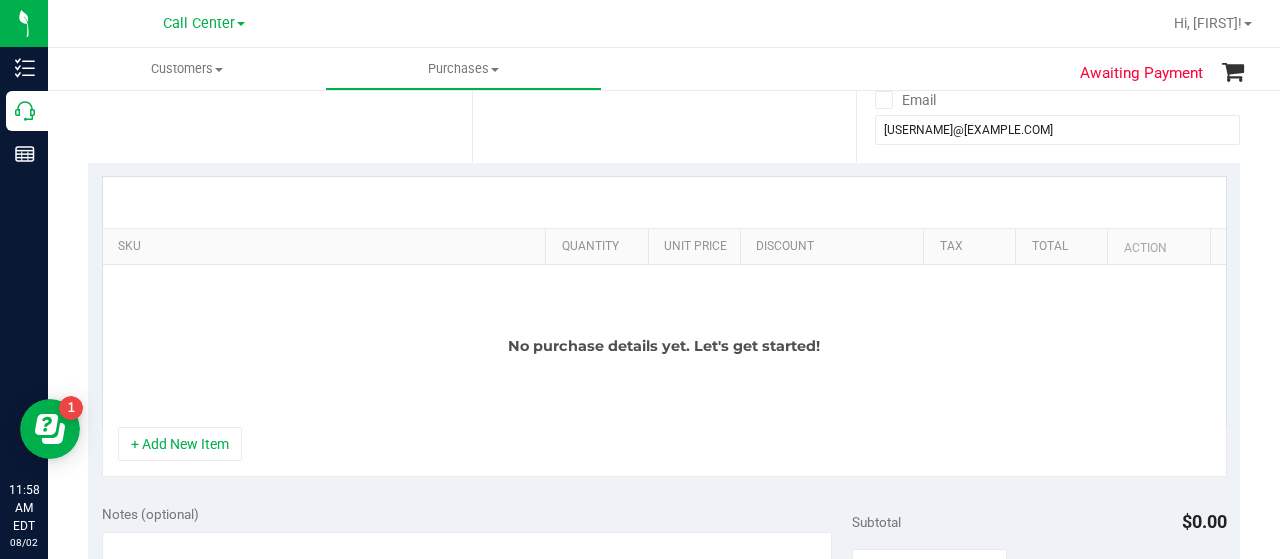 scroll, scrollTop: 400, scrollLeft: 0, axis: vertical 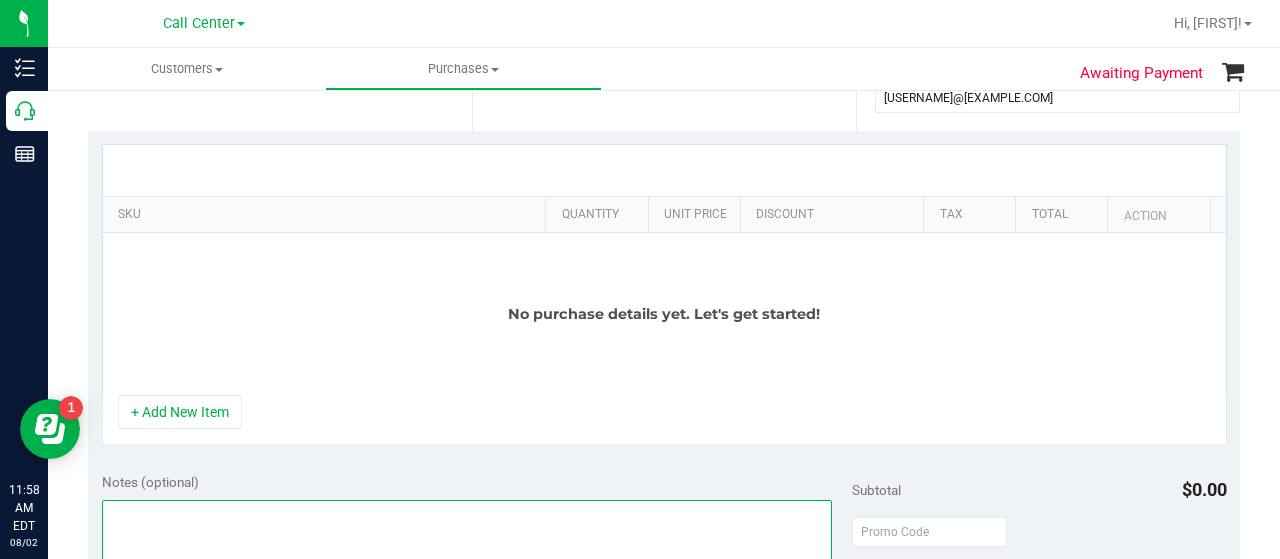 click at bounding box center (467, 596) 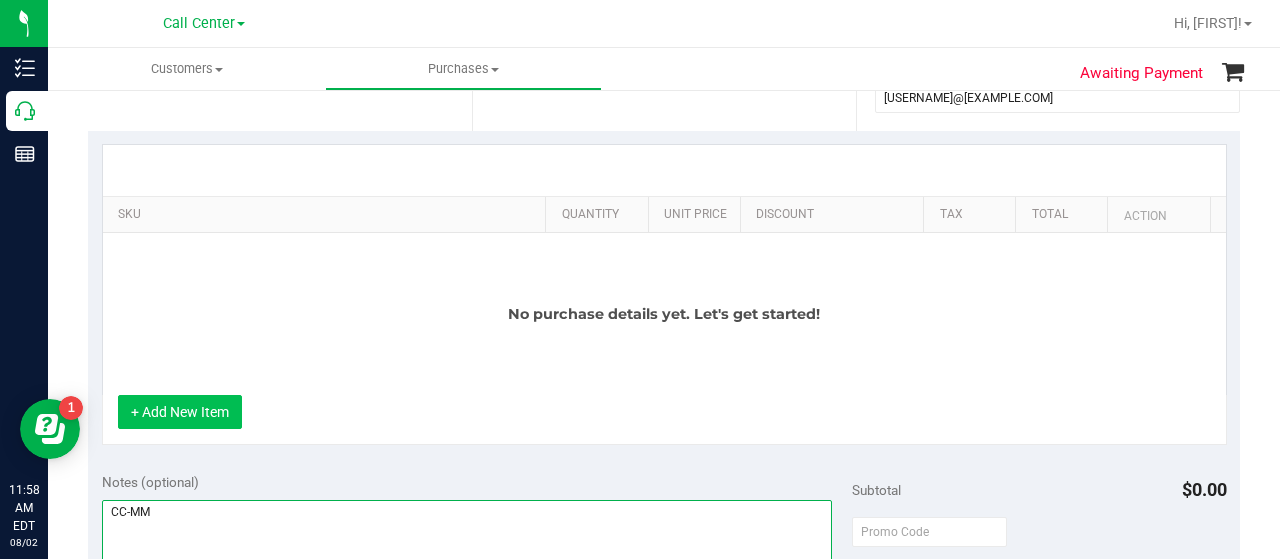 type on "CC-MM" 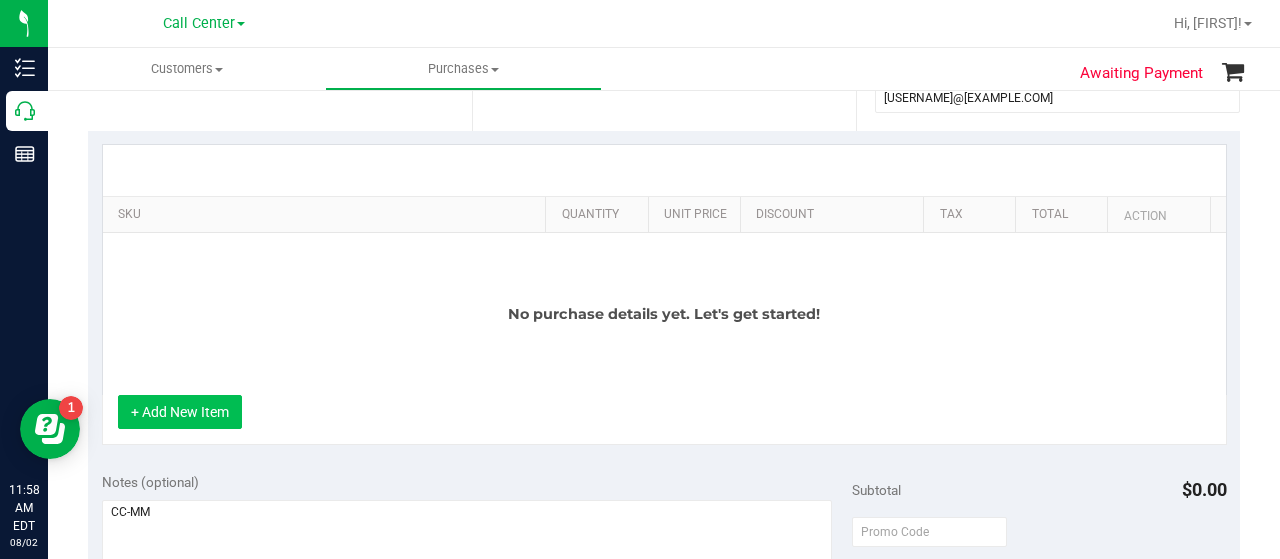 click on "+ Add New Item" at bounding box center [180, 412] 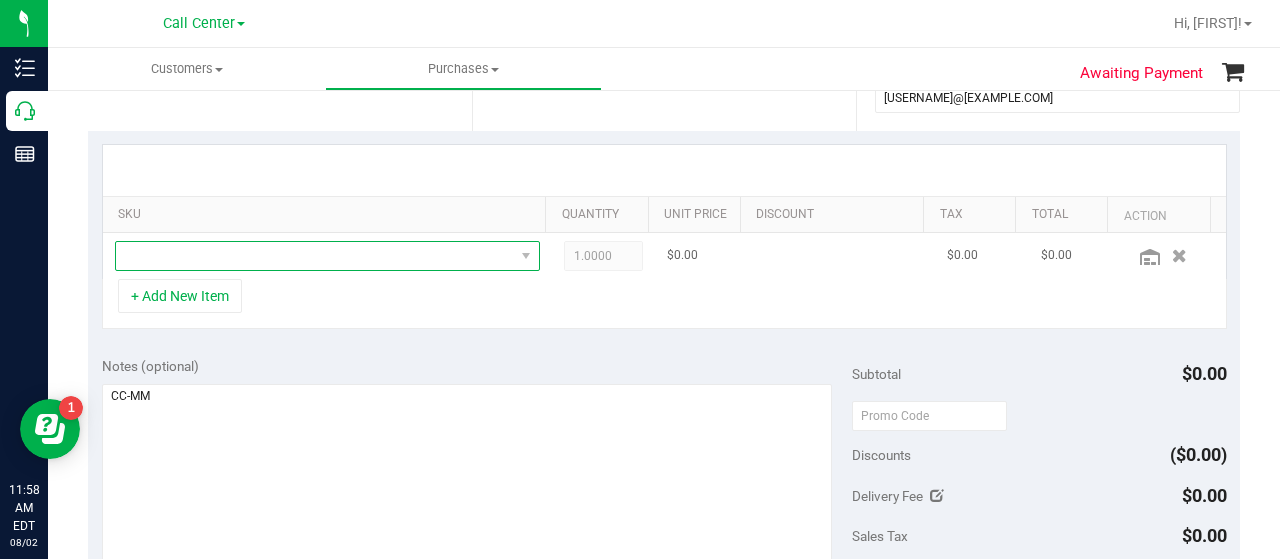 click at bounding box center [315, 256] 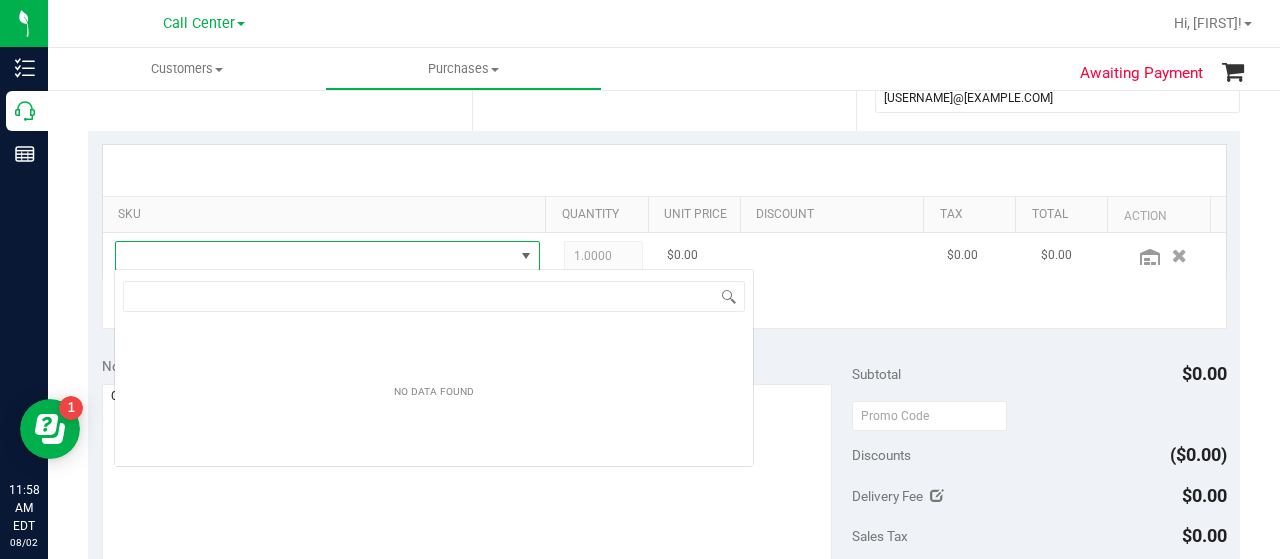 scroll, scrollTop: 99970, scrollLeft: 99586, axis: both 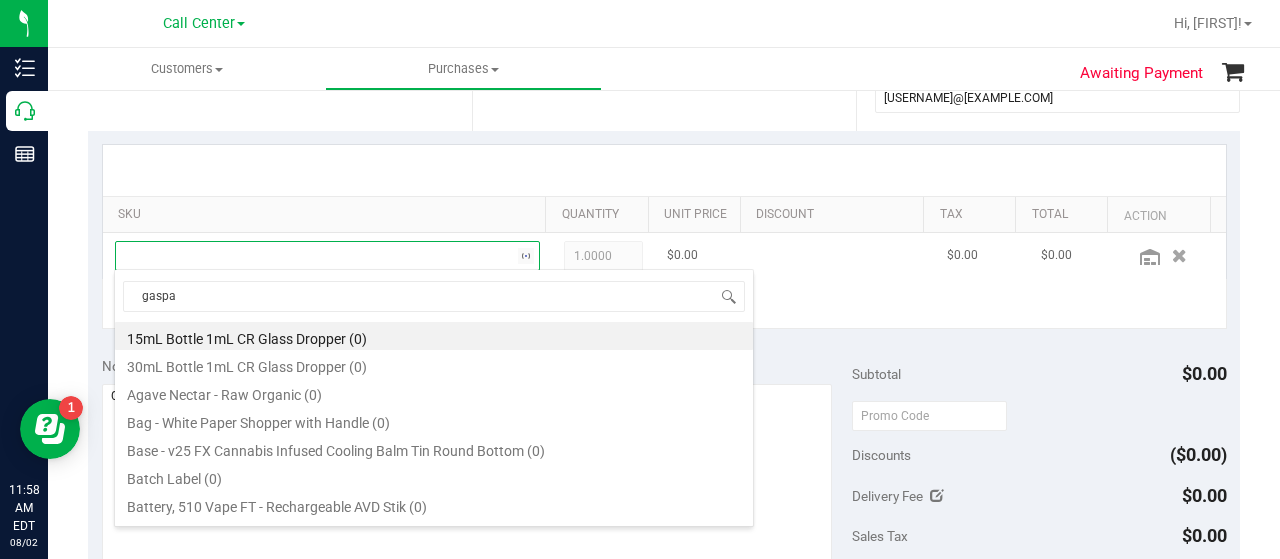 type on "gaspar" 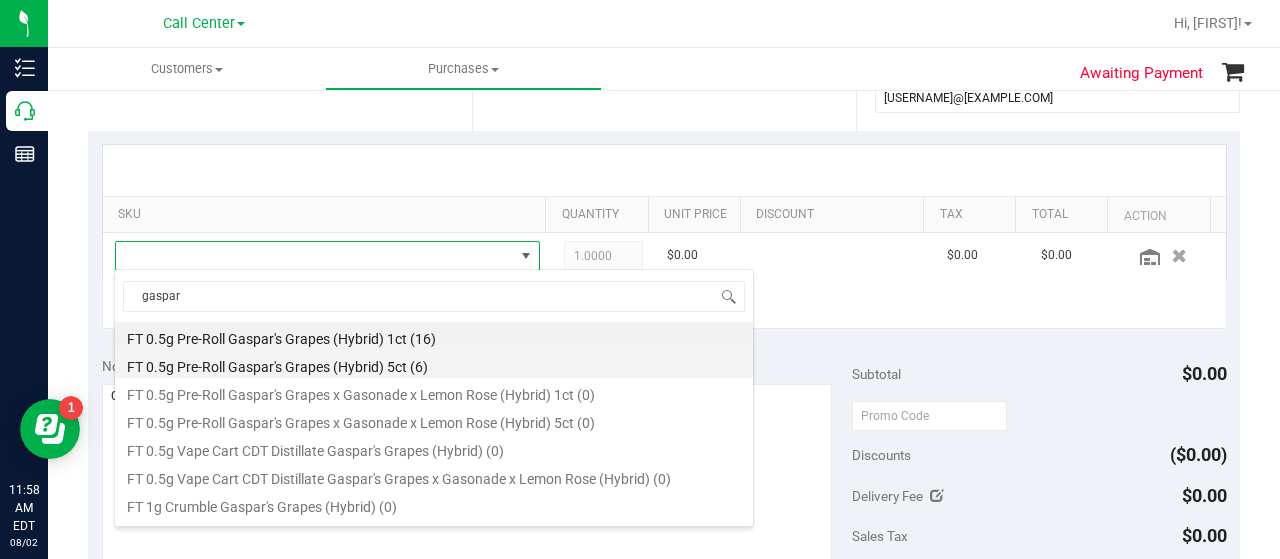 click on "FT 0.5g Pre-Roll Gaspar's Grapes (Hybrid) 5ct (6)" at bounding box center (434, 364) 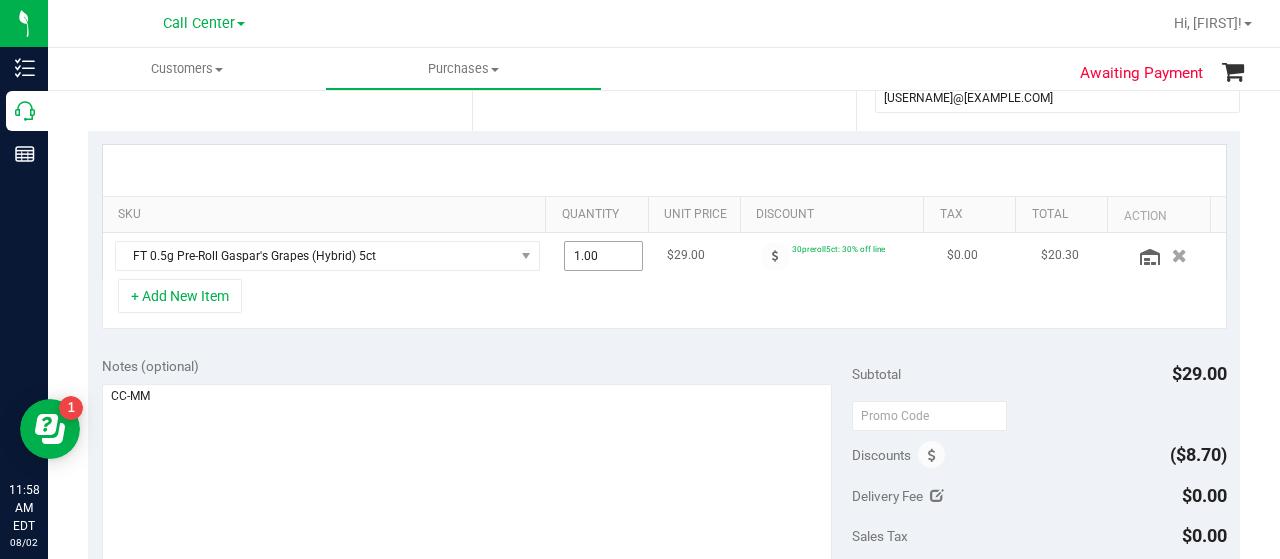 click on "1.00 1" at bounding box center [604, 256] 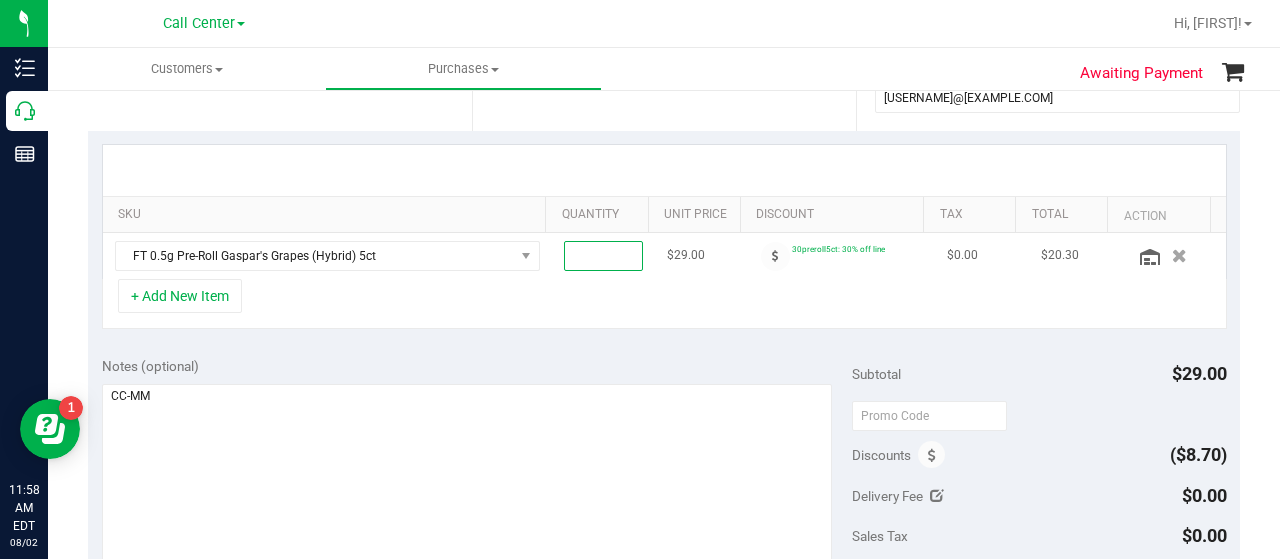 type on "5" 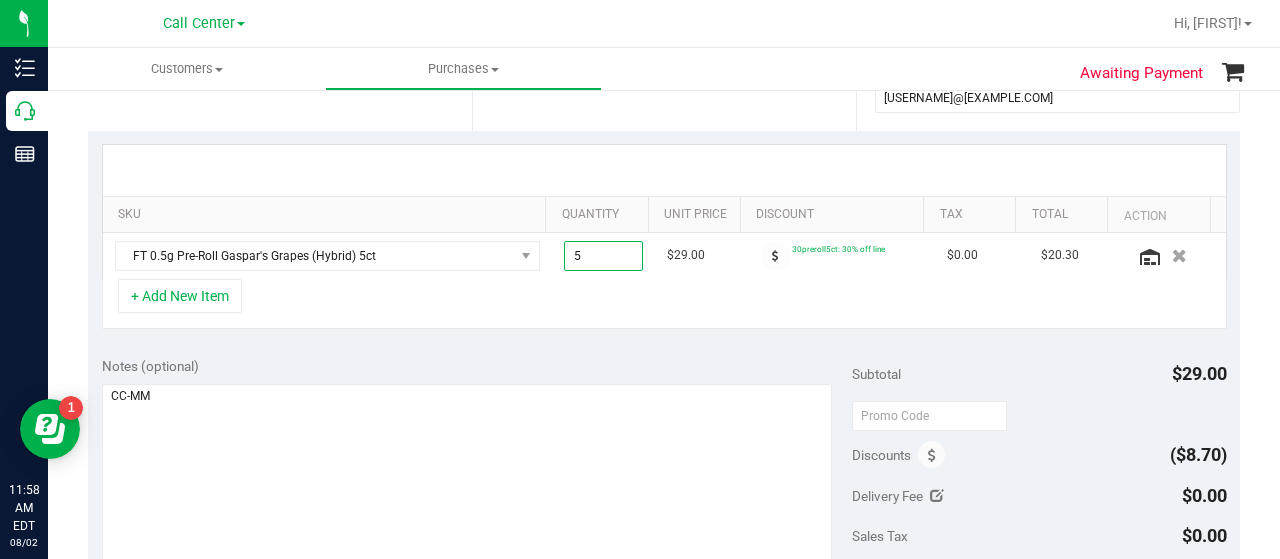 type on "5.00" 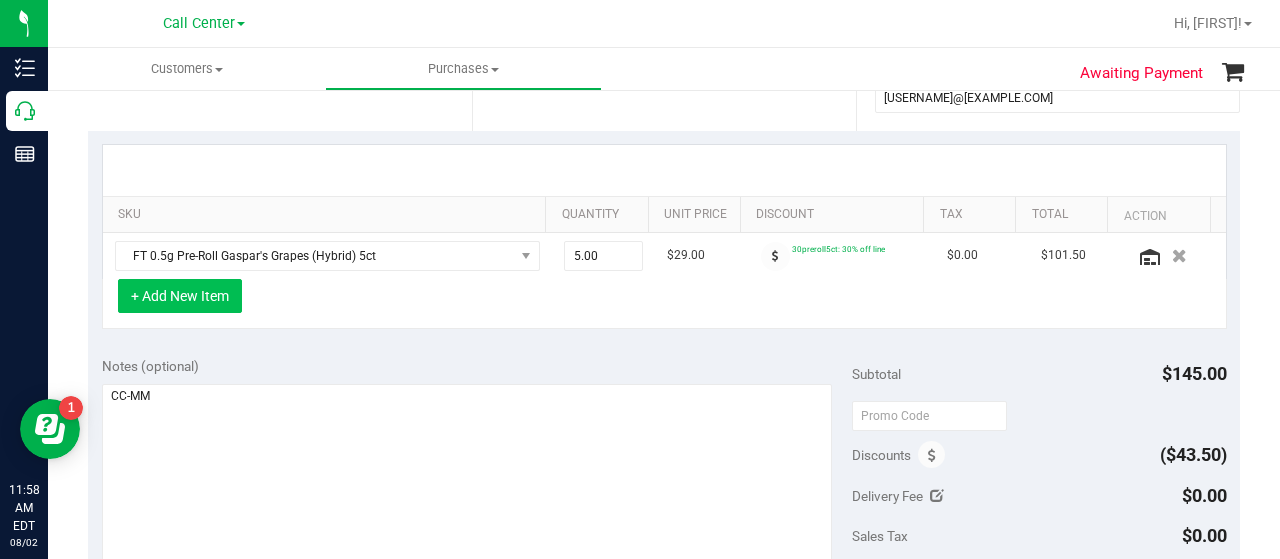 click on "+ Add New Item" at bounding box center [180, 296] 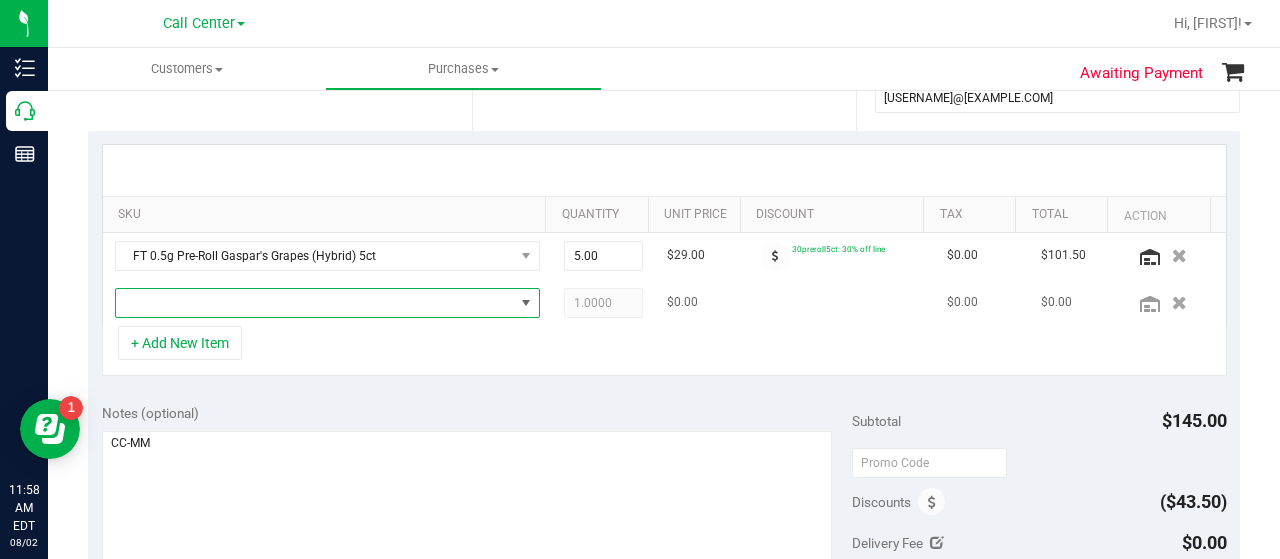 click at bounding box center (315, 303) 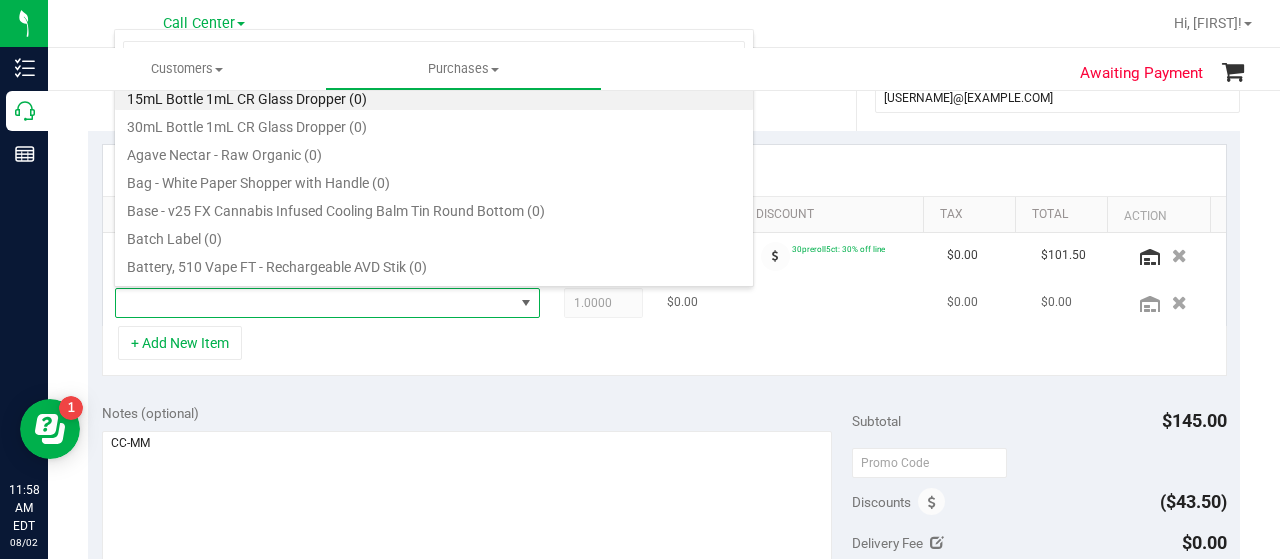 scroll, scrollTop: 99970, scrollLeft: 99586, axis: both 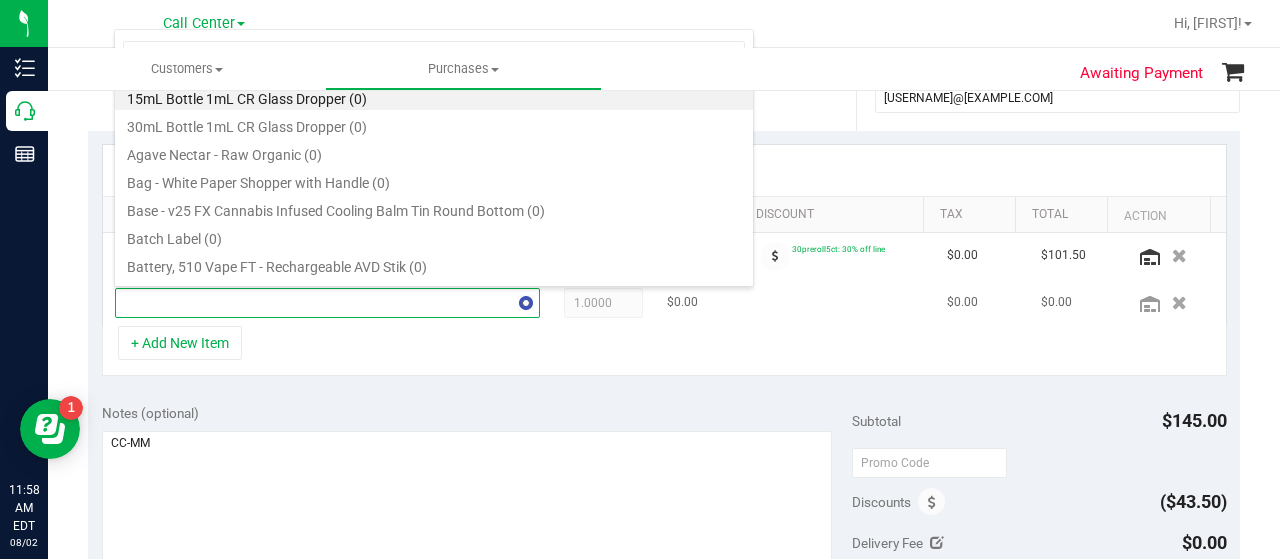 type on "citrus" 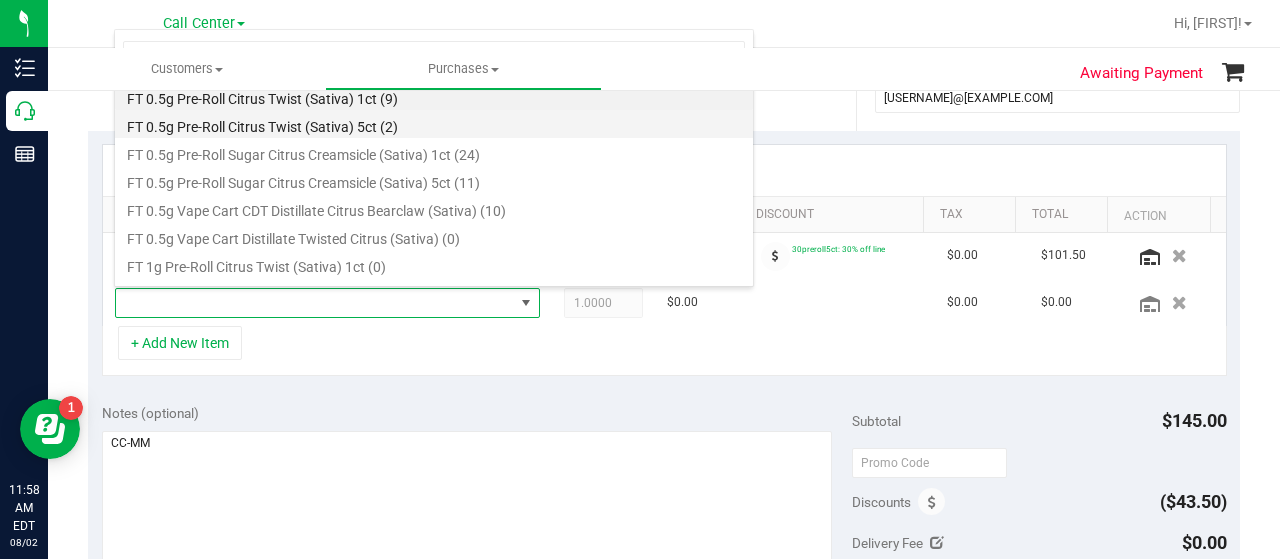 click on "FT 0.5g Pre-Roll Citrus Twist (Sativa) 5ct (2)" at bounding box center [434, 124] 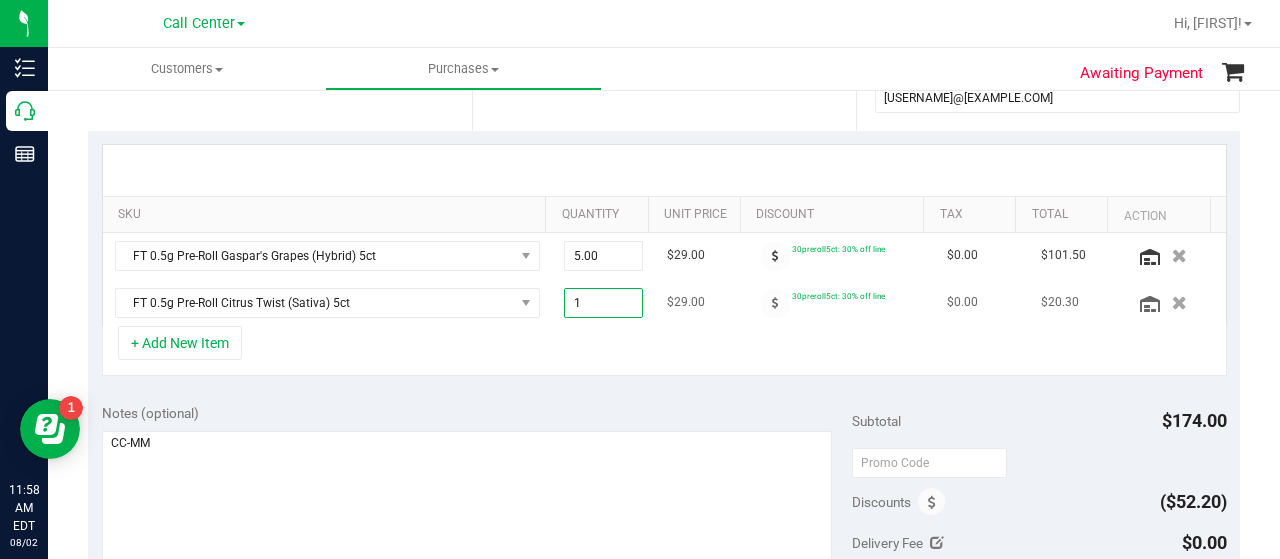 click on "1.00 1" at bounding box center (604, 303) 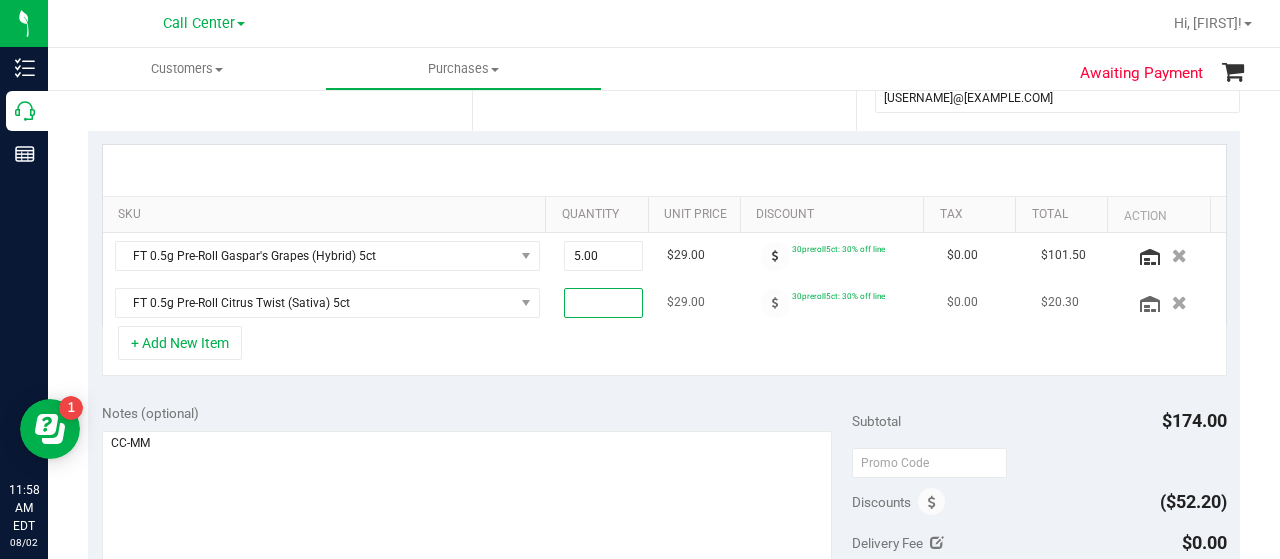 type on "5" 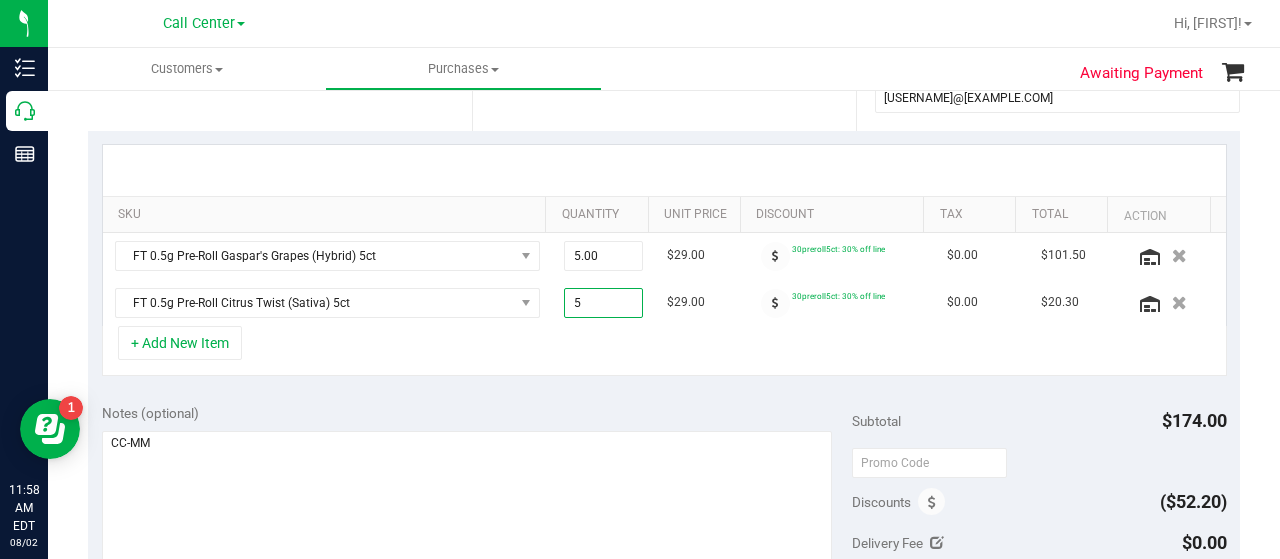 type on "5.00" 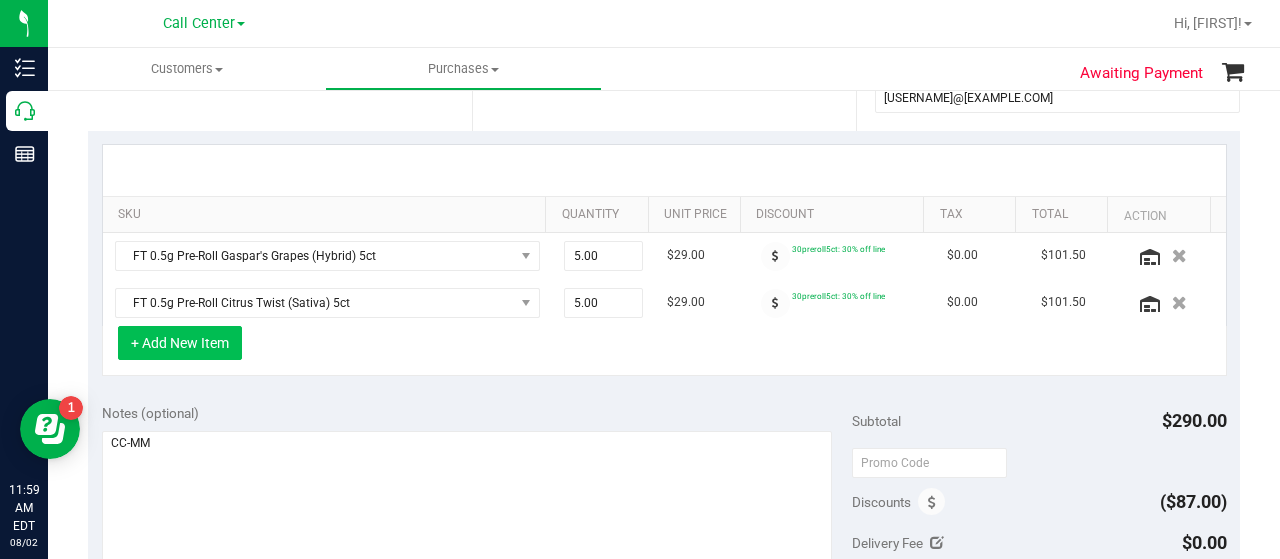 click on "+ Add New Item" at bounding box center (180, 343) 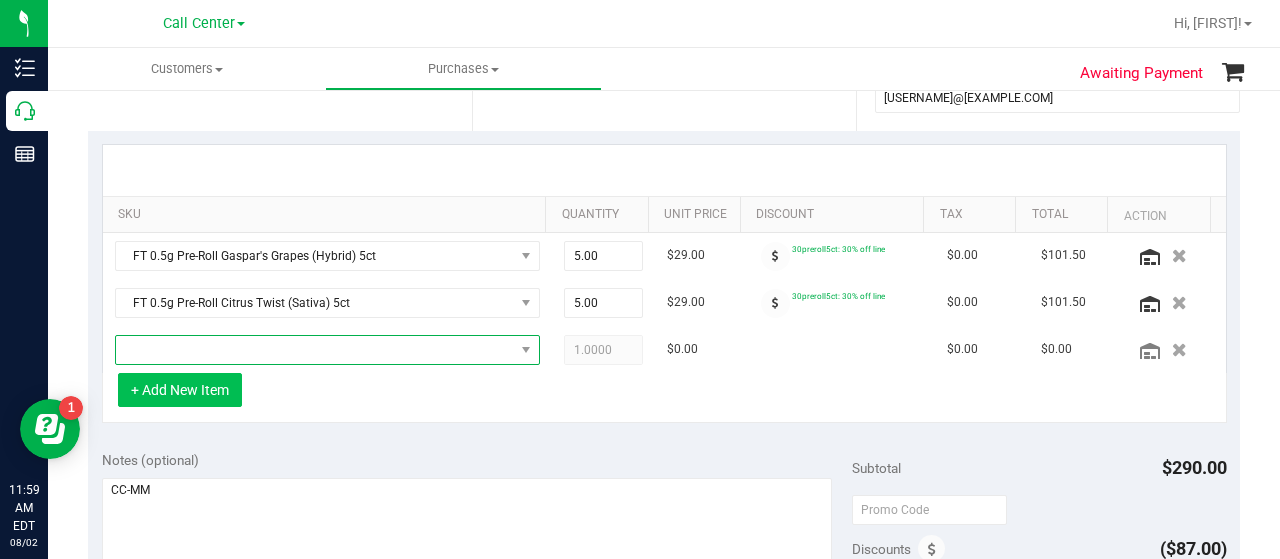 click at bounding box center [315, 350] 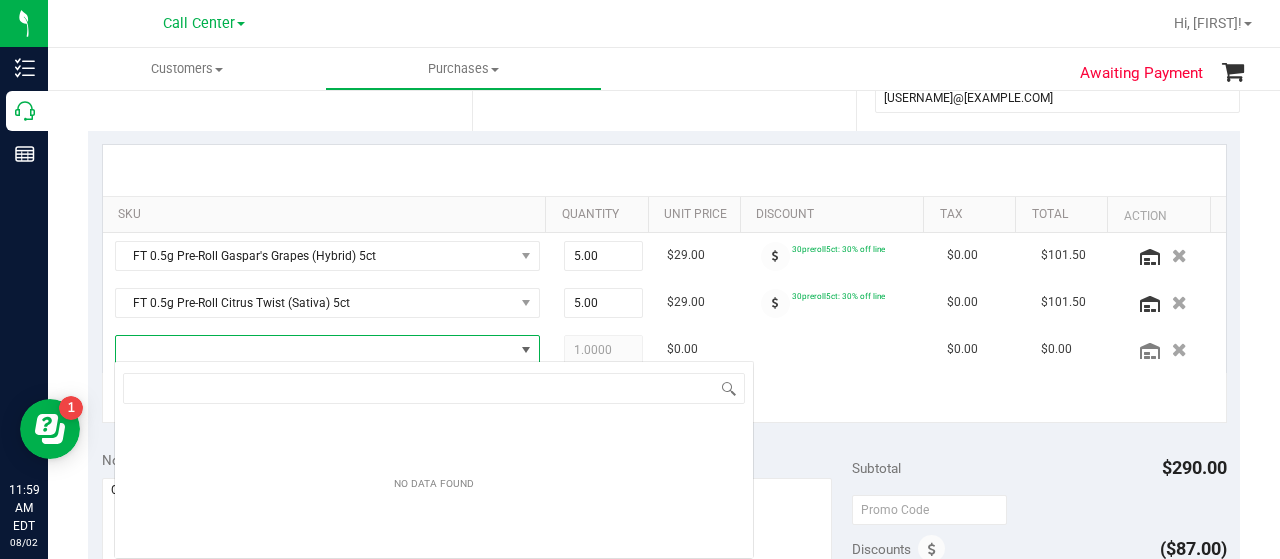 scroll, scrollTop: 99970, scrollLeft: 99586, axis: both 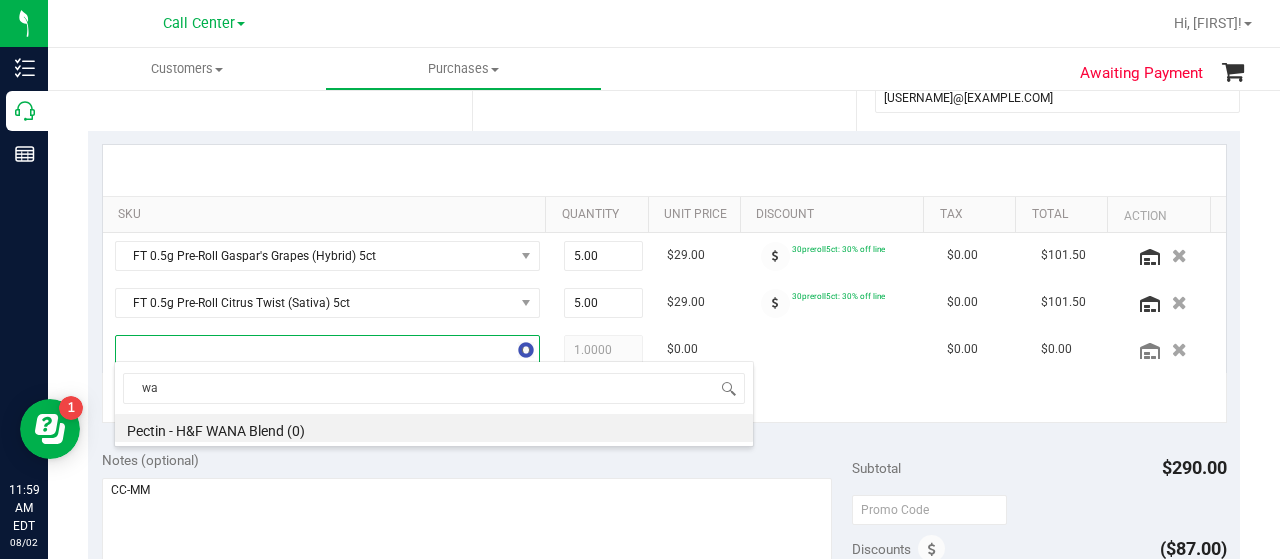 type on "w" 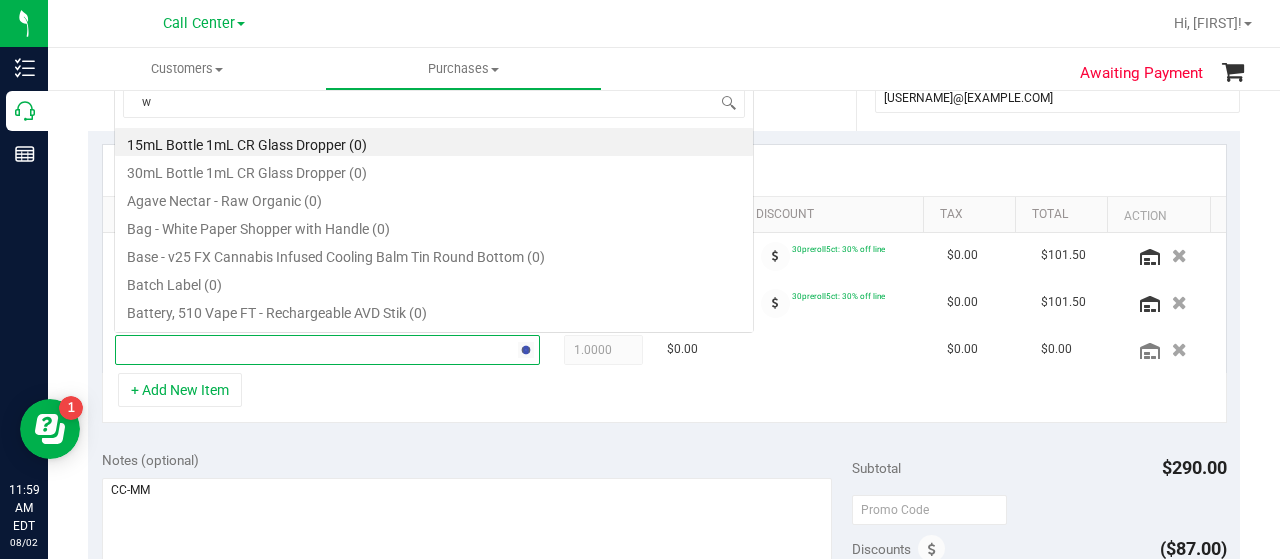 scroll, scrollTop: 0, scrollLeft: 0, axis: both 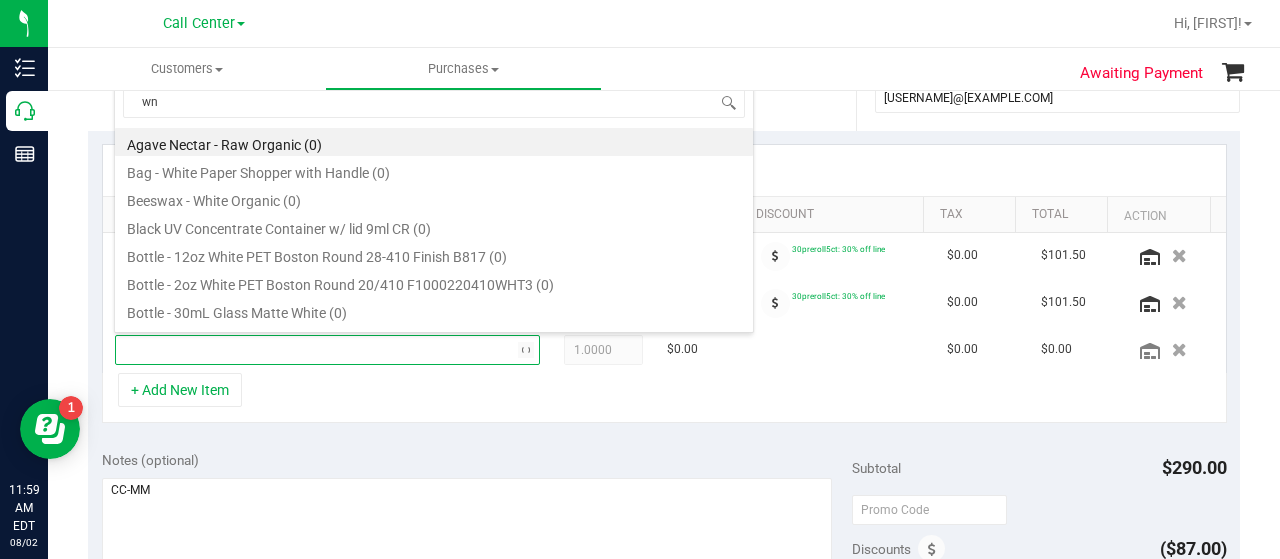 type on "wna" 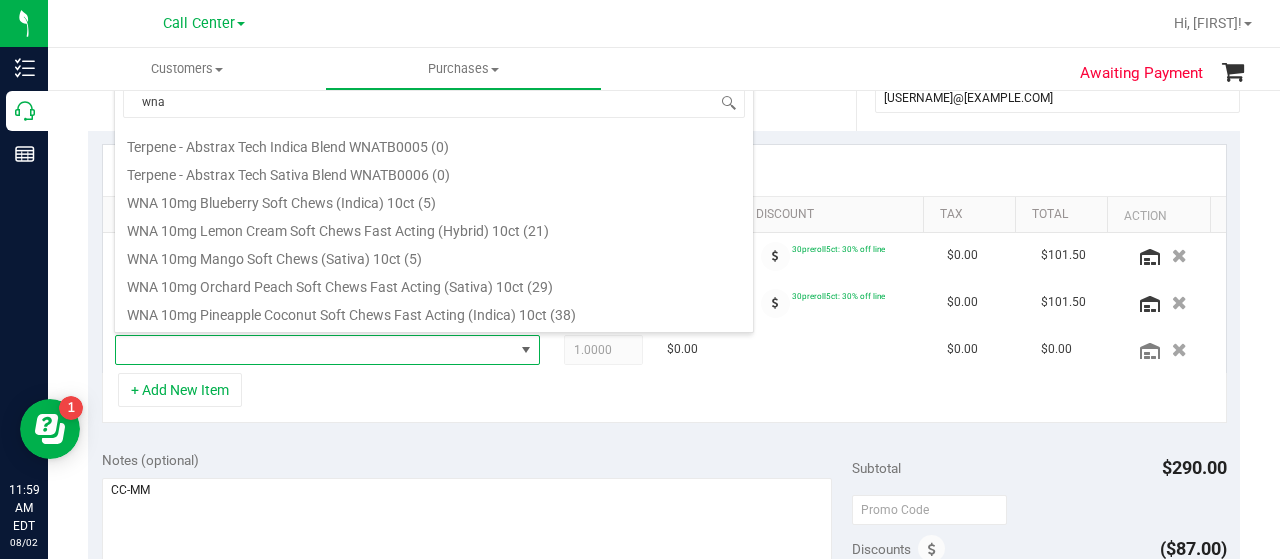 scroll, scrollTop: 600, scrollLeft: 0, axis: vertical 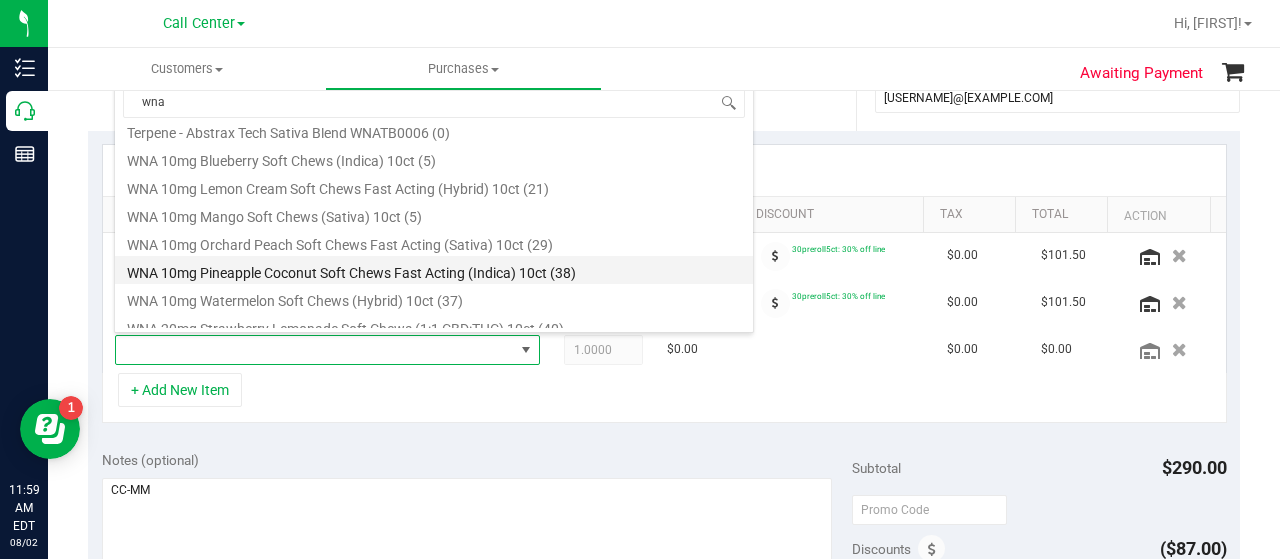click on "WNA 10mg Pineapple Coconut Soft Chews Fast Acting (Indica) 10ct (38)" at bounding box center (434, 270) 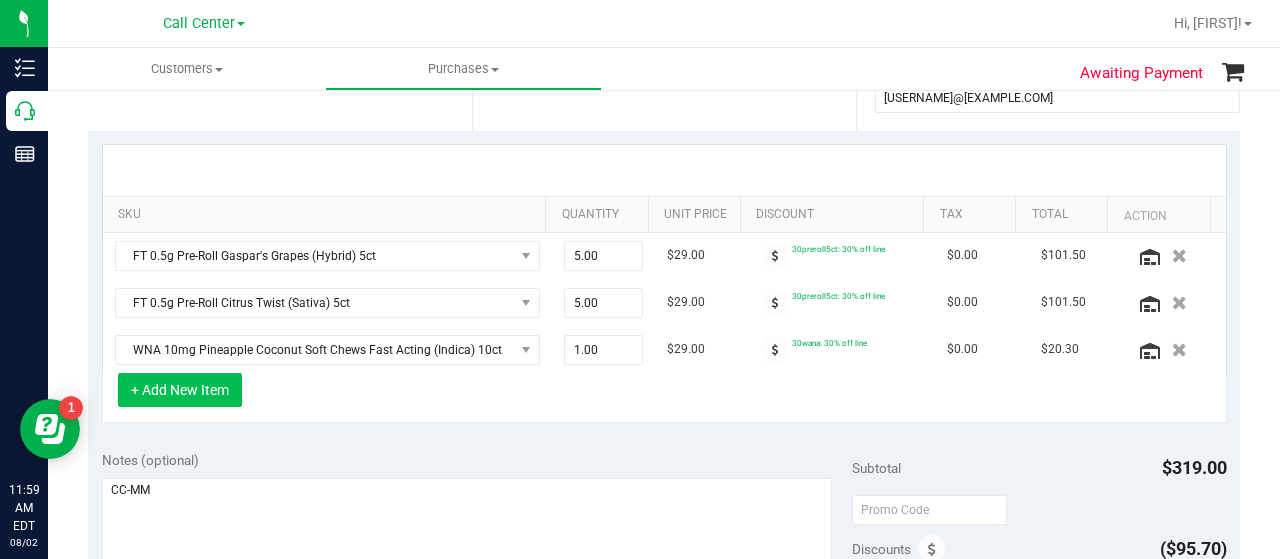 click on "+ Add New Item" at bounding box center [180, 390] 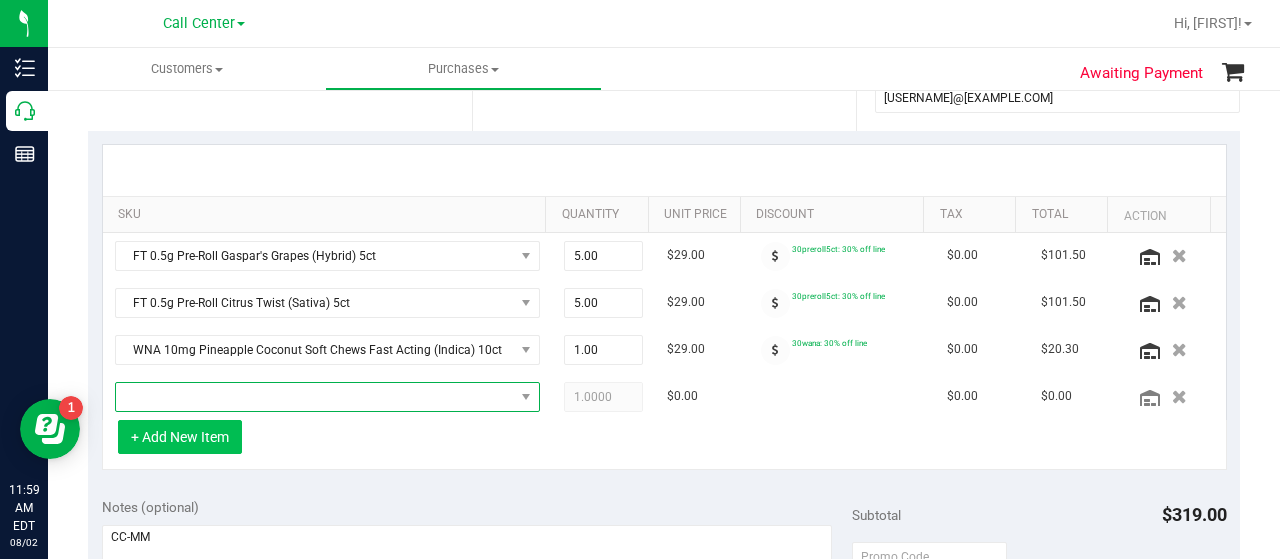 click at bounding box center [315, 397] 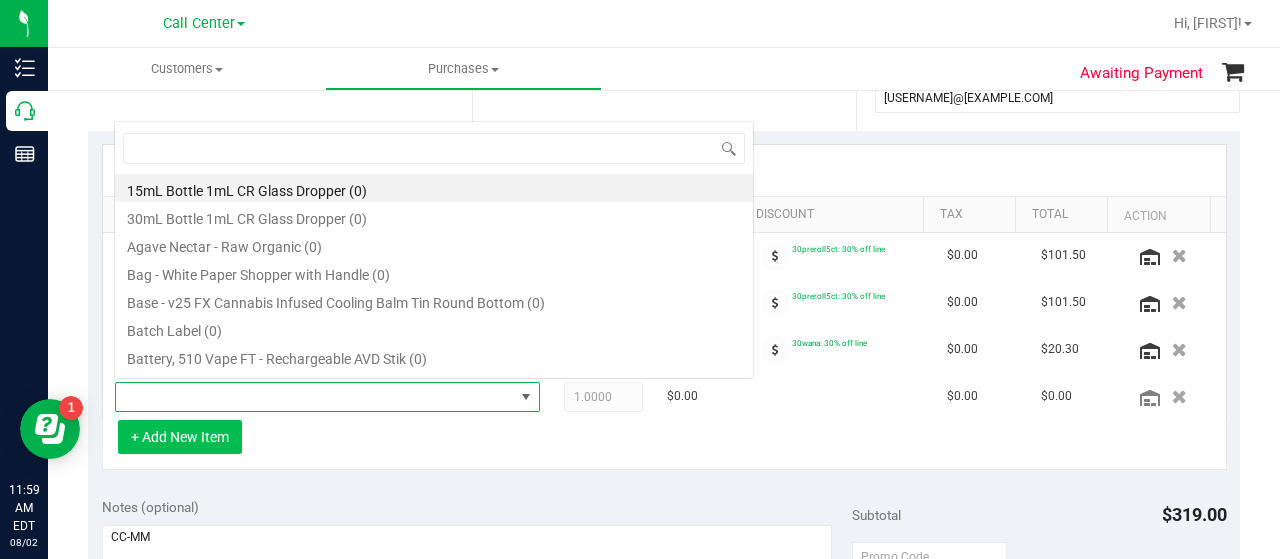 scroll, scrollTop: 0, scrollLeft: 0, axis: both 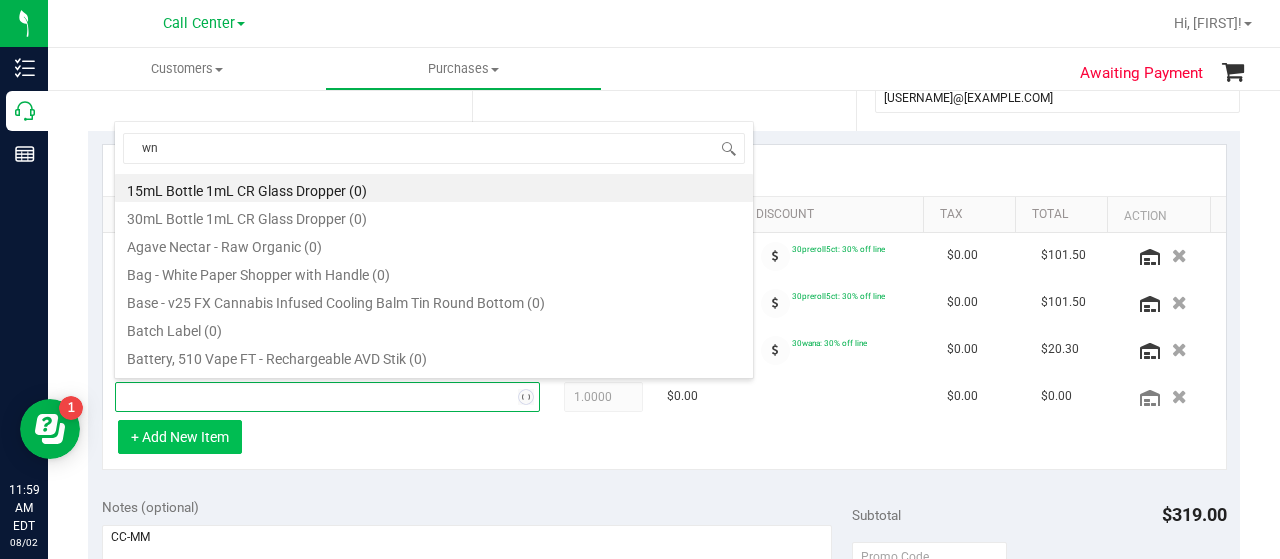 type on "wna" 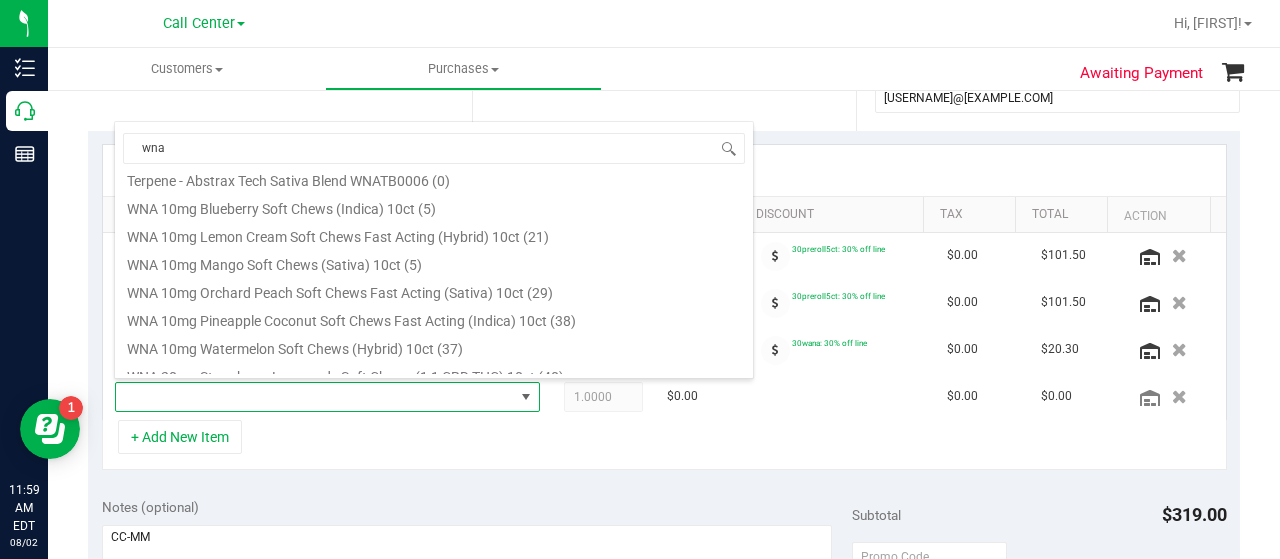 scroll, scrollTop: 668, scrollLeft: 0, axis: vertical 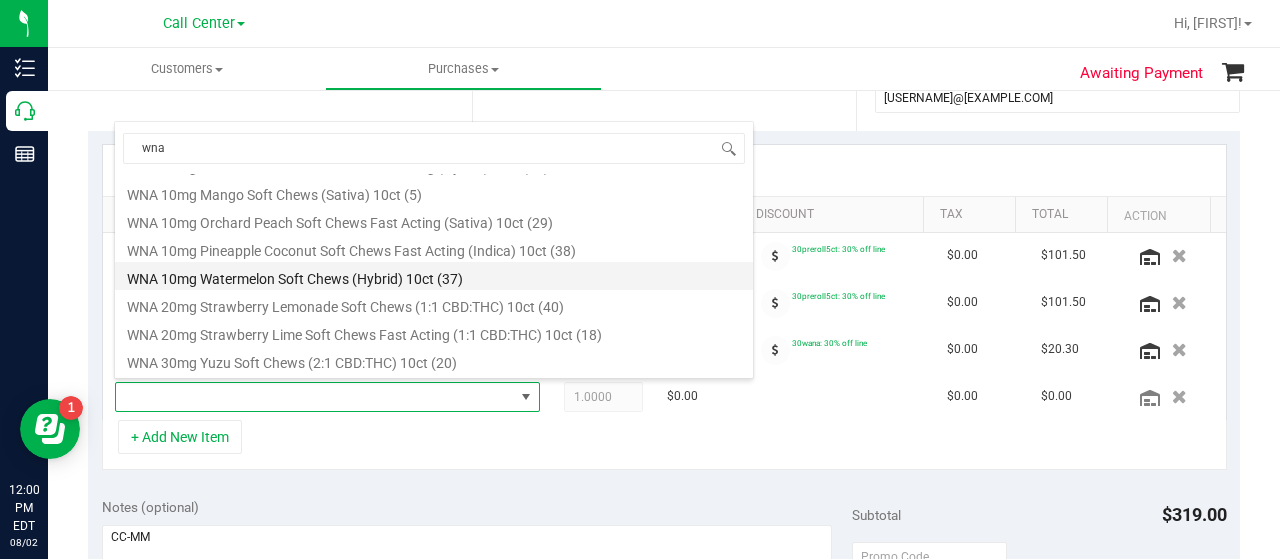 click on "WNA 10mg Watermelon Soft Chews (Hybrid) 10ct (37)" at bounding box center (434, 276) 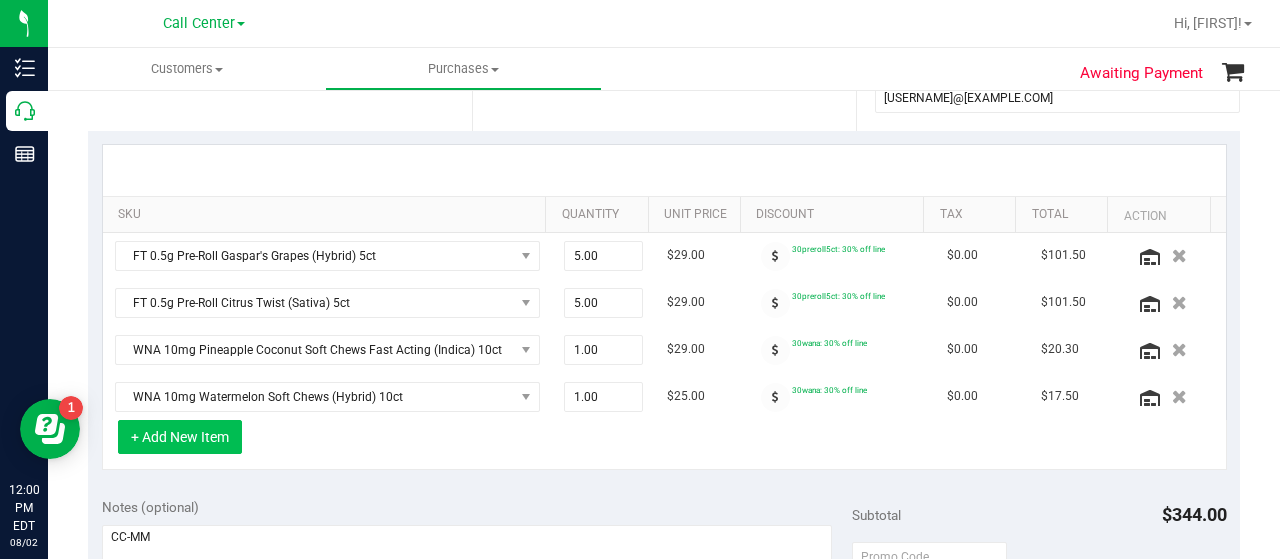 click on "+ Add New Item" at bounding box center (180, 437) 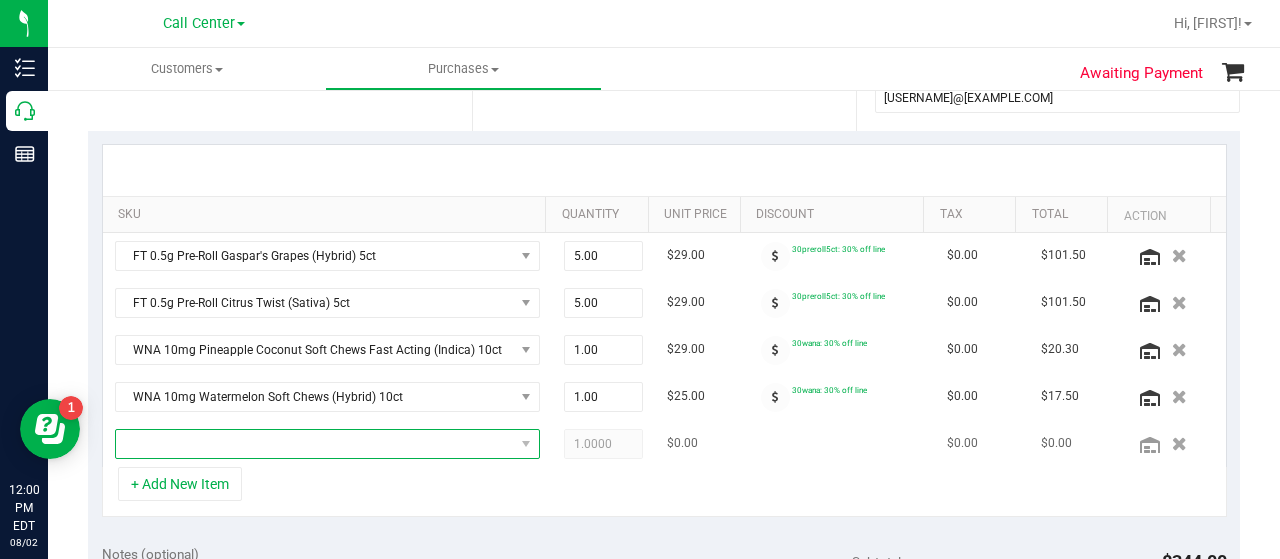 click at bounding box center [315, 444] 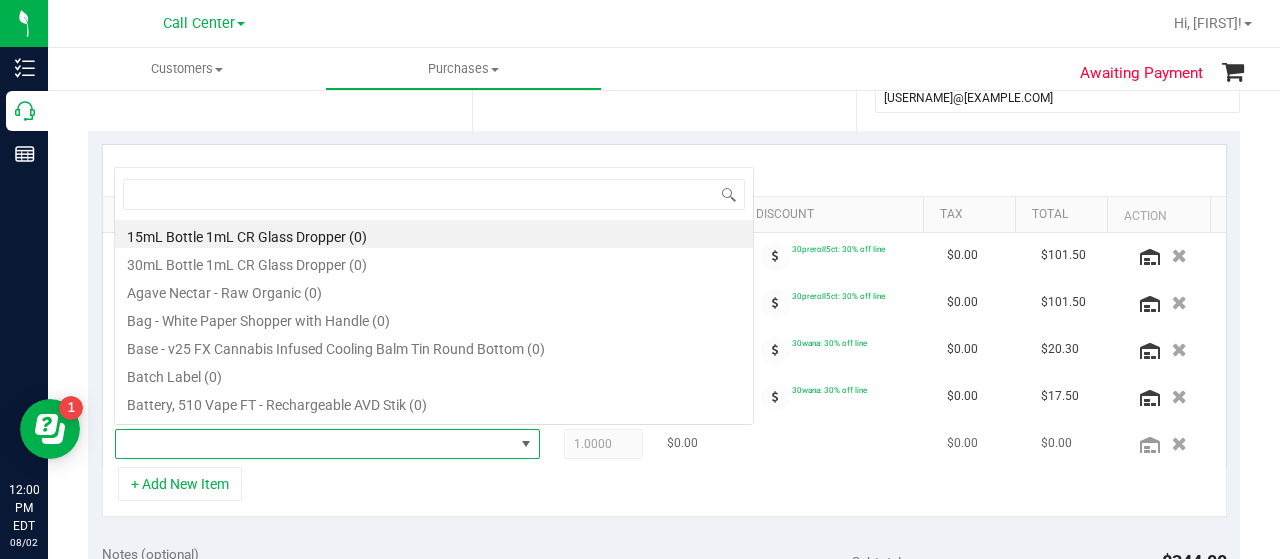 scroll, scrollTop: 0, scrollLeft: 0, axis: both 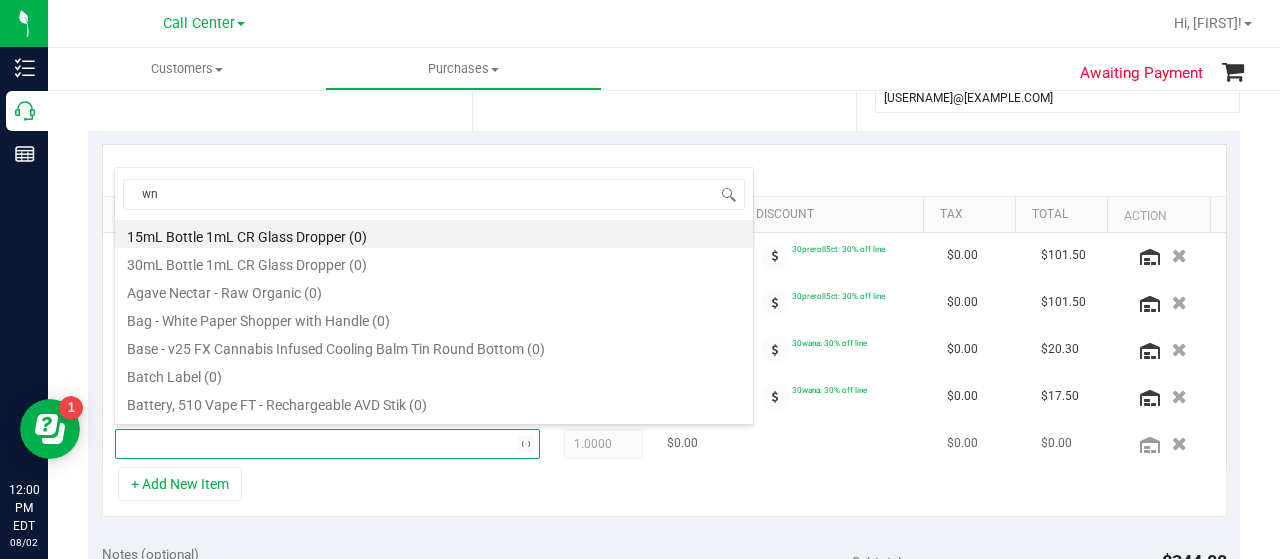 type on "wna" 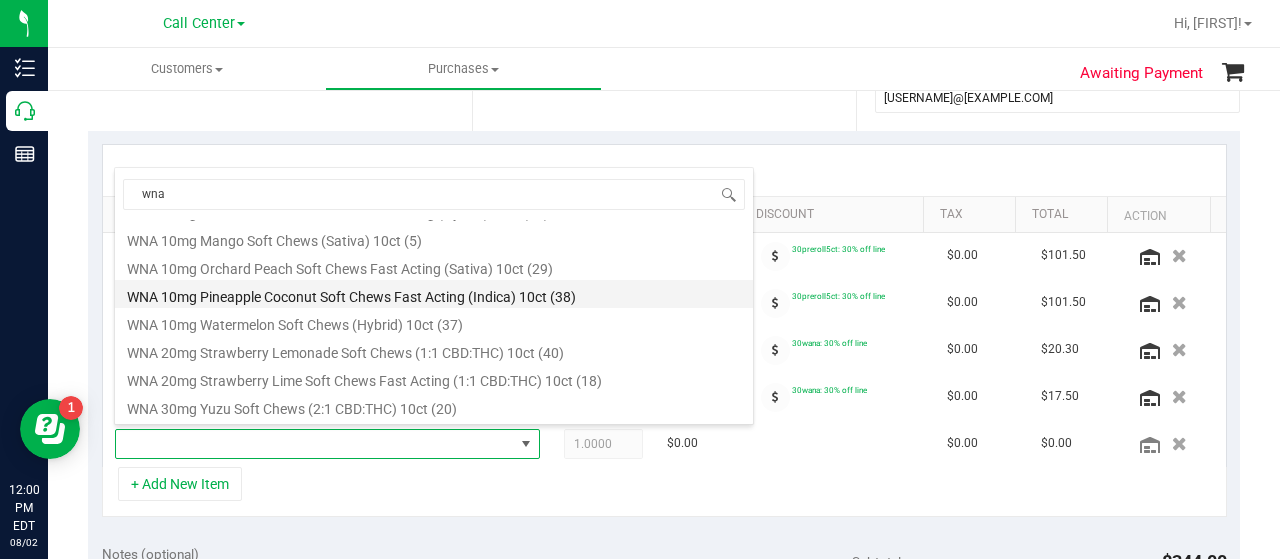scroll, scrollTop: 568, scrollLeft: 0, axis: vertical 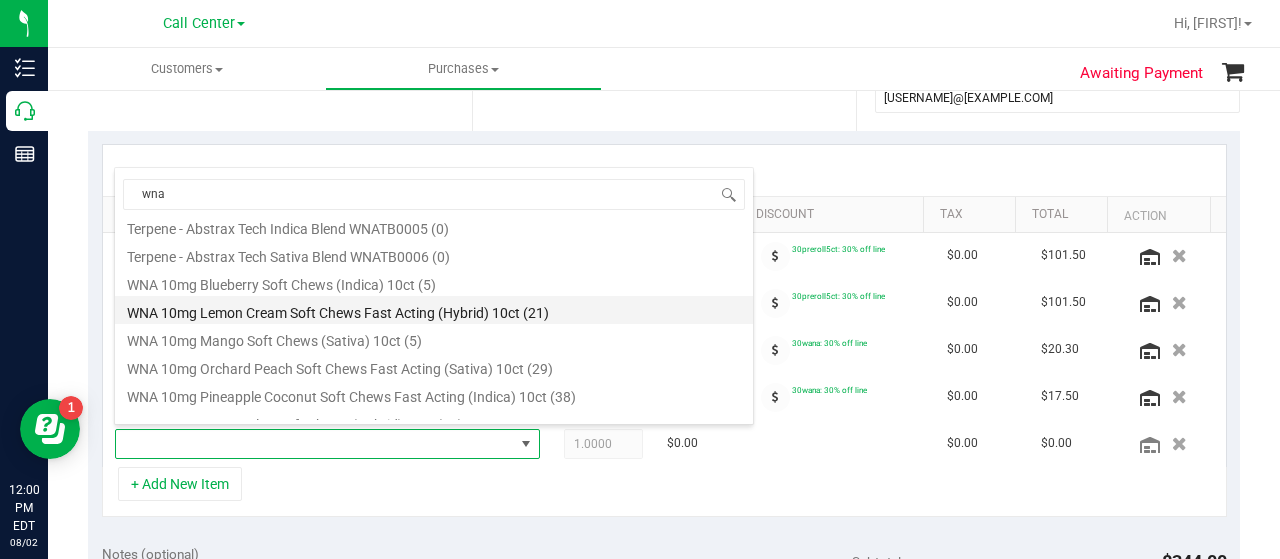 click on "WNA 10mg Lemon Cream Soft Chews Fast Acting (Hybrid) 10ct (21)" at bounding box center (434, 310) 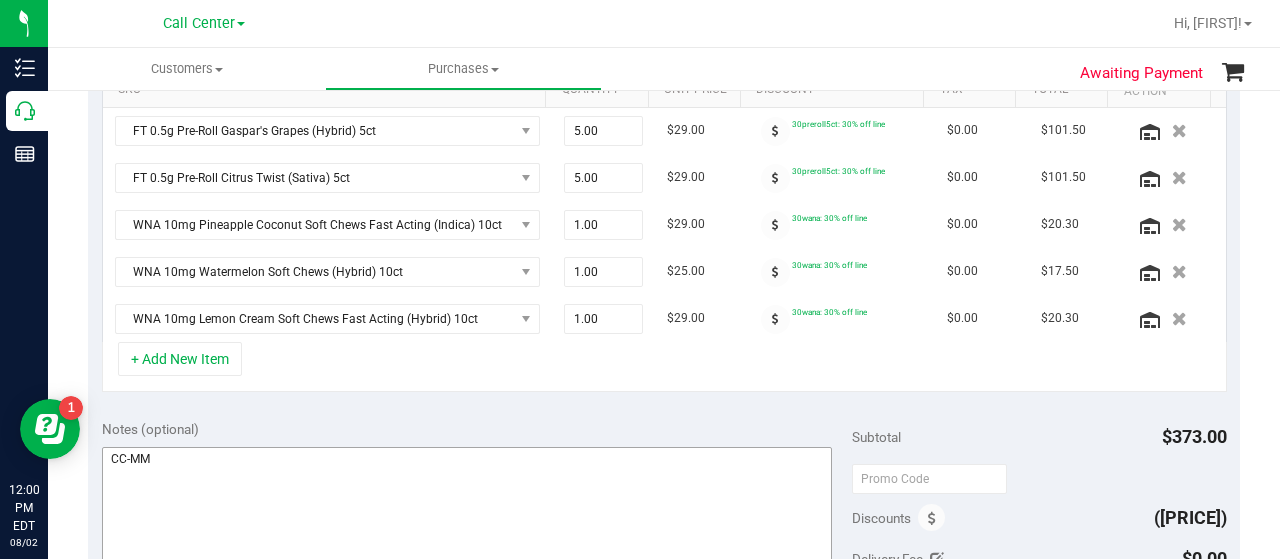 scroll, scrollTop: 500, scrollLeft: 0, axis: vertical 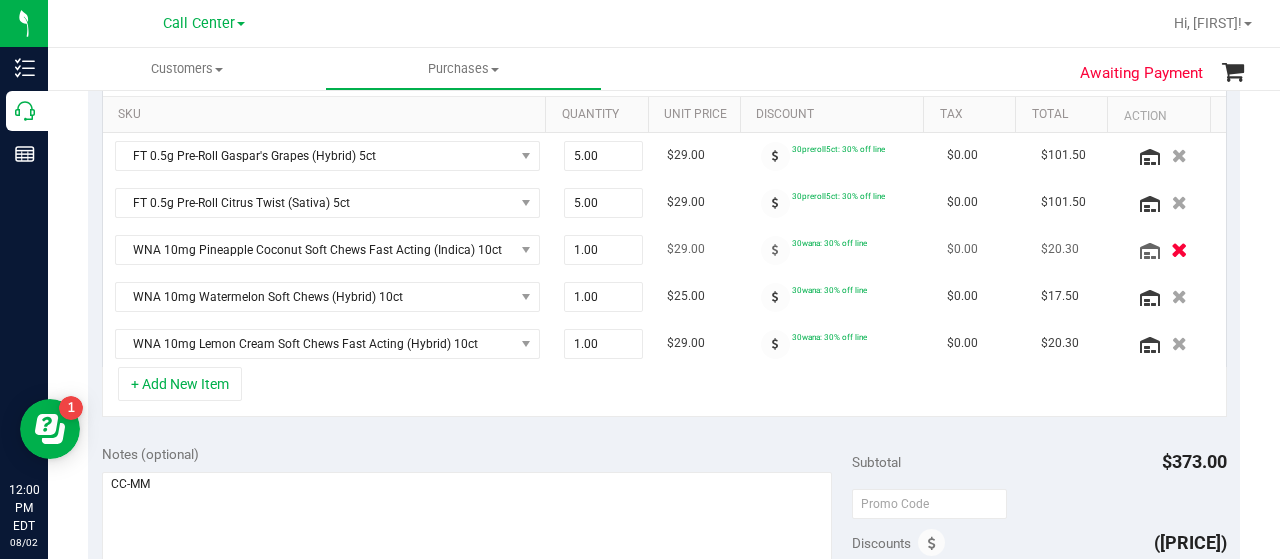 click at bounding box center [1179, 249] 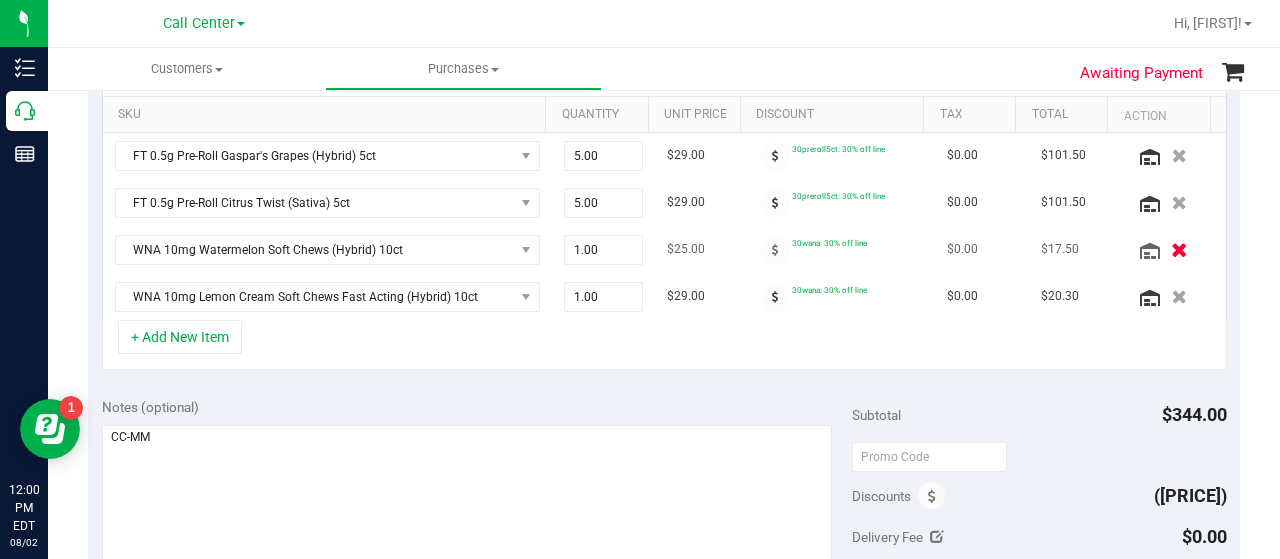 click at bounding box center [1179, 249] 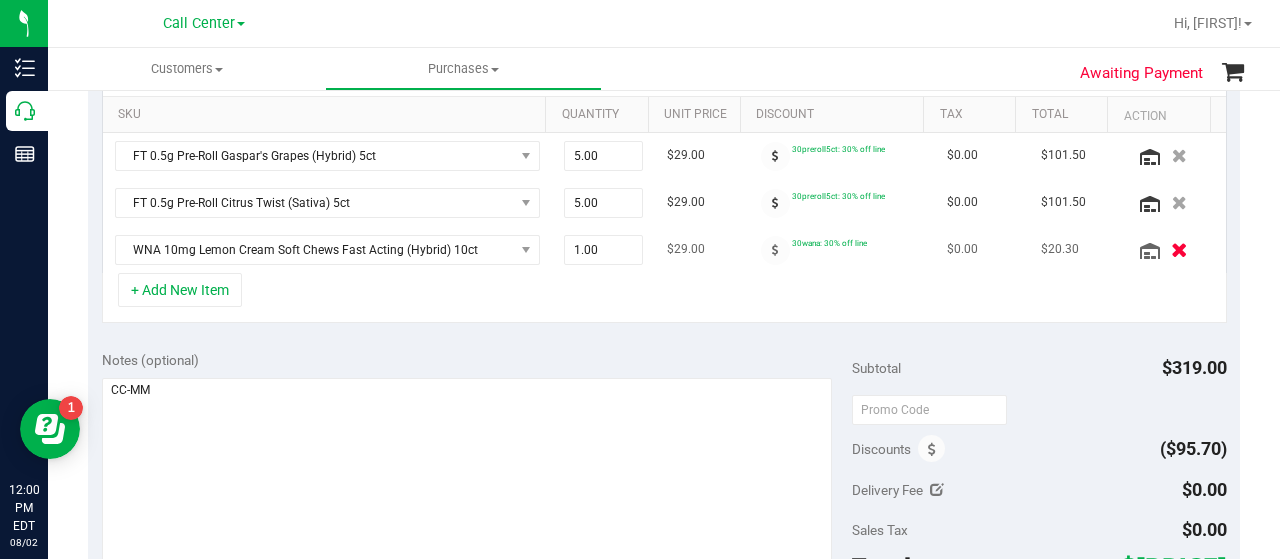 click at bounding box center (1179, 249) 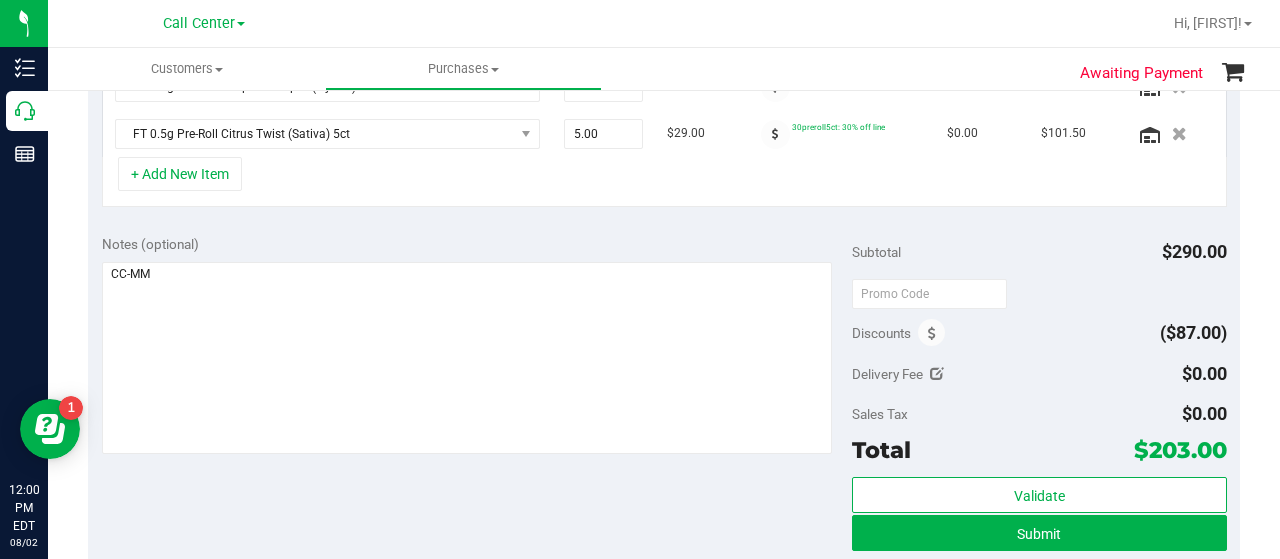 scroll, scrollTop: 600, scrollLeft: 0, axis: vertical 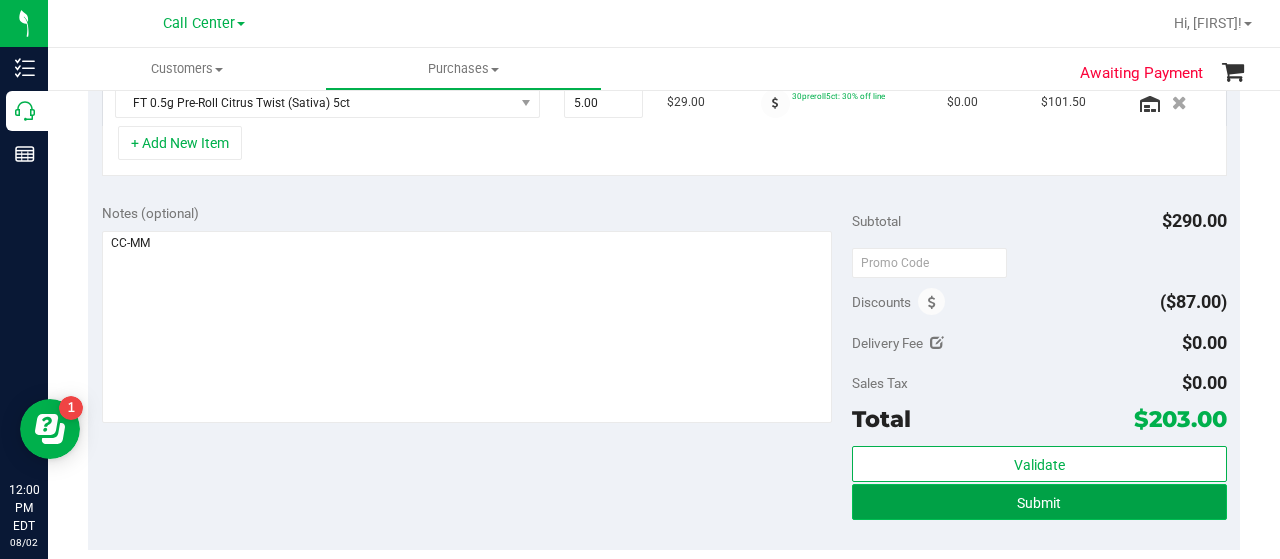 click on "Submit" at bounding box center [1039, 502] 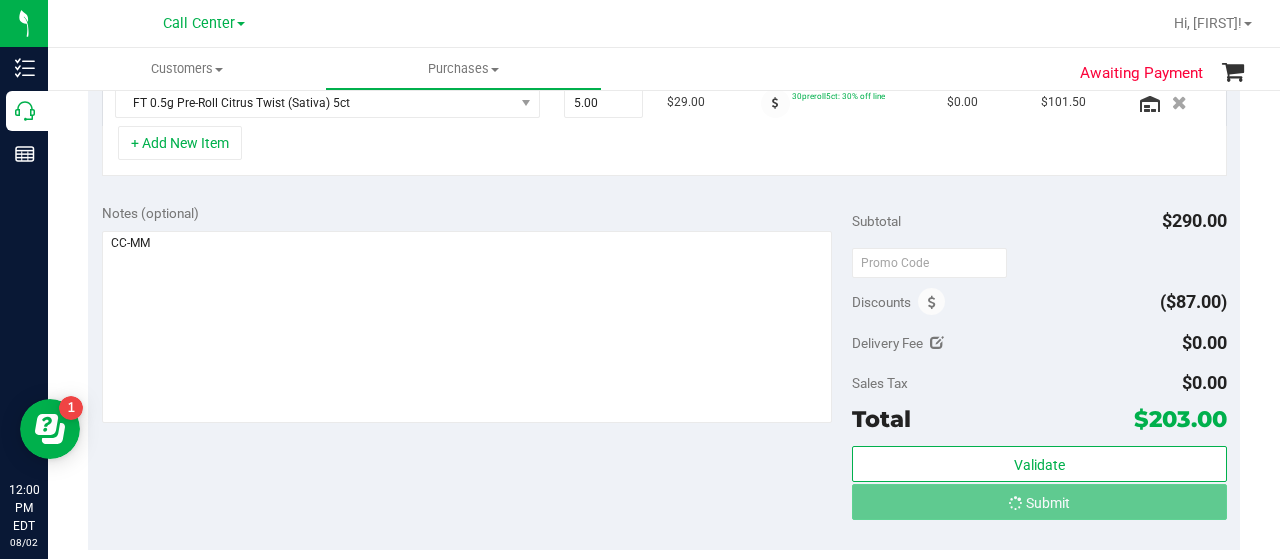 scroll, scrollTop: 568, scrollLeft: 0, axis: vertical 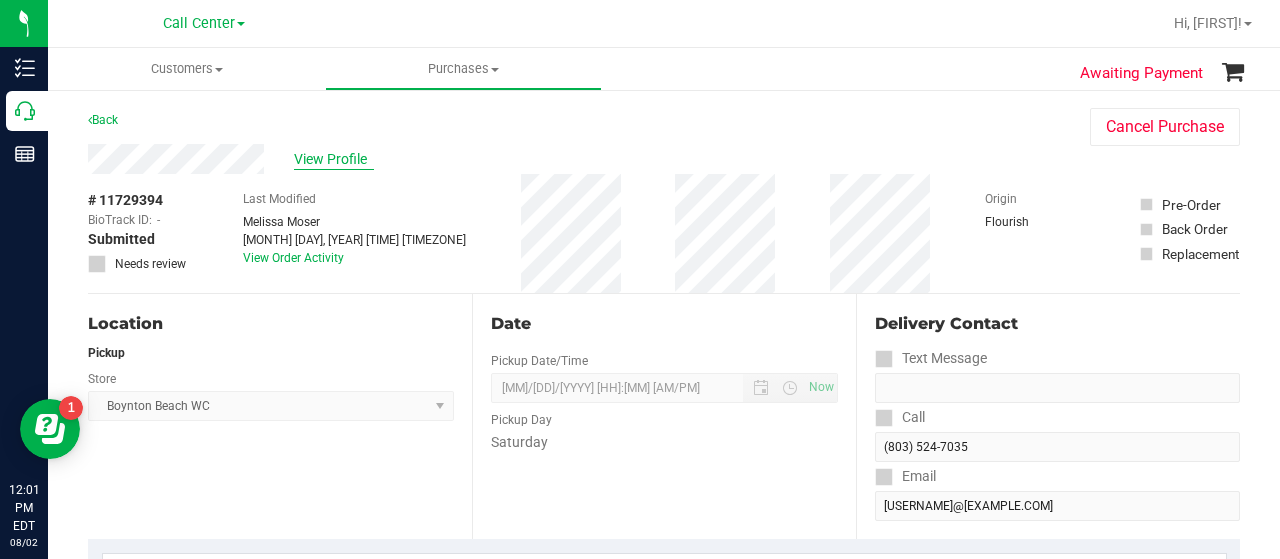 click on "View Profile" at bounding box center [334, 159] 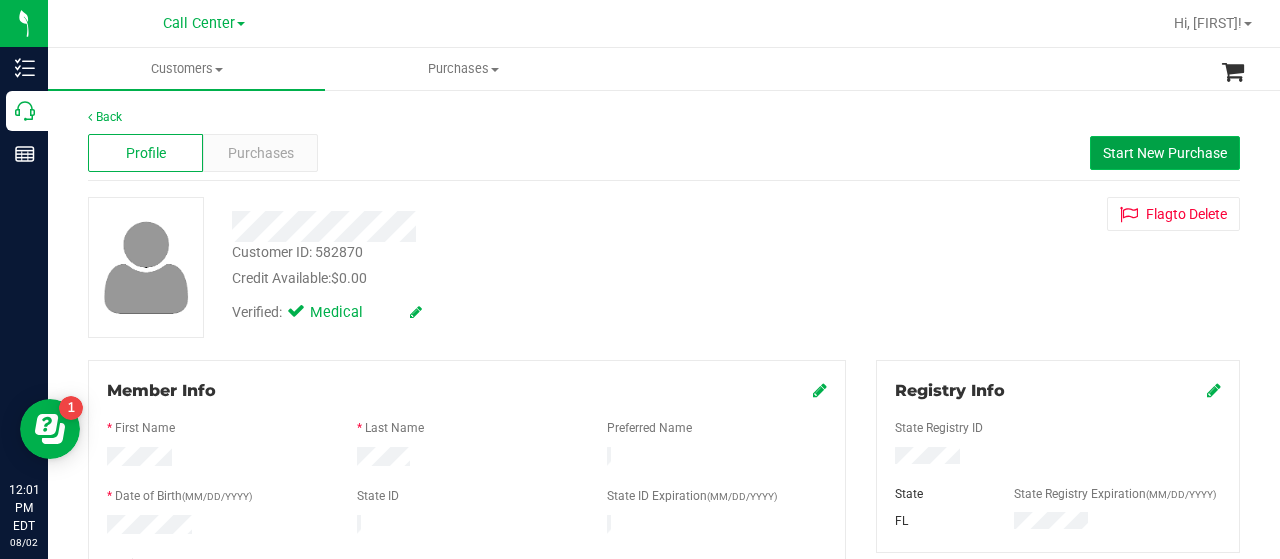 click on "Start New Purchase" at bounding box center [1165, 153] 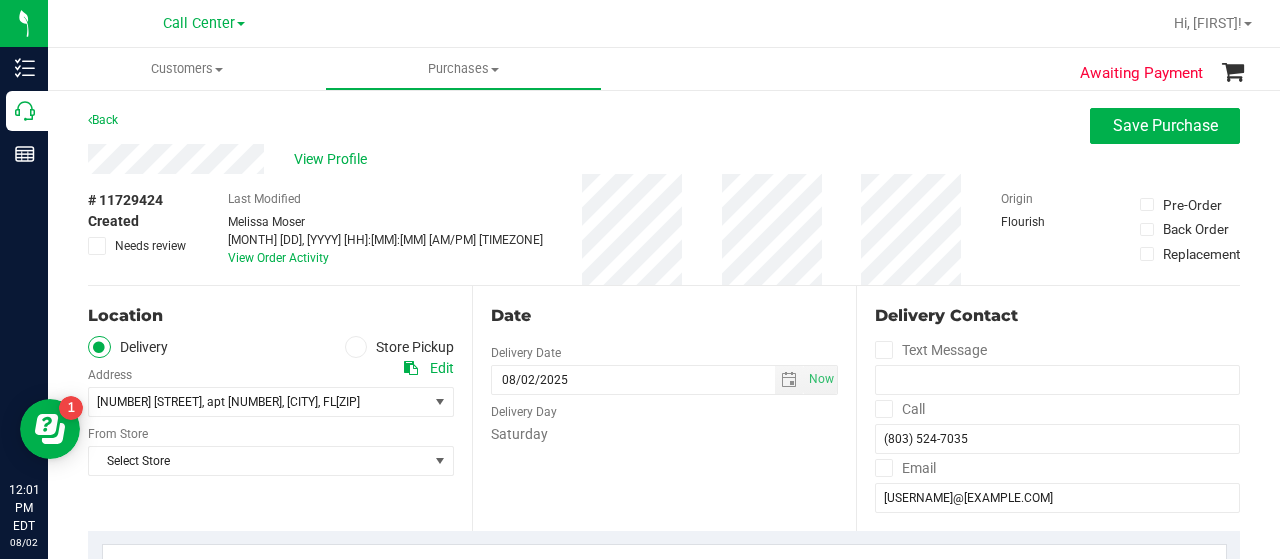 click at bounding box center (356, 347) 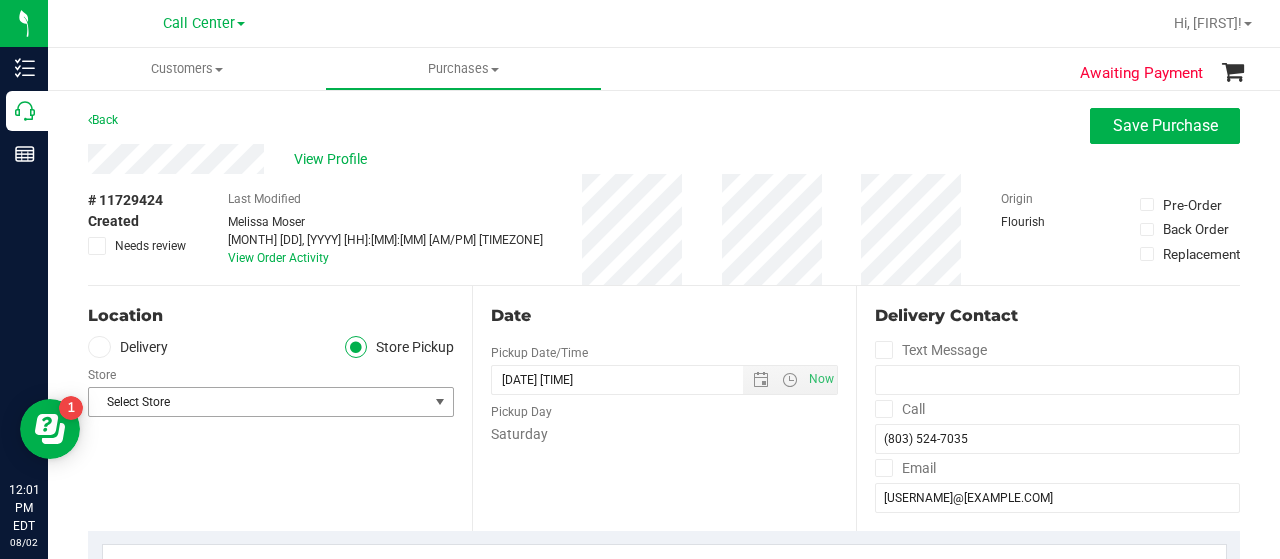 click on "Select Store" at bounding box center [258, 402] 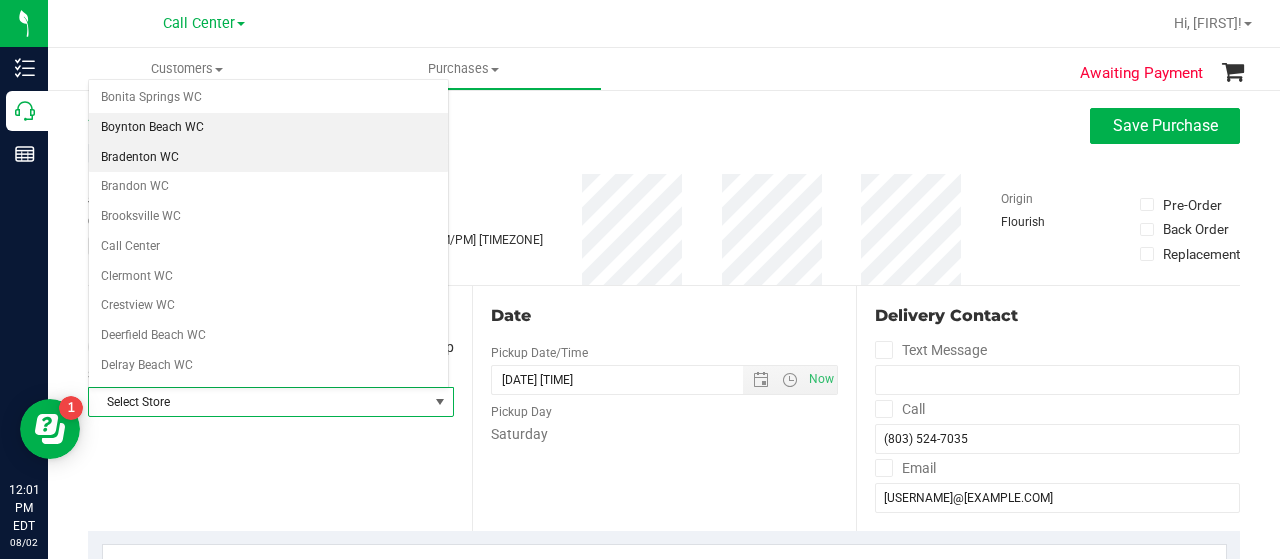 click on "Boynton Beach WC" at bounding box center (268, 128) 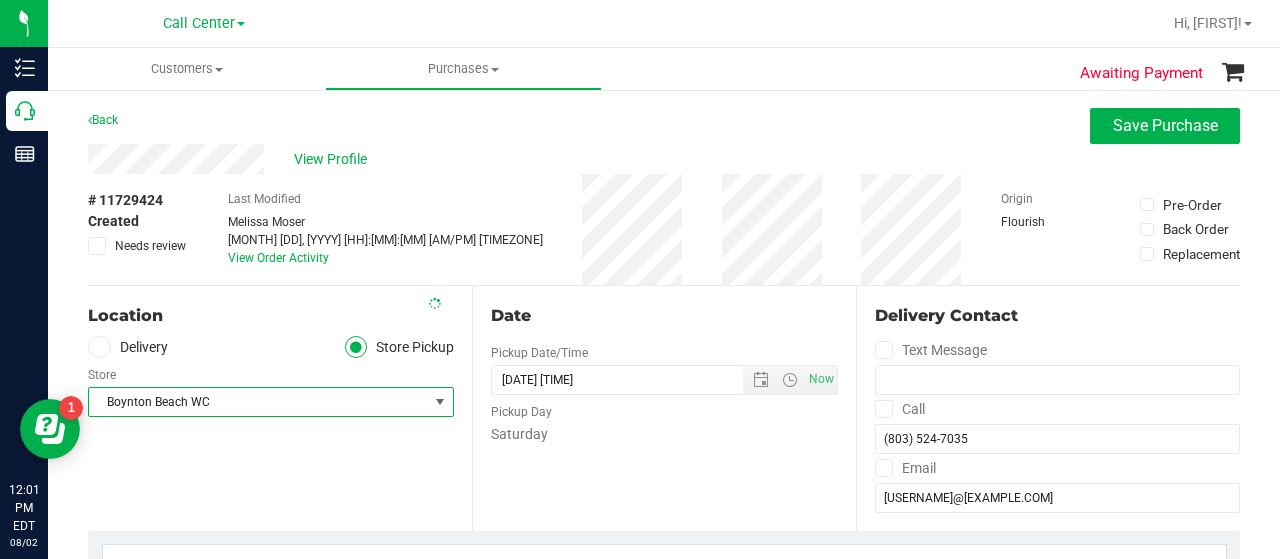 click on "Location
Delivery
Store Pickup
Store
Boynton Beach WC Select Store Bonita Springs WC Boynton Beach WC Bradenton WC Brandon WC Brooksville WC Call Center Clermont WC Crestview WC Deerfield Beach WC Delray Beach WC Deltona WC Ft Walton Beach WC Ft. Lauderdale WC Ft. Myers WC Gainesville WC Jax Atlantic WC JAX DC REP Jax WC Key West WC Lakeland WC Largo WC Lehigh Acres DC REP Merritt Island WC Miami 72nd WC Miami Beach WC Miami Dadeland WC Miramar DC REP New Port Richey WC North Palm Beach WC North Port WC Ocala WC Orange Park WC Orlando Colonial WC Orlando DC REP Orlando WC Oviedo WC Palm Bay WC Palm Coast WC Panama City WC Pensacola WC Sebring WC" at bounding box center [280, 408] 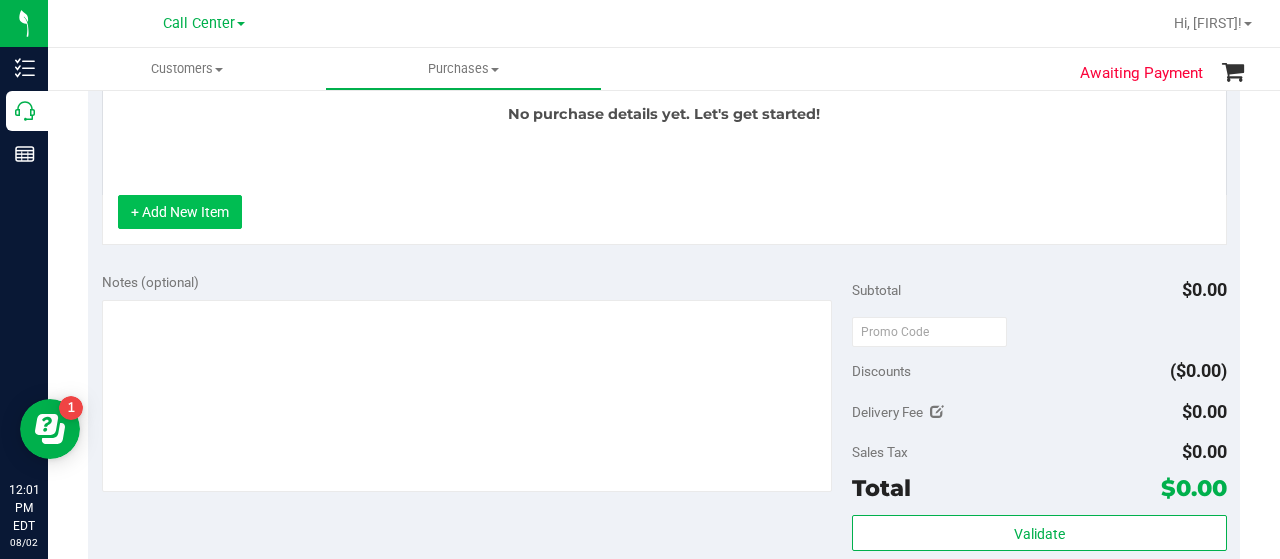 click on "+ Add New Item" at bounding box center (180, 212) 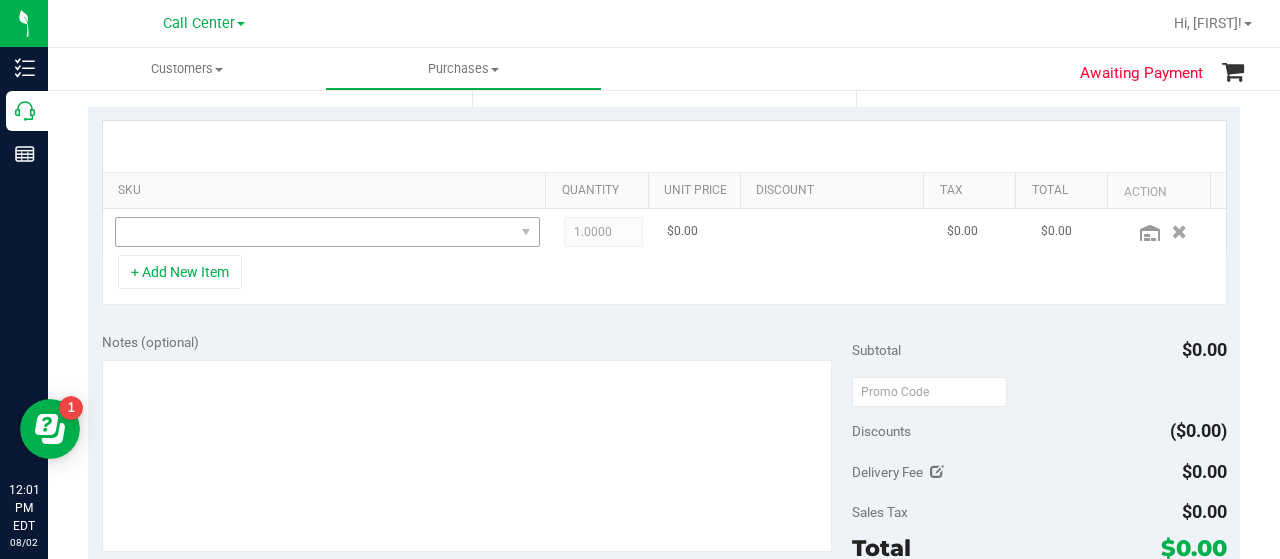 scroll, scrollTop: 393, scrollLeft: 0, axis: vertical 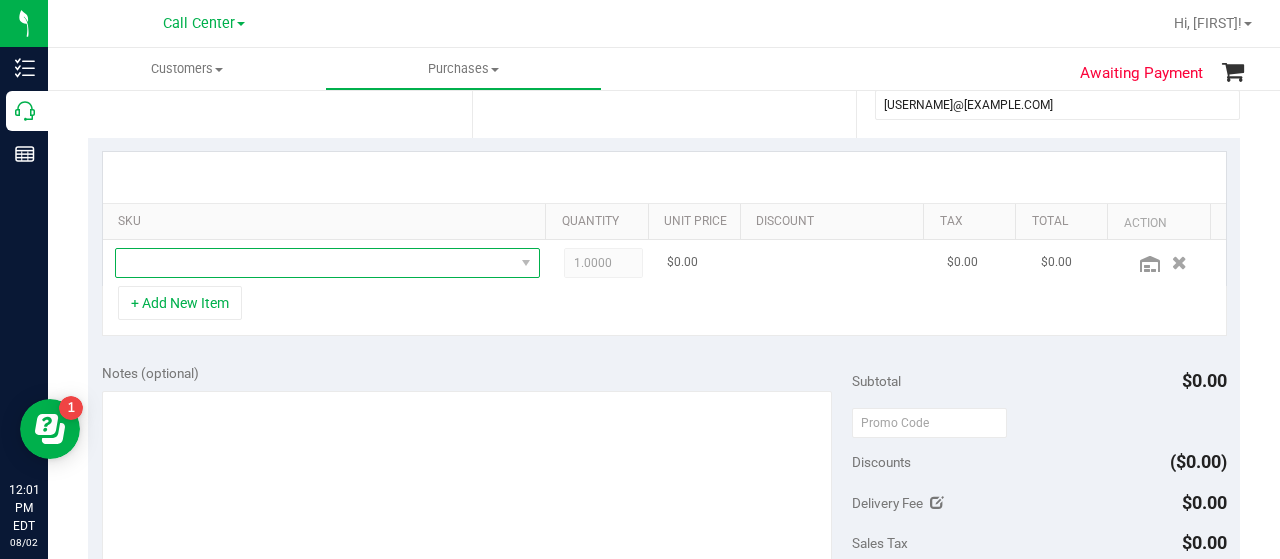 click at bounding box center [315, 263] 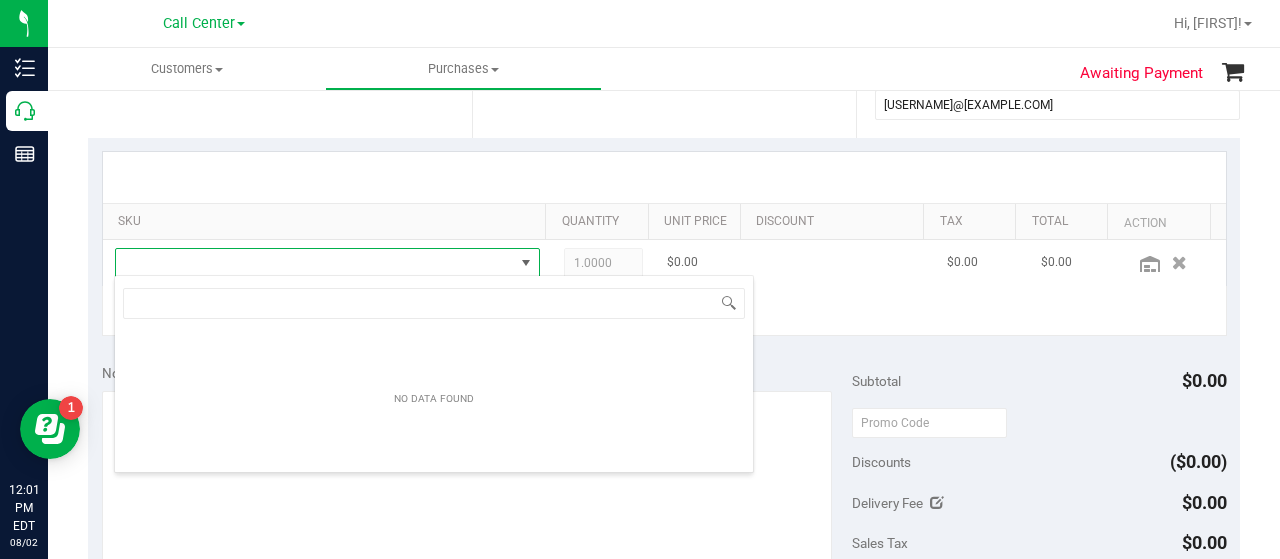 scroll, scrollTop: 99970, scrollLeft: 99586, axis: both 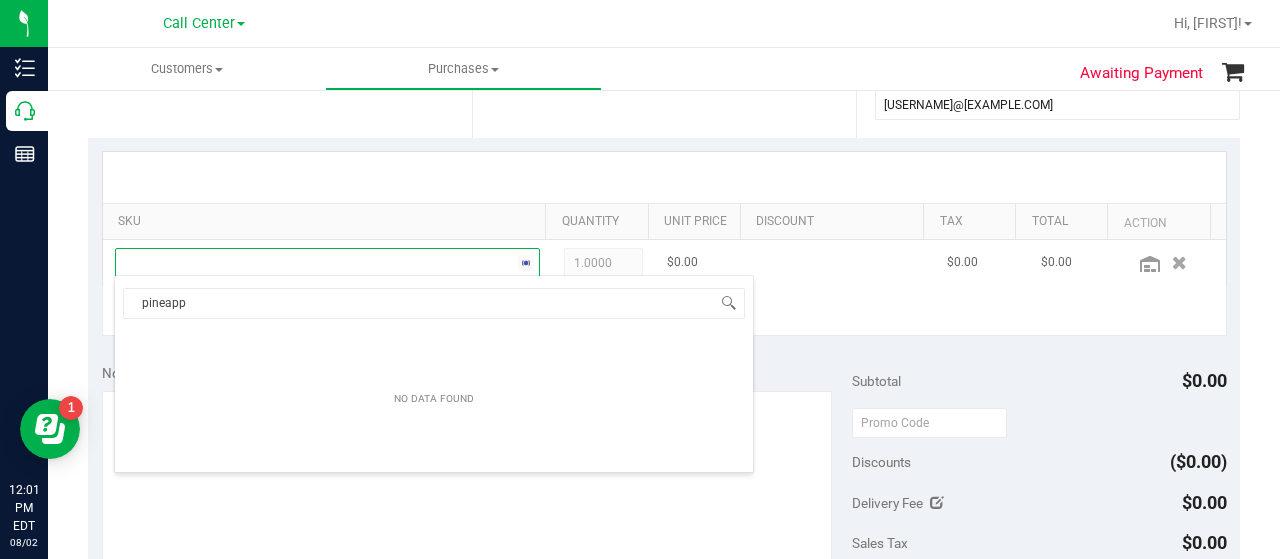 type on "pineappl" 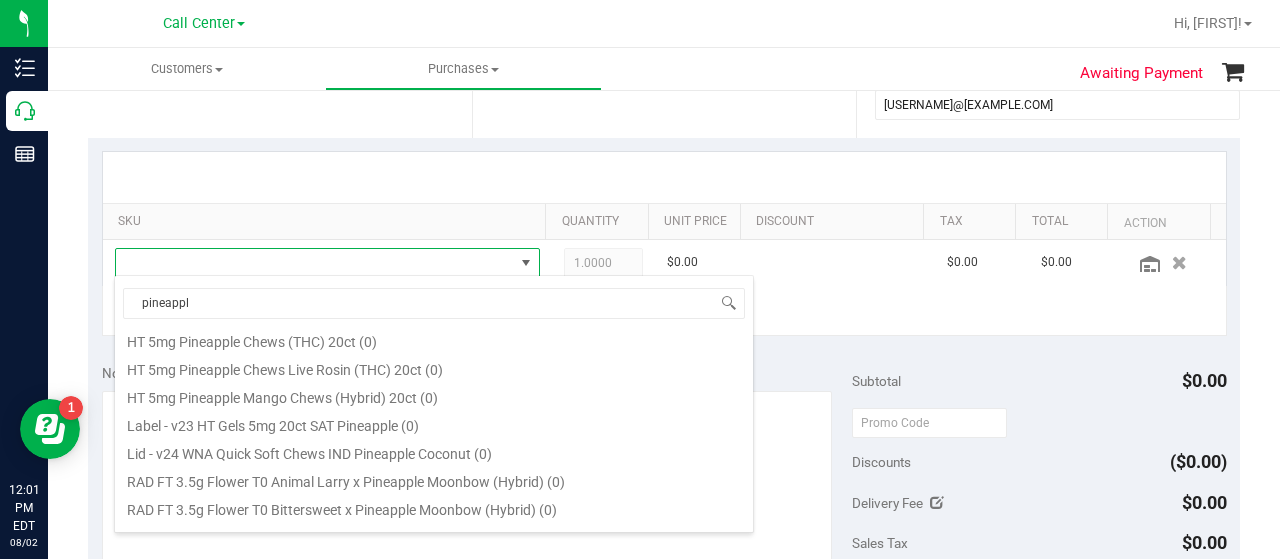 scroll, scrollTop: 1004, scrollLeft: 0, axis: vertical 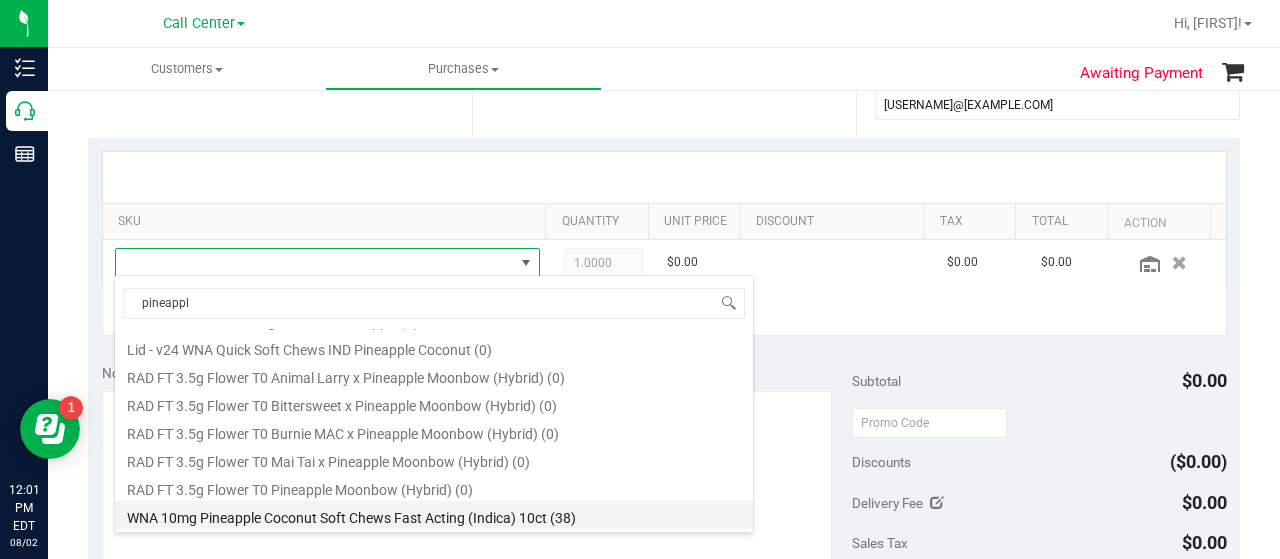 click on "WNA 10mg Pineapple Coconut Soft Chews Fast Acting (Indica) 10ct (38)" at bounding box center [434, 515] 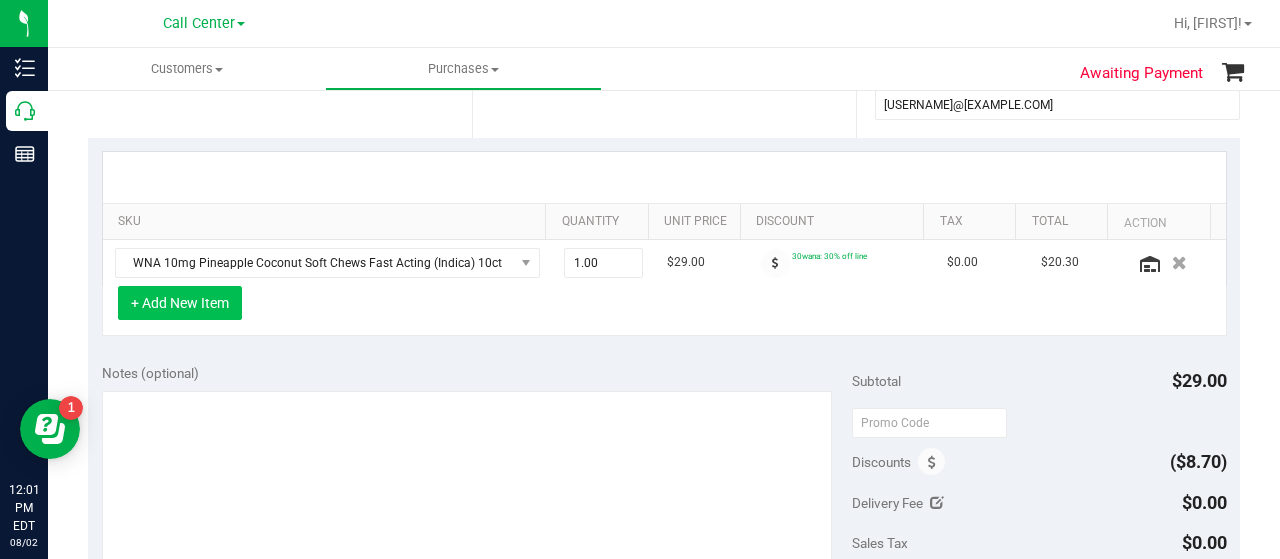 click on "+ Add New Item" at bounding box center (180, 303) 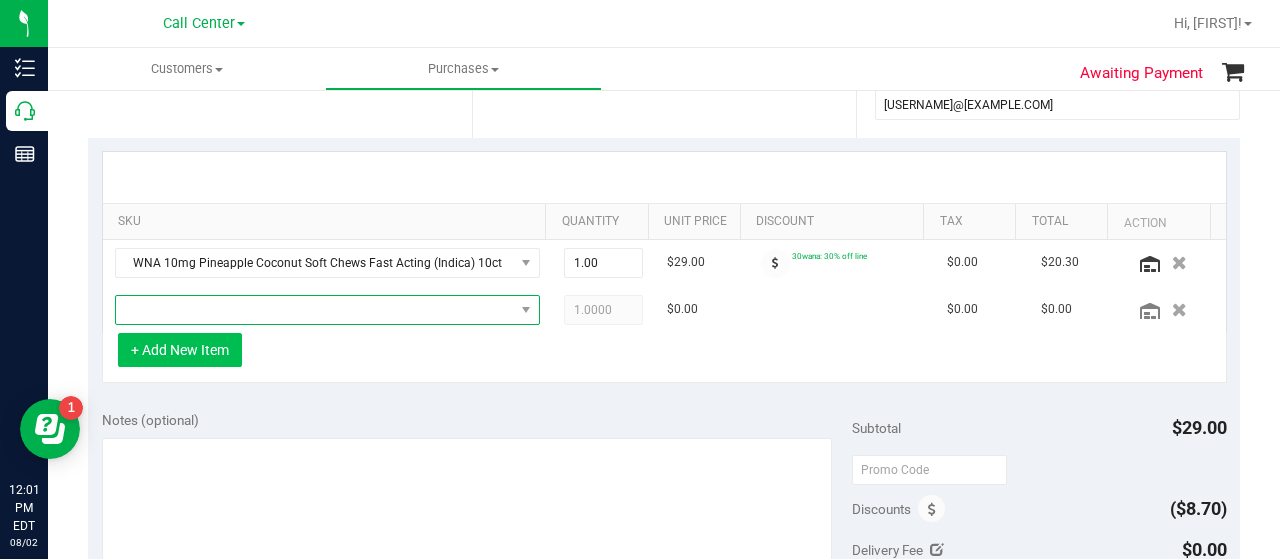 click at bounding box center [315, 310] 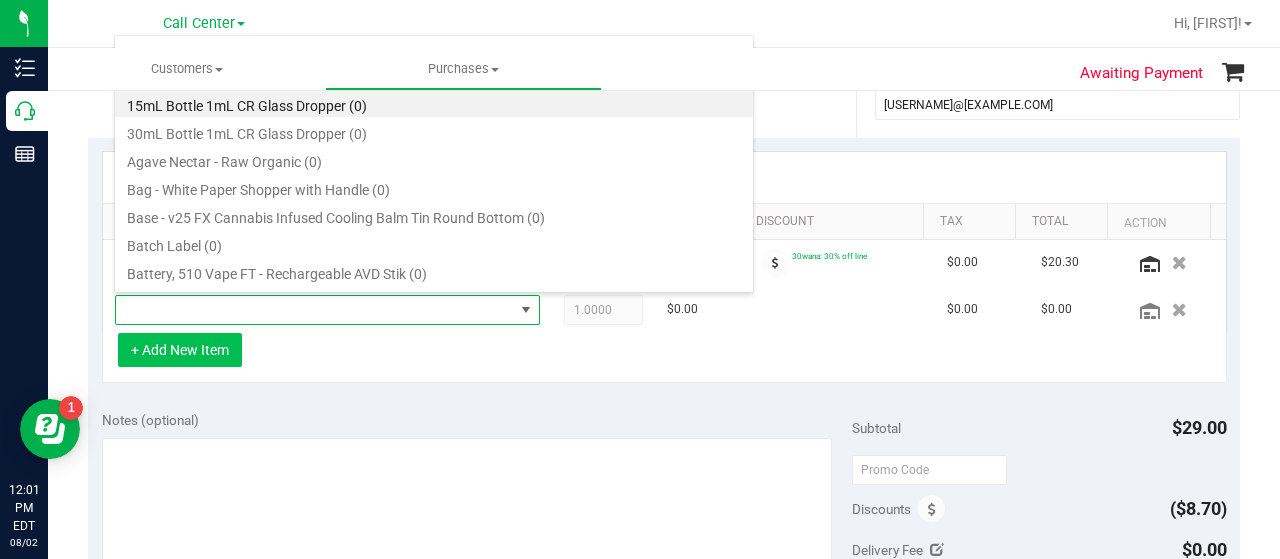 scroll, scrollTop: 99970, scrollLeft: 99586, axis: both 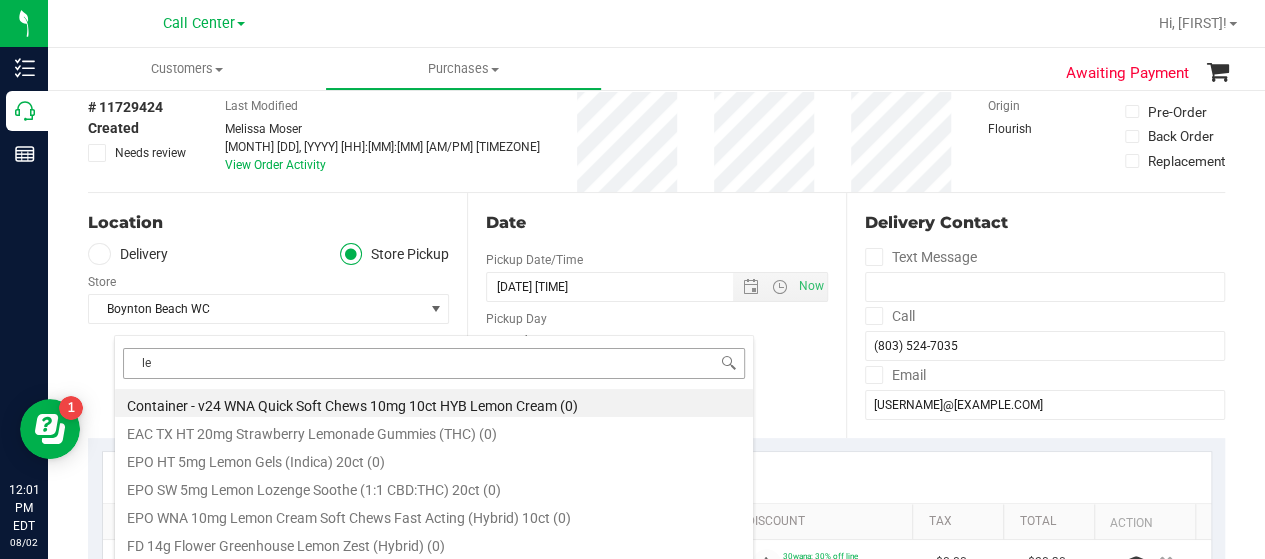 type on "l" 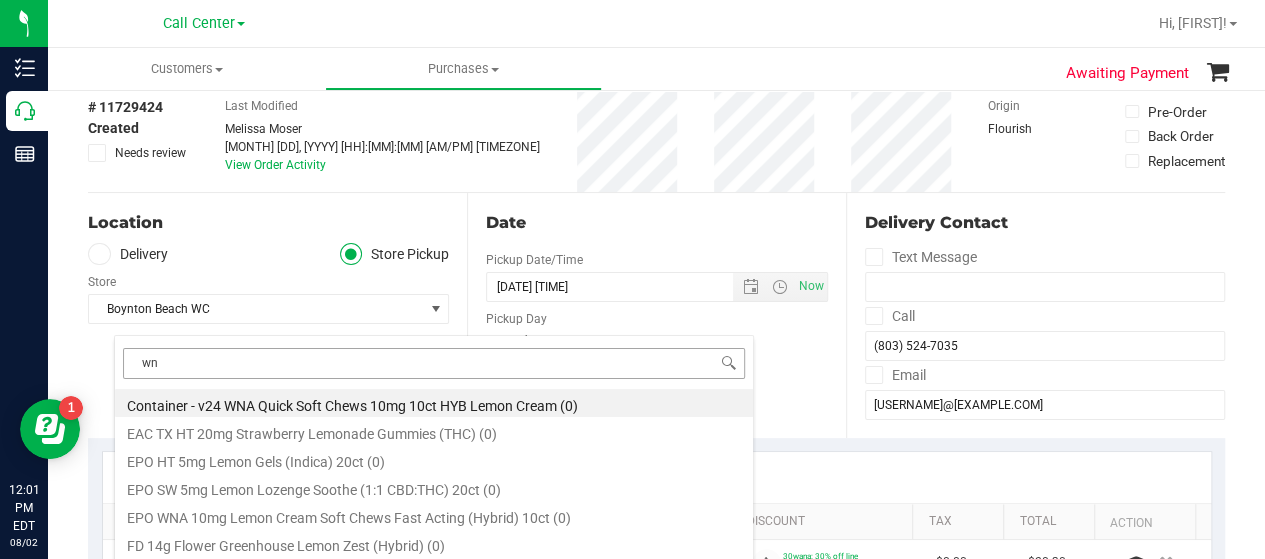 type on "wna" 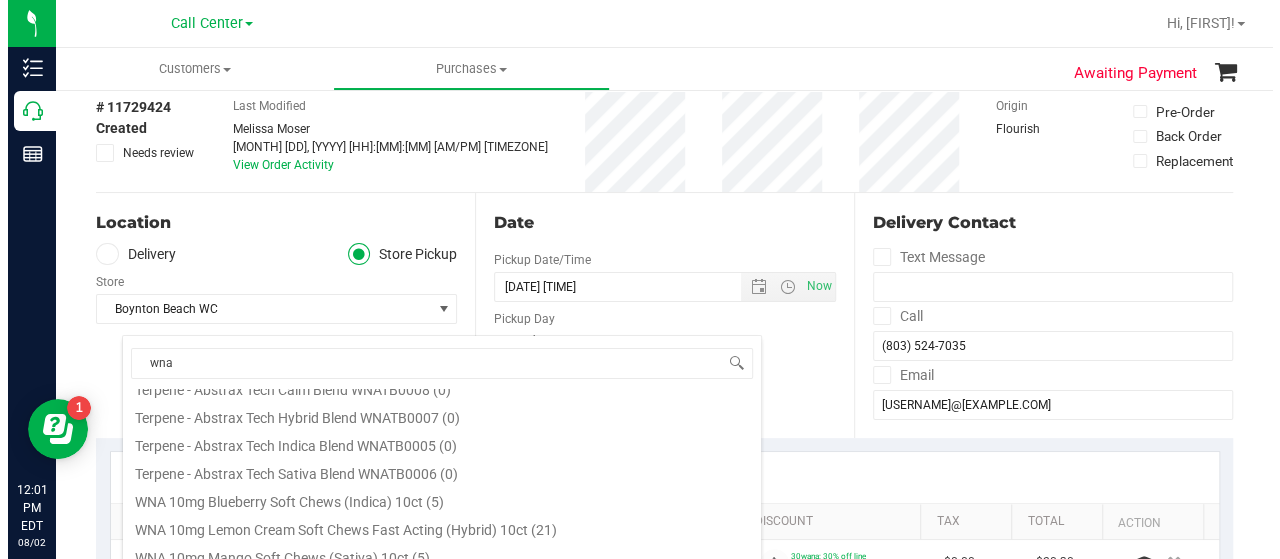 scroll, scrollTop: 600, scrollLeft: 0, axis: vertical 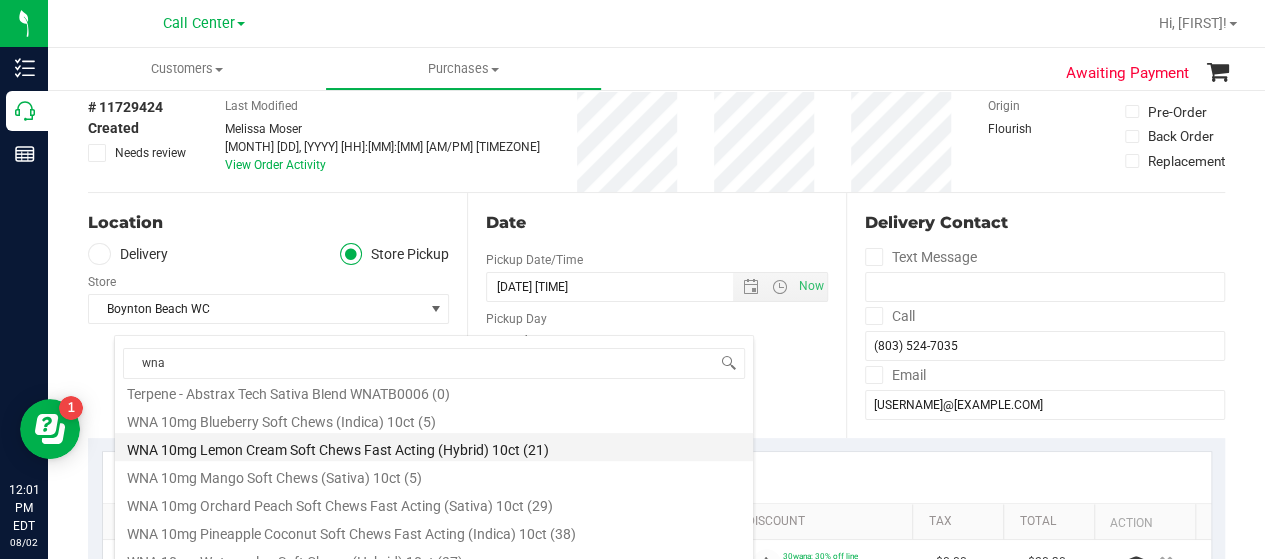 click on "WNA 10mg Lemon Cream Soft Chews Fast Acting (Hybrid) 10ct (21)" at bounding box center (434, 447) 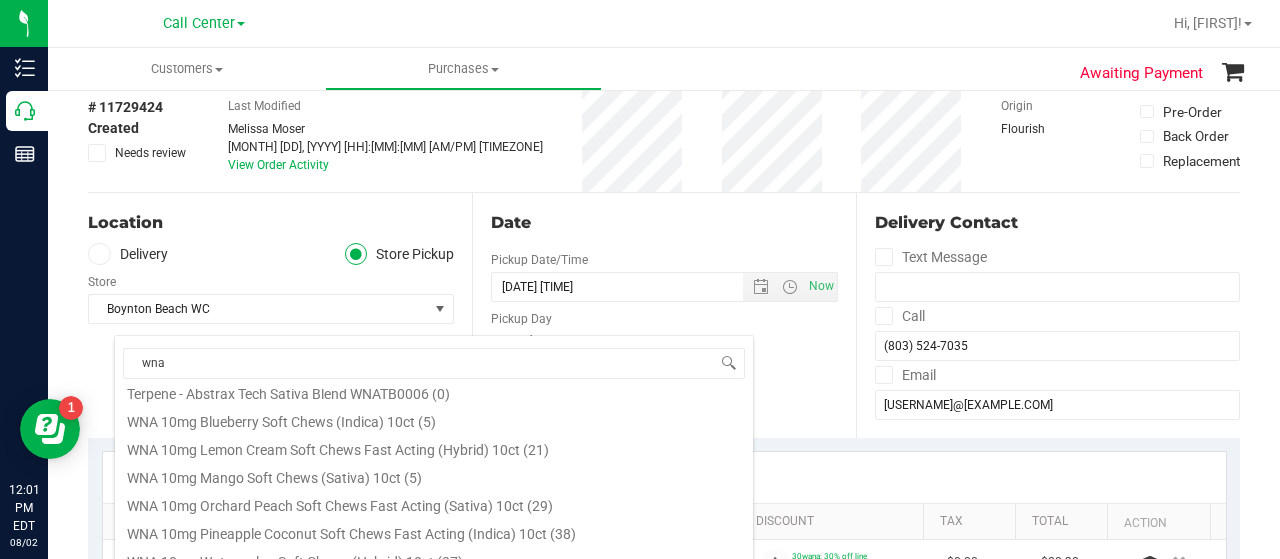scroll, scrollTop: 396, scrollLeft: 0, axis: vertical 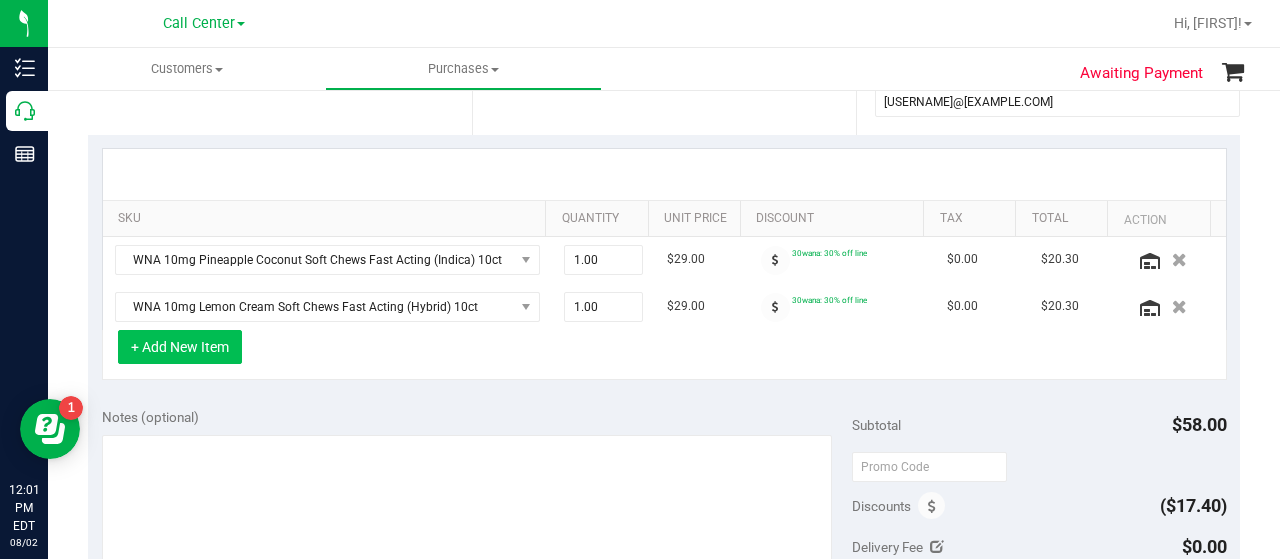 click on "+ Add New Item" at bounding box center [180, 347] 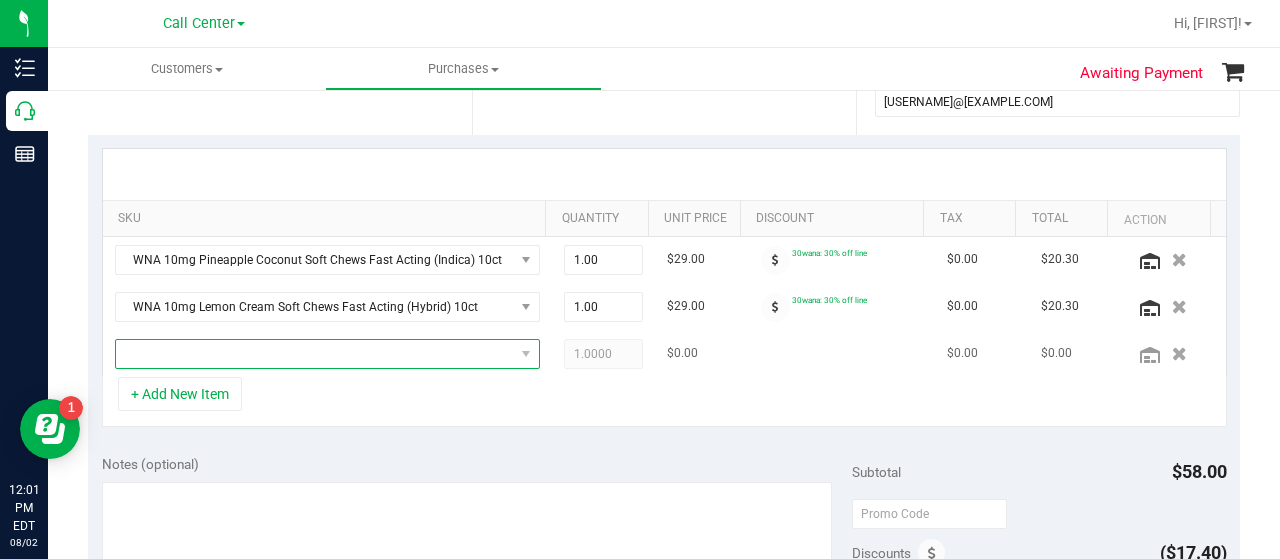click at bounding box center [315, 354] 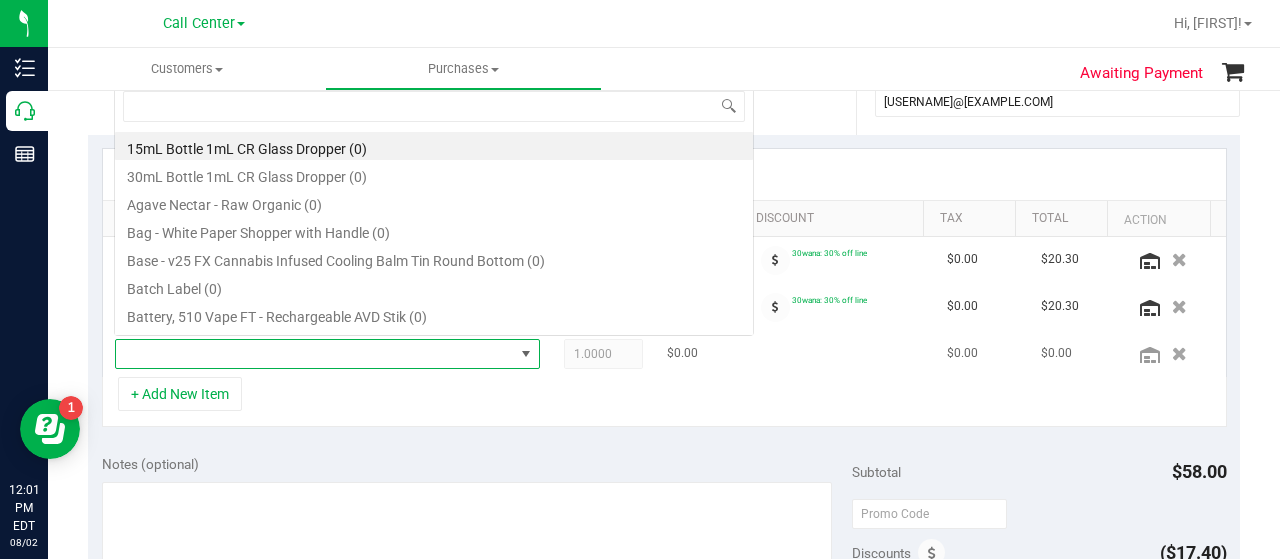 scroll, scrollTop: 0, scrollLeft: 0, axis: both 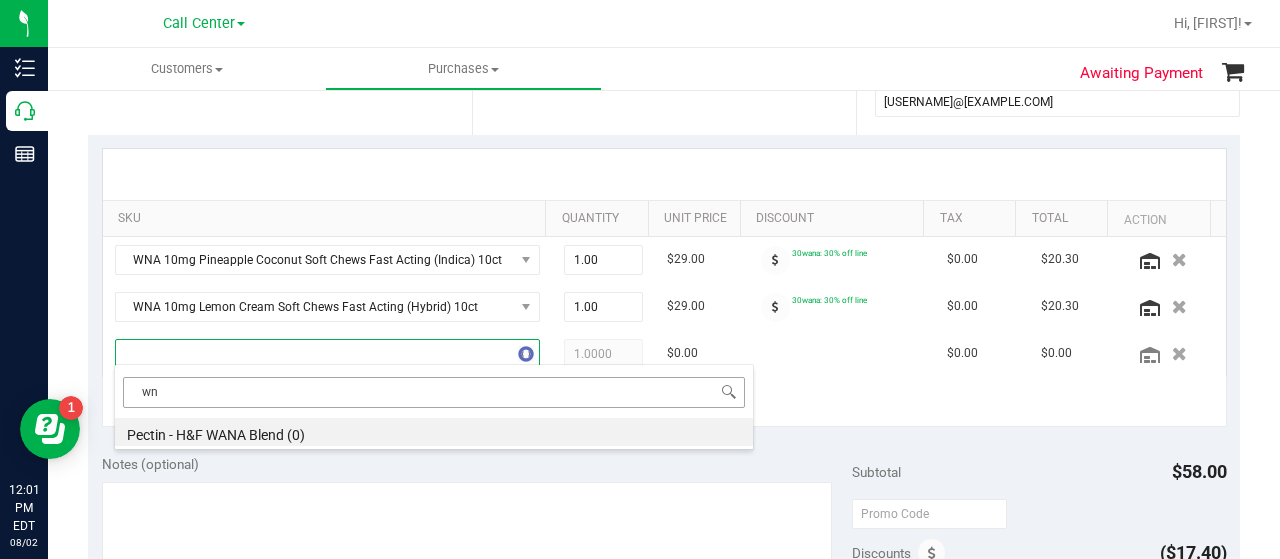 type on "wna" 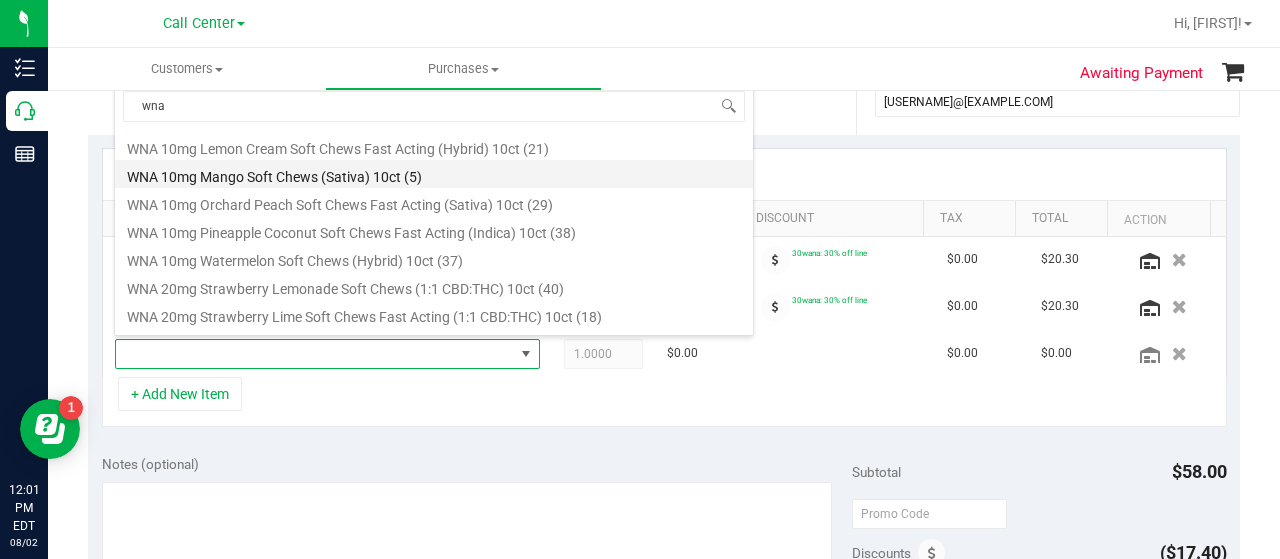 scroll, scrollTop: 668, scrollLeft: 0, axis: vertical 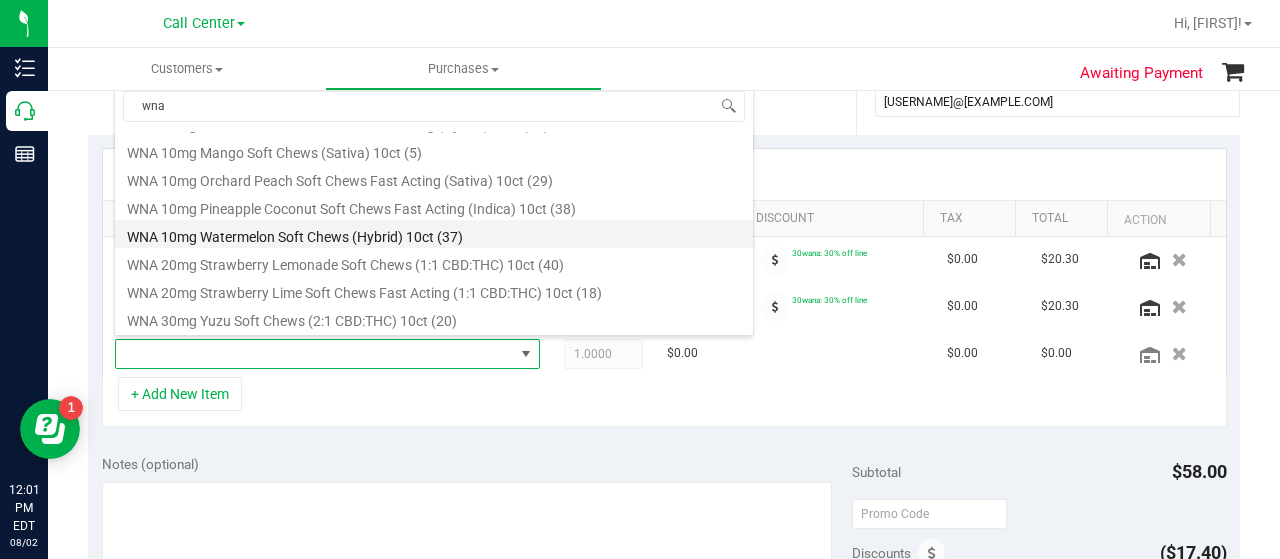 click on "WNA 10mg Watermelon Soft Chews (Hybrid) 10ct (37)" at bounding box center (434, 234) 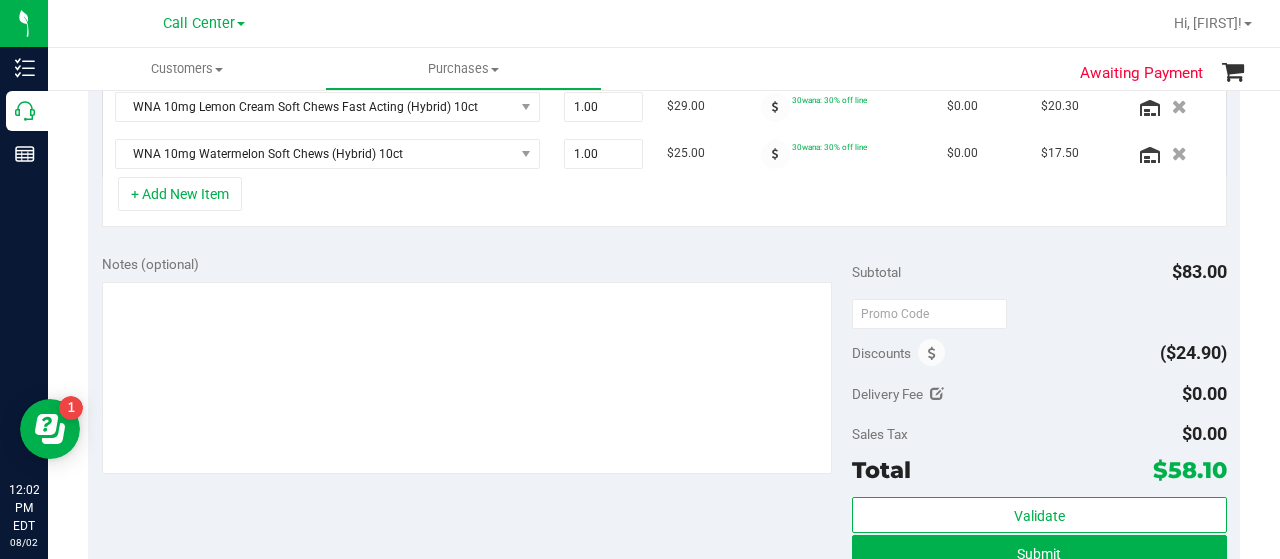 scroll, scrollTop: 496, scrollLeft: 0, axis: vertical 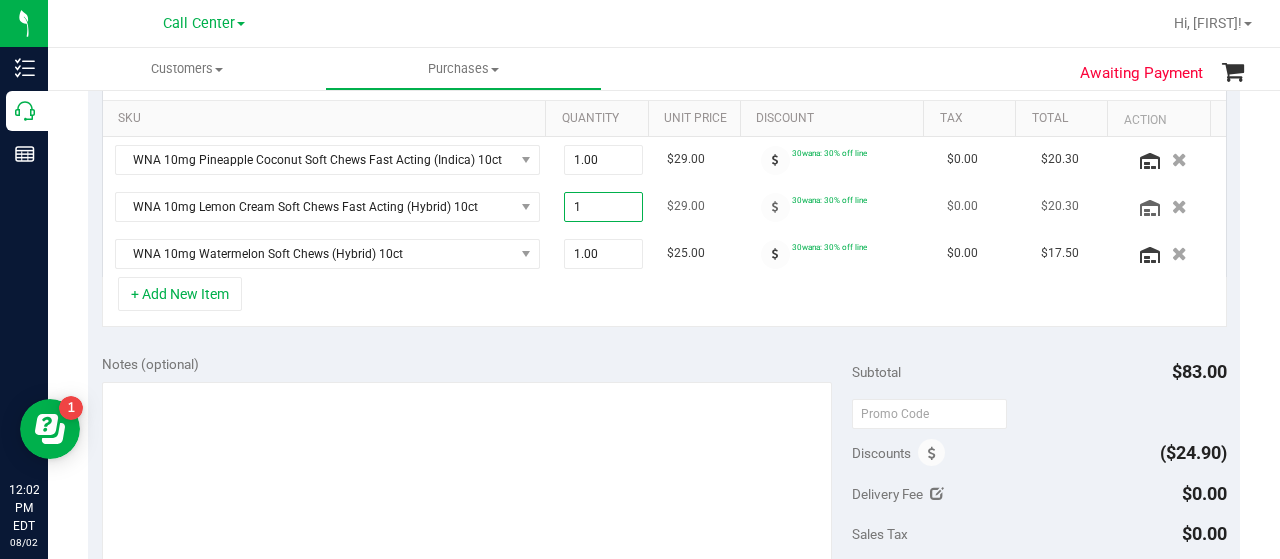 drag, startPoint x: 575, startPoint y: 197, endPoint x: 588, endPoint y: 204, distance: 14.764823 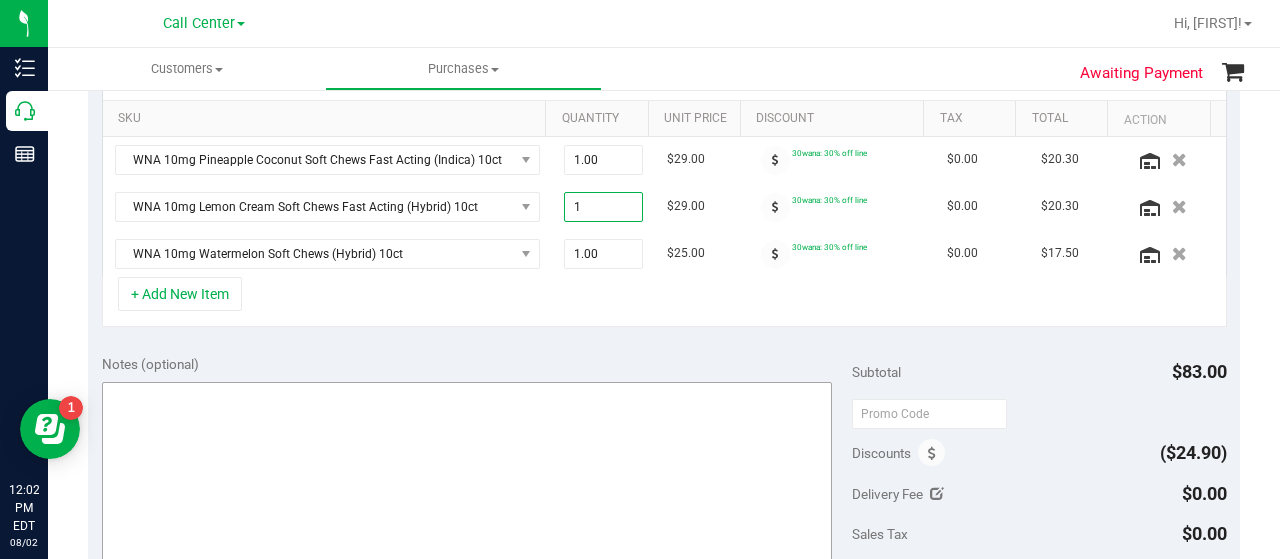 scroll, scrollTop: 596, scrollLeft: 0, axis: vertical 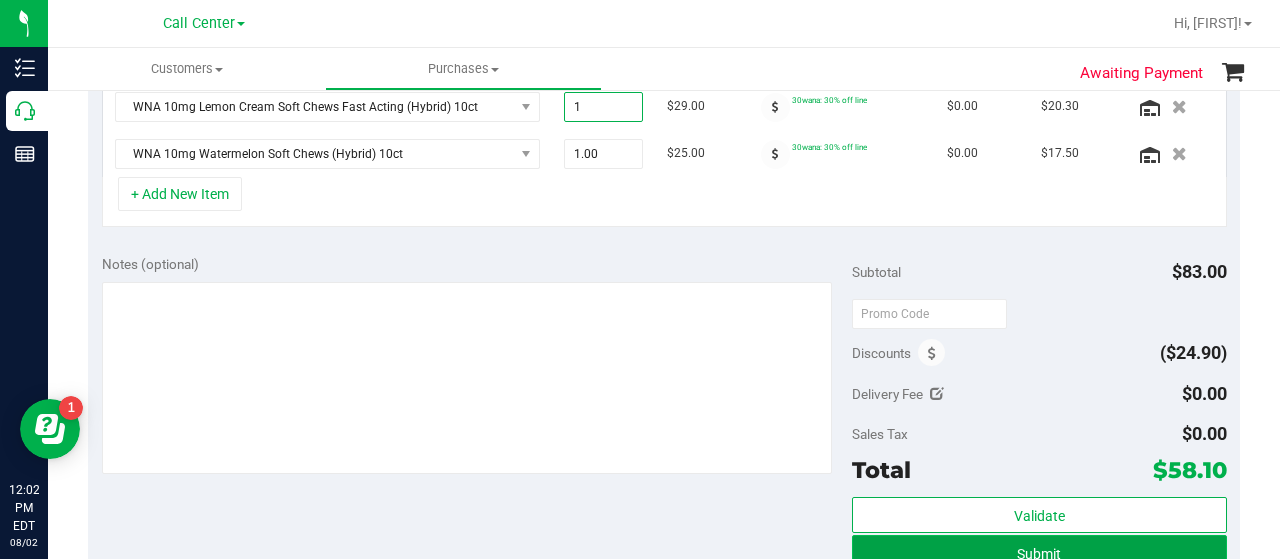 click on "Submit" at bounding box center [1039, 553] 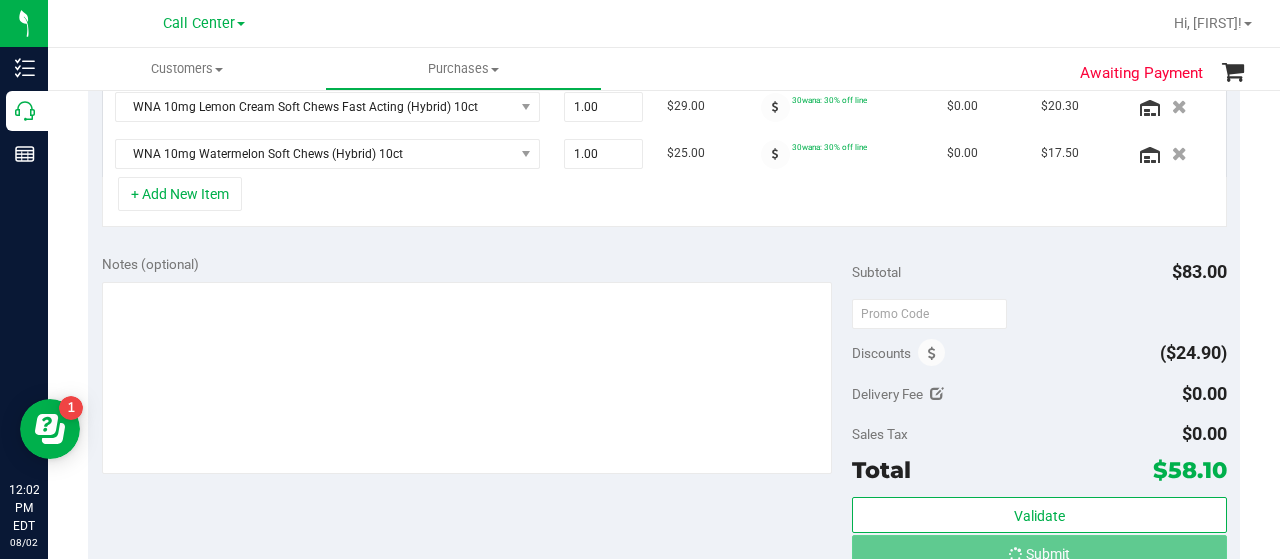 scroll, scrollTop: 565, scrollLeft: 0, axis: vertical 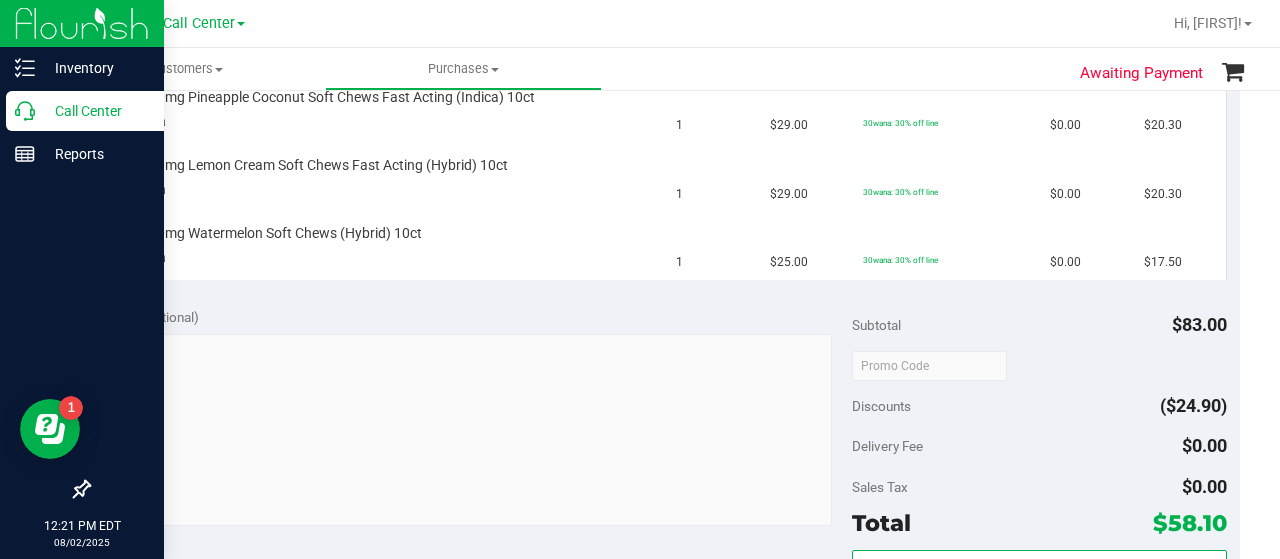 click on "Call Center" at bounding box center [95, 111] 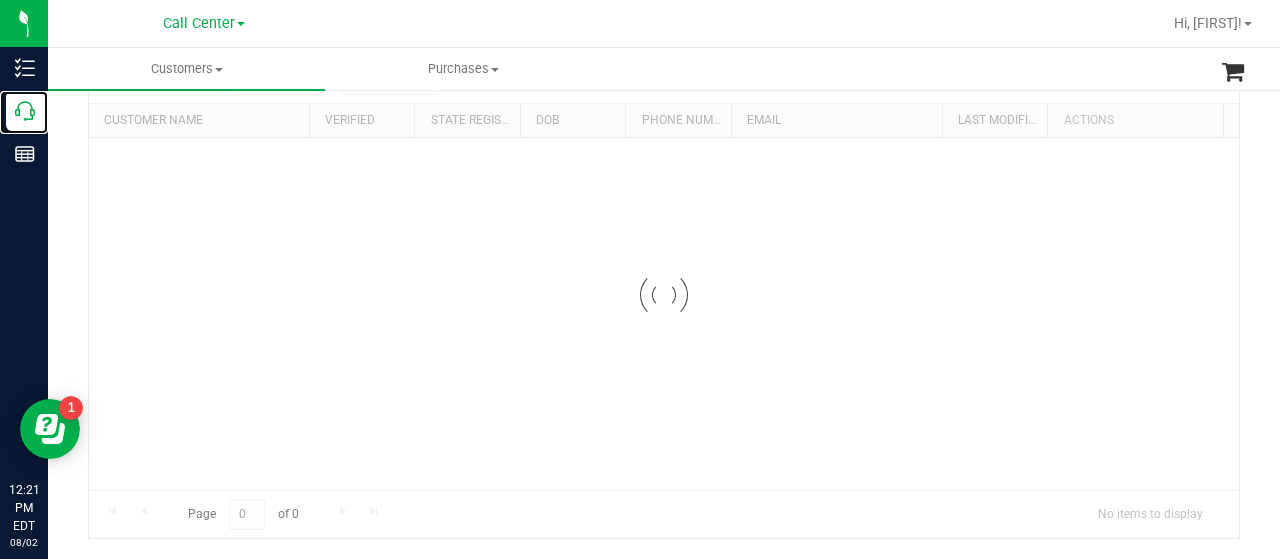 scroll, scrollTop: 0, scrollLeft: 0, axis: both 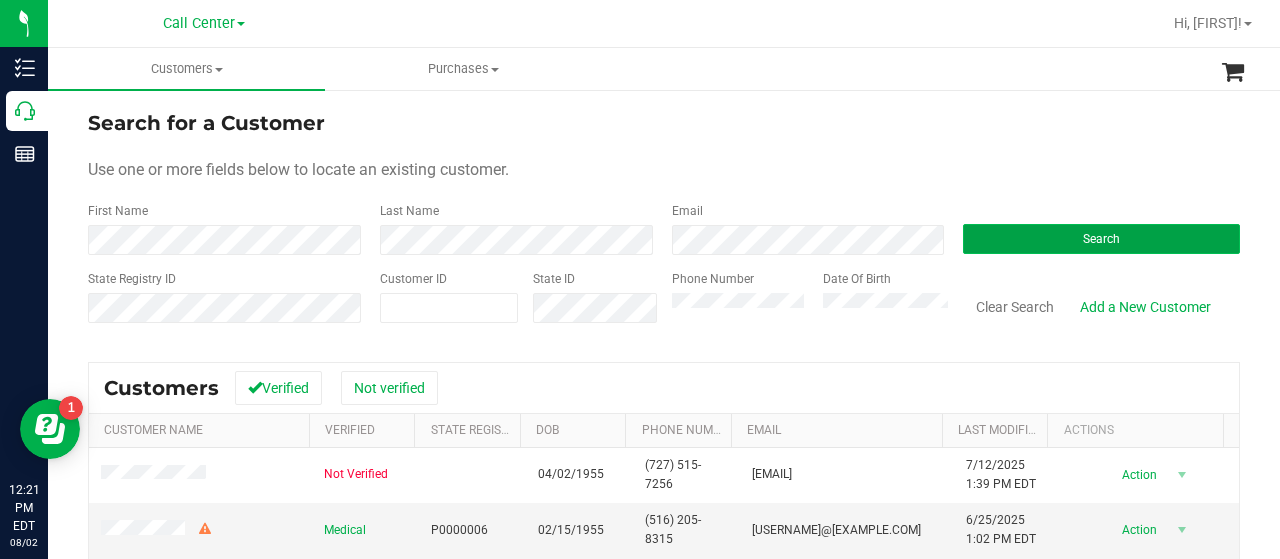 click on "Search" at bounding box center (1101, 239) 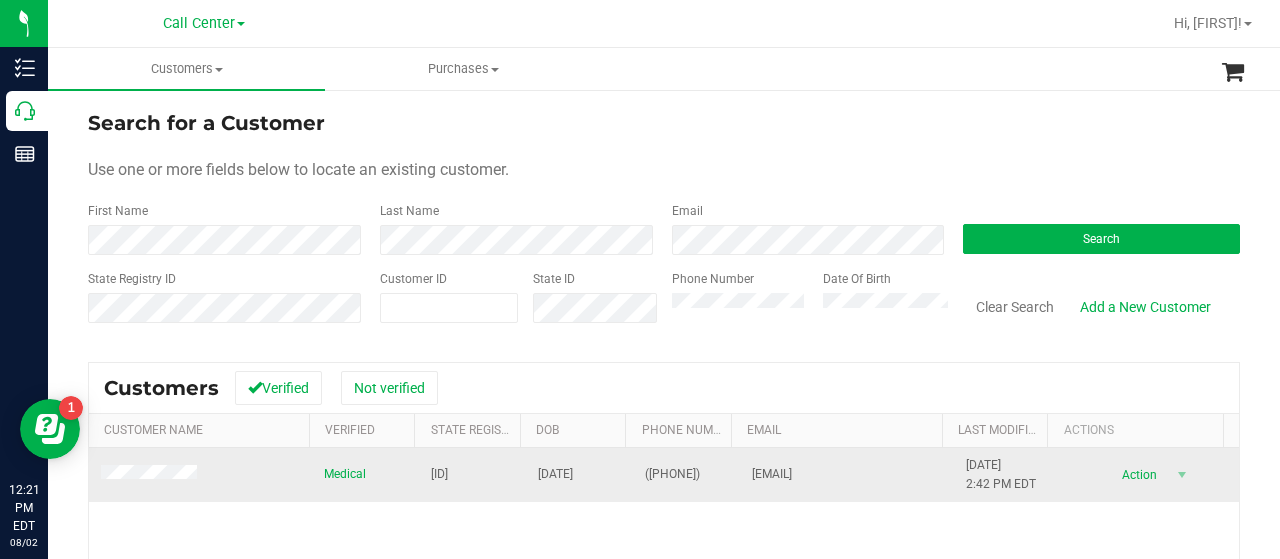 drag, startPoint x: 409, startPoint y: 481, endPoint x: 485, endPoint y: 483, distance: 76.02631 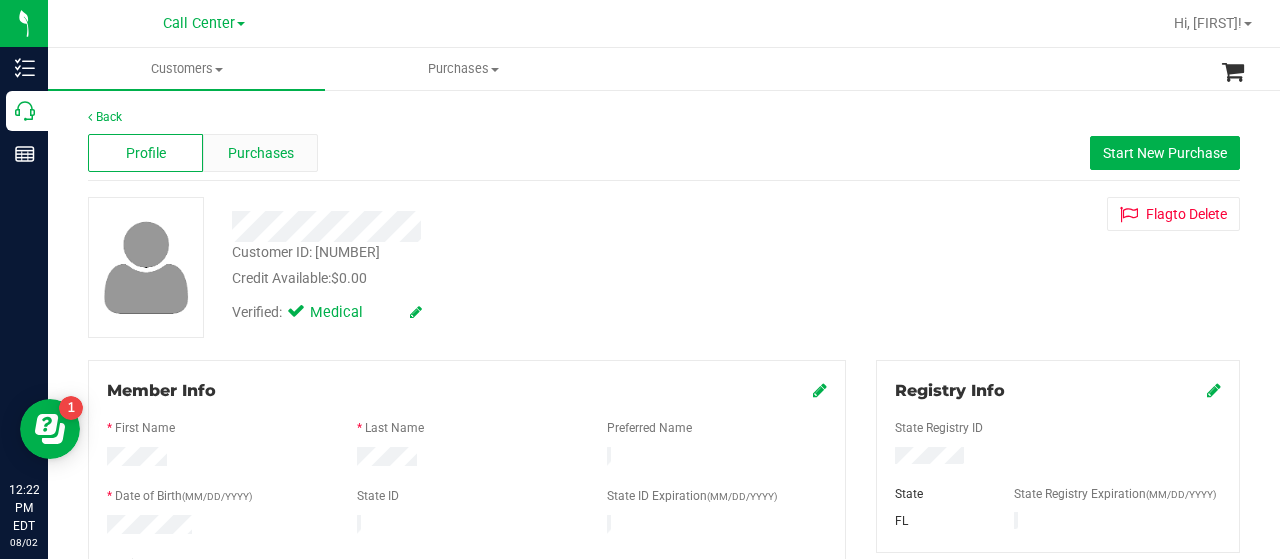 click on "Purchases" at bounding box center (260, 153) 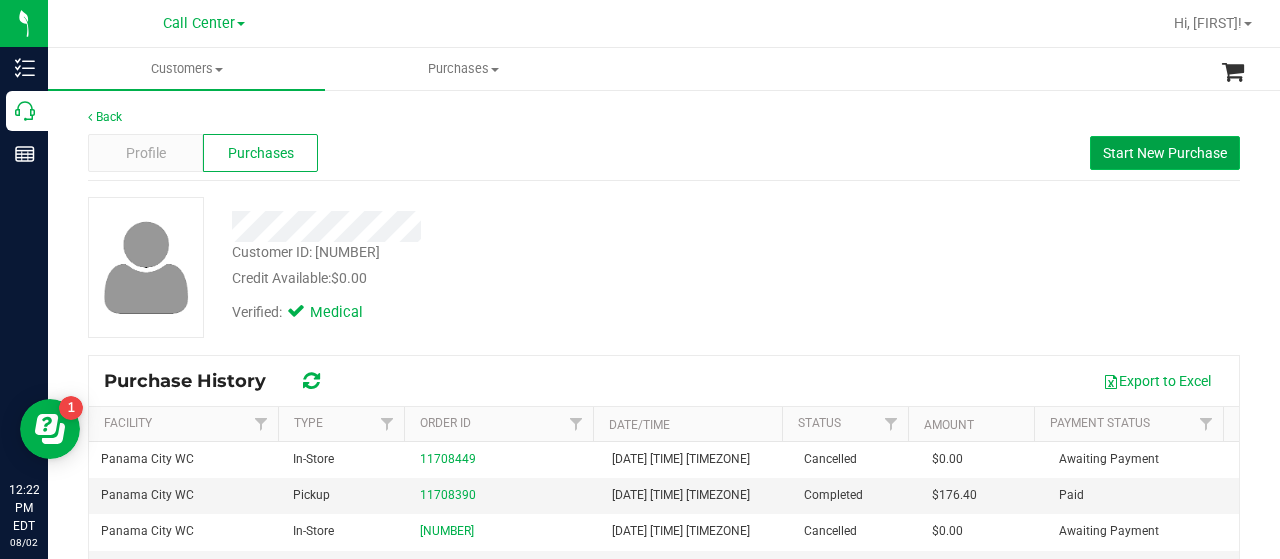 click on "Start New Purchase" at bounding box center (1165, 153) 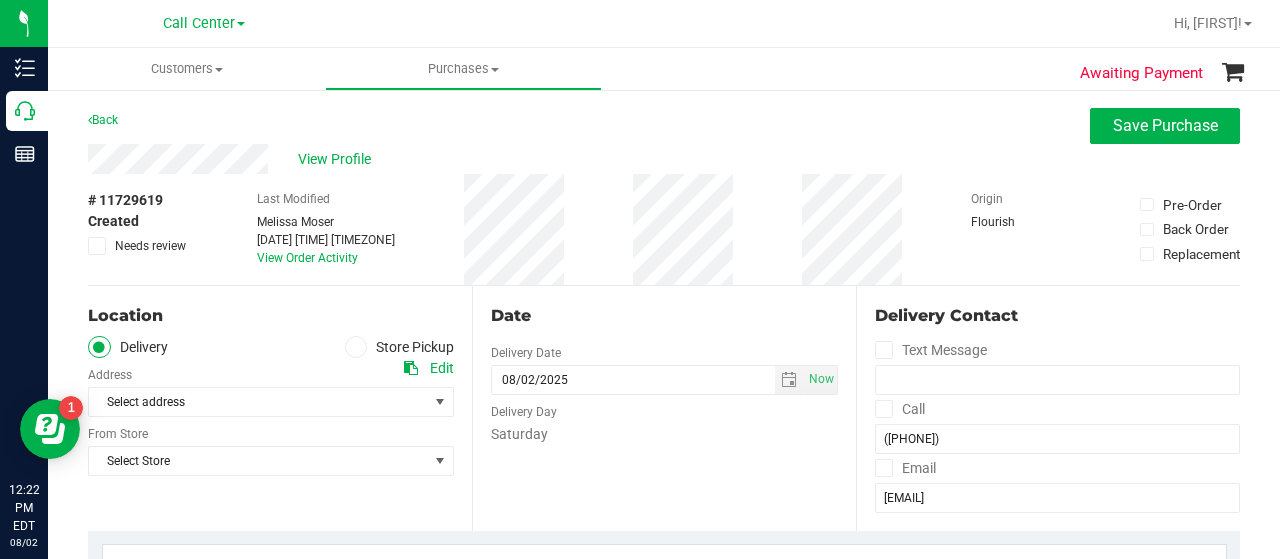 click at bounding box center [356, 347] 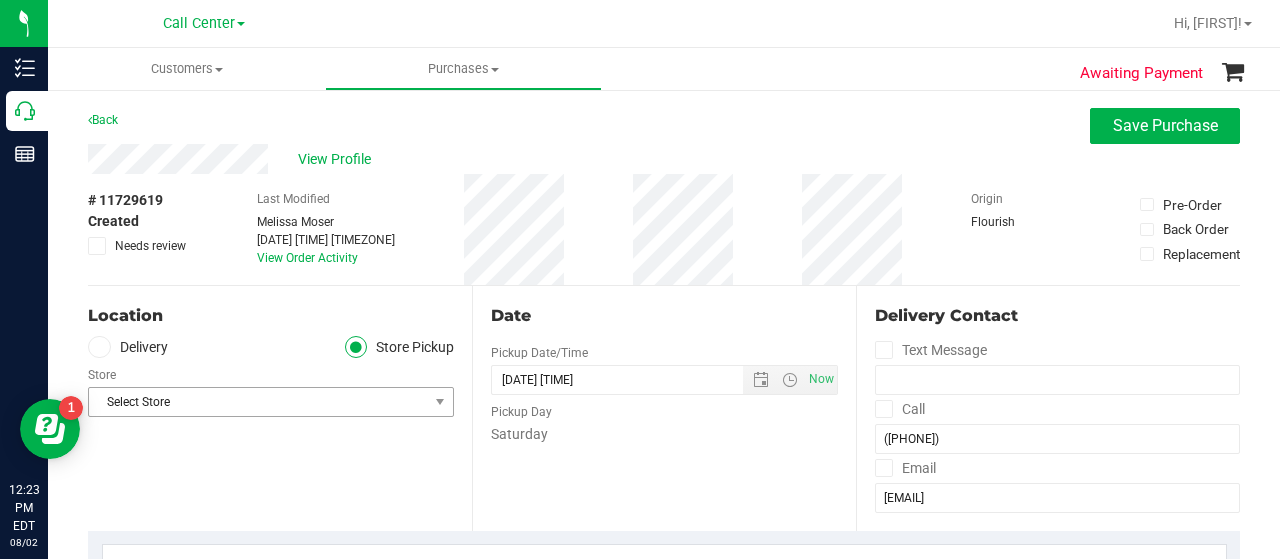 click on "Select Store" at bounding box center [258, 402] 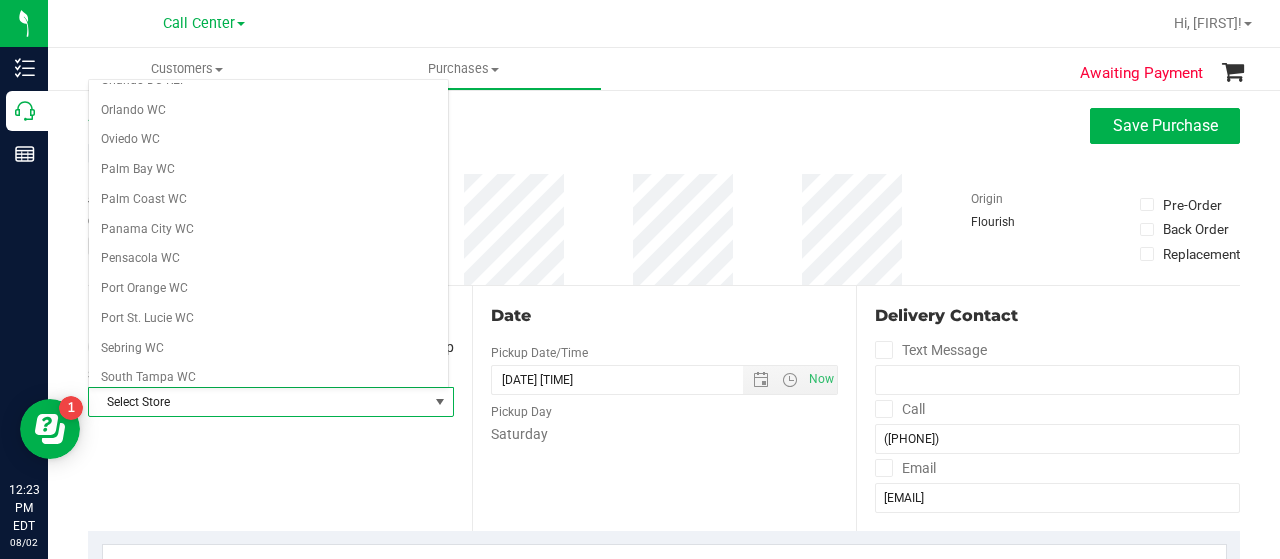 scroll, scrollTop: 1000, scrollLeft: 0, axis: vertical 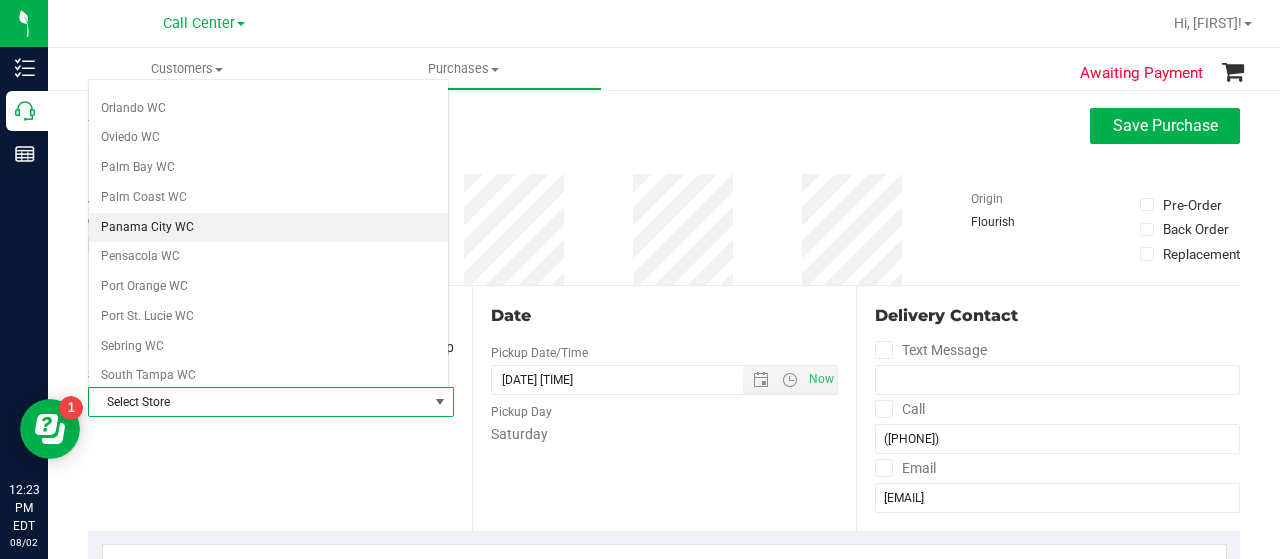 click on "Panama City WC" at bounding box center (268, 228) 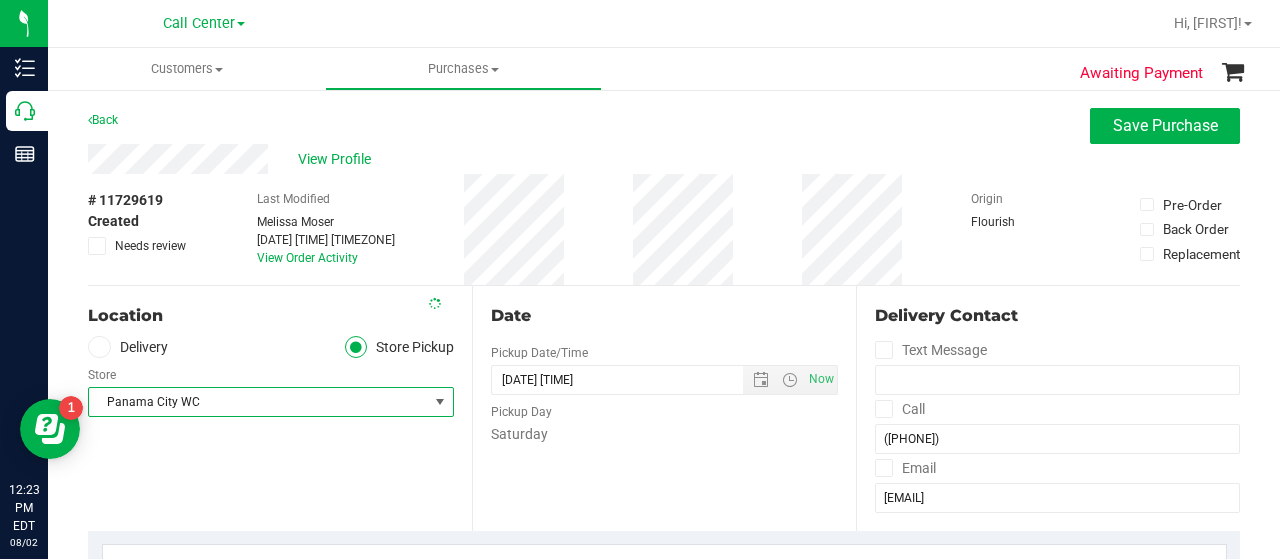 click on "Location
Delivery
Store Pickup
Store
Panama City WC Select Store Bonita Springs WC Boynton Beach WC Bradenton WC Brandon WC Brooksville WC Call Center Clermont WC Crestview WC Deerfield Beach WC Delray Beach WC Deltona WC Ft Walton Beach WC Ft. Lauderdale WC Ft. Myers WC Gainesville WC Jax Atlantic WC JAX DC REP Jax WC Key West WC Lakeland WC Largo WC Lehigh Acres DC REP Merritt Island WC Miami 72nd WC Miami Beach WC Miami Dadeland WC Miramar DC REP New Port Richey WC North Palm Beach WC North Port WC Ocala WC Orange Park WC Orlando Colonial WC Orlando DC REP Orlando WC Oviedo WC Palm Bay WC Palm Coast WC Panama City WC Pensacola WC Sebring WC" at bounding box center [280, 408] 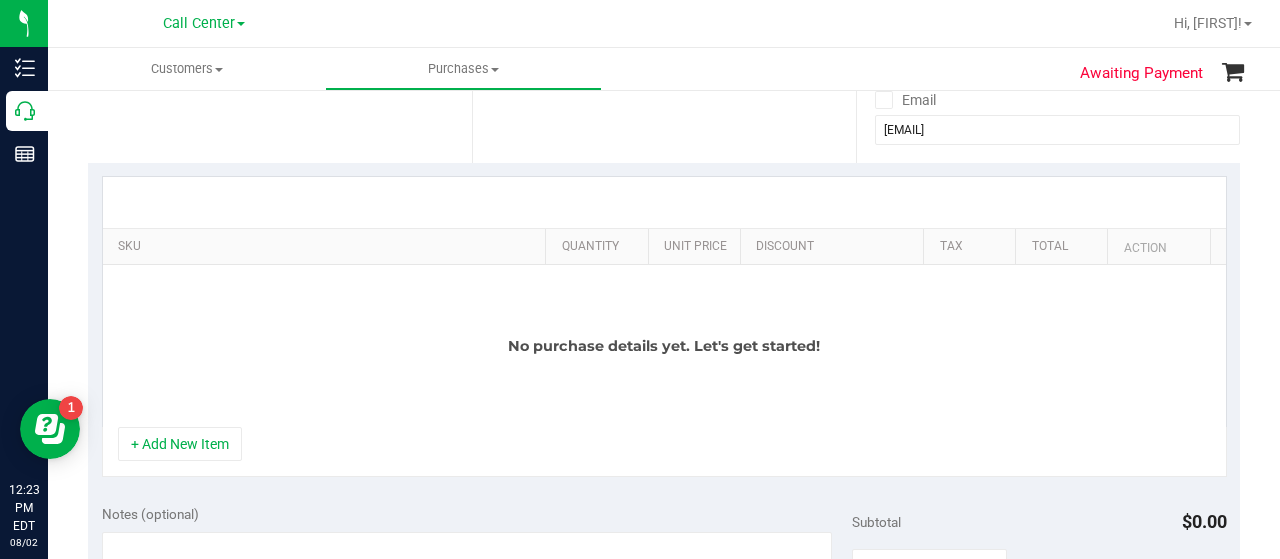 scroll, scrollTop: 400, scrollLeft: 0, axis: vertical 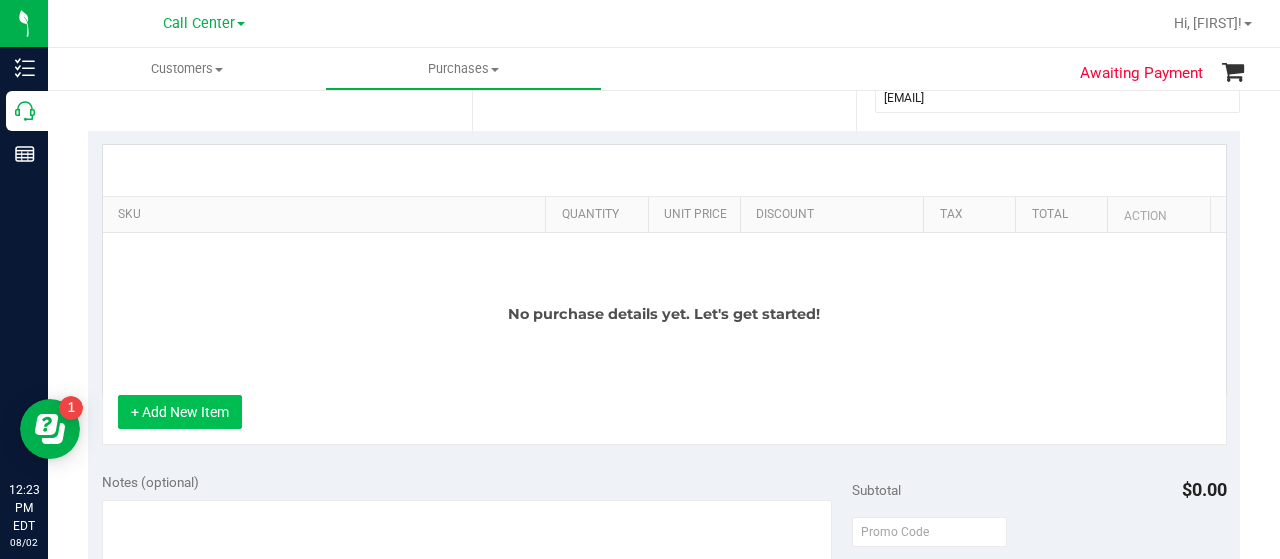 click on "+ Add New Item" at bounding box center [180, 412] 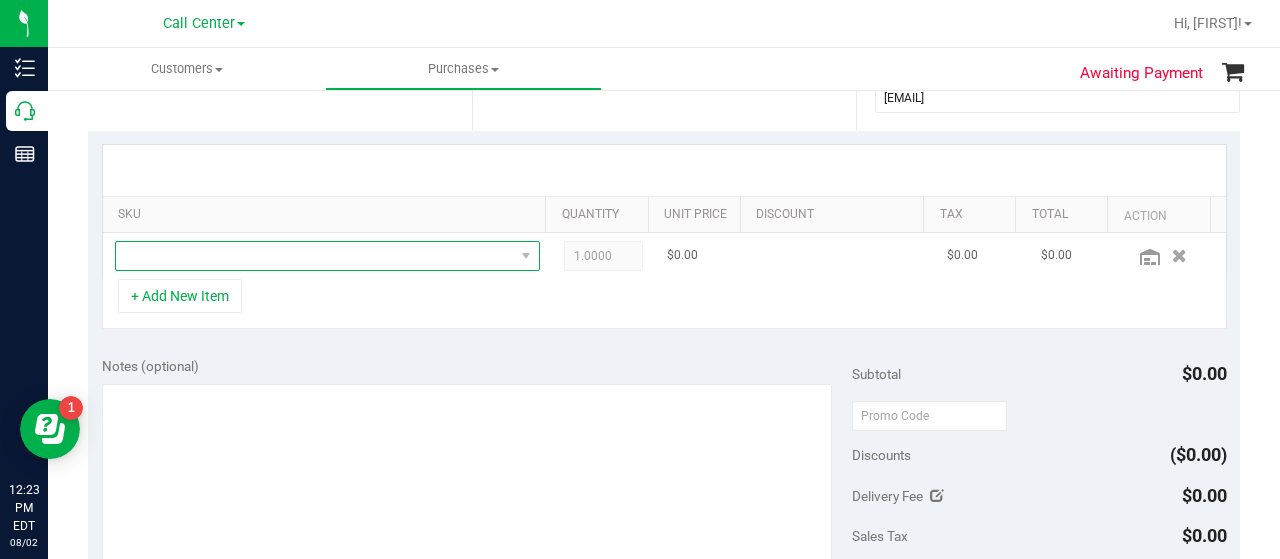 click at bounding box center (315, 256) 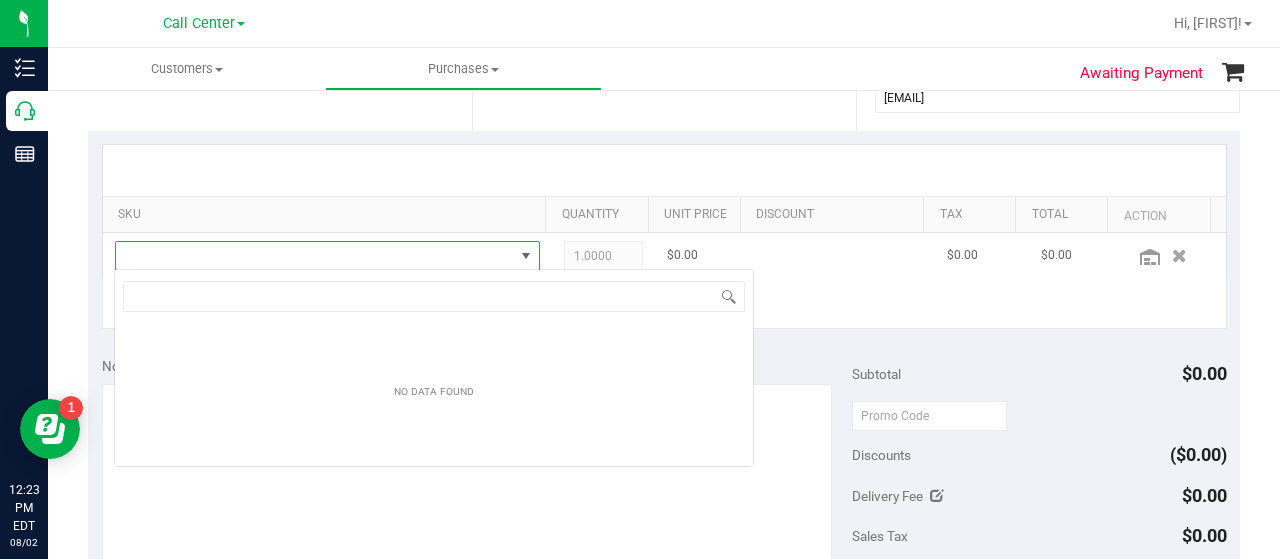 scroll, scrollTop: 99970, scrollLeft: 99586, axis: both 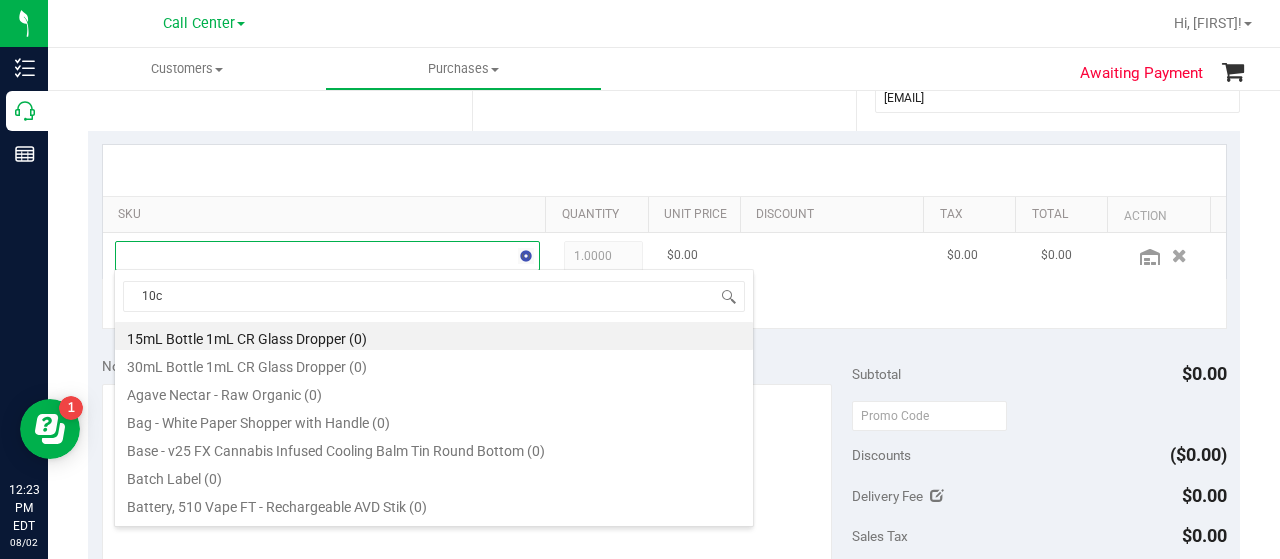 type on "10ct" 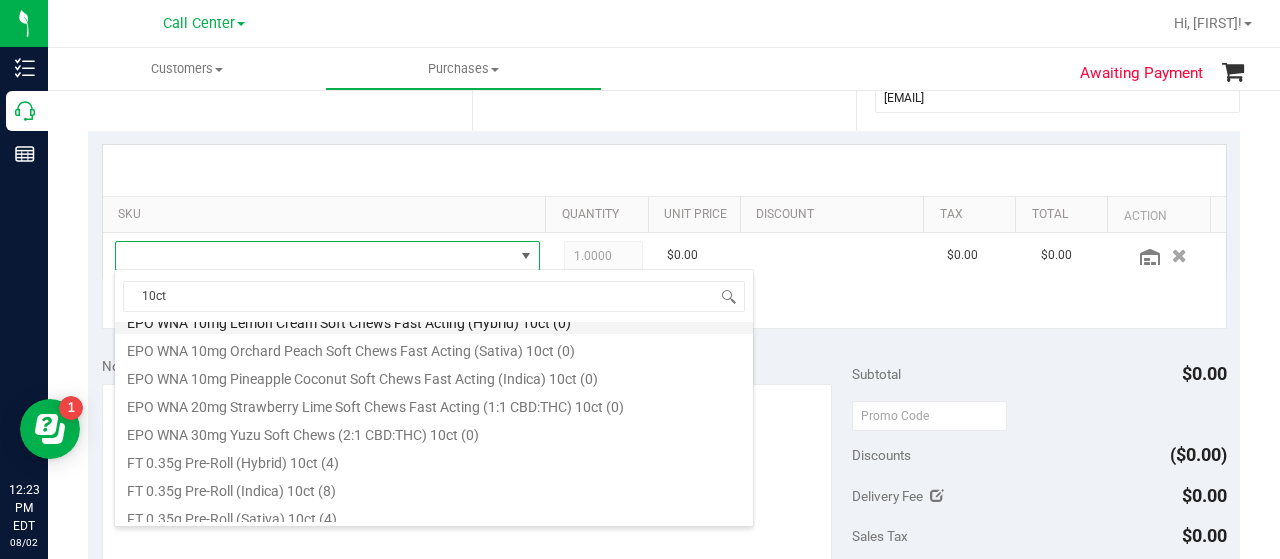 scroll, scrollTop: 300, scrollLeft: 0, axis: vertical 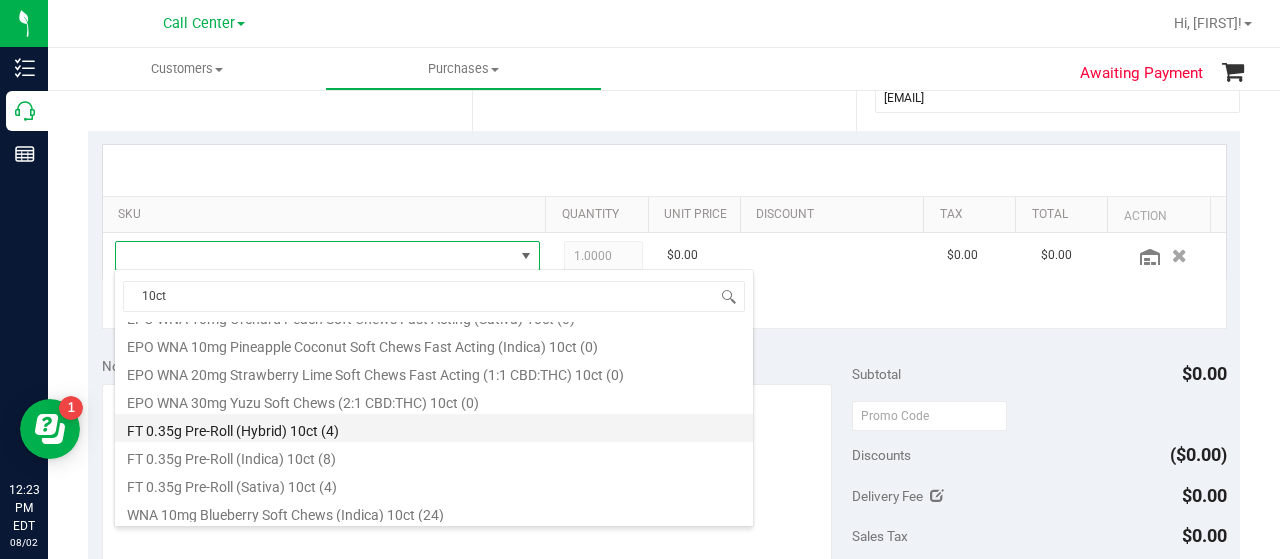 click on "FT 0.35g Pre-Roll (Hybrid) 10ct (4)" at bounding box center (434, 428) 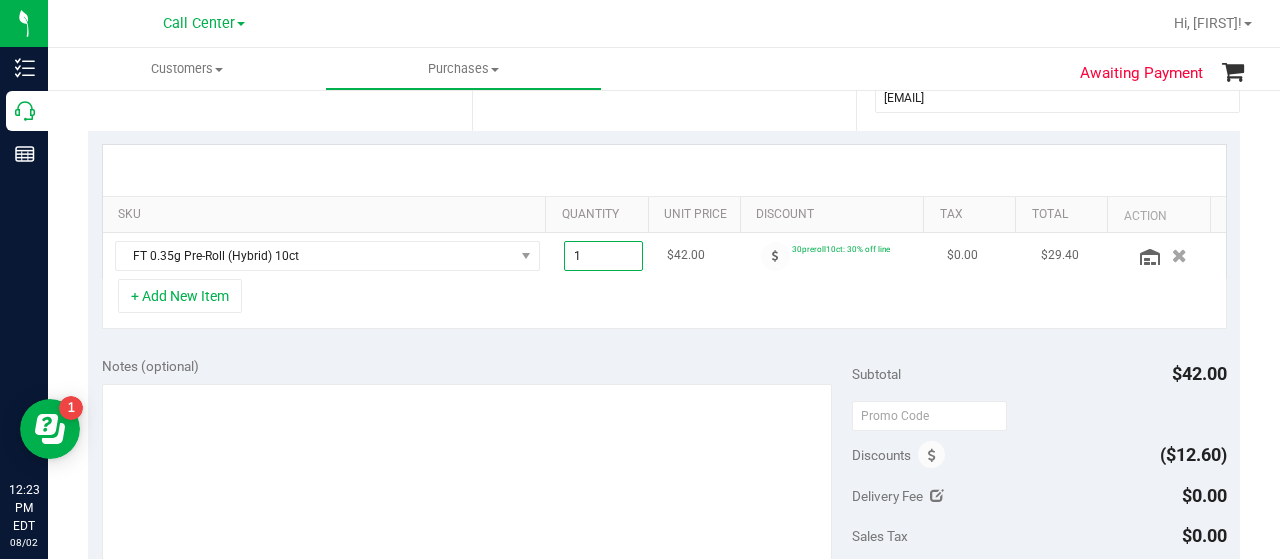 drag, startPoint x: 582, startPoint y: 257, endPoint x: 600, endPoint y: 251, distance: 18.973665 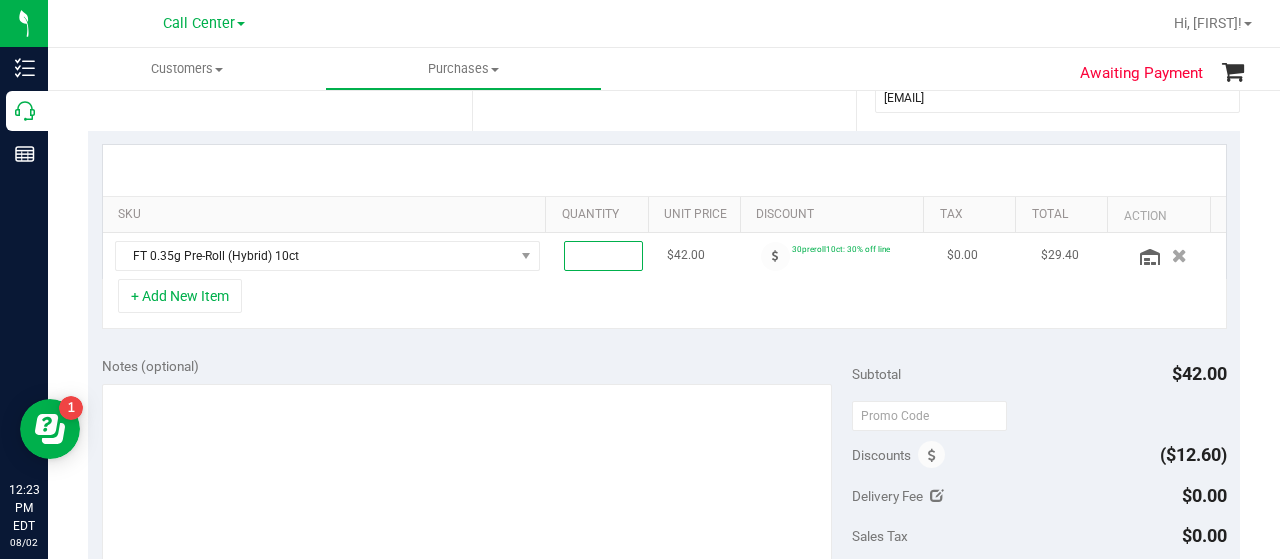 type on "2" 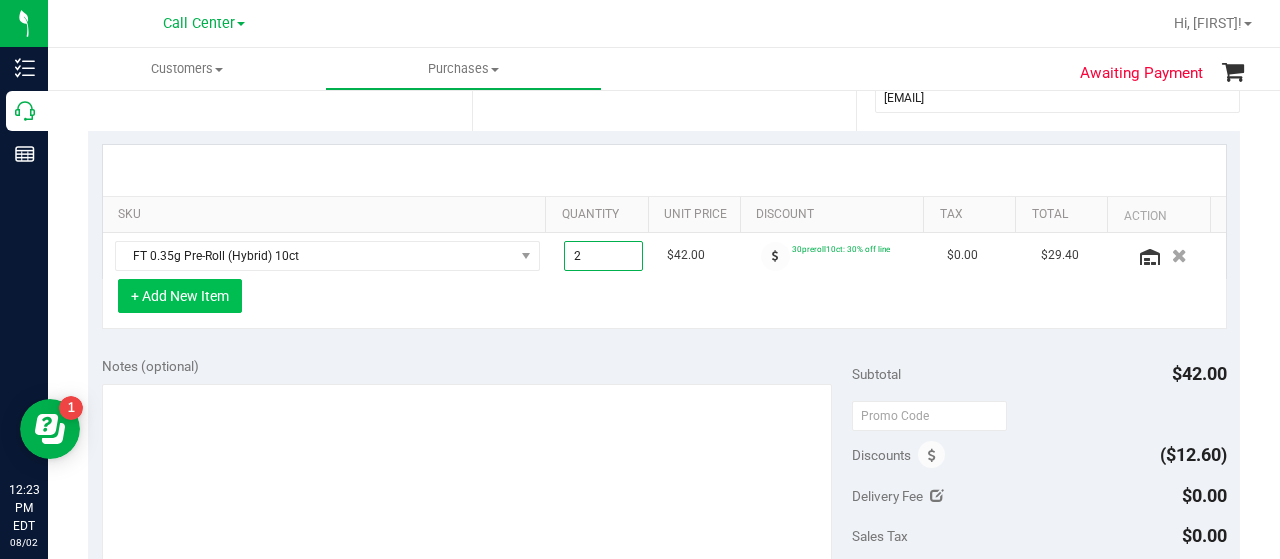 type on "2.00" 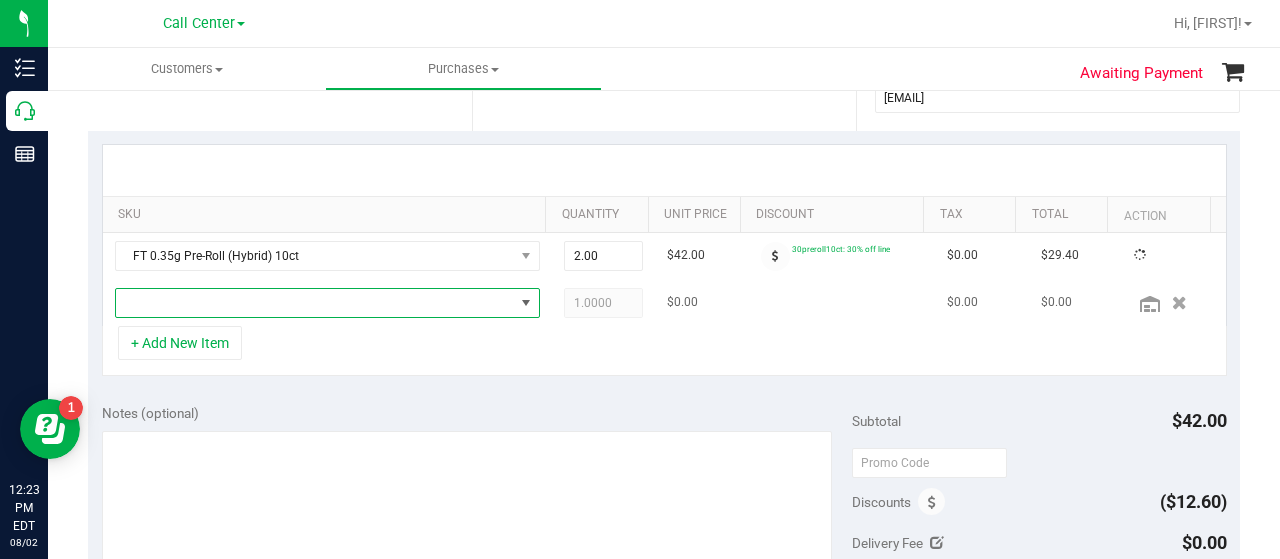 click at bounding box center [315, 303] 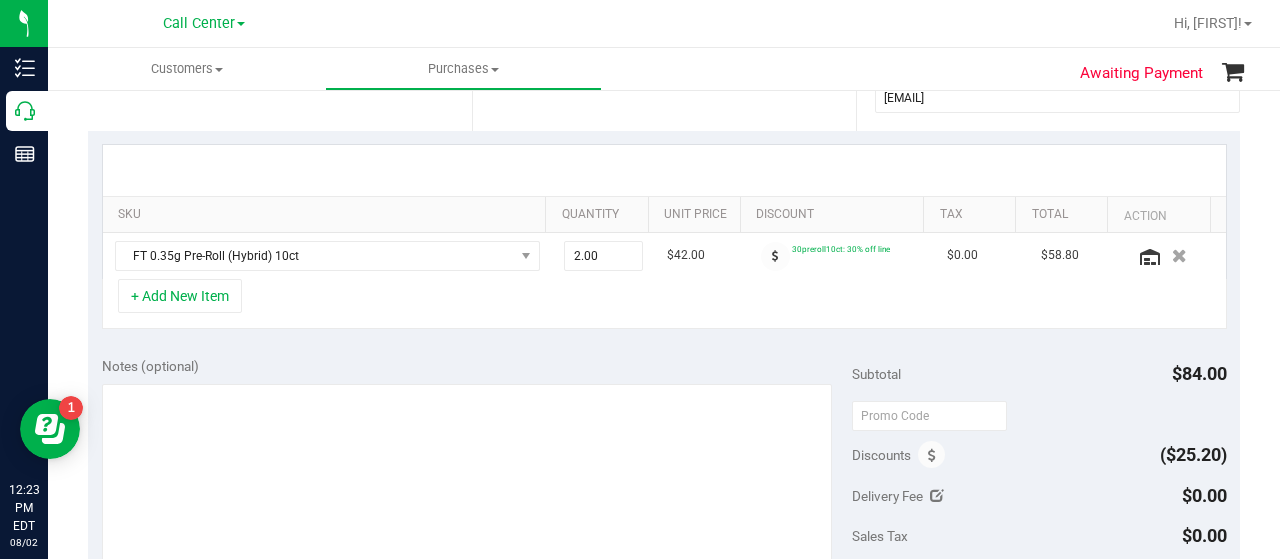 click on "+ Add New Item" at bounding box center (180, 296) 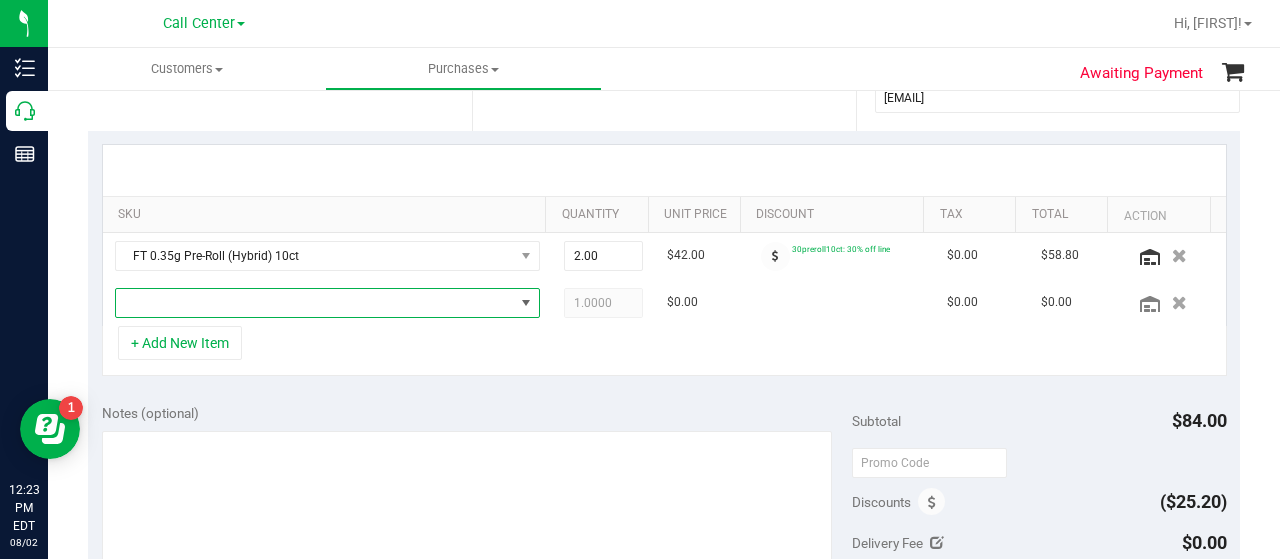 click at bounding box center (315, 303) 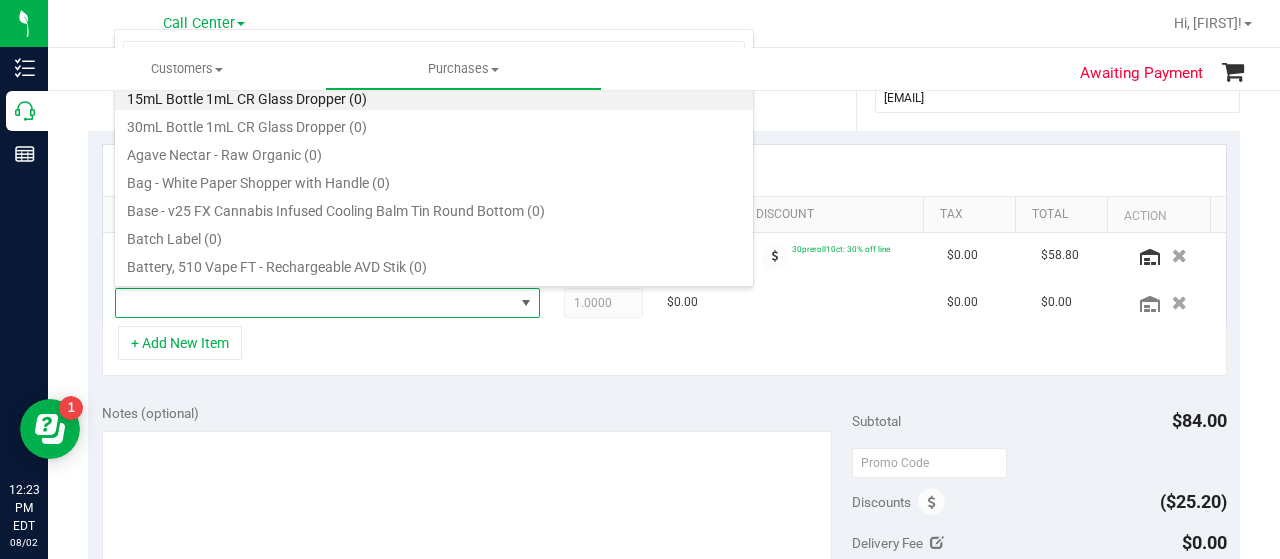 scroll, scrollTop: 99970, scrollLeft: 99586, axis: both 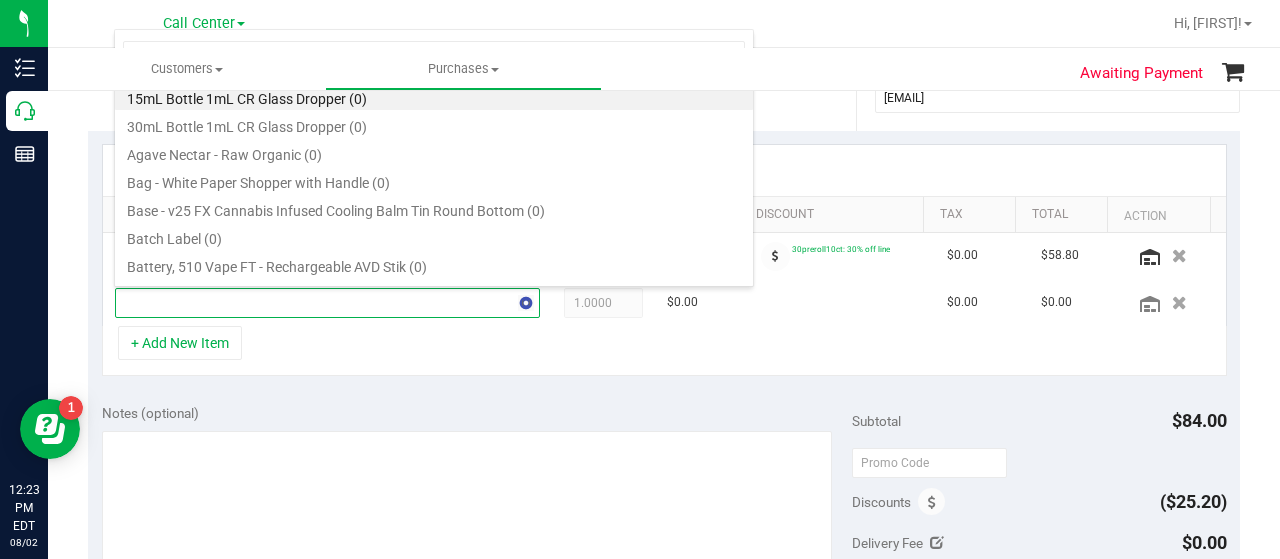 type on "10ct" 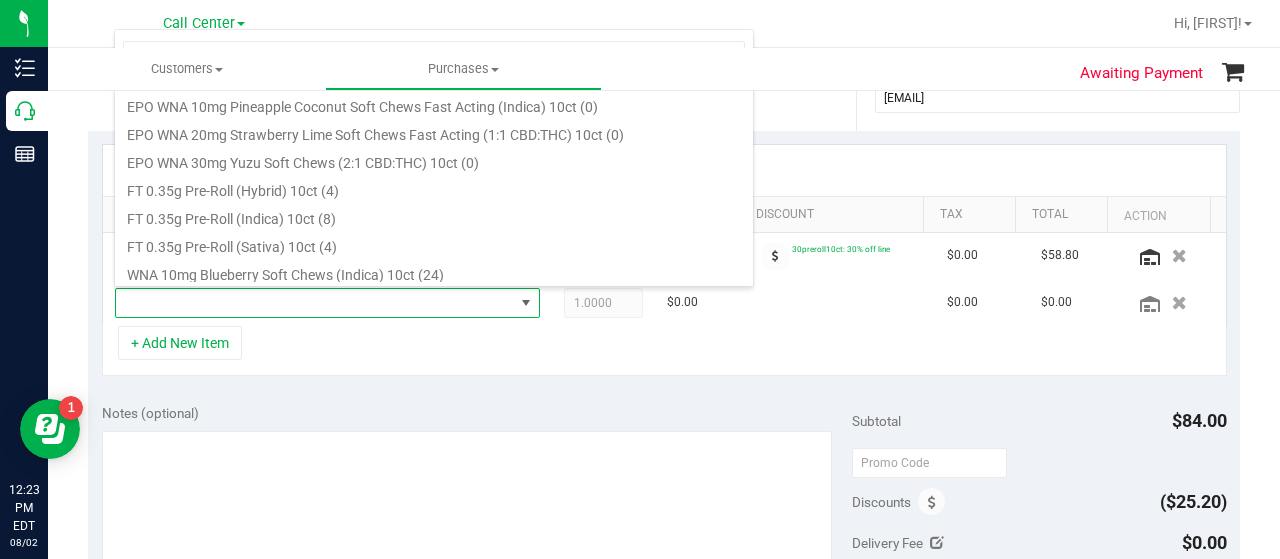 scroll, scrollTop: 400, scrollLeft: 0, axis: vertical 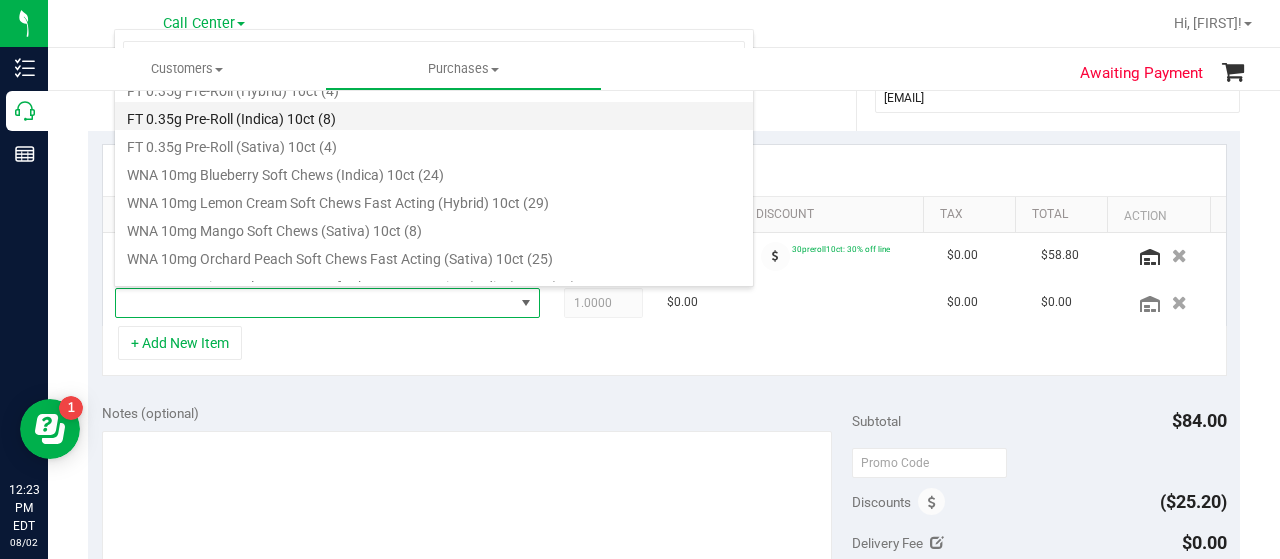 click on "FT 0.35g Pre-Roll (Indica) 10ct (8)" at bounding box center [434, 116] 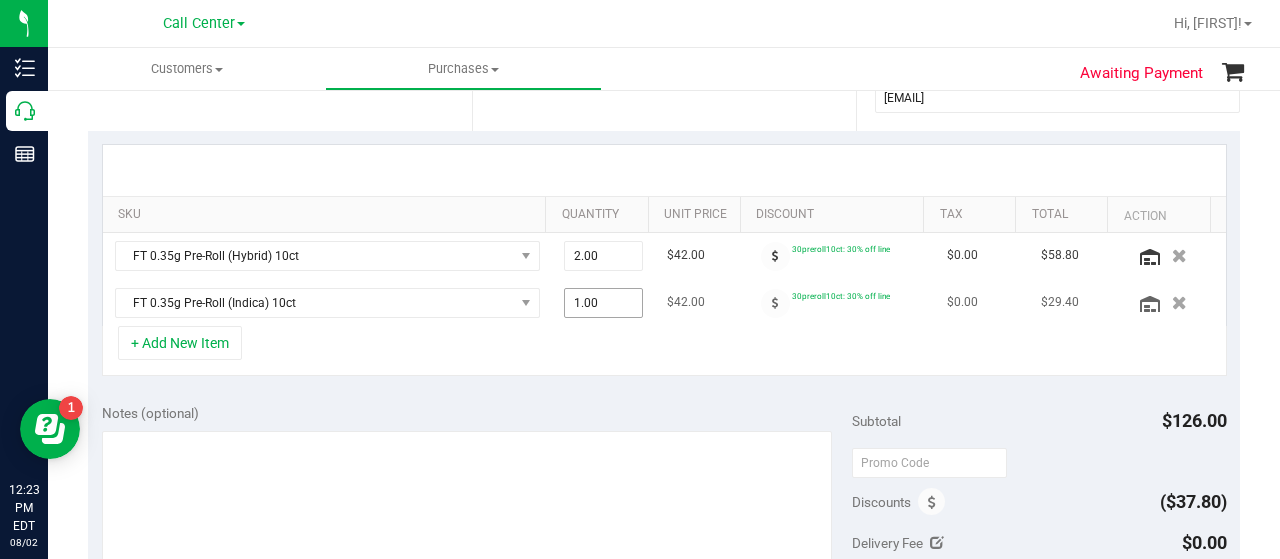 click on "1.00 1" at bounding box center [604, 303] 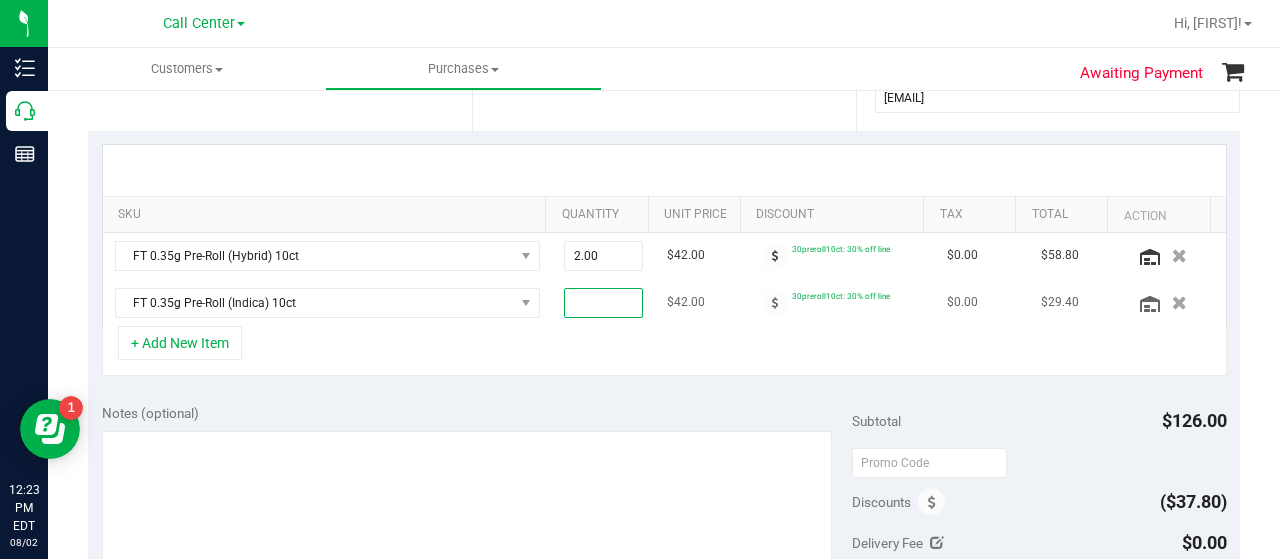 type on "2" 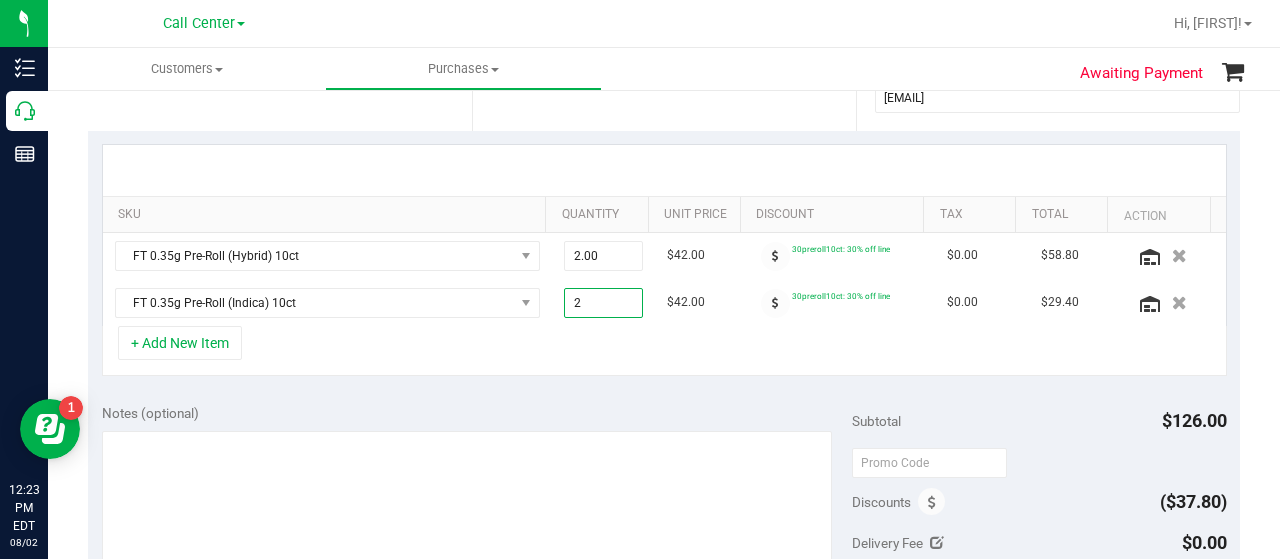 type on "2.00" 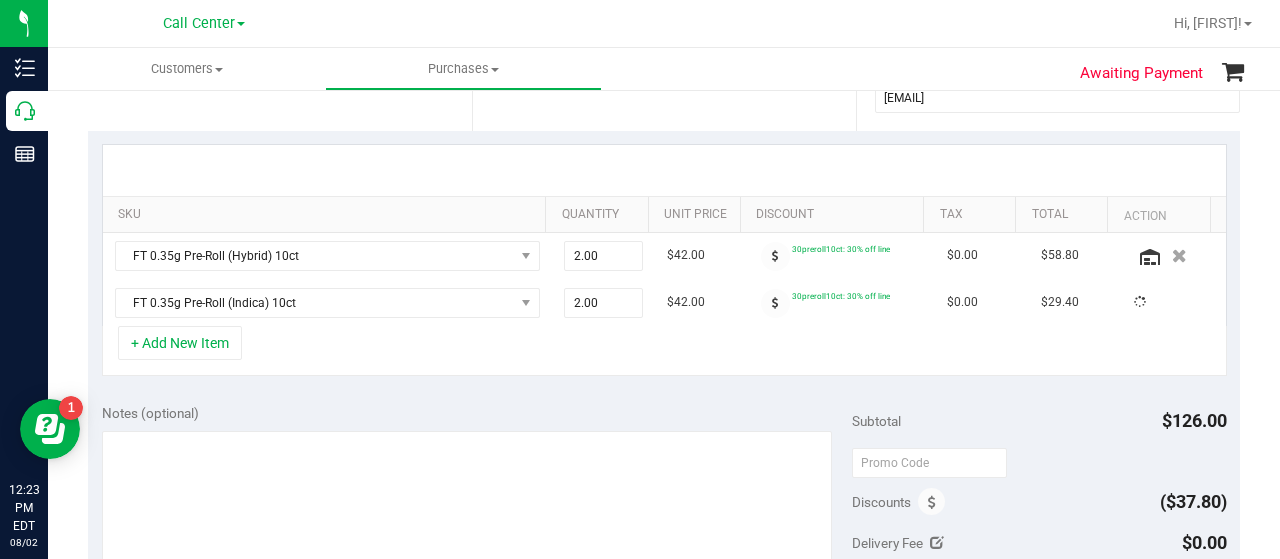 click on "+ Add New Item" at bounding box center (664, 351) 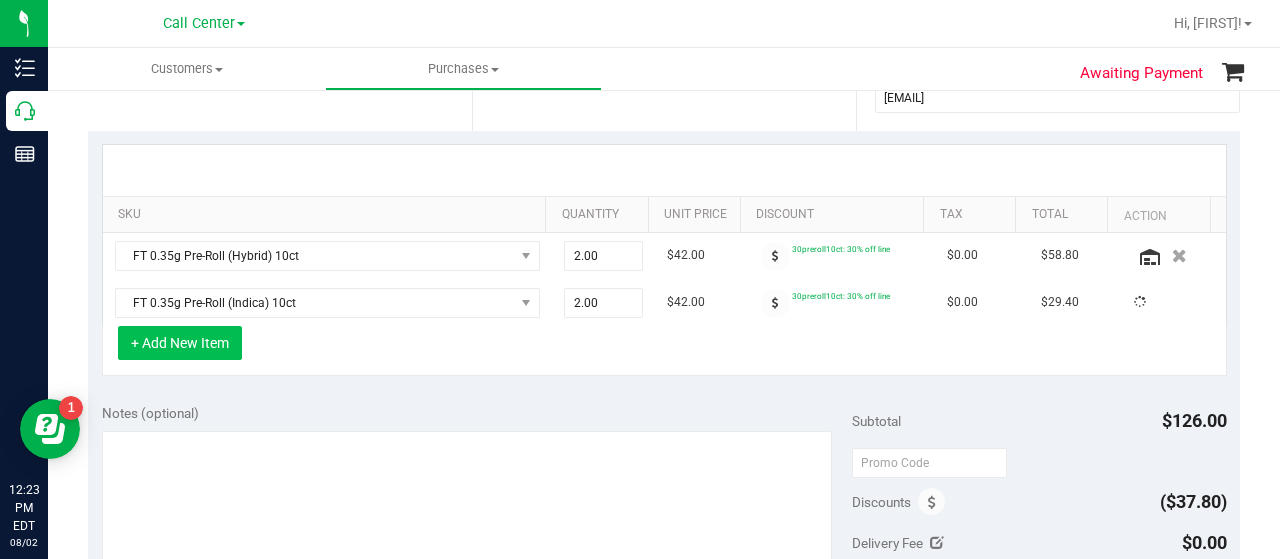 click on "+ Add New Item" at bounding box center (180, 343) 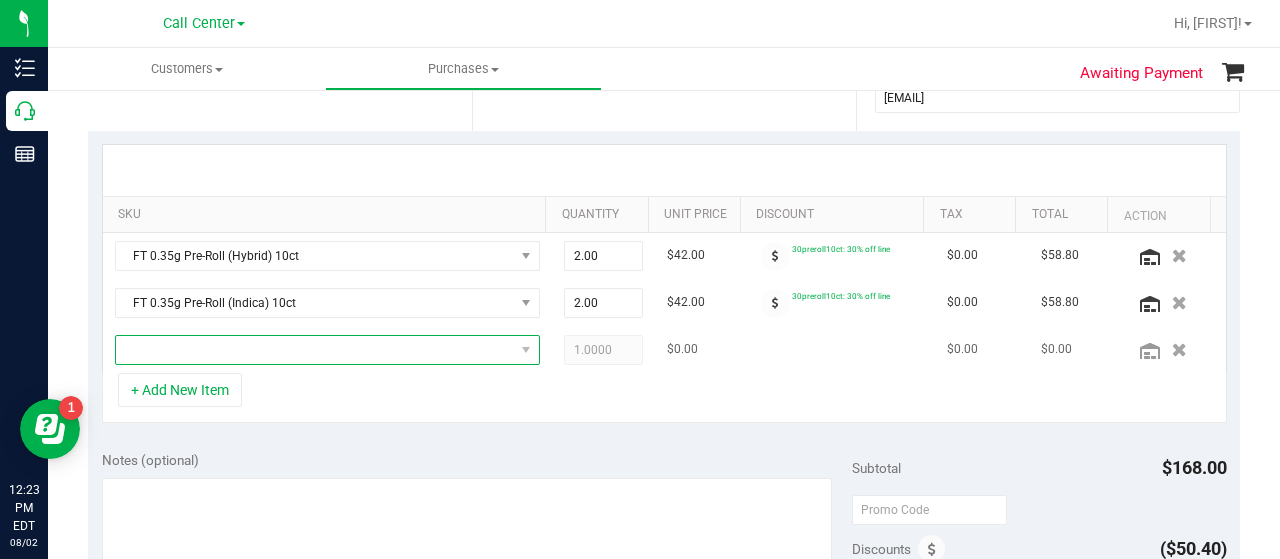 click at bounding box center [315, 350] 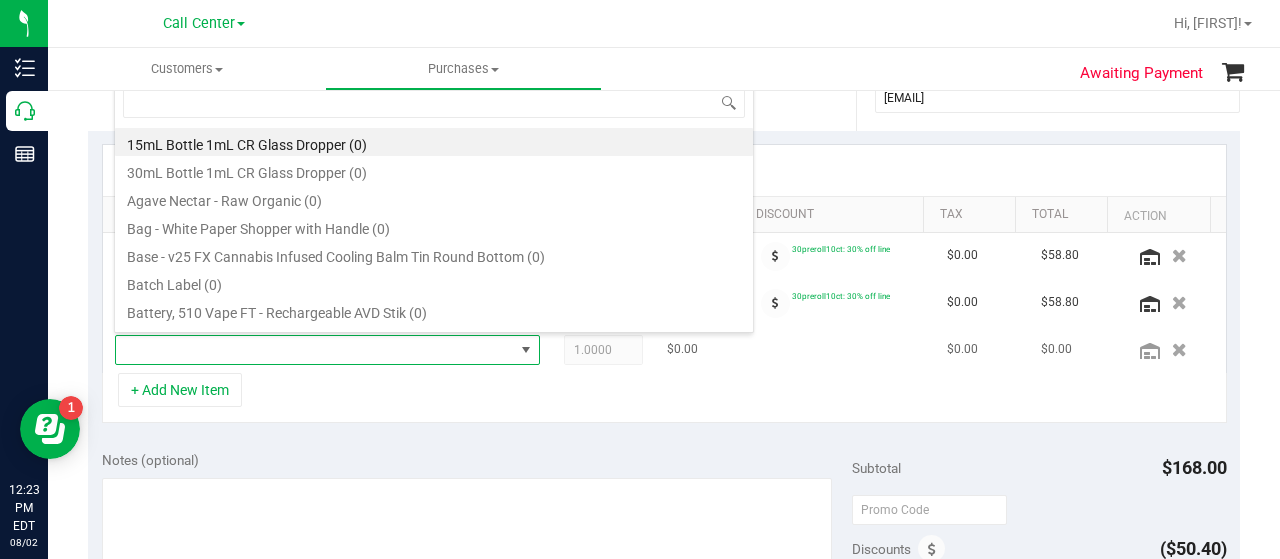 scroll, scrollTop: 99970, scrollLeft: 99586, axis: both 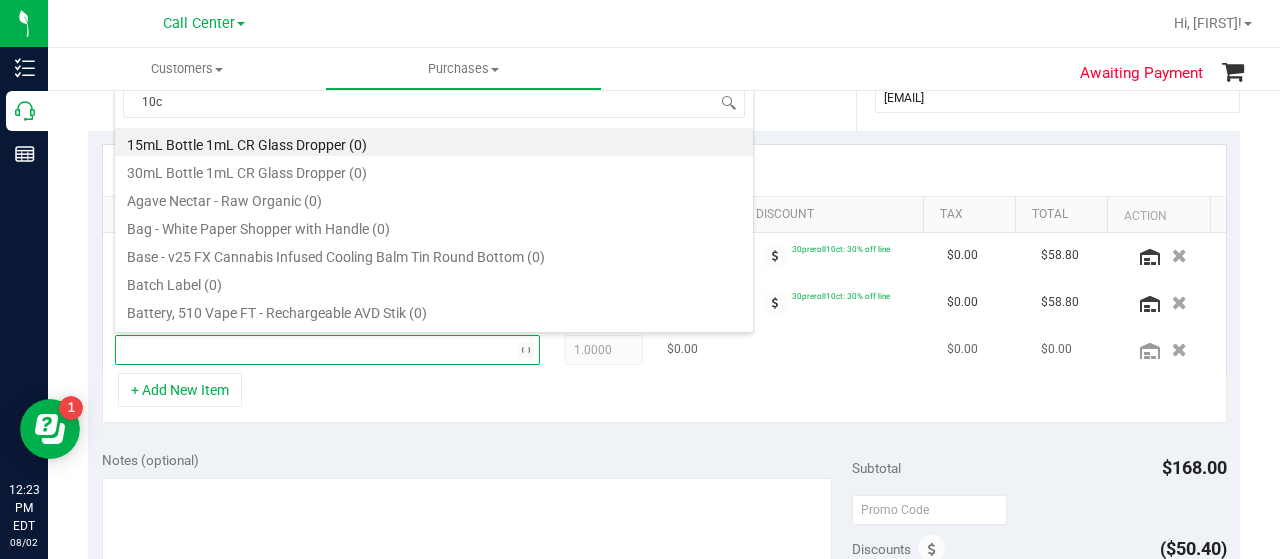 type on "10ct" 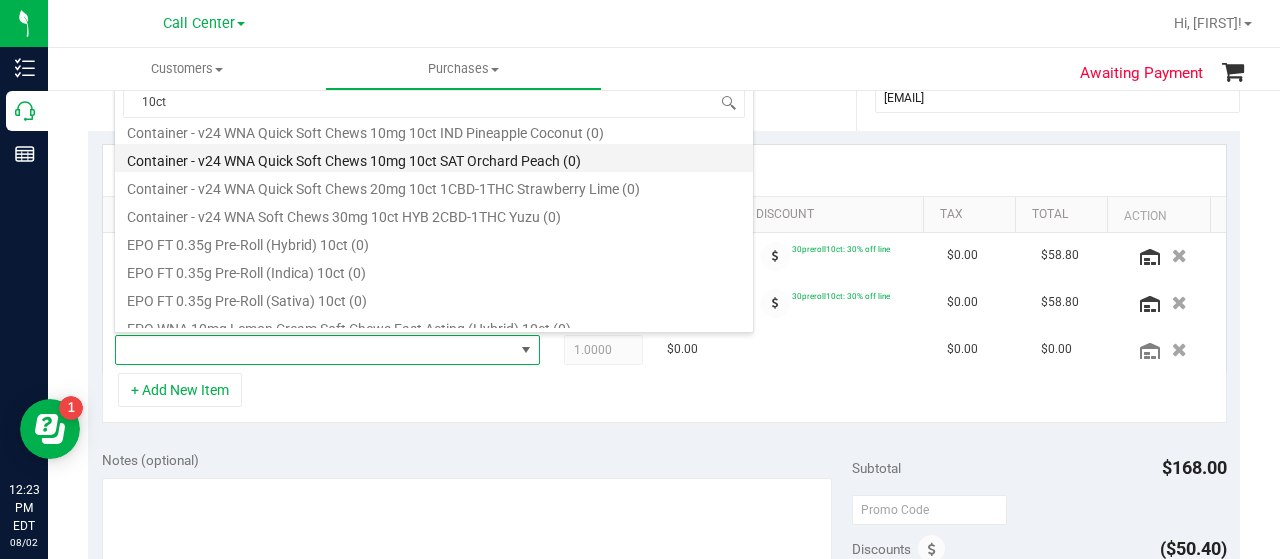 scroll, scrollTop: 100, scrollLeft: 0, axis: vertical 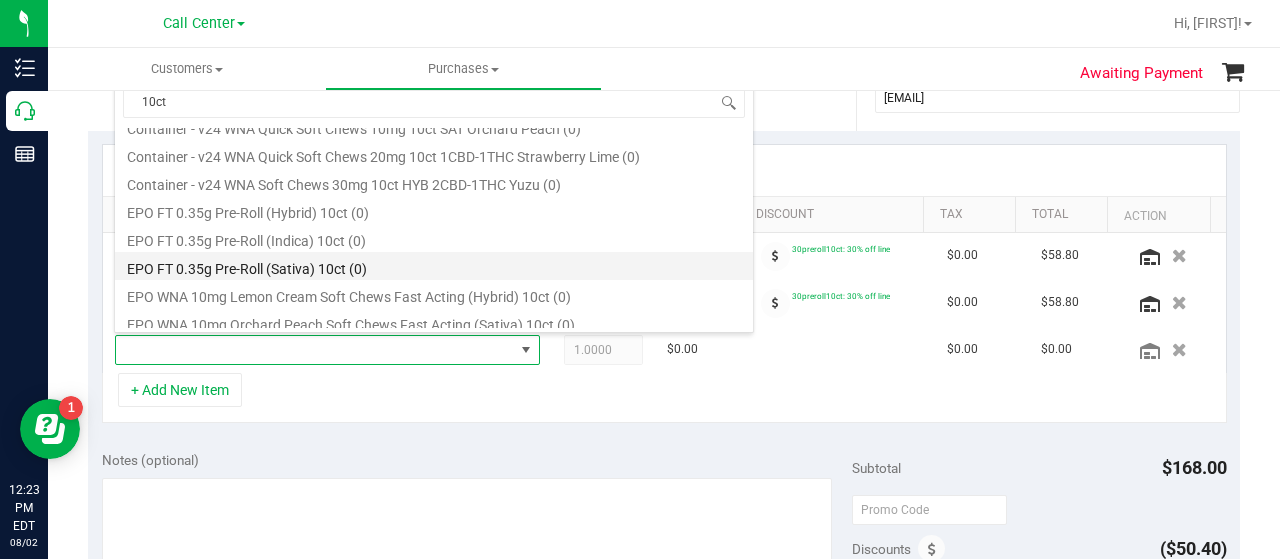 click on "EPO FT 0.35g Pre-Roll (Sativa) 10ct (0)" at bounding box center (434, 266) 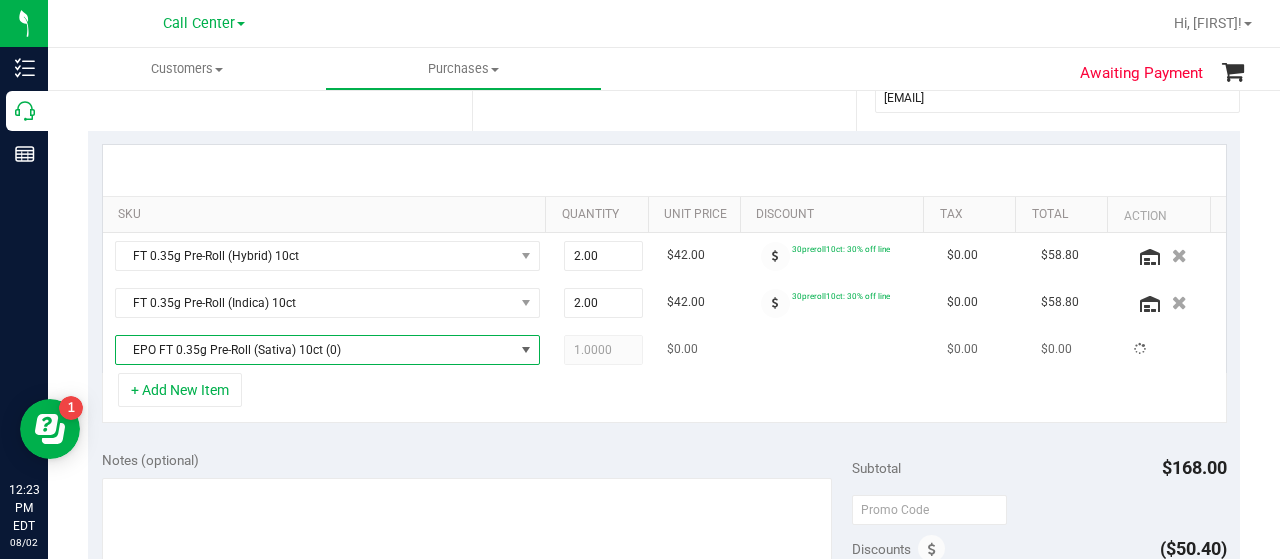 click on "EPO FT 0.35g Pre-Roll (Sativa) 10ct (0)" at bounding box center (315, 350) 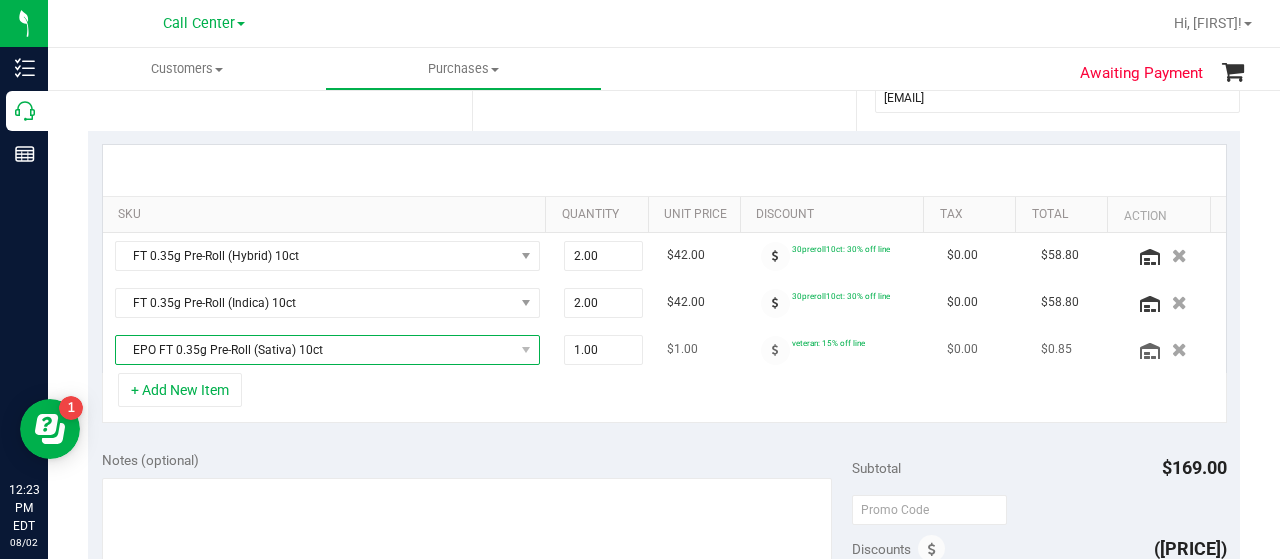 click on "EPO FT 0.35g Pre-Roll (Sativa) 10ct" at bounding box center (315, 350) 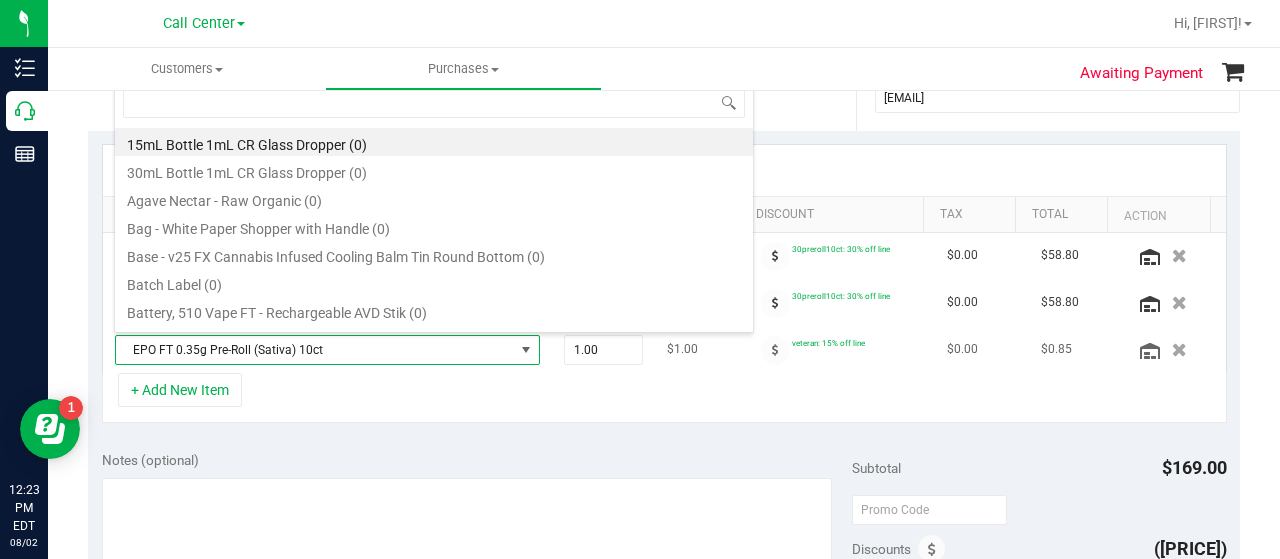 scroll, scrollTop: 99970, scrollLeft: 99586, axis: both 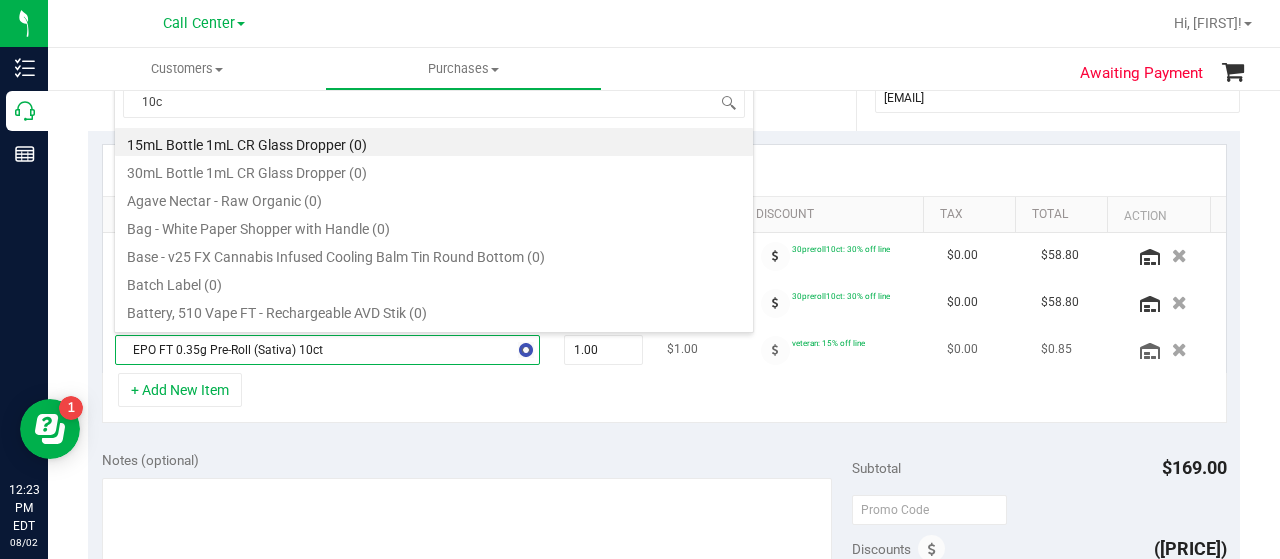 type on "10ct" 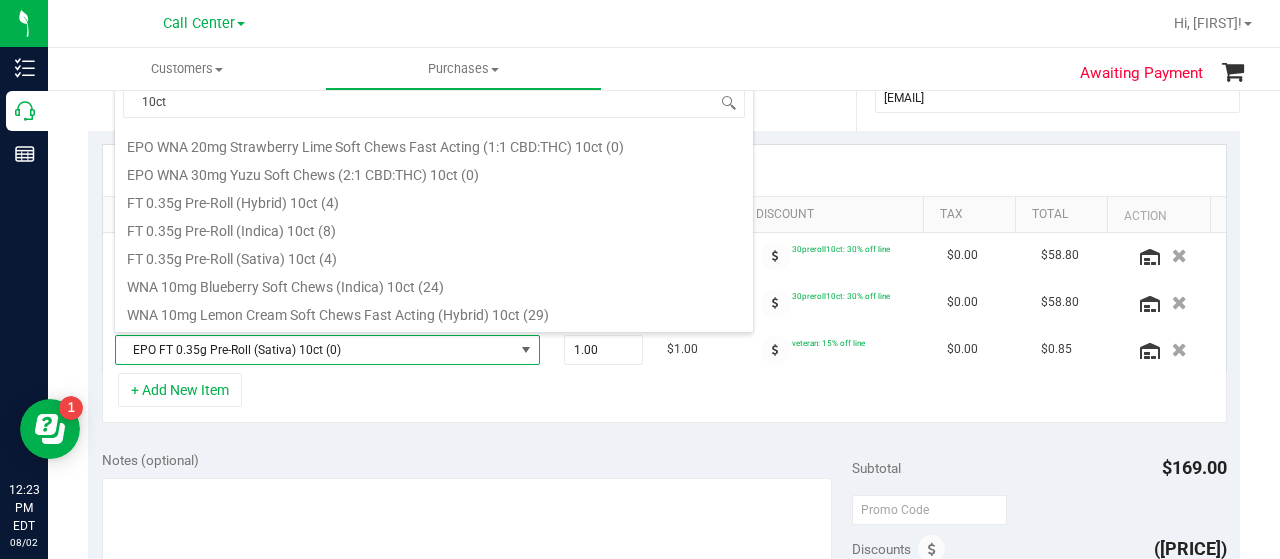 scroll, scrollTop: 352, scrollLeft: 0, axis: vertical 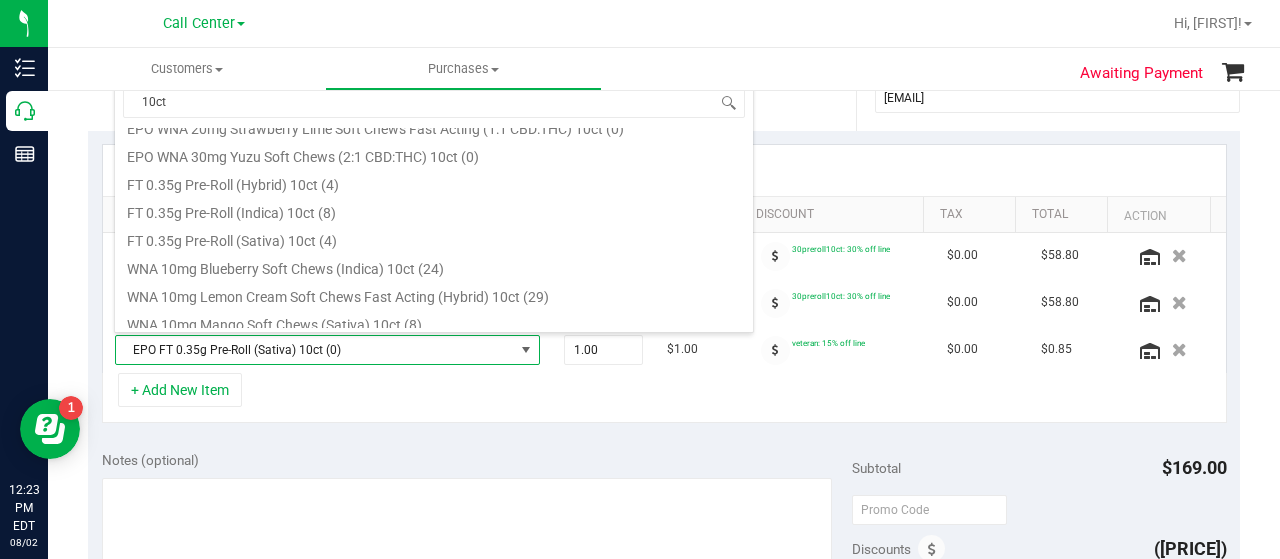 click on "FT 0.35g Pre-Roll (Sativa) 10ct (4)" at bounding box center (434, 238) 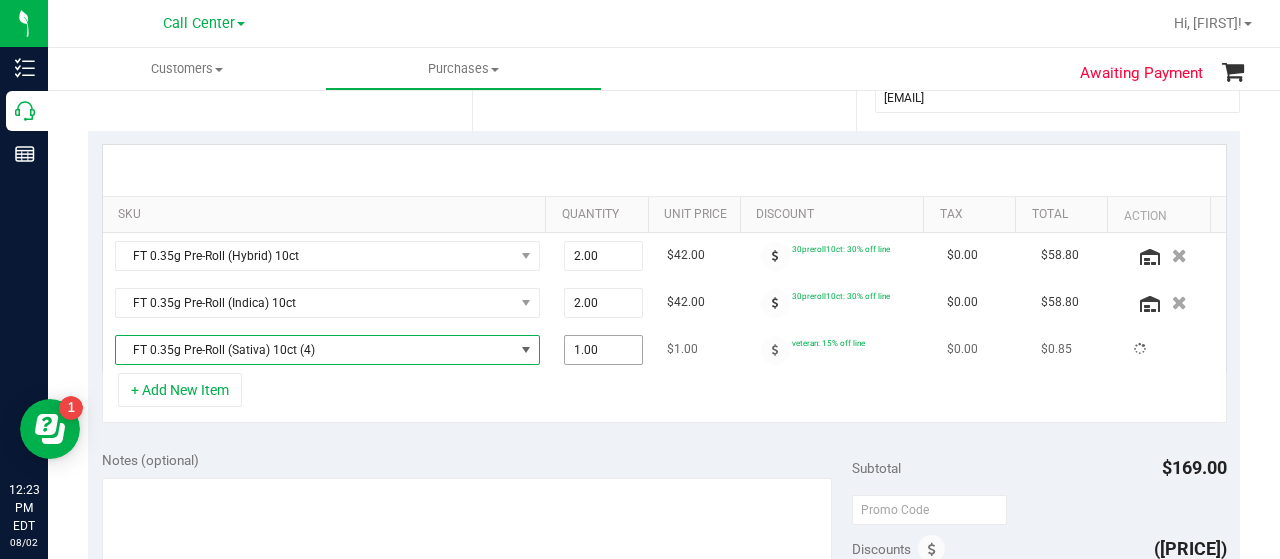 click on "1.00 1" at bounding box center (604, 350) 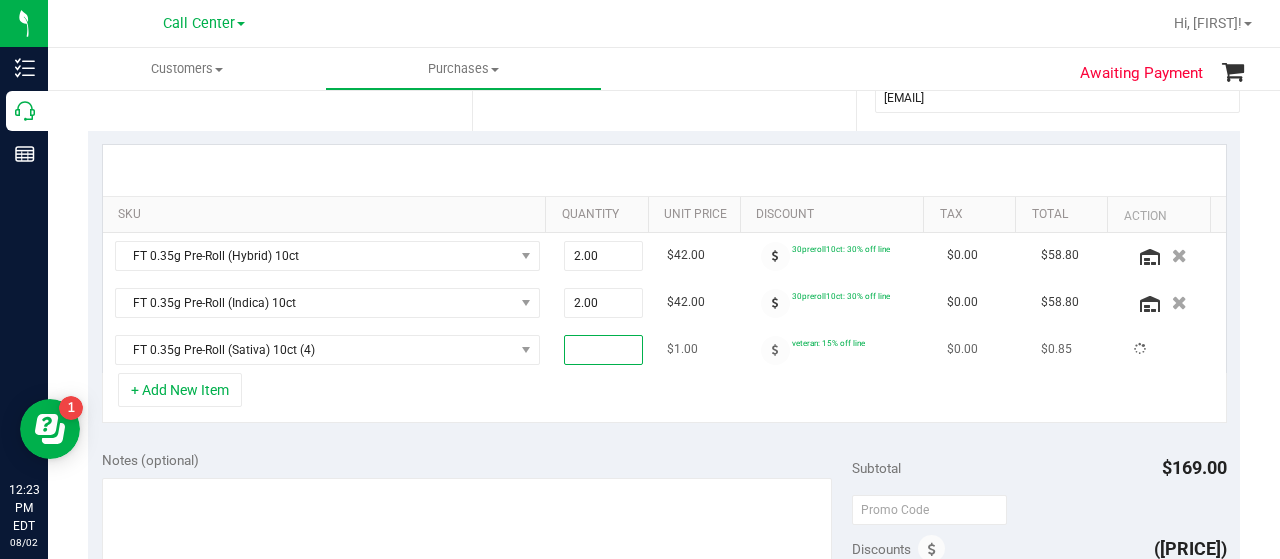 type on "2" 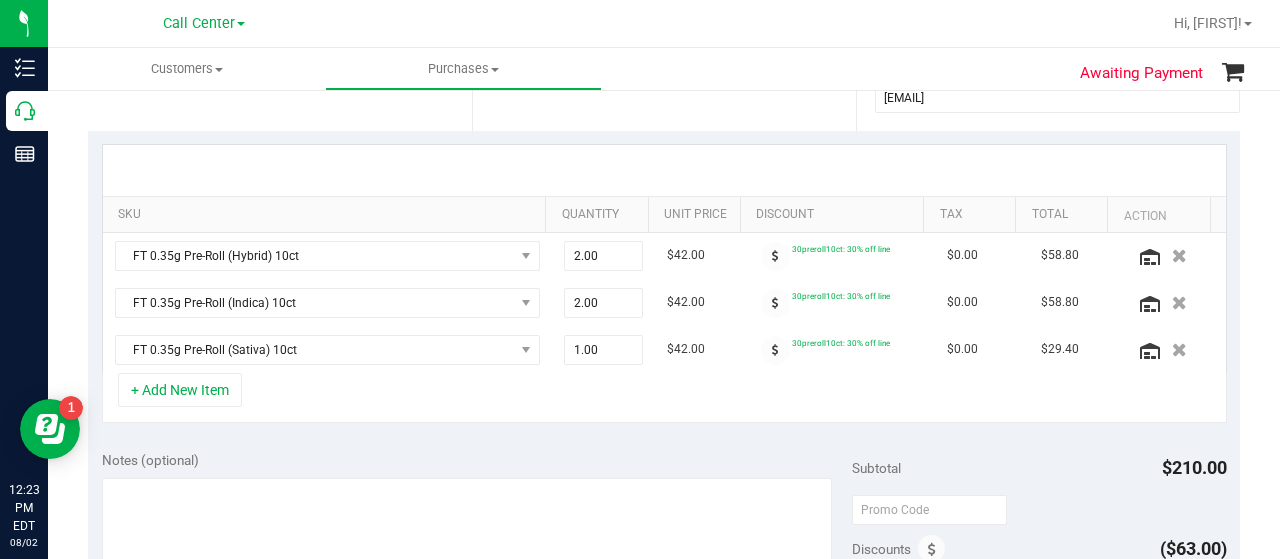 click on "+ Add New Item" at bounding box center (664, 398) 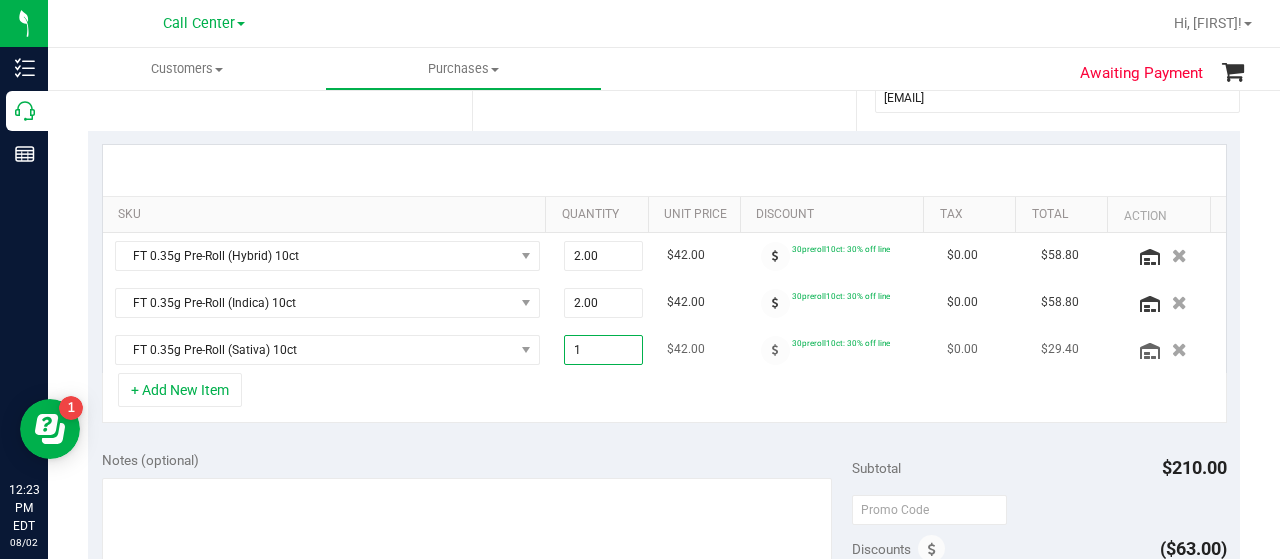 click on "1.00 1" at bounding box center (604, 350) 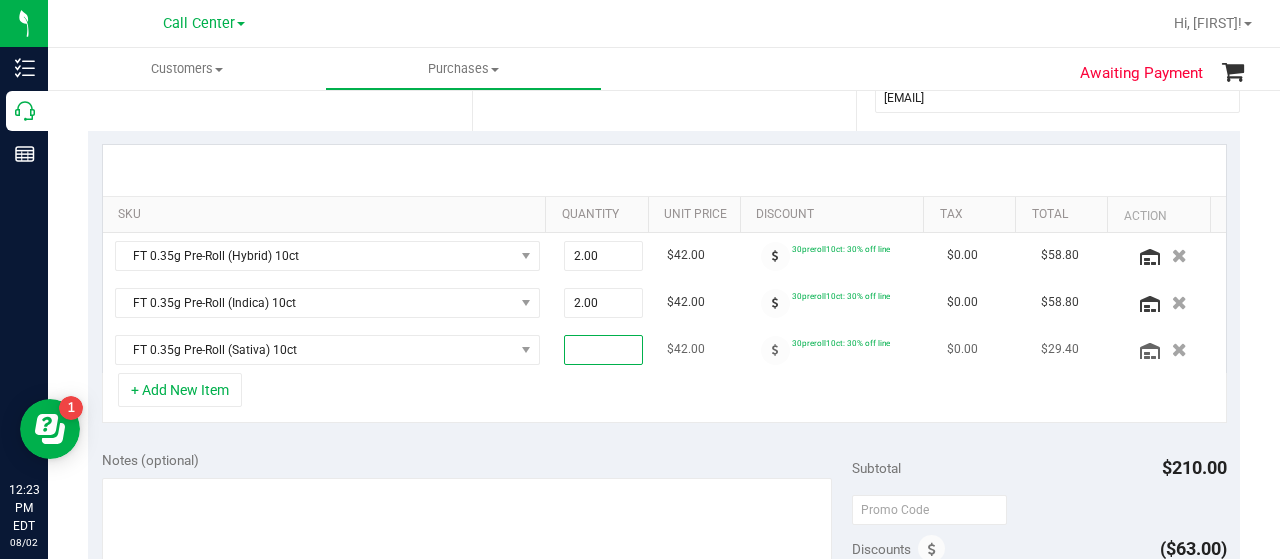 type on "2" 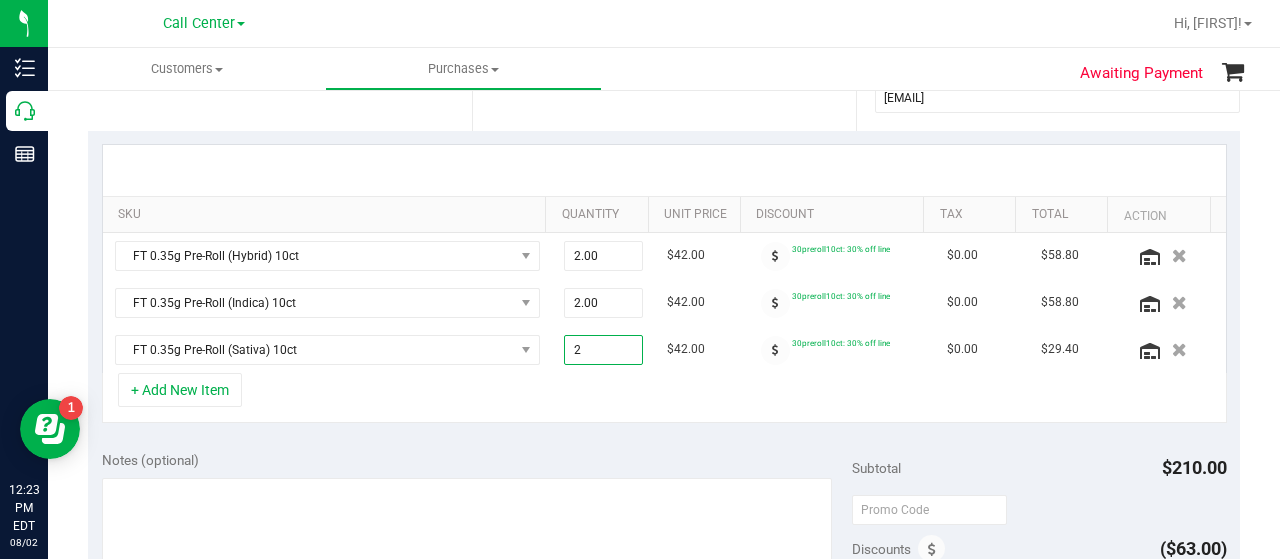 type on "2.00" 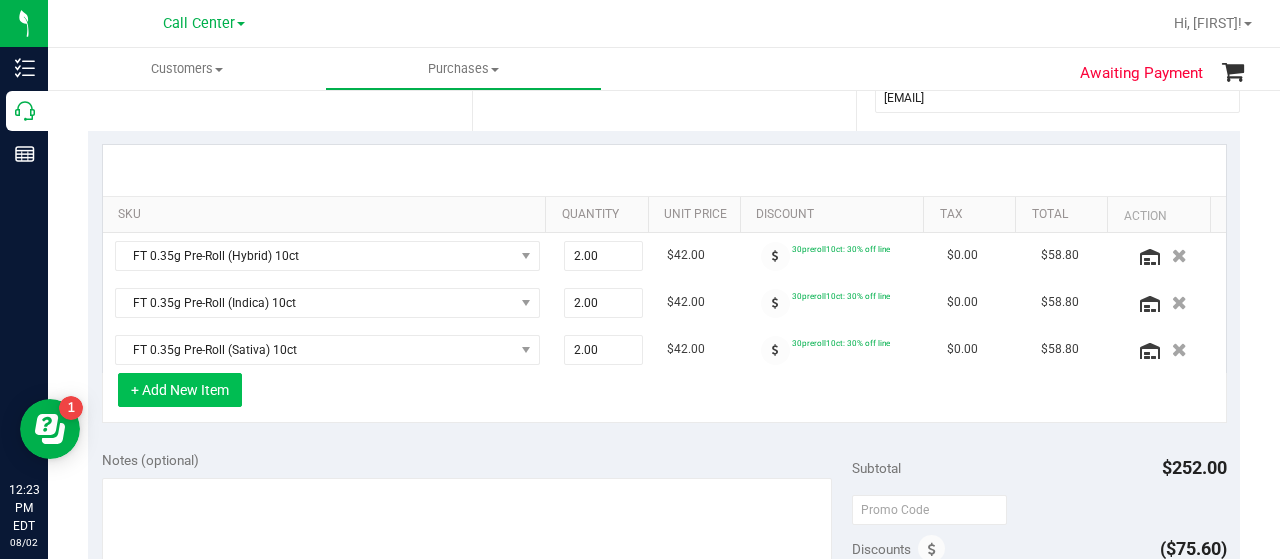 click on "+ Add New Item" at bounding box center [180, 390] 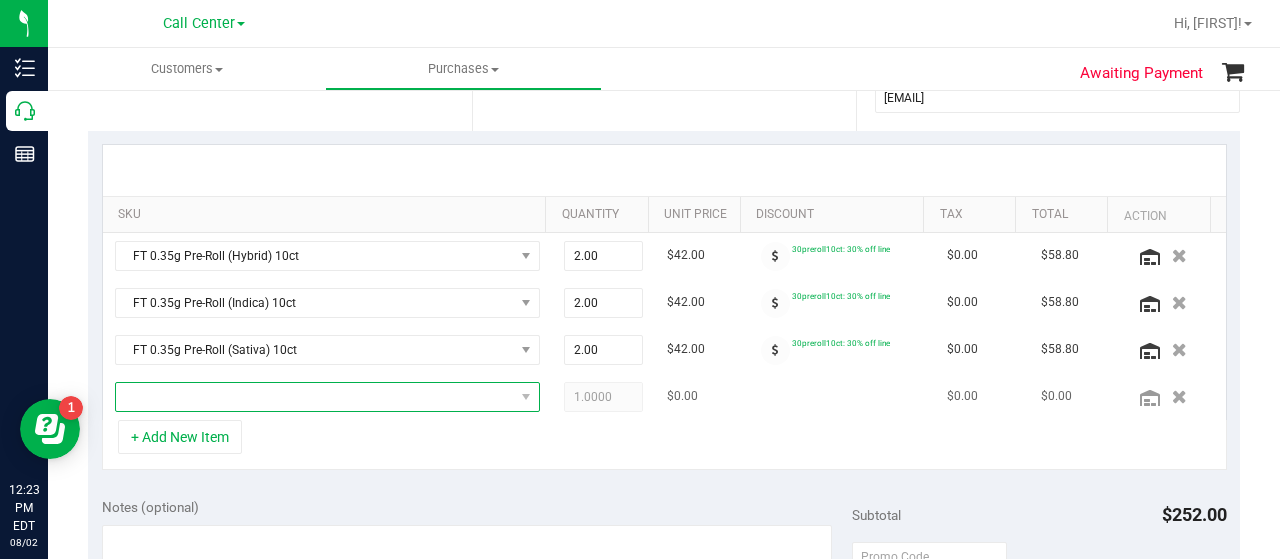 click at bounding box center [315, 397] 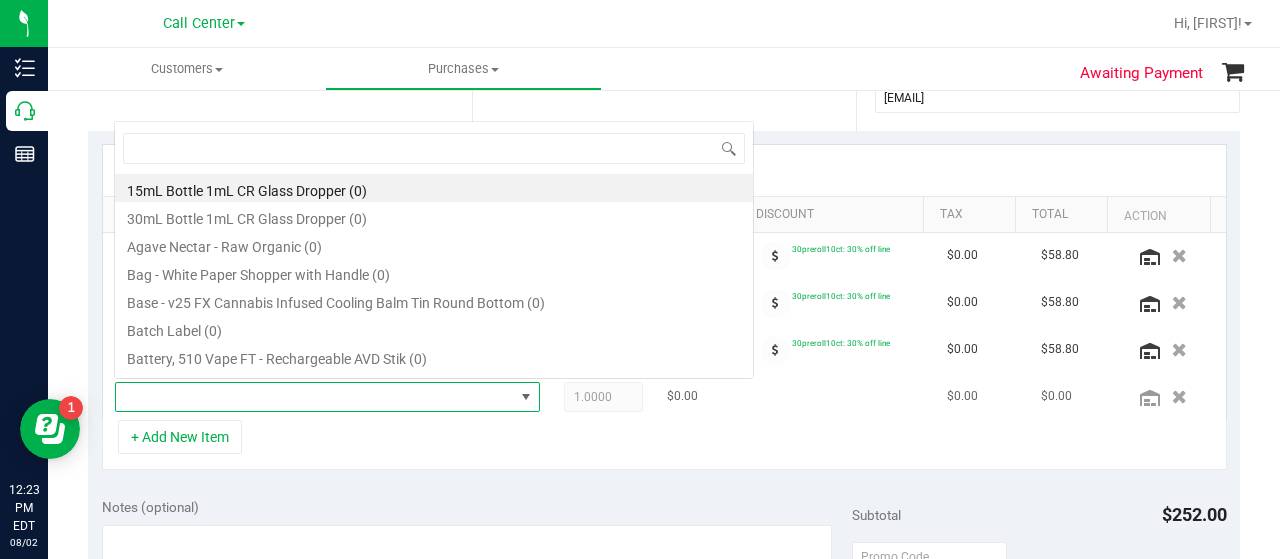 scroll, scrollTop: 0, scrollLeft: 0, axis: both 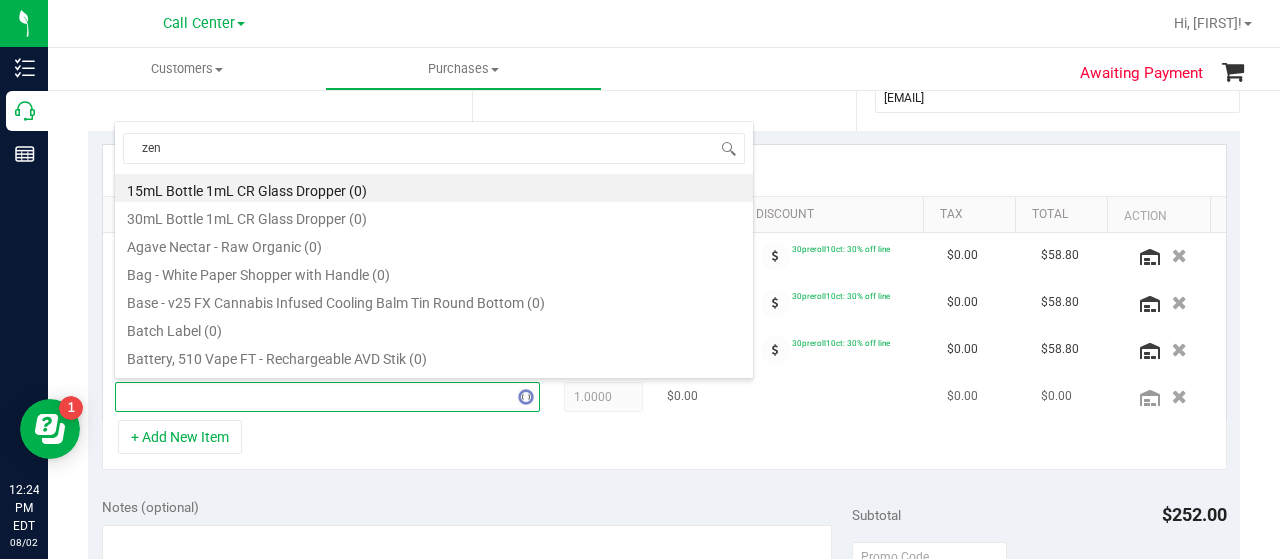 type on "zen" 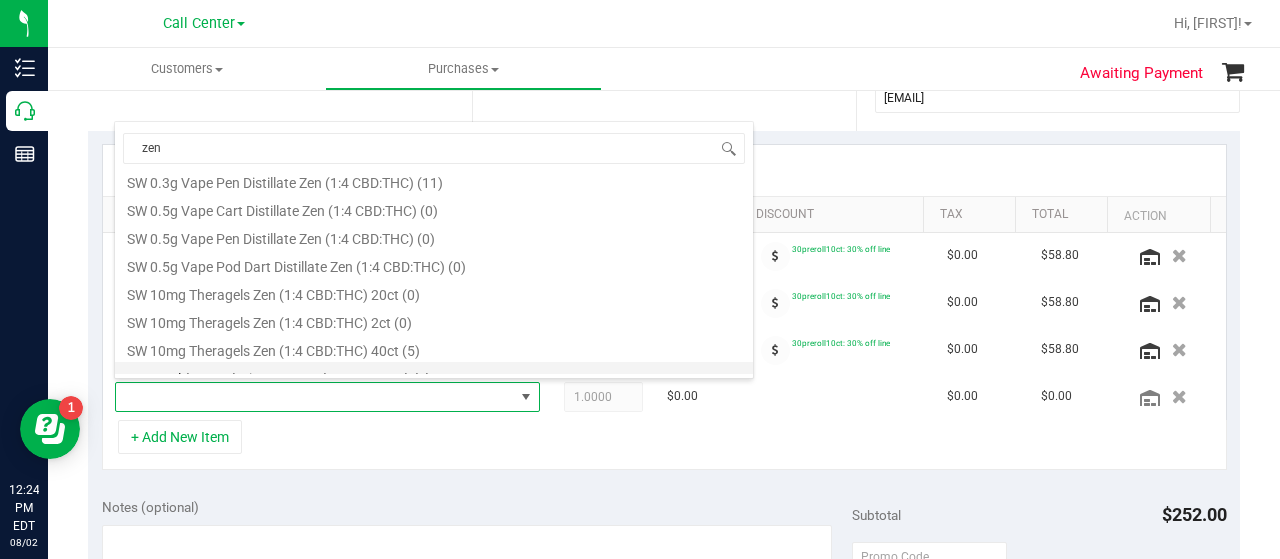 scroll, scrollTop: 216, scrollLeft: 0, axis: vertical 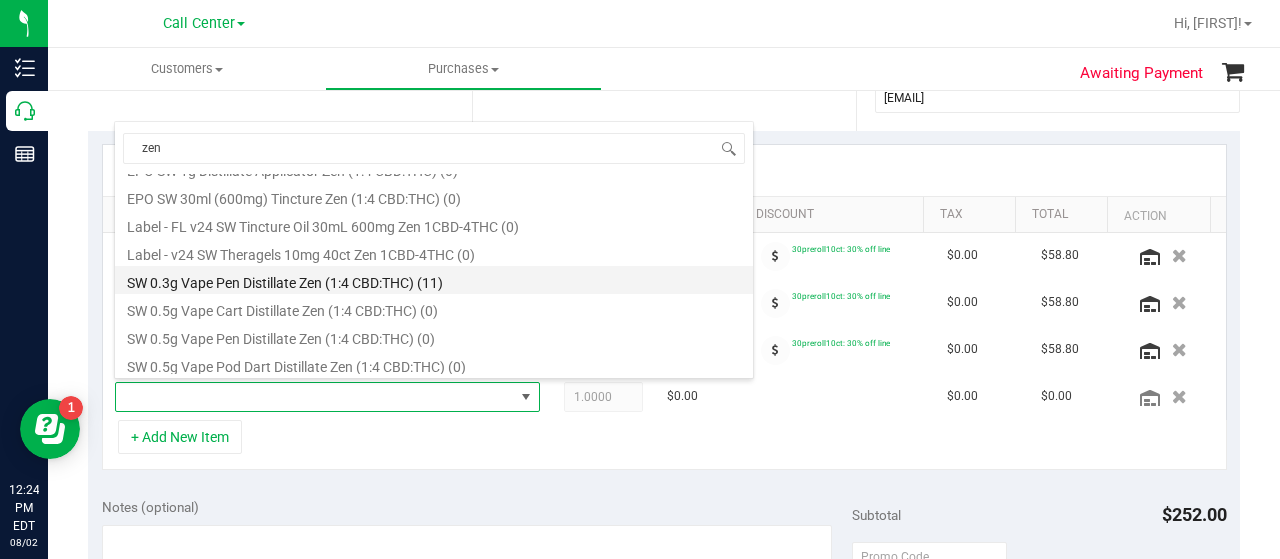 click on "SW 0.3g Vape Pen Distillate Zen (1:4 CBD:THC) (11)" at bounding box center [434, 280] 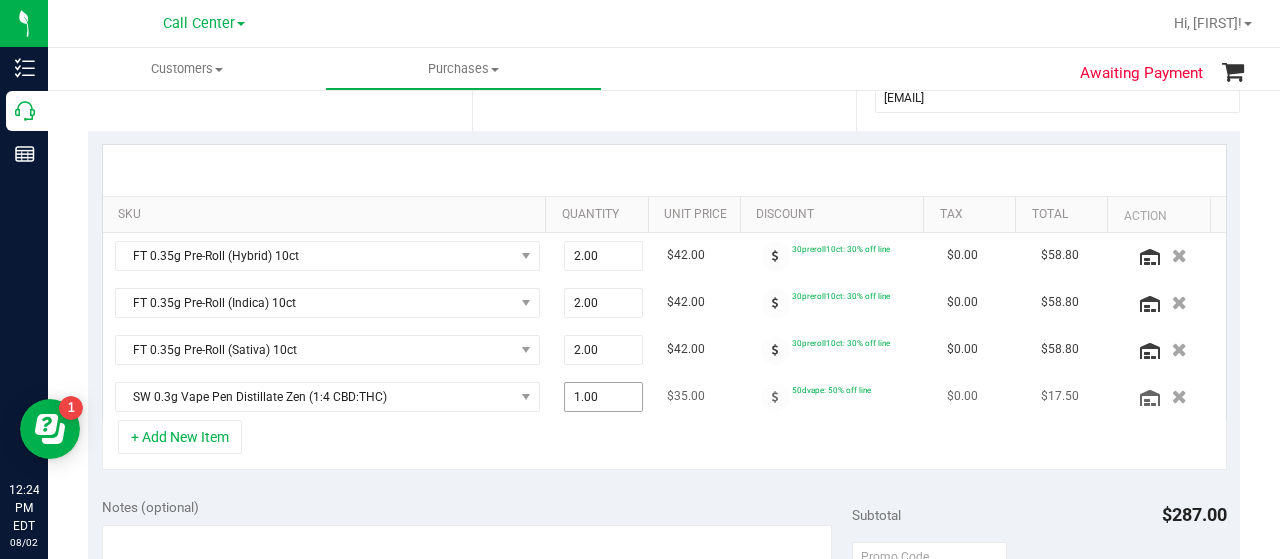 click on "1.00 1" at bounding box center [604, 397] 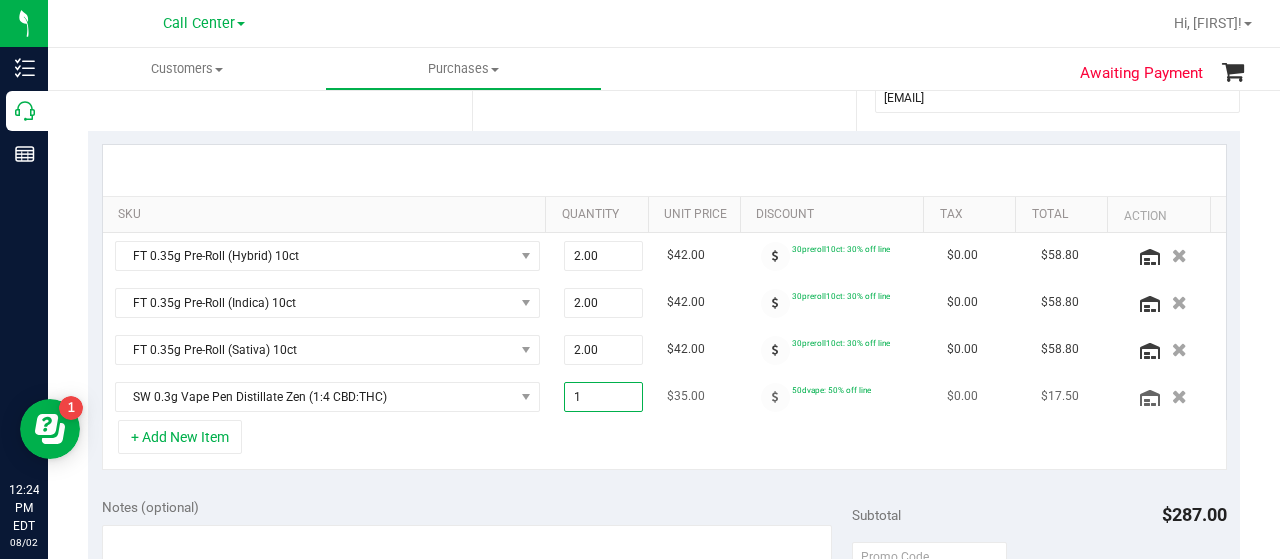 click on "1" at bounding box center [604, 397] 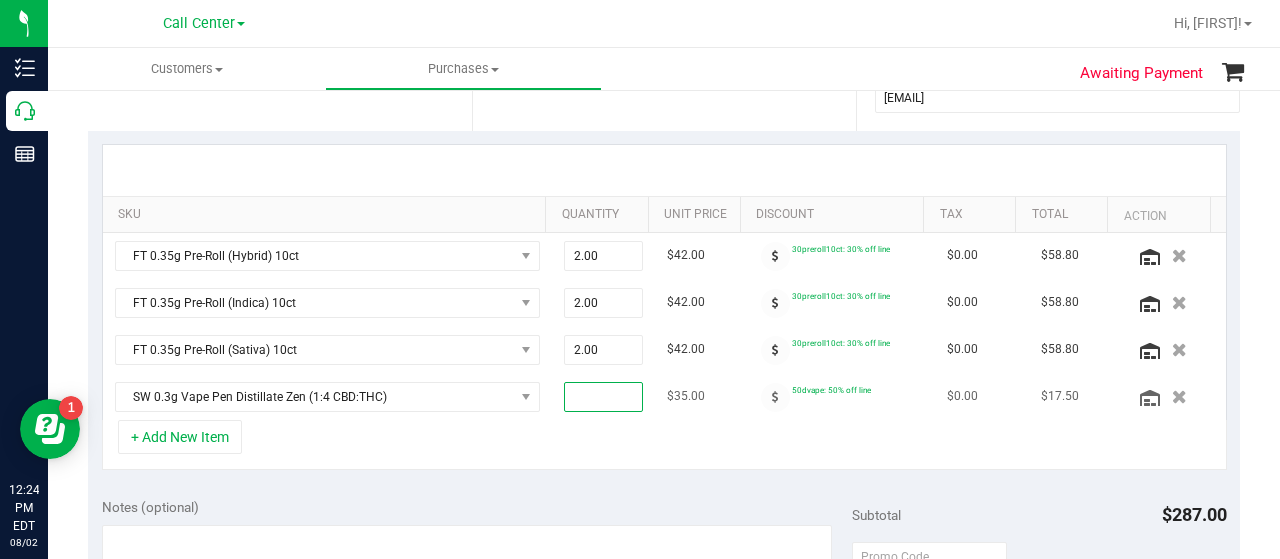 type on "3" 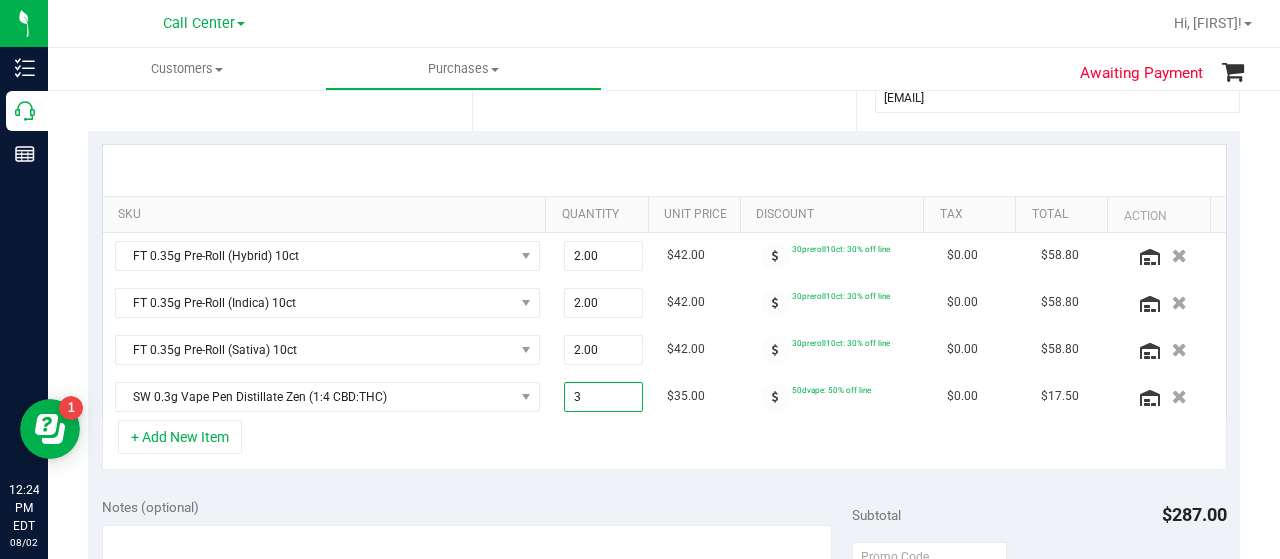 type on "3.00" 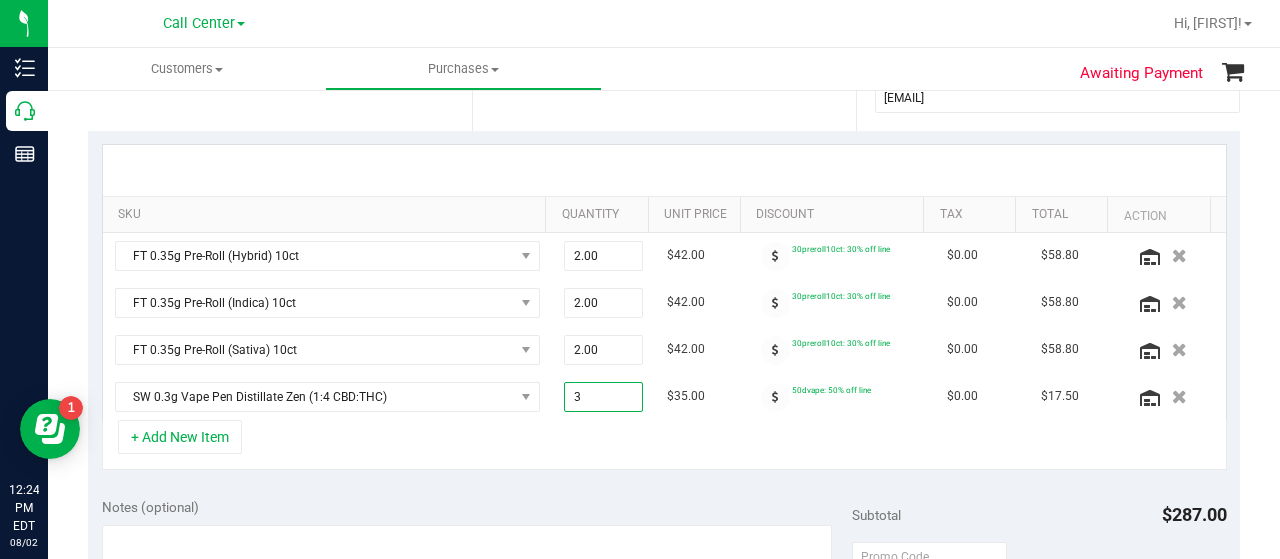 click on "+ Add New Item" at bounding box center (664, 445) 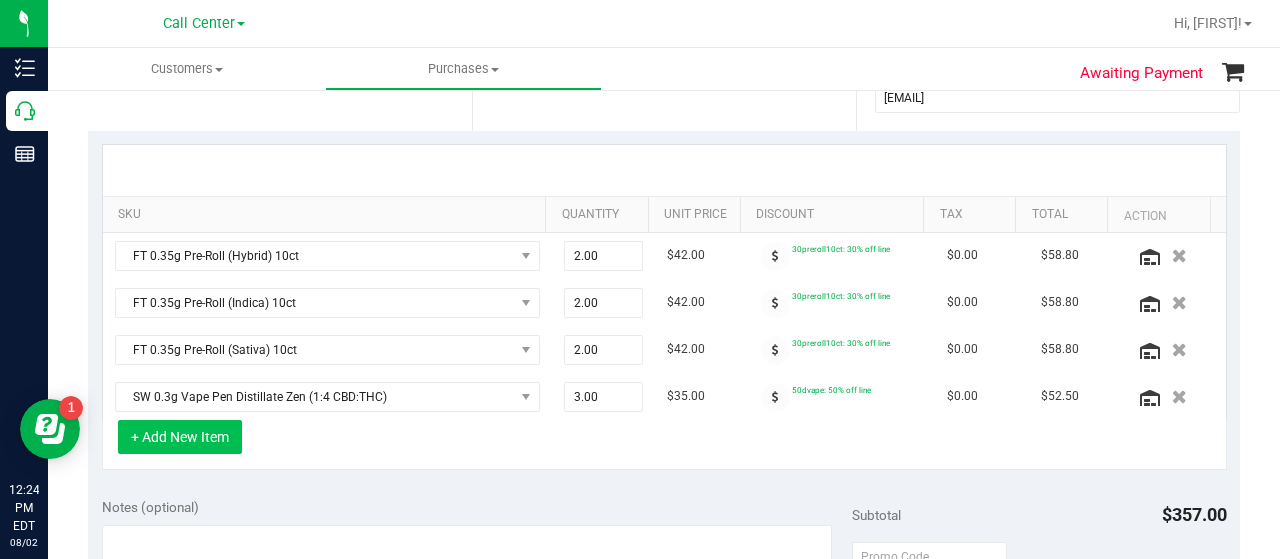 click on "+ Add New Item" at bounding box center (180, 437) 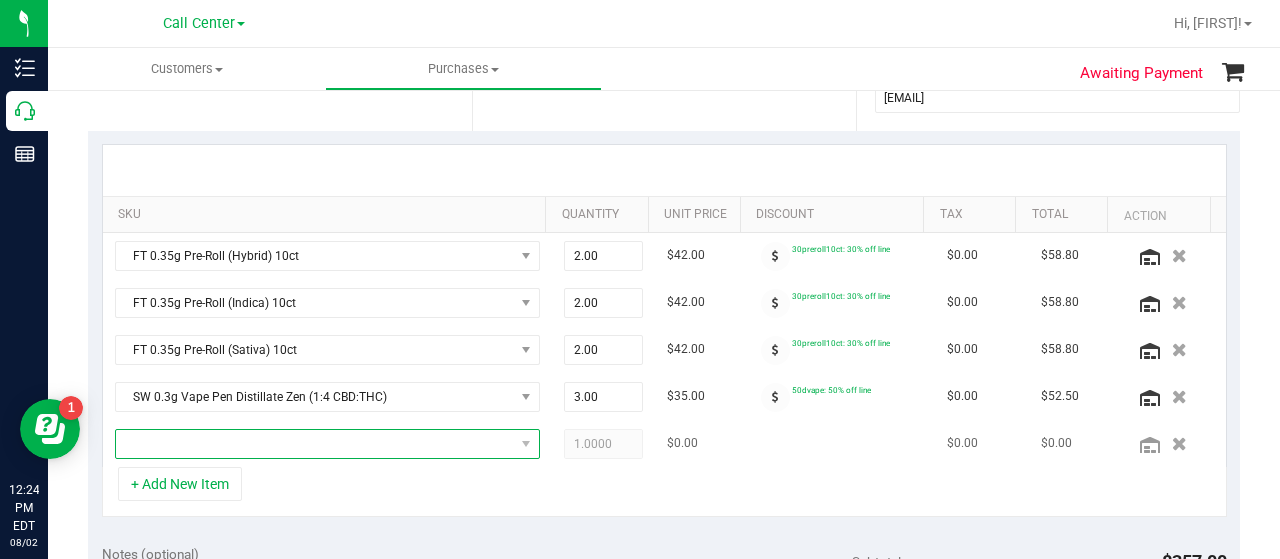 click at bounding box center (315, 444) 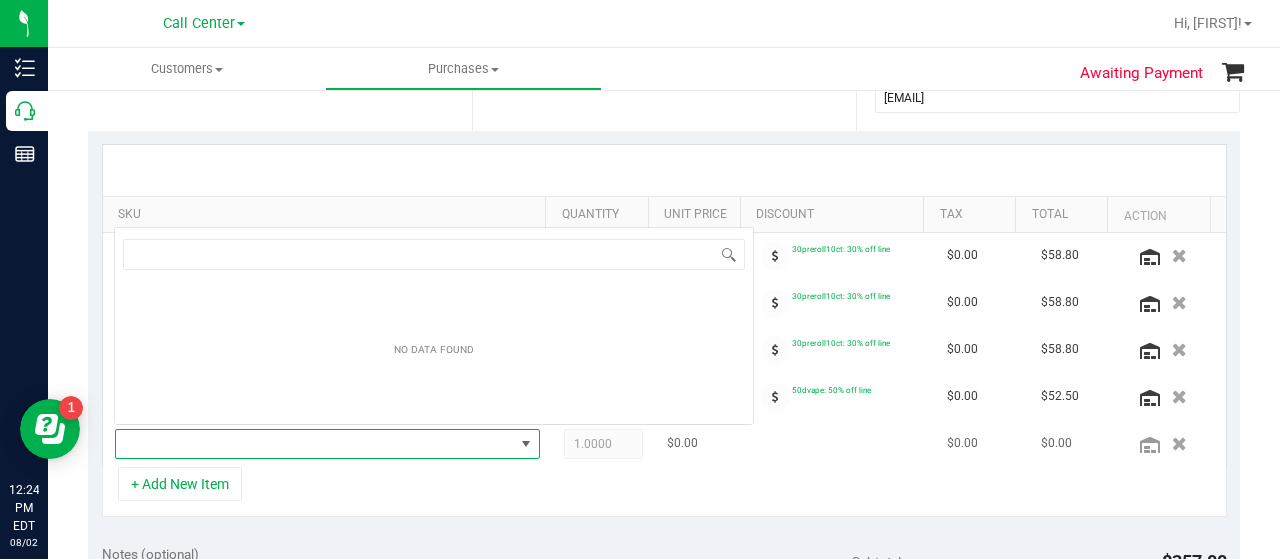 scroll, scrollTop: 0, scrollLeft: 0, axis: both 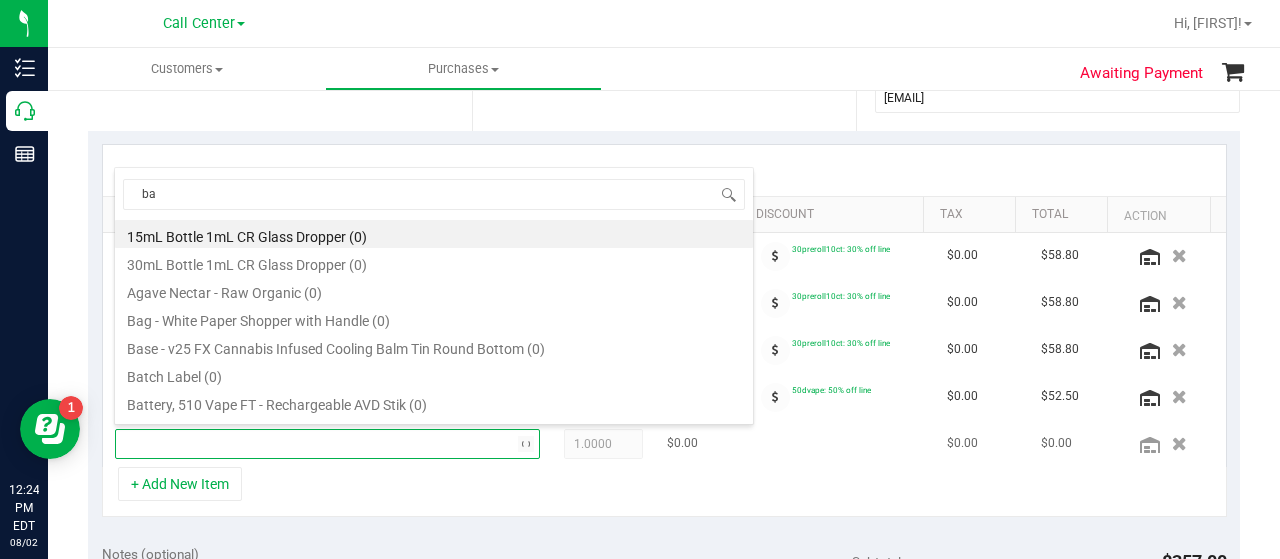 type on "bal" 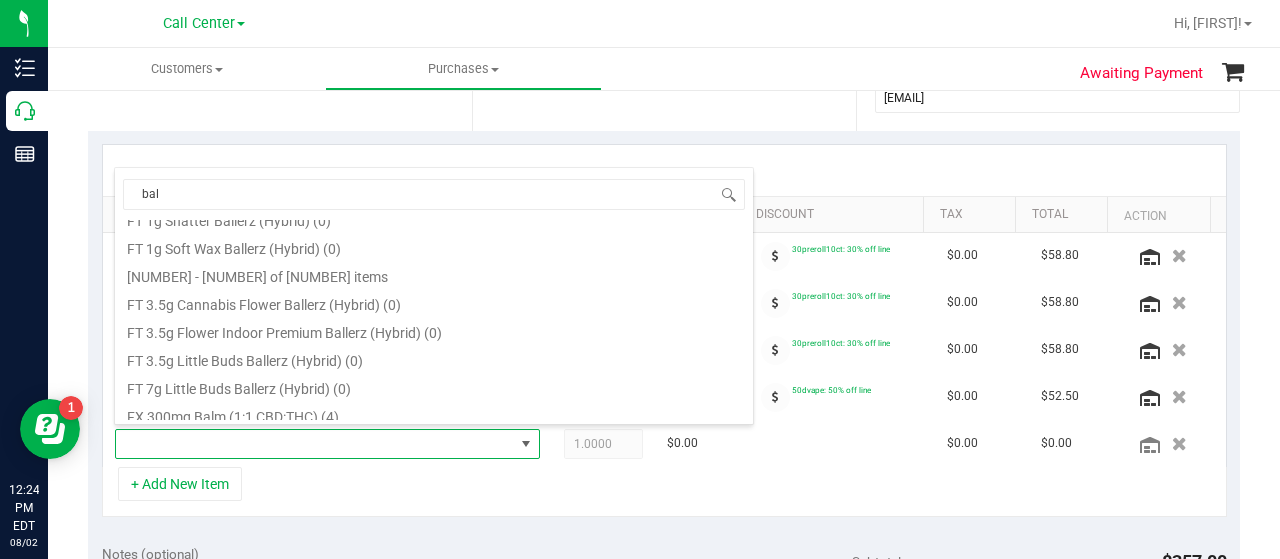 scroll, scrollTop: 300, scrollLeft: 0, axis: vertical 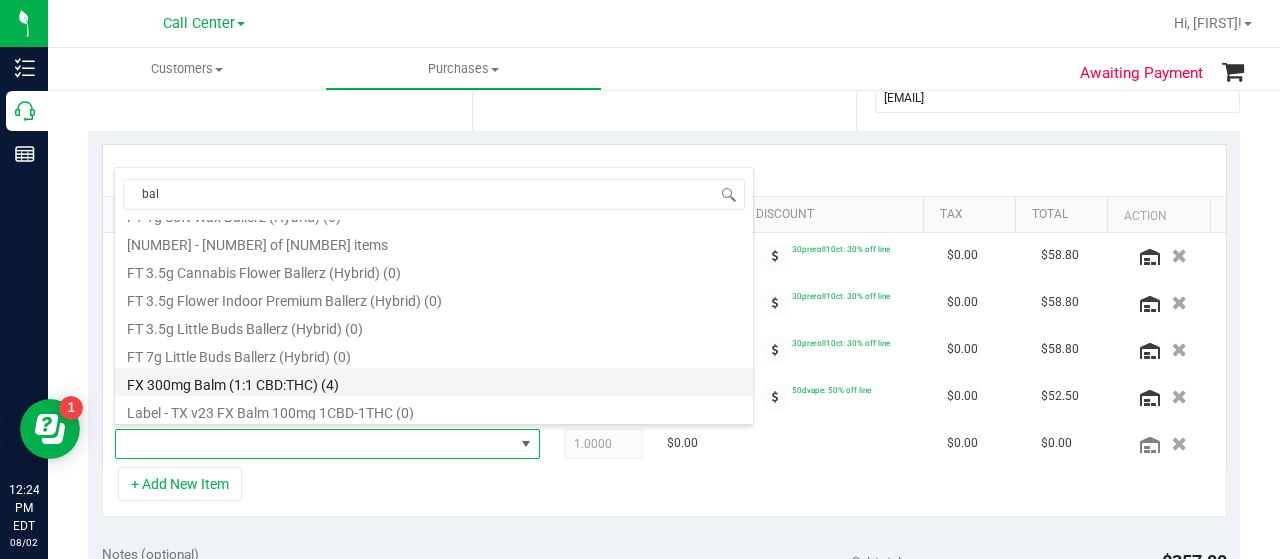 click on "FX 300mg Balm (1:1 CBD:THC) (4)" at bounding box center [434, 382] 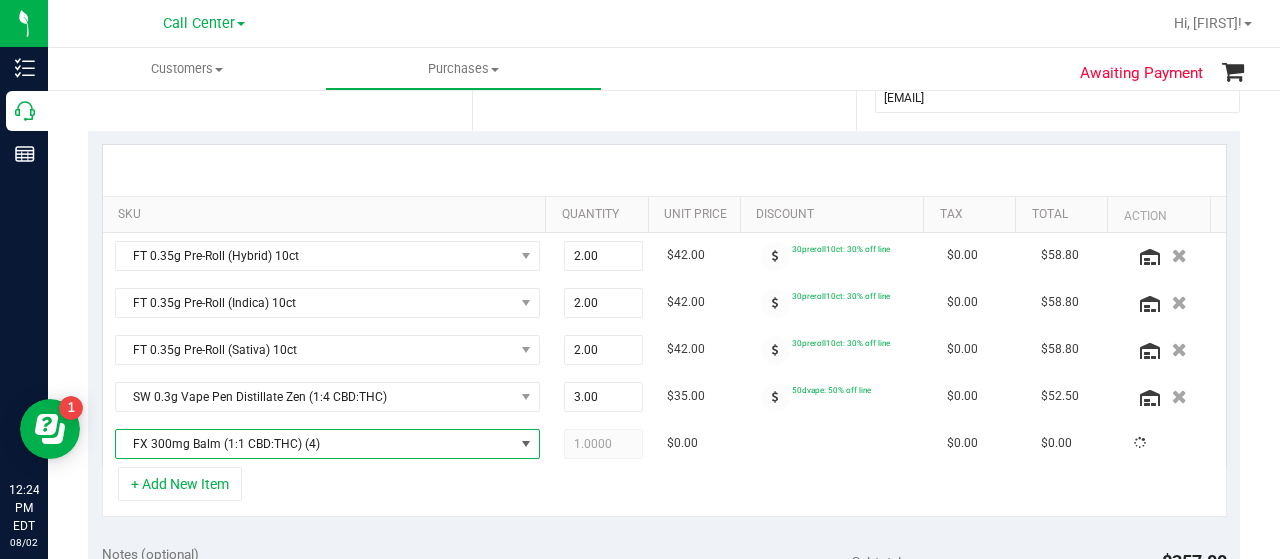 click on "+ Add New Item" at bounding box center [664, 492] 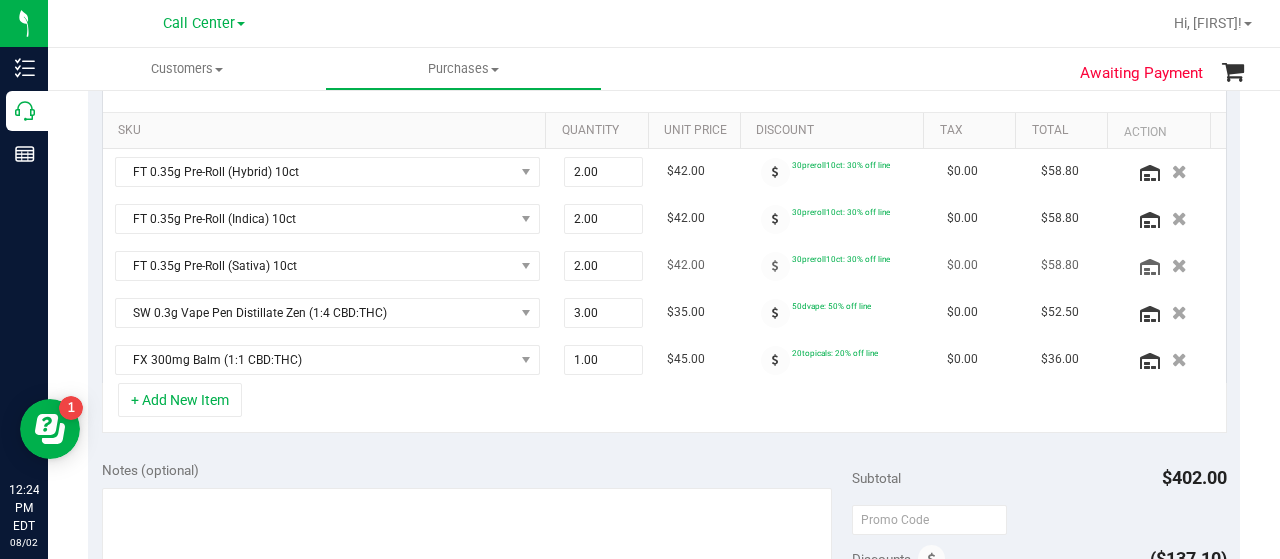 scroll, scrollTop: 600, scrollLeft: 0, axis: vertical 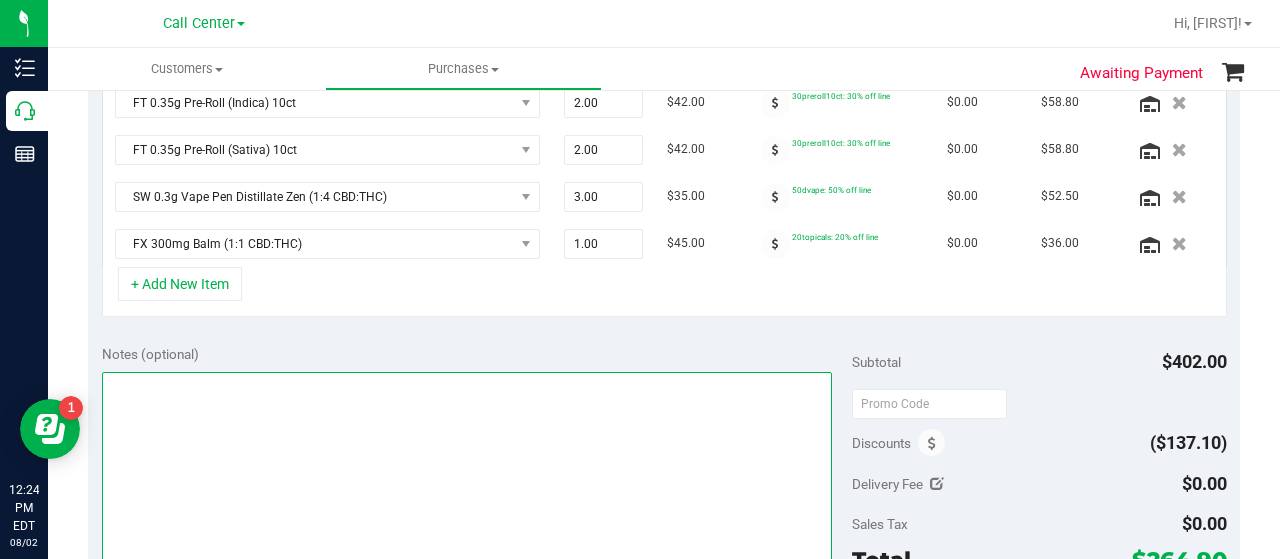 click at bounding box center (467, 468) 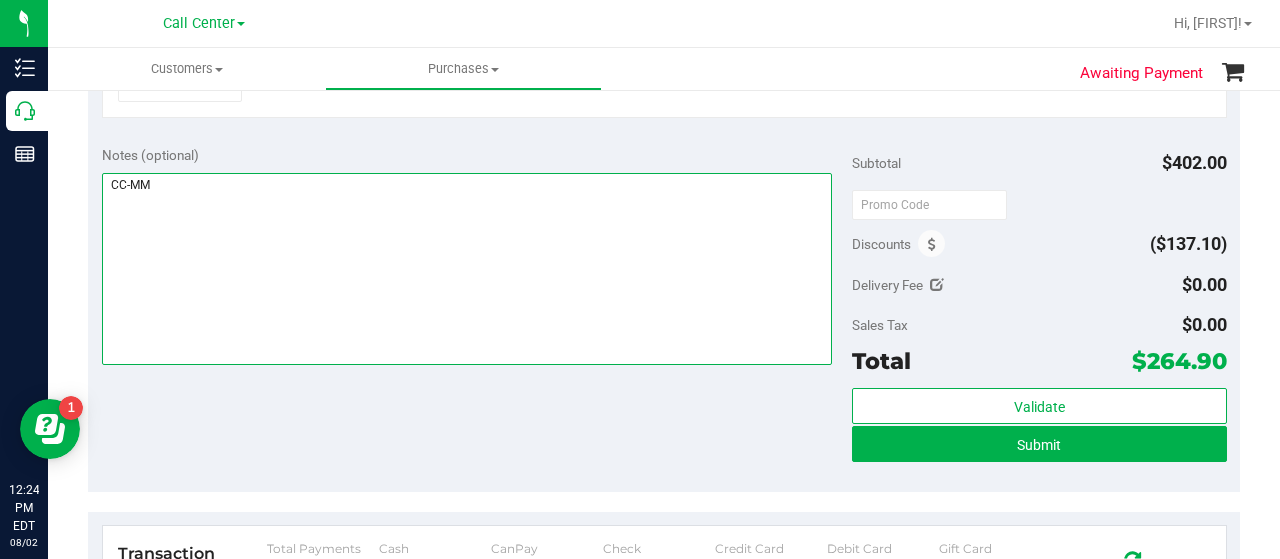 scroll, scrollTop: 800, scrollLeft: 0, axis: vertical 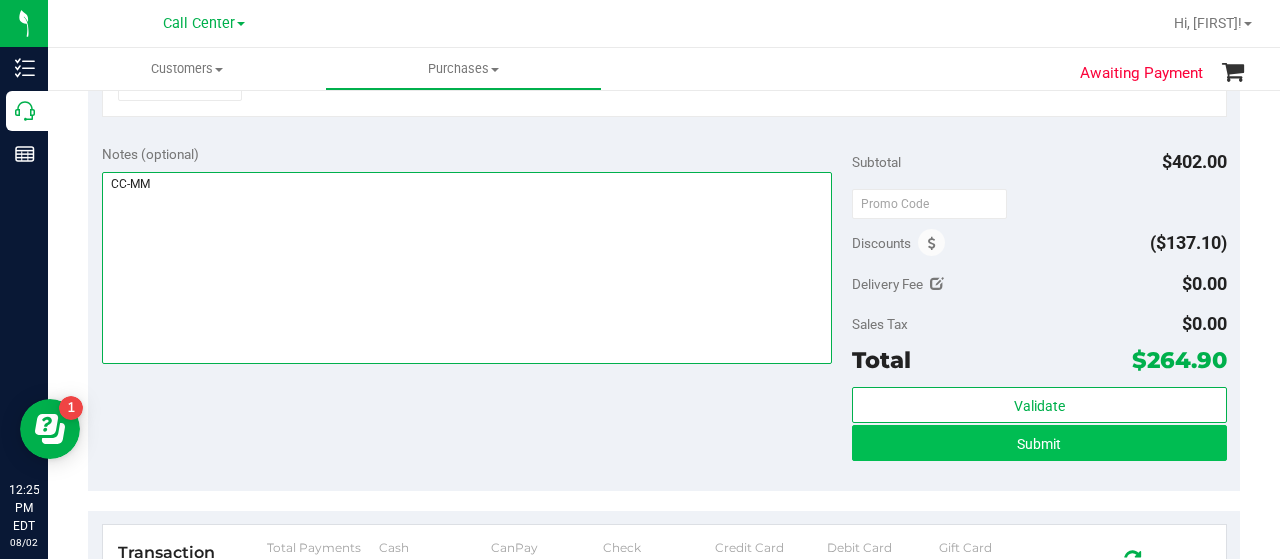 type on "CC-MM" 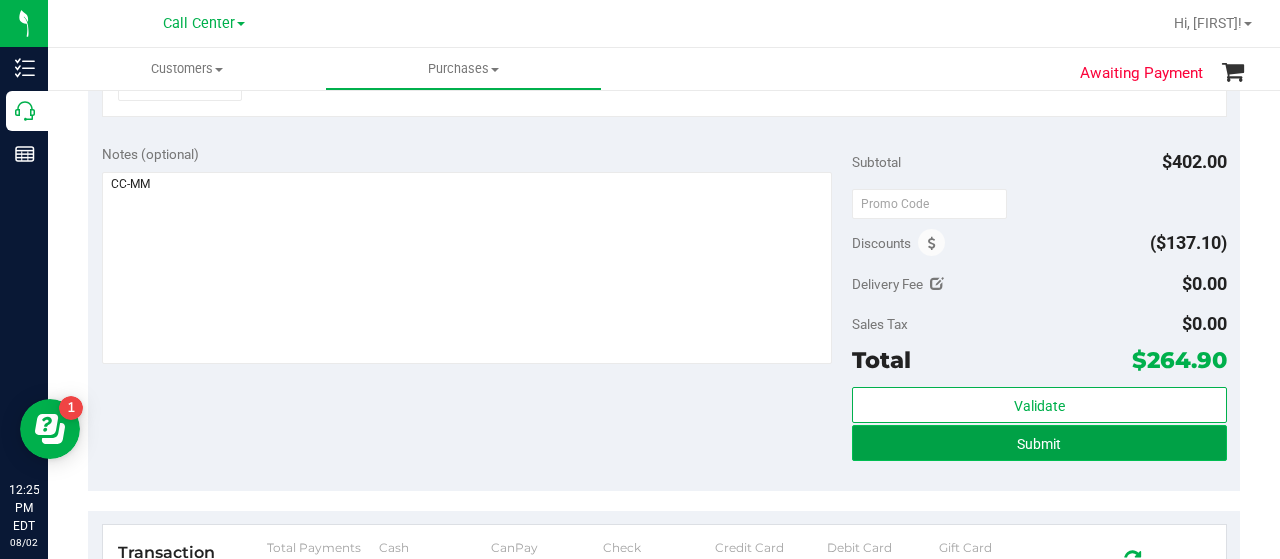 click on "Submit" at bounding box center (1039, 443) 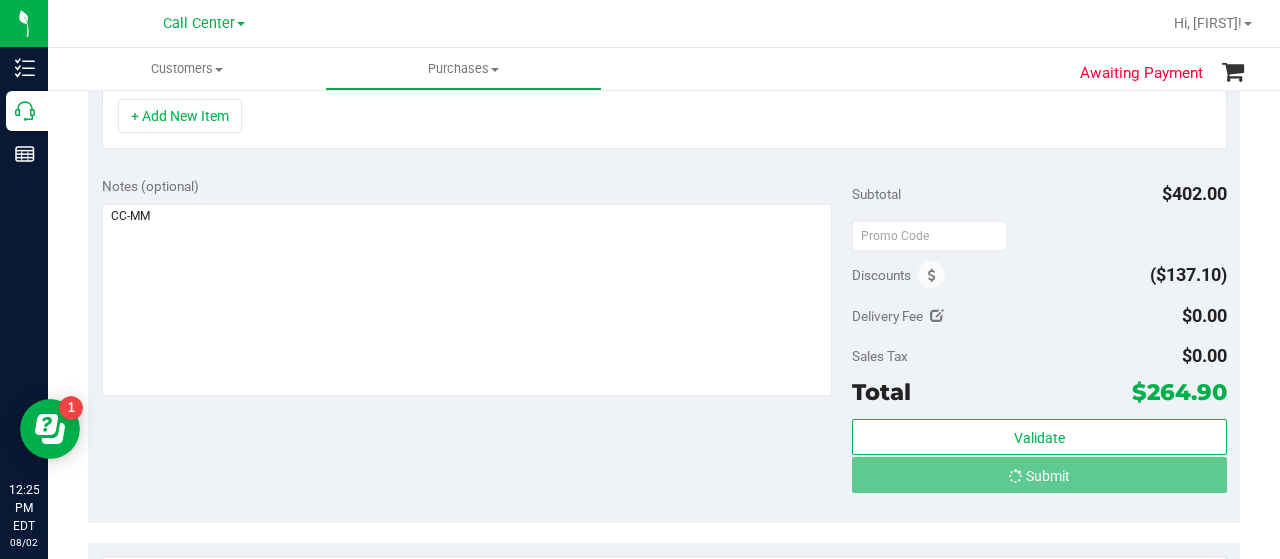 scroll, scrollTop: 737, scrollLeft: 0, axis: vertical 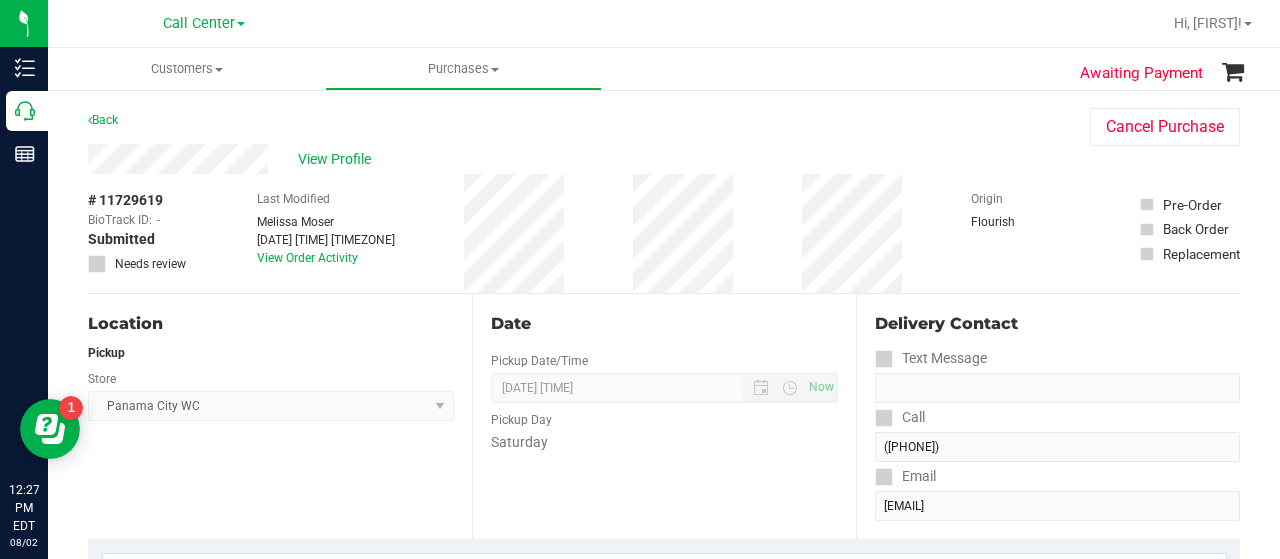 click on "Pickup" at bounding box center (271, 353) 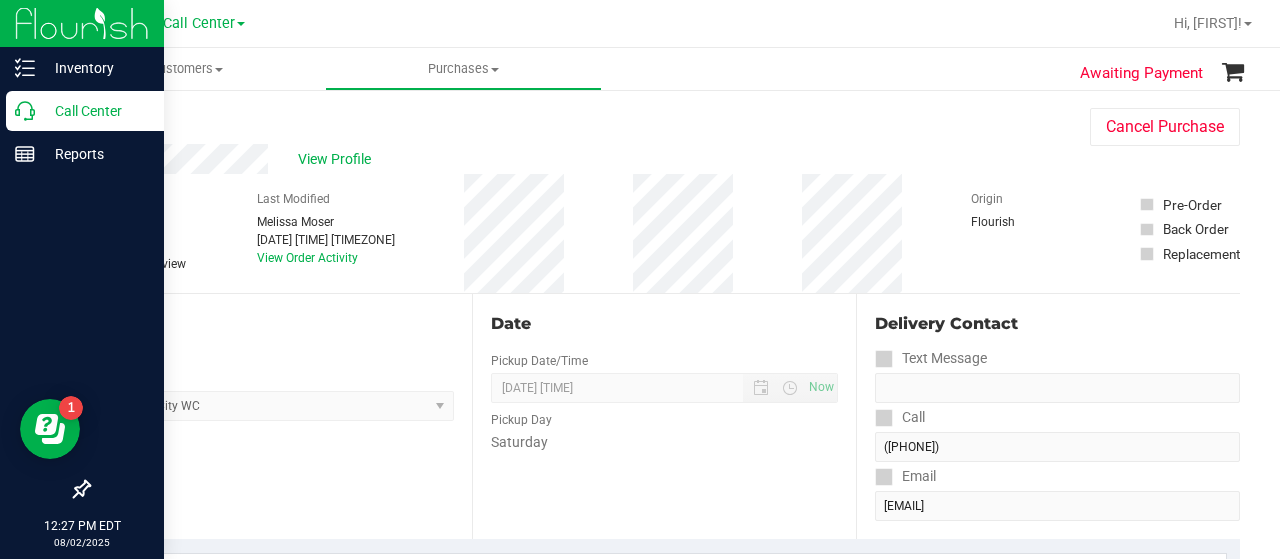 click on "Call Center" at bounding box center (95, 111) 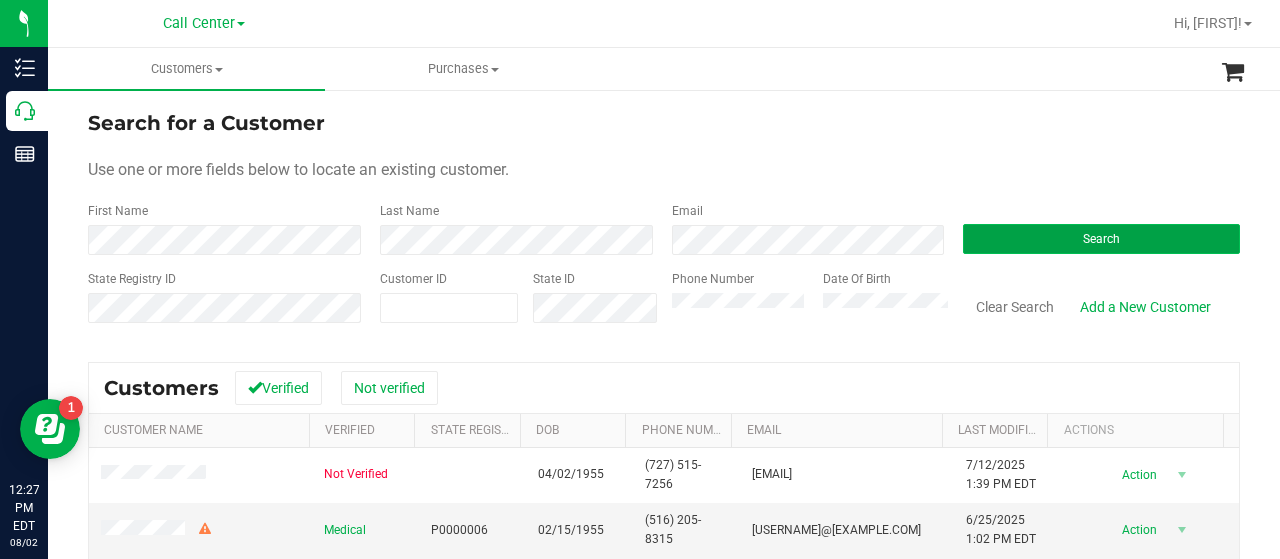 click on "Search" at bounding box center (1101, 239) 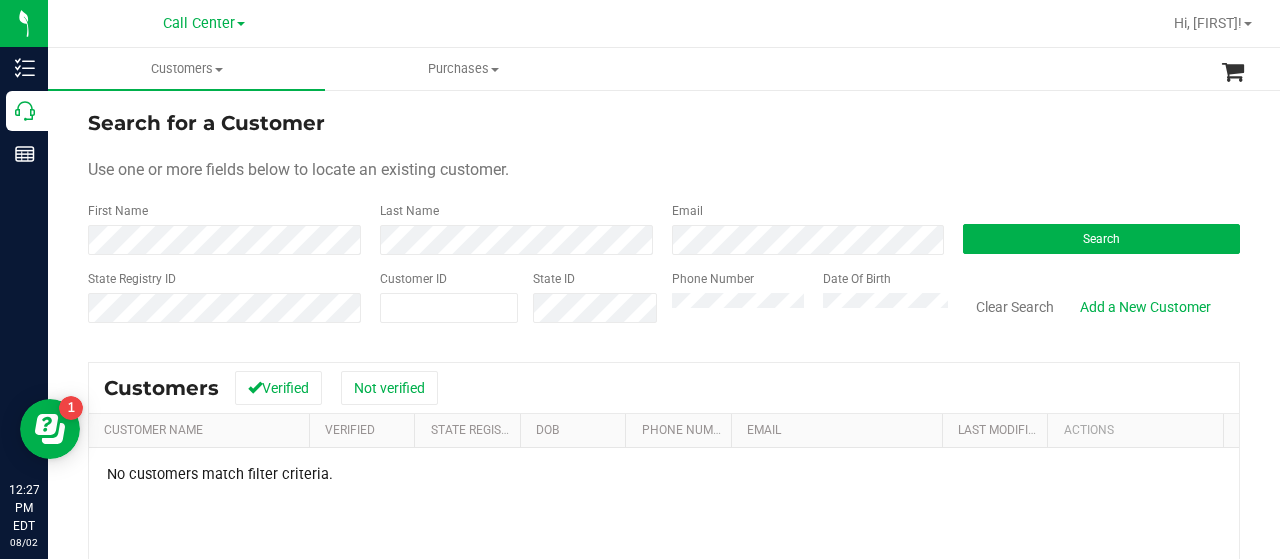 click on "State Registry ID
Customer ID
State ID
Phone Number
Date Of Birth
Clear Search
Add a New Customer" at bounding box center (664, 305) 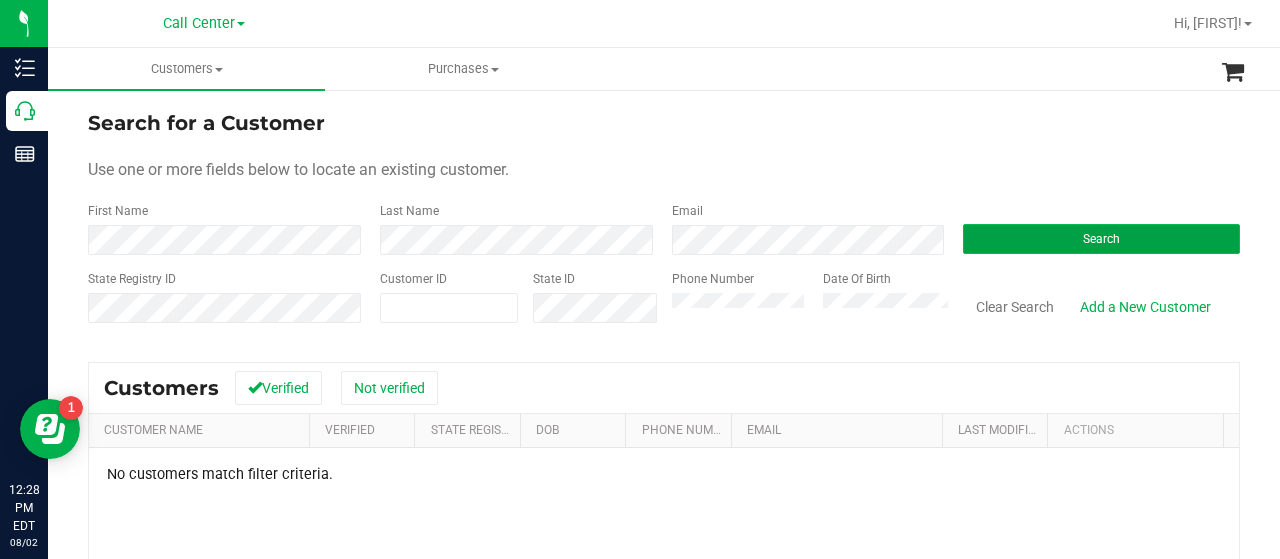 click on "Search" at bounding box center (1101, 239) 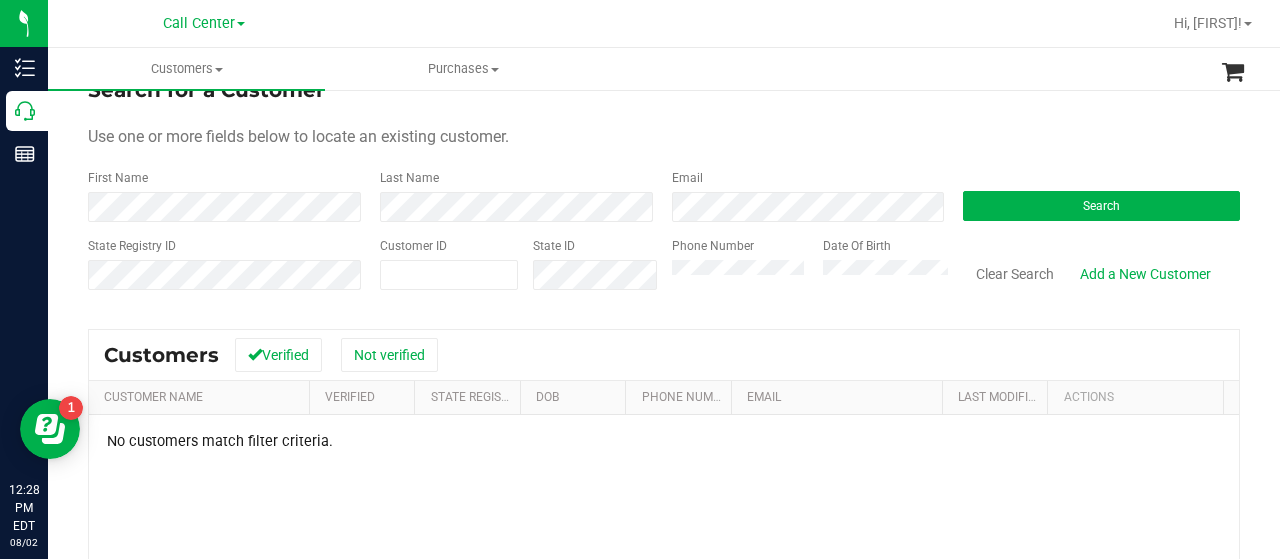 scroll, scrollTop: 0, scrollLeft: 0, axis: both 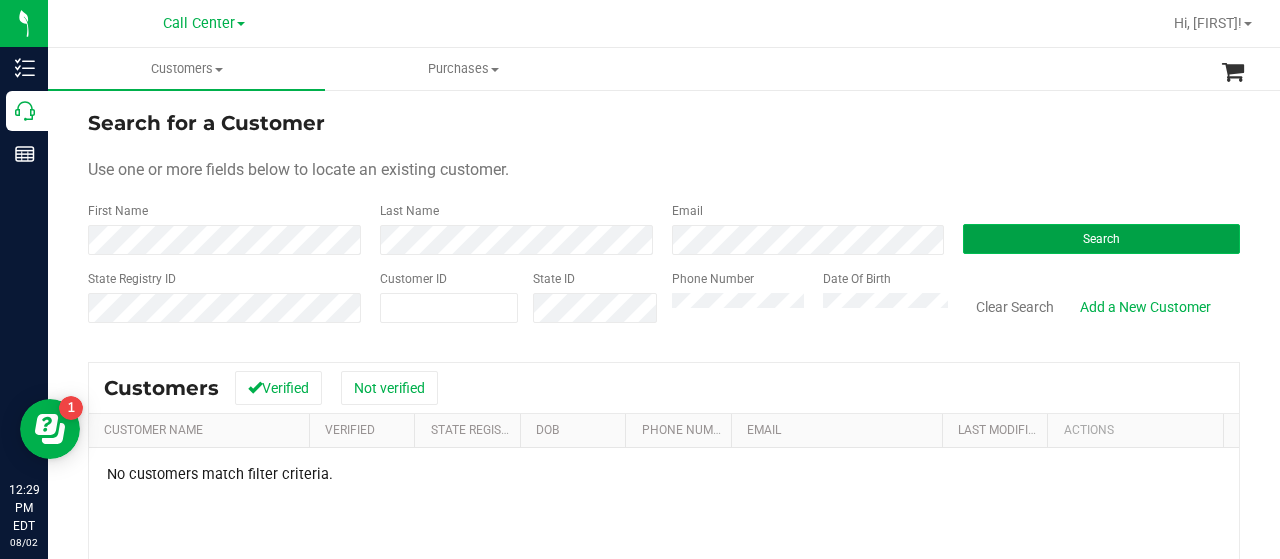 click on "Search" at bounding box center (1101, 239) 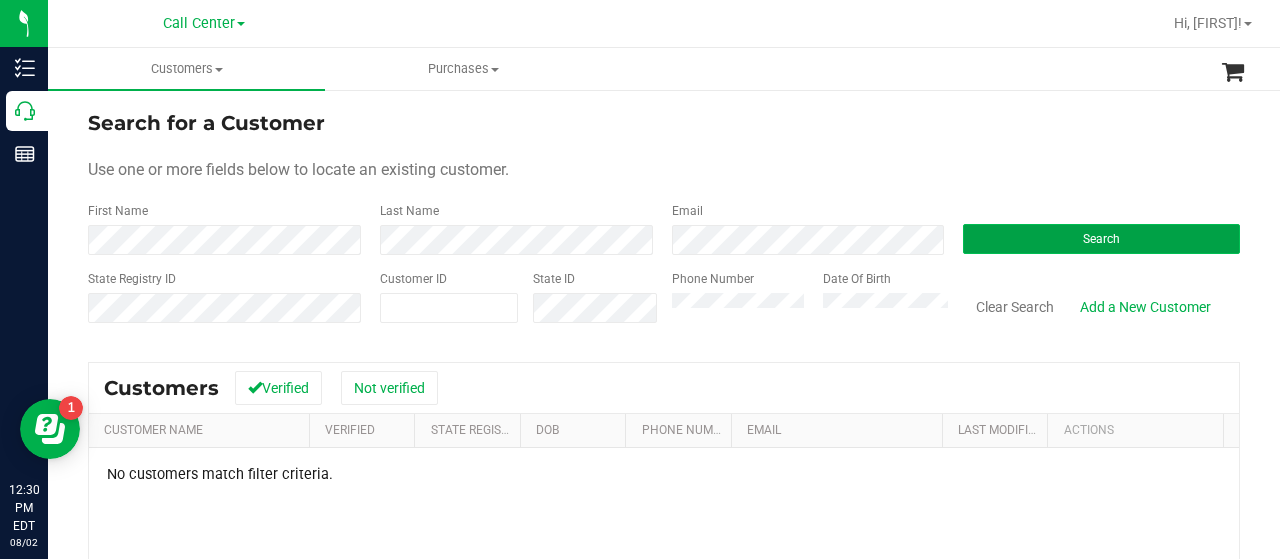 click on "Search" at bounding box center (1101, 239) 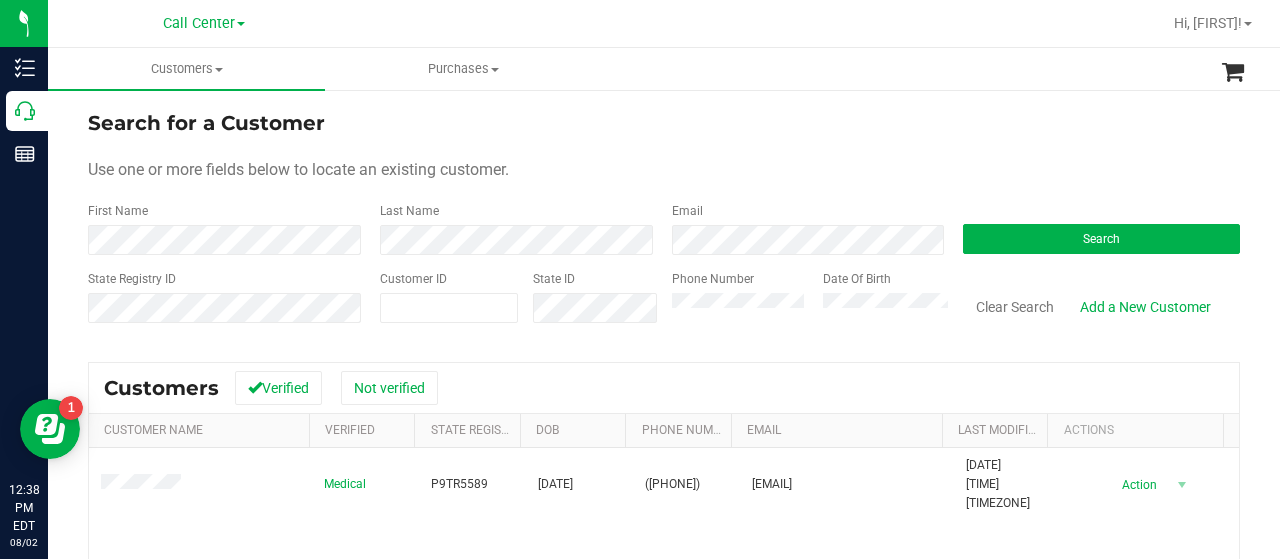 click on "Date Of Birth" at bounding box center (878, 305) 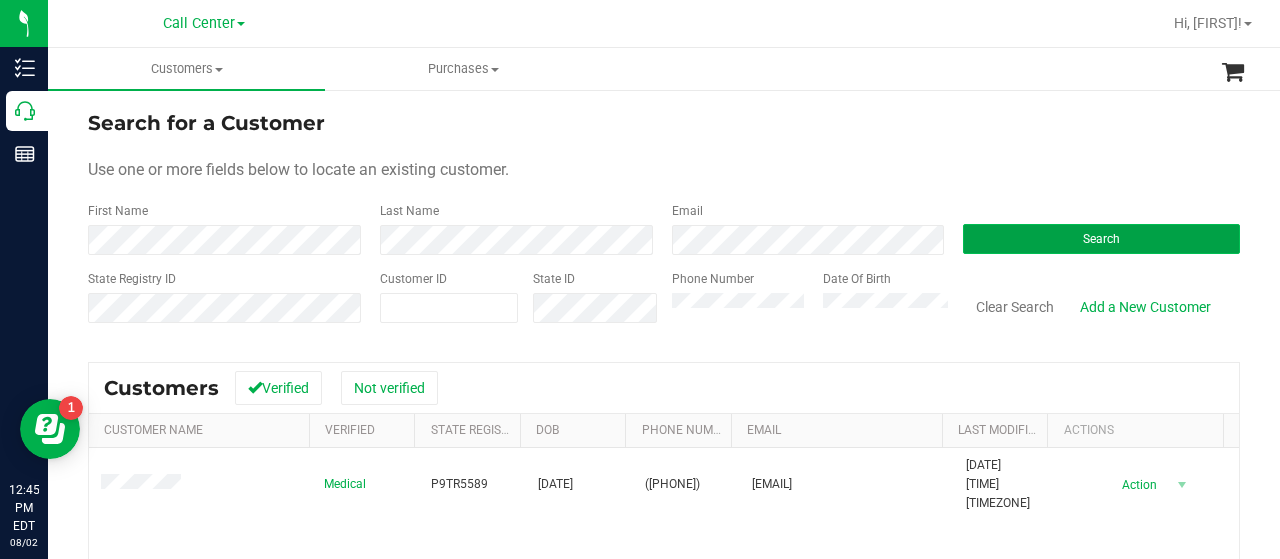 click on "Search" at bounding box center (1101, 239) 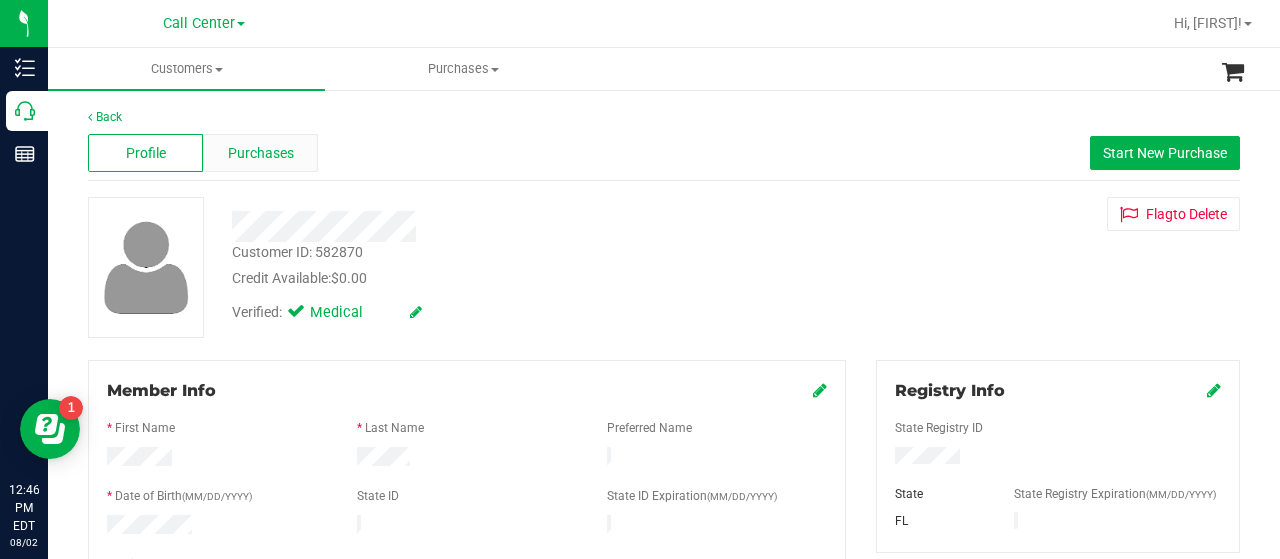 click on "Purchases" at bounding box center [260, 153] 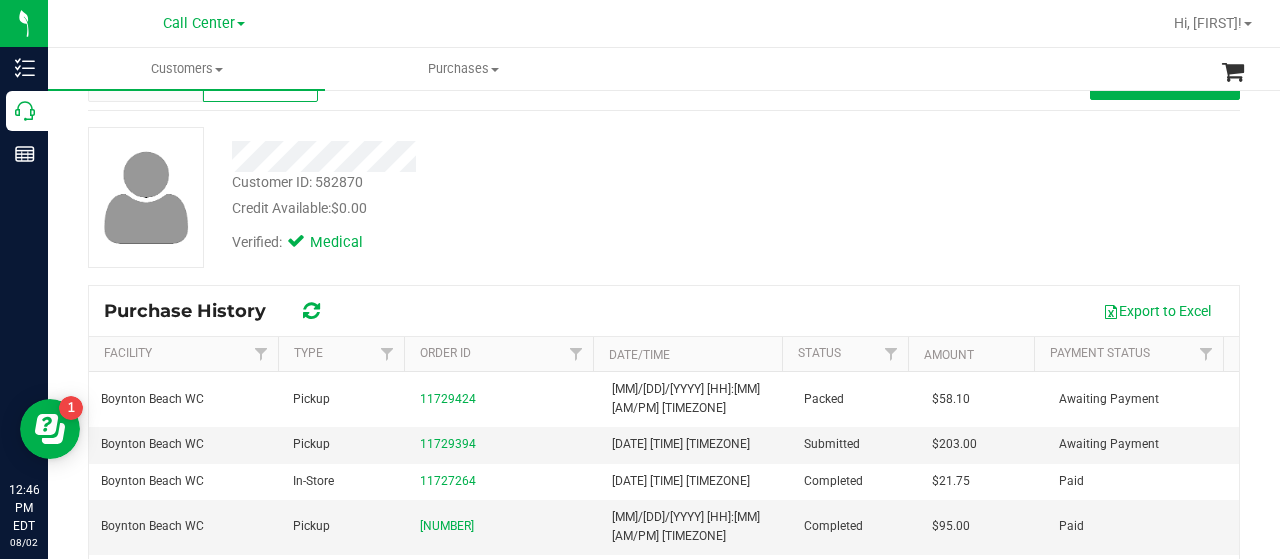 scroll, scrollTop: 100, scrollLeft: 0, axis: vertical 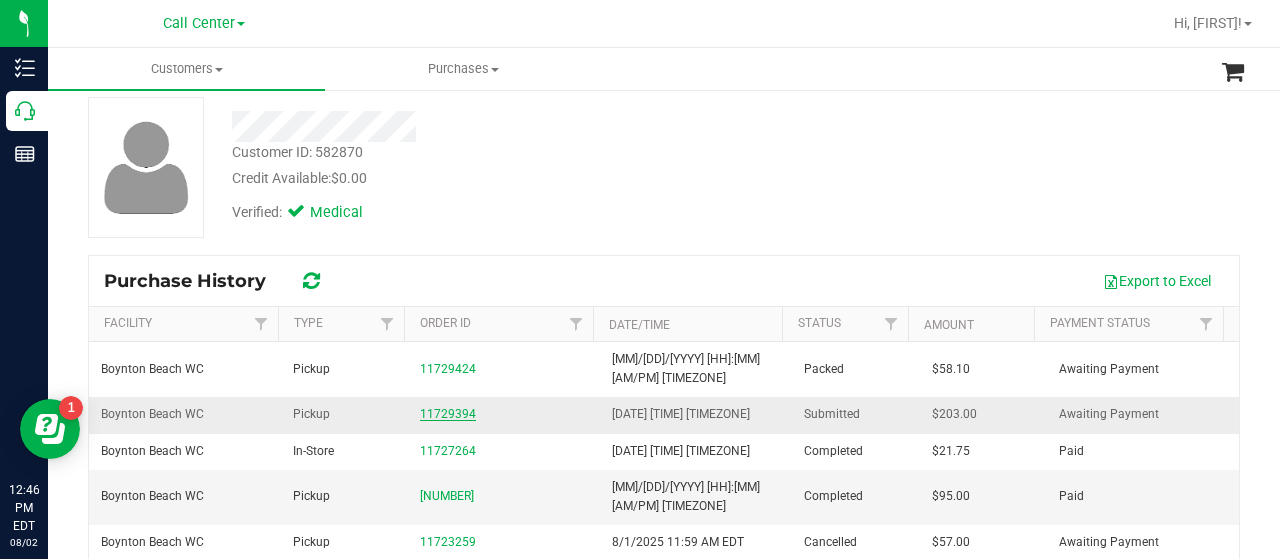 click on "11729394" at bounding box center (448, 414) 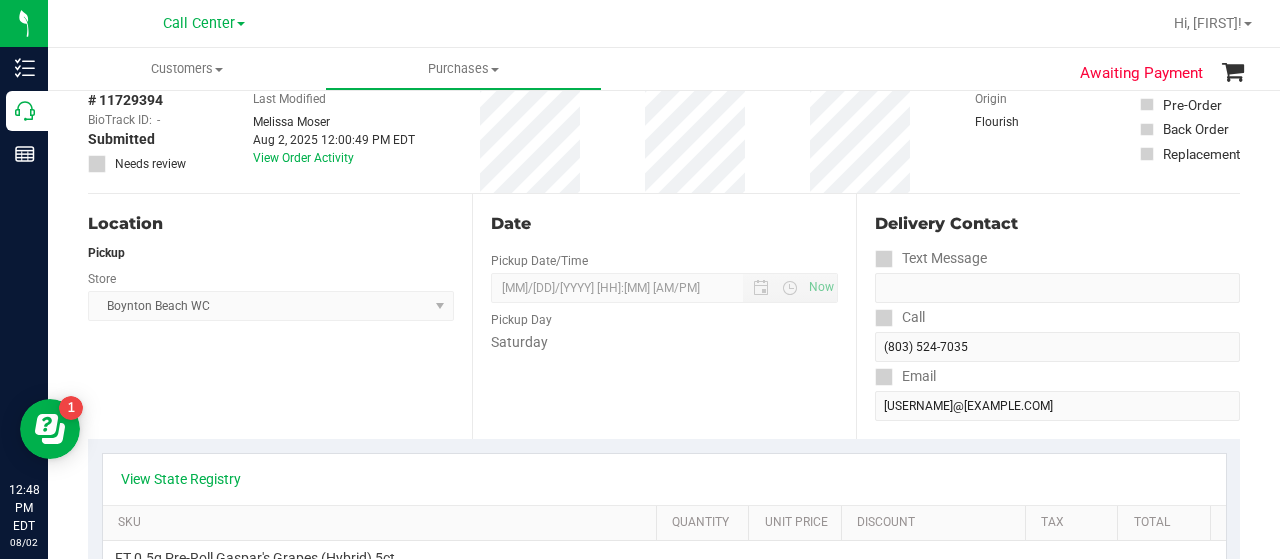 scroll, scrollTop: 0, scrollLeft: 0, axis: both 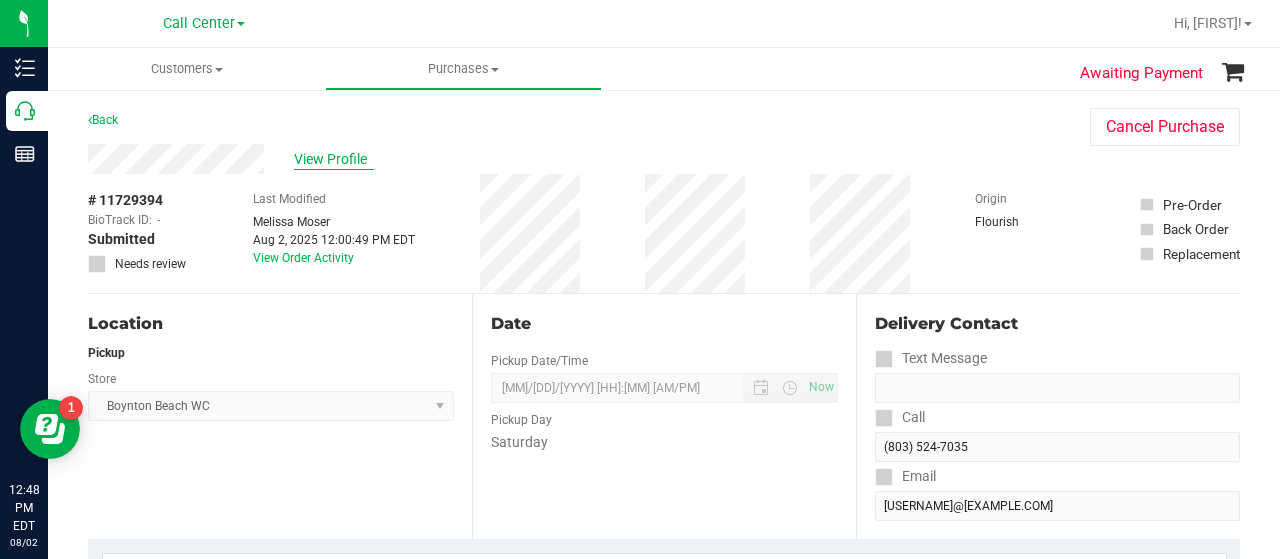 click on "View Profile" at bounding box center [334, 159] 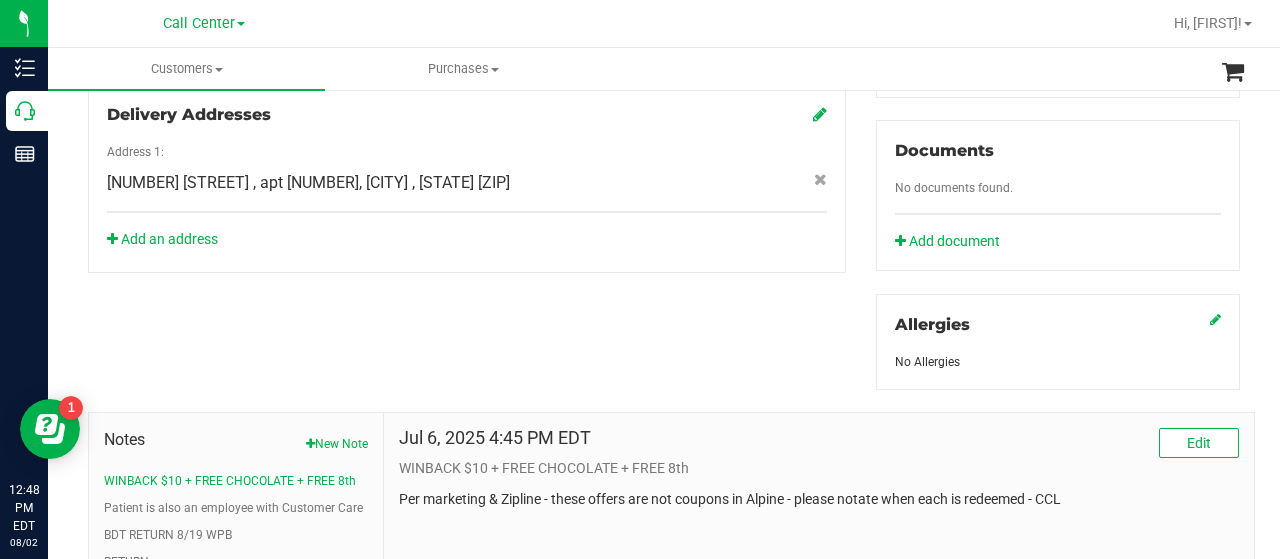 scroll, scrollTop: 800, scrollLeft: 0, axis: vertical 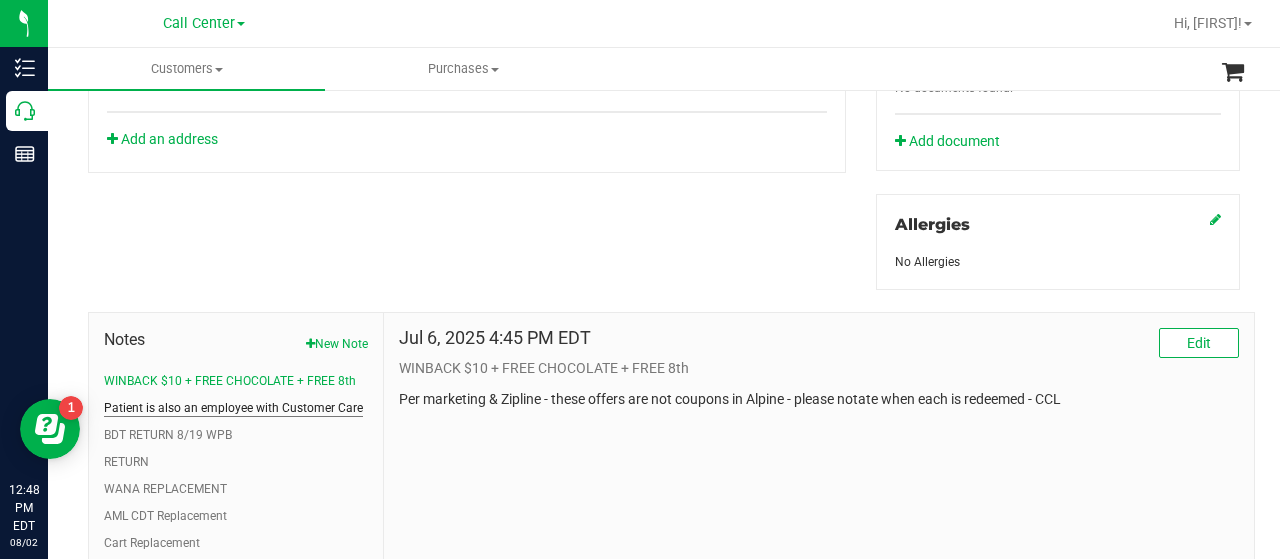 click on "Patient is also an employee with Customer Care" at bounding box center (233, 408) 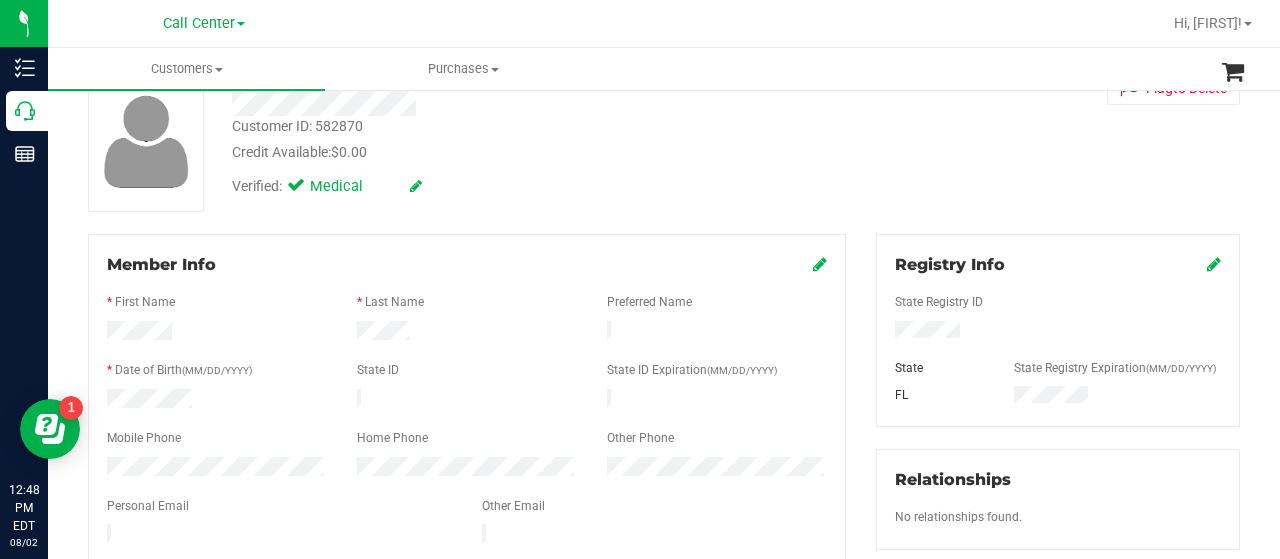 scroll, scrollTop: 0, scrollLeft: 0, axis: both 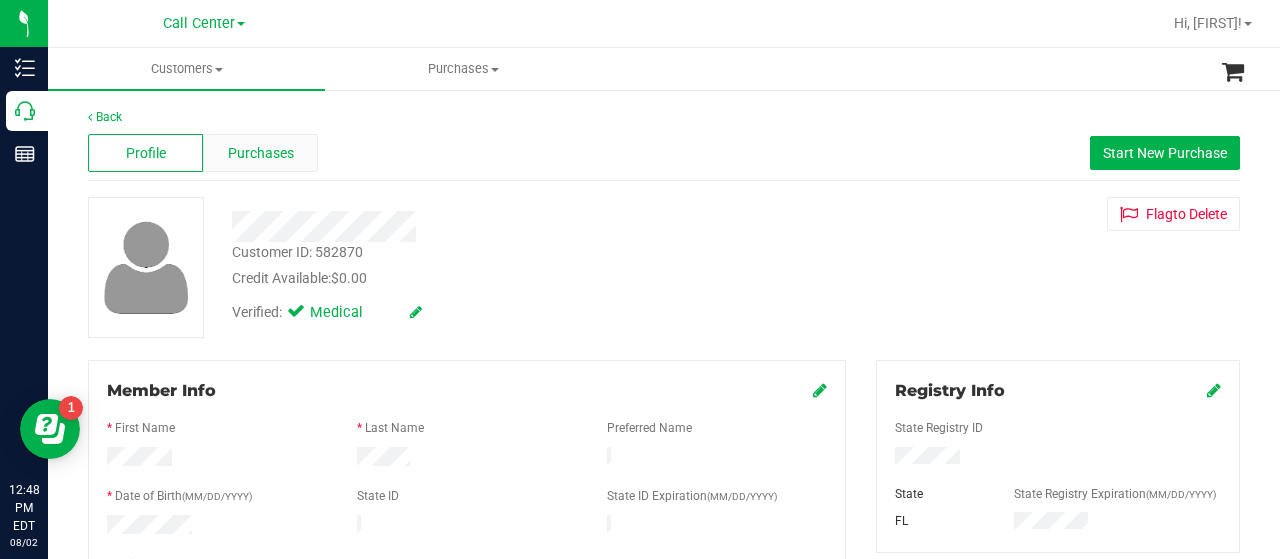 click on "Purchases" at bounding box center [261, 153] 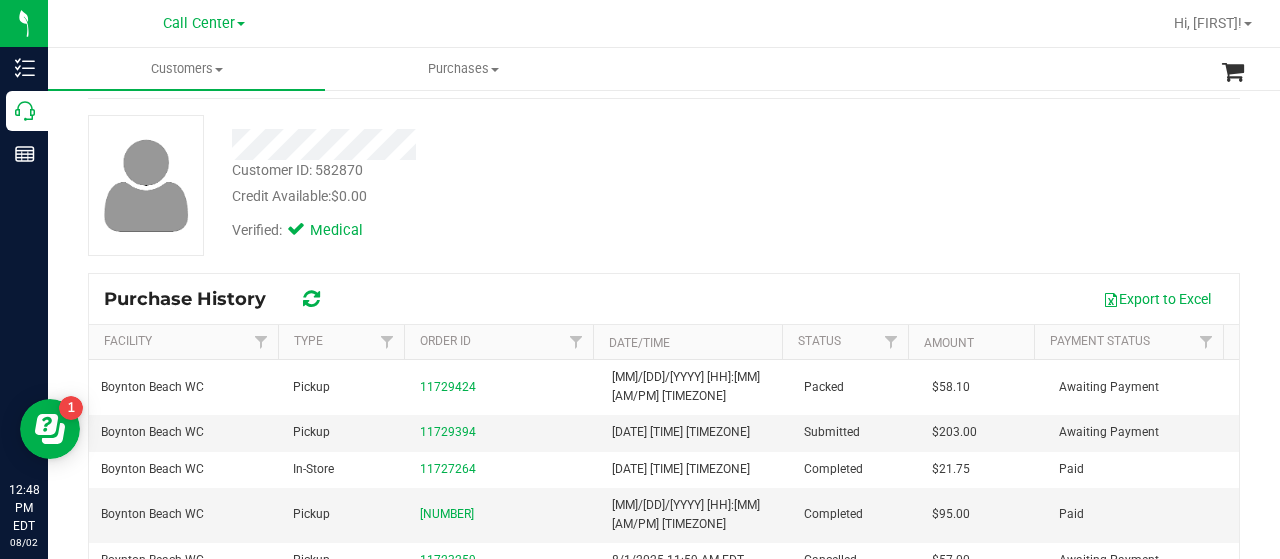 scroll, scrollTop: 200, scrollLeft: 0, axis: vertical 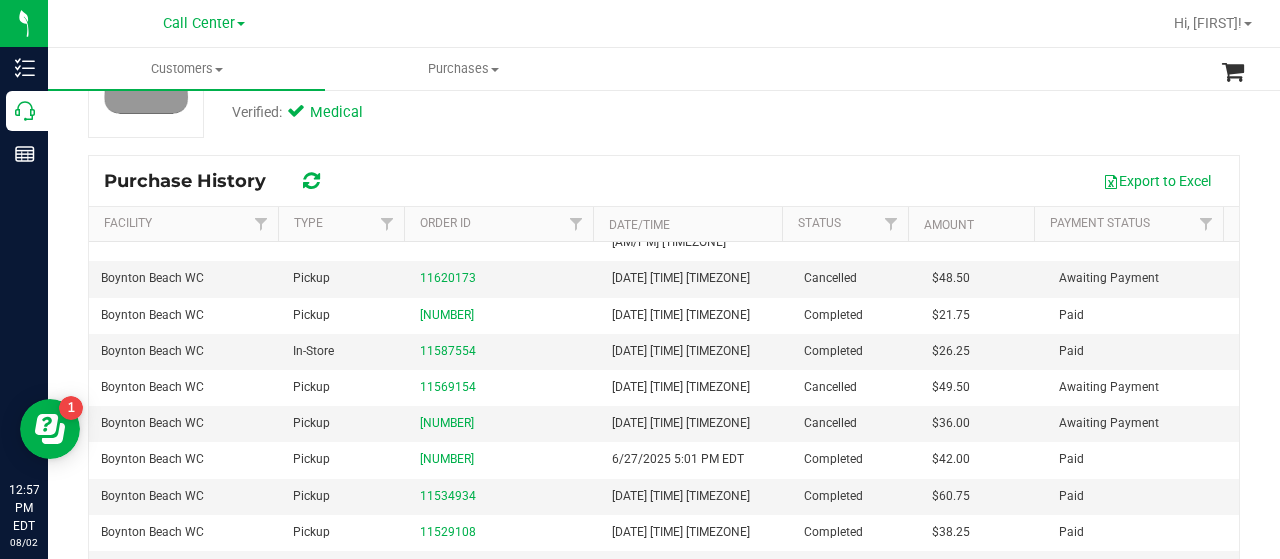 click on "Back
Profile
Purchases
Start New Purchase
Customer ID: 582870
Credit Available:
$0.00
Verified:
Medical" at bounding box center [664, 275] 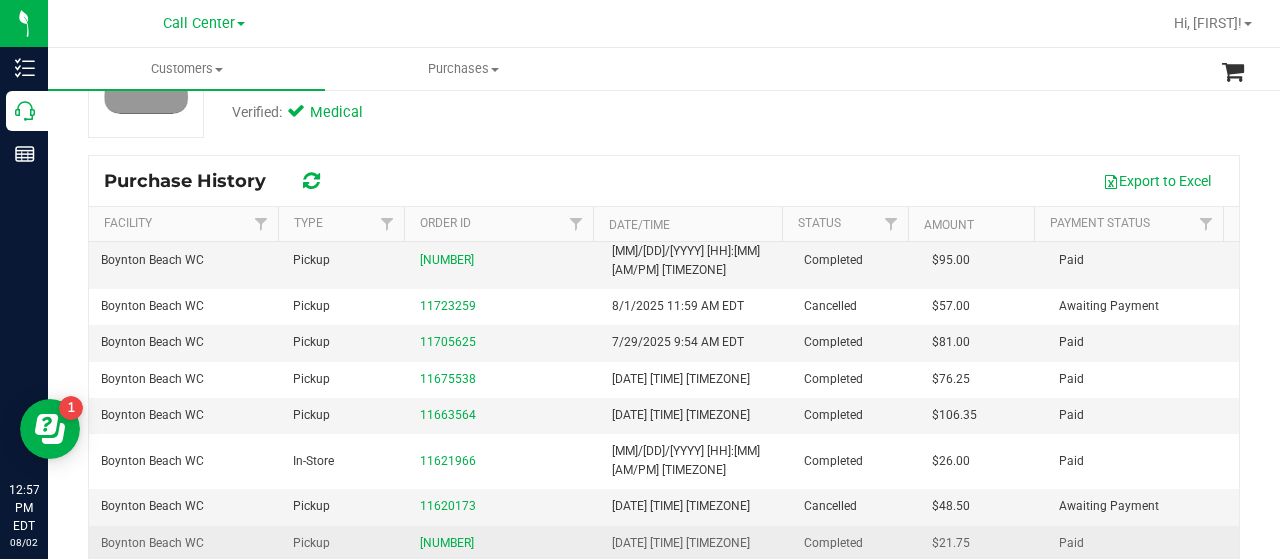 scroll, scrollTop: 0, scrollLeft: 0, axis: both 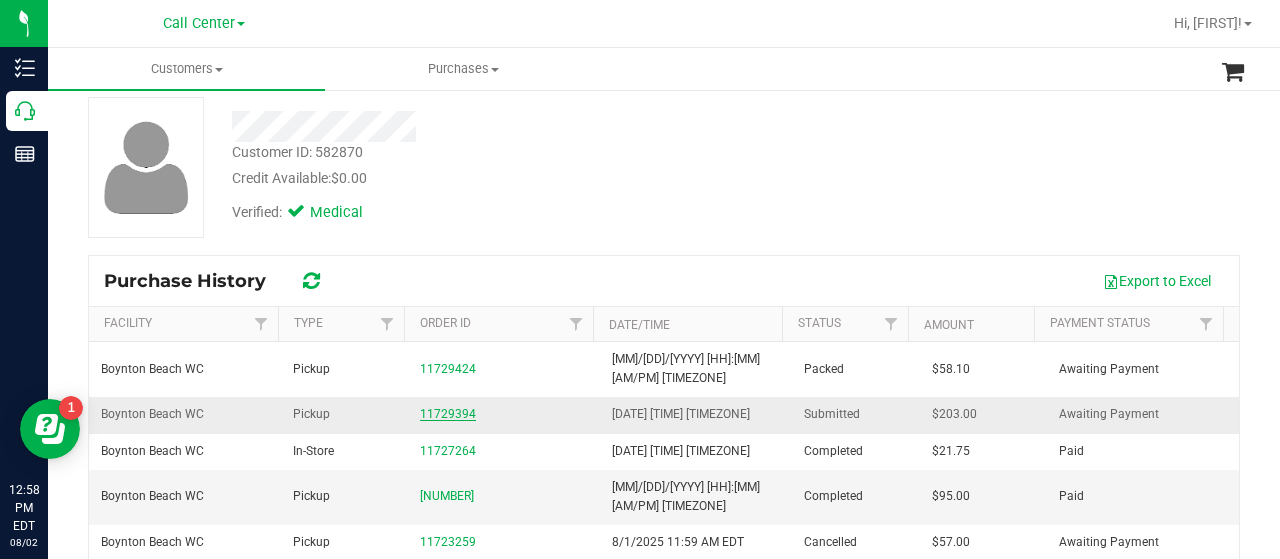 click on "11729394" at bounding box center [448, 414] 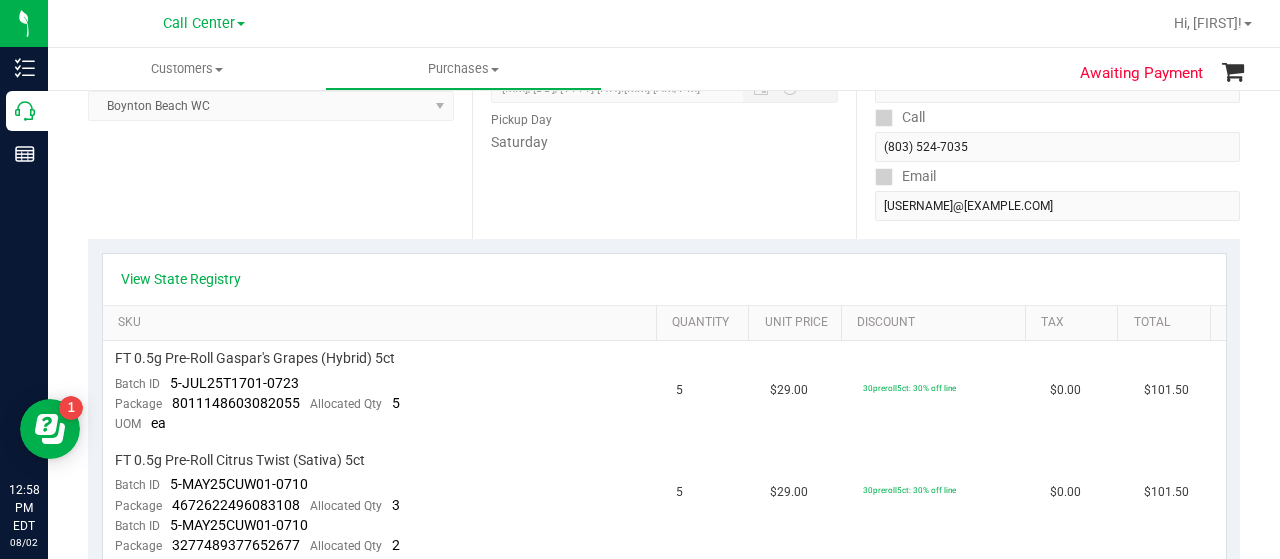 scroll, scrollTop: 400, scrollLeft: 0, axis: vertical 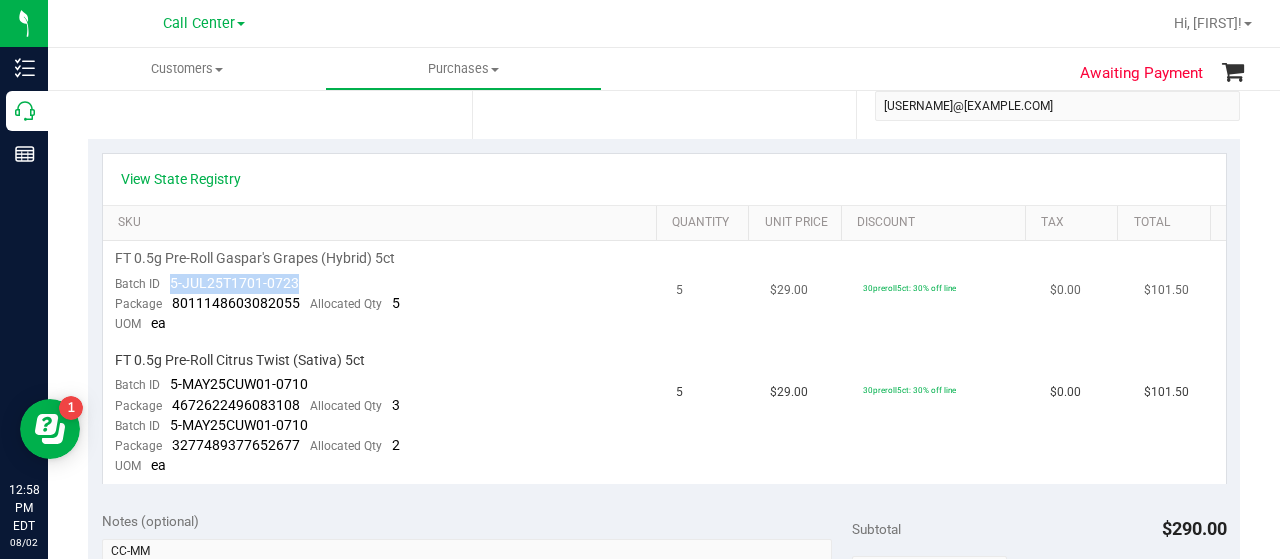 drag, startPoint x: 162, startPoint y: 278, endPoint x: 300, endPoint y: 285, distance: 138.17743 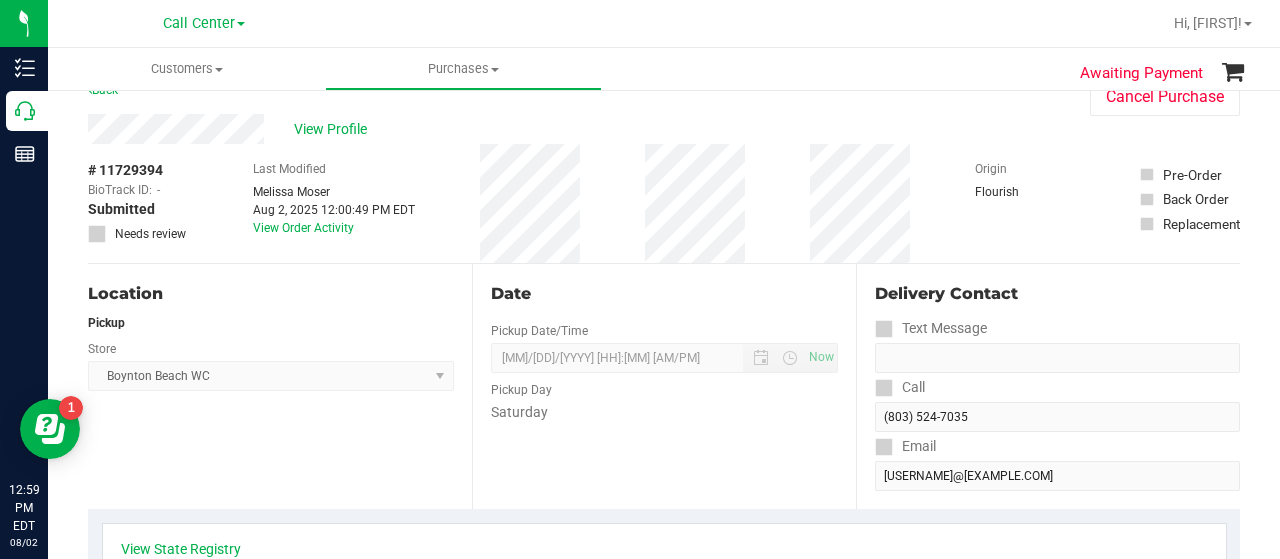 scroll, scrollTop: 0, scrollLeft: 0, axis: both 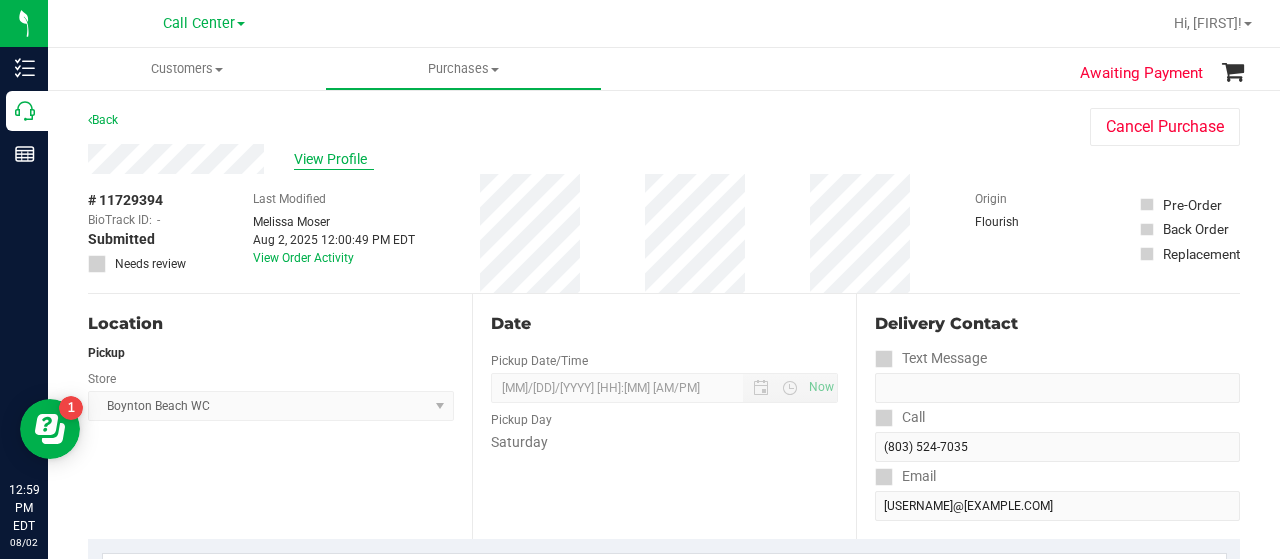 click on "View Profile" at bounding box center (334, 159) 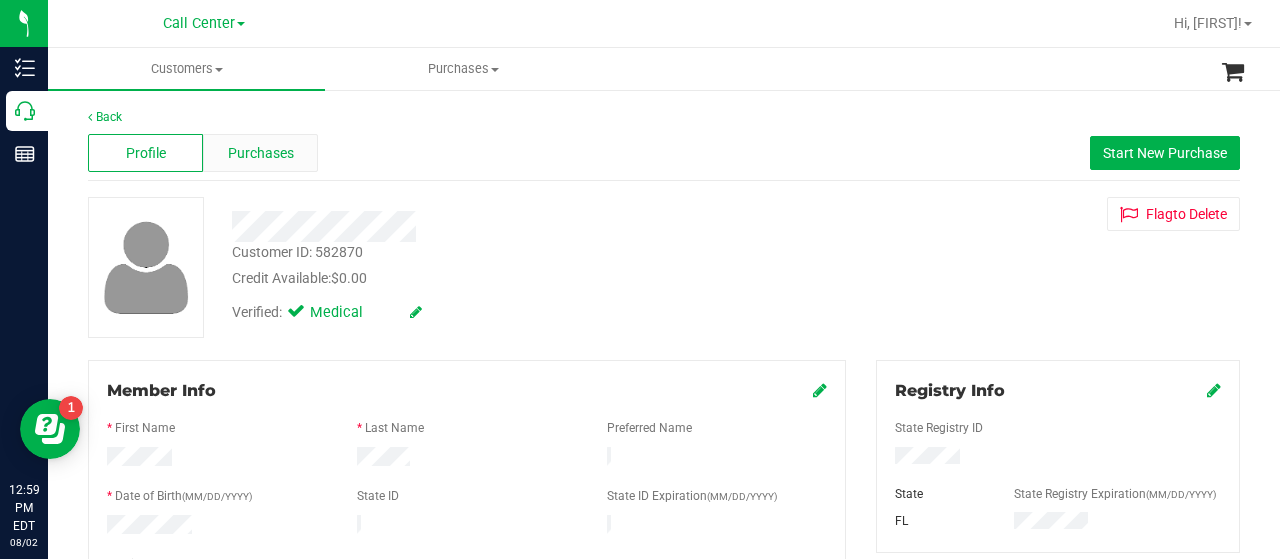 click on "Purchases" at bounding box center [260, 153] 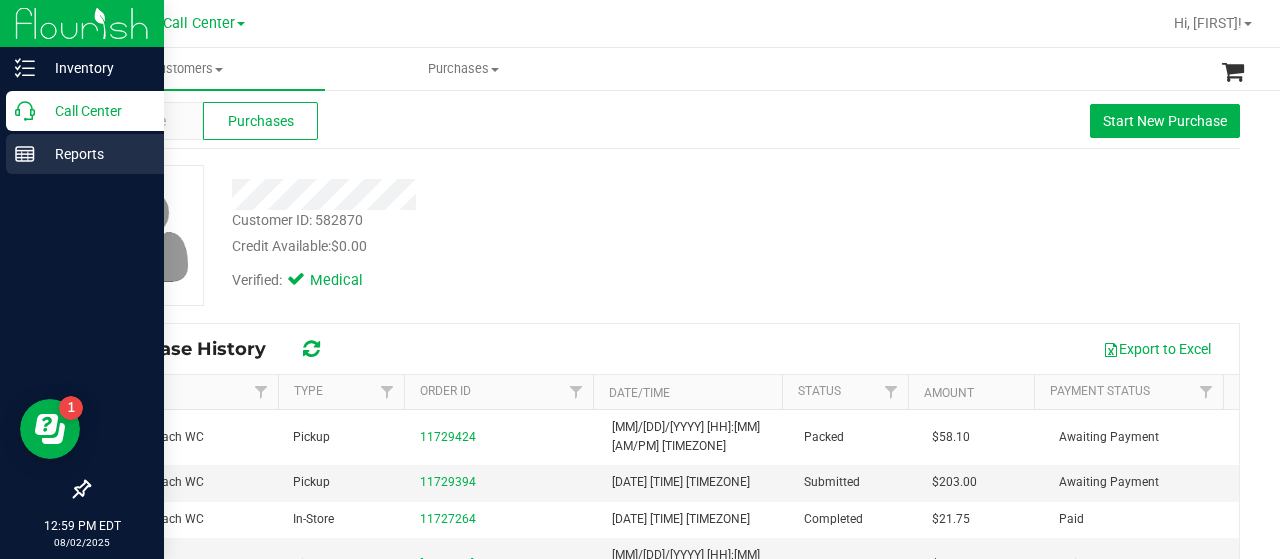 scroll, scrollTop: 0, scrollLeft: 0, axis: both 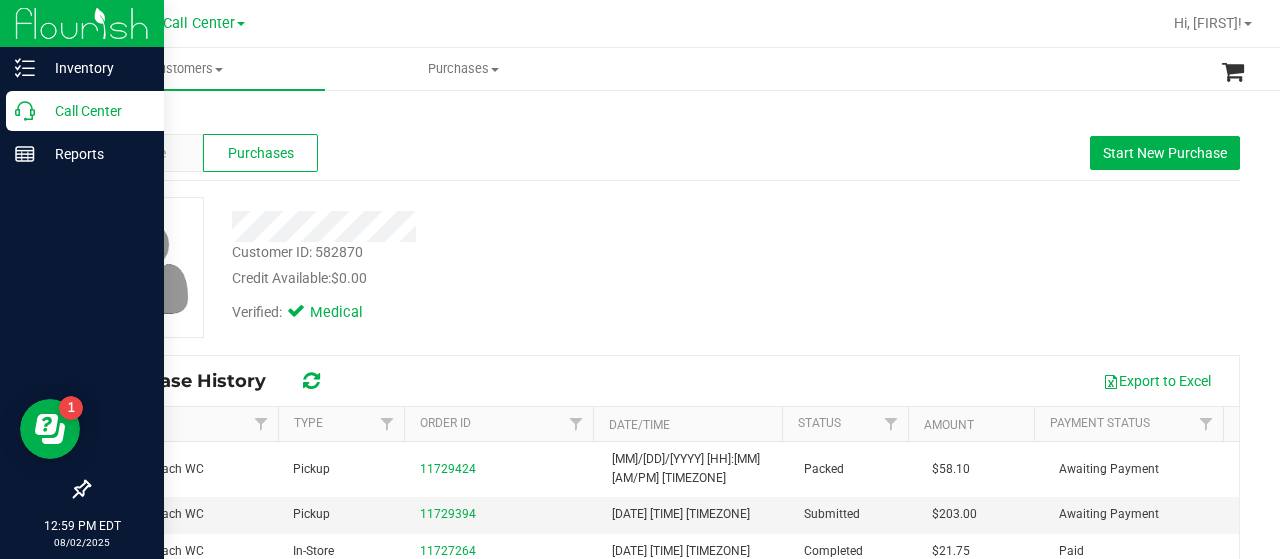 click 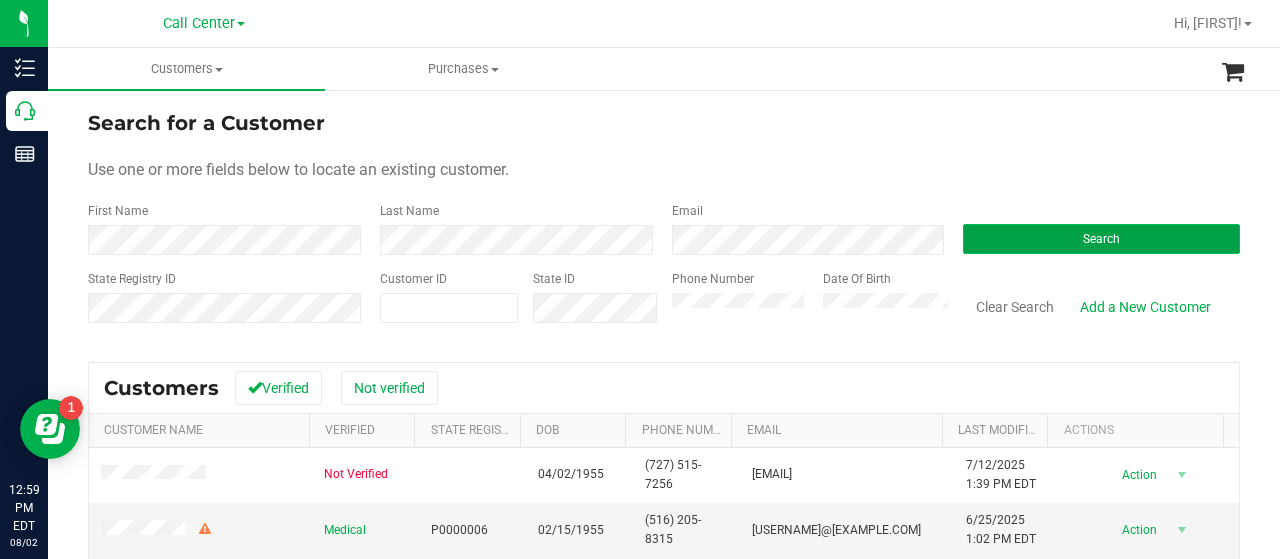 click on "Search" at bounding box center (1101, 239) 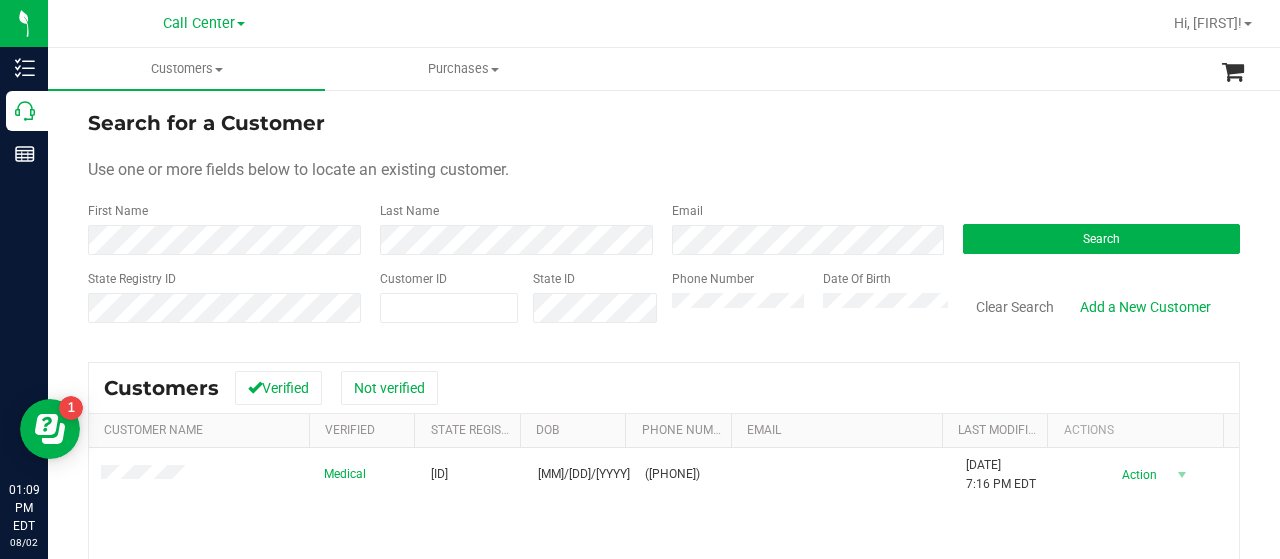 click on "Phone Number" at bounding box center (740, 305) 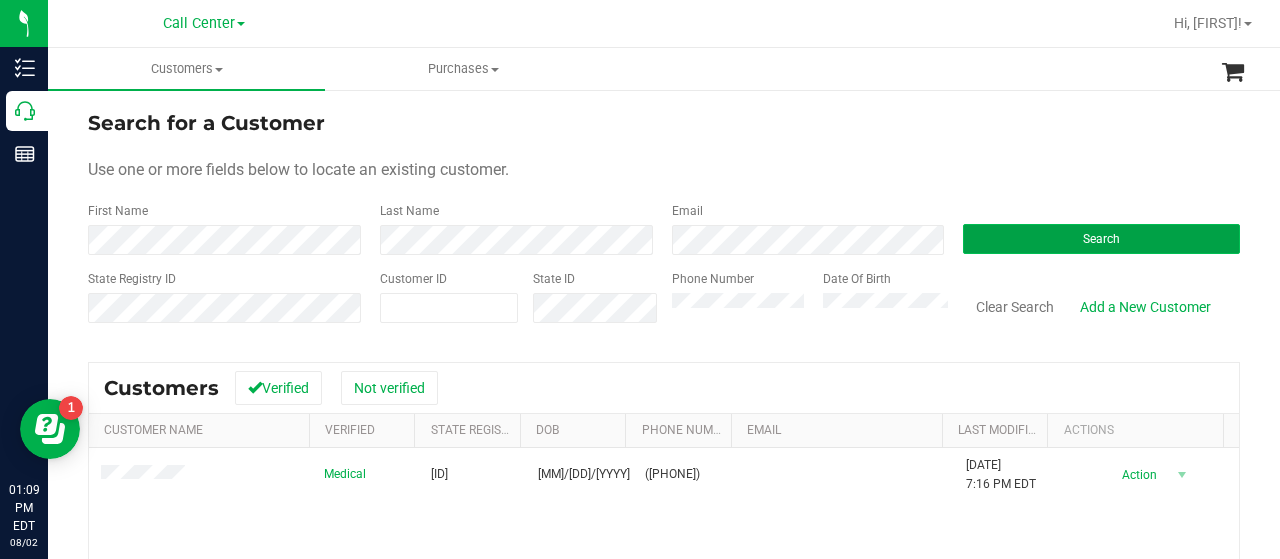 click on "Search" at bounding box center (1101, 239) 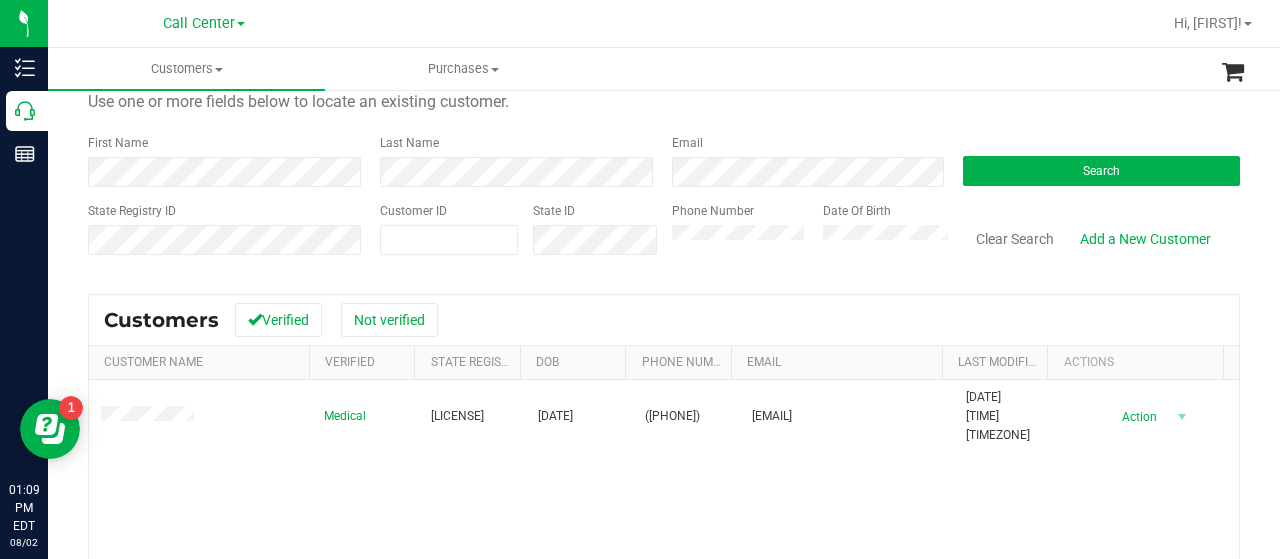 scroll, scrollTop: 100, scrollLeft: 0, axis: vertical 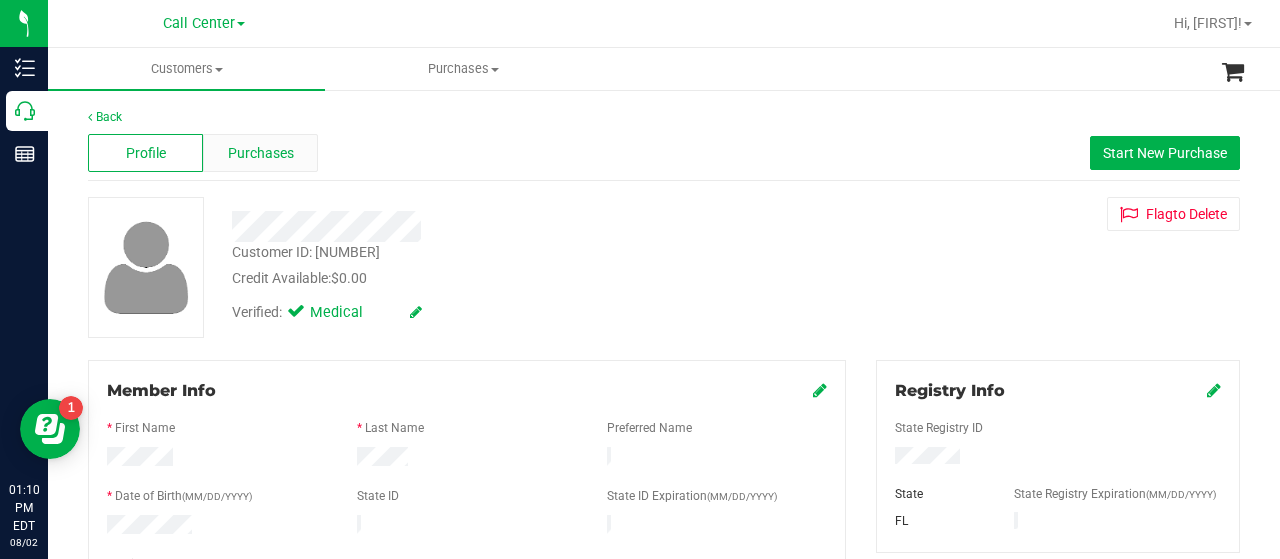 click on "Purchases" at bounding box center [260, 153] 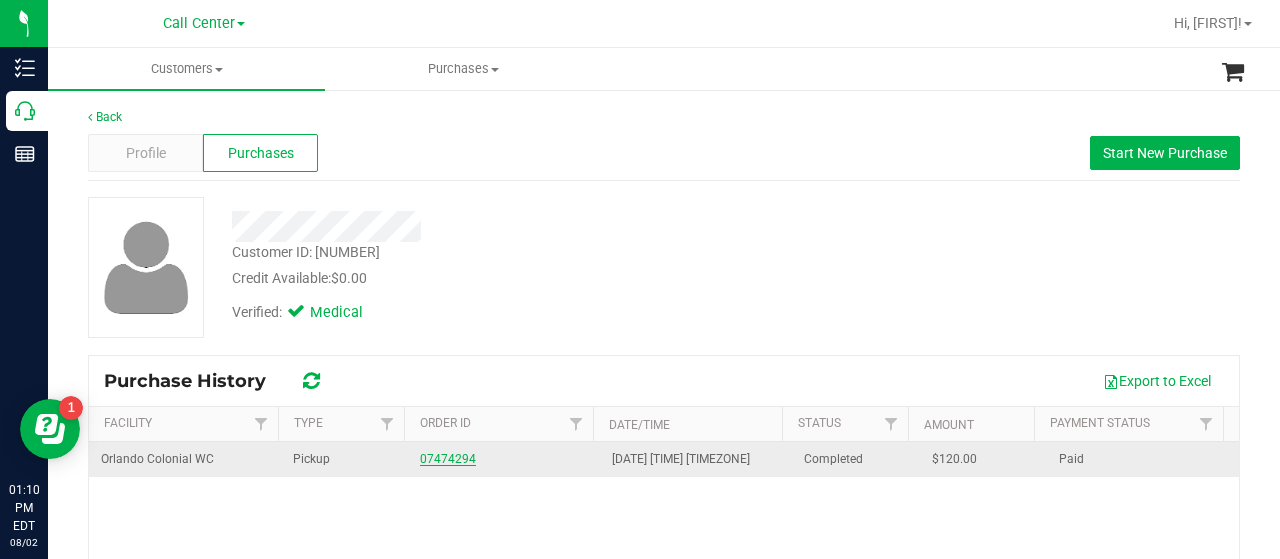 click on "07474294" at bounding box center (448, 459) 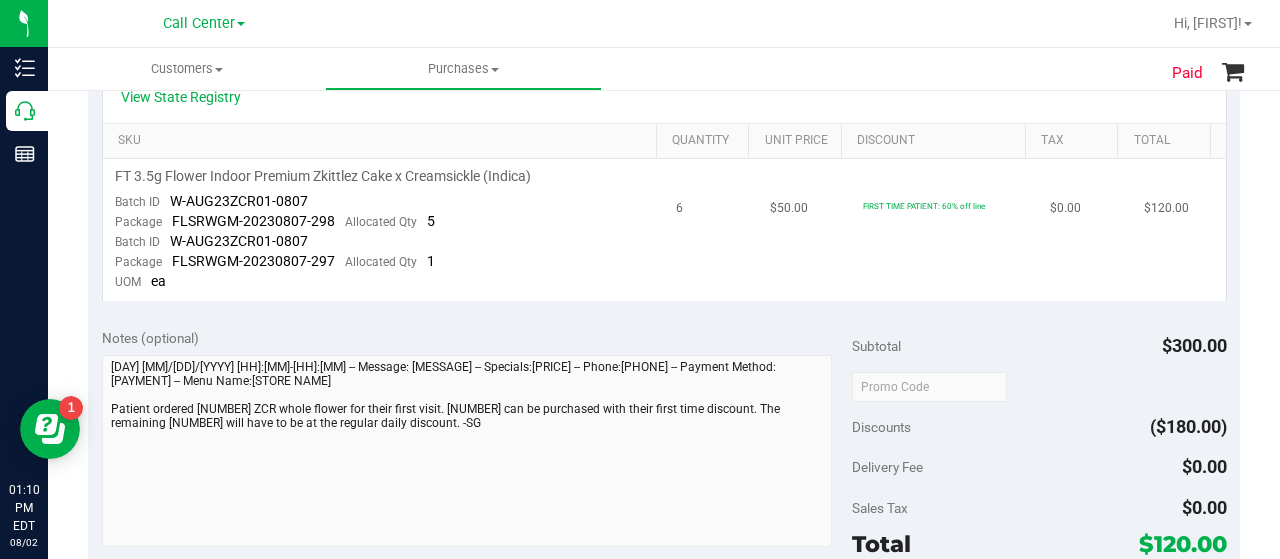 scroll, scrollTop: 0, scrollLeft: 0, axis: both 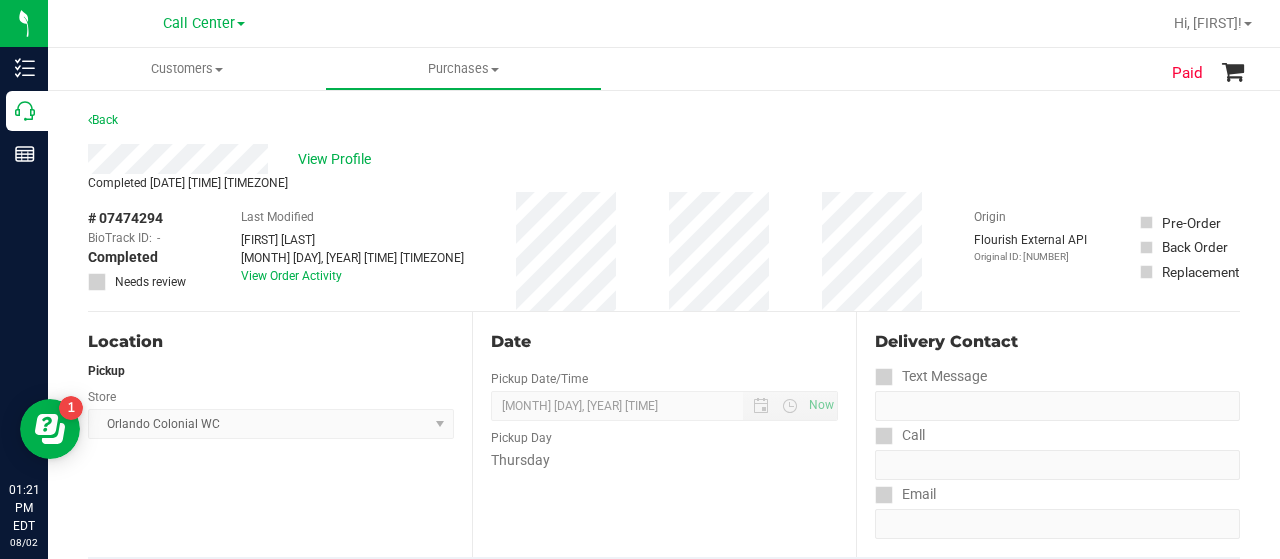 click on "Paid
Back
View Profile
Completed Aug 24, 2023 5:22 PM EDT
# 07474294
BioTrack ID:
-
Completed
Needs review
Last Modified
Victoria Velez" at bounding box center [664, 834] 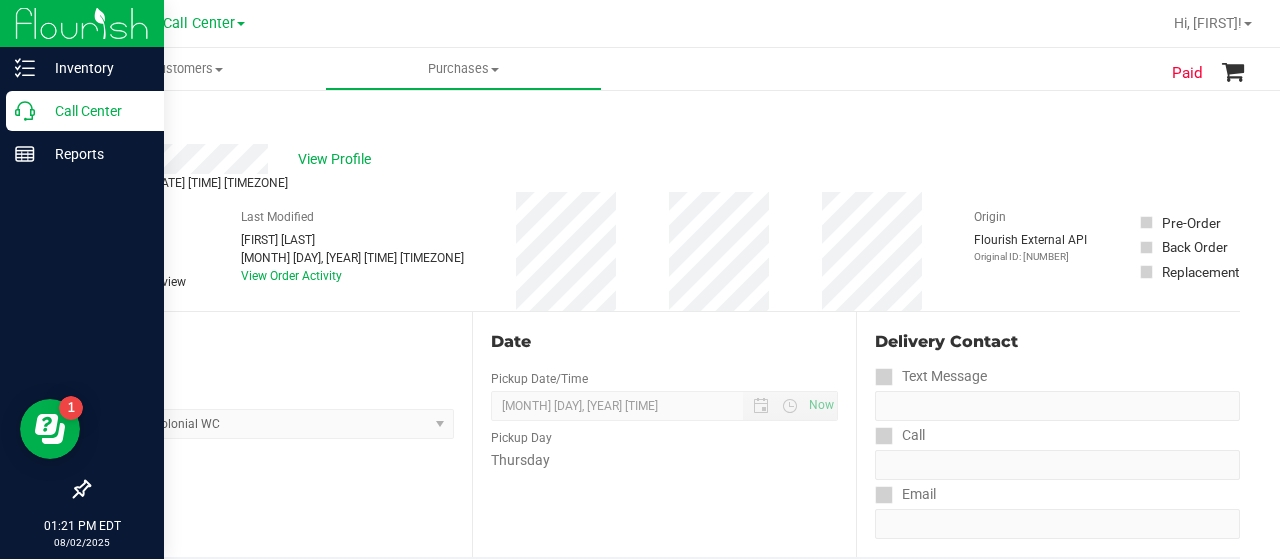 click 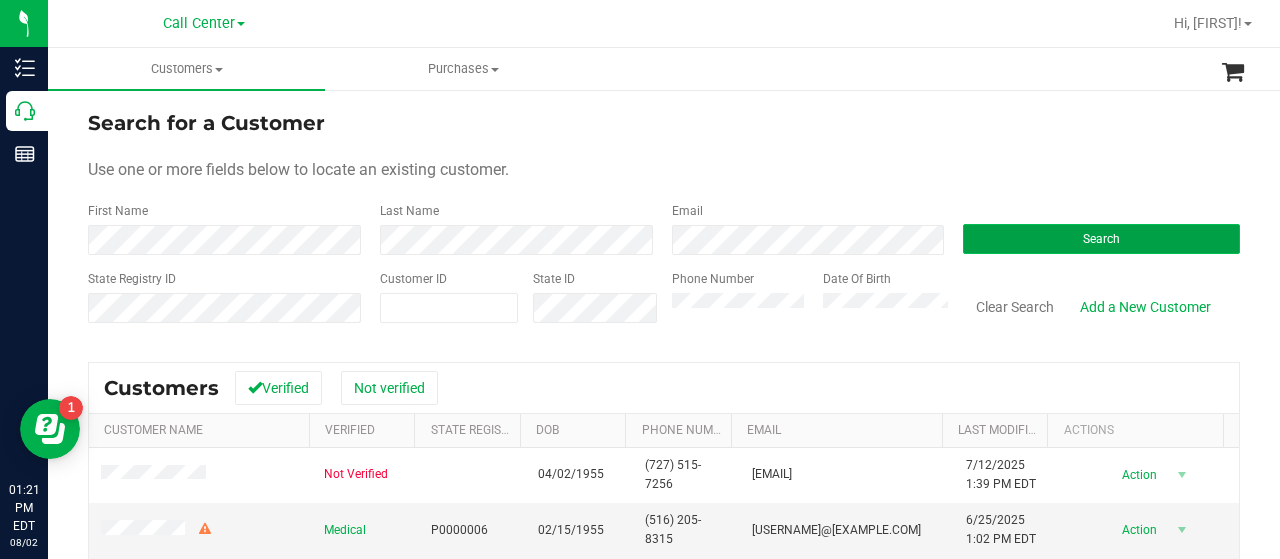 click on "Search" at bounding box center [1101, 239] 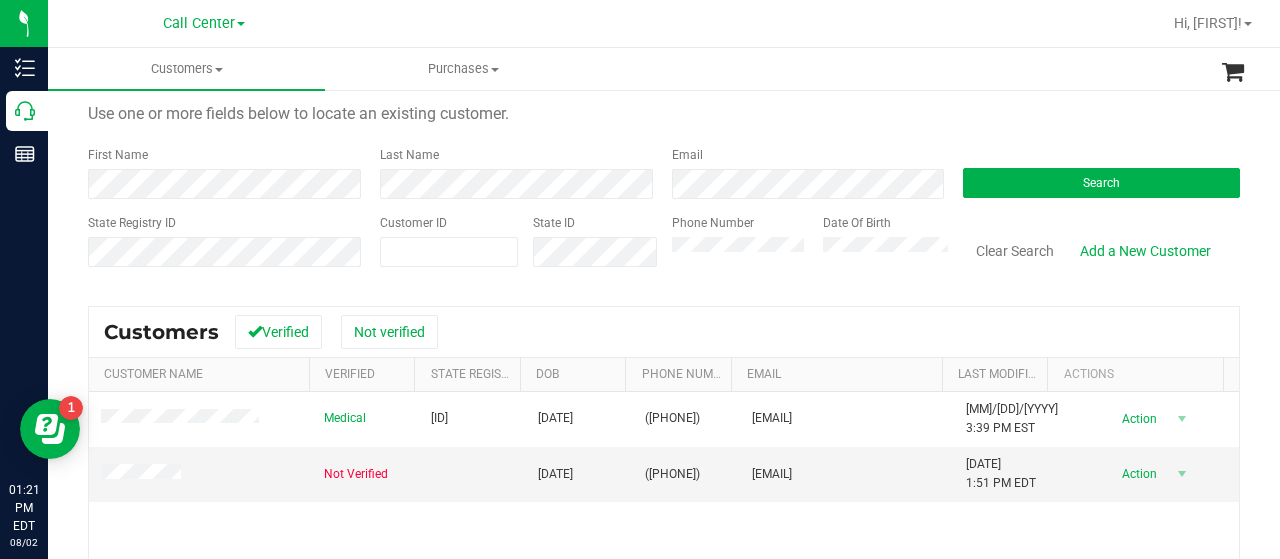 scroll, scrollTop: 100, scrollLeft: 0, axis: vertical 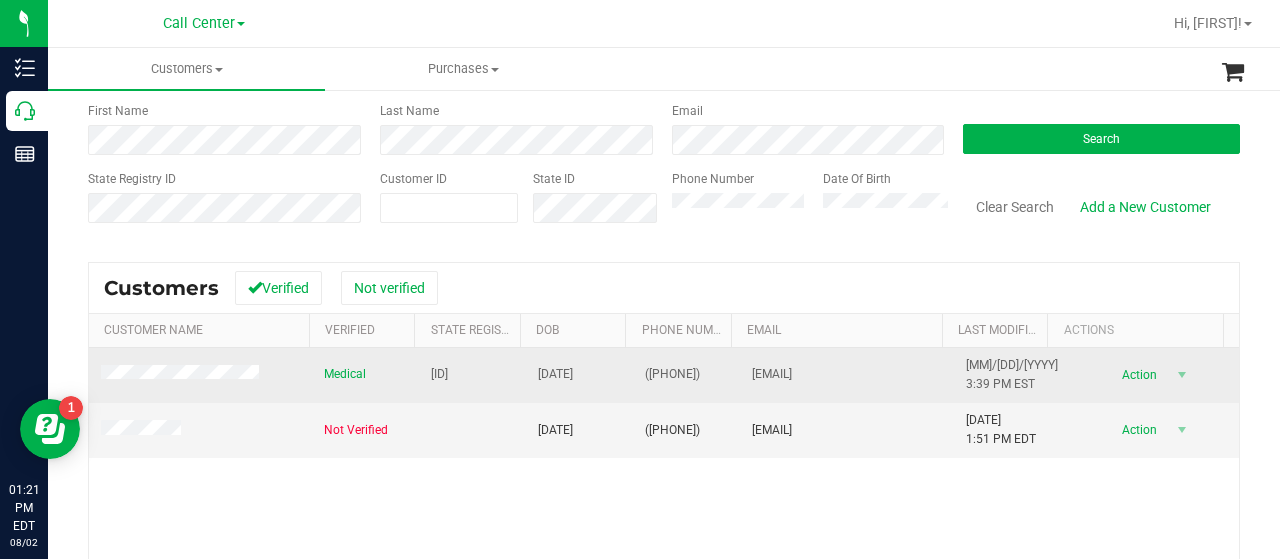 drag, startPoint x: 417, startPoint y: 376, endPoint x: 482, endPoint y: 377, distance: 65.00769 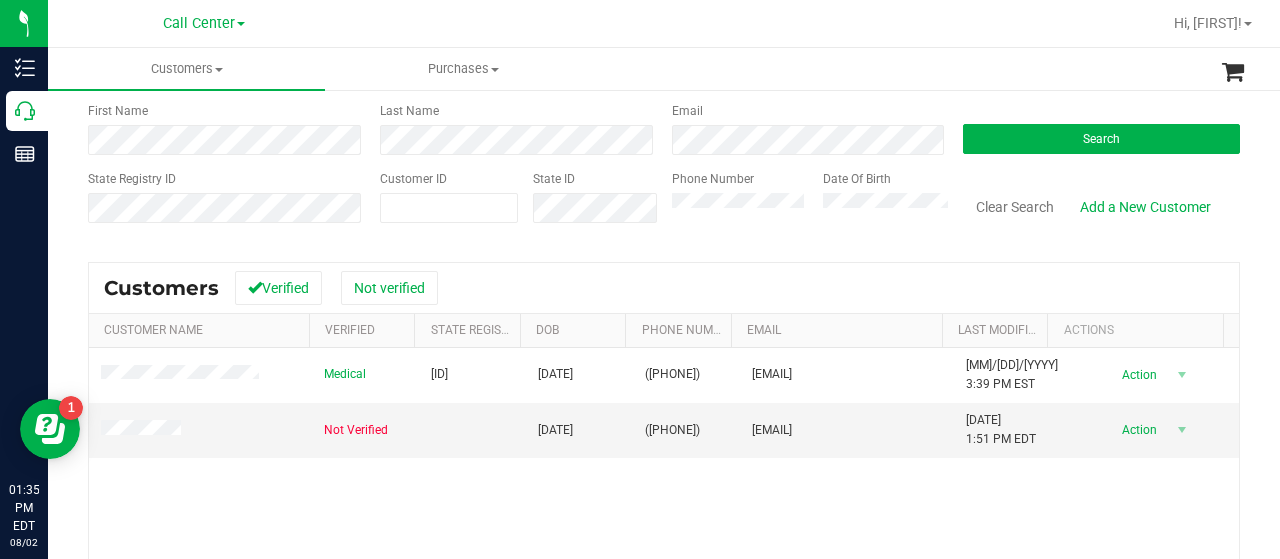 click on "State Registry ID
Customer ID
State ID
Phone Number
Date Of Birth
Clear Search
Add a New Customer" at bounding box center [664, 205] 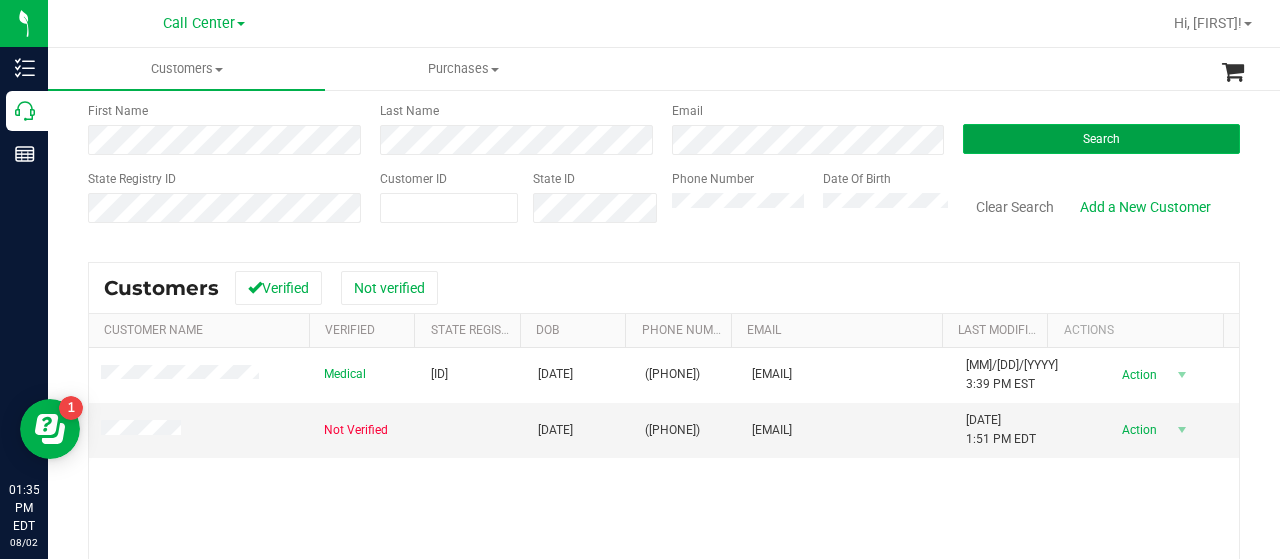 click on "Search" at bounding box center (1101, 139) 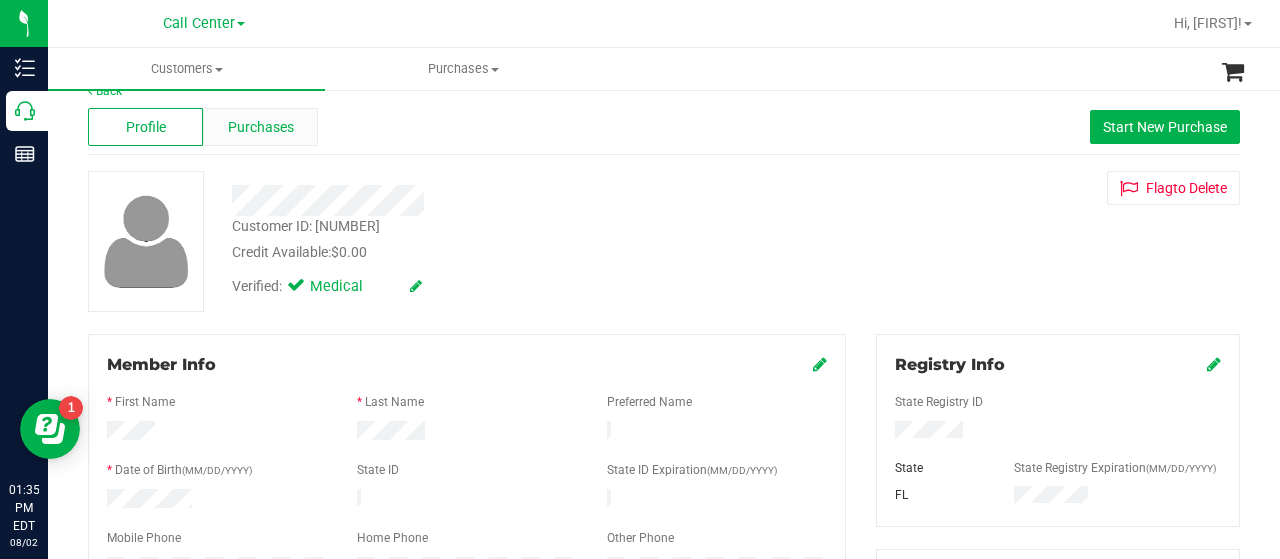 scroll, scrollTop: 0, scrollLeft: 0, axis: both 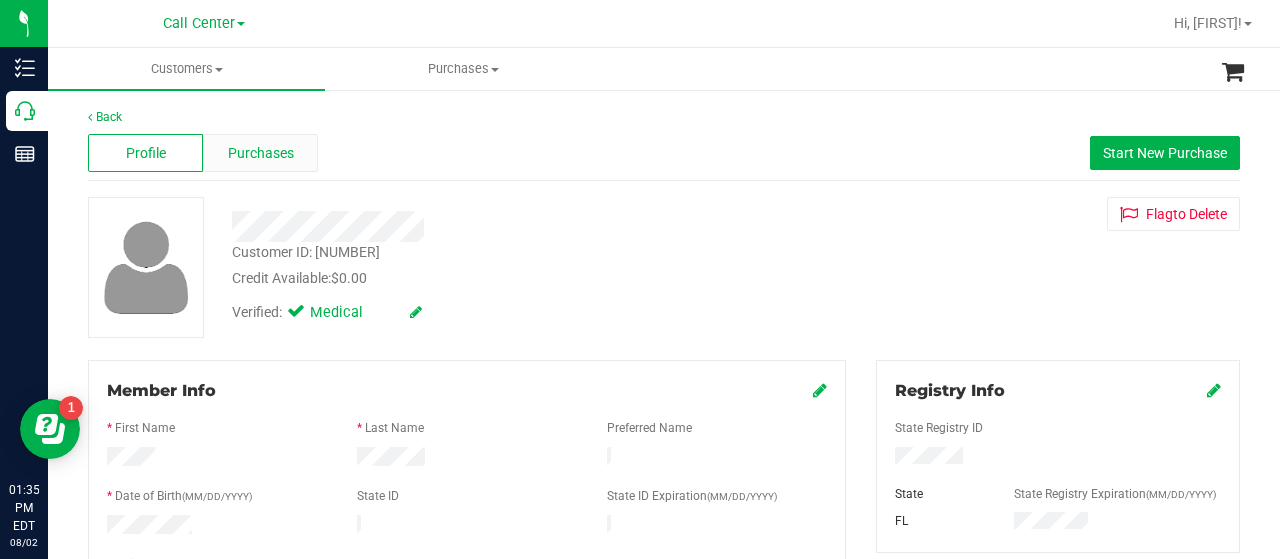 click on "Purchases" at bounding box center (261, 153) 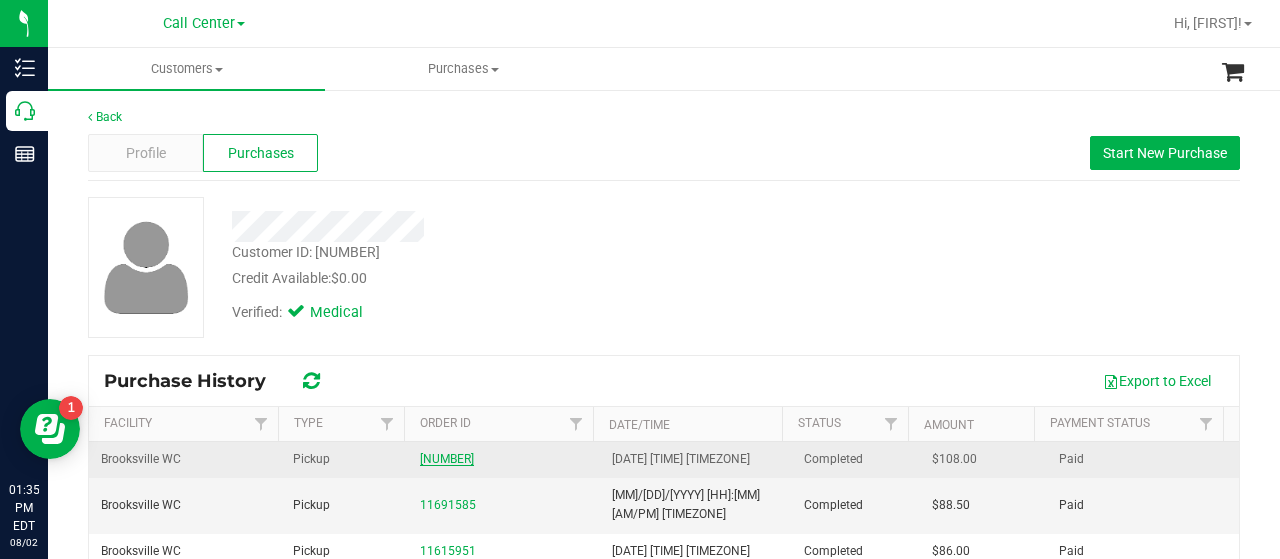 click on "11726988" at bounding box center (447, 459) 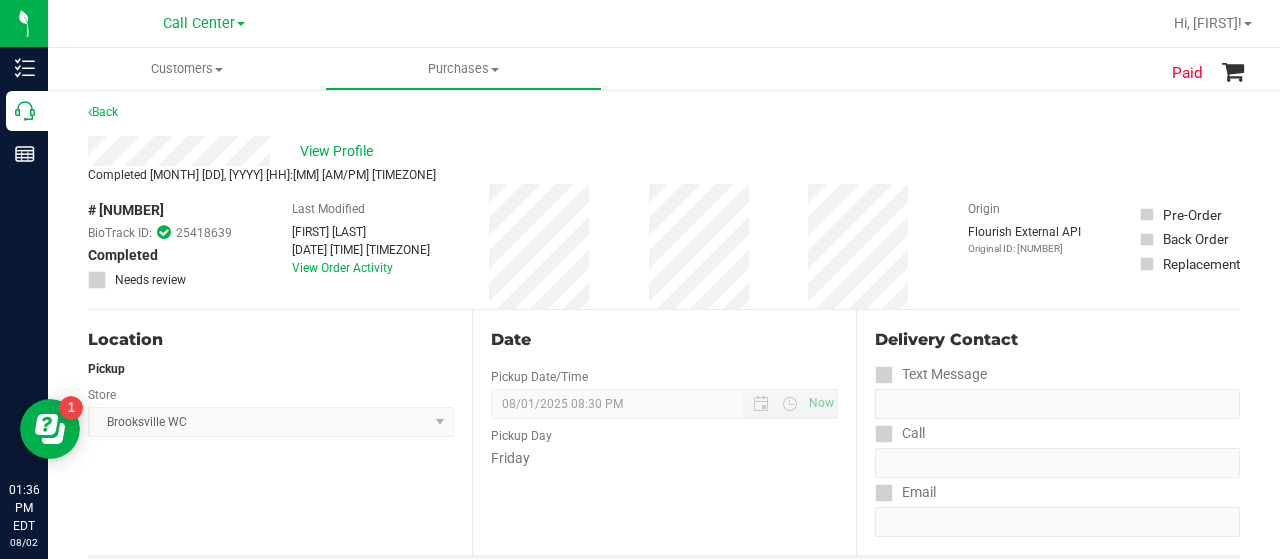 scroll, scrollTop: 0, scrollLeft: 0, axis: both 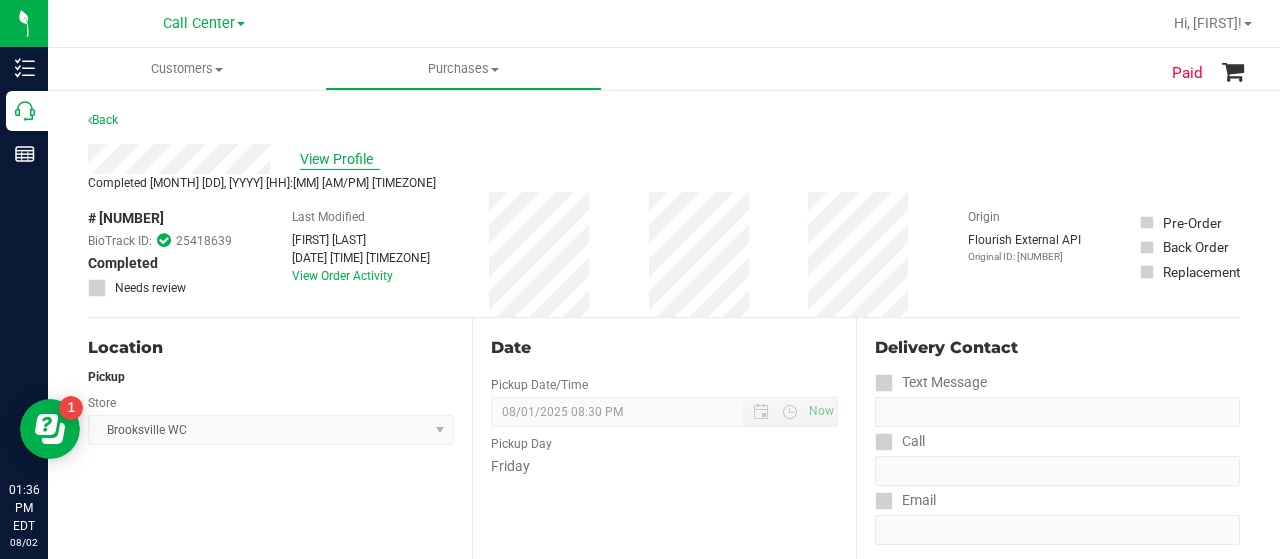 click on "View Profile" at bounding box center (340, 159) 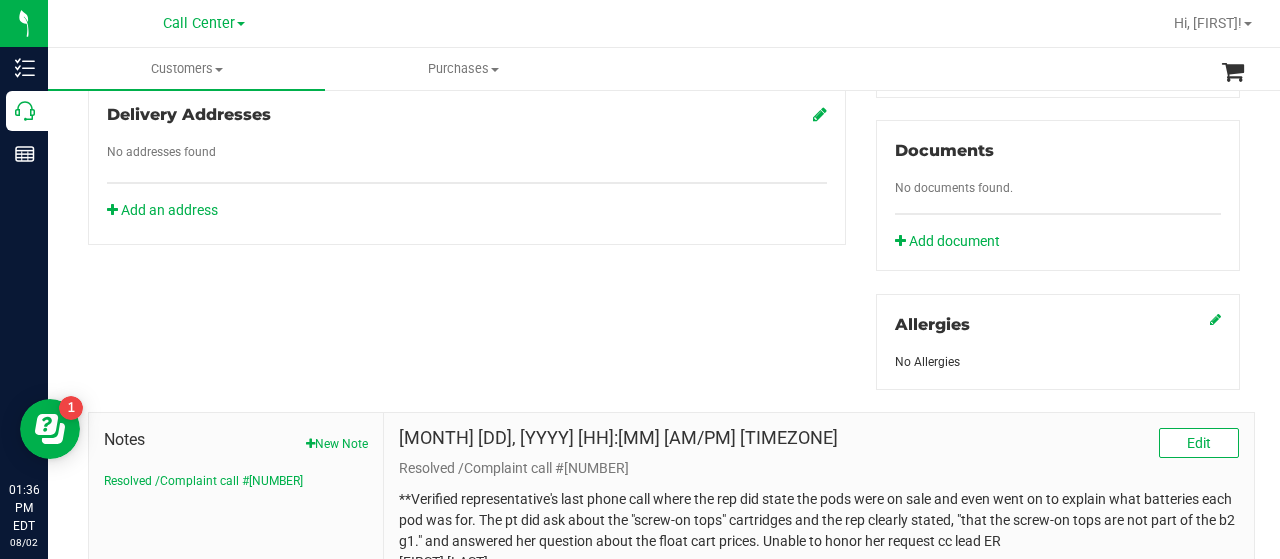 scroll, scrollTop: 800, scrollLeft: 0, axis: vertical 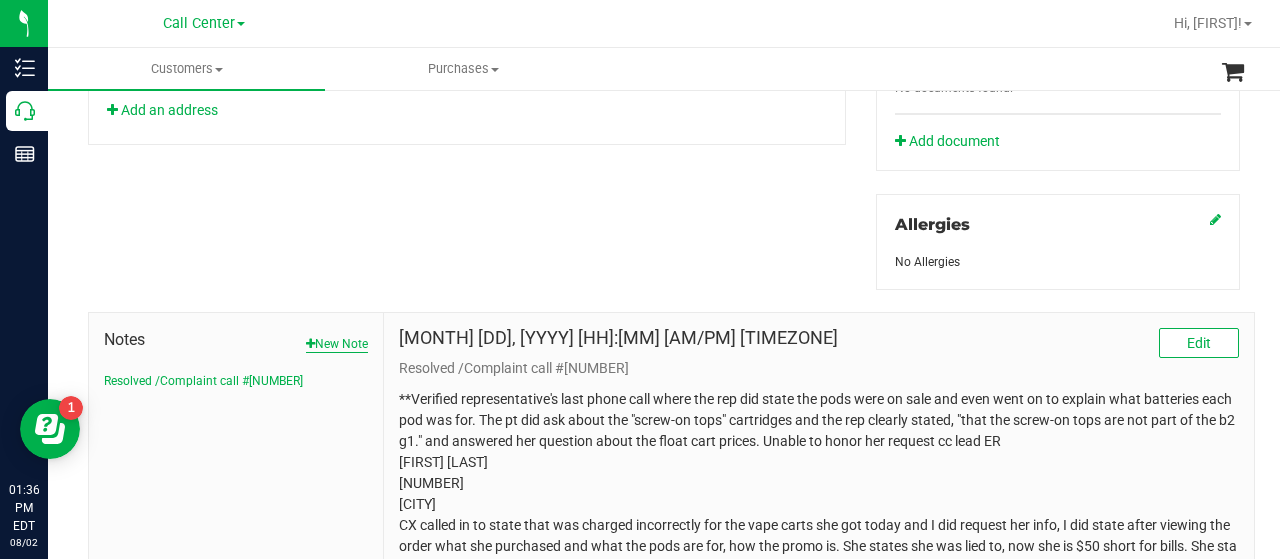 click on "New Note" at bounding box center [337, 344] 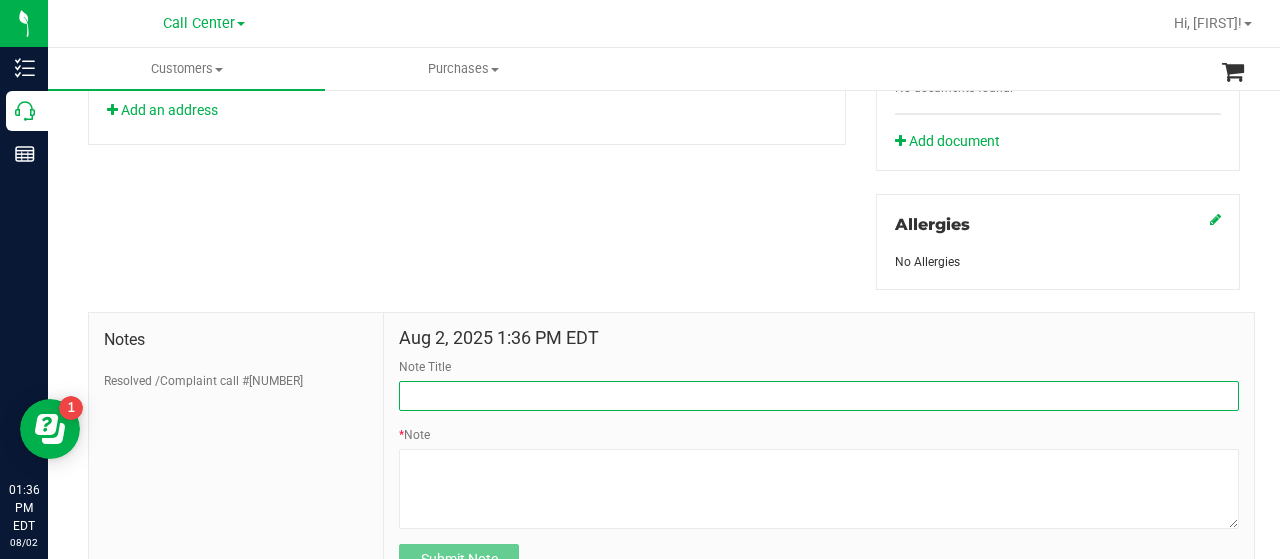 click on "Note Title" at bounding box center [819, 396] 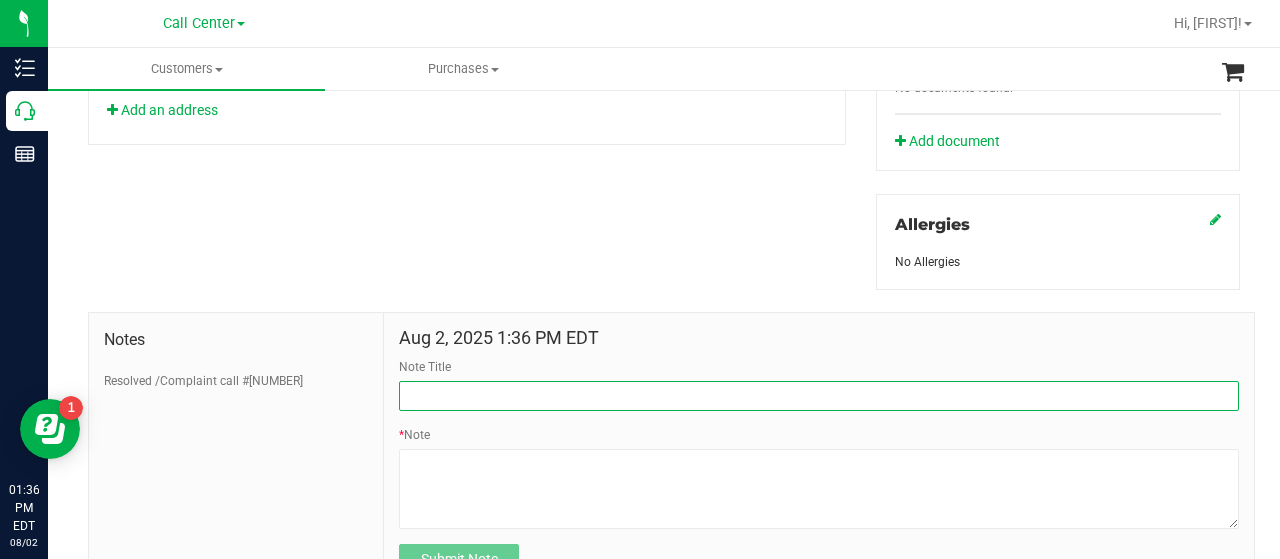click on "Note Title" at bounding box center (819, 396) 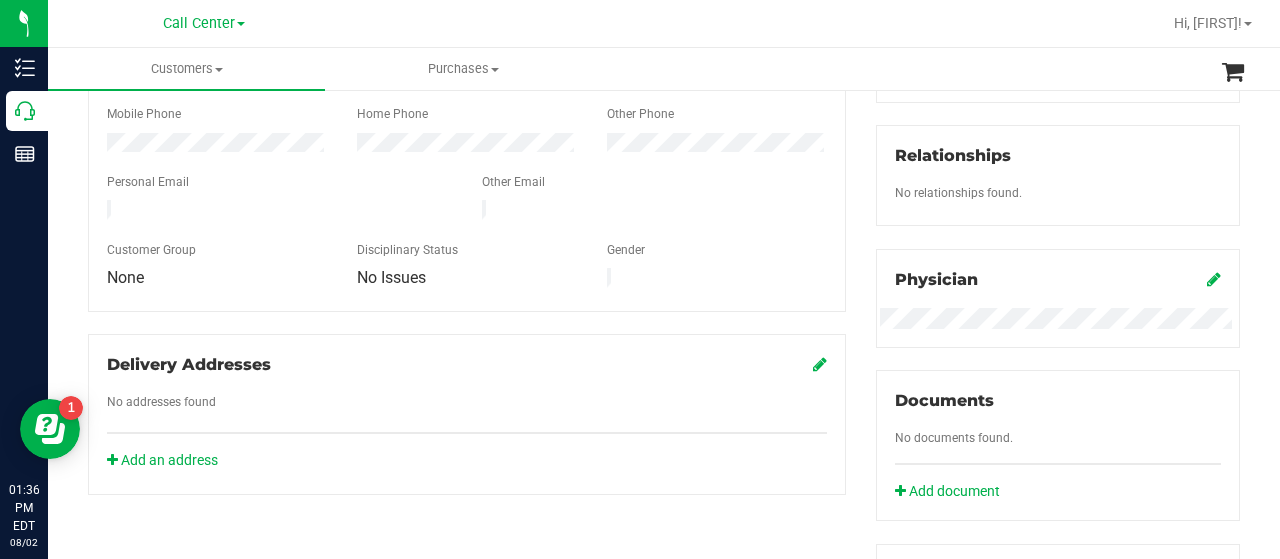 scroll, scrollTop: 200, scrollLeft: 0, axis: vertical 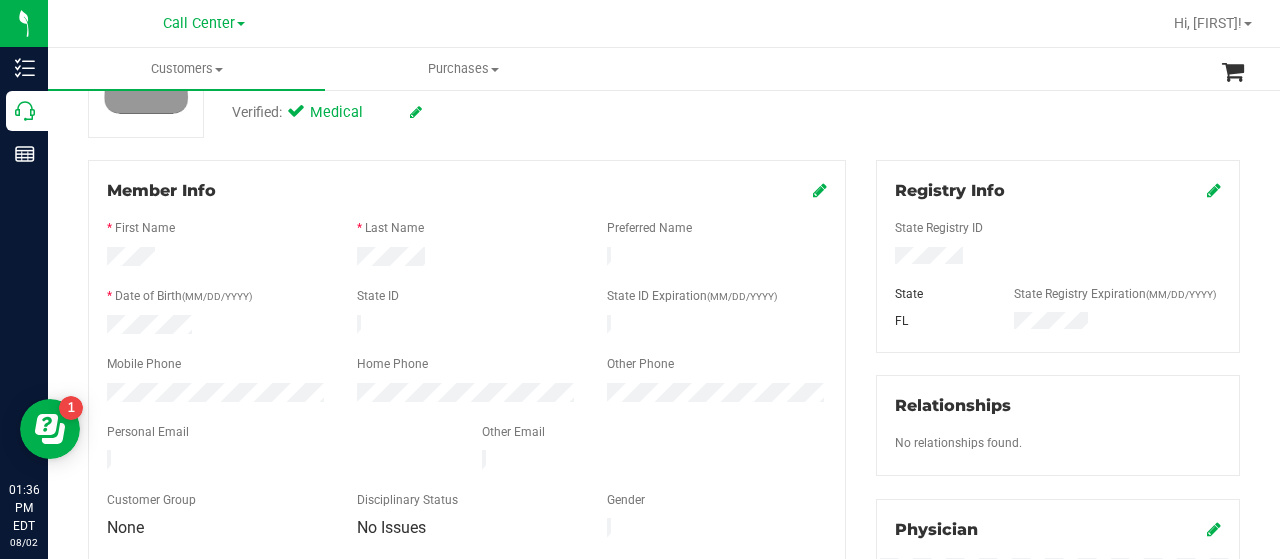 drag, startPoint x: 878, startPoint y: 260, endPoint x: 990, endPoint y: 262, distance: 112.01785 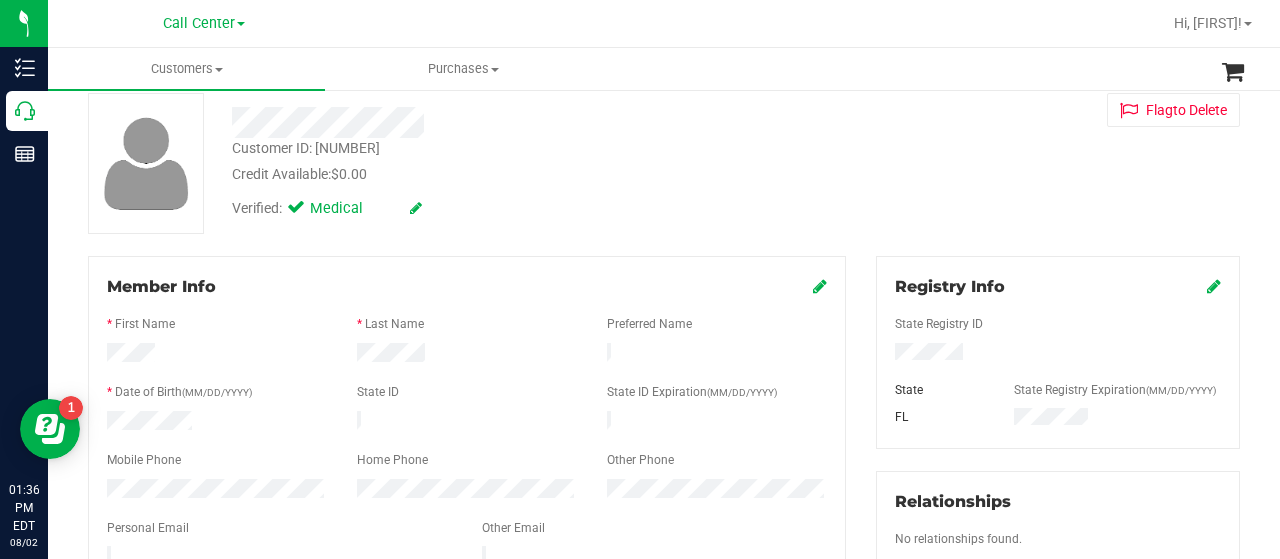 scroll, scrollTop: 0, scrollLeft: 0, axis: both 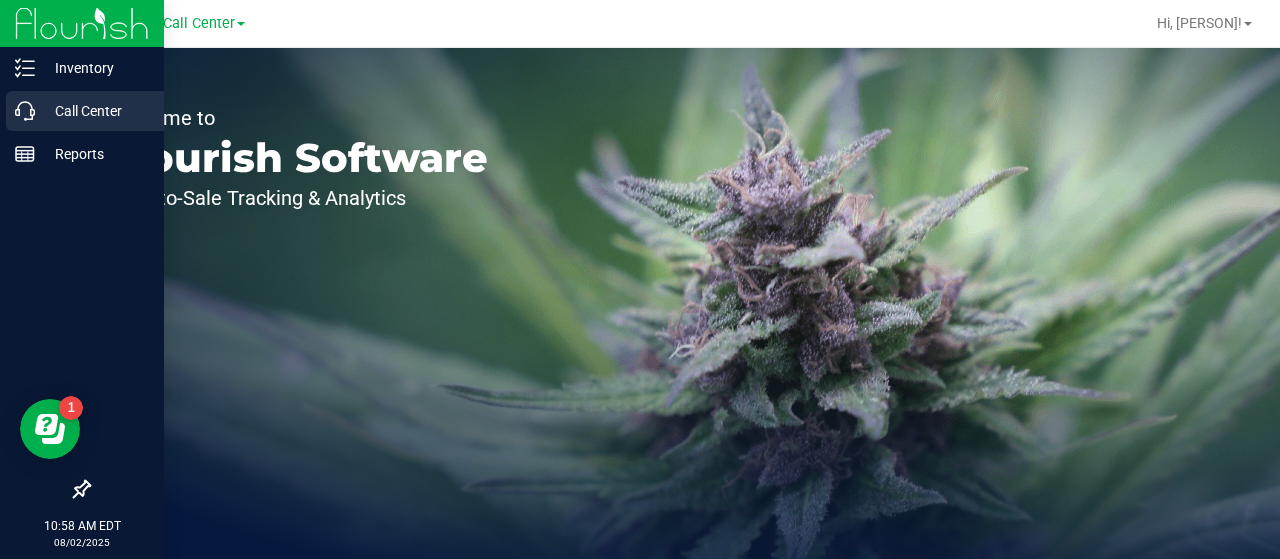 drag, startPoint x: 26, startPoint y: 106, endPoint x: 86, endPoint y: 129, distance: 64.25729 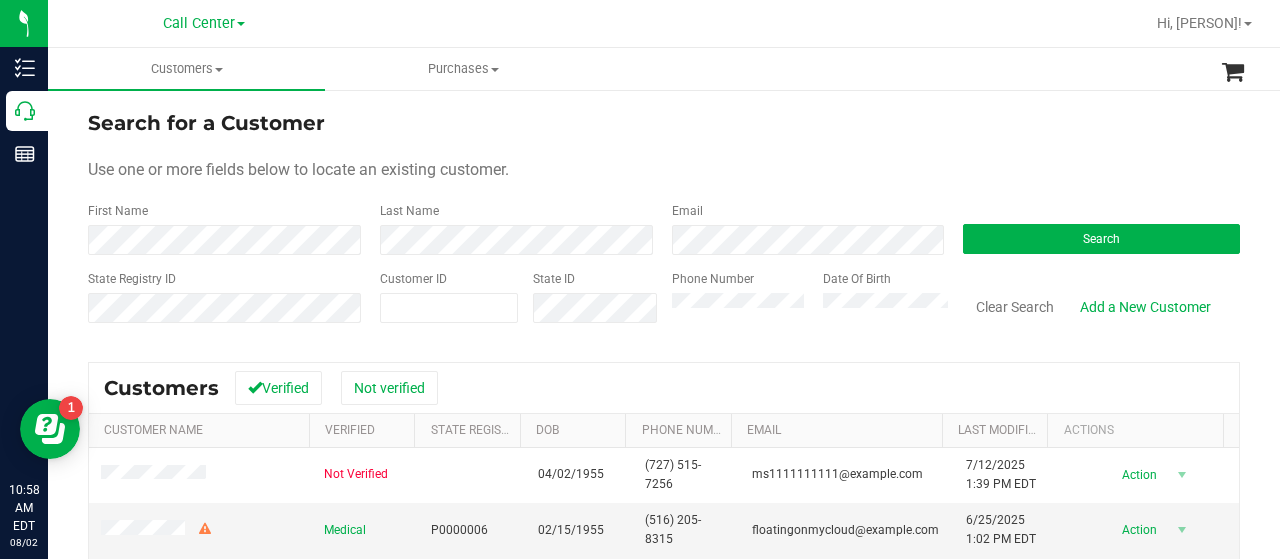 click on "State Registry ID
Customer ID
State ID
Phone Number
Date Of Birth
Clear Search
Add a New Customer" at bounding box center (664, 305) 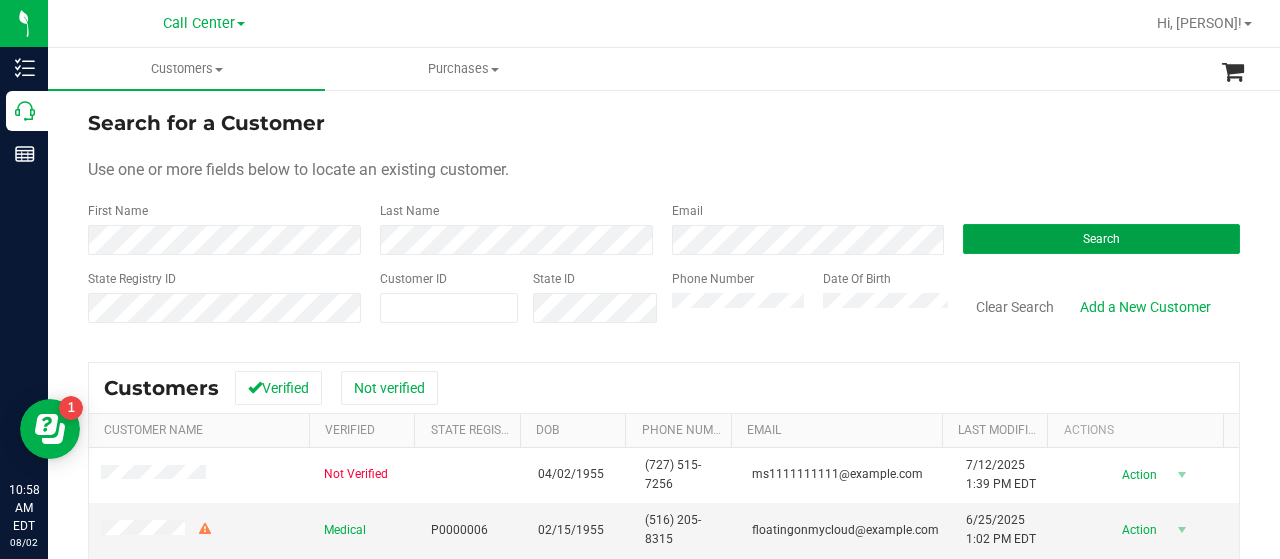 drag, startPoint x: 988, startPoint y: 237, endPoint x: 733, endPoint y: 168, distance: 264.1704 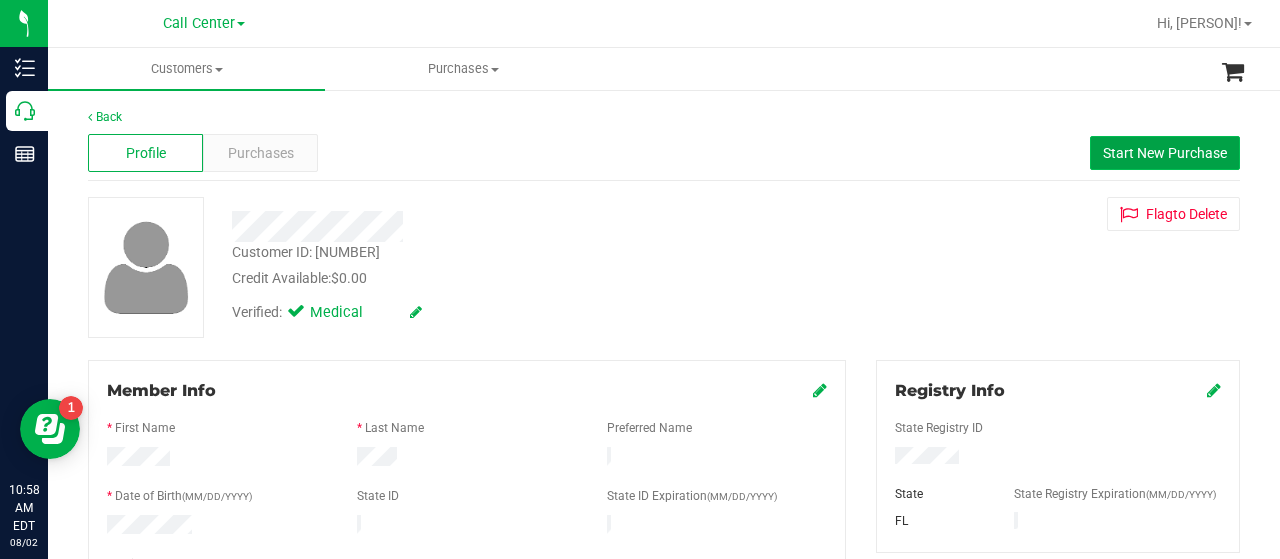 click on "Start New Purchase" at bounding box center (1165, 153) 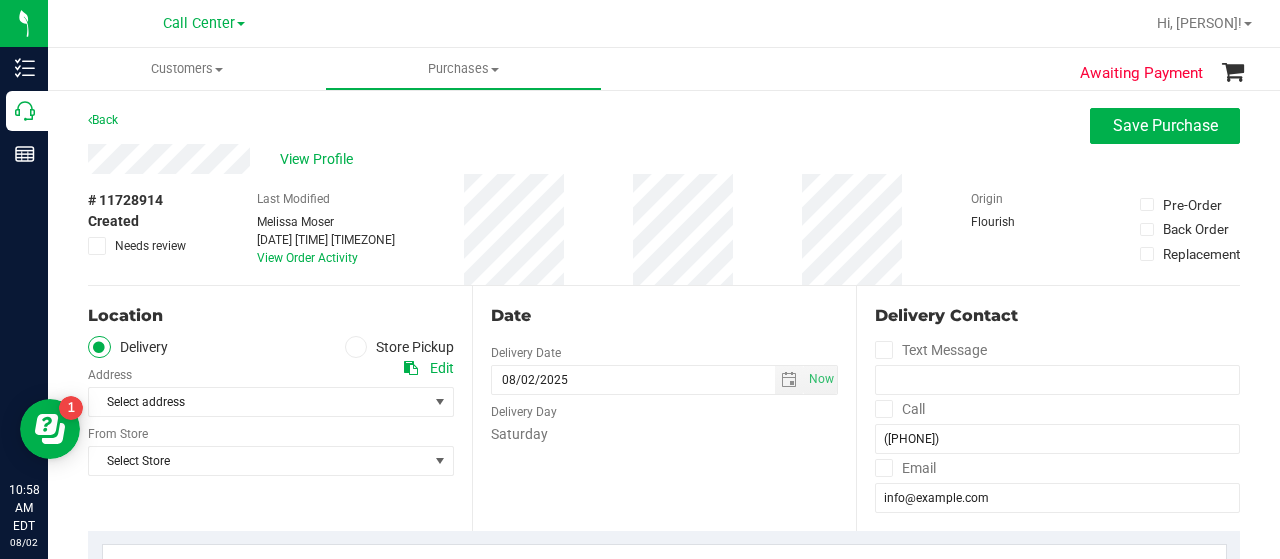 click at bounding box center [356, 347] 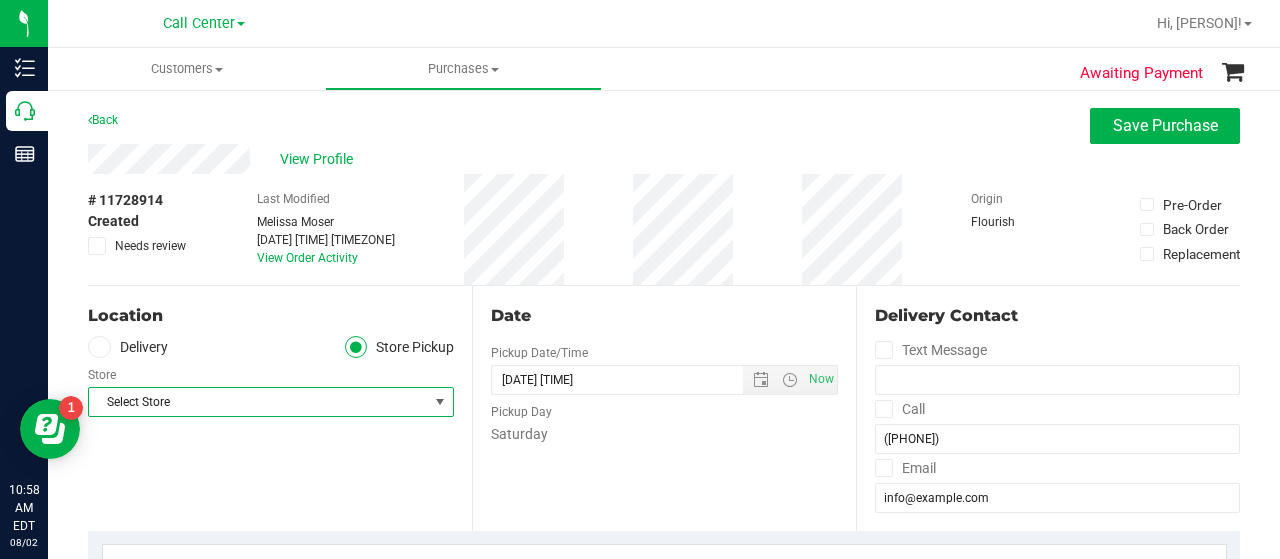 click on "Select Store" at bounding box center [258, 402] 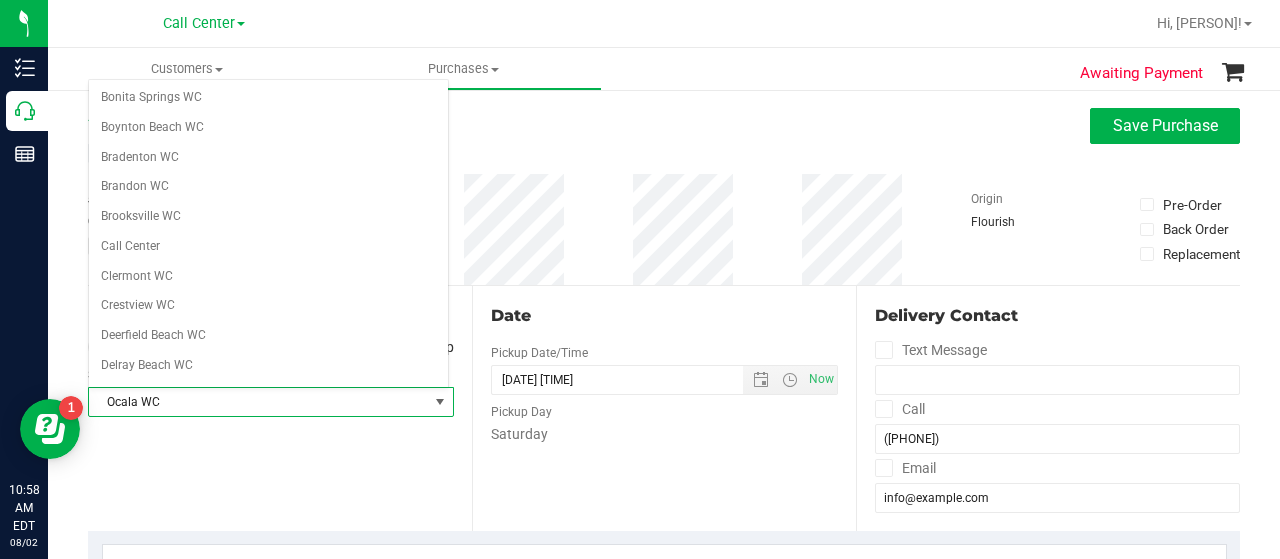 scroll, scrollTop: 601, scrollLeft: 0, axis: vertical 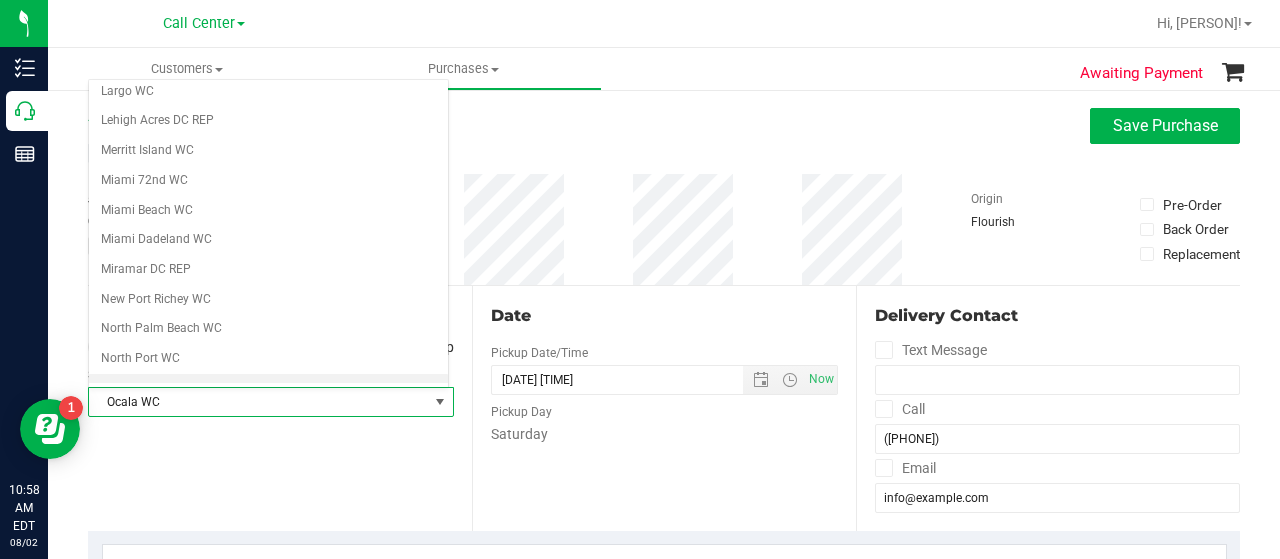 click on "Ocala WC" at bounding box center [268, 389] 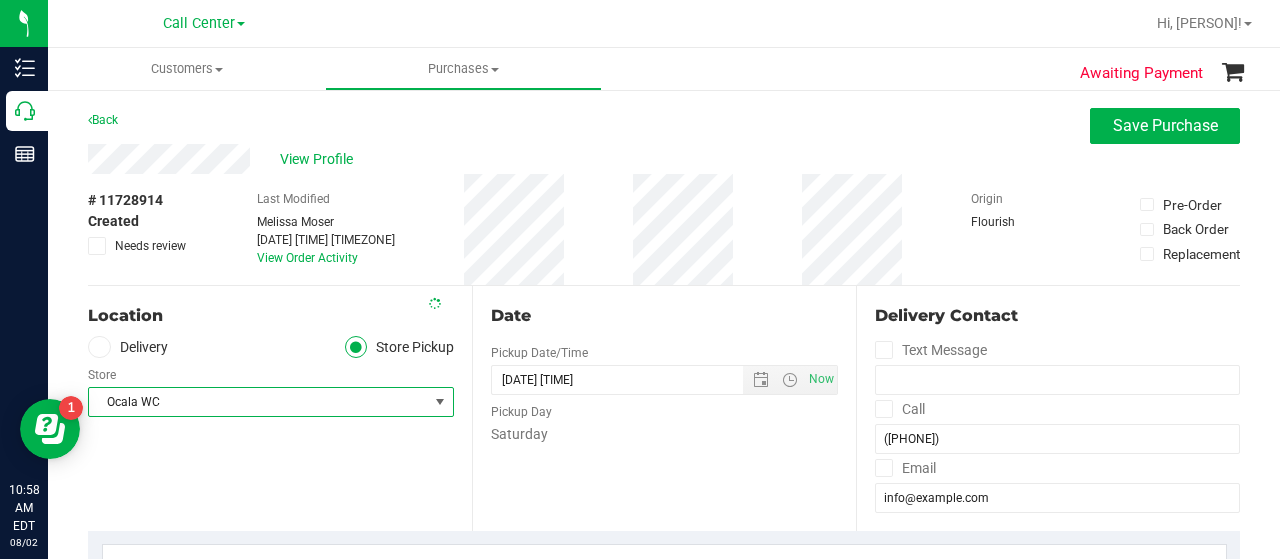 click on "Location
Delivery
Store Pickup
Store
Ocala WC Select Store Bonita Springs WC Boynton Beach WC Bradenton WC Brandon WC Brooksville WC Call Center Clermont WC Crestview WC Deerfield Beach WC Delray Beach WC Deltona WC Ft Walton Beach WC Ft. Lauderdale WC Ft. Myers WC Gainesville WC Jax Atlantic WC JAX DC REP Jax WC Key West WC Lakeland WC Largo WC Lehigh Acres DC REP Merritt Island WC Miami 72nd WC Miami Beach WC Miami Dadeland WC Miramar DC REP New Port Richey WC North Palm Beach WC North Port WC Ocala WC Orange Park WC Orlando Colonial WC Orlando DC REP Orlando WC Oviedo WC Palm Bay WC Palm Coast WC Panama City WC Pensacola WC Port Orange WC" at bounding box center [280, 408] 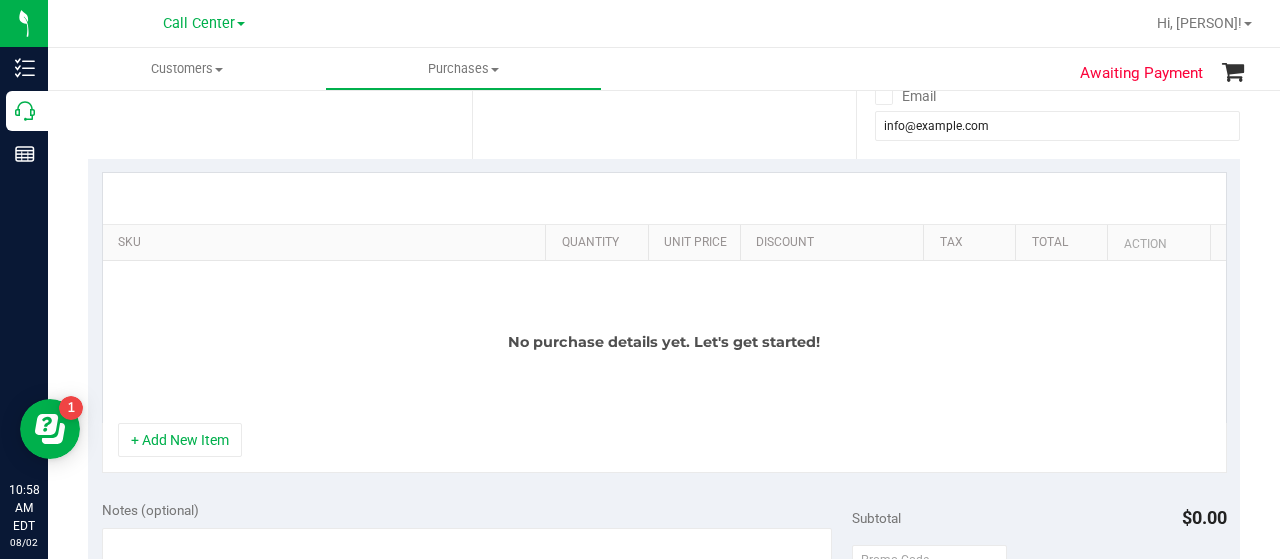 scroll, scrollTop: 400, scrollLeft: 0, axis: vertical 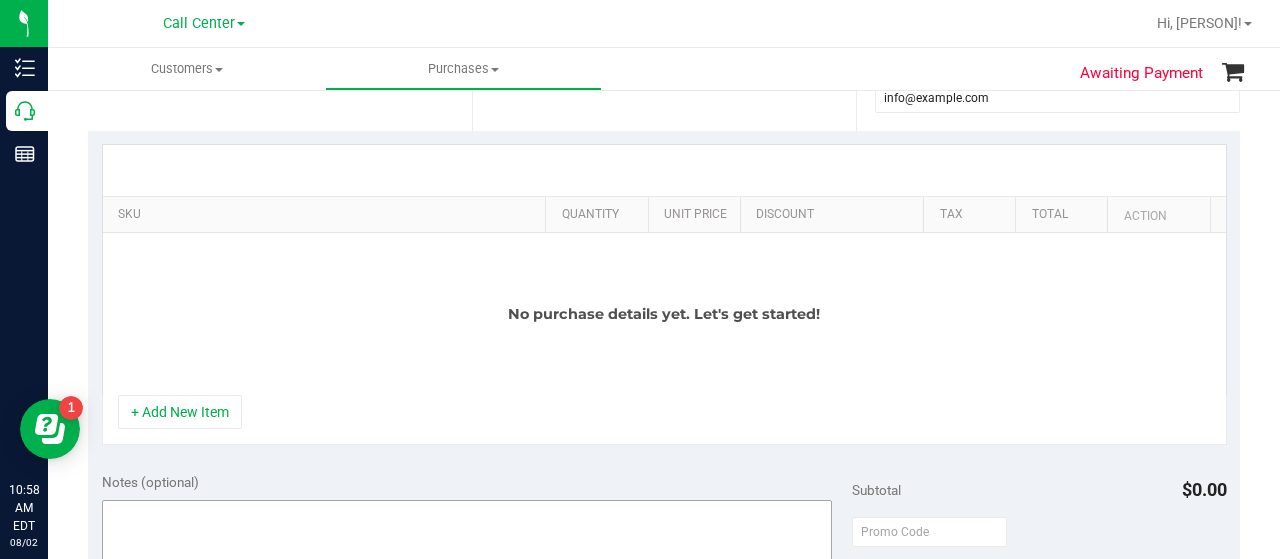 click on "+ Add New Item" at bounding box center (180, 412) 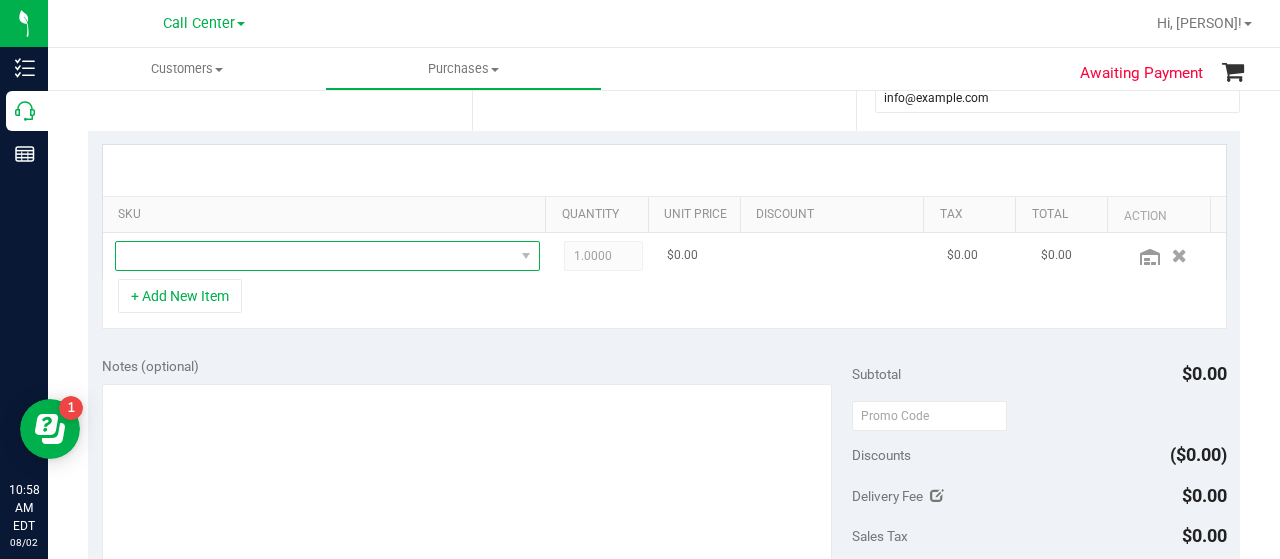 click at bounding box center [315, 256] 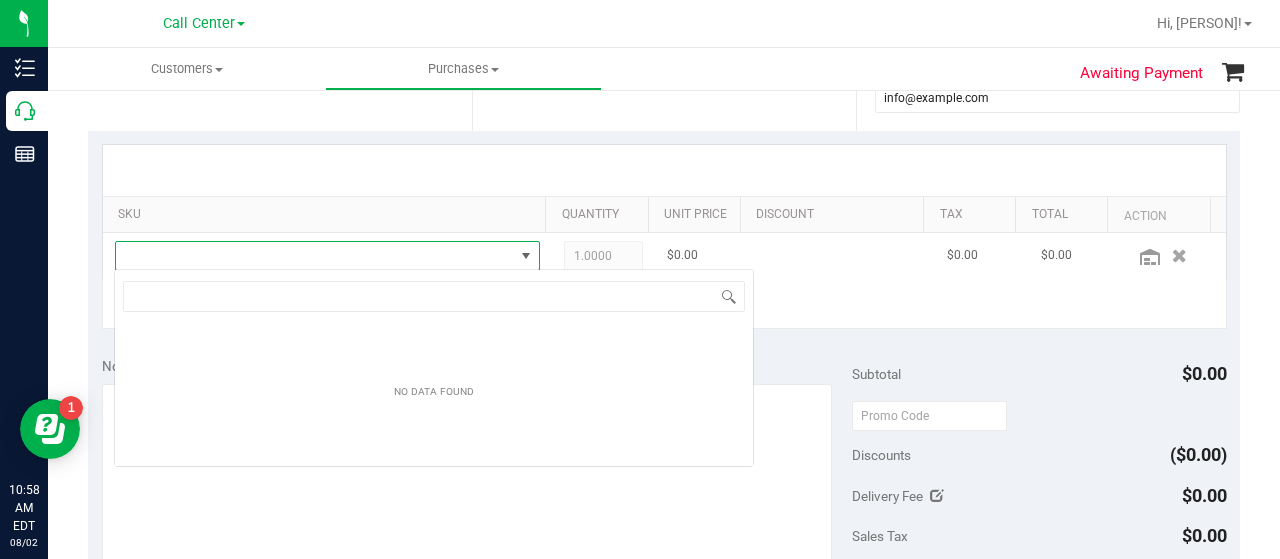 scroll, scrollTop: 99970, scrollLeft: 99586, axis: both 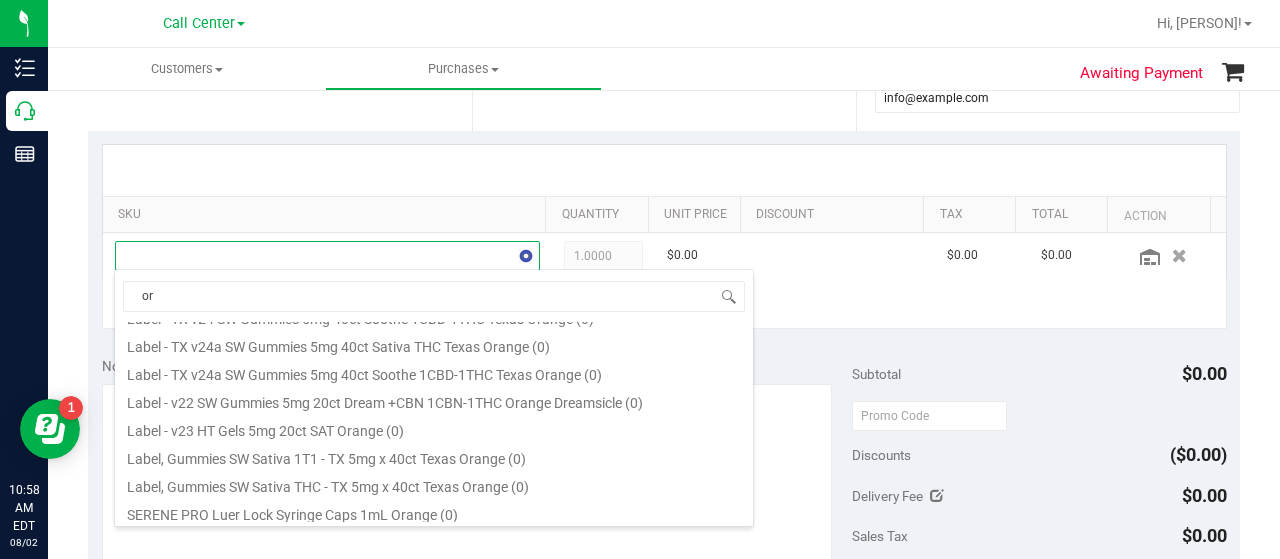 type on "o" 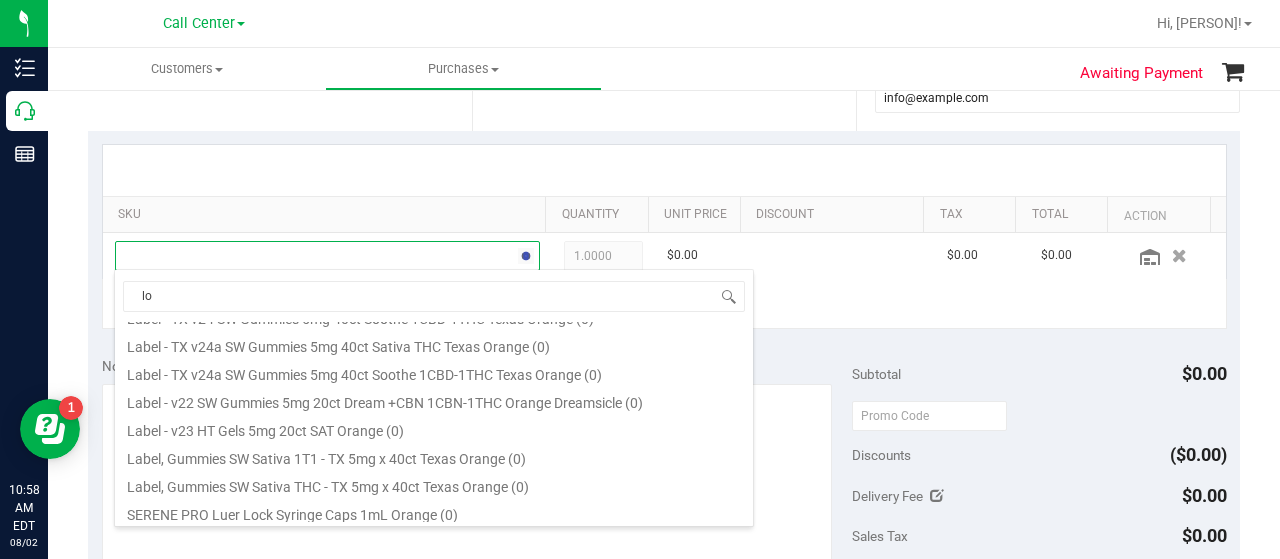 type on "loz" 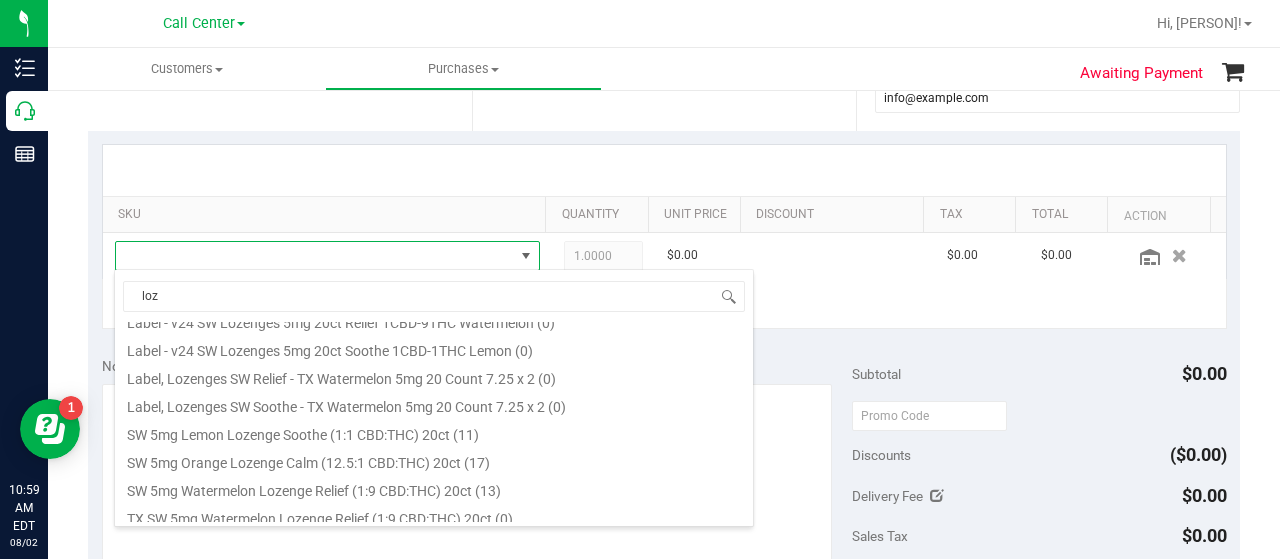 scroll, scrollTop: 192, scrollLeft: 0, axis: vertical 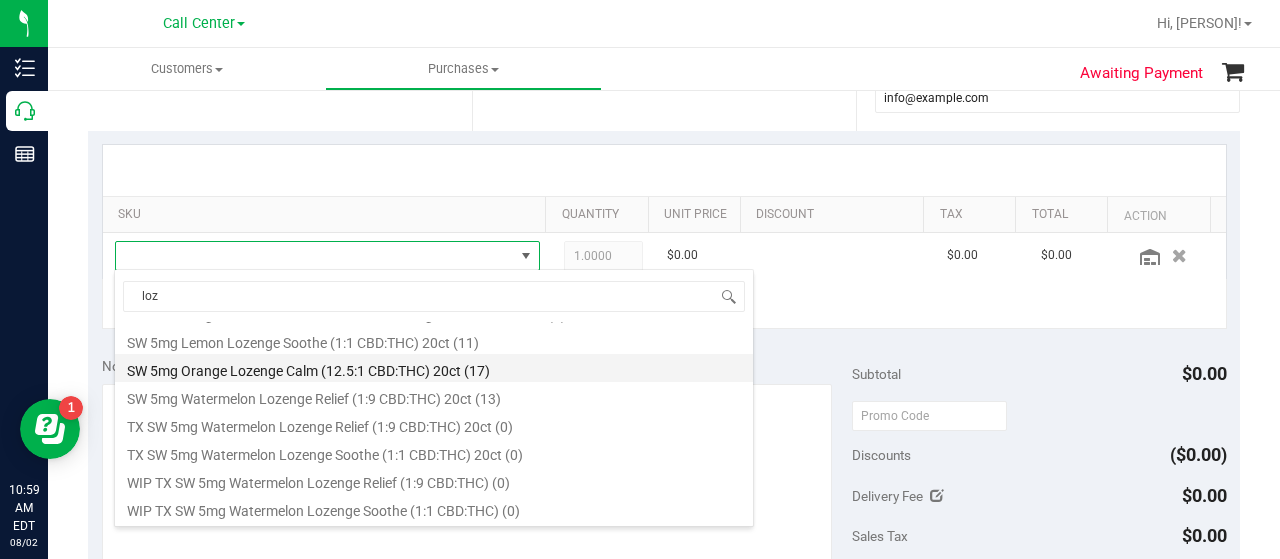 click on "SW 5mg Orange Lozenge Calm (12.5:1 CBD:THC) 20ct (17)" at bounding box center (434, 368) 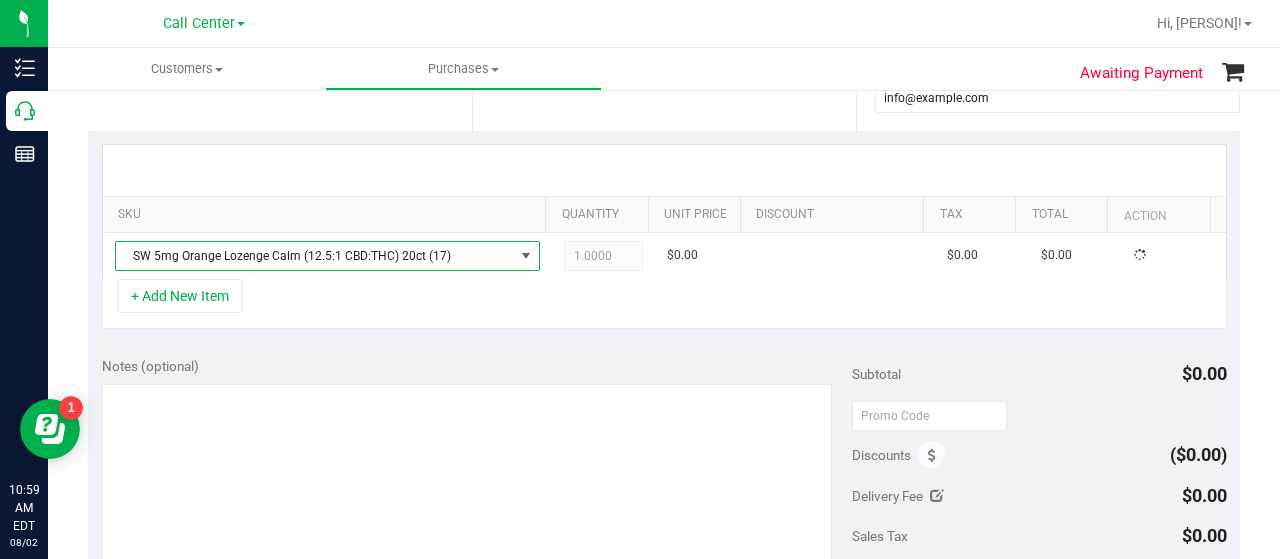 click on "+ Add New Item" at bounding box center [664, 304] 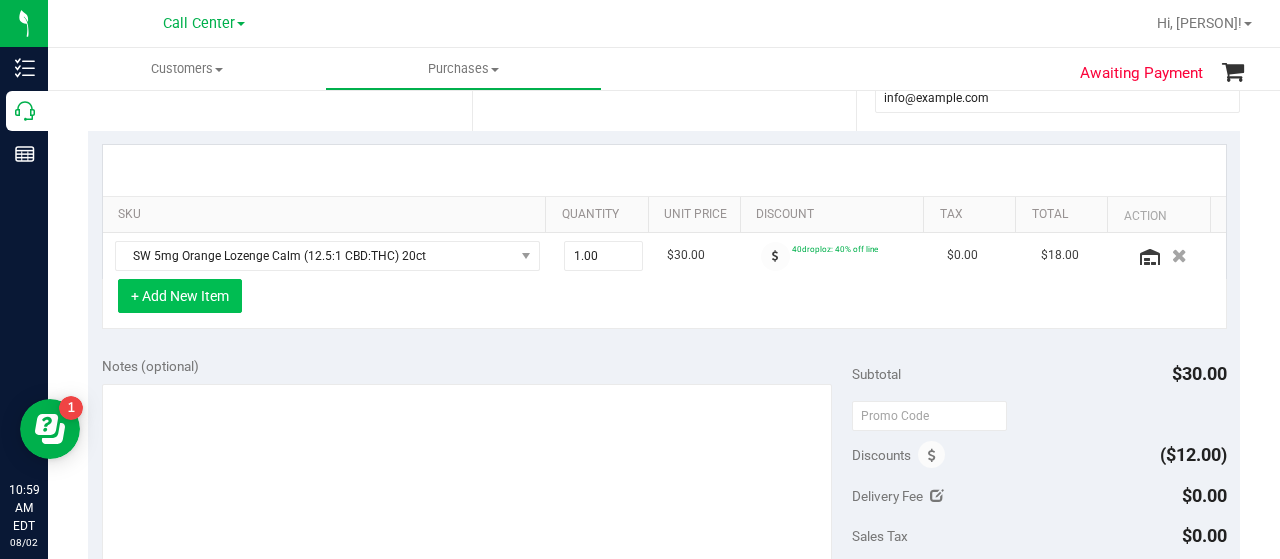 click on "+ Add New Item" at bounding box center (180, 296) 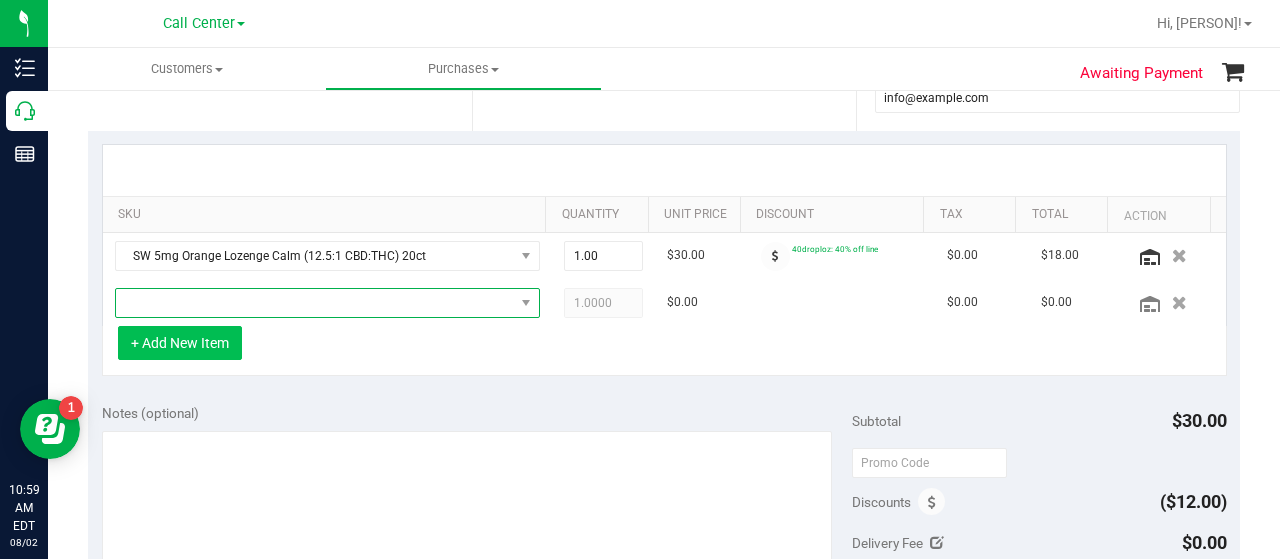 click at bounding box center [315, 303] 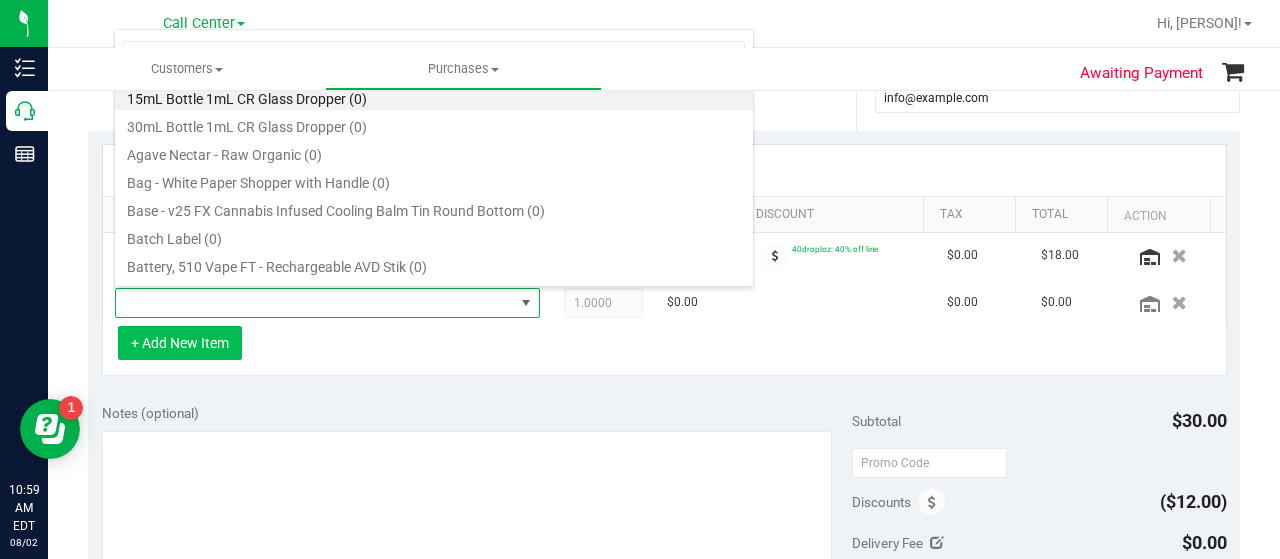 scroll, scrollTop: 99970, scrollLeft: 99586, axis: both 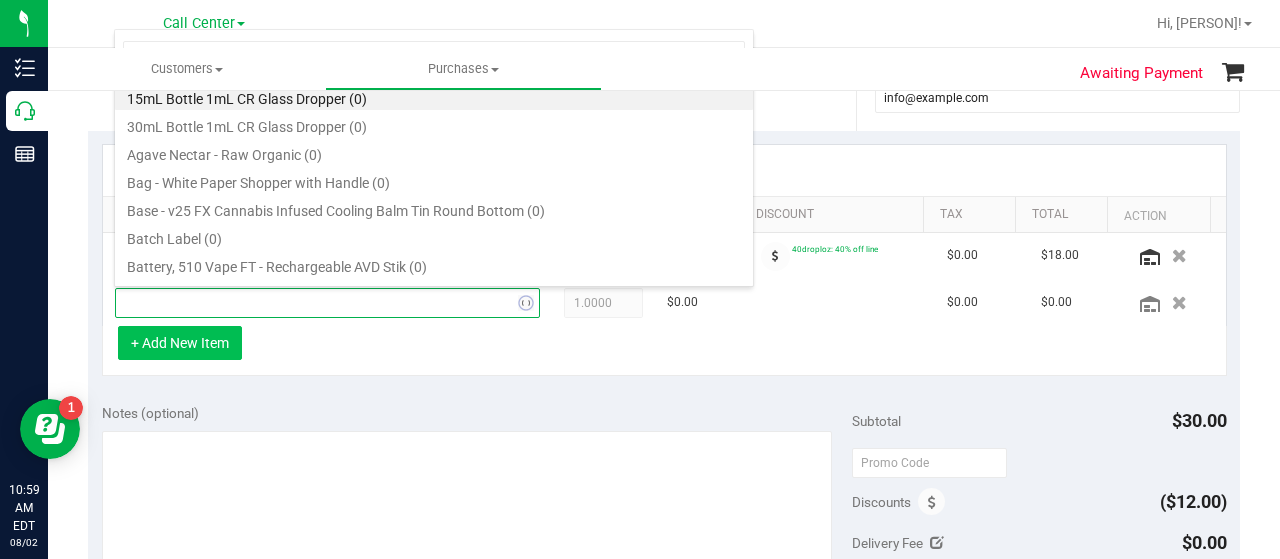 type on "calm" 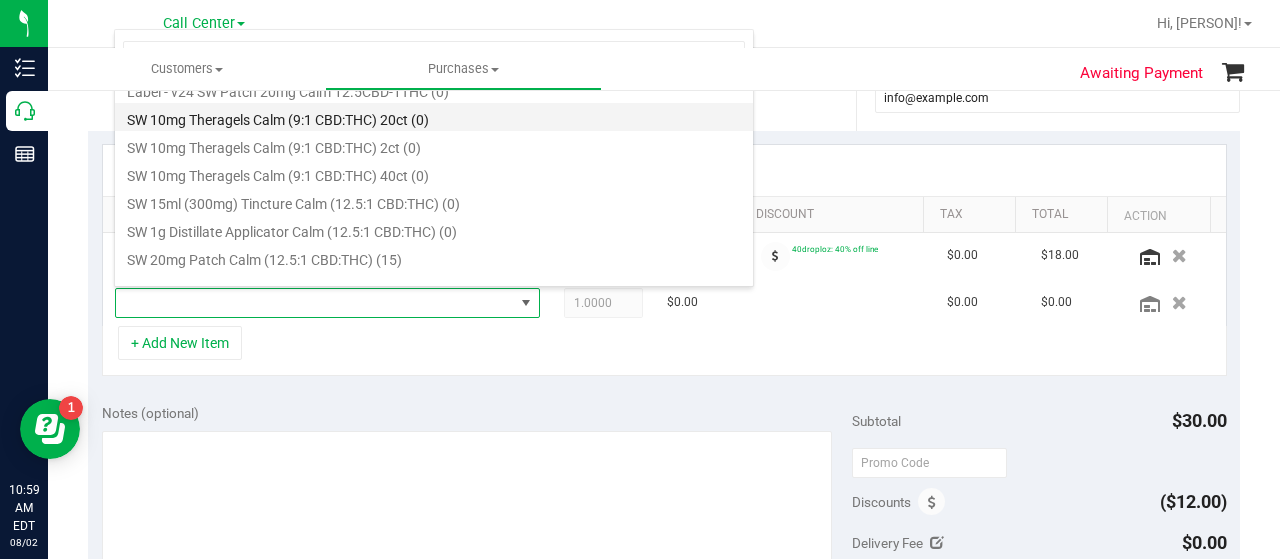scroll, scrollTop: 400, scrollLeft: 0, axis: vertical 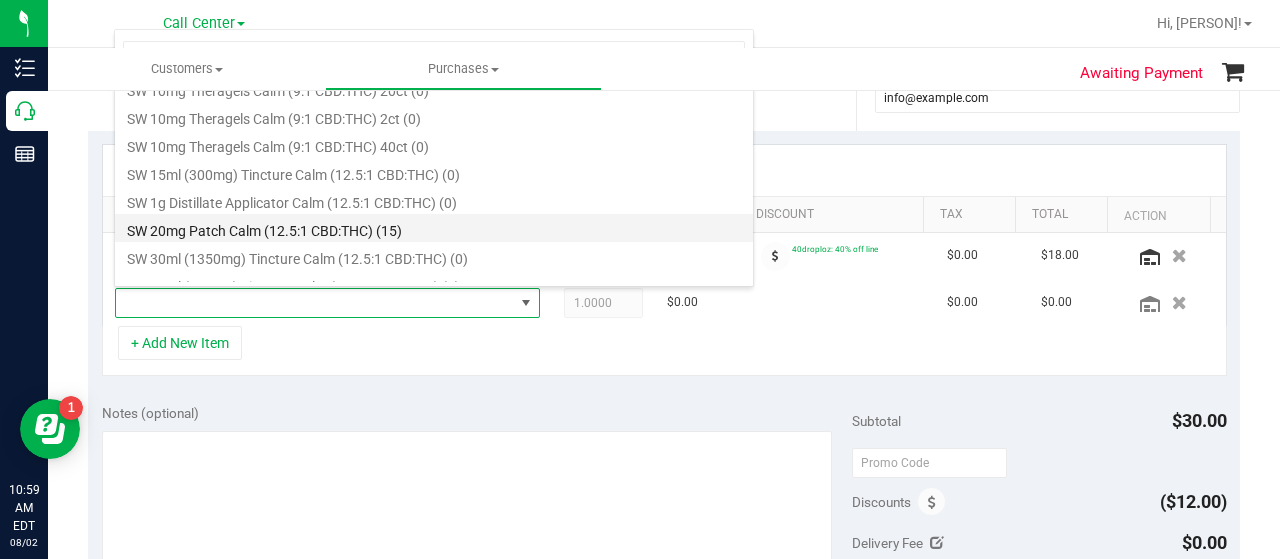 click on "SW 20mg Patch Calm (12.5:1 CBD:THC) (15)" at bounding box center (434, 228) 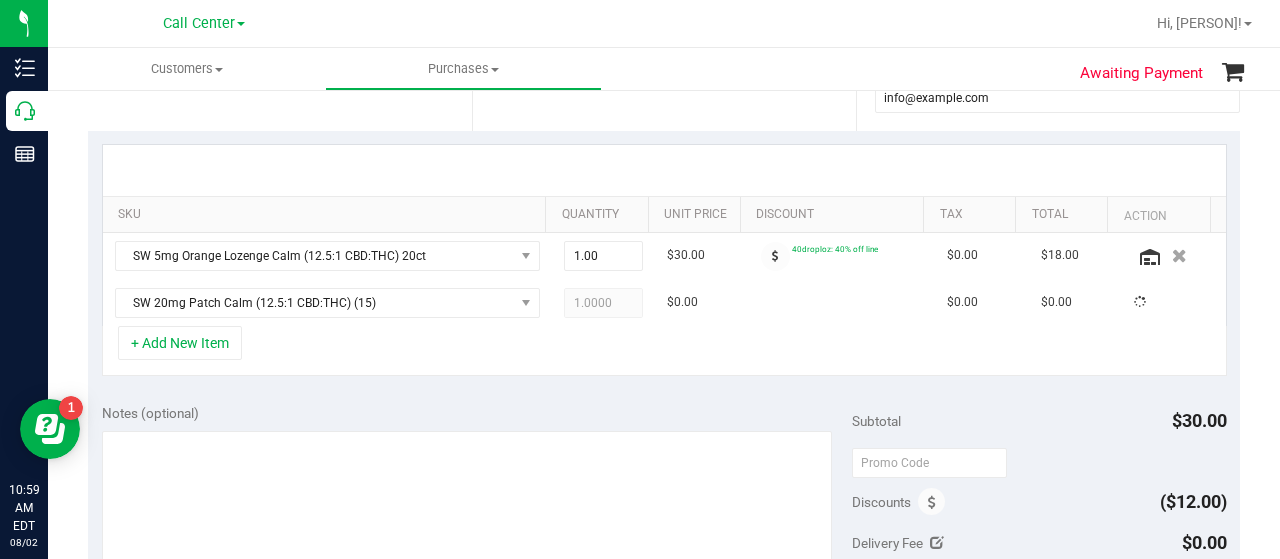 click on "+ Add New Item" at bounding box center (664, 351) 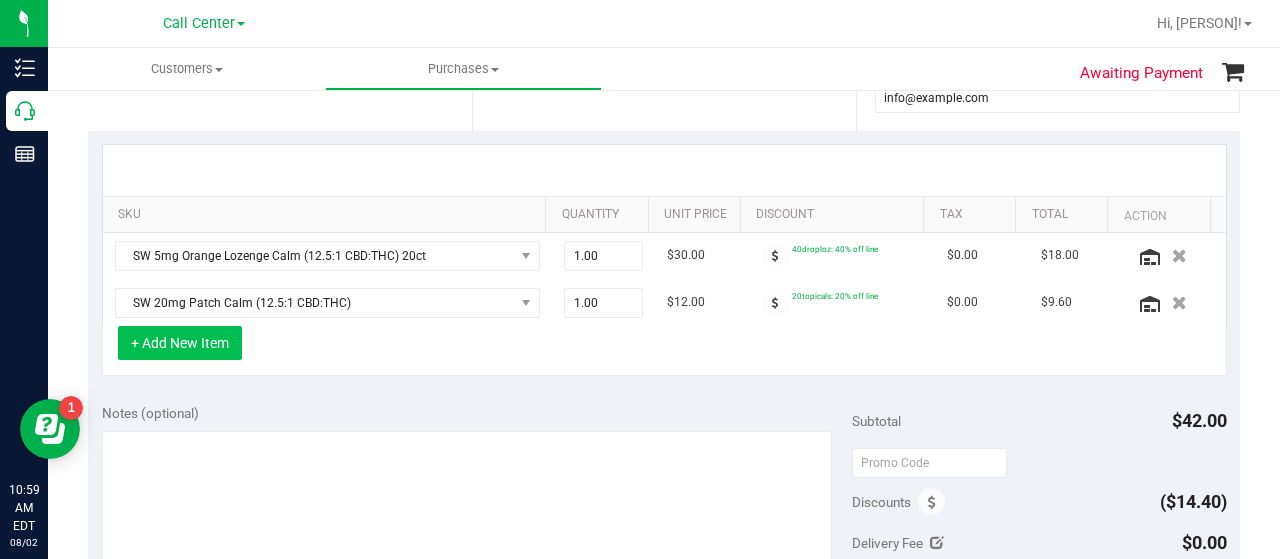 click on "+ Add New Item" at bounding box center (180, 343) 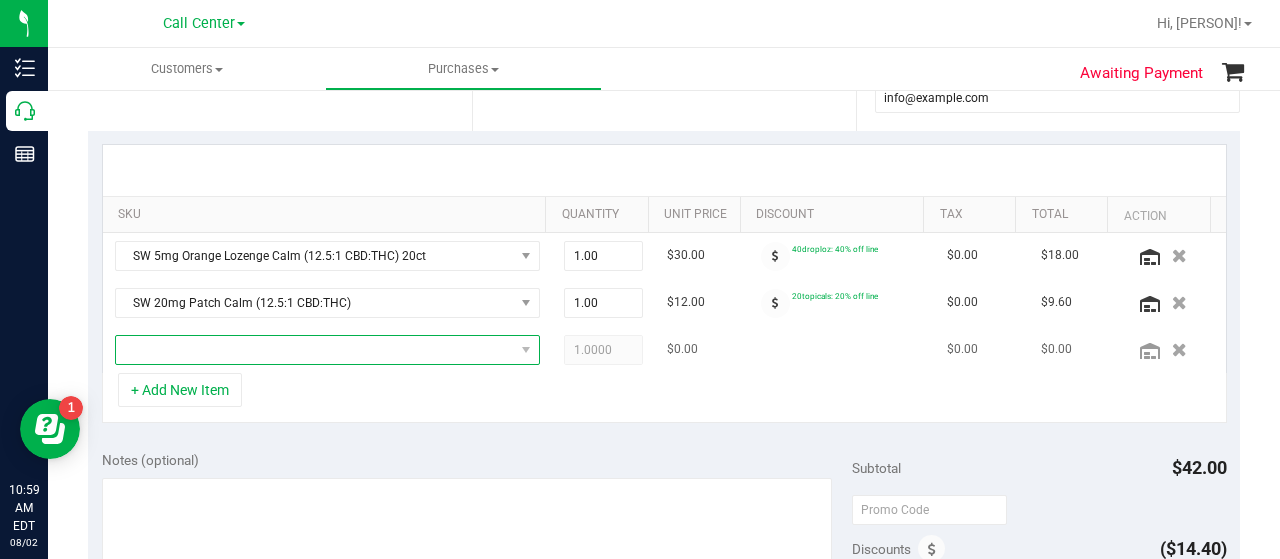 click at bounding box center [315, 350] 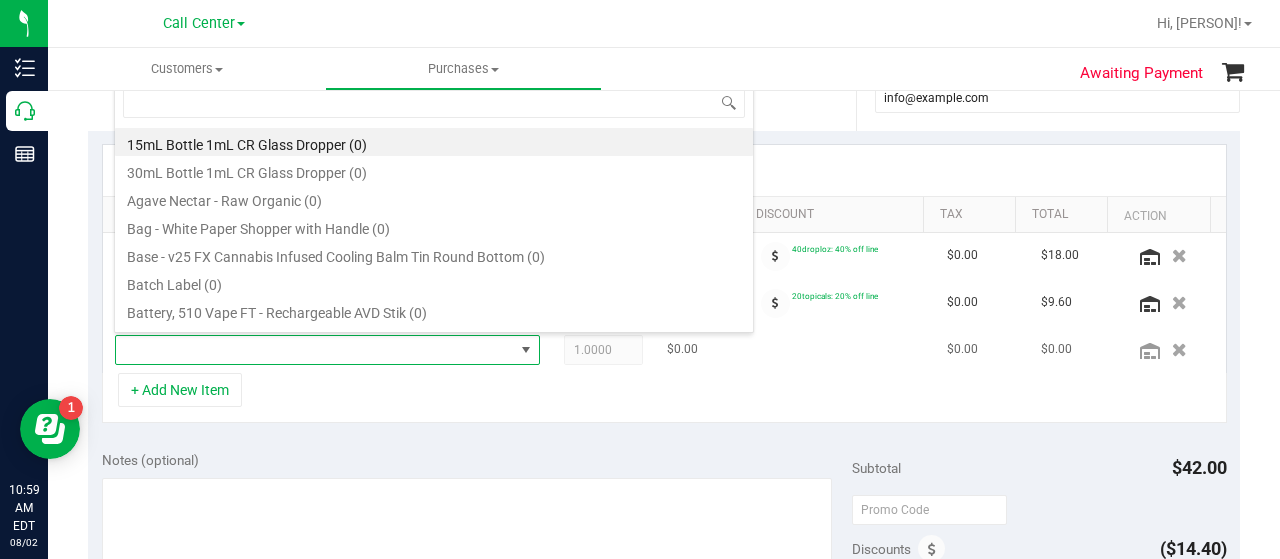 scroll, scrollTop: 99970, scrollLeft: 99586, axis: both 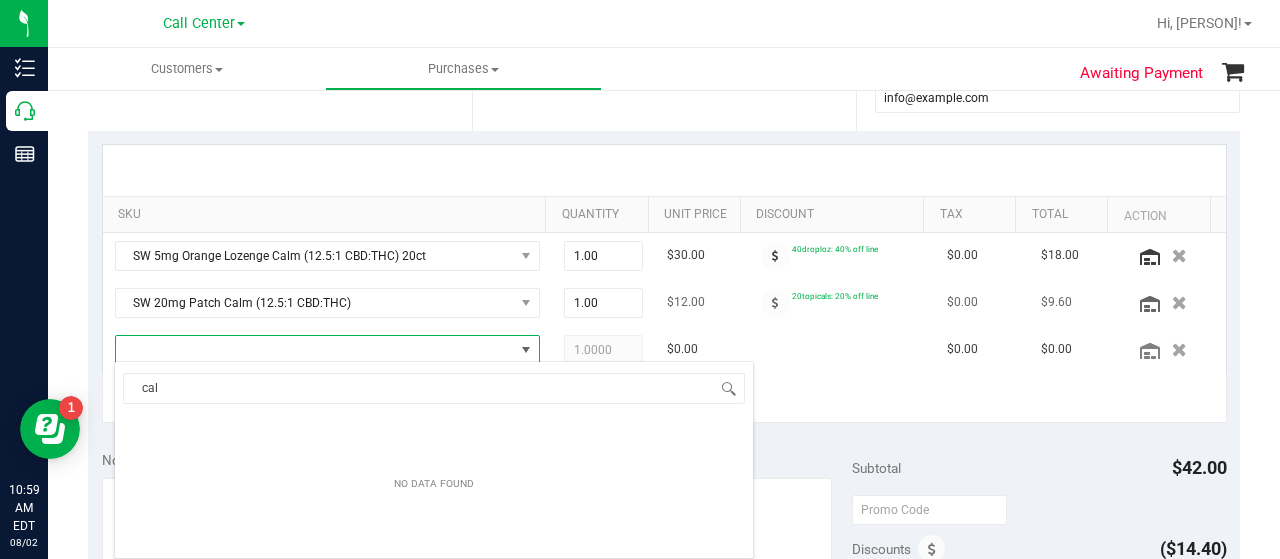 type on "calm" 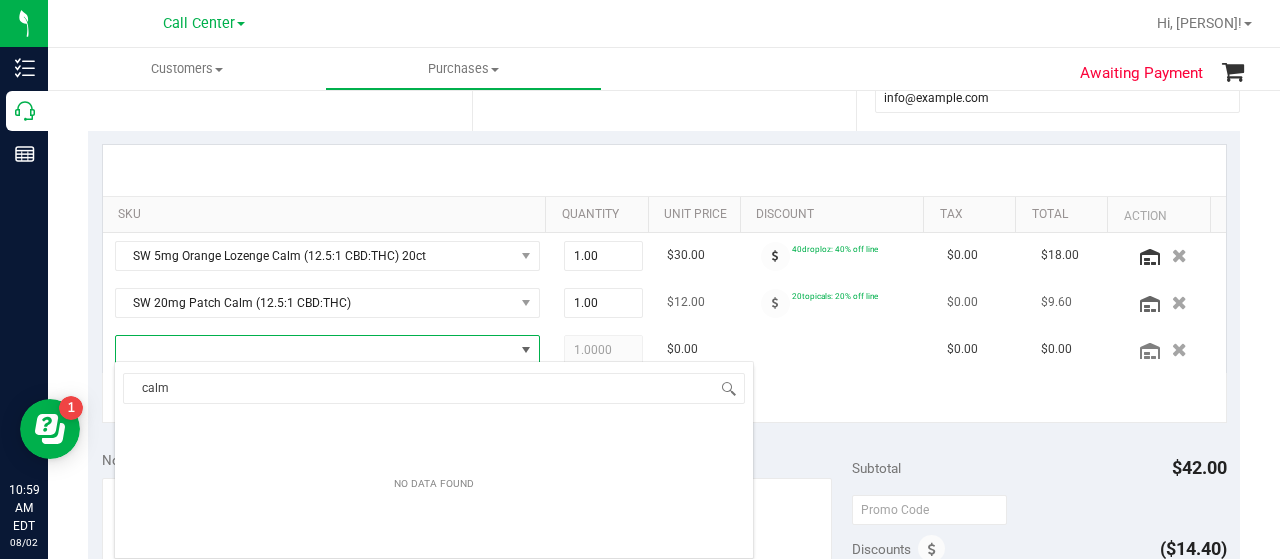 scroll, scrollTop: 0, scrollLeft: 0, axis: both 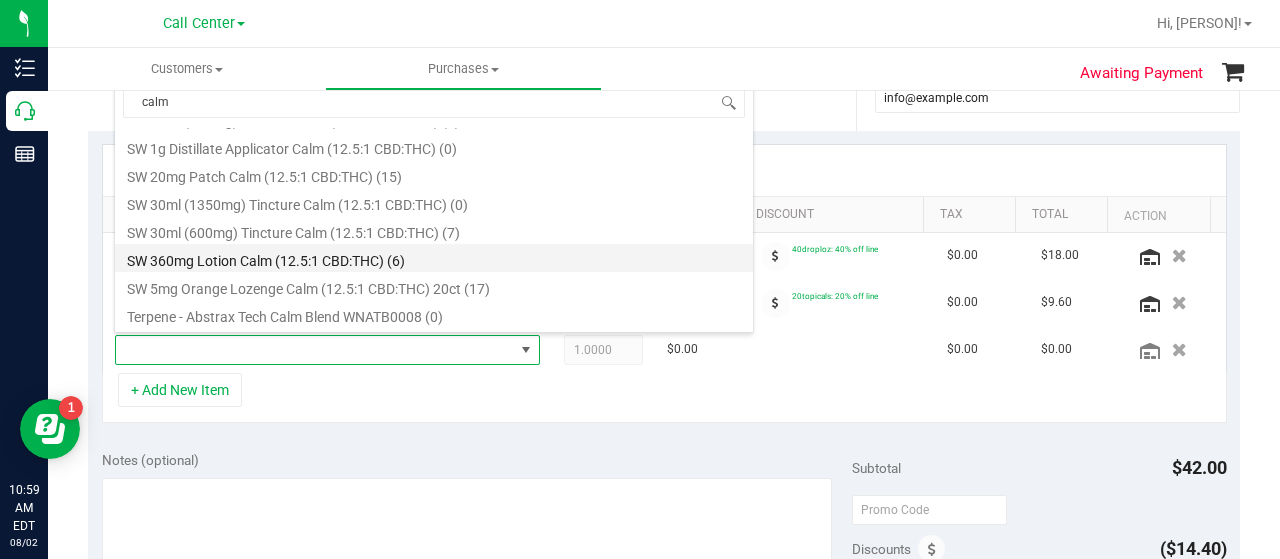 click on "SW 360mg Lotion Calm (12.5:1 CBD:THC) (6)" at bounding box center [434, 258] 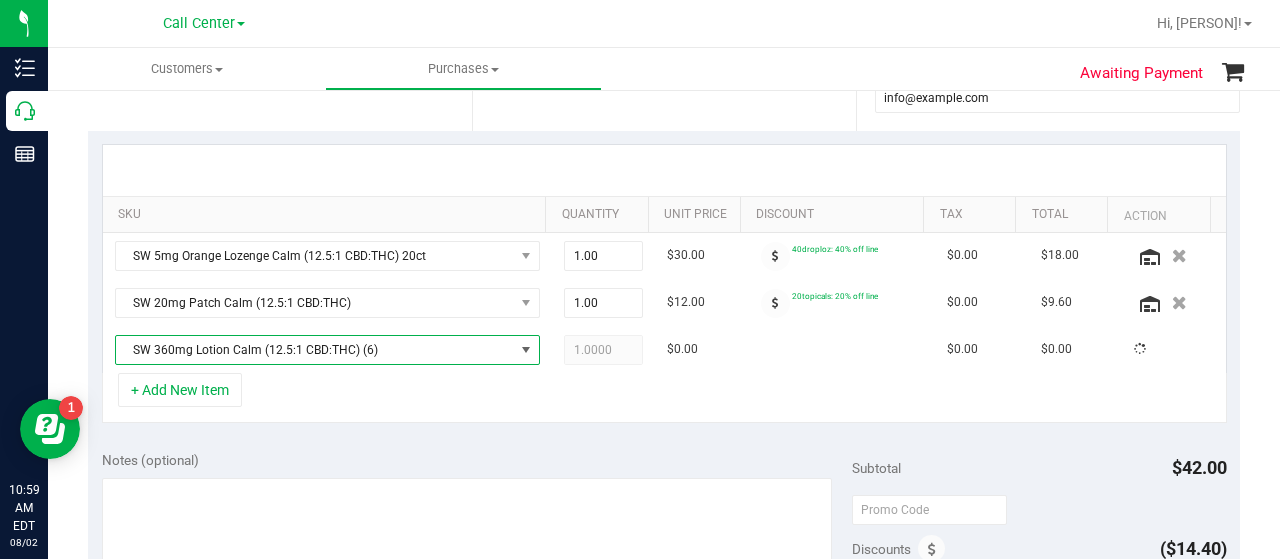 click on "+ Add New Item" at bounding box center [664, 398] 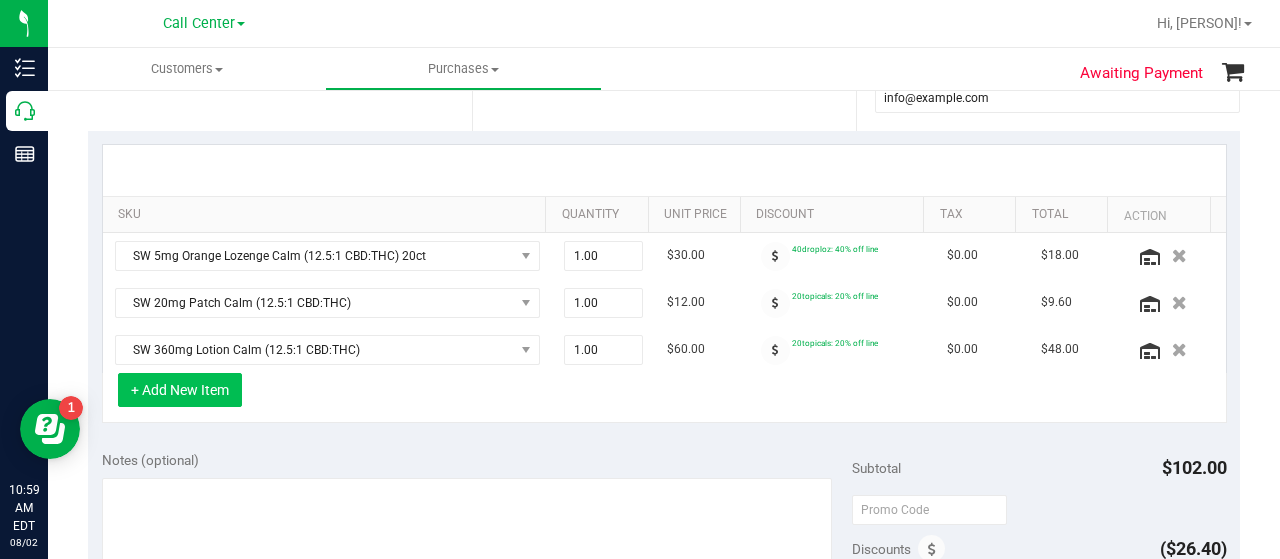 click on "+ Add New Item" at bounding box center [180, 390] 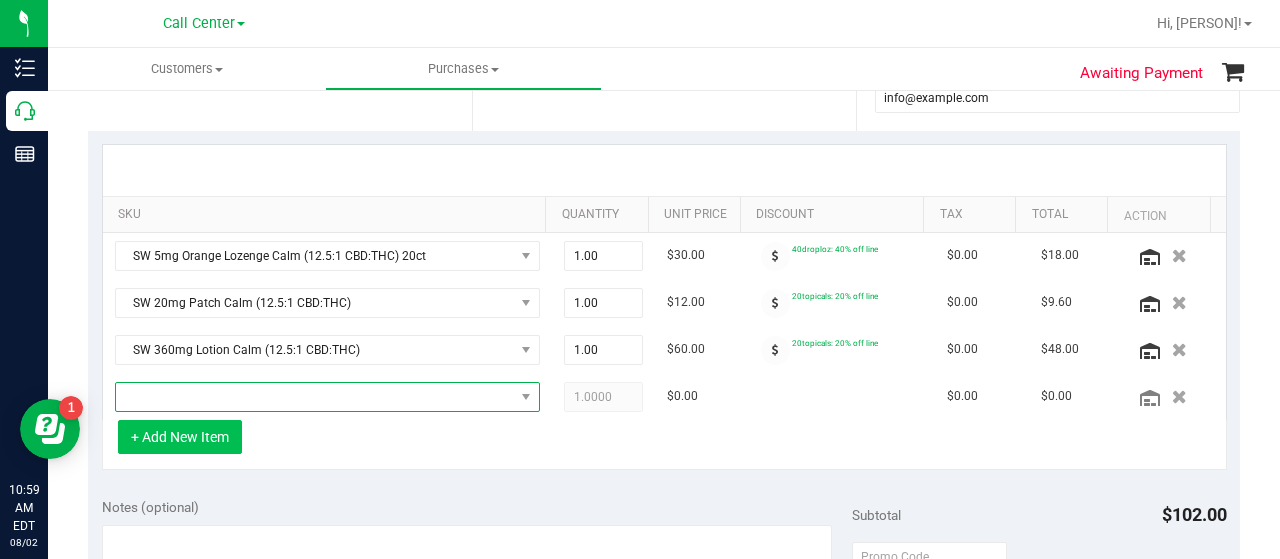 click at bounding box center (315, 397) 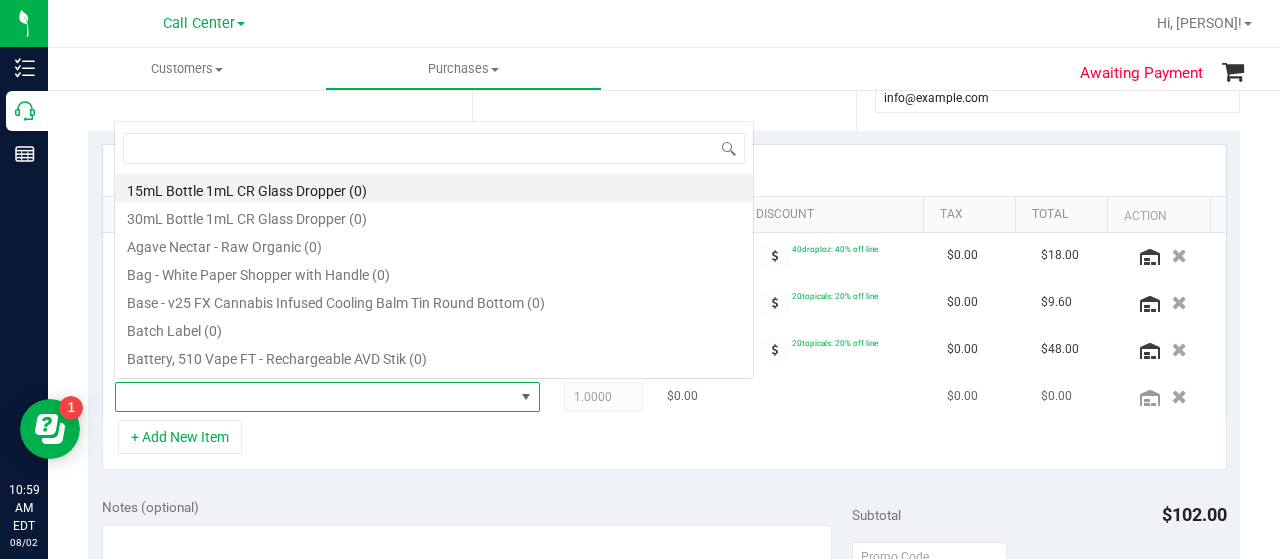 scroll, scrollTop: 0, scrollLeft: 0, axis: both 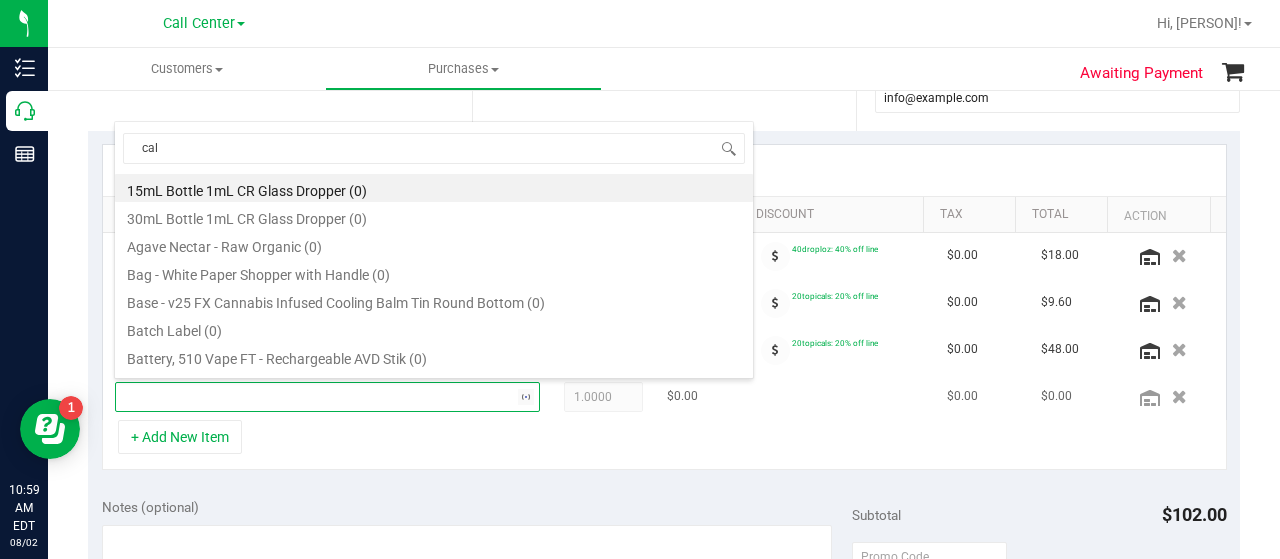 type on "calm" 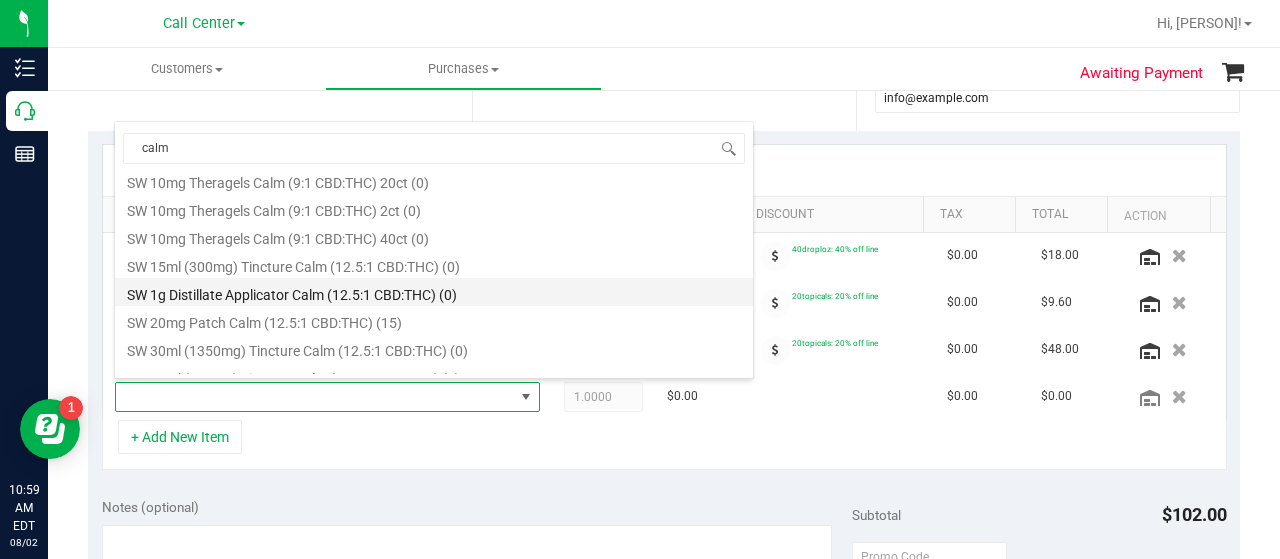 scroll, scrollTop: 500, scrollLeft: 0, axis: vertical 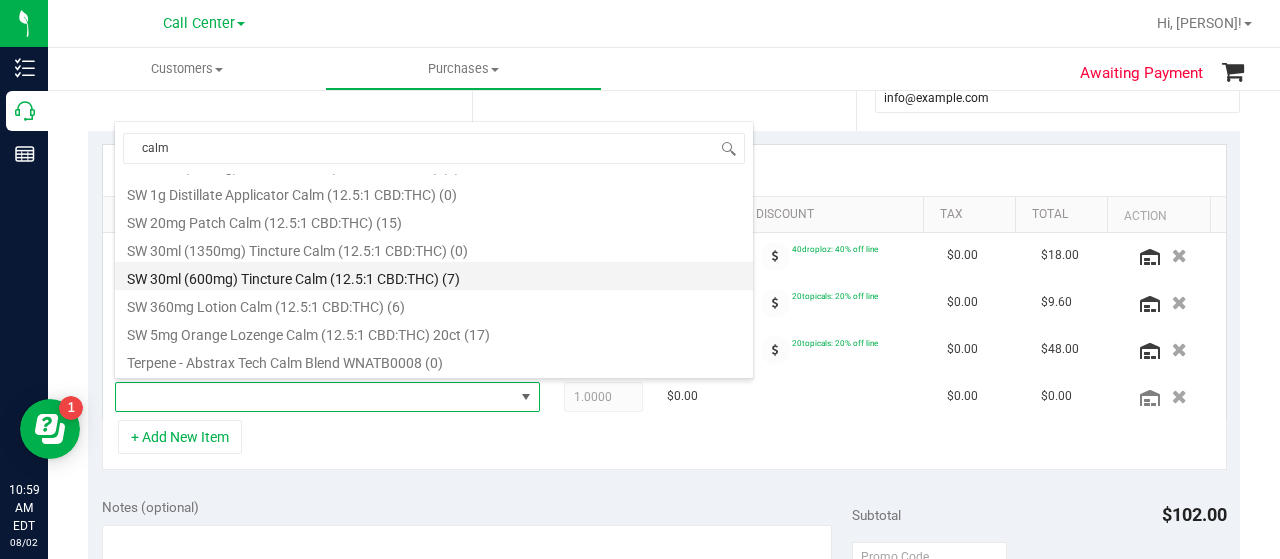 click on "SW 30ml (600mg) Tincture Calm (12.5:1 CBD:THC) (7)" at bounding box center (434, 276) 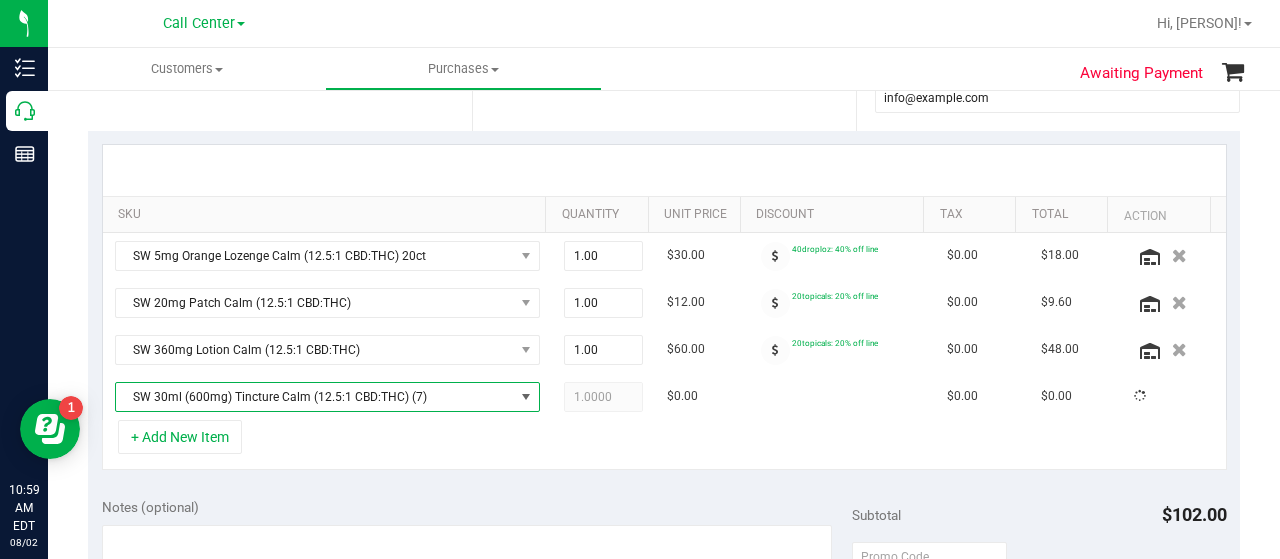 click on "+ Add New Item" at bounding box center (664, 445) 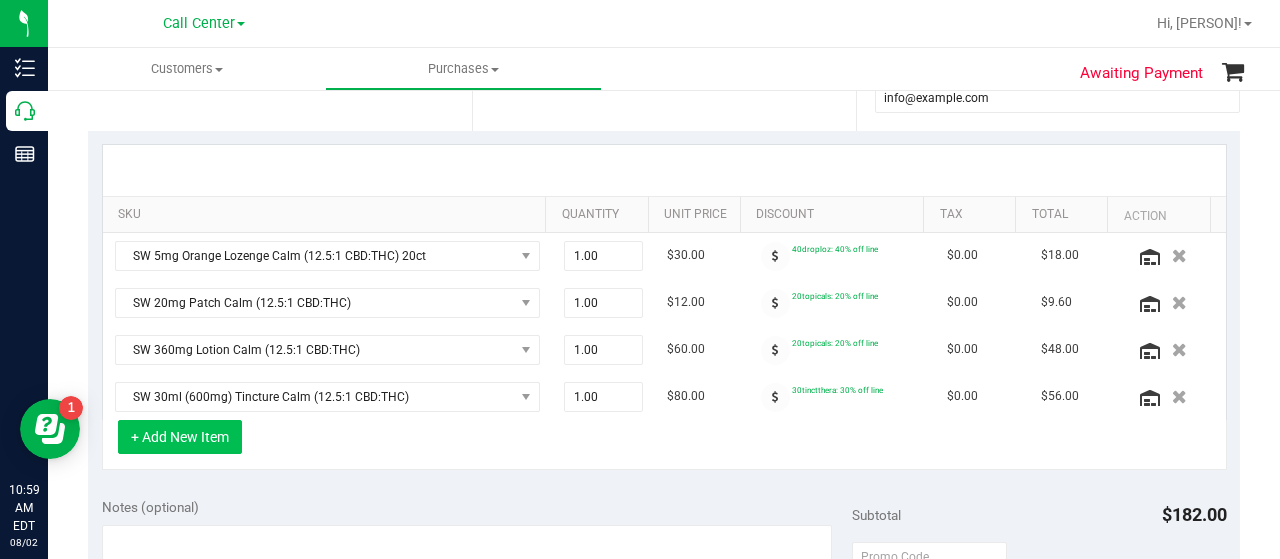 click on "+ Add New Item" at bounding box center [180, 437] 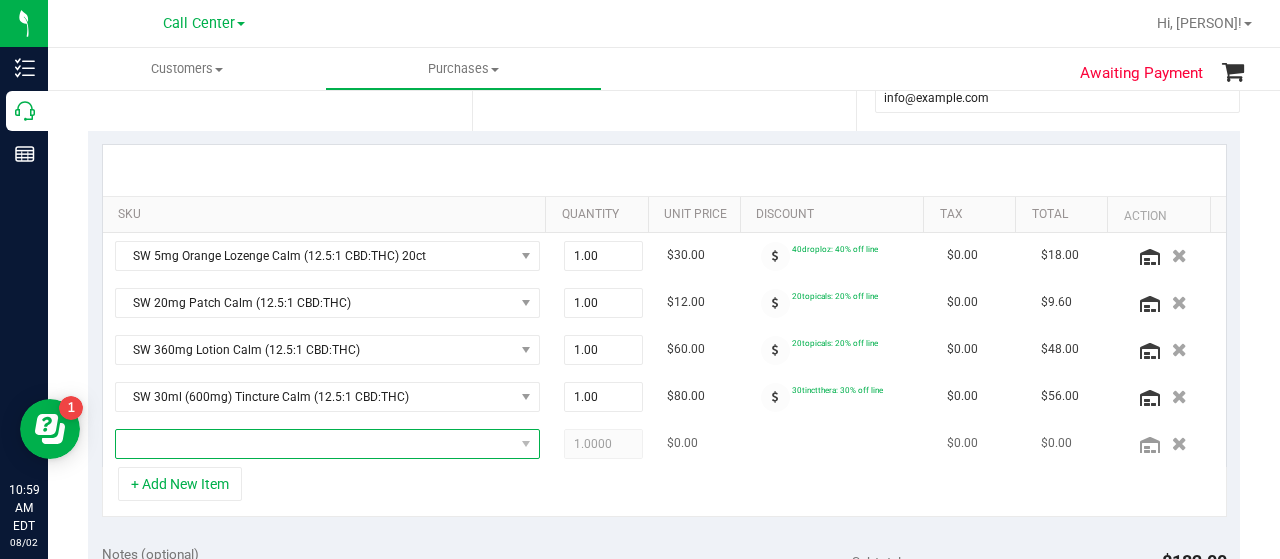 click at bounding box center [315, 444] 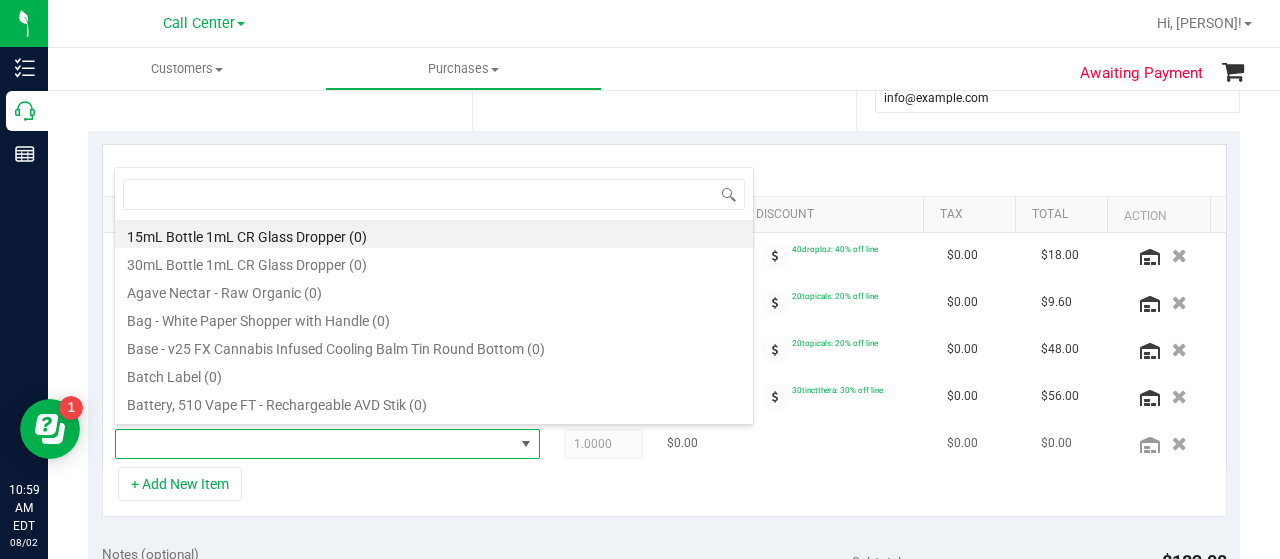 scroll, scrollTop: 99970, scrollLeft: 99586, axis: both 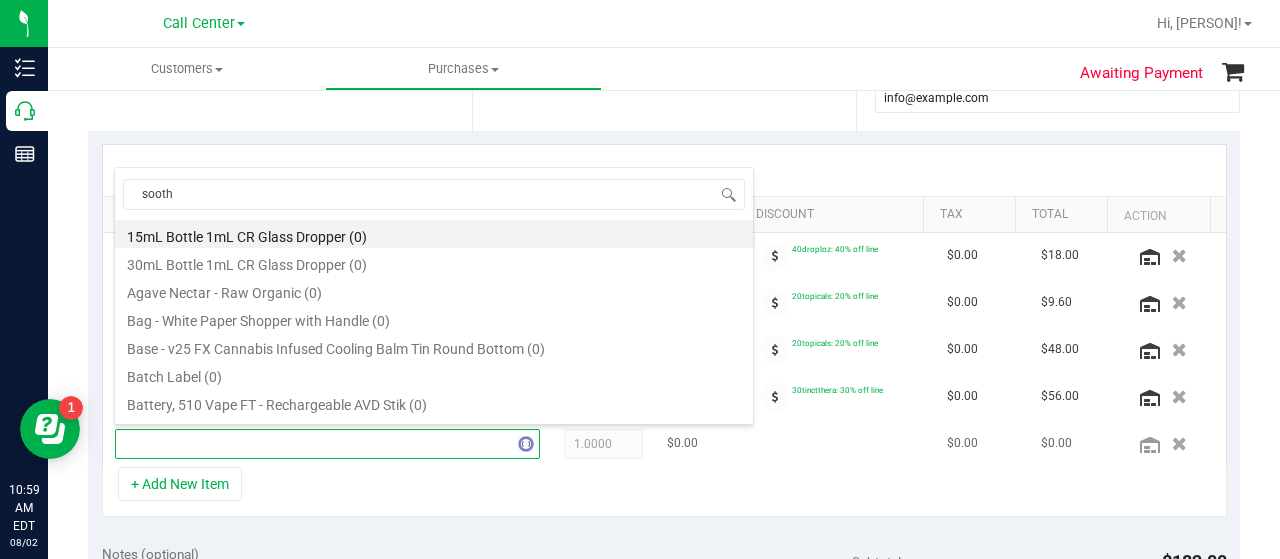 type on "soothe" 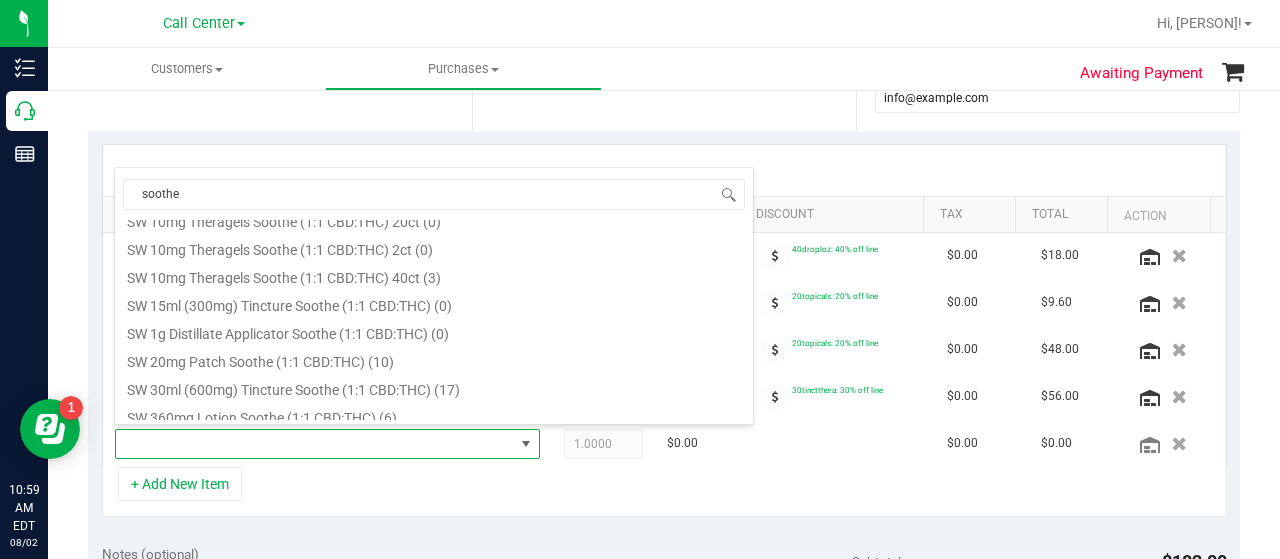 scroll, scrollTop: 1200, scrollLeft: 0, axis: vertical 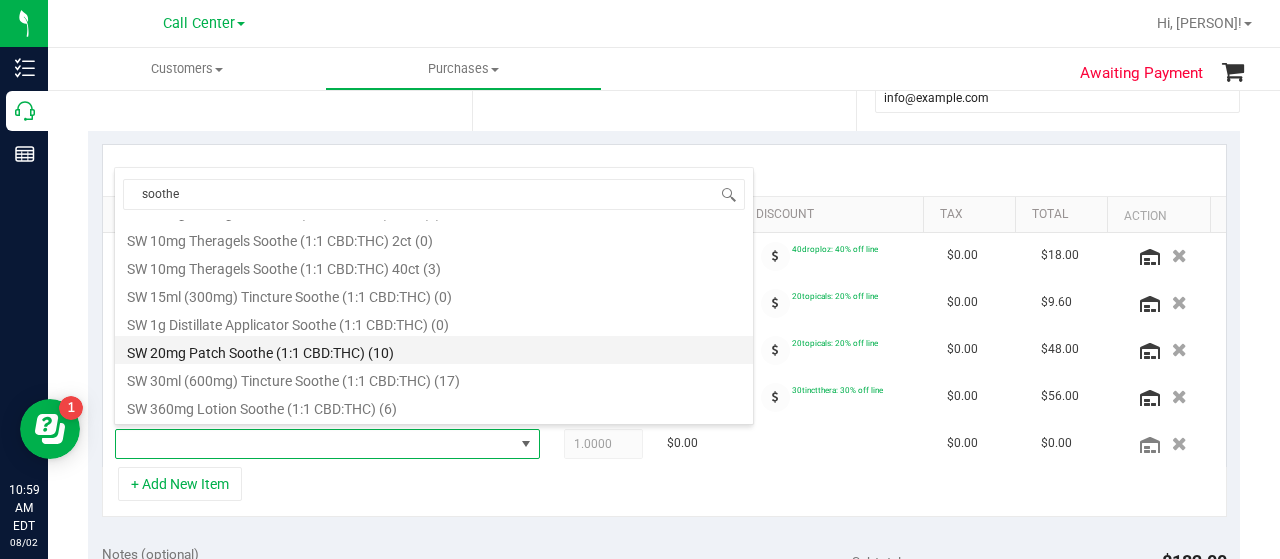 click on "SW 20mg Patch Soothe (1:1 CBD:THC) (10)" at bounding box center [434, 350] 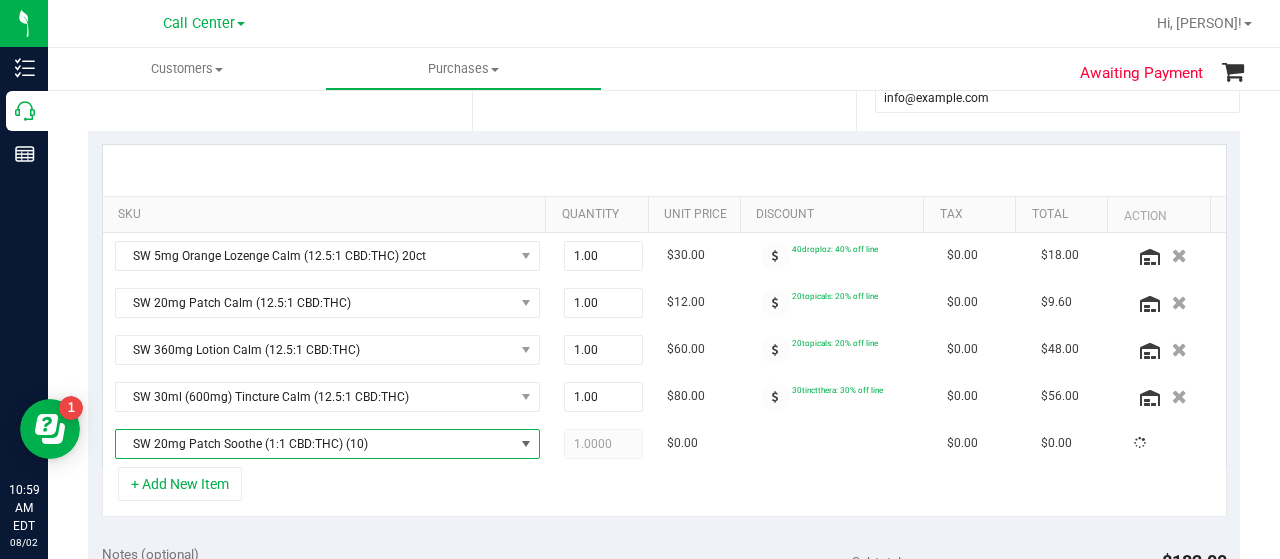 click on "+ Add New Item" at bounding box center (664, 492) 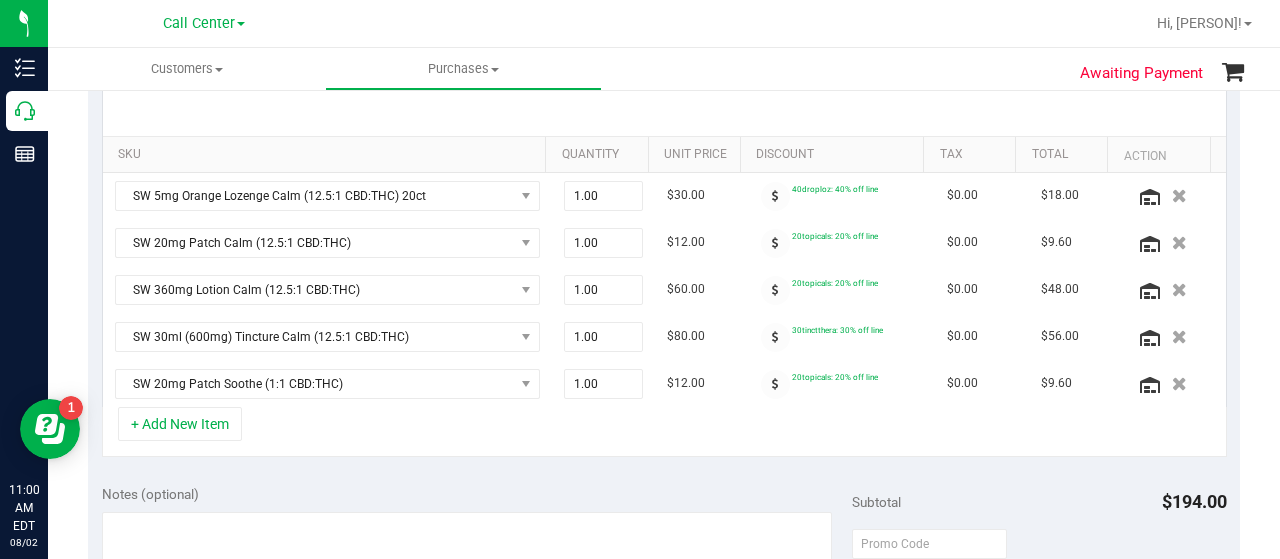 scroll, scrollTop: 700, scrollLeft: 0, axis: vertical 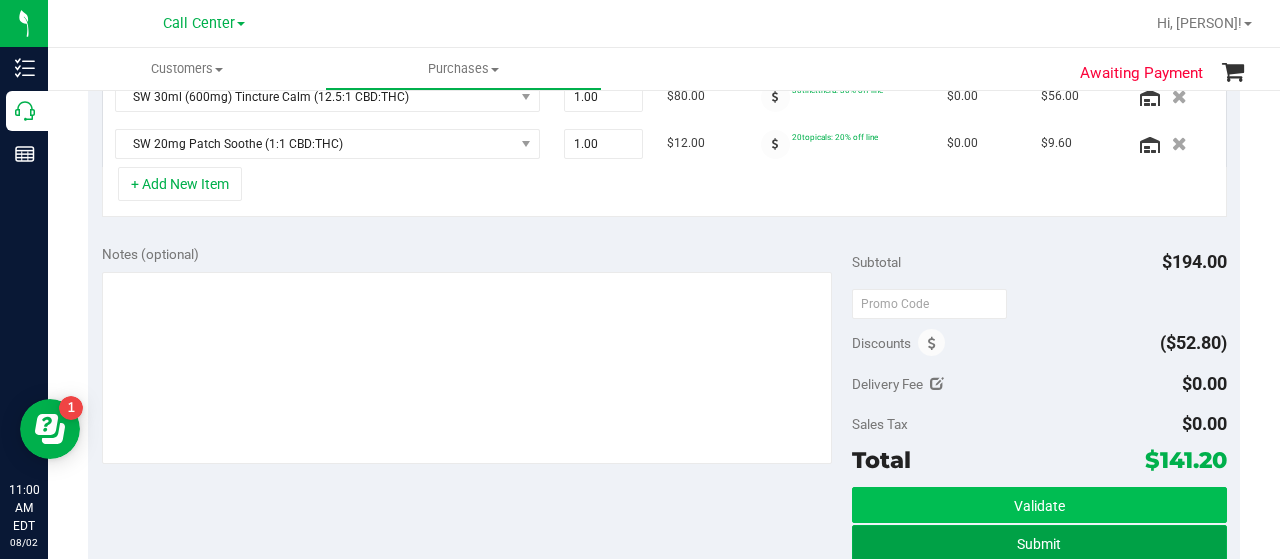 click on "Submit" at bounding box center [1039, 543] 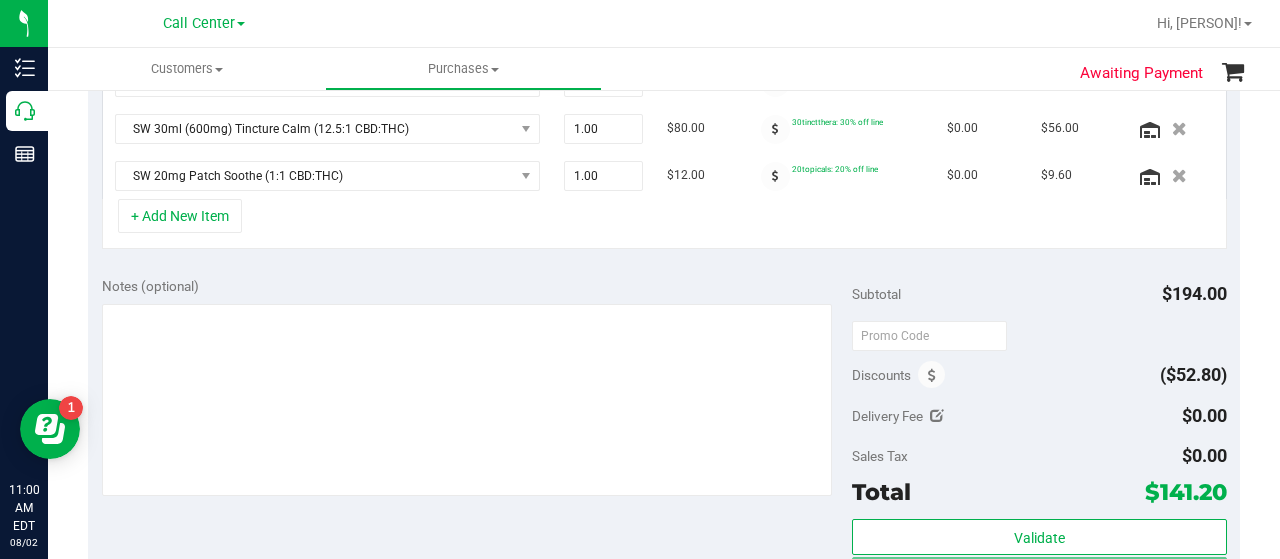 scroll, scrollTop: 637, scrollLeft: 0, axis: vertical 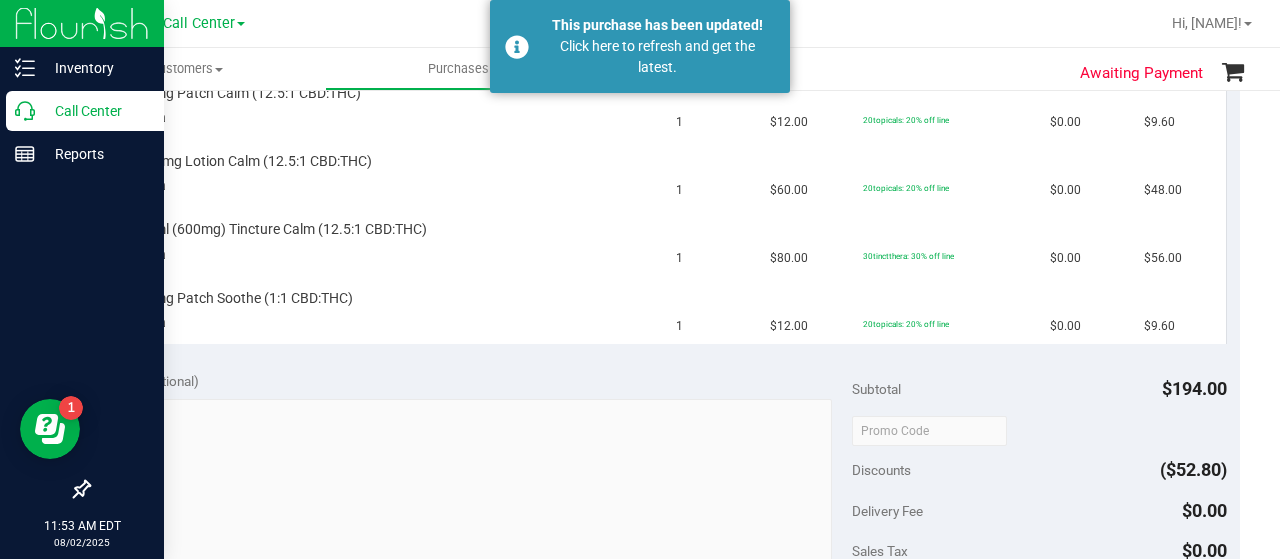 click 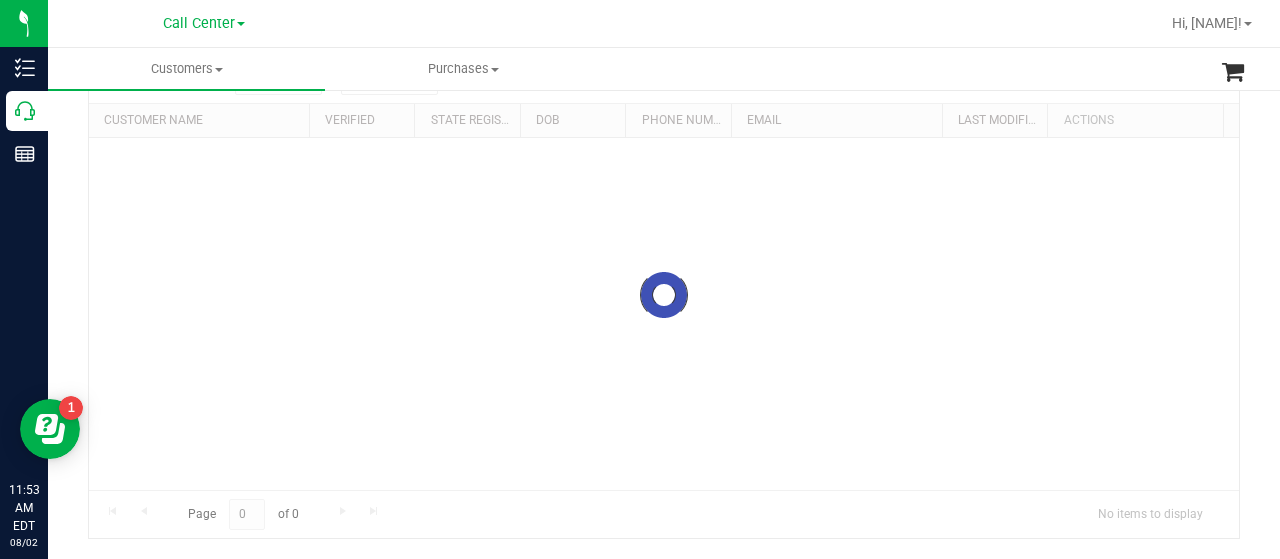 scroll, scrollTop: 0, scrollLeft: 0, axis: both 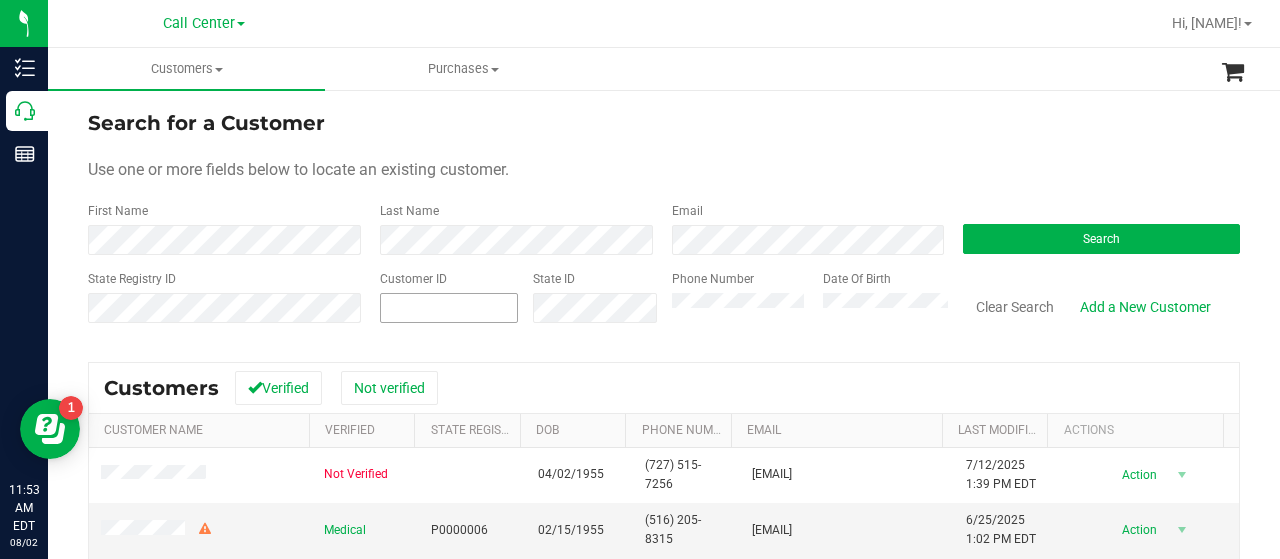 click at bounding box center (0, 0) 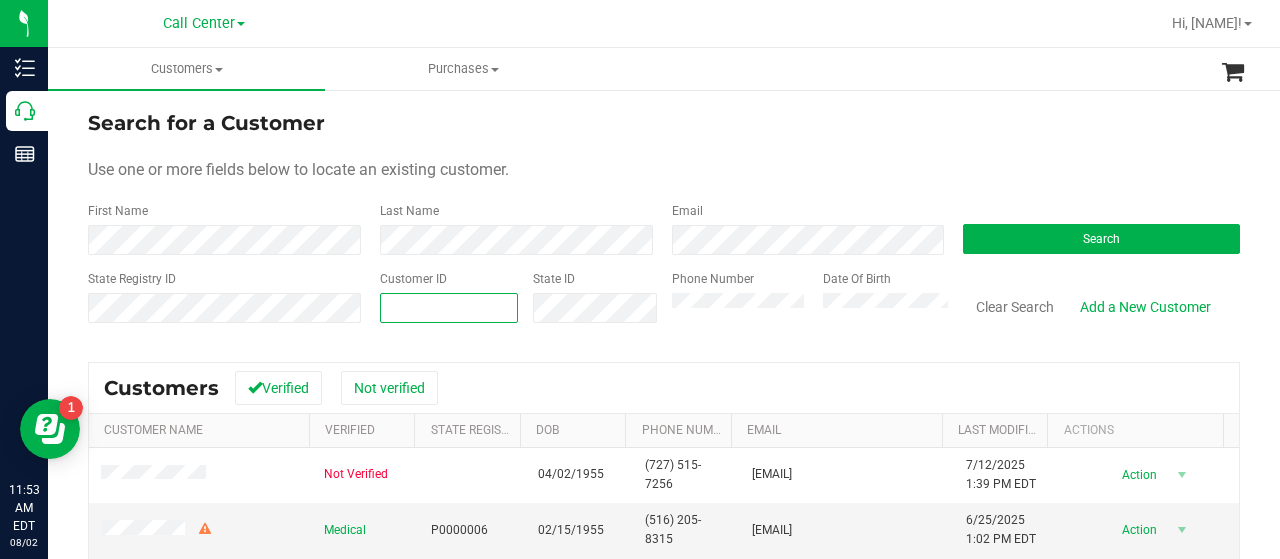 paste on "313622" 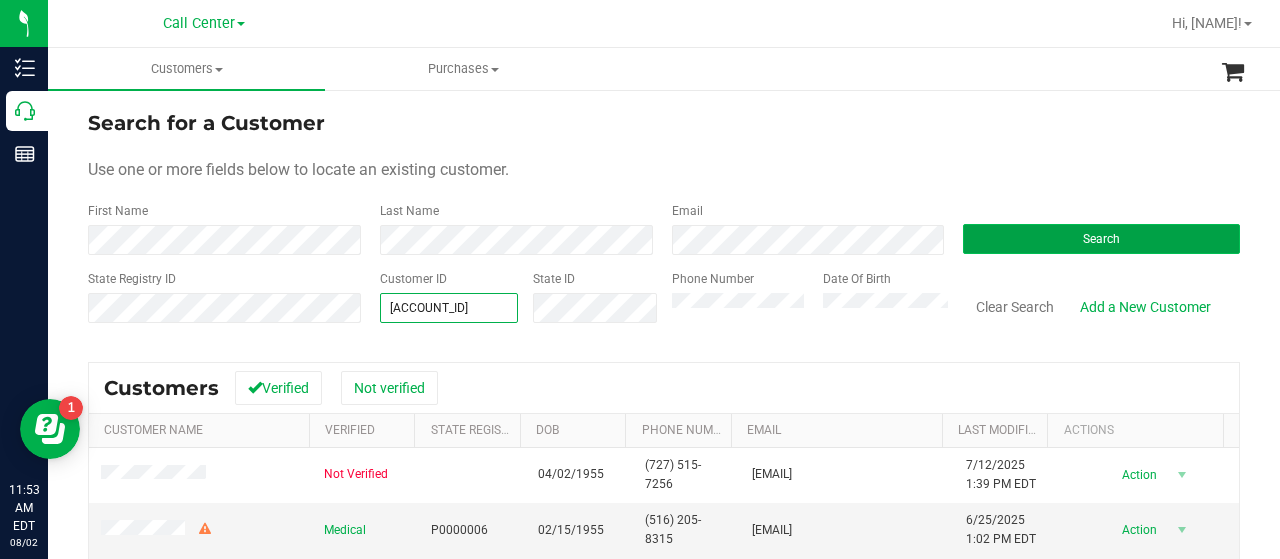 type on "313622" 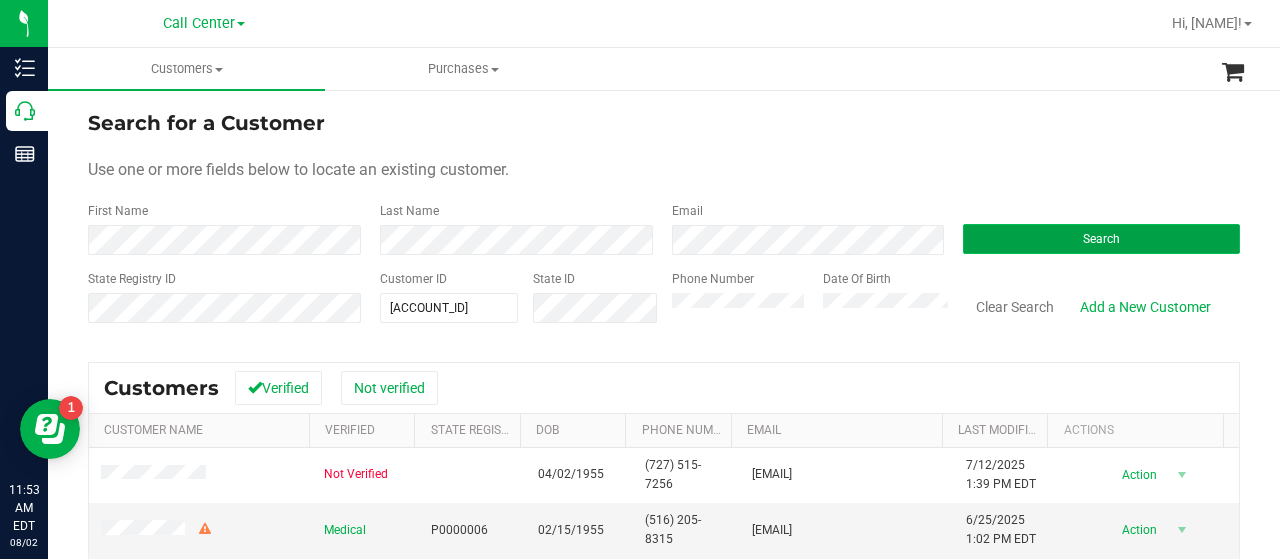 click on "Search" at bounding box center (1101, 239) 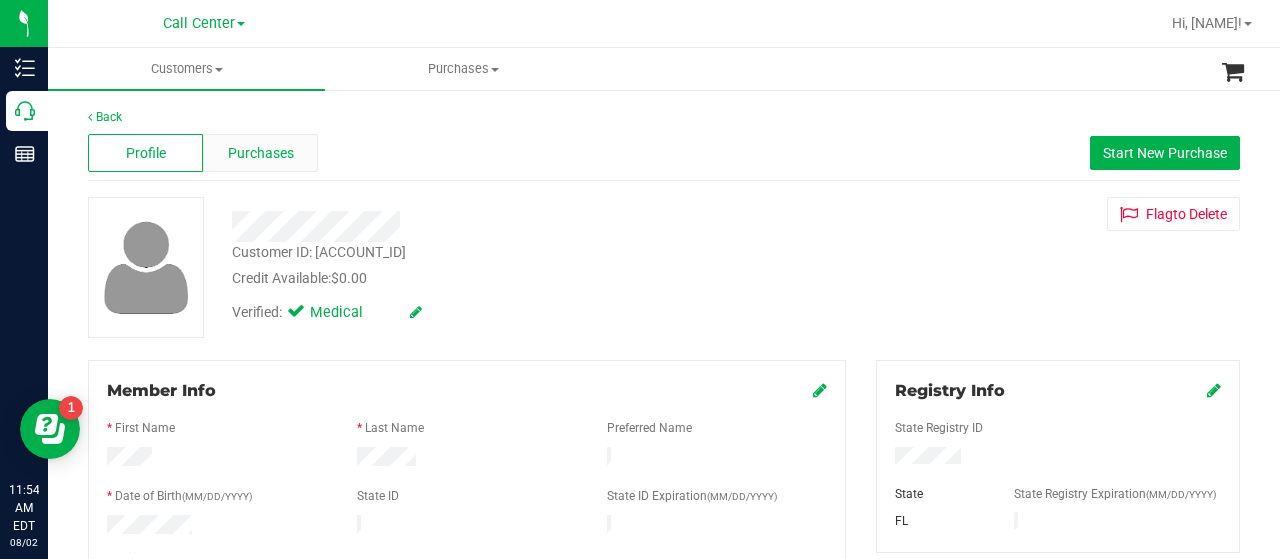 click on "Purchases" at bounding box center [260, 153] 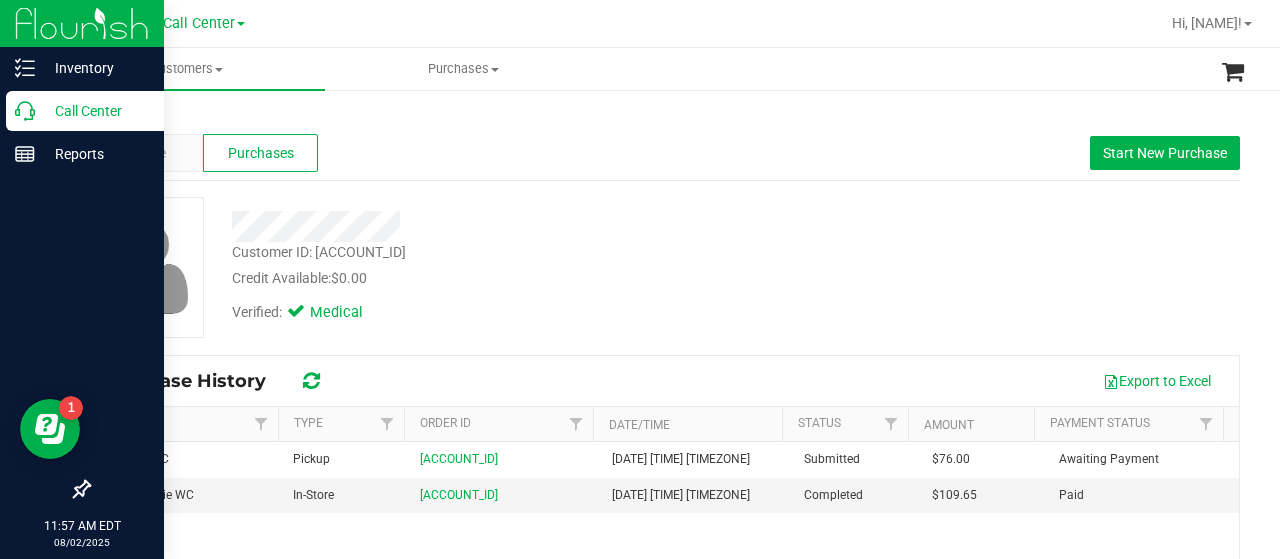 click on "Call Center" at bounding box center [95, 111] 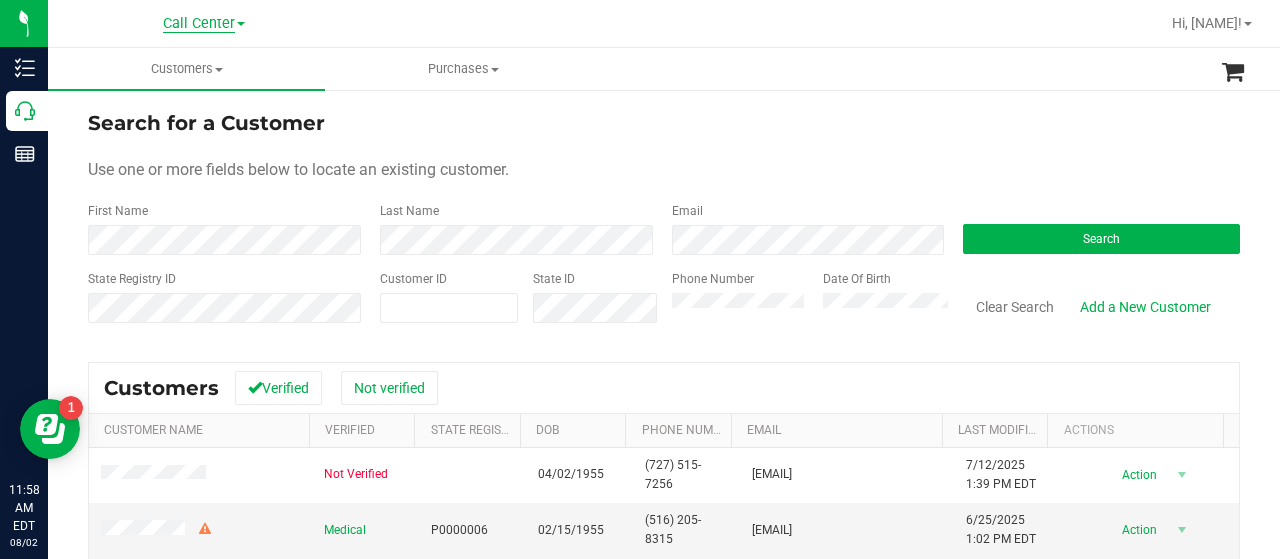 click on "Call Center" at bounding box center (199, 24) 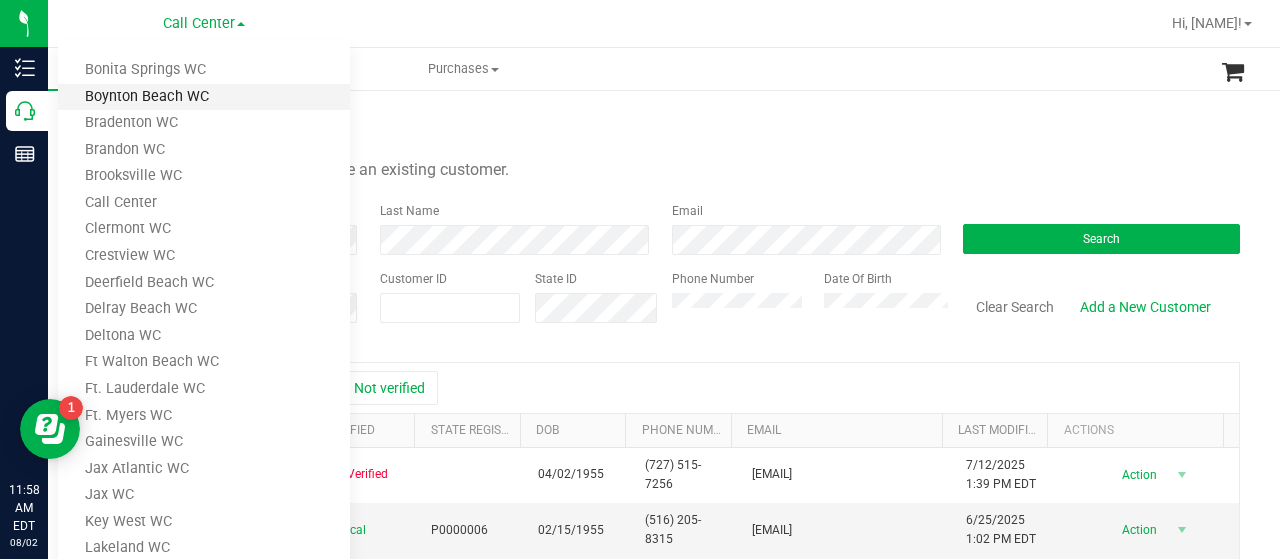 click on "Boynton Beach WC" at bounding box center [204, 97] 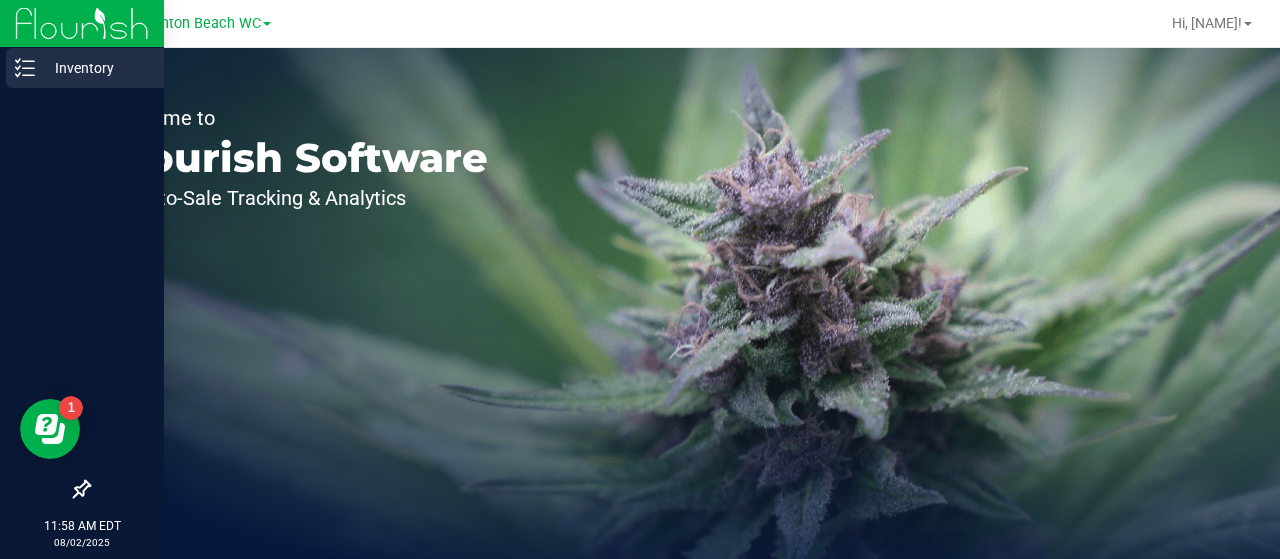 click 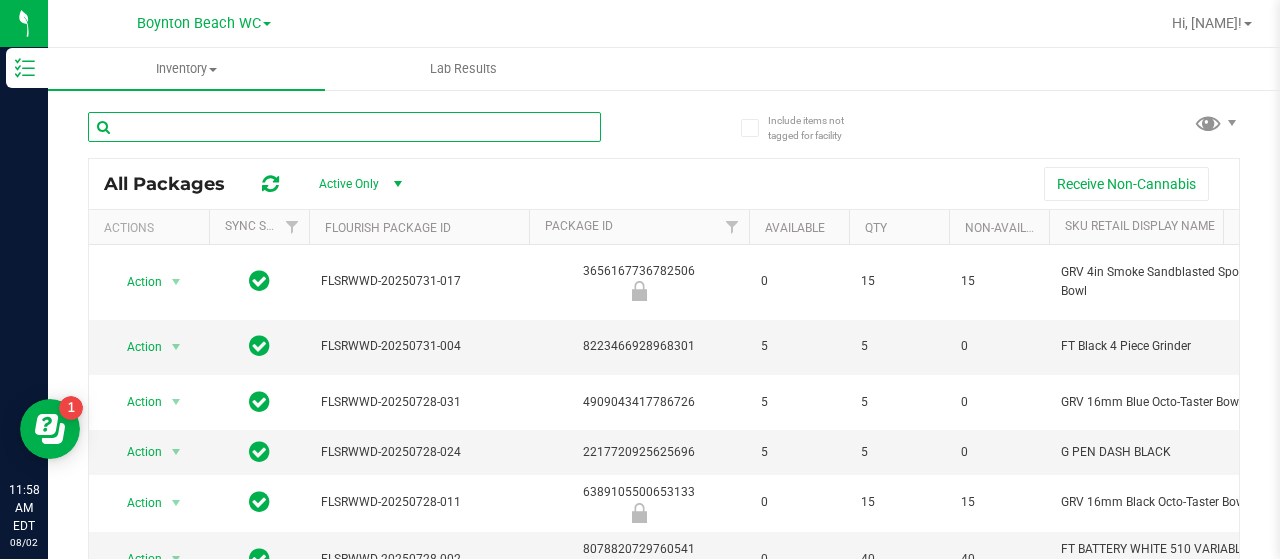 click at bounding box center (344, 127) 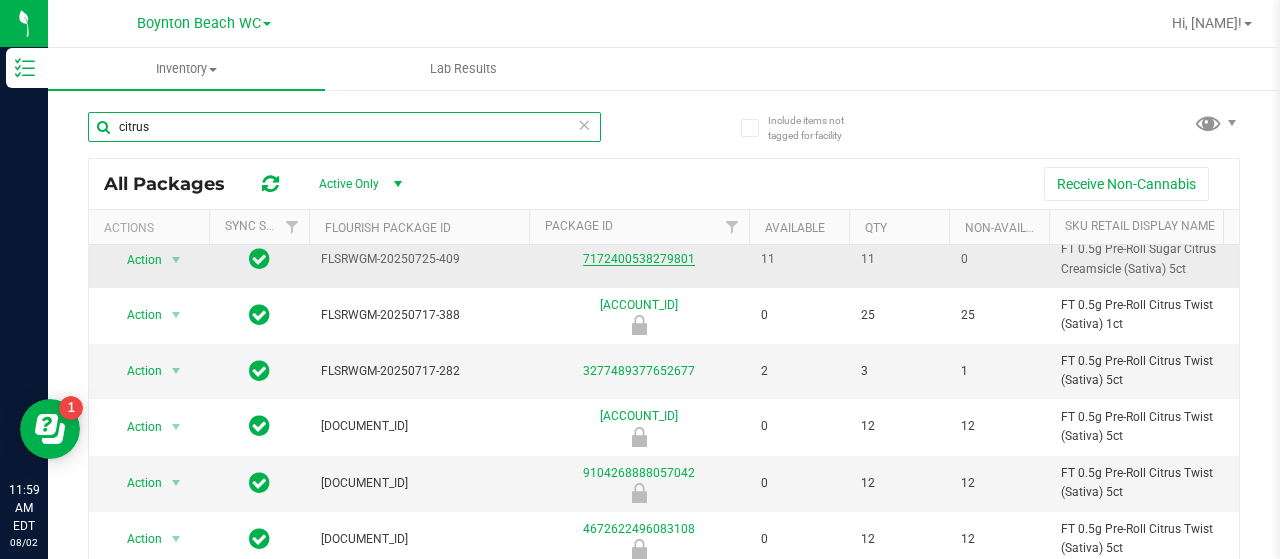 scroll, scrollTop: 100, scrollLeft: 0, axis: vertical 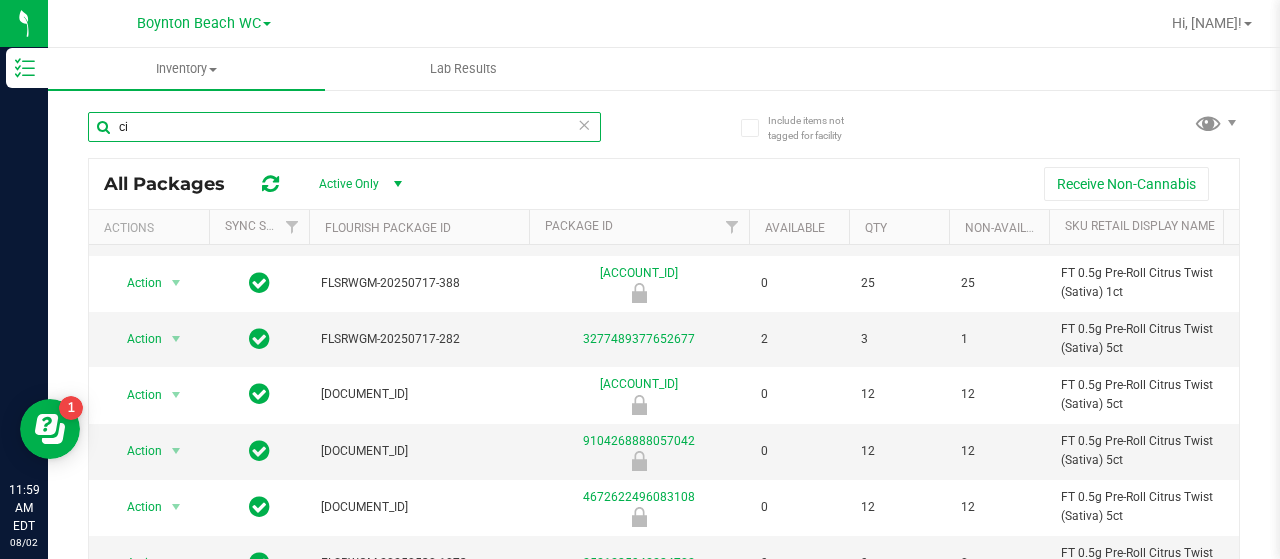 type on "c" 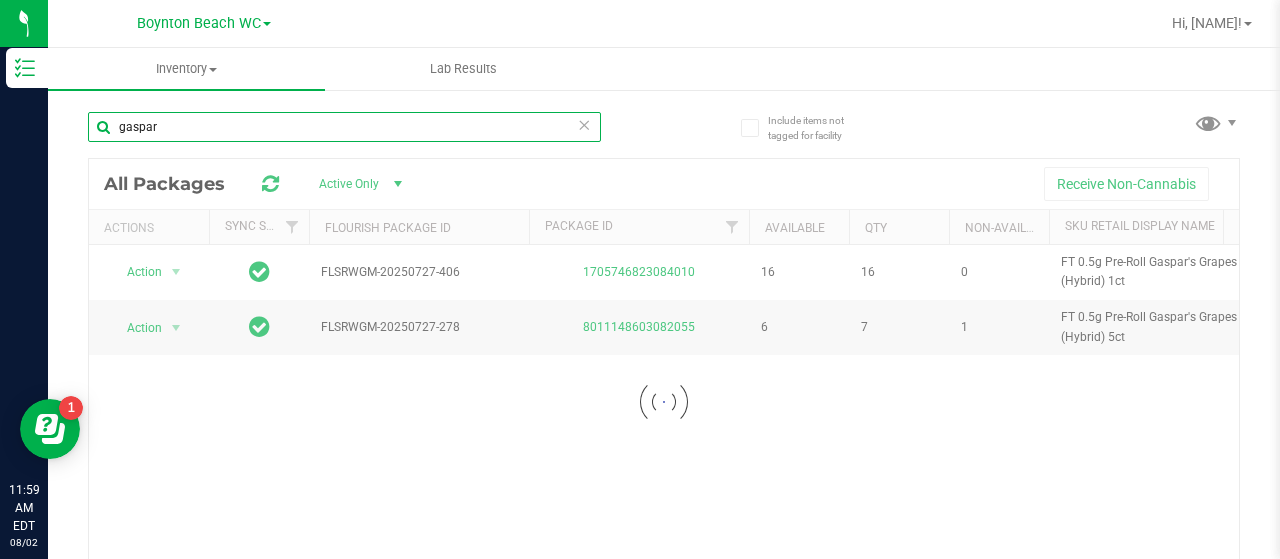 scroll, scrollTop: 0, scrollLeft: 0, axis: both 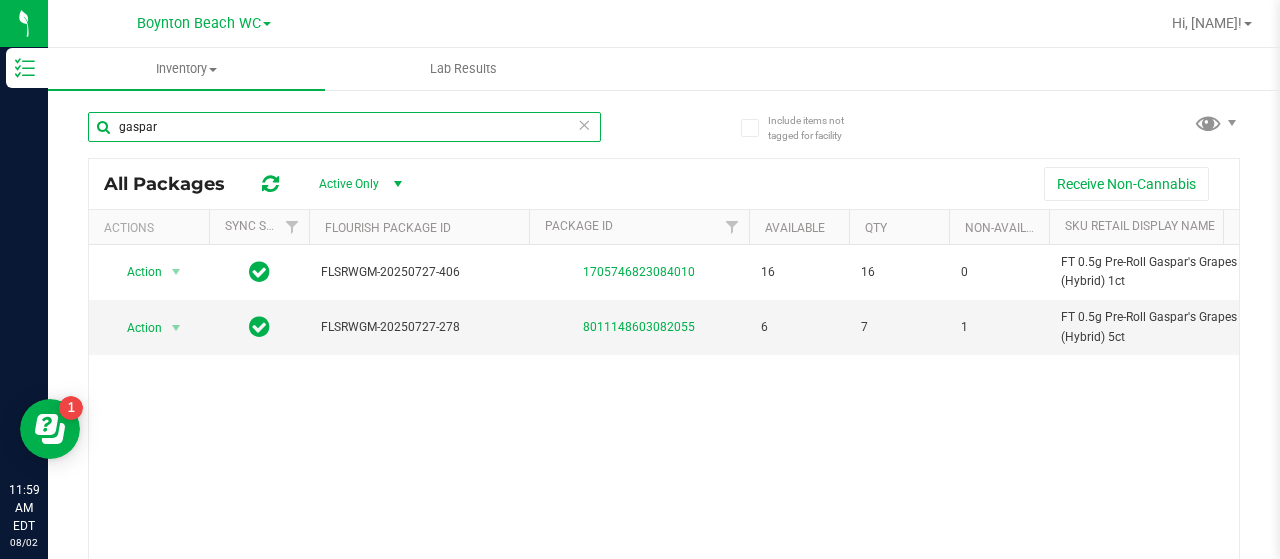 type on "gaspar" 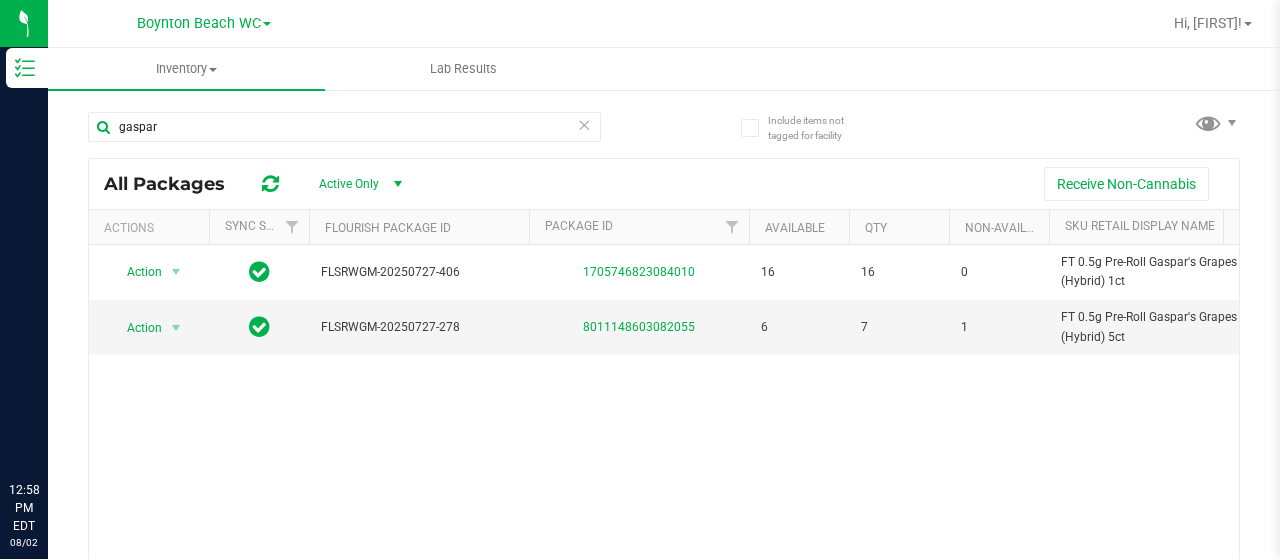 scroll, scrollTop: 0, scrollLeft: 0, axis: both 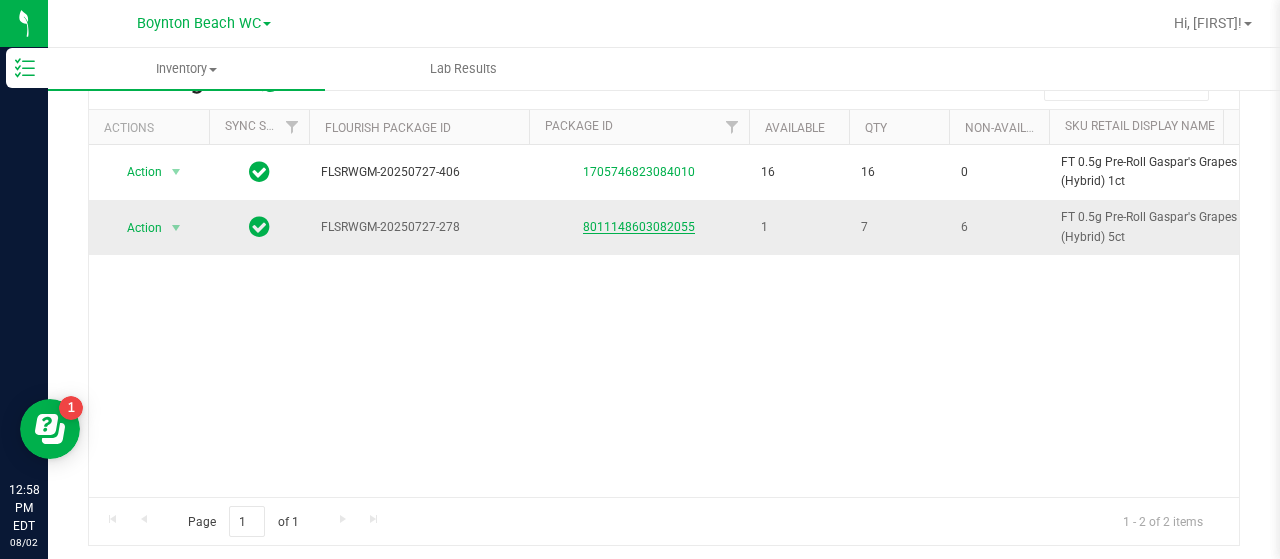 click on "8011148603082055" at bounding box center (639, 227) 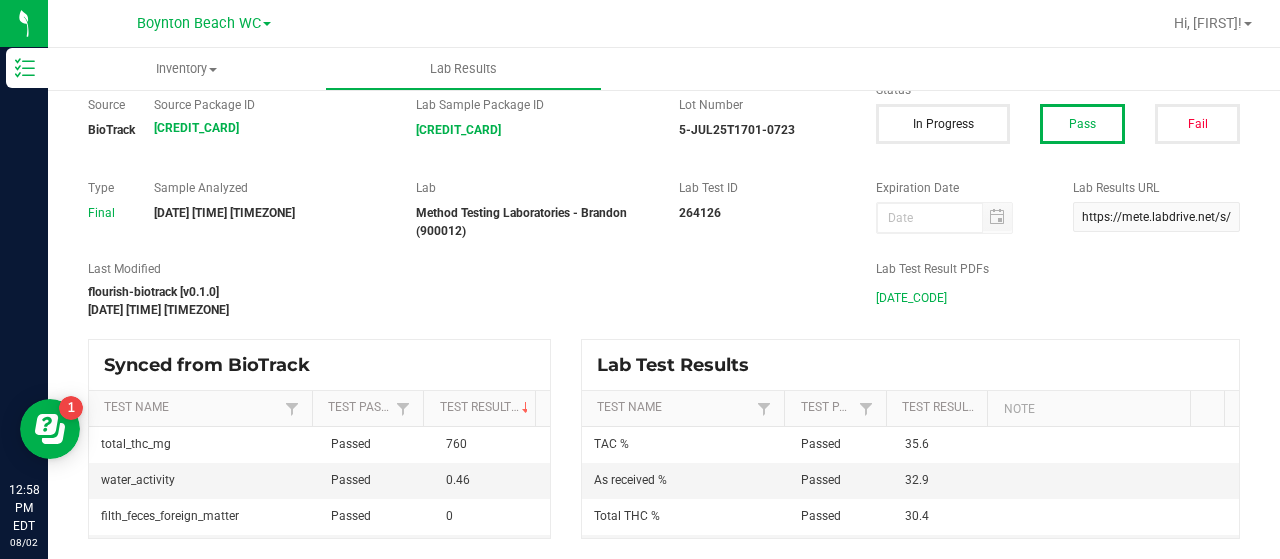 click on "5-JUL25T1701-0723.pdf" at bounding box center [911, 298] 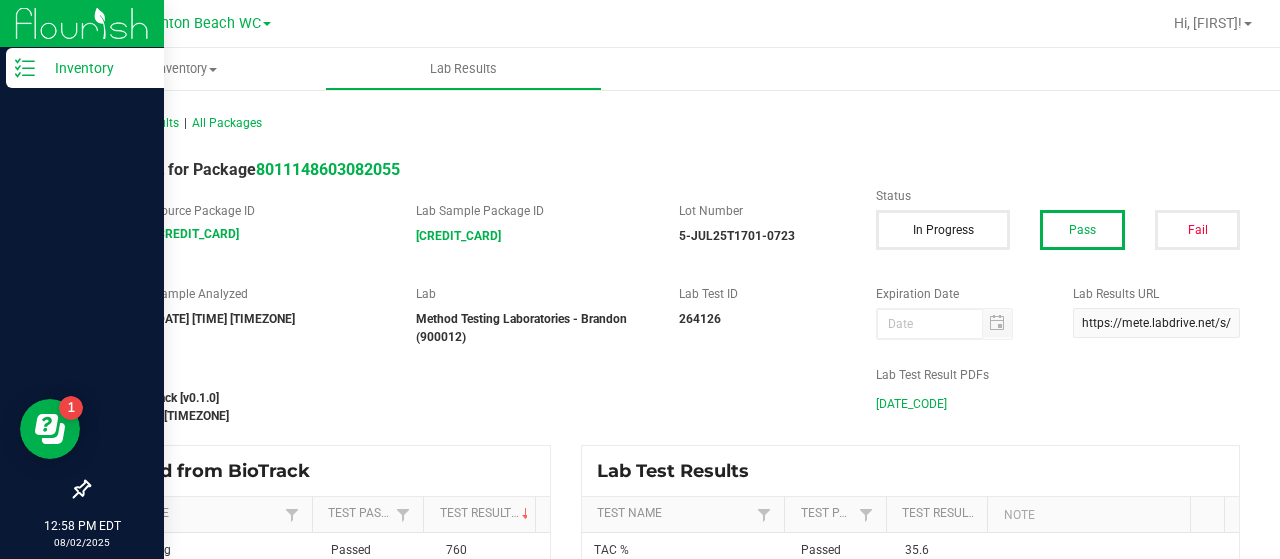 click 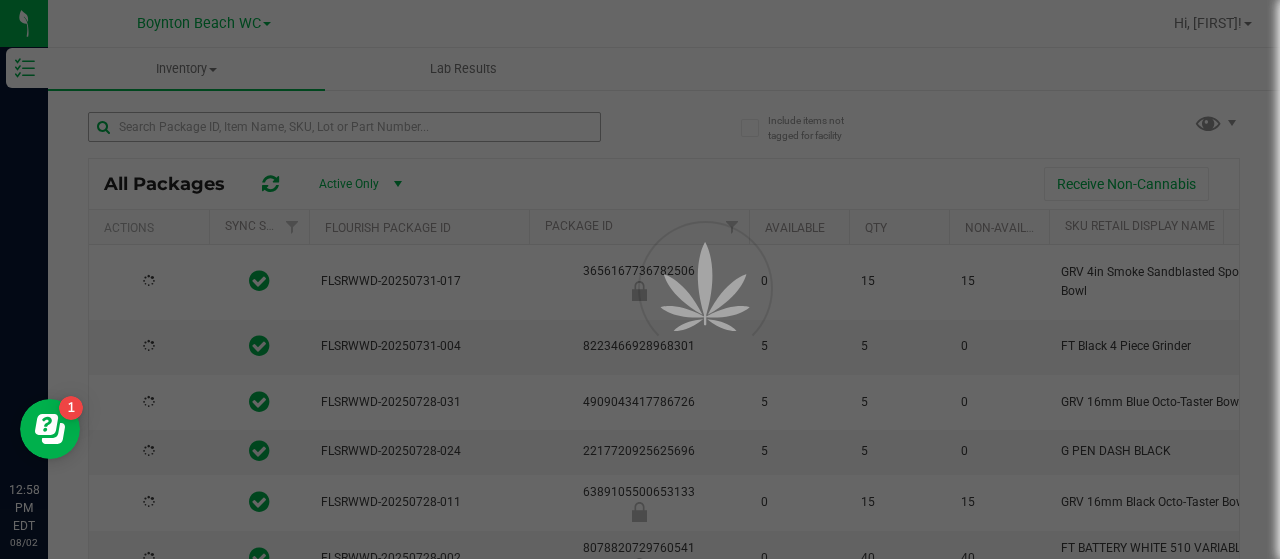 click at bounding box center [640, 279] 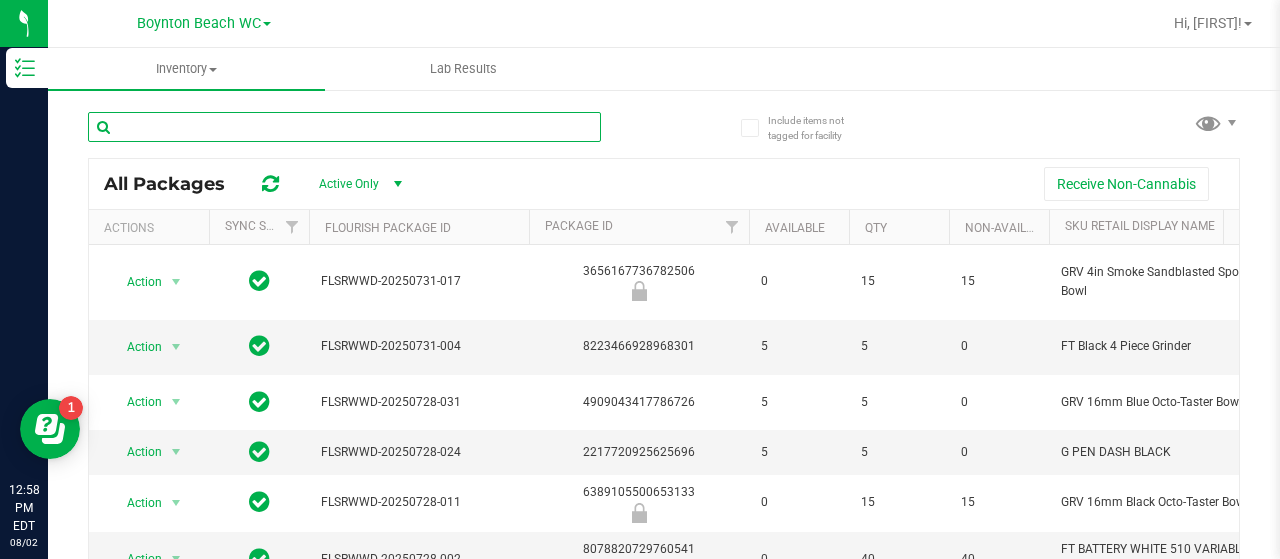 click at bounding box center [344, 127] 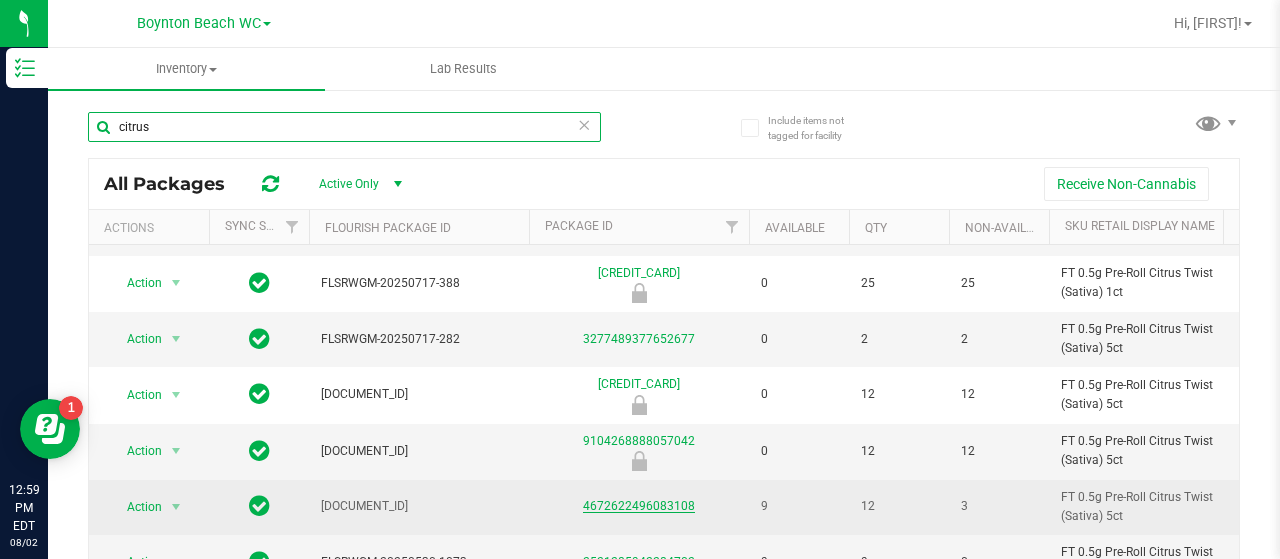 type on "citrus" 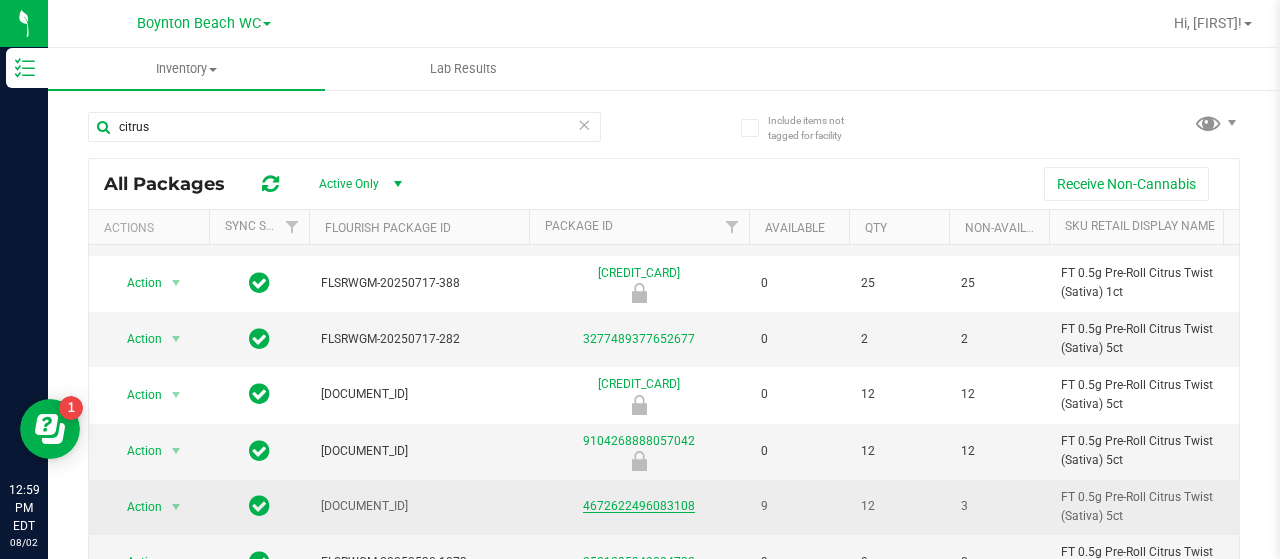 click on "4672622496083108" at bounding box center [639, 506] 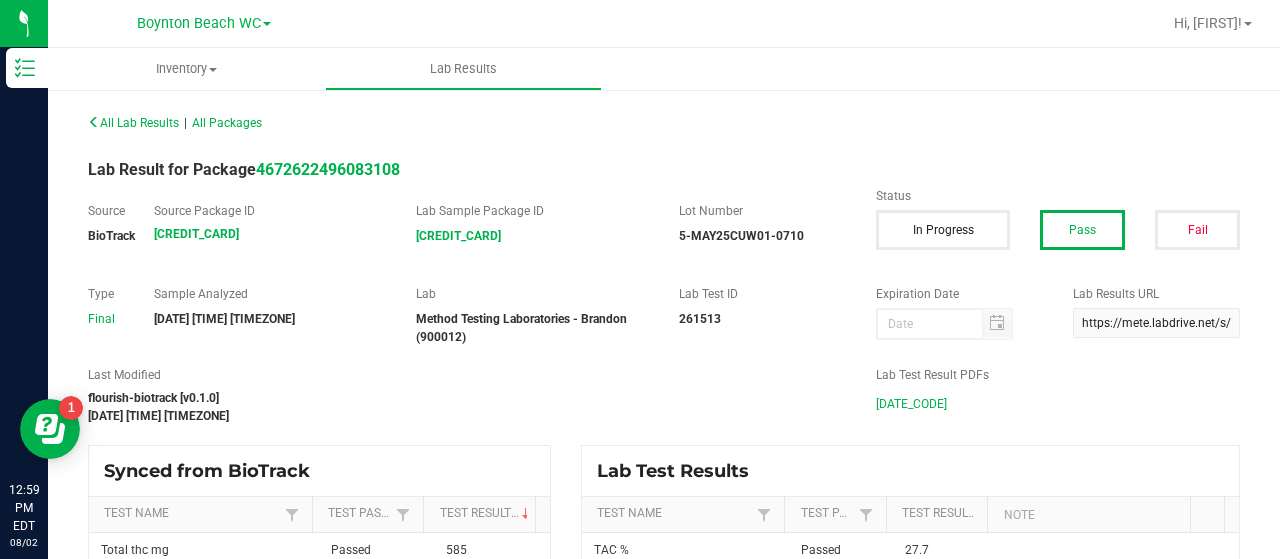 click on "5-MAY25CUW01-0710.pdf" at bounding box center (911, 404) 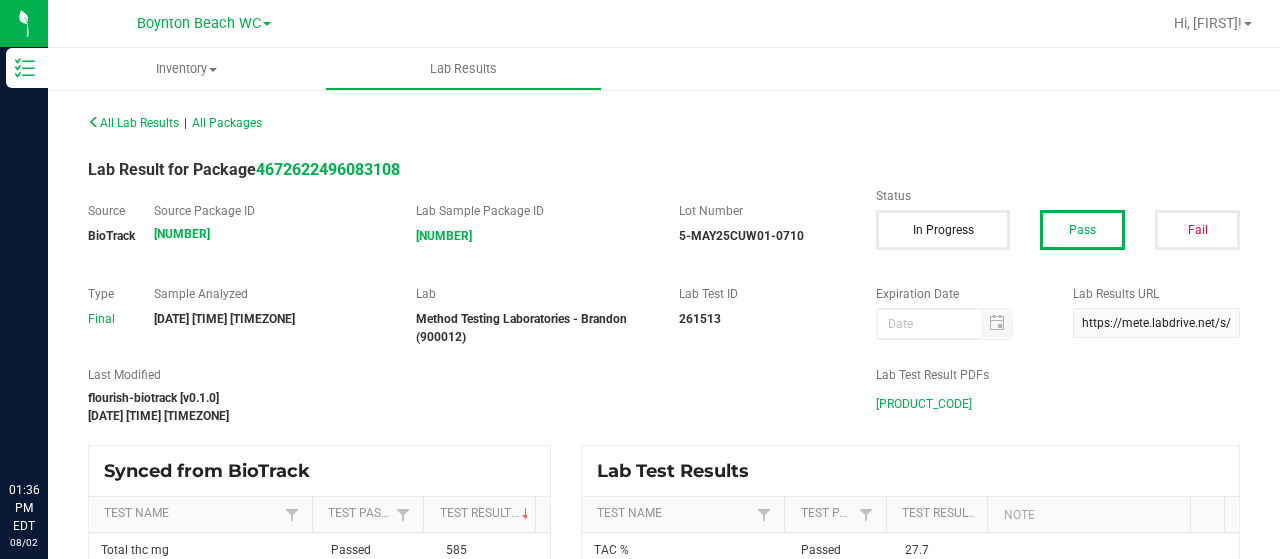 scroll, scrollTop: 0, scrollLeft: 0, axis: both 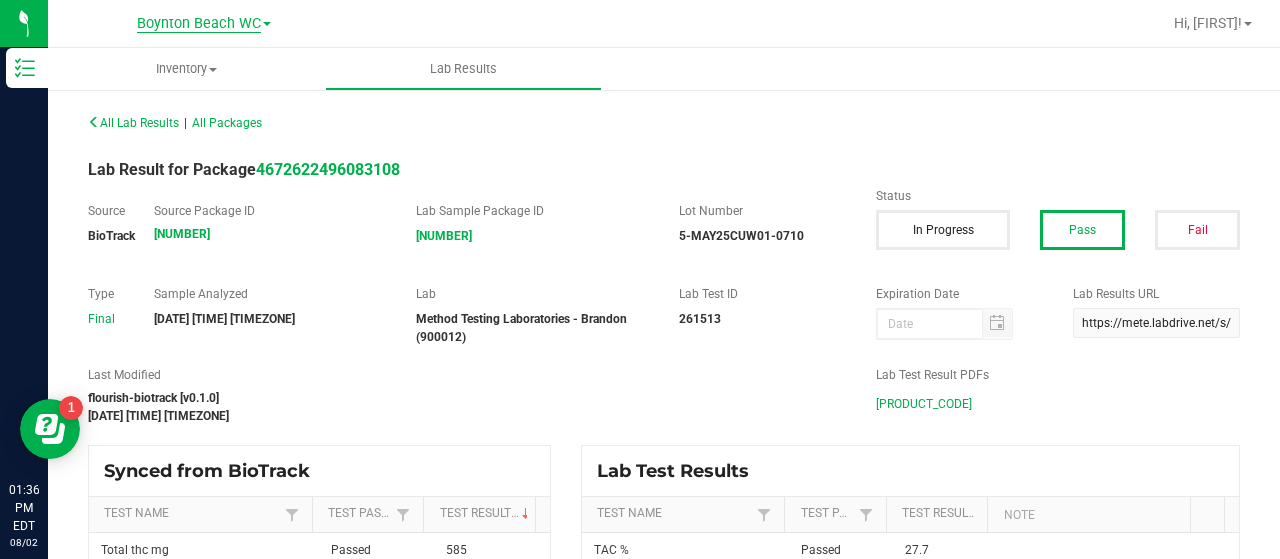 click on "Boynton Beach WC" at bounding box center (199, 24) 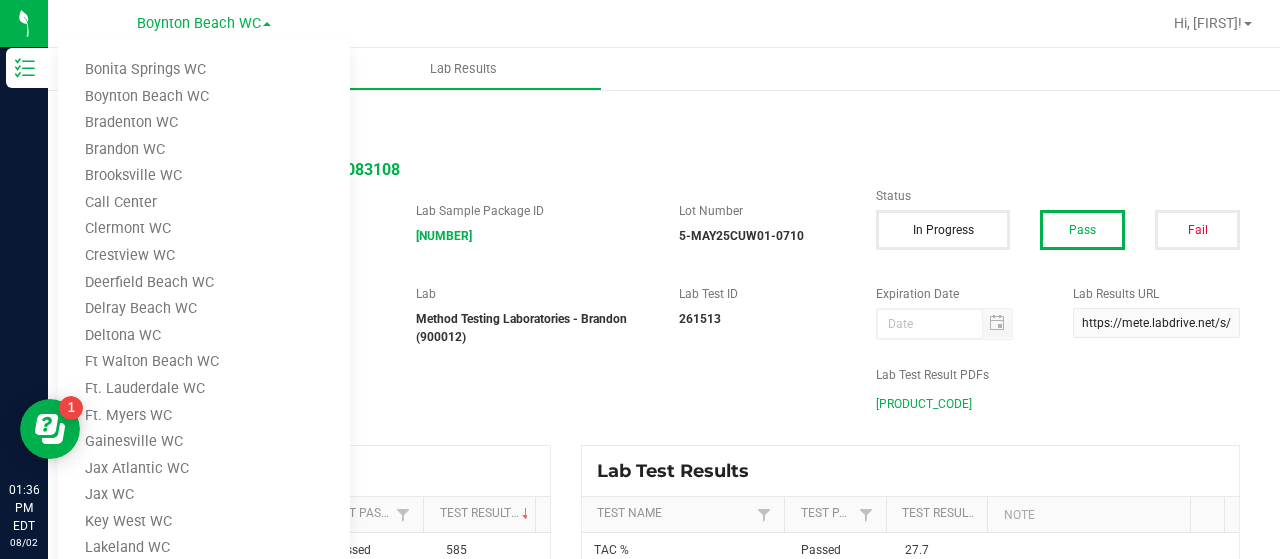 drag, startPoint x: 168, startPoint y: 198, endPoint x: 124, endPoint y: 191, distance: 44.553337 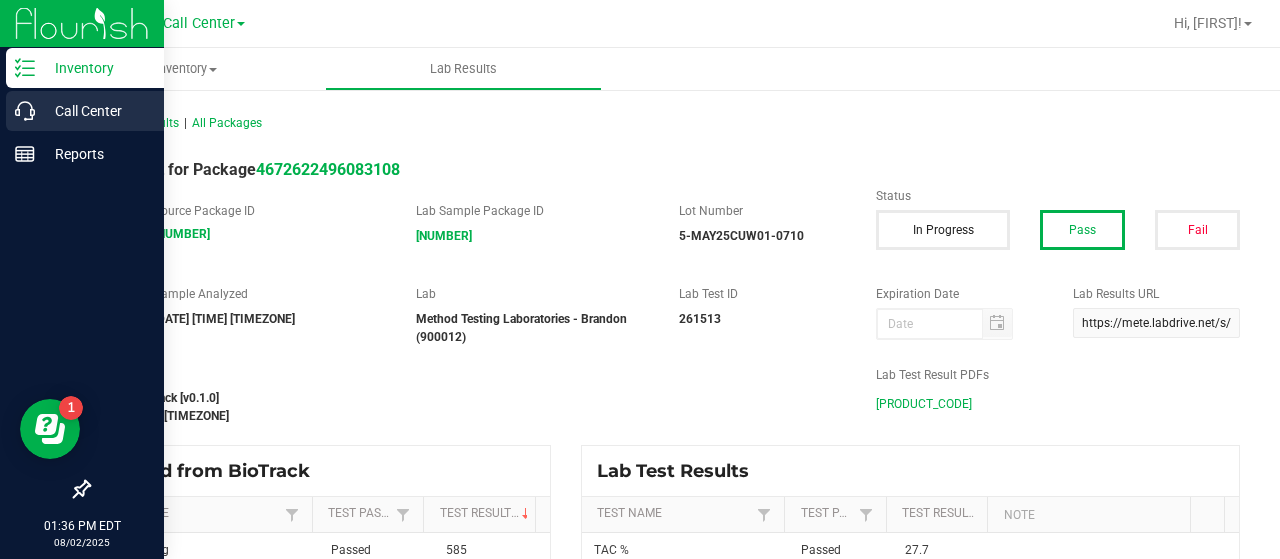 click on "Call Center" at bounding box center (95, 111) 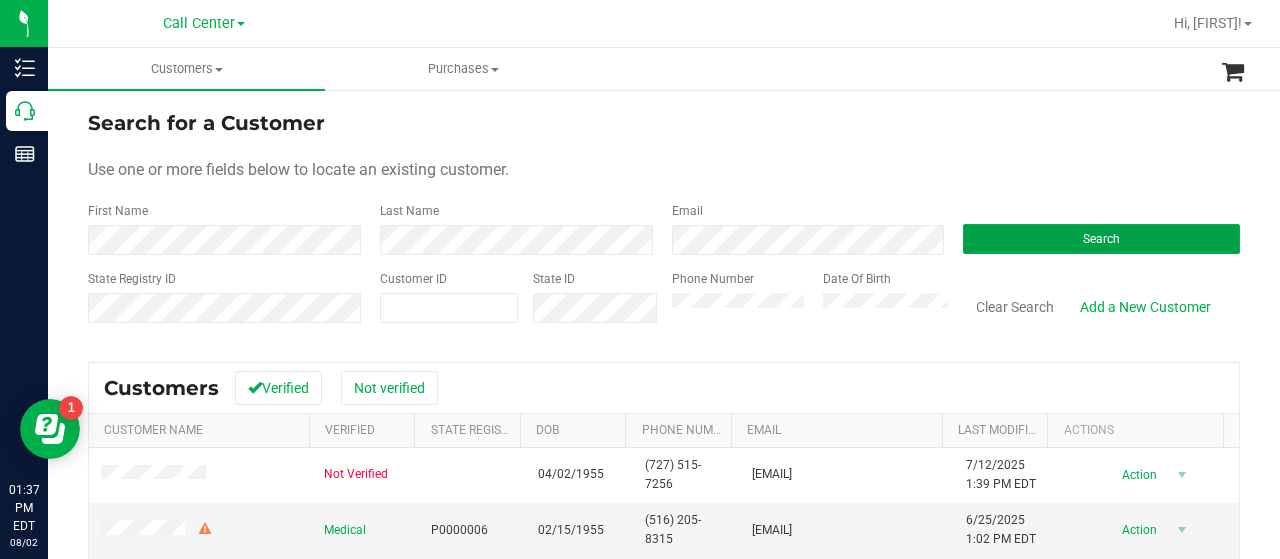 drag, startPoint x: 986, startPoint y: 241, endPoint x: 916, endPoint y: 187, distance: 88.40814 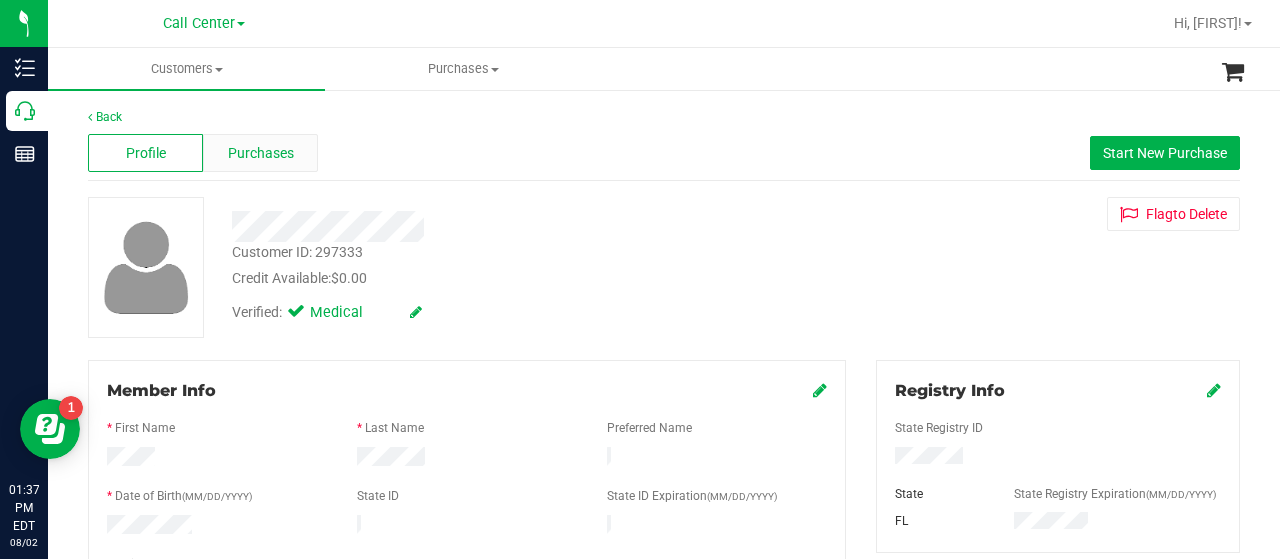 click on "Purchases" at bounding box center (261, 153) 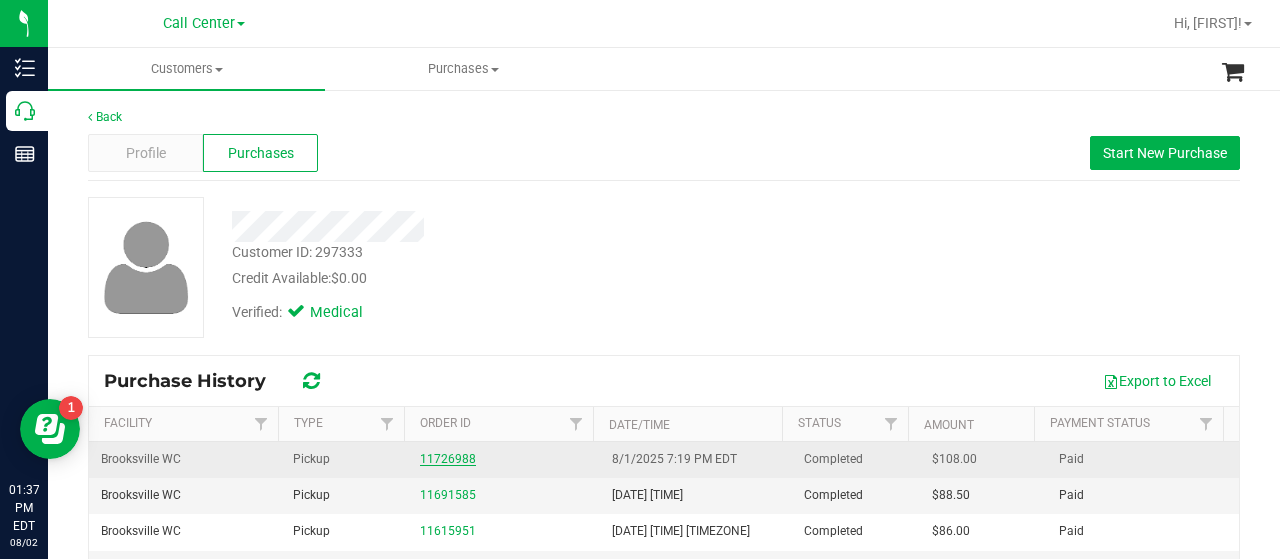 click on "11726988" at bounding box center [448, 459] 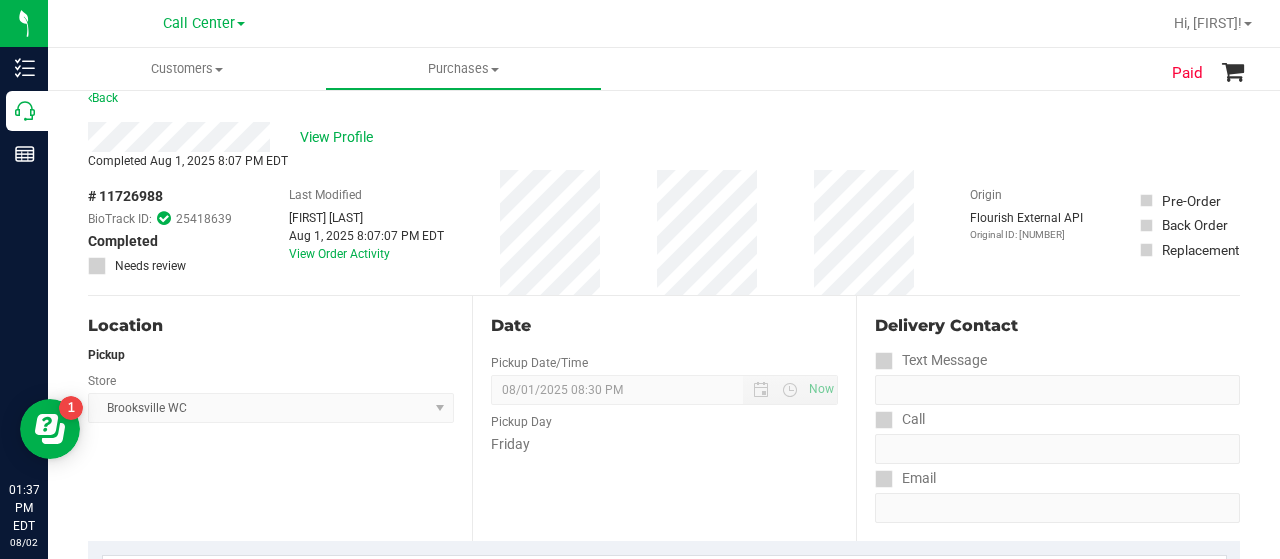 scroll, scrollTop: 0, scrollLeft: 0, axis: both 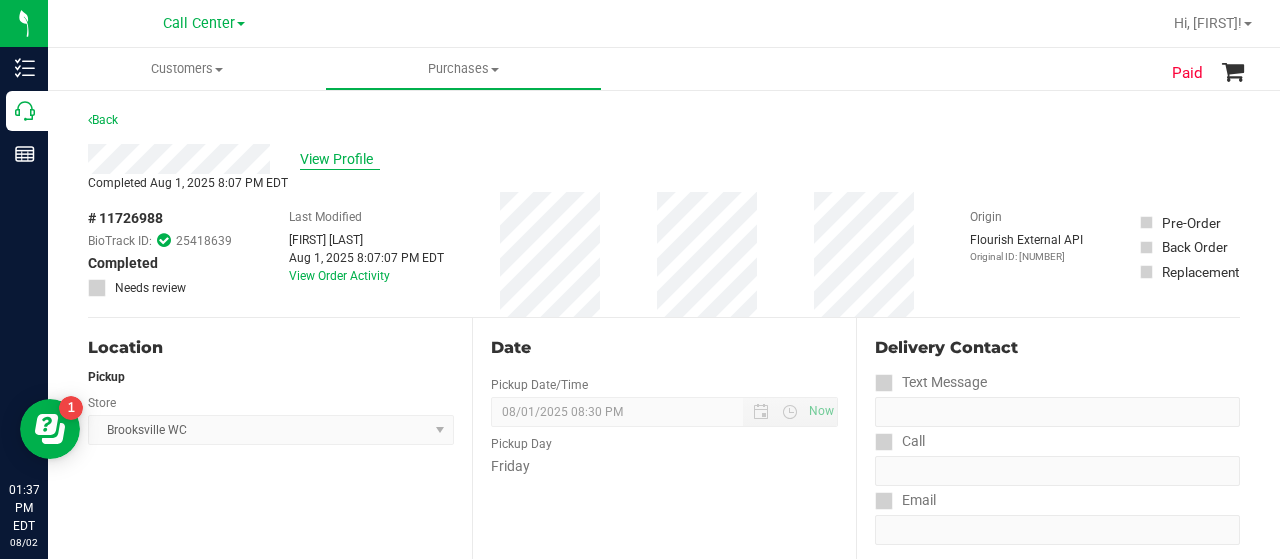 click on "View Profile" at bounding box center [340, 159] 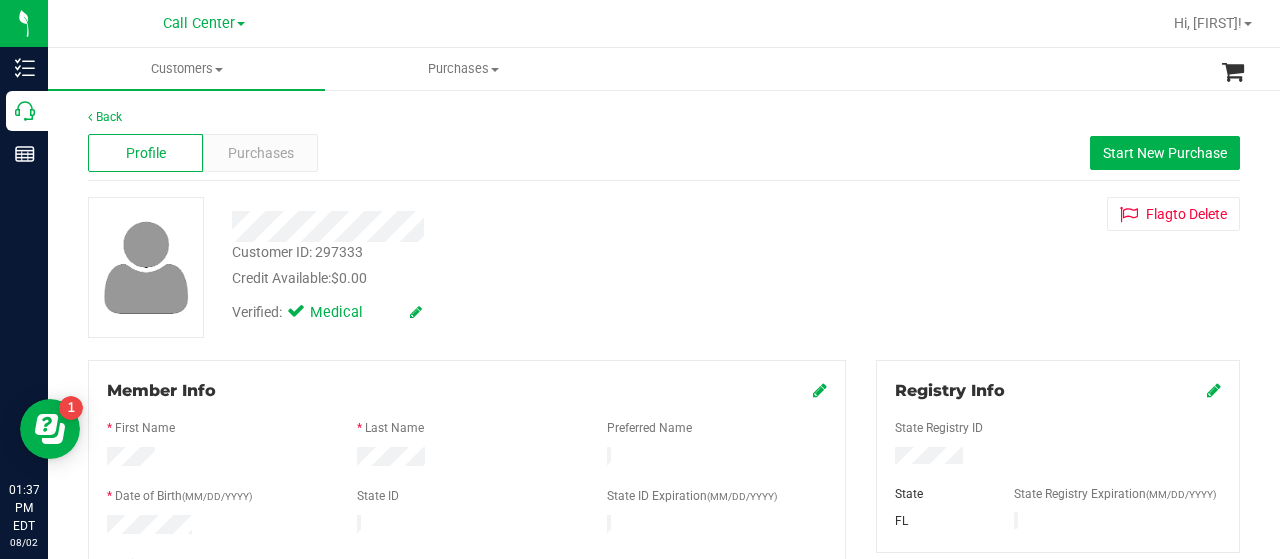 scroll, scrollTop: 200, scrollLeft: 0, axis: vertical 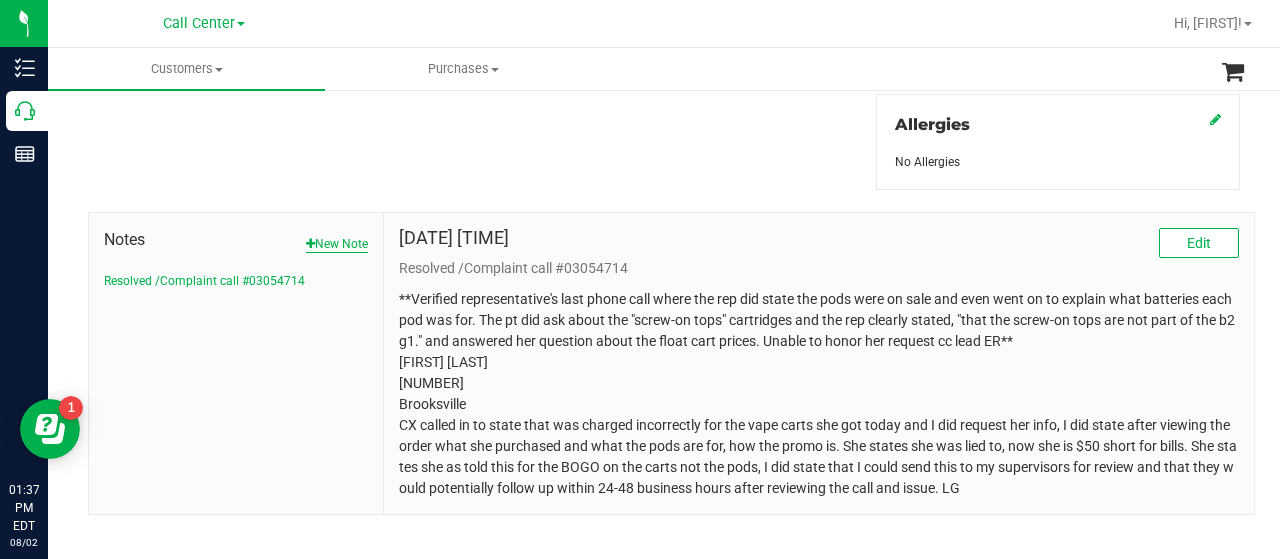 click on "New Note" at bounding box center [337, 244] 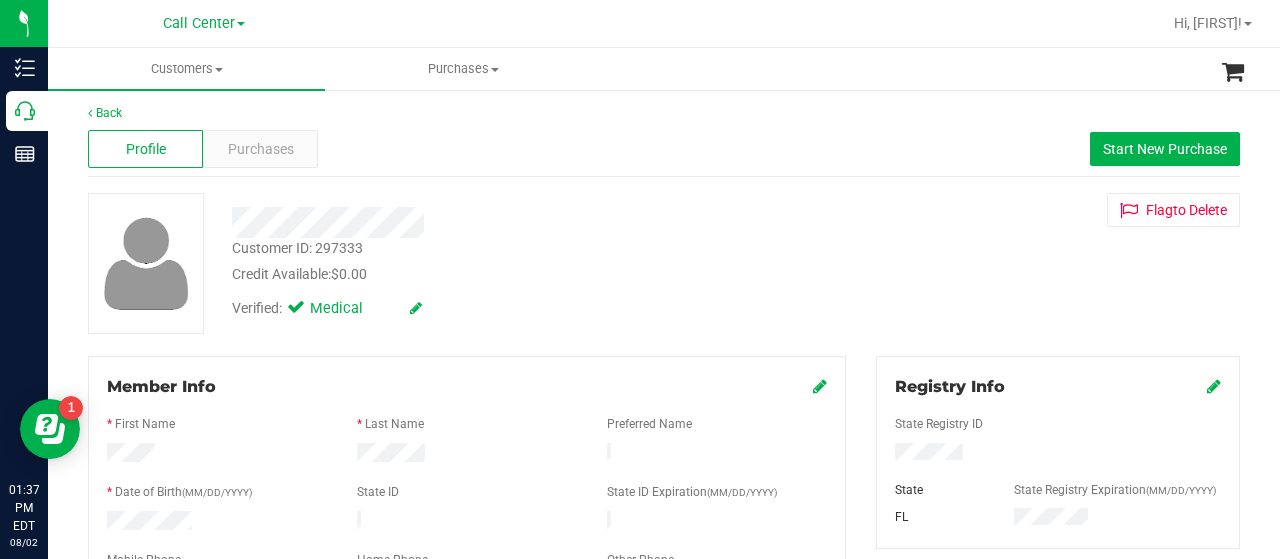 scroll, scrollTop: 0, scrollLeft: 0, axis: both 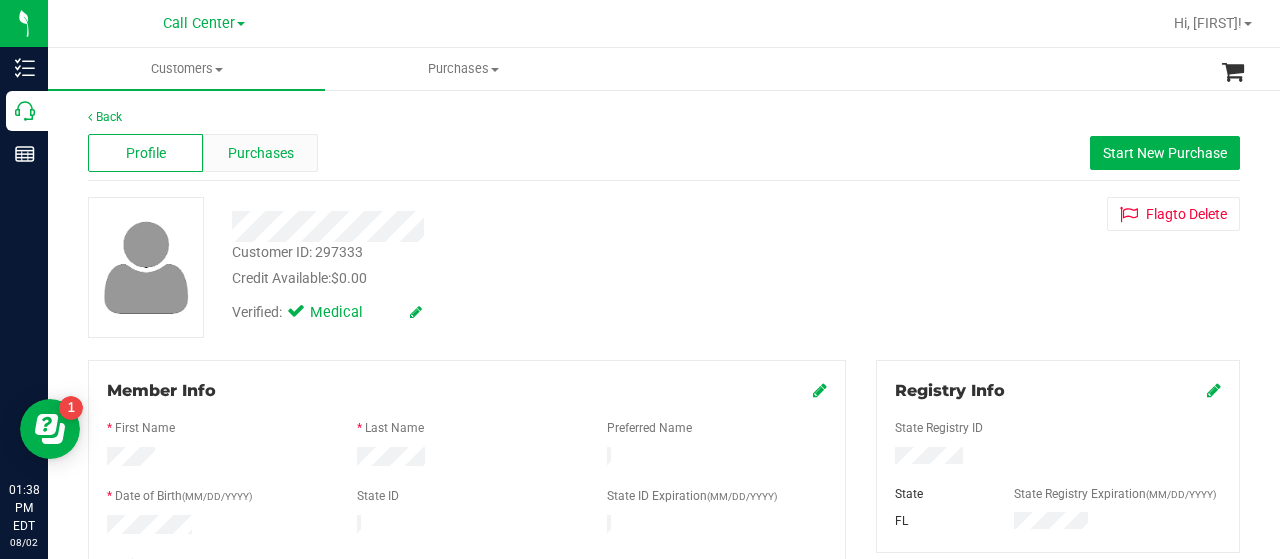click on "Purchases" at bounding box center (260, 153) 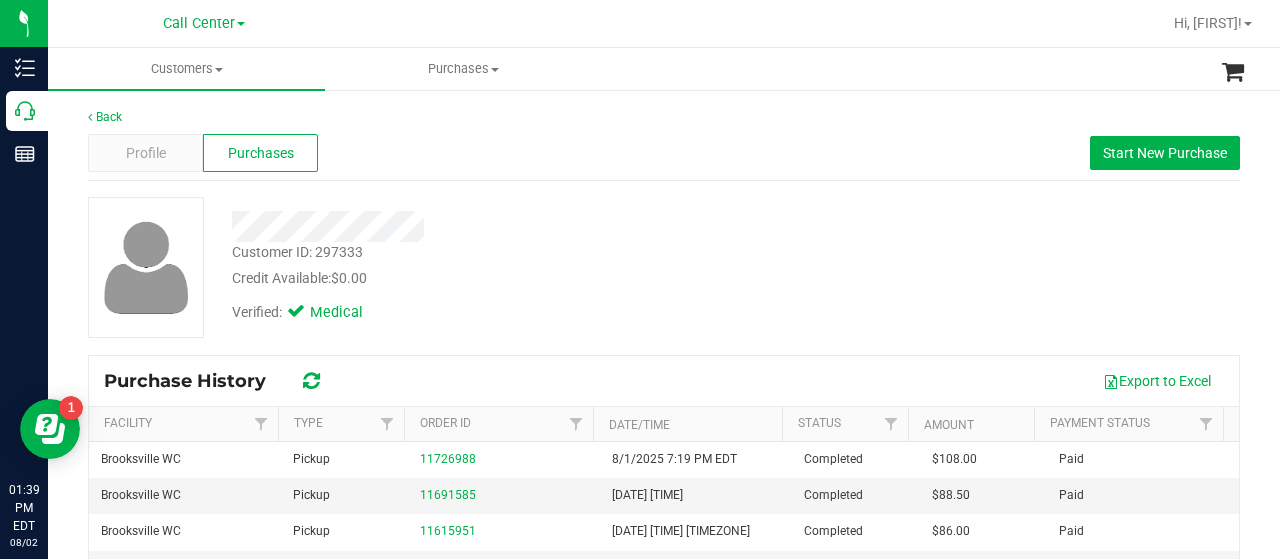 drag, startPoint x: 201, startPoint y: 209, endPoint x: 306, endPoint y: 248, distance: 112.00893 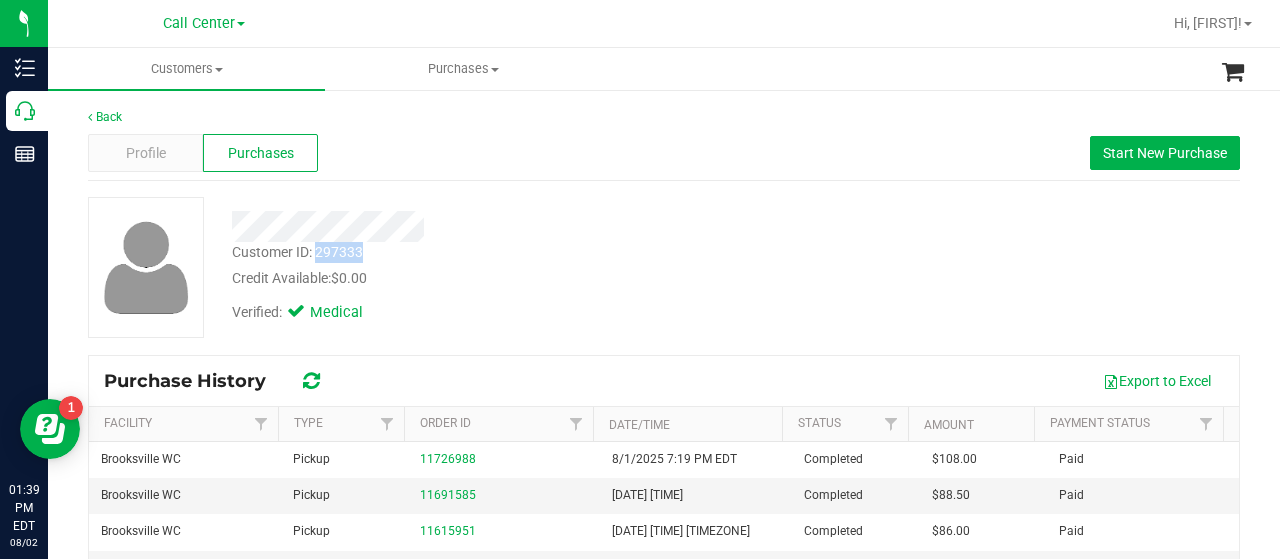 drag, startPoint x: 316, startPoint y: 253, endPoint x: 374, endPoint y: 253, distance: 58 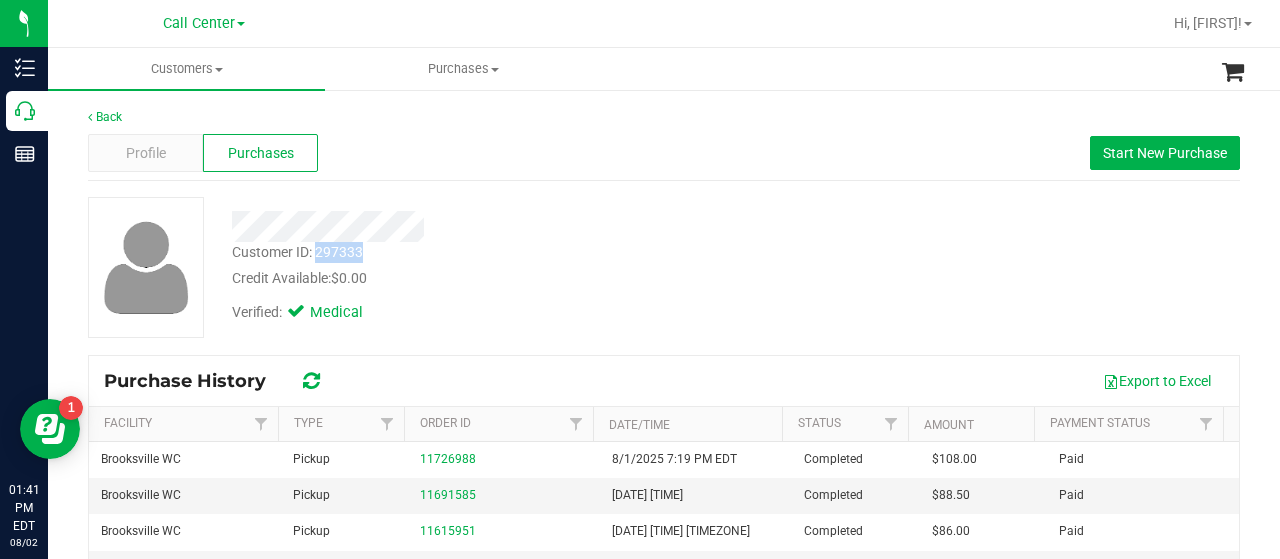 click on "Verified:
Medical" at bounding box center [311, 313] 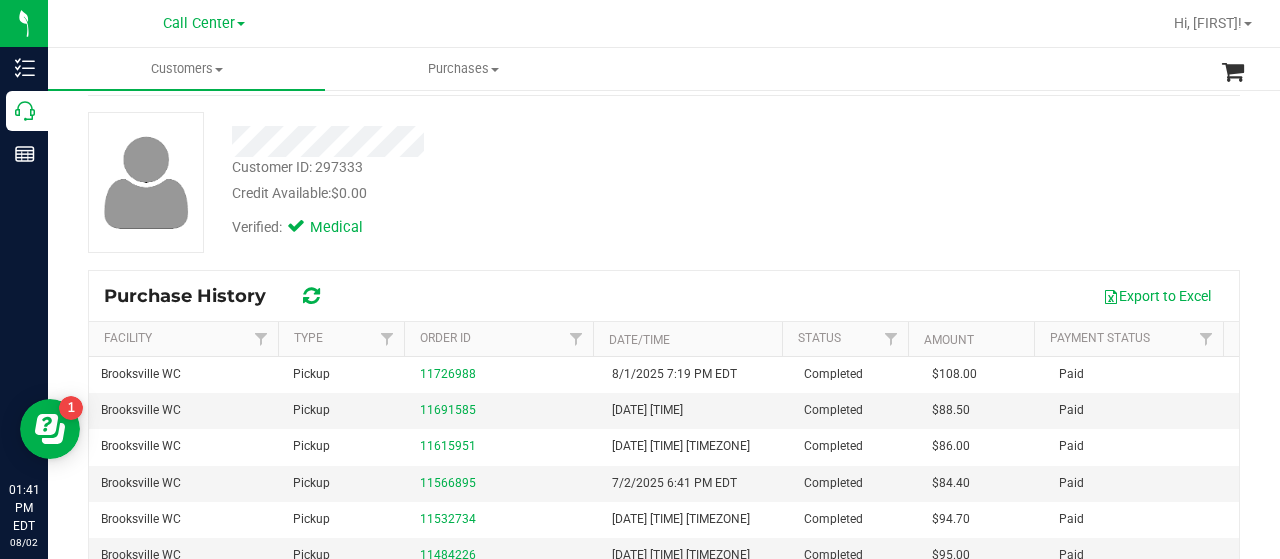 scroll, scrollTop: 0, scrollLeft: 0, axis: both 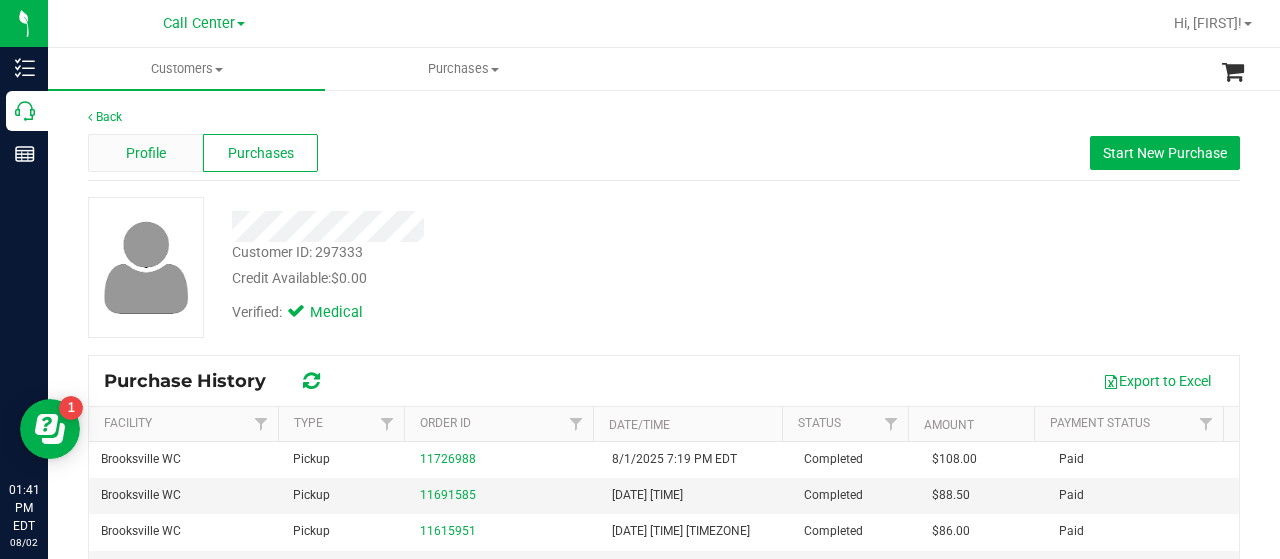 click on "Profile" at bounding box center [146, 153] 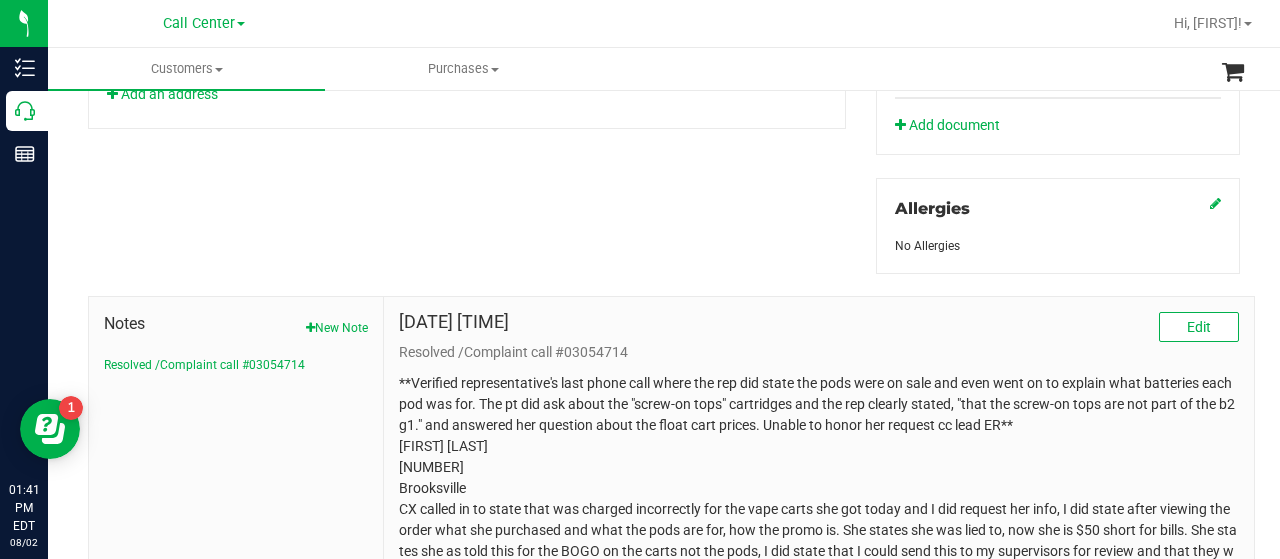 scroll, scrollTop: 900, scrollLeft: 0, axis: vertical 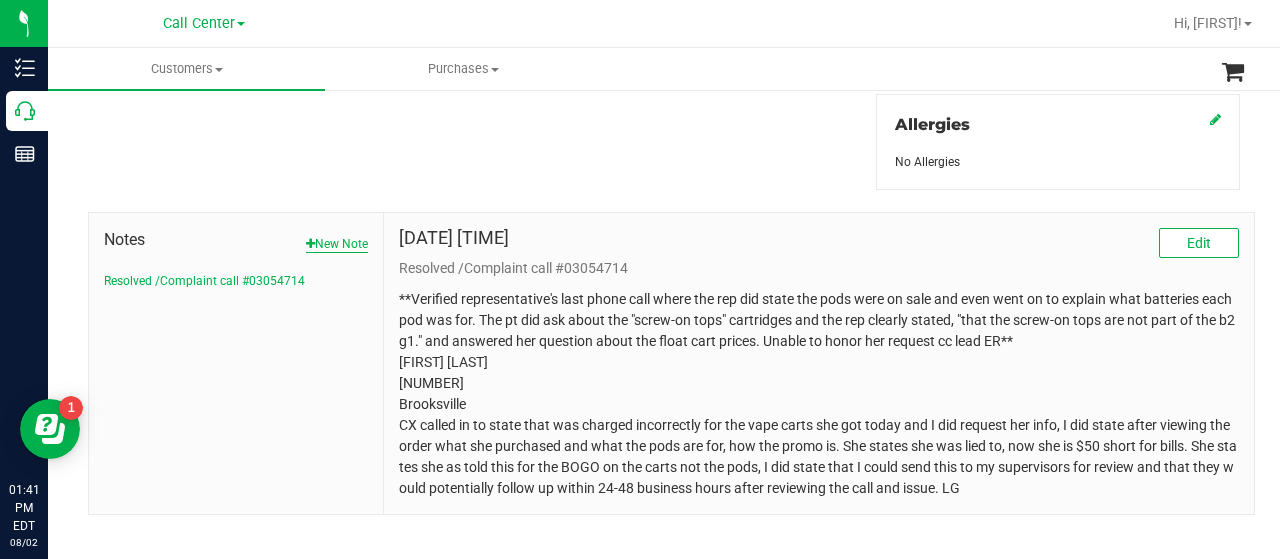 click on "New Note" at bounding box center (337, 244) 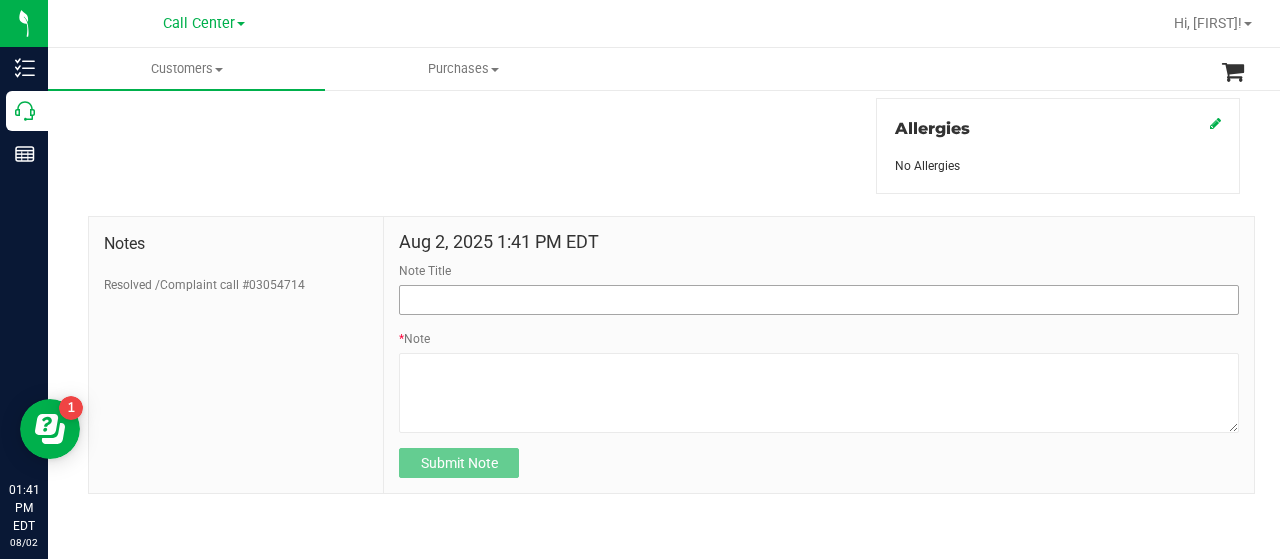 scroll, scrollTop: 892, scrollLeft: 0, axis: vertical 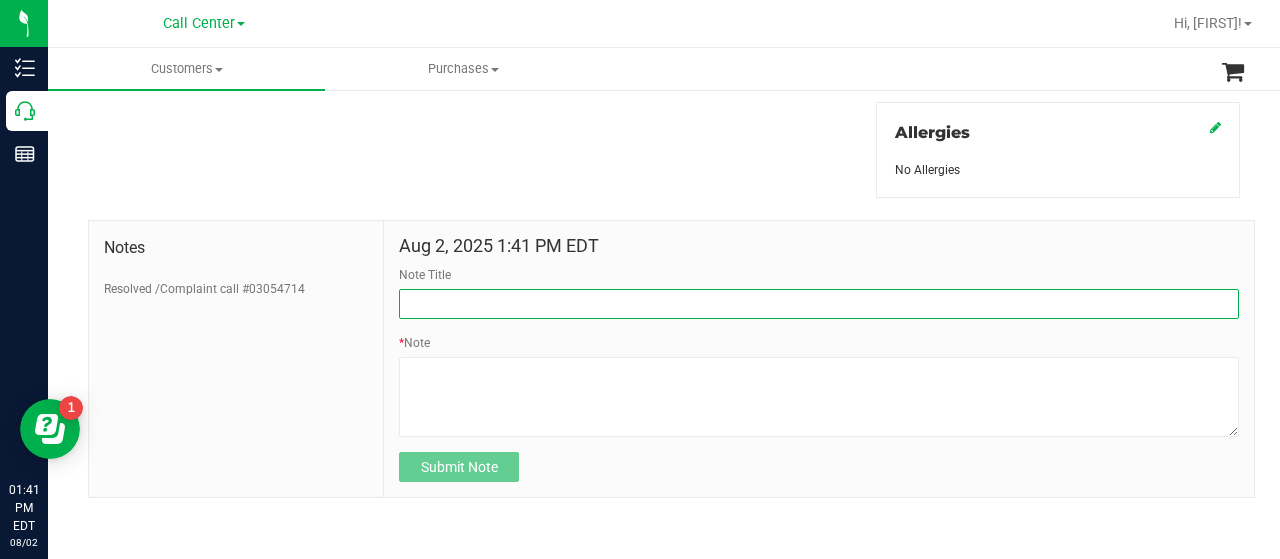click on "Note Title" at bounding box center [819, 304] 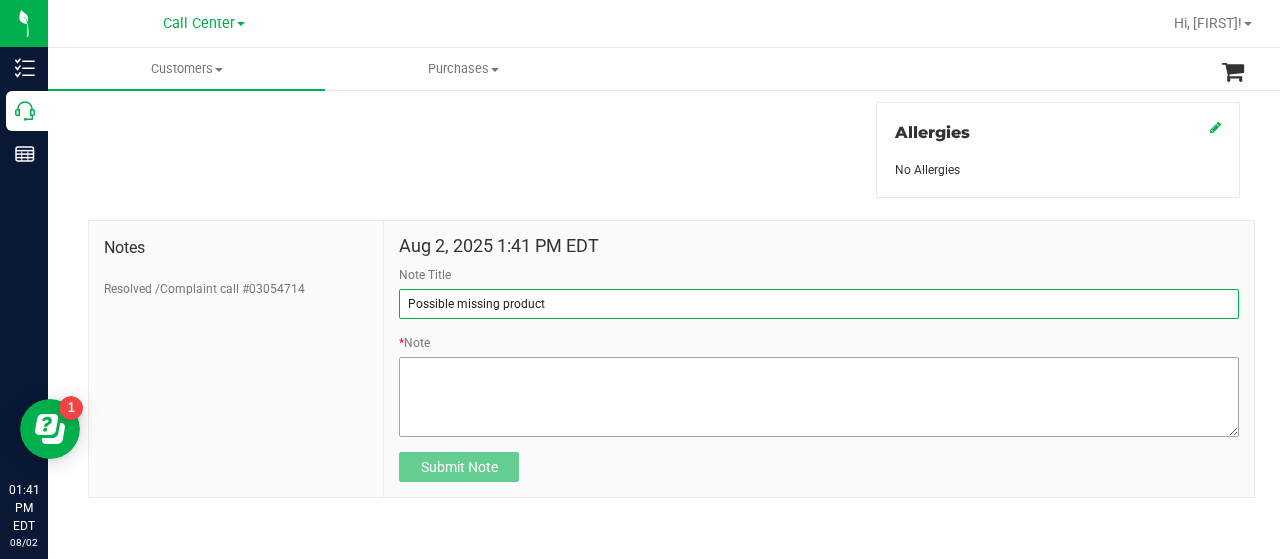 type on "Possible missing product" 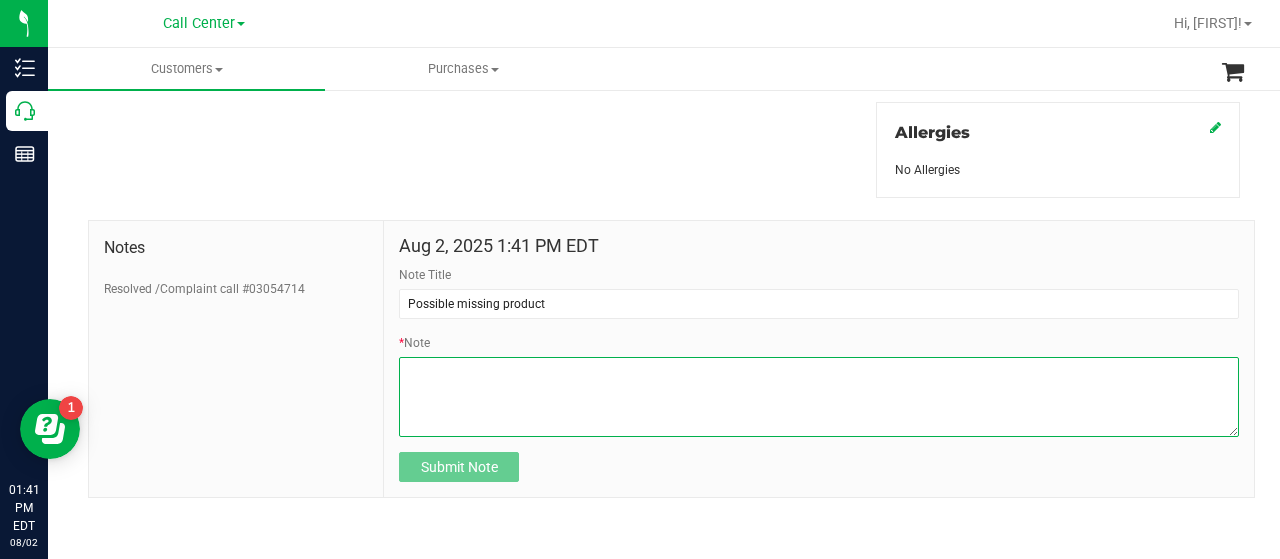 click on "*
Note" at bounding box center [819, 397] 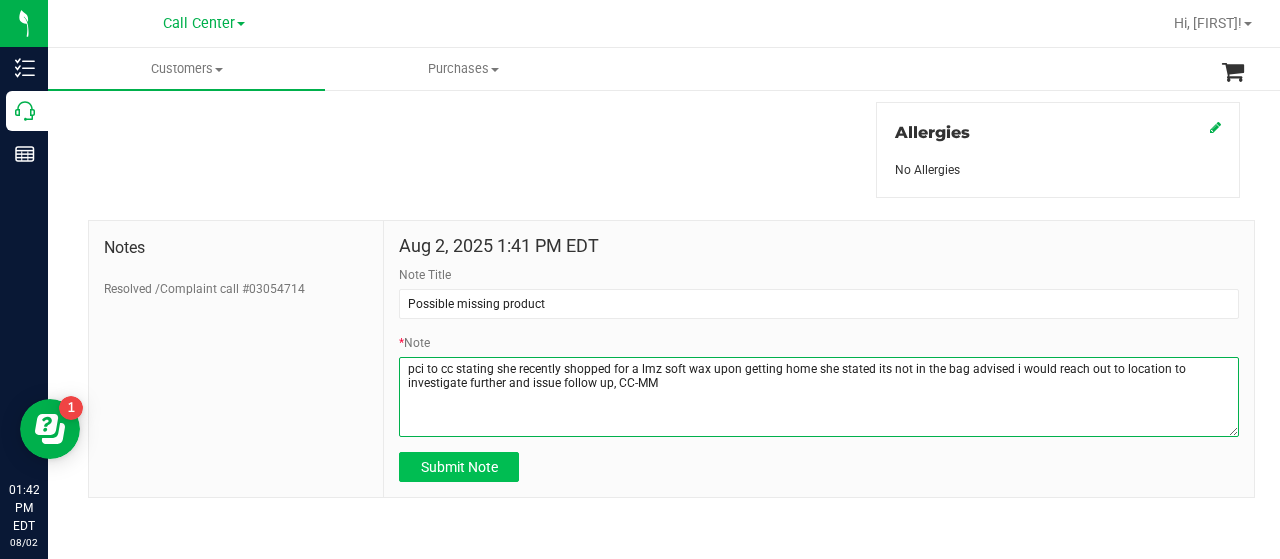 type on "pci to cc stating she recently shopped for a lmz soft wax upon getting home she stated its not in the bag advised i would reach out to location to investigate further and issue follow up, CC-MM" 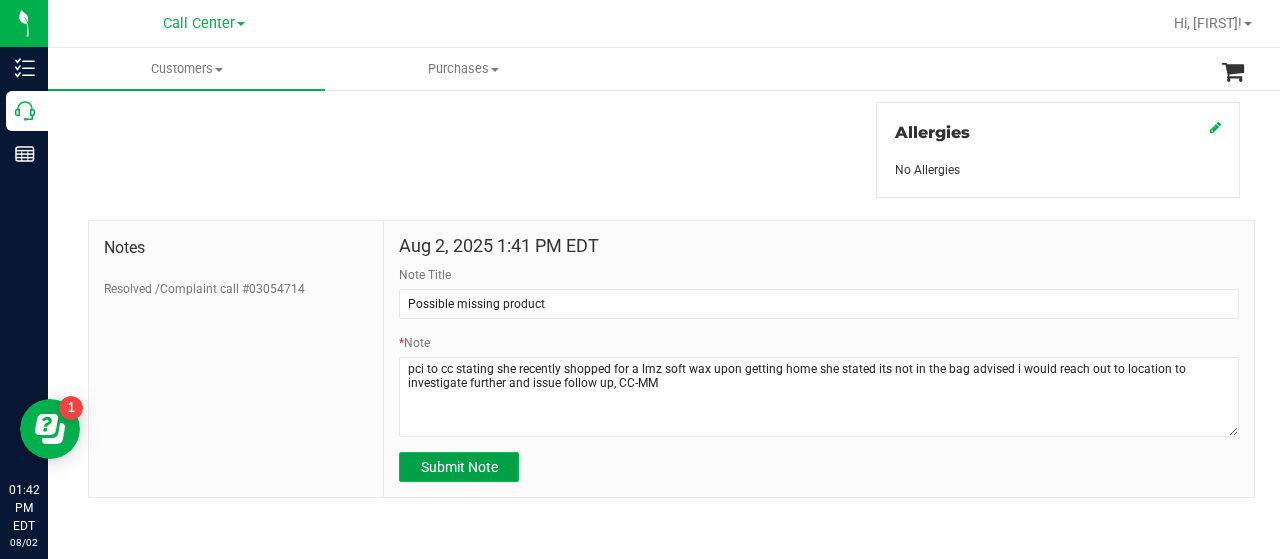 click on "Submit Note" at bounding box center [459, 467] 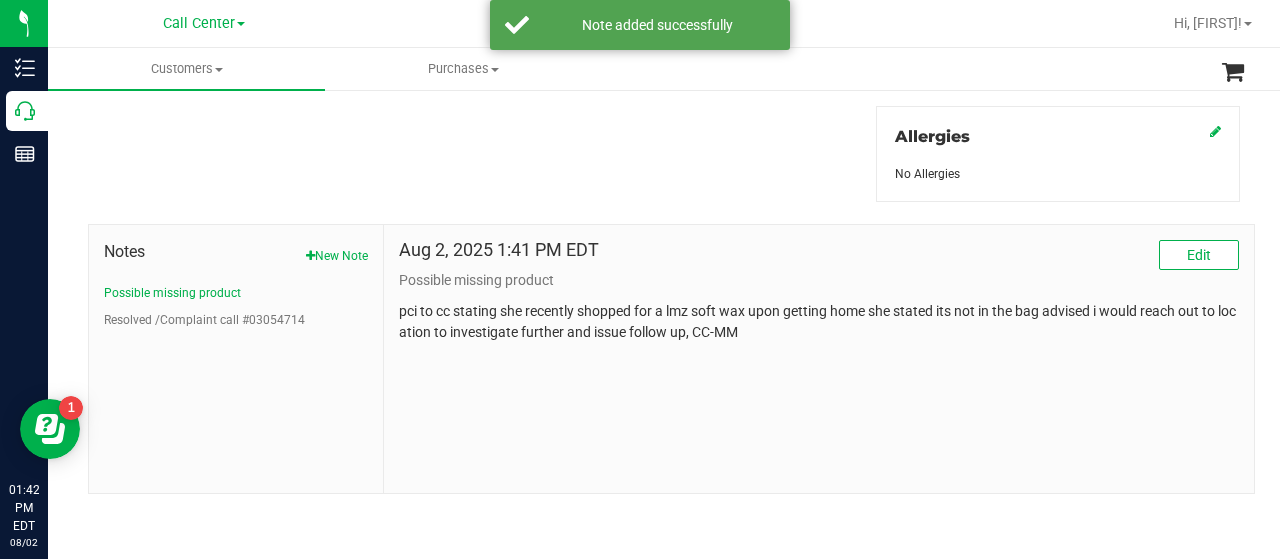 scroll, scrollTop: 882, scrollLeft: 0, axis: vertical 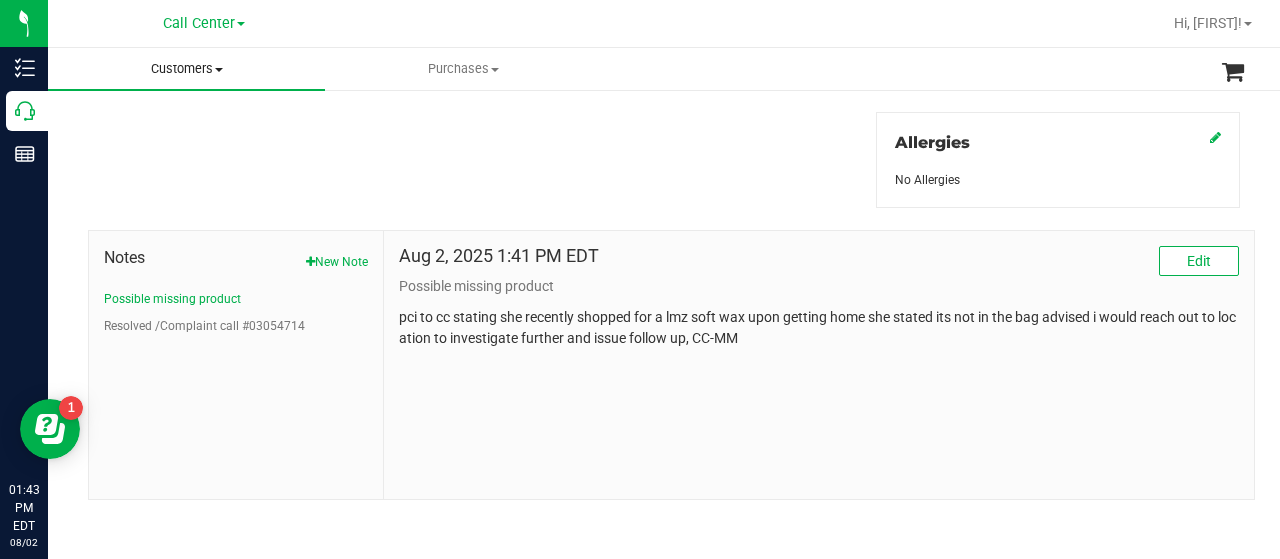 drag, startPoint x: 261, startPoint y: 101, endPoint x: 266, endPoint y: 81, distance: 20.615528 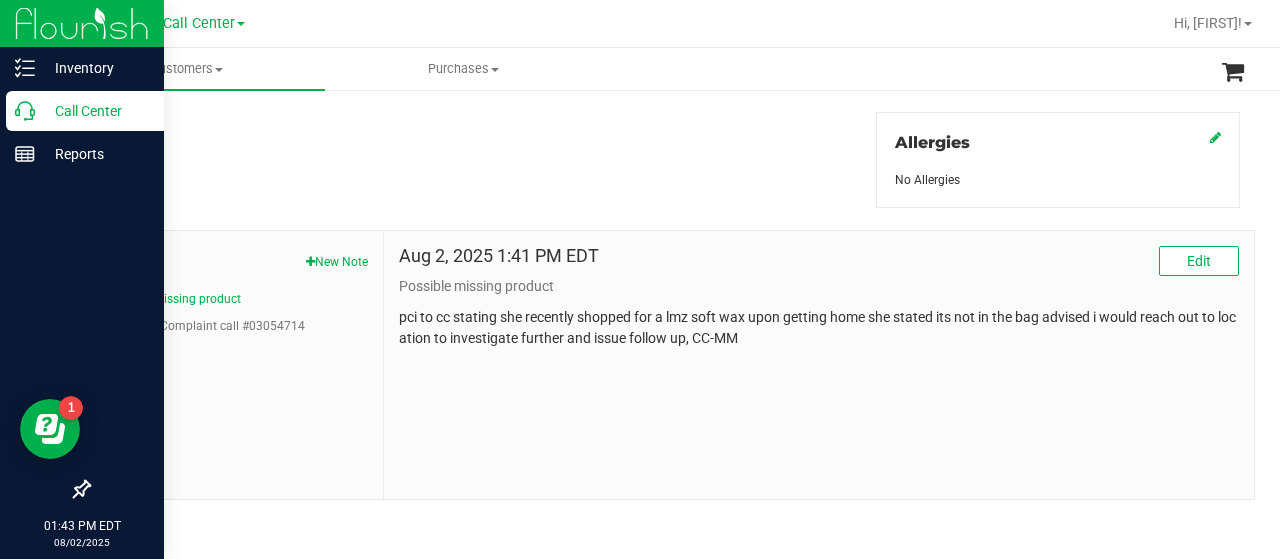 click 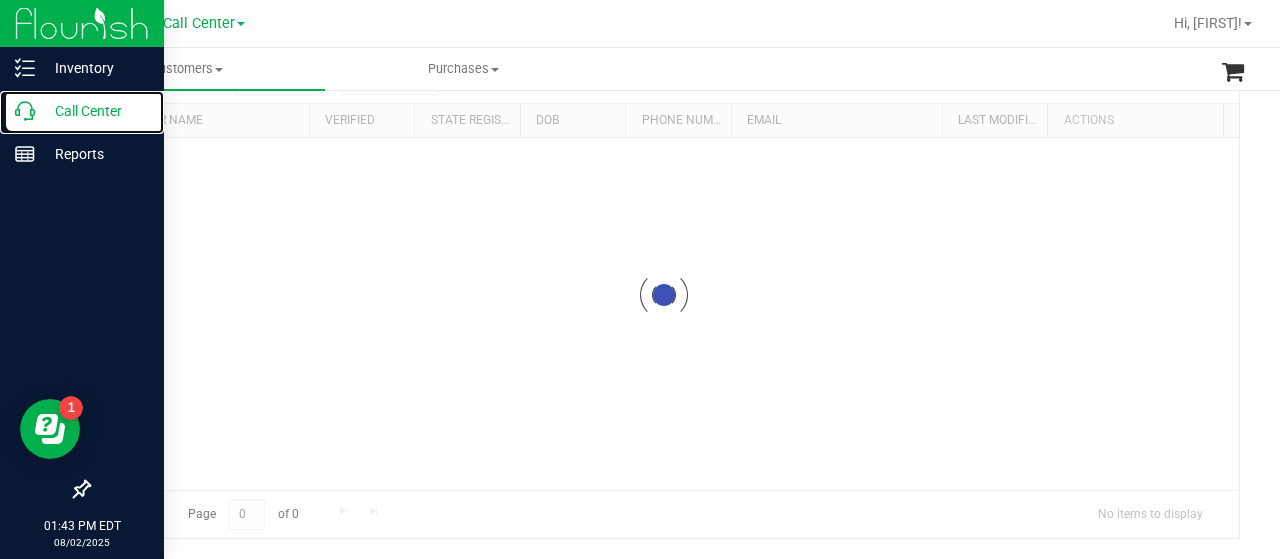 scroll, scrollTop: 0, scrollLeft: 0, axis: both 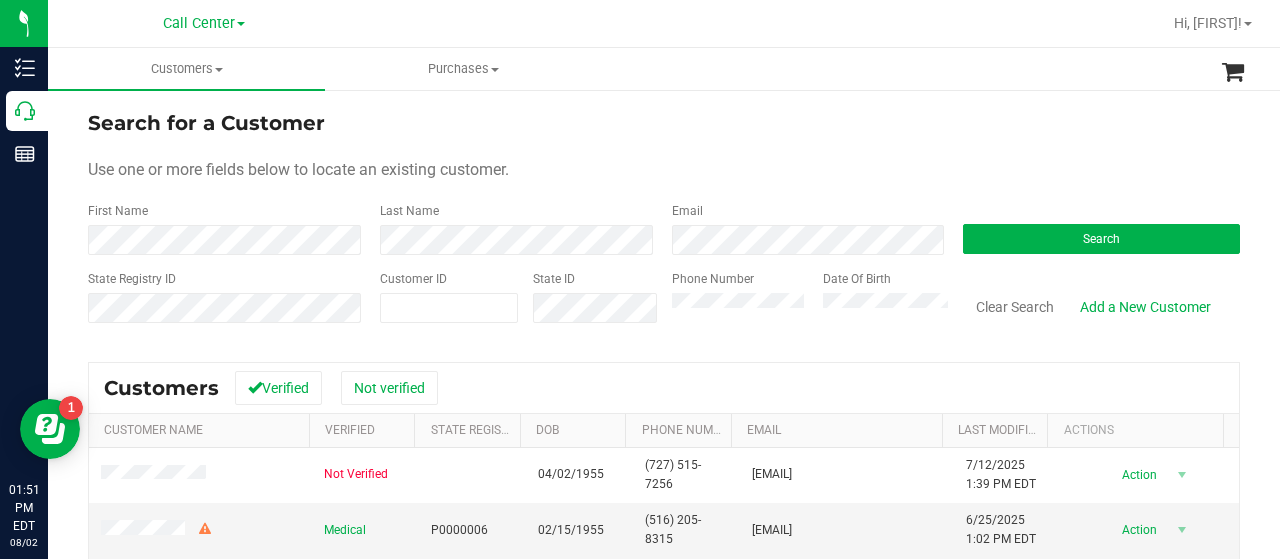 drag, startPoint x: 208, startPoint y: 169, endPoint x: 262, endPoint y: 187, distance: 56.920998 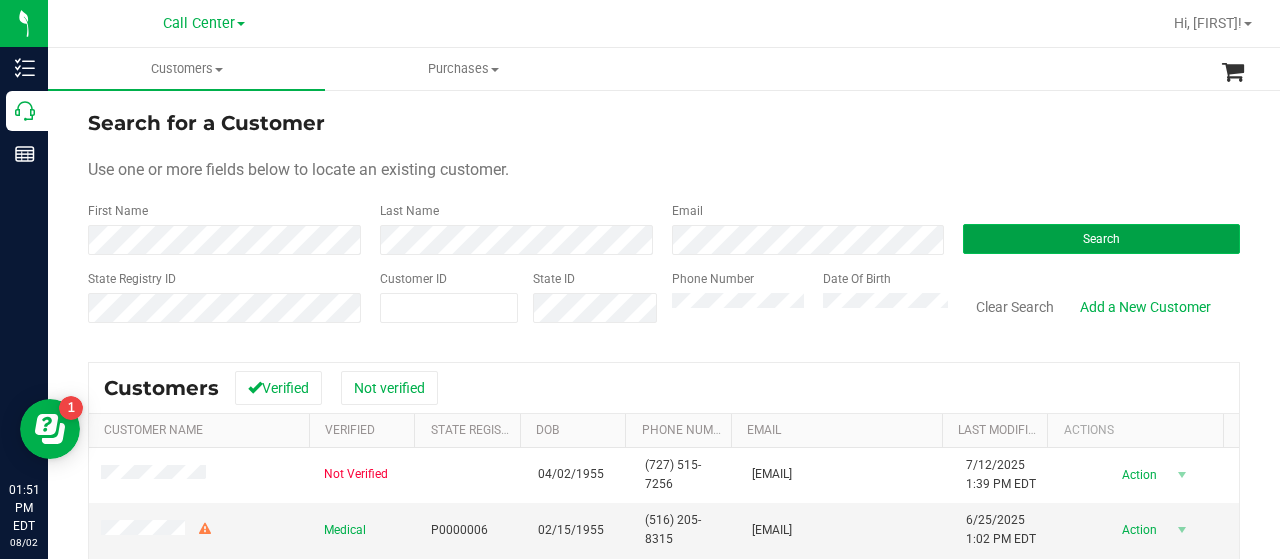 click on "Search" at bounding box center (1101, 239) 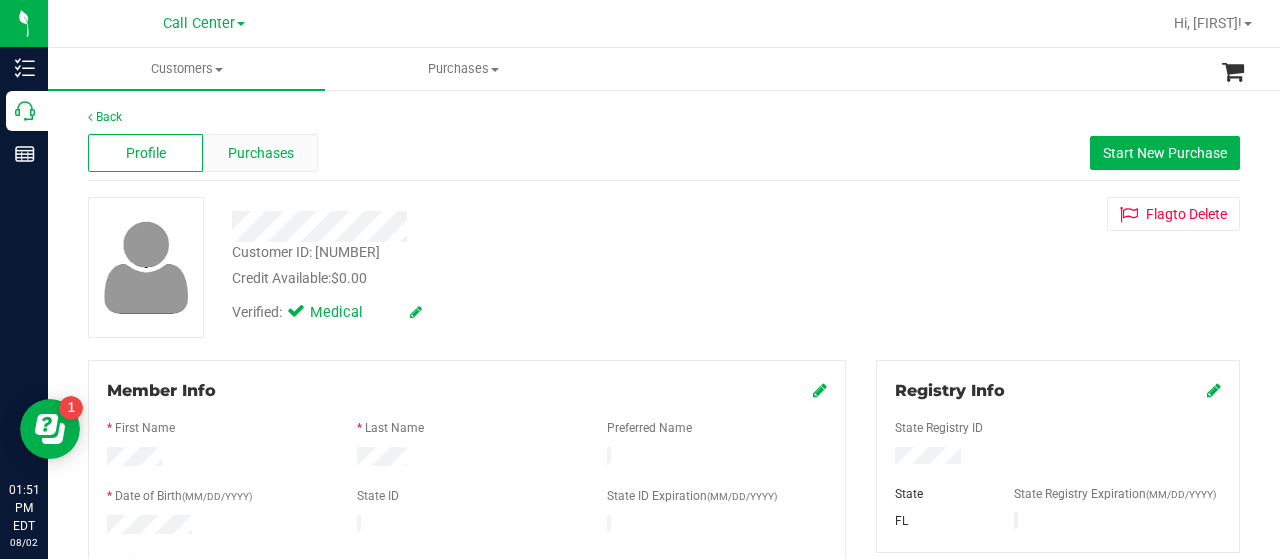 click on "Purchases" at bounding box center [260, 153] 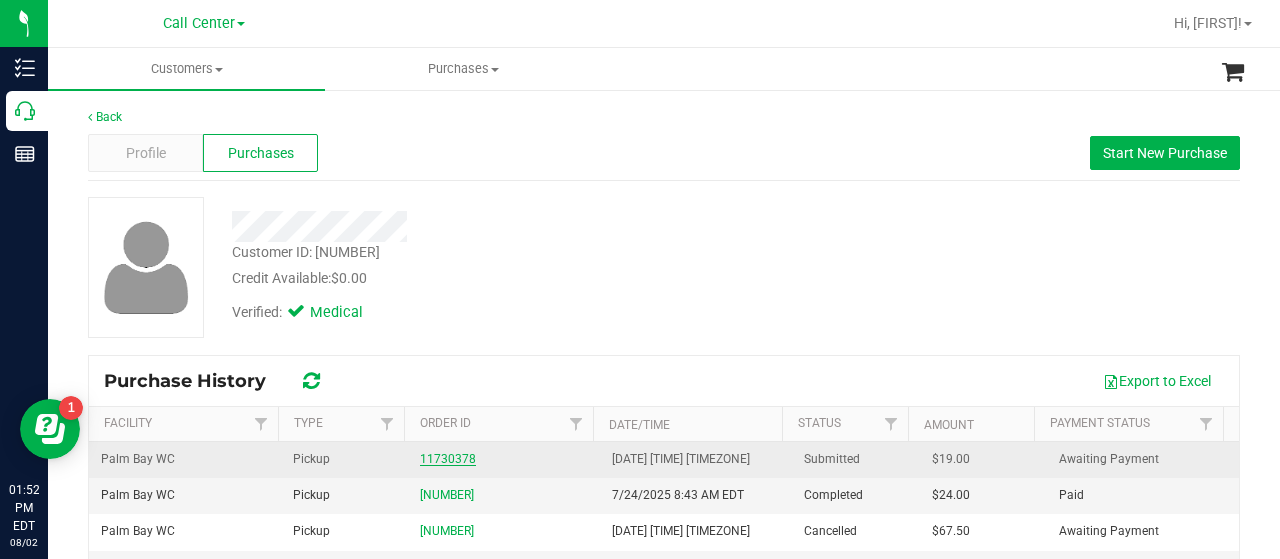click on "11730378" at bounding box center (448, 459) 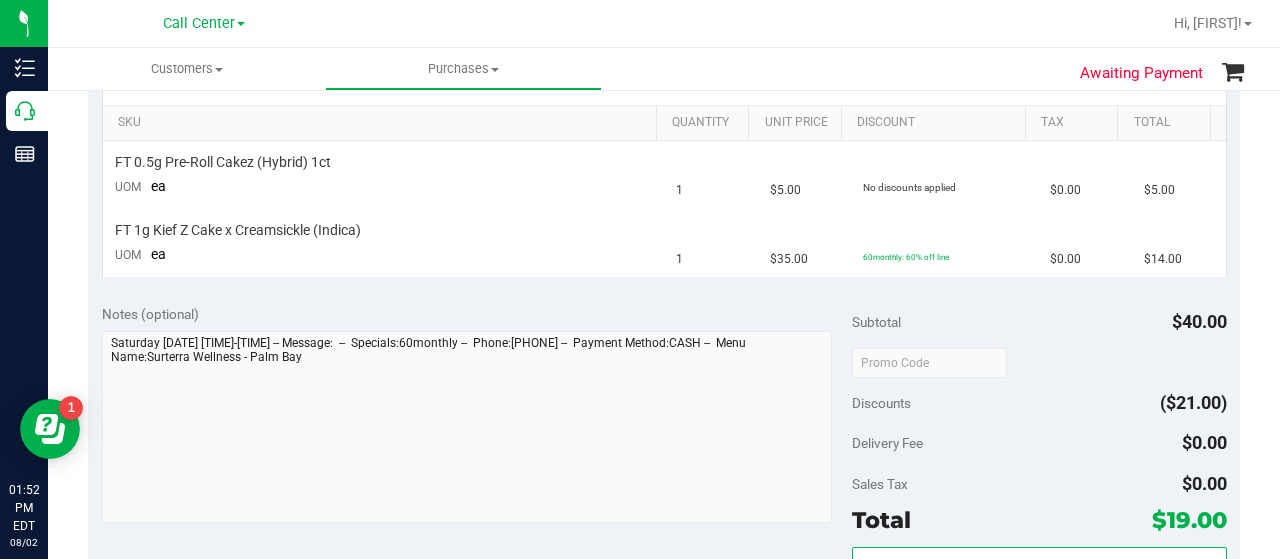 scroll, scrollTop: 400, scrollLeft: 0, axis: vertical 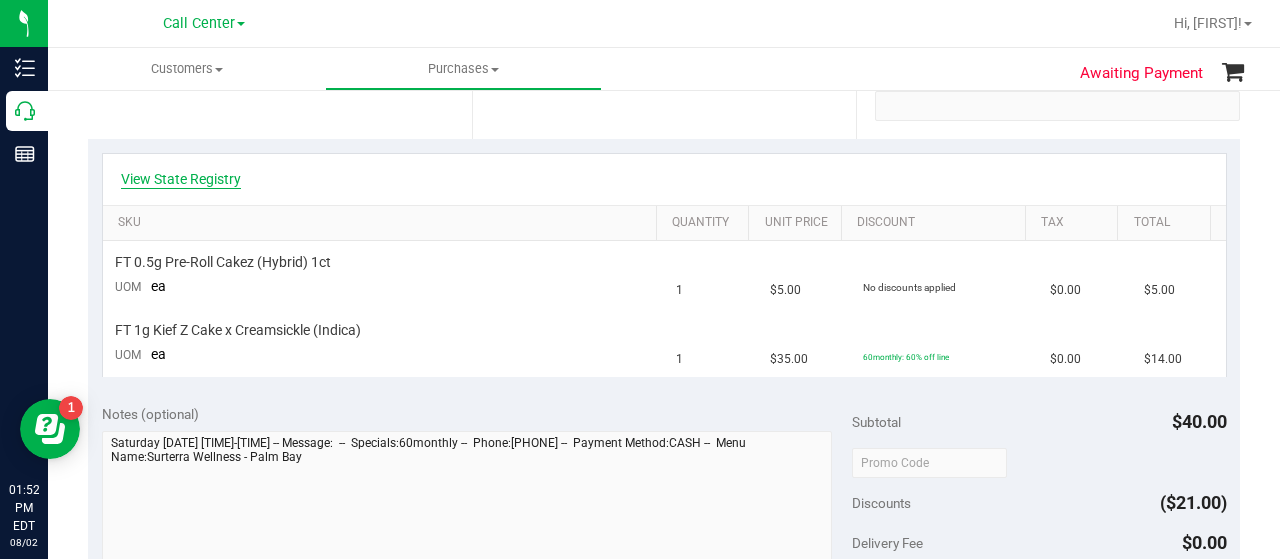 click on "View State Registry" at bounding box center [181, 179] 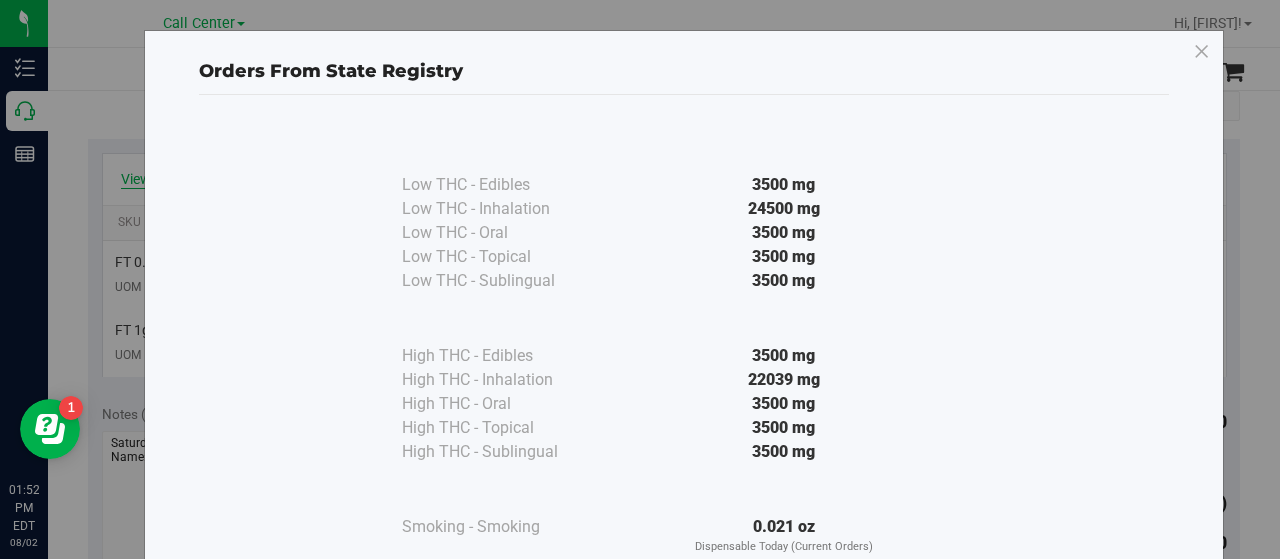click on "Low THC - Edibles
3500 mg
Low THC - Inhalation" at bounding box center [684, 349] 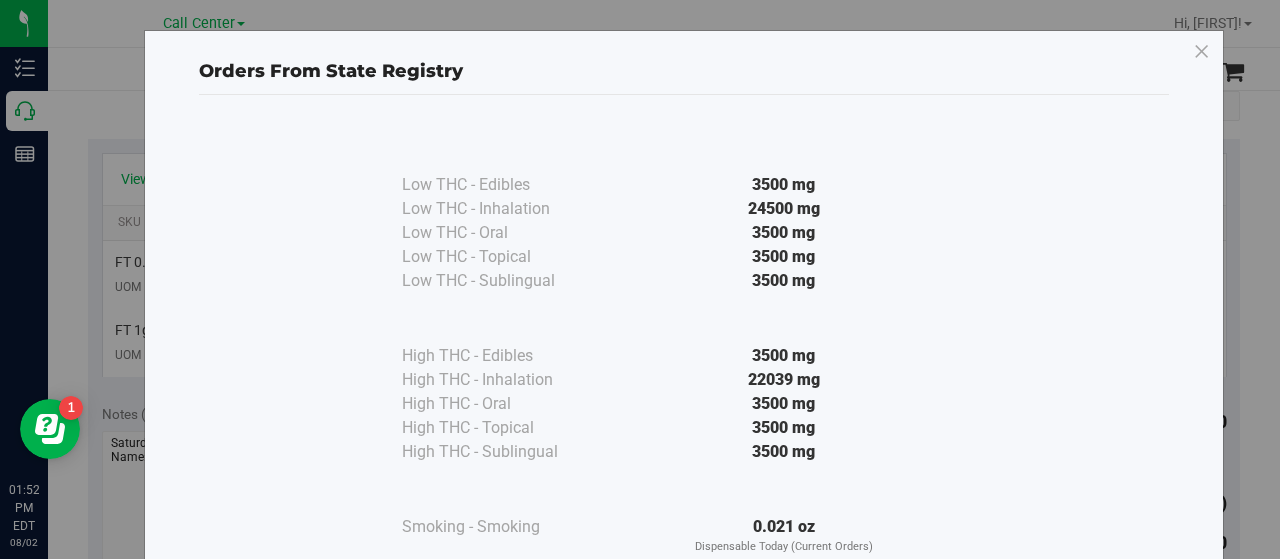 click on "Orders From State Registry
Low THC - Edibles
3500 mg" at bounding box center [684, 355] 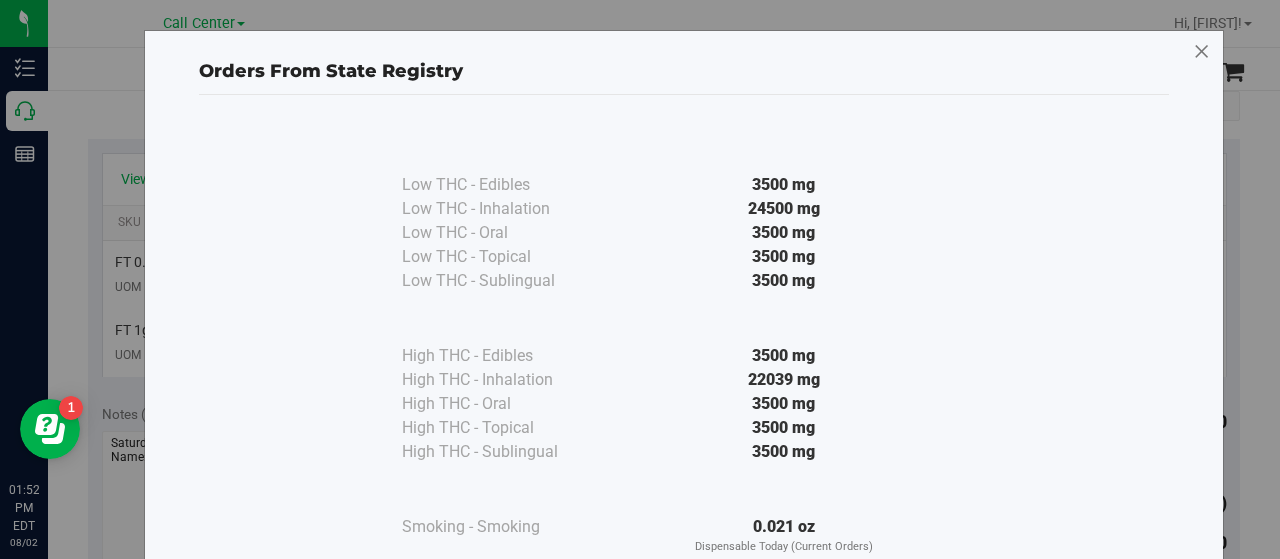 click at bounding box center [1202, 52] 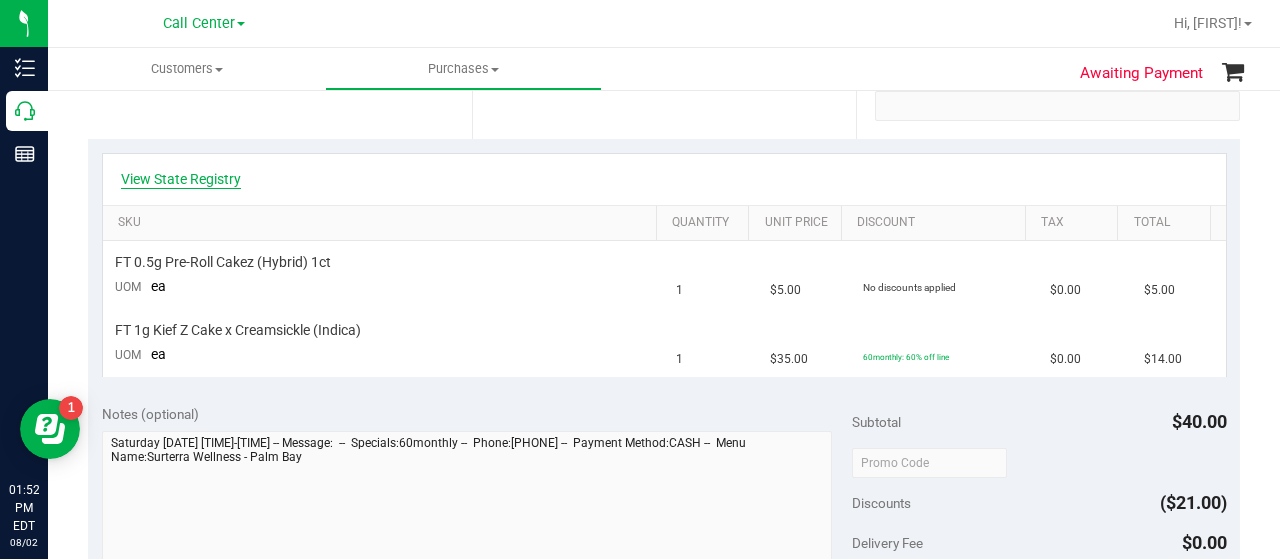 click on "View State Registry" at bounding box center [181, 179] 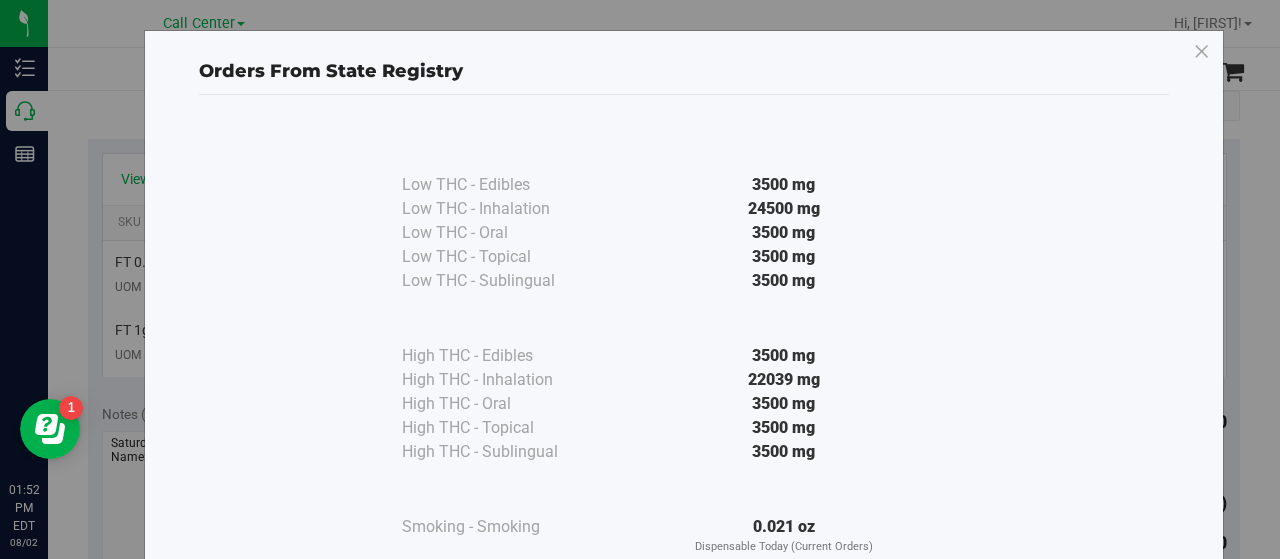 click at bounding box center (1202, 52) 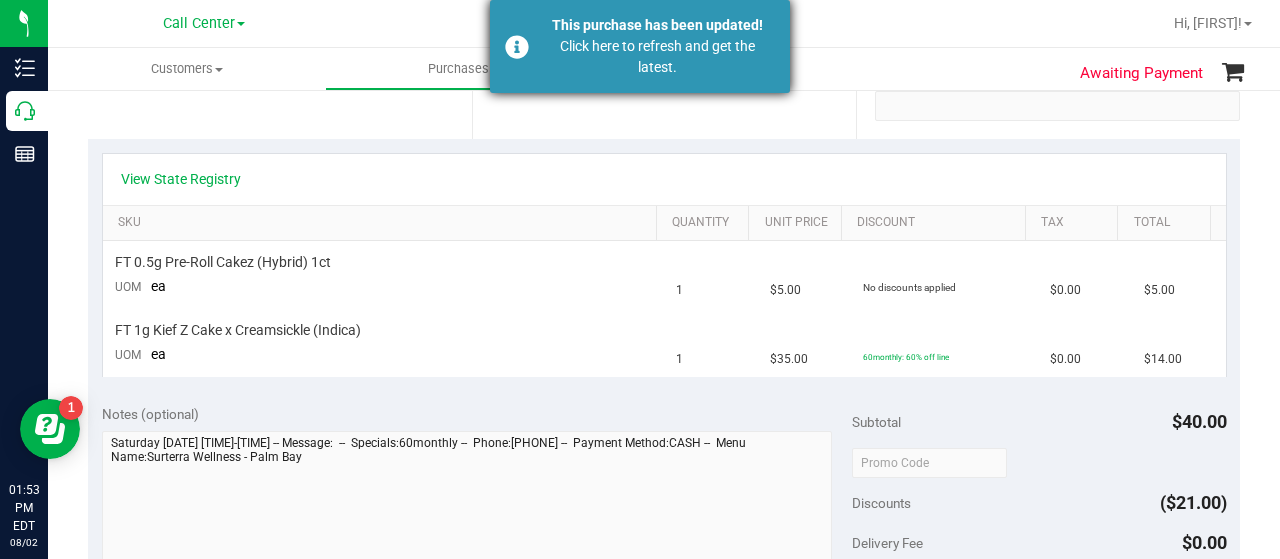click on "This purchase has been updated!   Click here to refresh and get the latest." at bounding box center (640, 46) 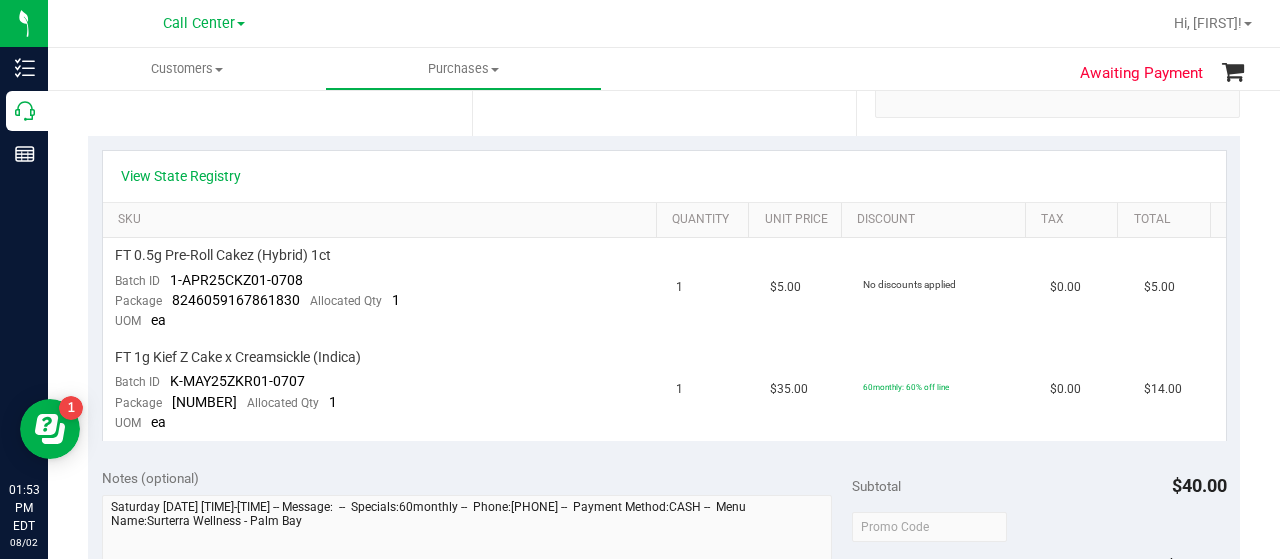 scroll, scrollTop: 396, scrollLeft: 0, axis: vertical 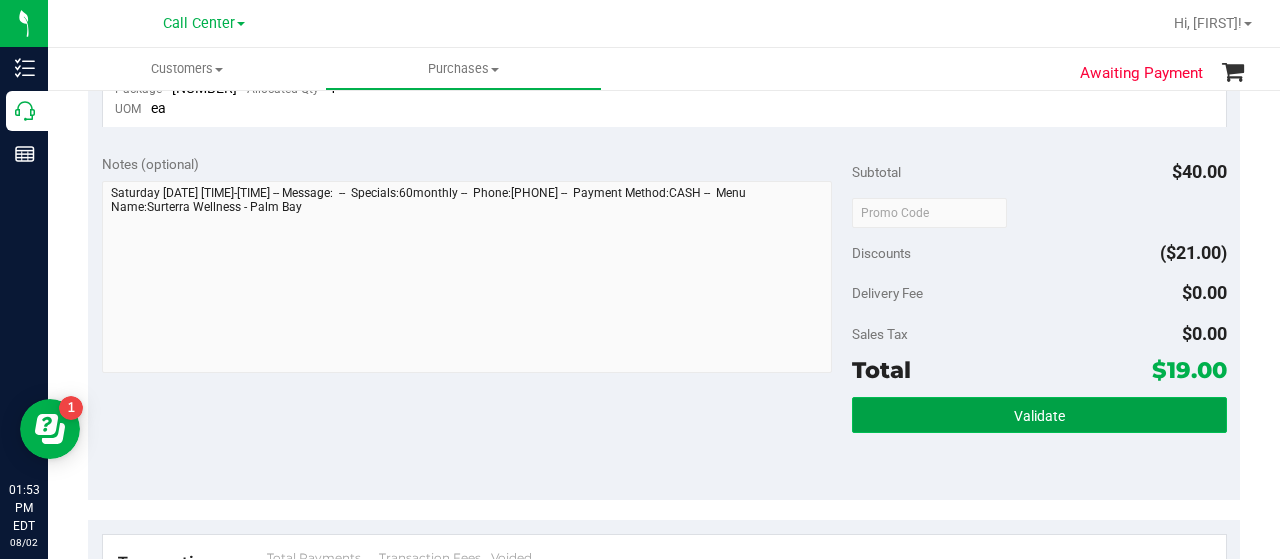 click on "Validate" at bounding box center [1039, 415] 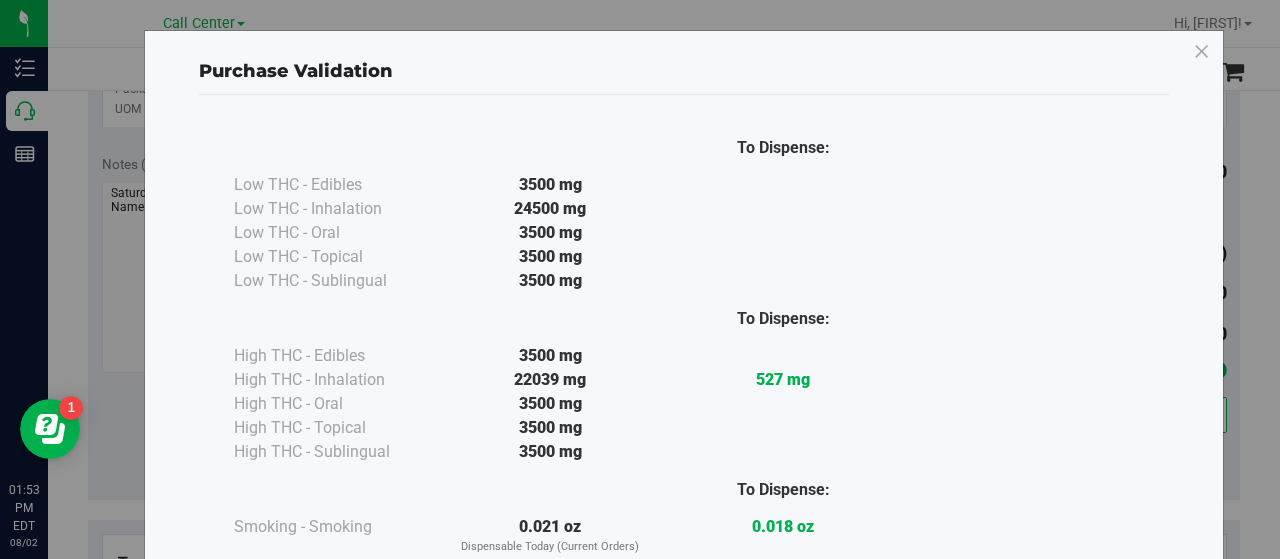 click on "Purchase Validation
To Dispense:
Low THC - Edibles
3500 mg" at bounding box center (647, 279) 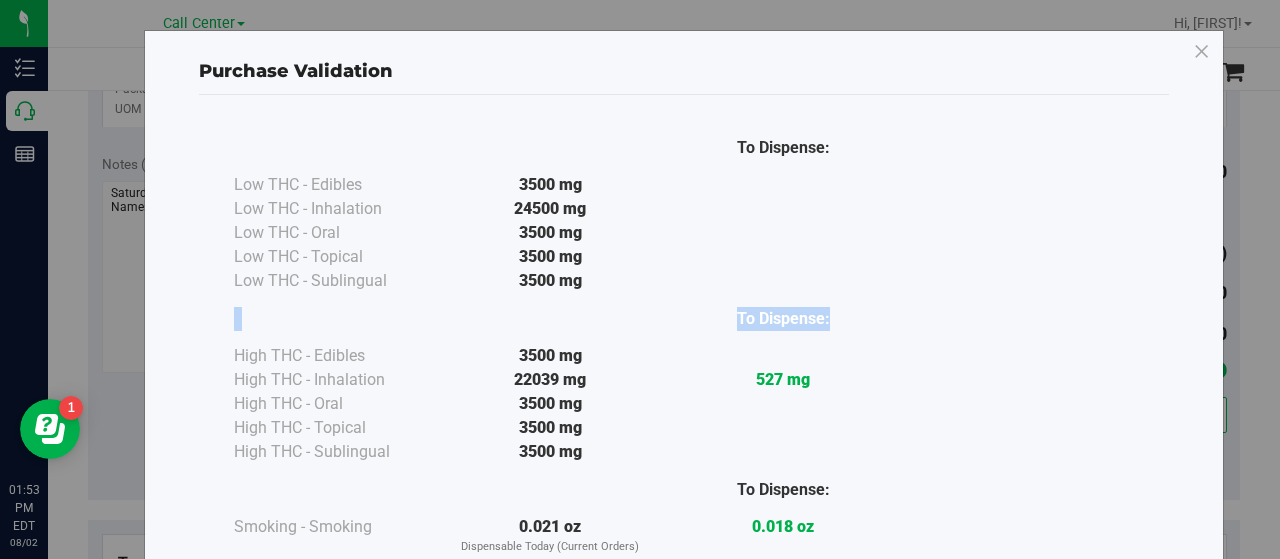 drag, startPoint x: 1274, startPoint y: 289, endPoint x: 1268, endPoint y: 340, distance: 51.351727 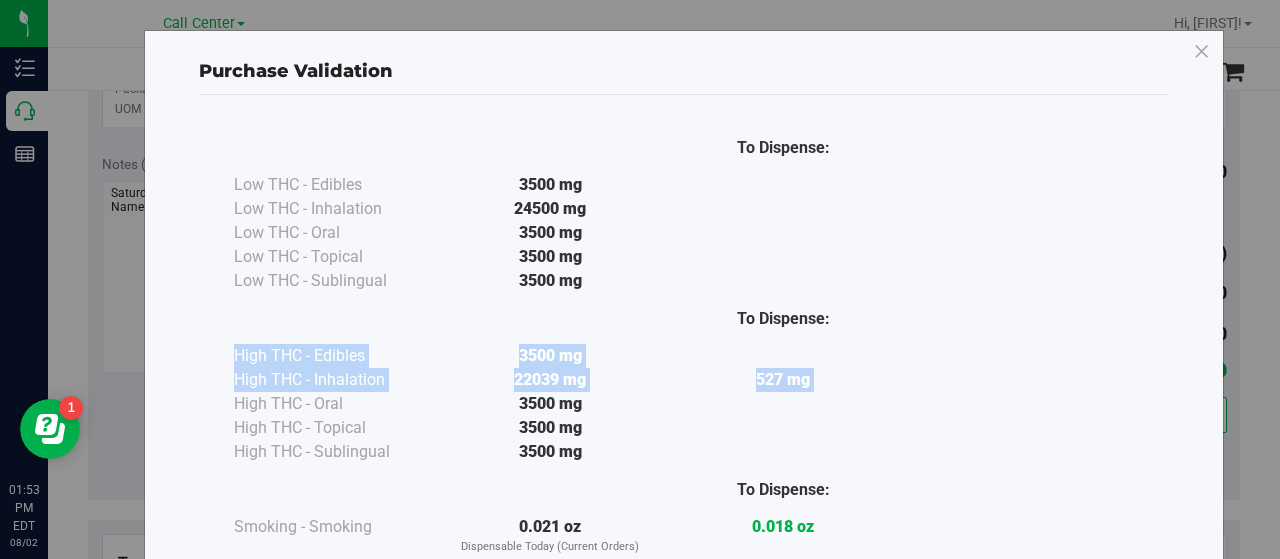 drag, startPoint x: 1264, startPoint y: 293, endPoint x: 1264, endPoint y: 369, distance: 76 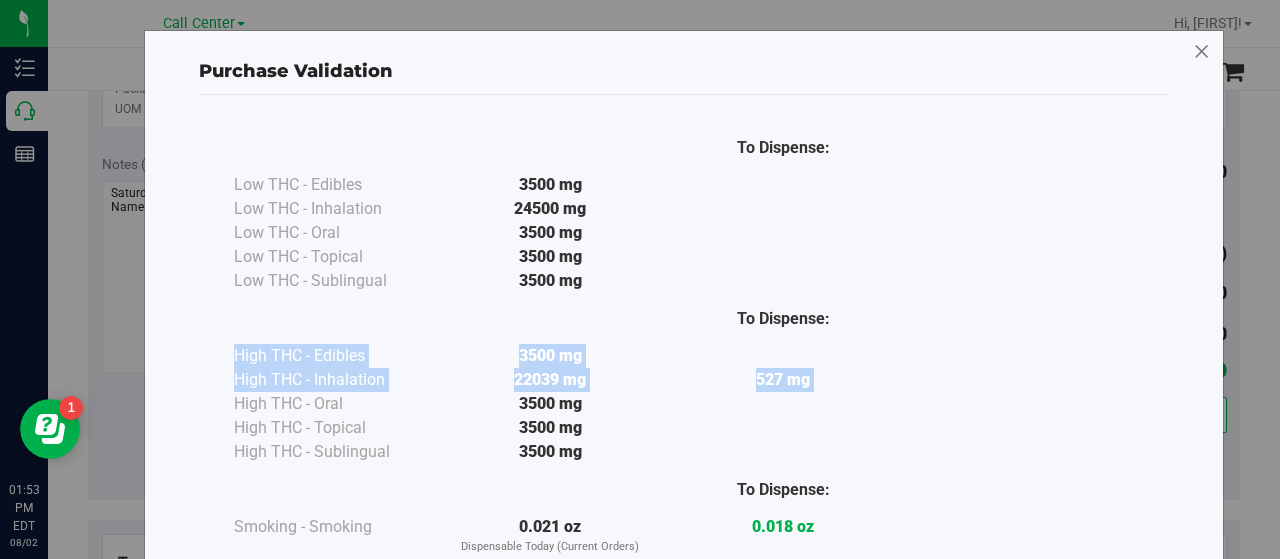 click at bounding box center (1202, 52) 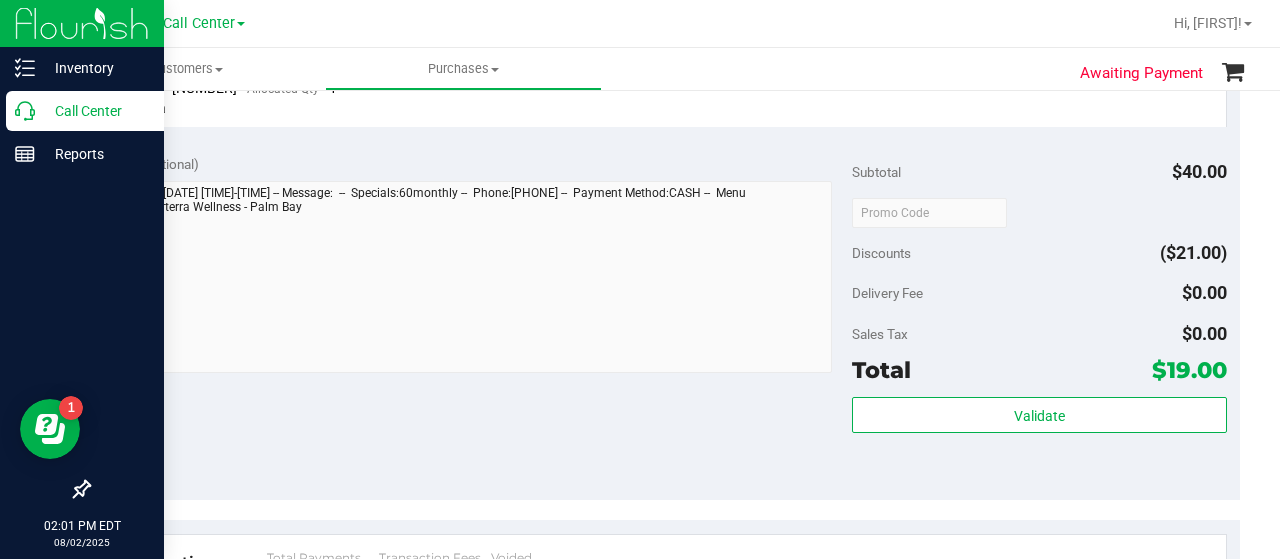 click on "Call Center" at bounding box center (95, 111) 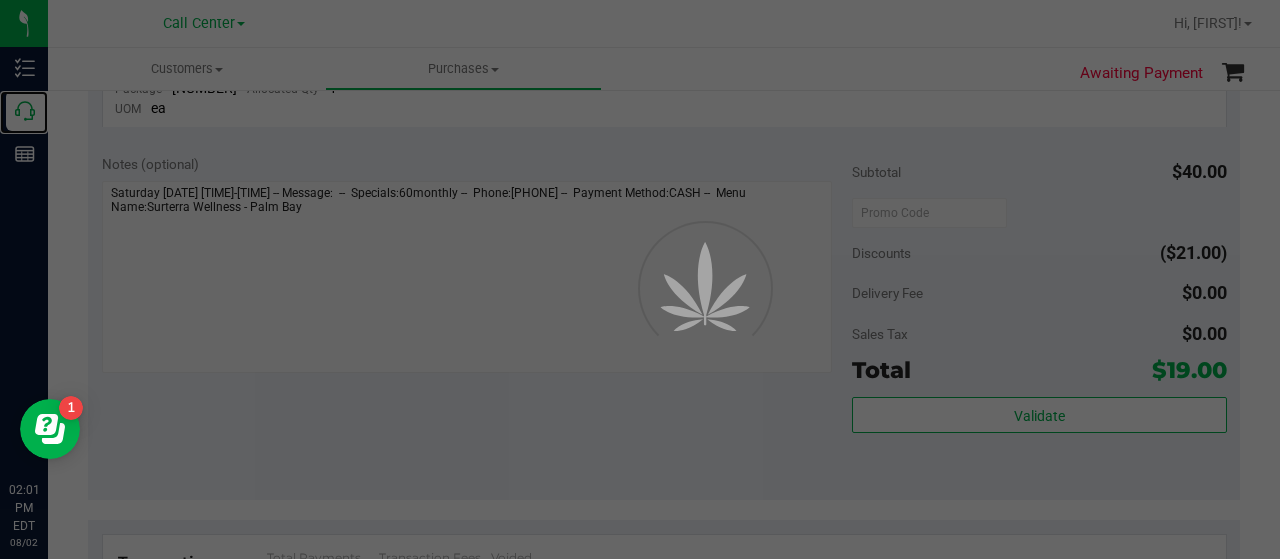 scroll, scrollTop: 0, scrollLeft: 0, axis: both 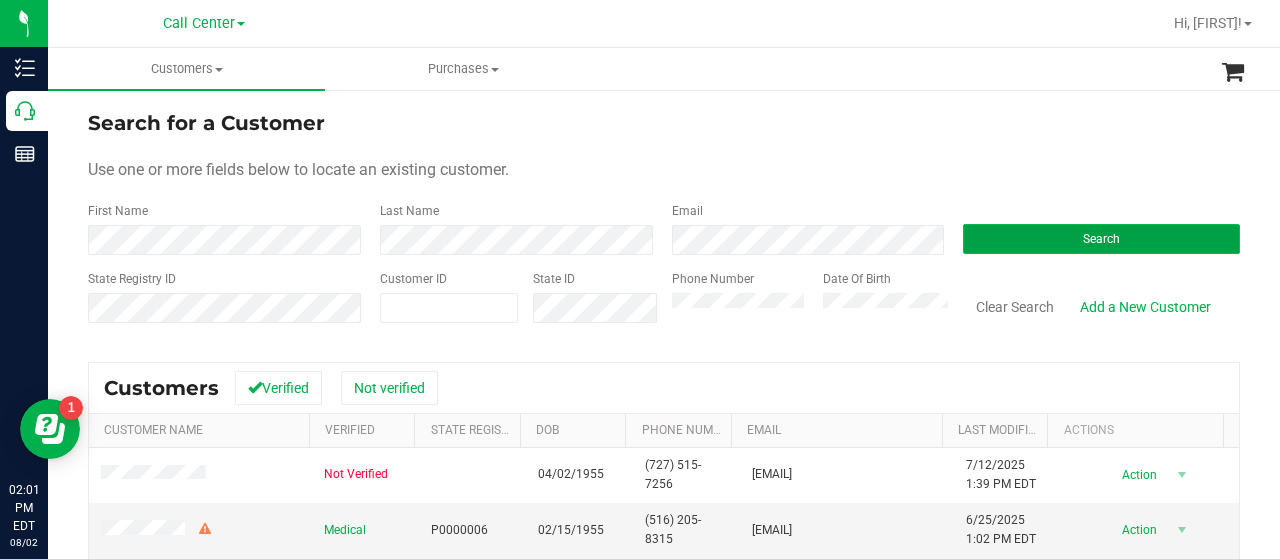click on "Search" at bounding box center (1101, 239) 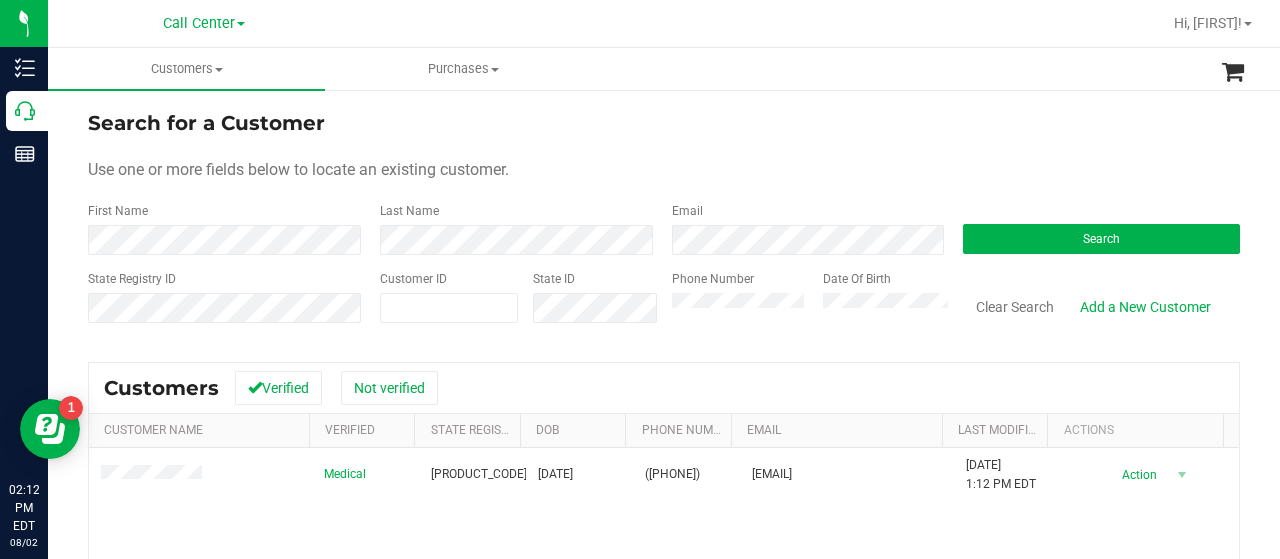 click on "State Registry ID
Customer ID
State ID
Phone Number
Date Of Birth
Clear Search
Add a New Customer" at bounding box center [664, 305] 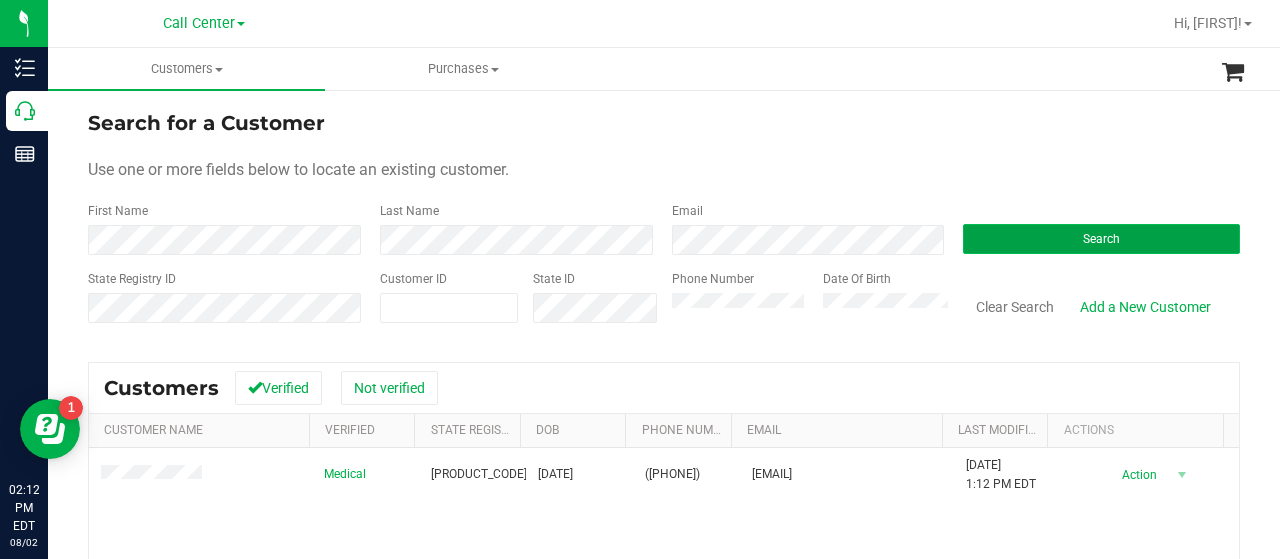 click on "Search" at bounding box center (1101, 239) 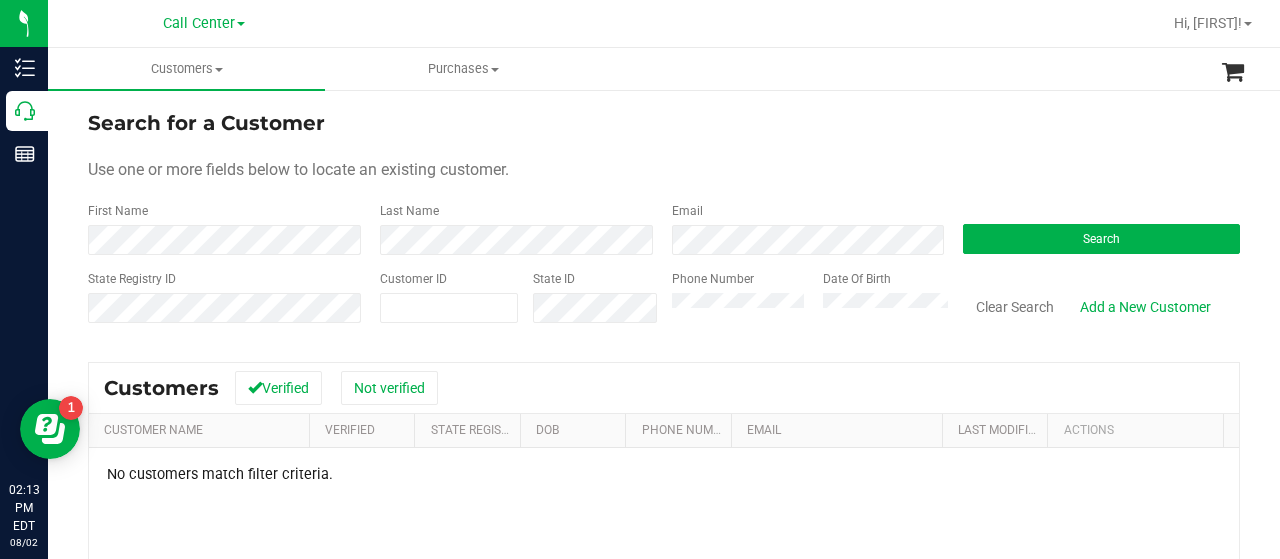 click on "State Registry ID
Customer ID
State ID
Phone Number
Date Of Birth
Clear Search
Add a New Customer" at bounding box center (664, 305) 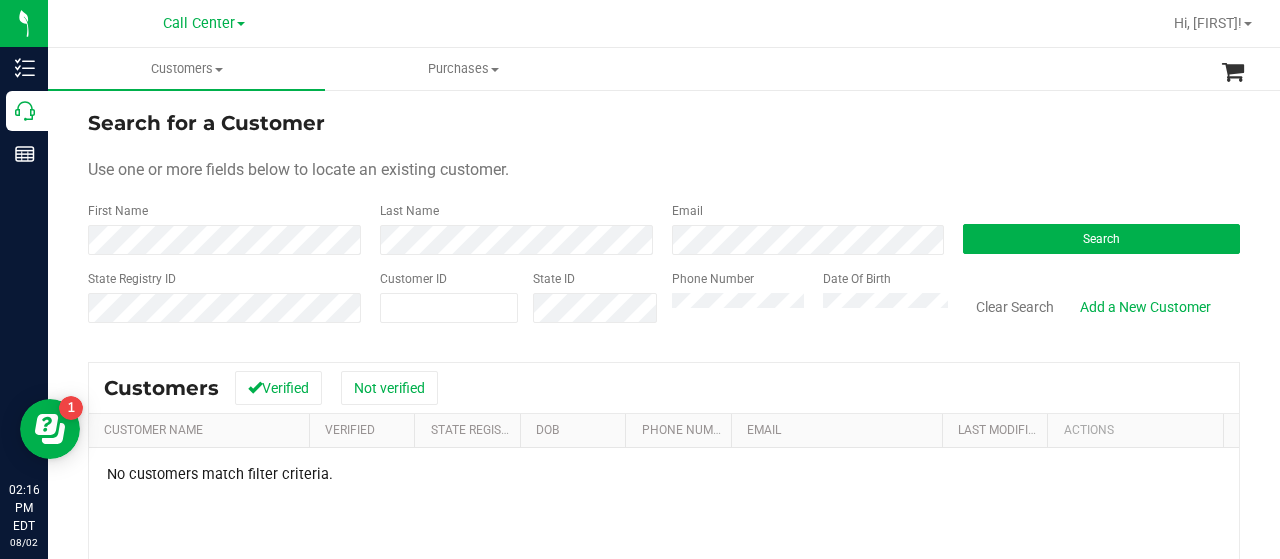click on "First Name" at bounding box center [226, 228] 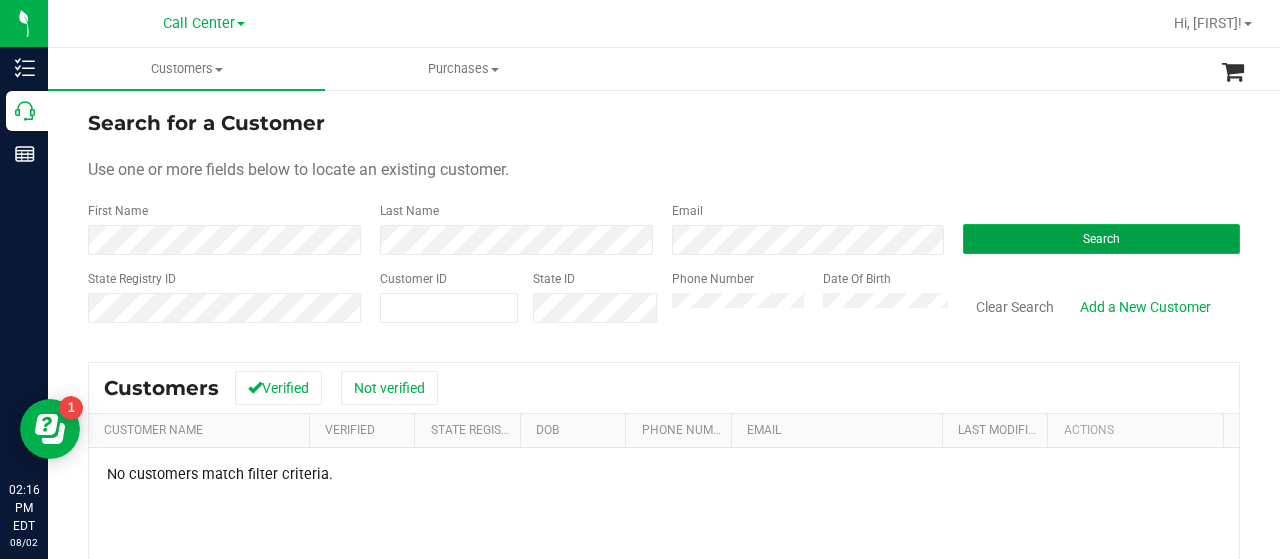 click on "Search" at bounding box center [1101, 239] 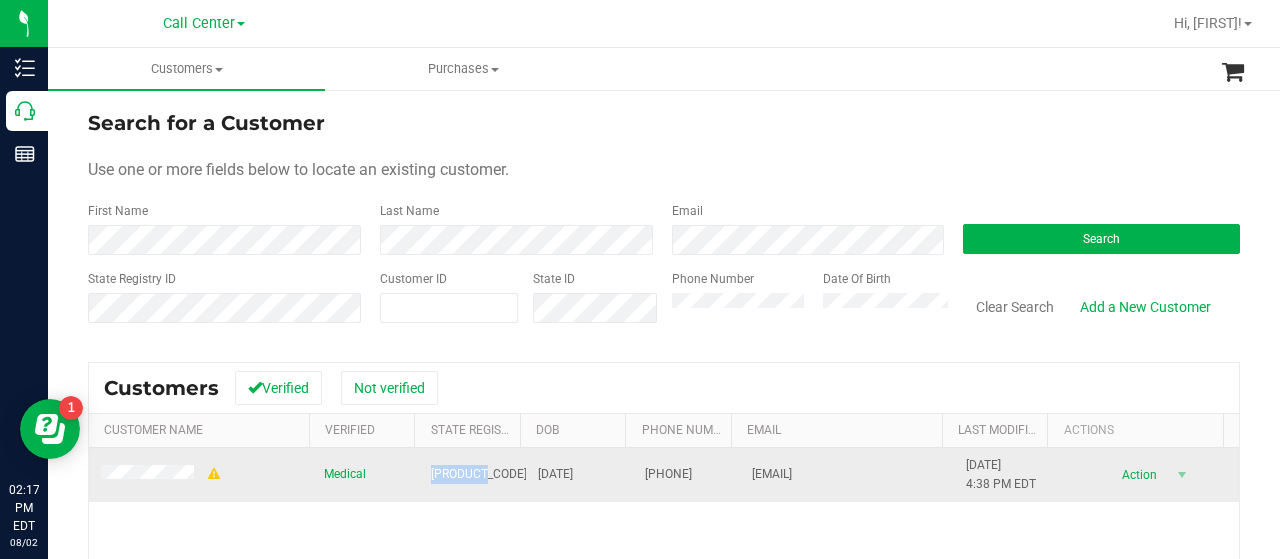 drag, startPoint x: 418, startPoint y: 471, endPoint x: 496, endPoint y: 479, distance: 78.40918 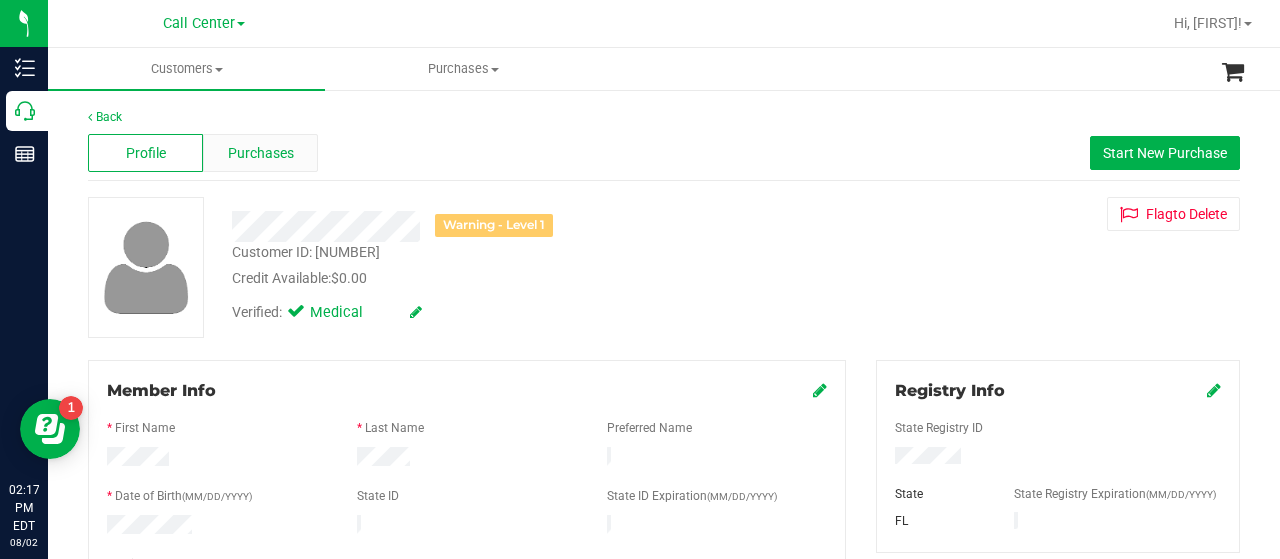 click on "Purchases" at bounding box center [261, 153] 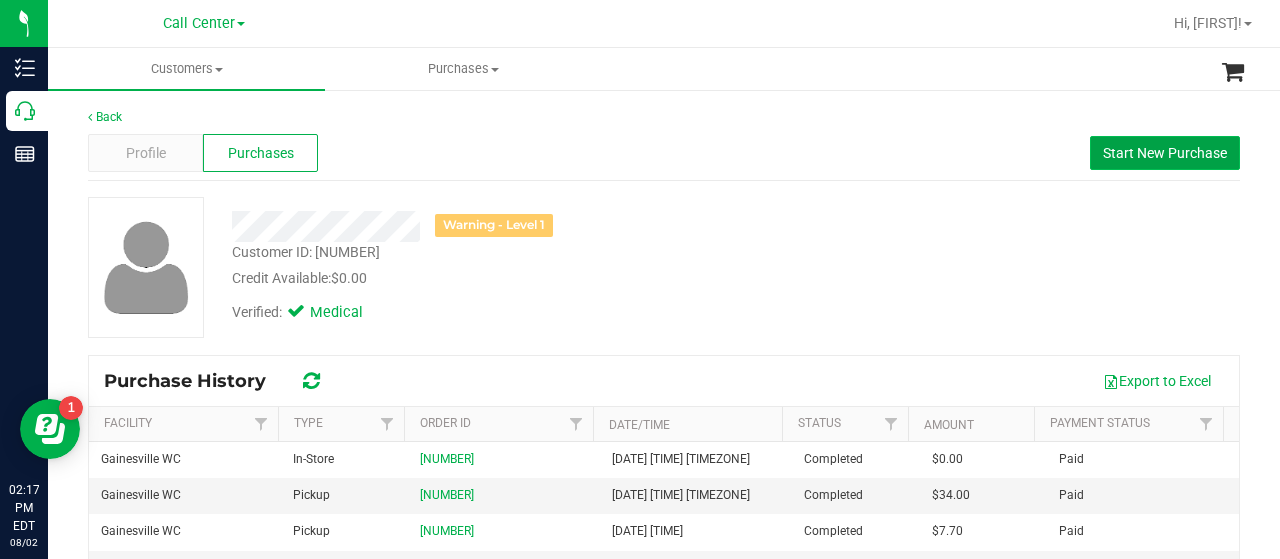 click on "Start New Purchase" at bounding box center [1165, 153] 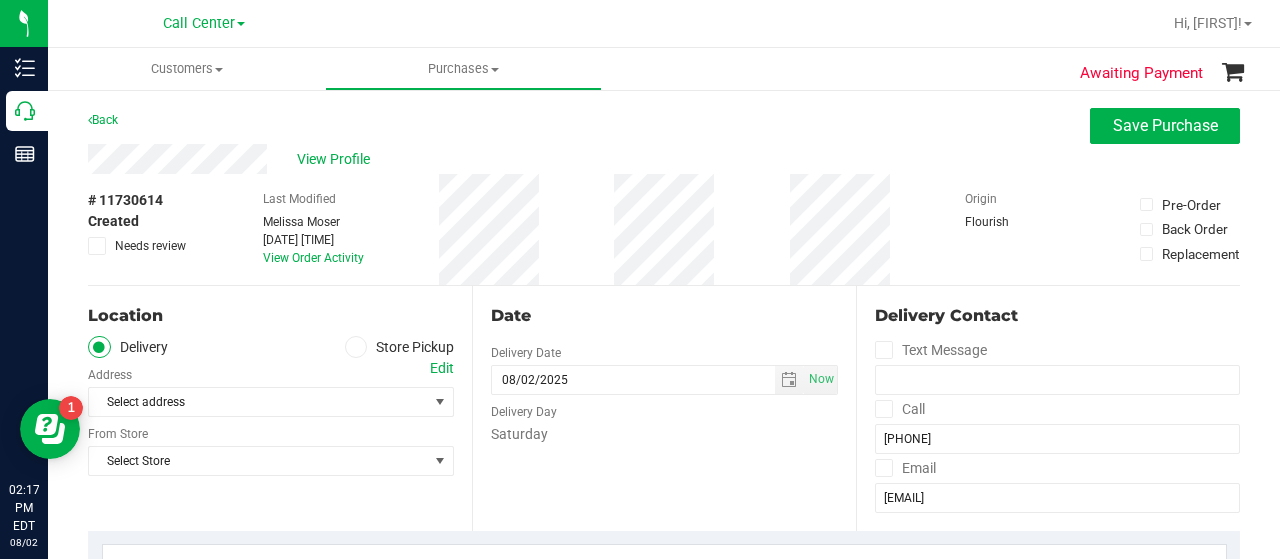 click on "Store Pickup" at bounding box center [400, 347] 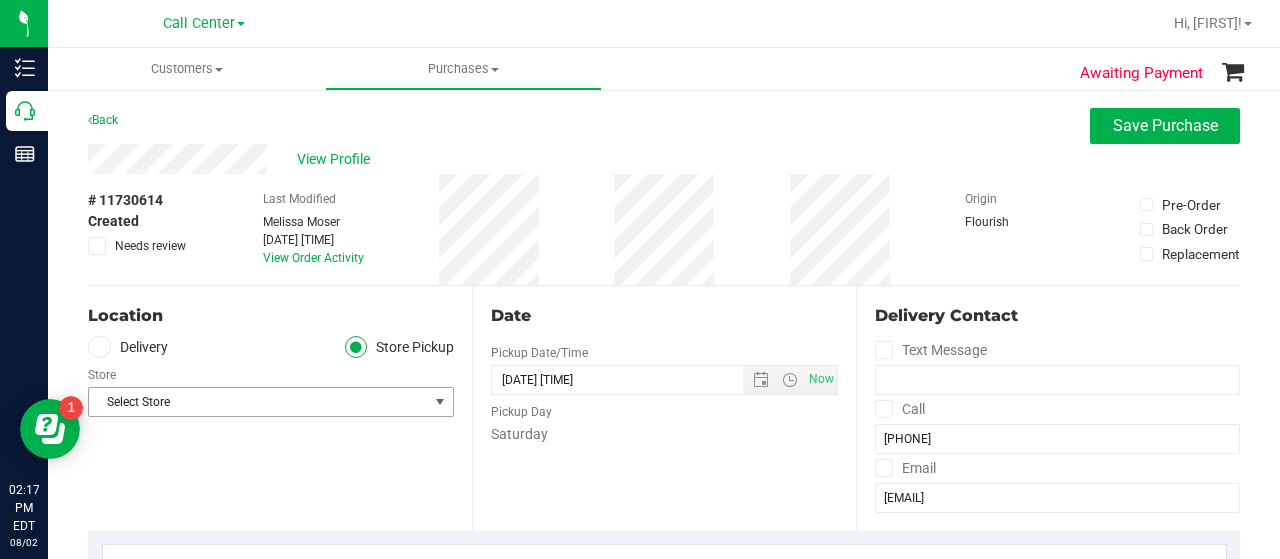 click on "Select Store" at bounding box center (258, 402) 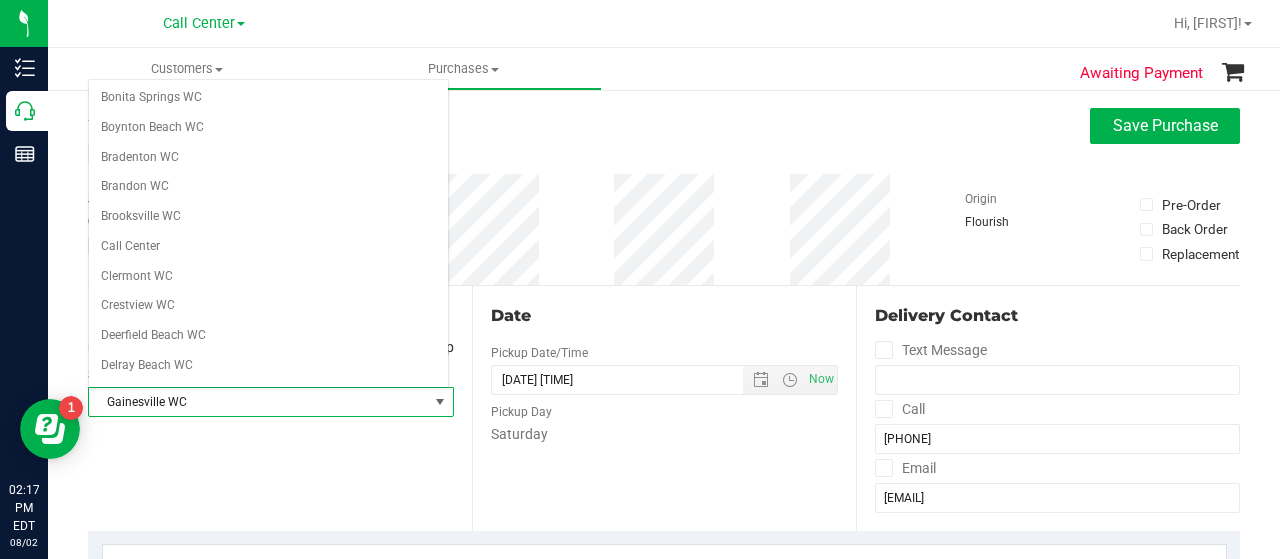 scroll, scrollTop: 136, scrollLeft: 0, axis: vertical 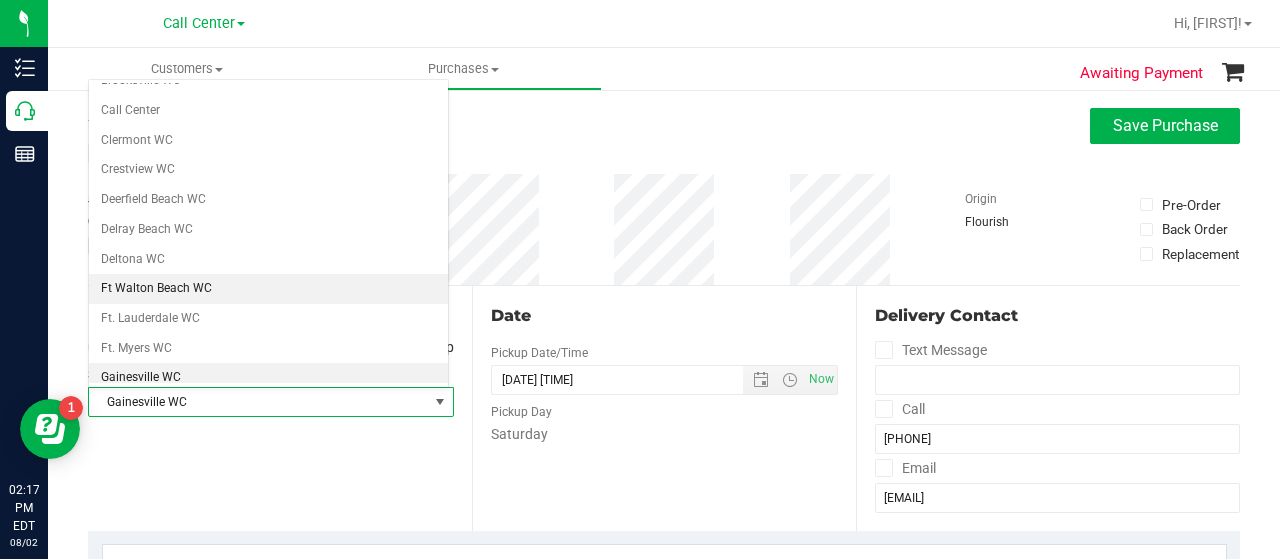 click on "Gainesville WC" at bounding box center (268, 378) 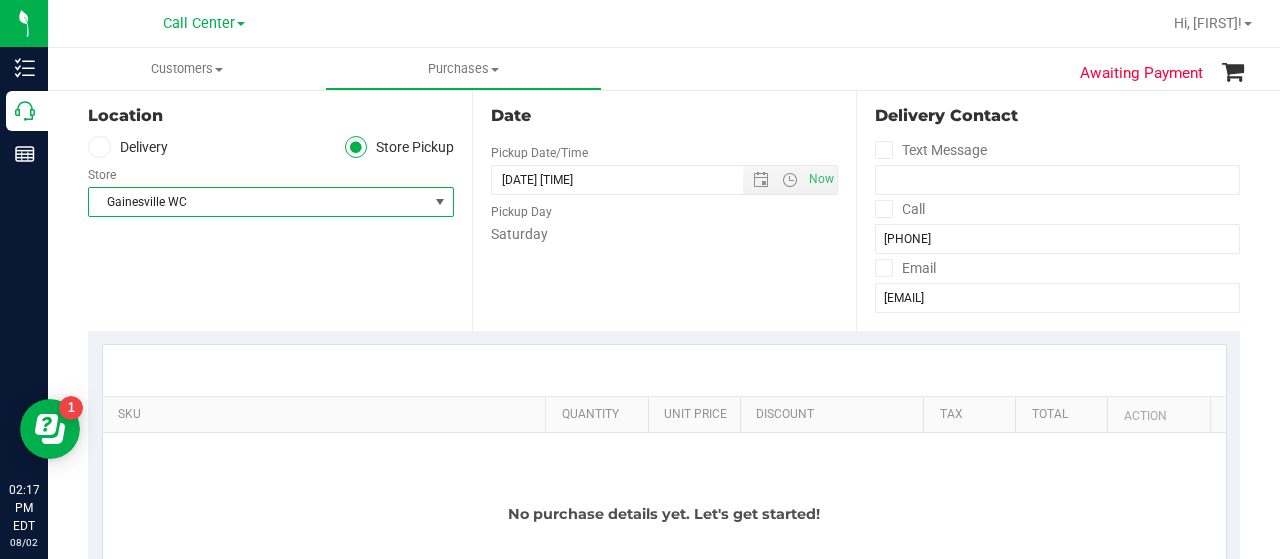 click on "Location
Delivery
Store Pickup
Store
Gainesville WC Select Store Bonita Springs WC Boynton Beach WC Bradenton WC Brandon WC Brooksville WC Call Center Clermont WC Crestview WC Deerfield Beach WC Delray Beach WC Deltona WC Ft Walton Beach WC Ft. Lauderdale WC Ft. Myers WC Gainesville WC Jax Atlantic WC JAX DC REP Jax WC Key West WC Lakeland WC Largo WC Lehigh Acres DC REP Merritt Island WC Miami 72nd WC Miami Beach WC Miami Dadeland WC Miramar DC REP New Port Richey WC North Palm Beach WC North Port WC Ocala WC Orange Park WC Orlando Colonial WC Orlando DC REP Orlando WC Oviedo WC Palm Bay WC Palm Coast WC Panama City WC Pensacola WC Sebring WC" at bounding box center [280, 208] 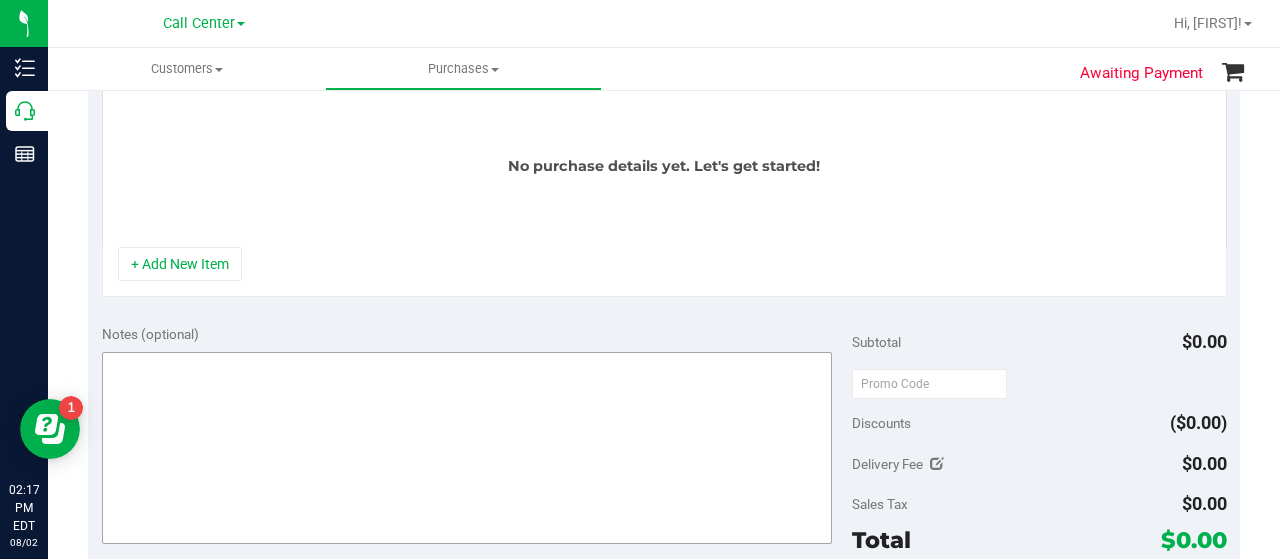 scroll, scrollTop: 600, scrollLeft: 0, axis: vertical 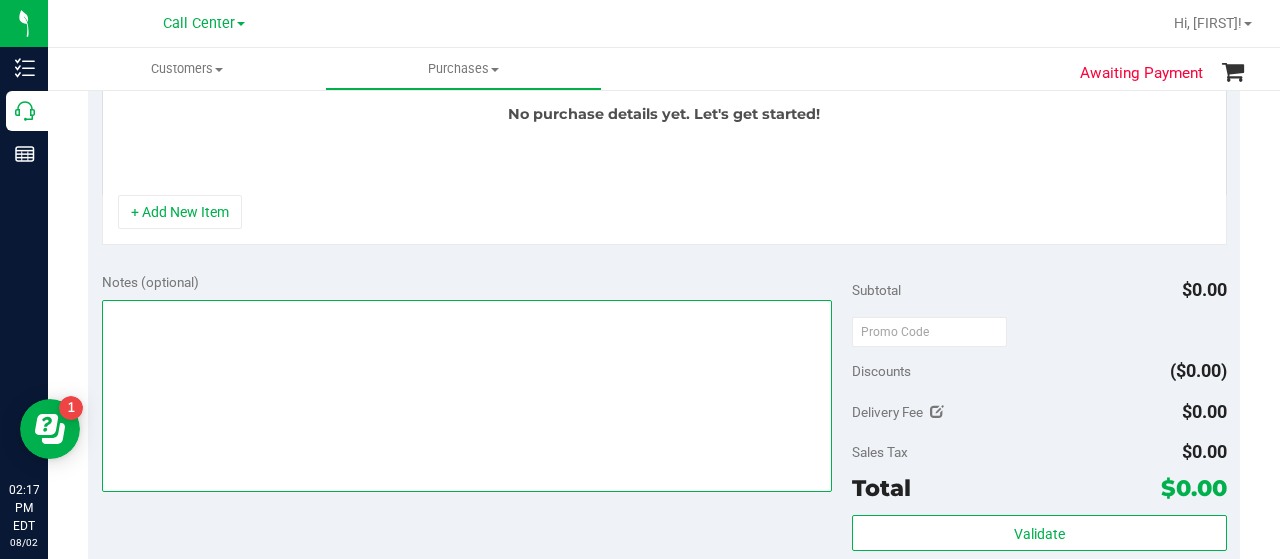 click at bounding box center (467, 396) 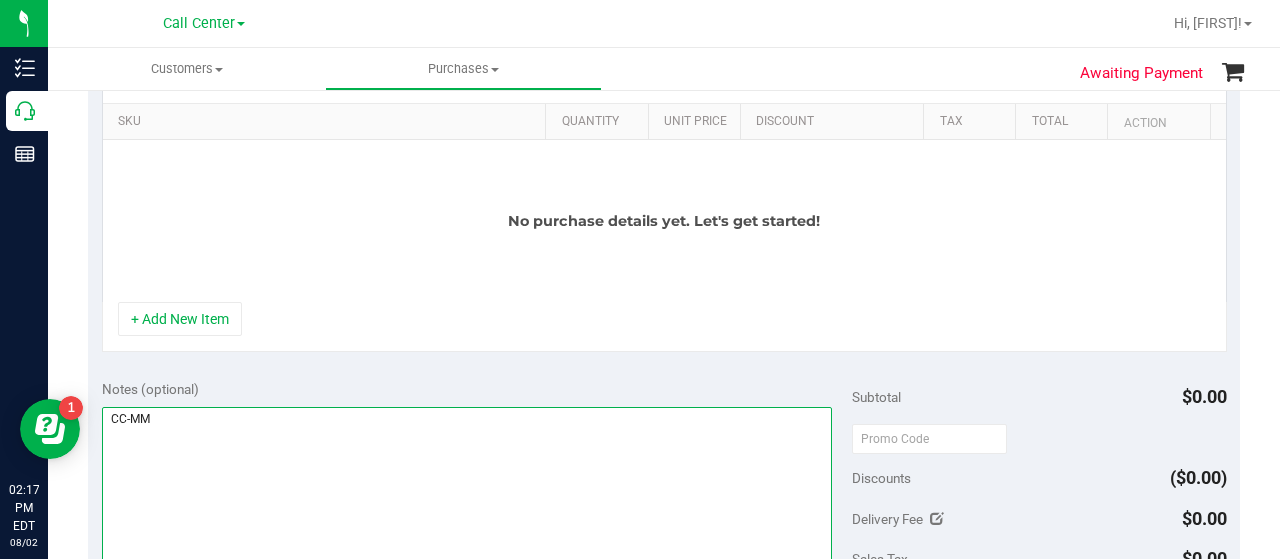 scroll, scrollTop: 500, scrollLeft: 0, axis: vertical 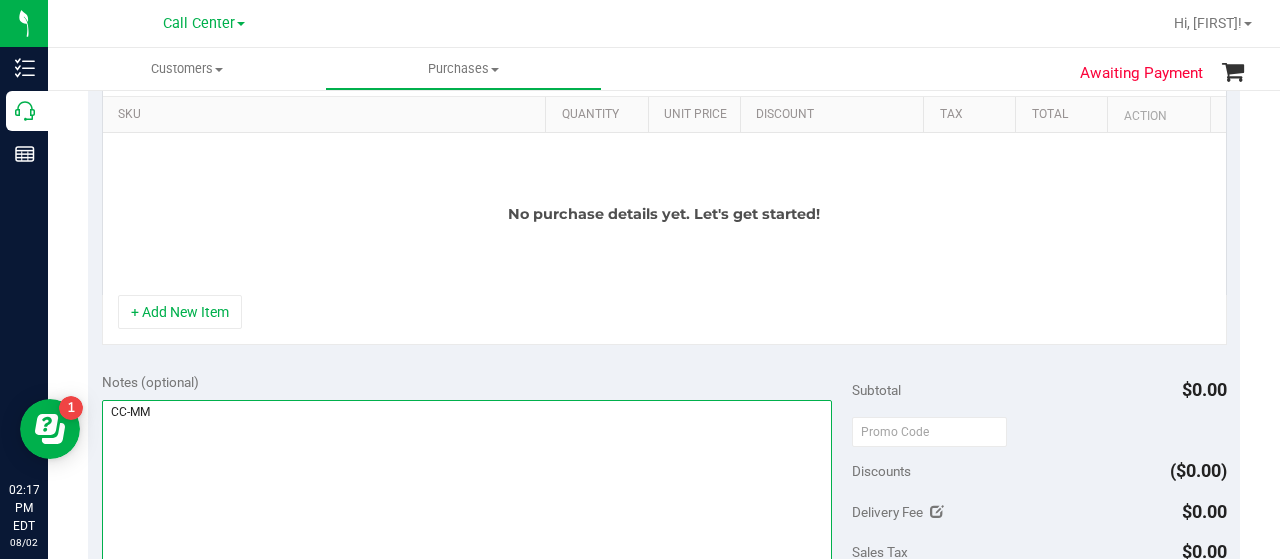 type on "CC-MM" 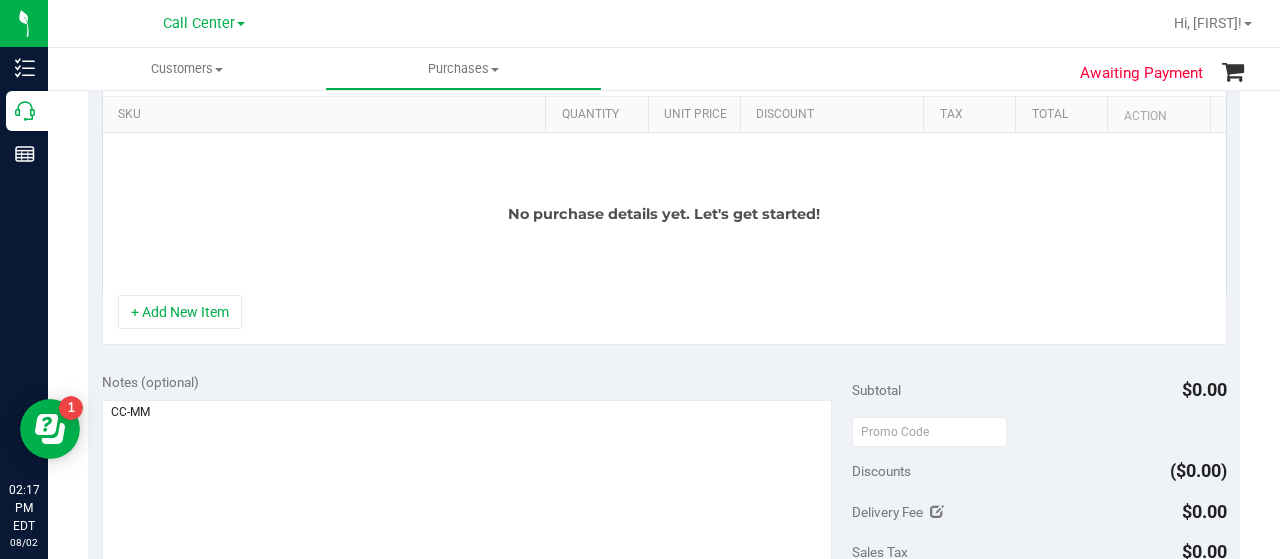 drag, startPoint x: 222, startPoint y: 315, endPoint x: 266, endPoint y: 236, distance: 90.426765 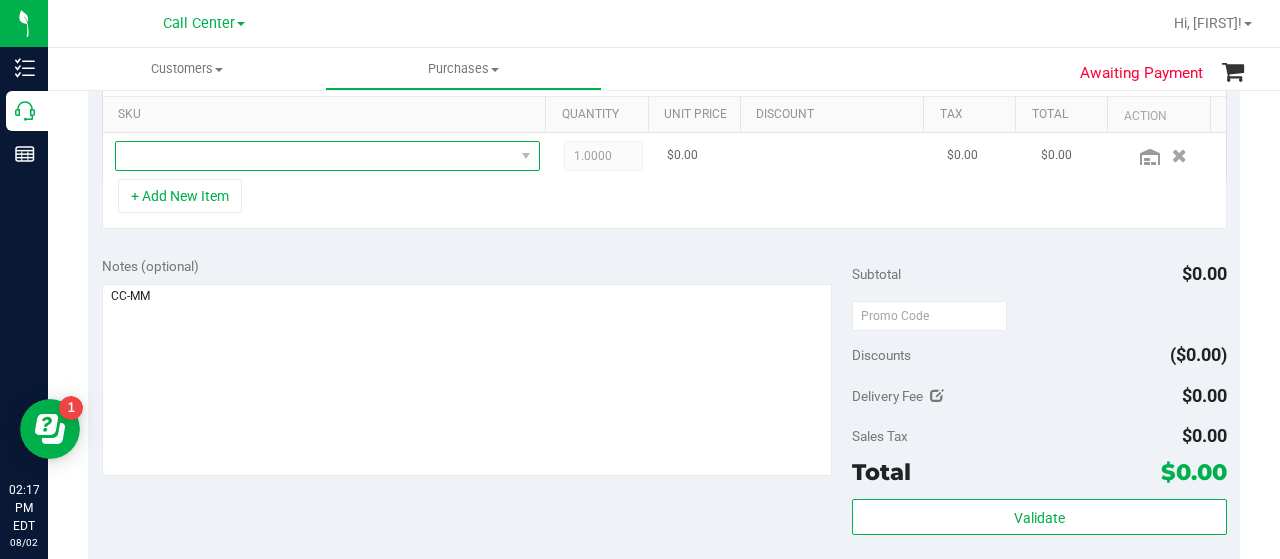 click at bounding box center [315, 156] 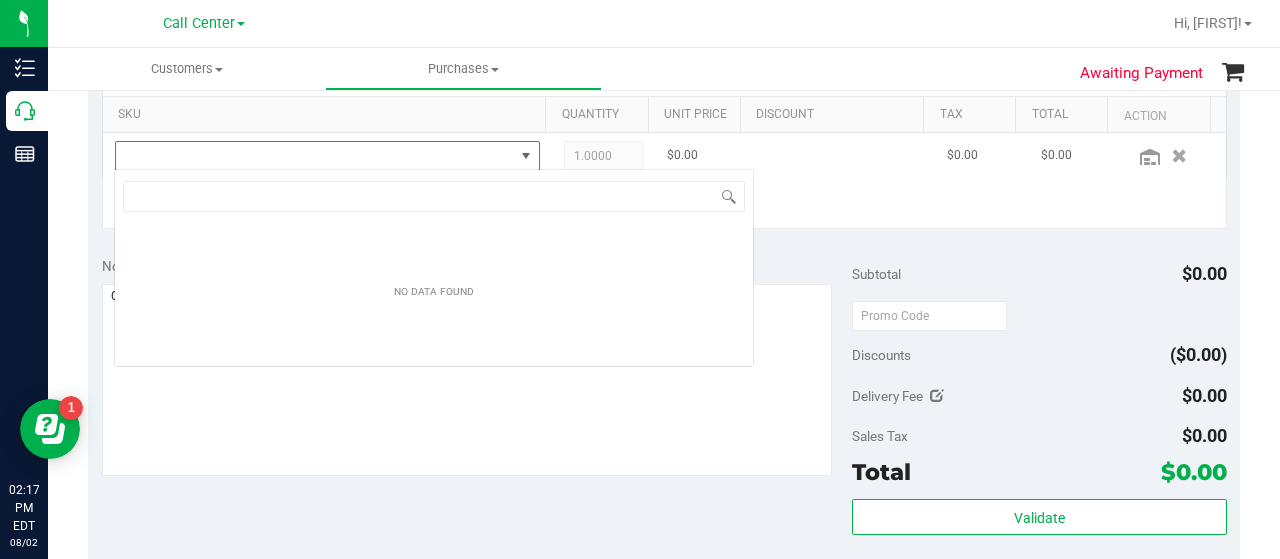 scroll, scrollTop: 99970, scrollLeft: 99586, axis: both 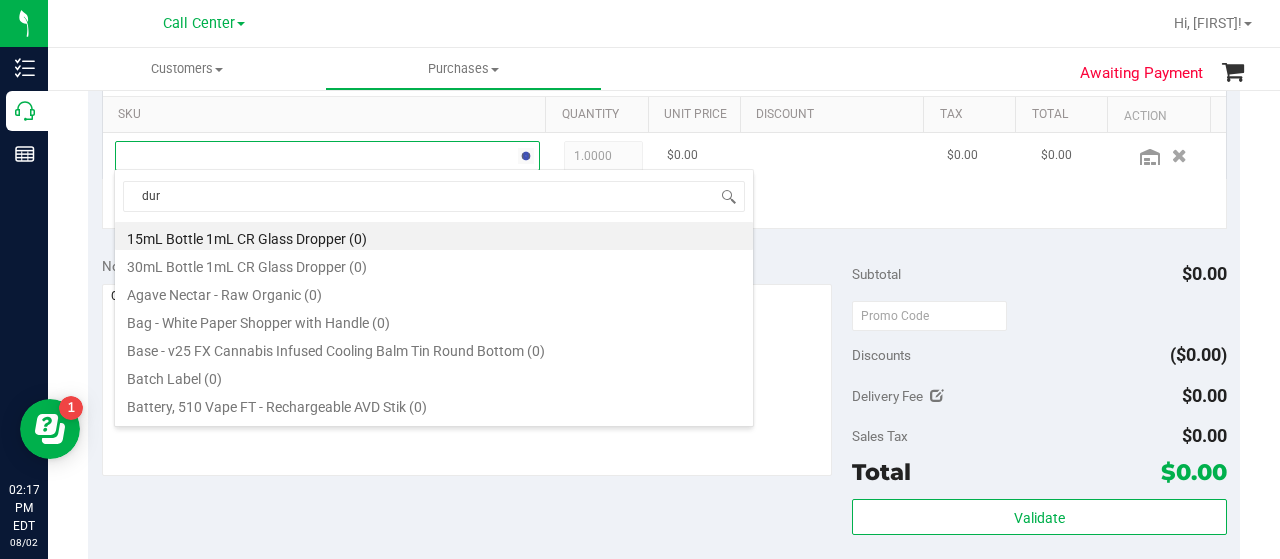 type on "durb" 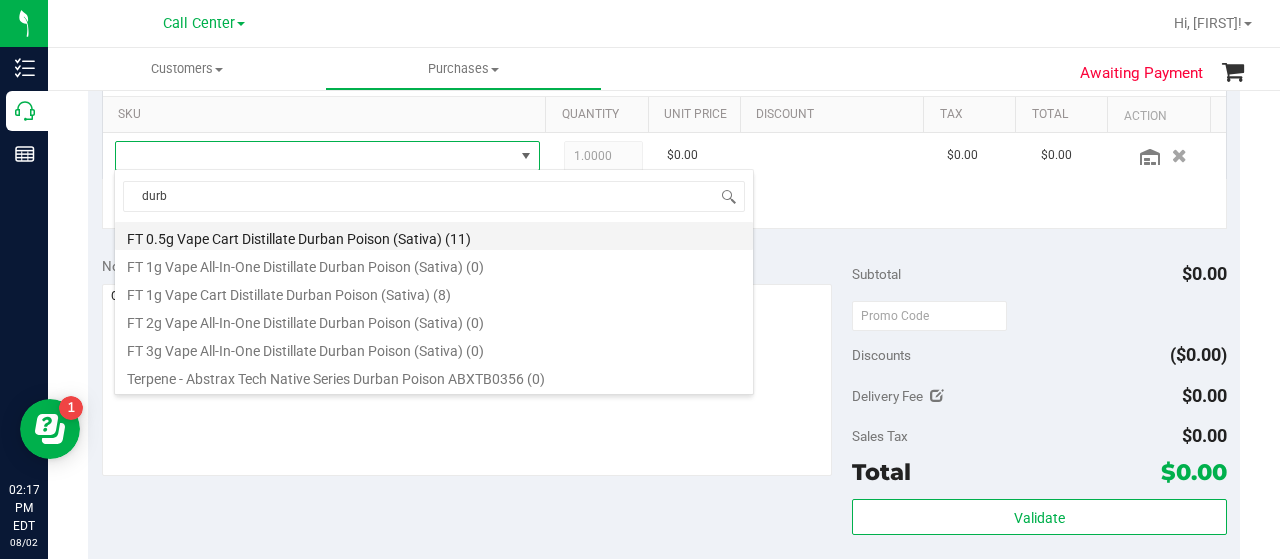 click on "FT 0.5g Vape Cart Distillate Durban Poison (Sativa) (11)" at bounding box center [434, 236] 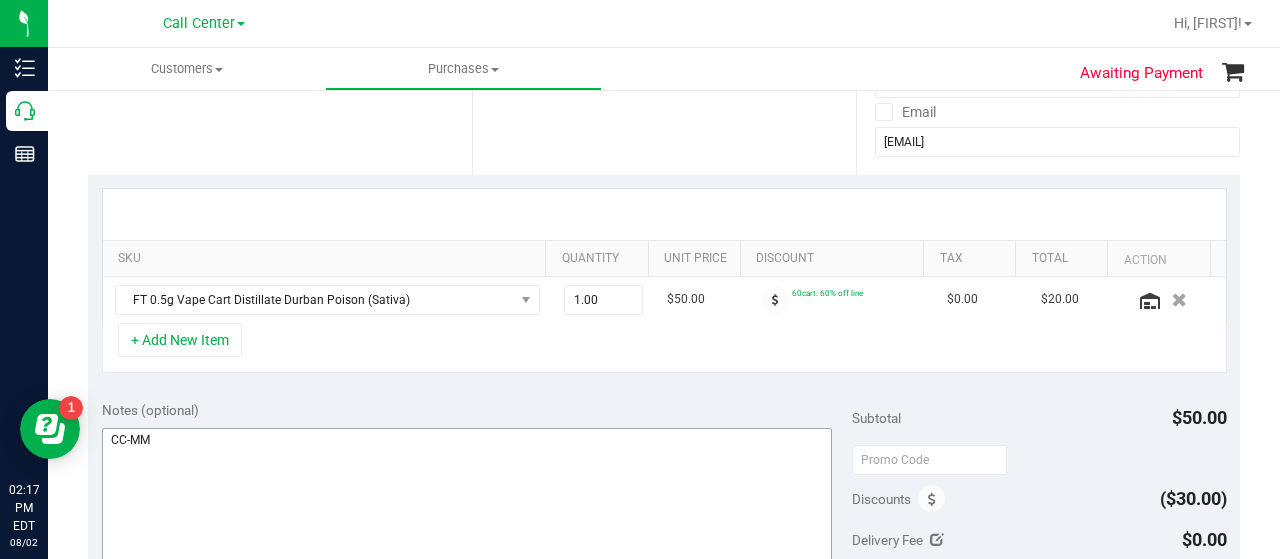 scroll, scrollTop: 300, scrollLeft: 0, axis: vertical 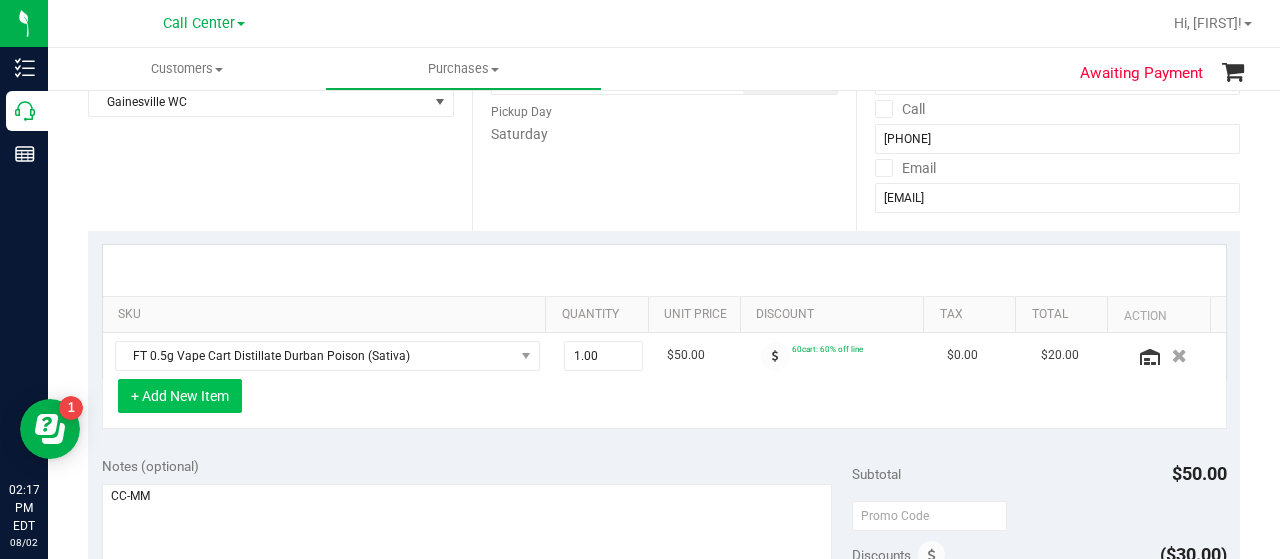 click on "+ Add New Item" at bounding box center [180, 396] 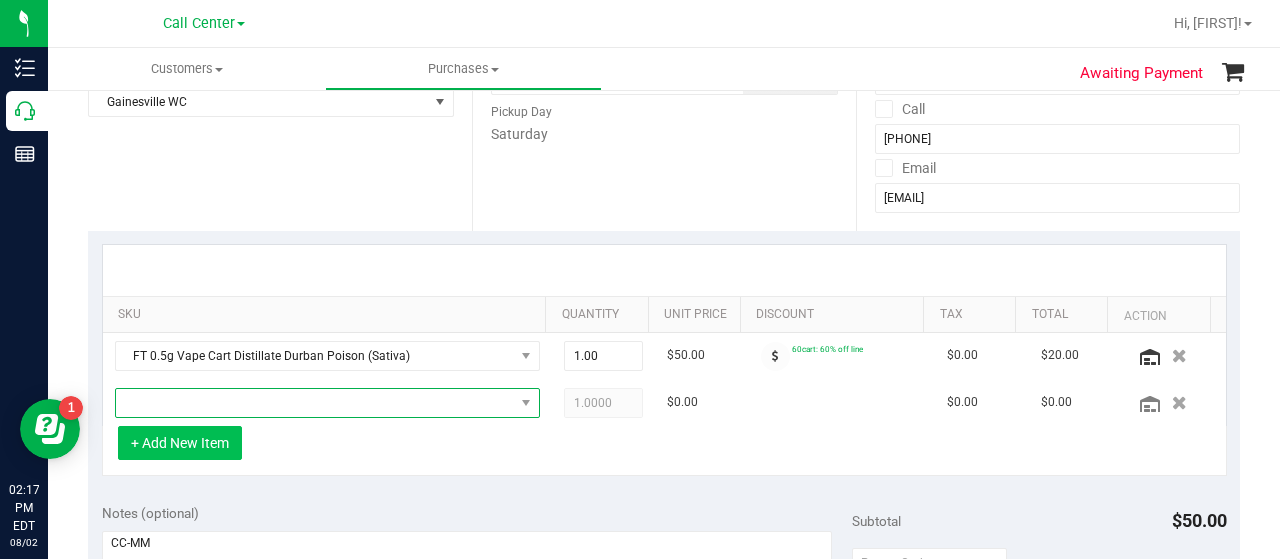 click at bounding box center (315, 403) 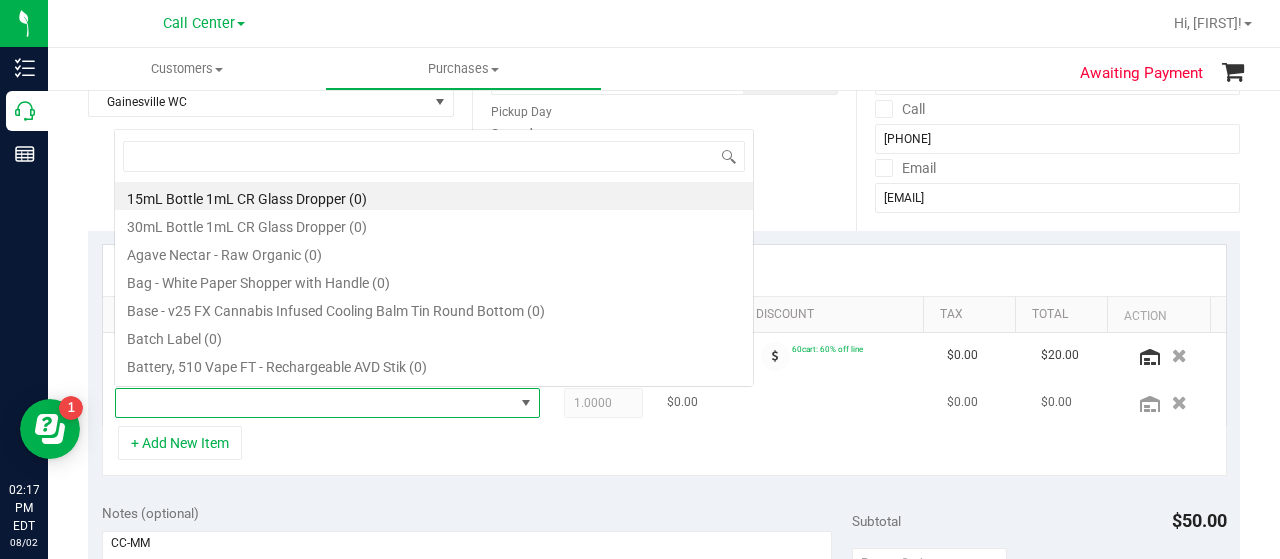 scroll, scrollTop: 0, scrollLeft: 0, axis: both 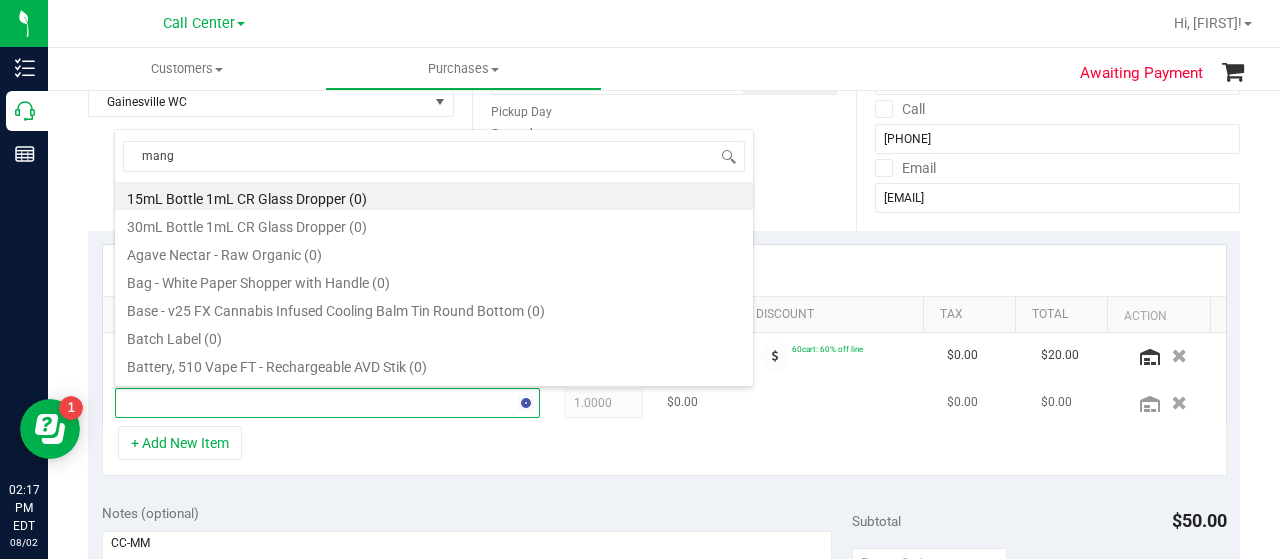 type on "mango" 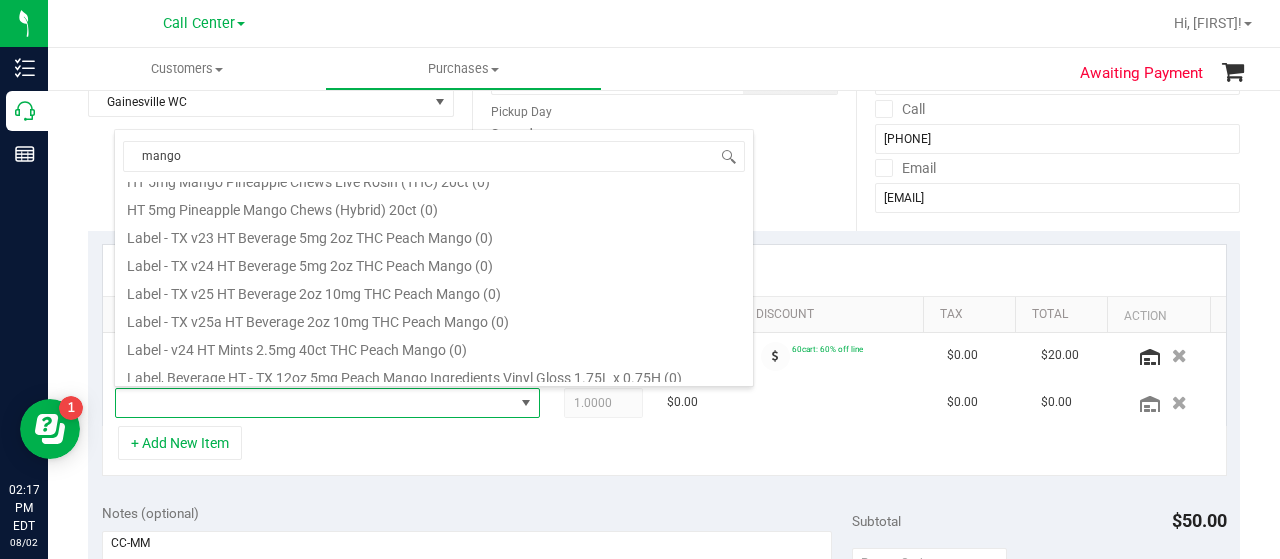 scroll, scrollTop: 836, scrollLeft: 0, axis: vertical 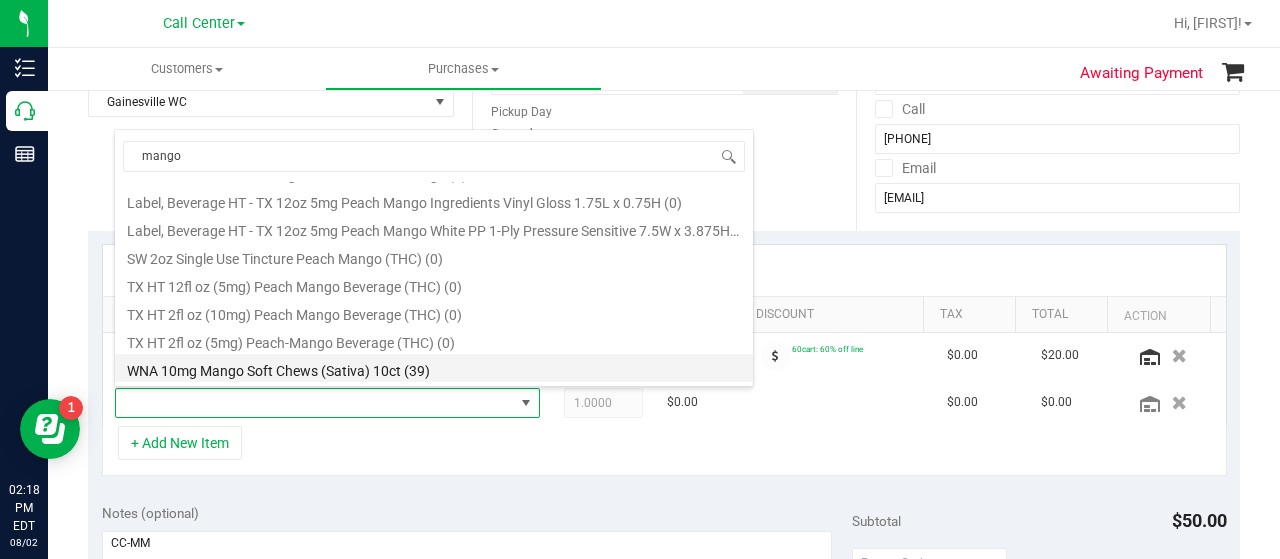 click on "WNA 10mg Mango Soft Chews (Sativa) 10ct (39)" at bounding box center [434, 368] 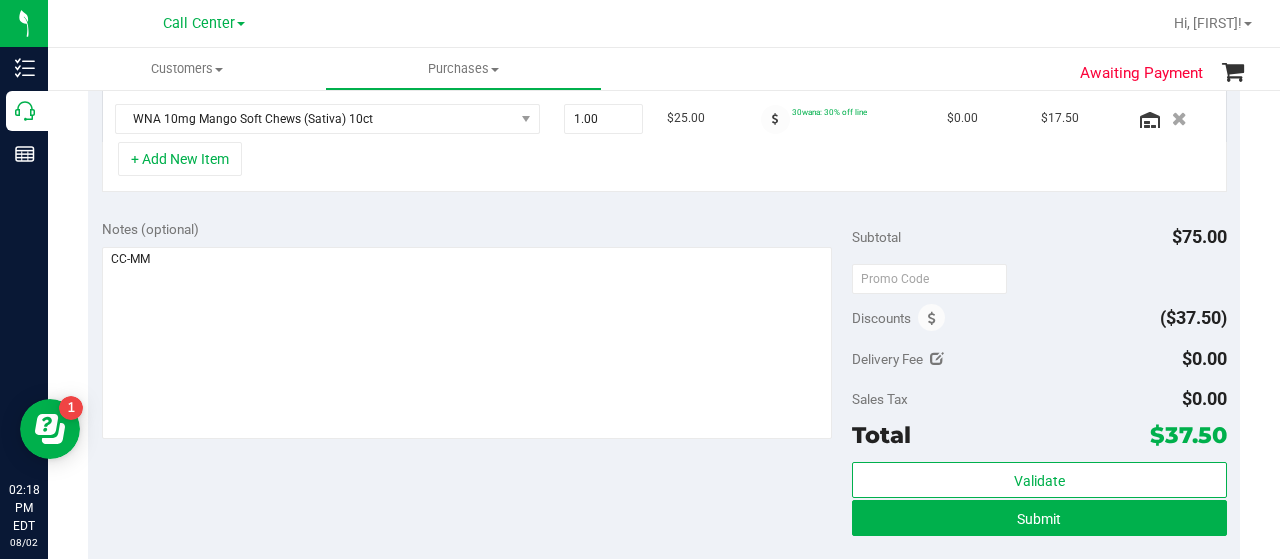 scroll, scrollTop: 700, scrollLeft: 0, axis: vertical 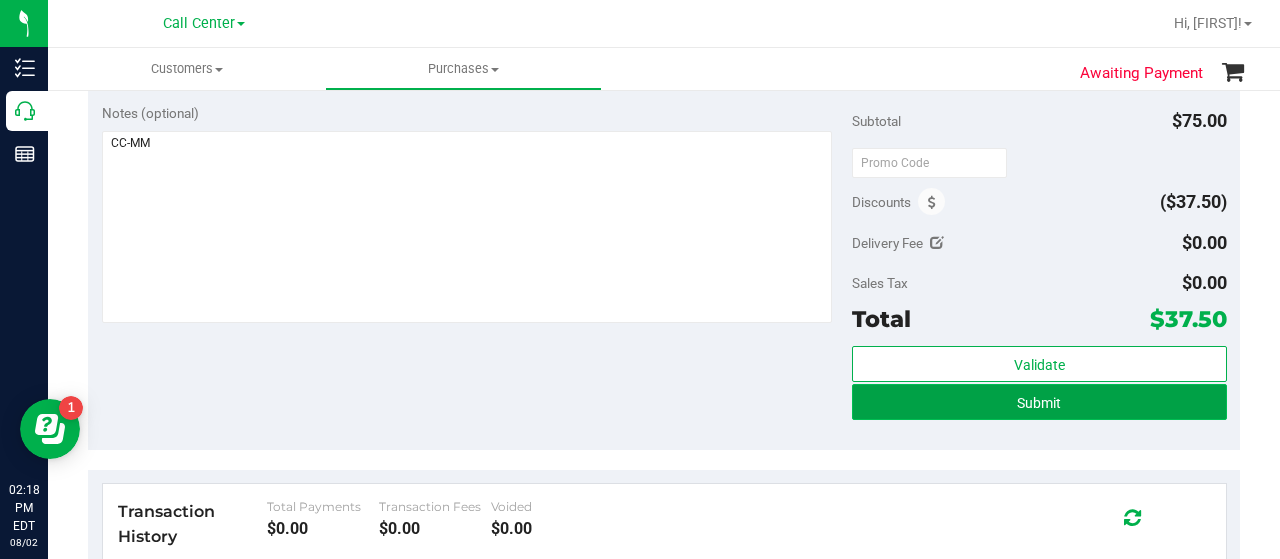 click on "Submit" at bounding box center [1039, 402] 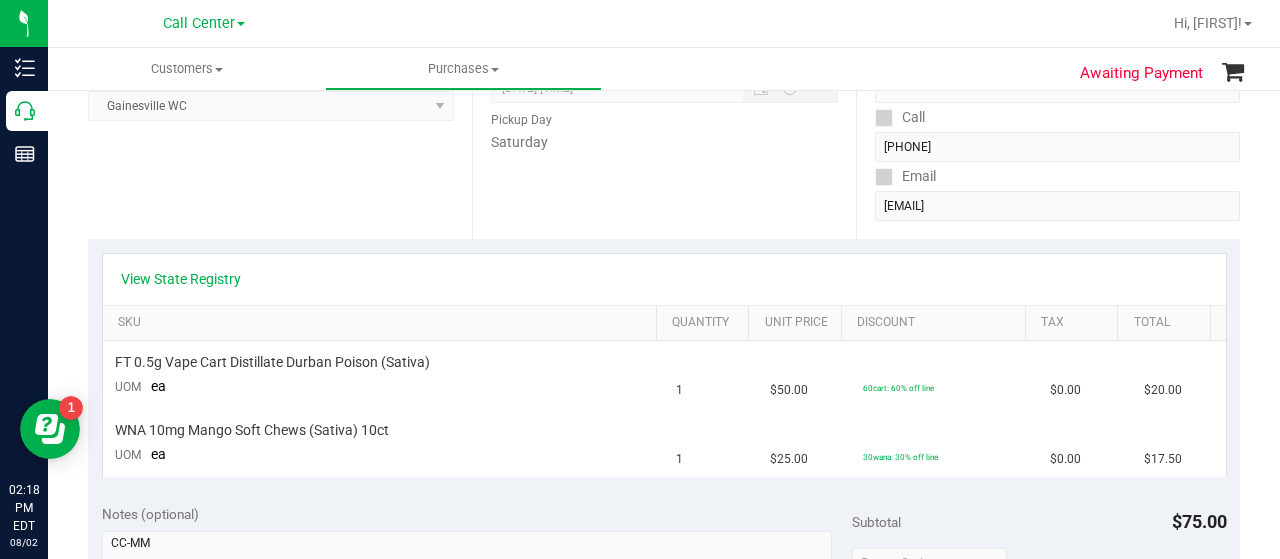 scroll, scrollTop: 100, scrollLeft: 0, axis: vertical 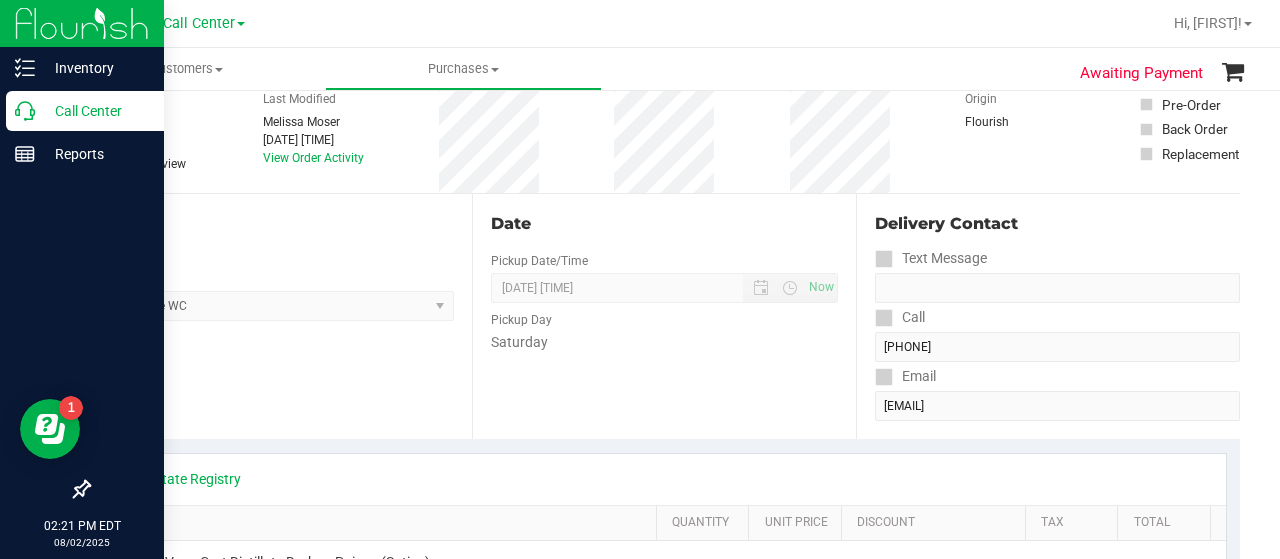 drag, startPoint x: 24, startPoint y: 110, endPoint x: 56, endPoint y: 117, distance: 32.75668 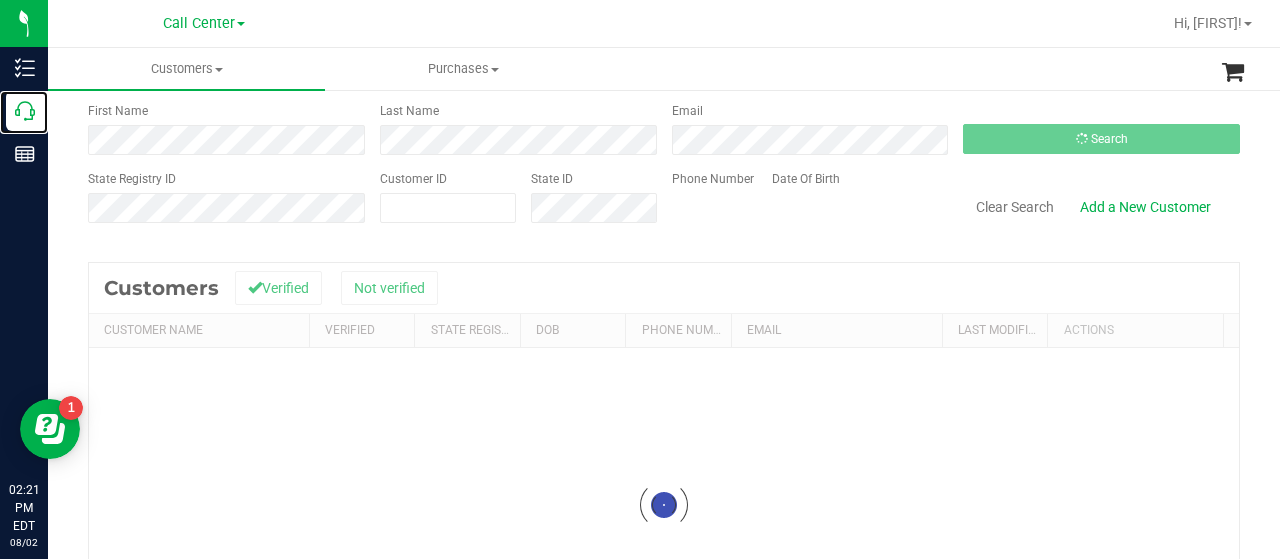 scroll, scrollTop: 0, scrollLeft: 0, axis: both 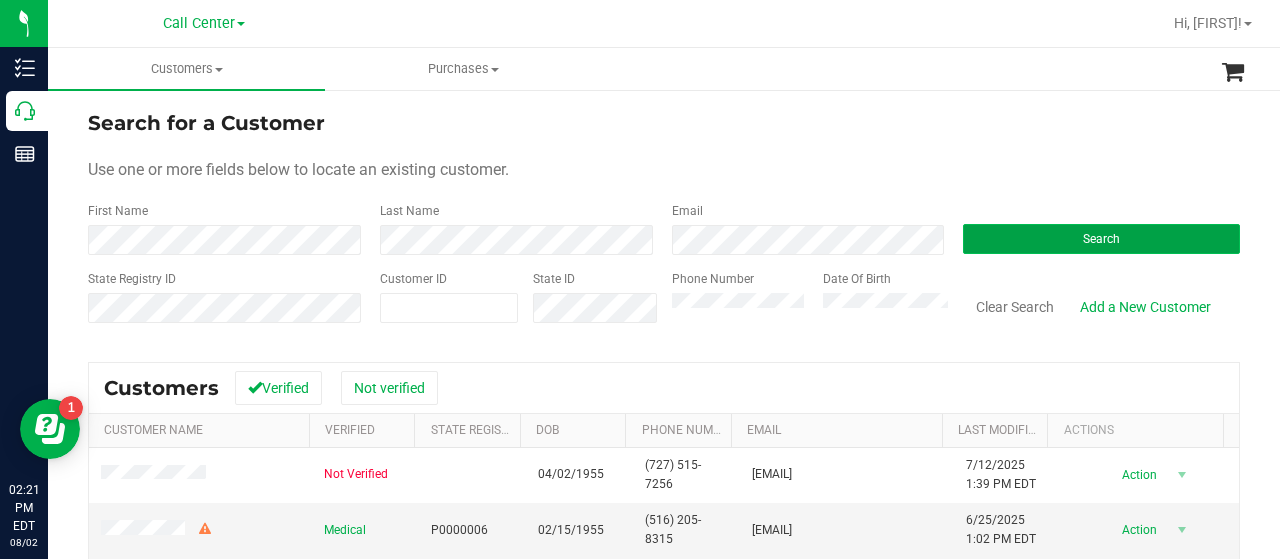 click on "Search" at bounding box center [1101, 239] 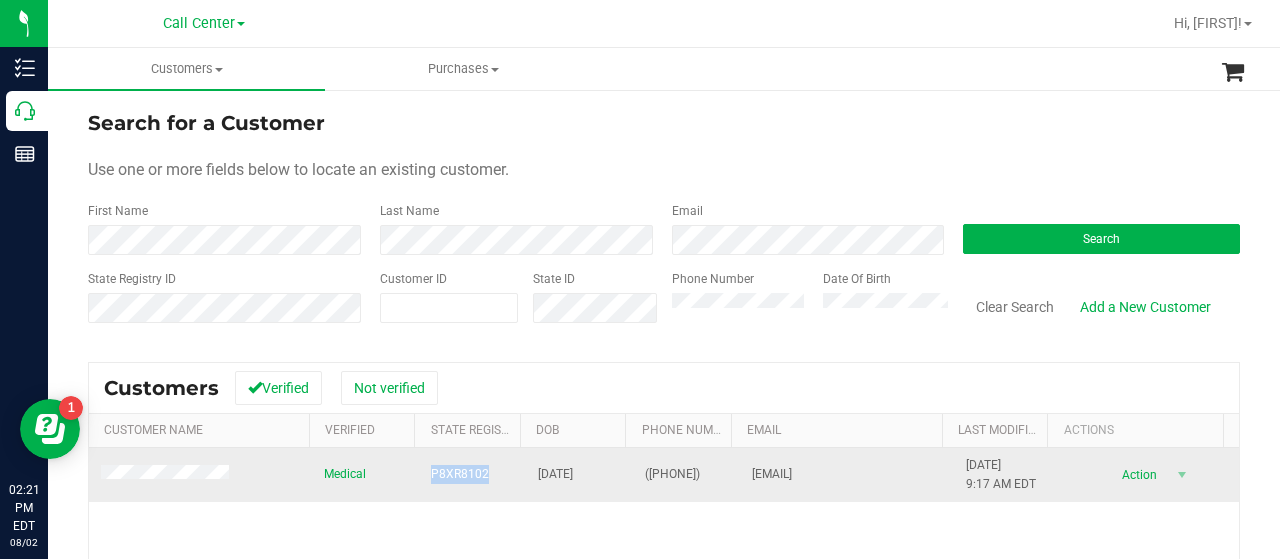 drag, startPoint x: 422, startPoint y: 473, endPoint x: 479, endPoint y: 479, distance: 57.31492 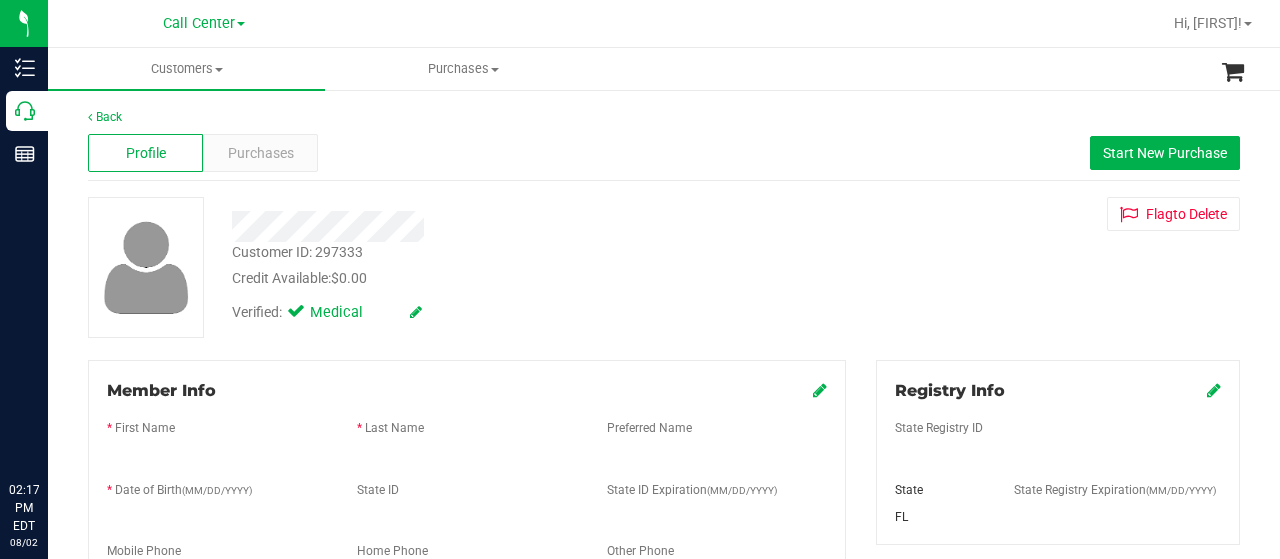 scroll, scrollTop: 0, scrollLeft: 0, axis: both 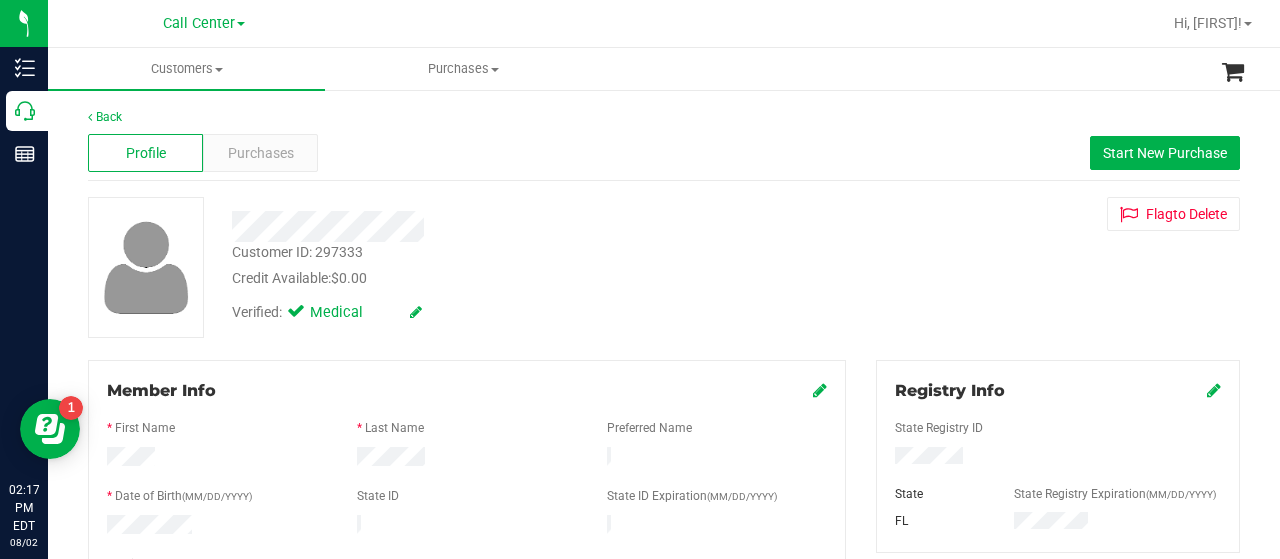 click on "Profile
Purchases
Start New Purchase" at bounding box center [664, 153] 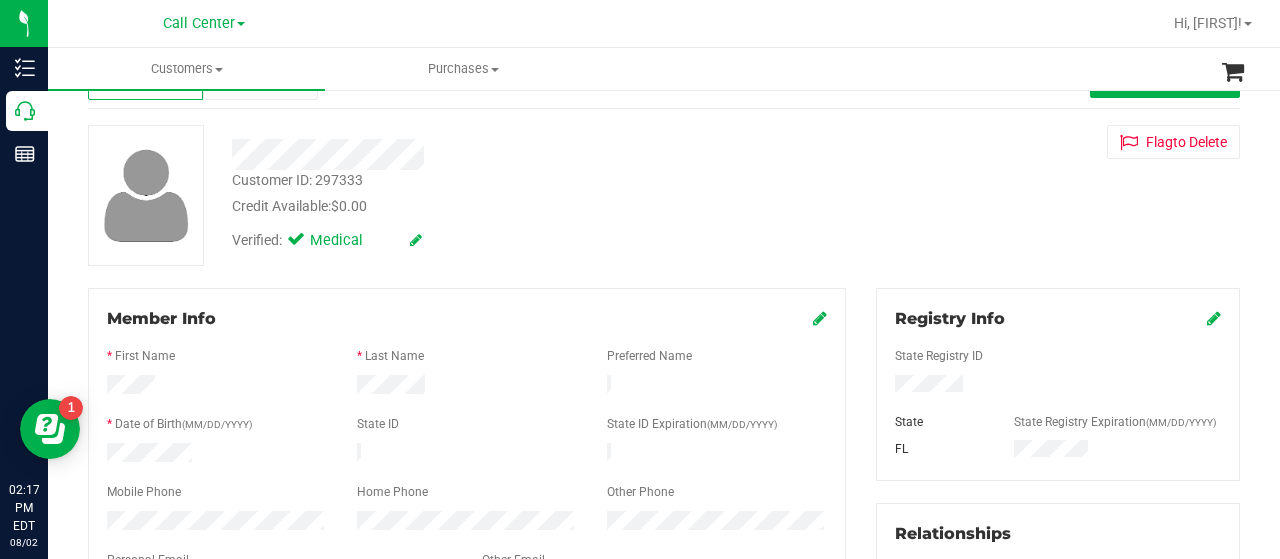 scroll, scrollTop: 0, scrollLeft: 0, axis: both 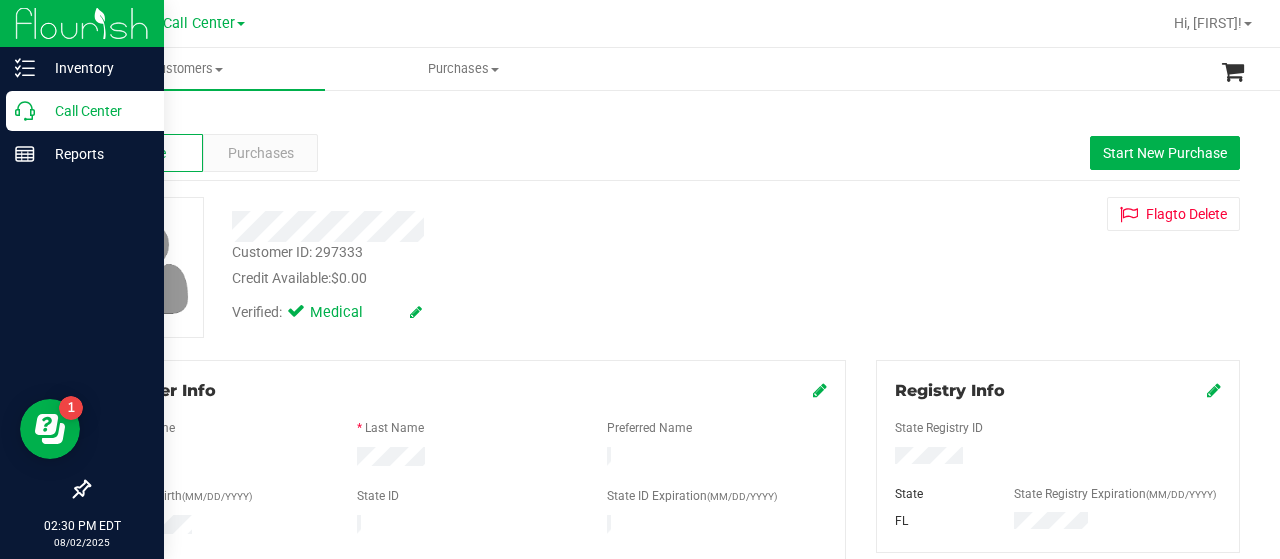 click on "Call Center" at bounding box center (95, 111) 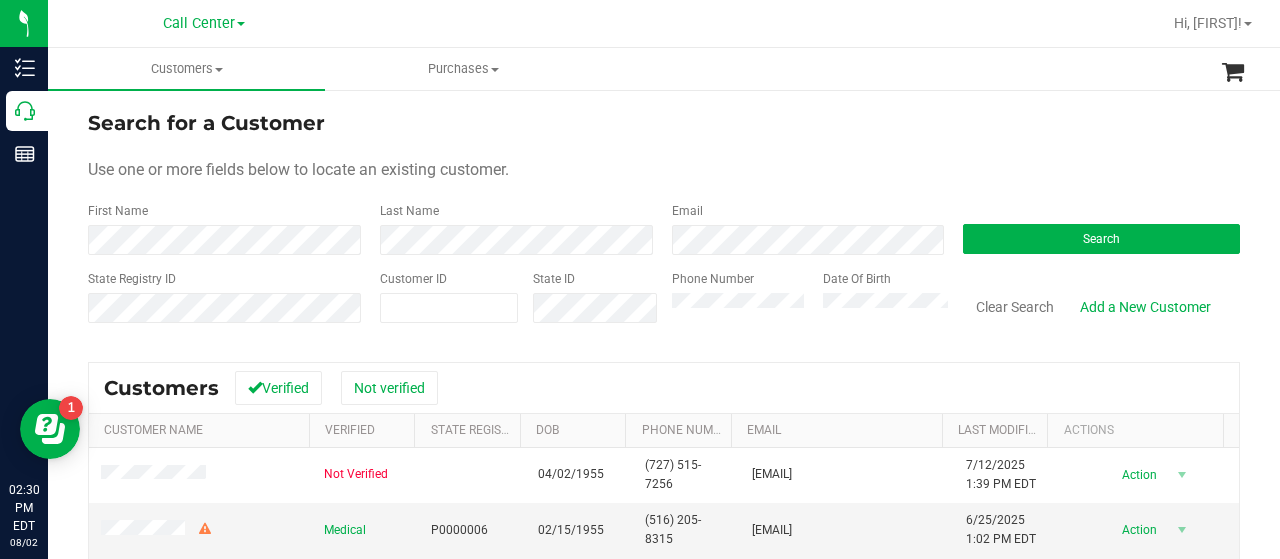 click on "Search" at bounding box center [1094, 228] 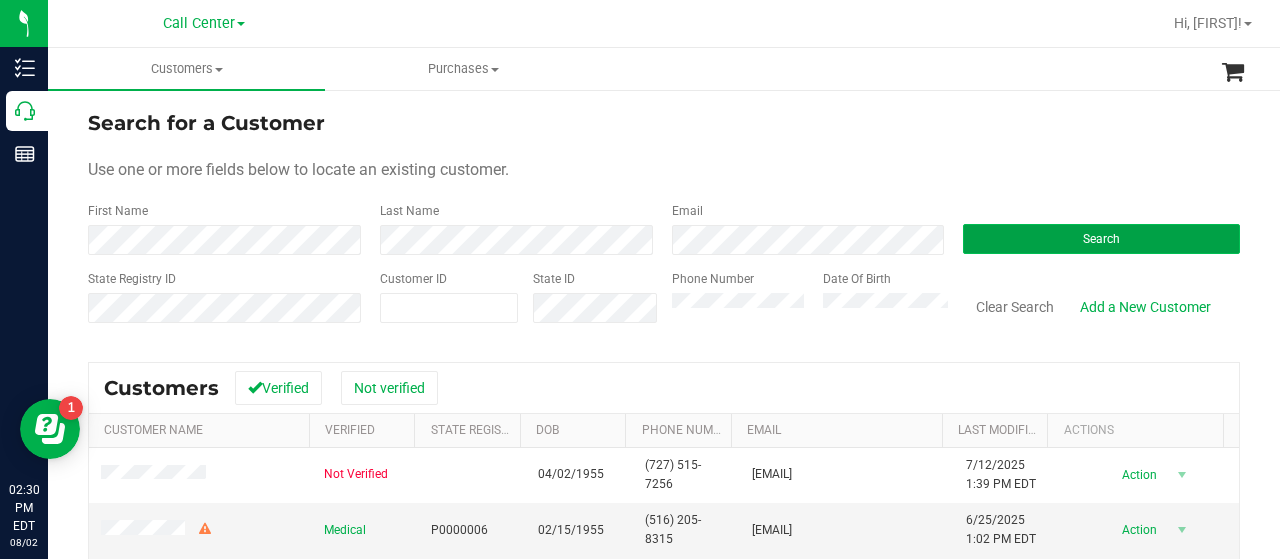 click on "Search" at bounding box center (1101, 239) 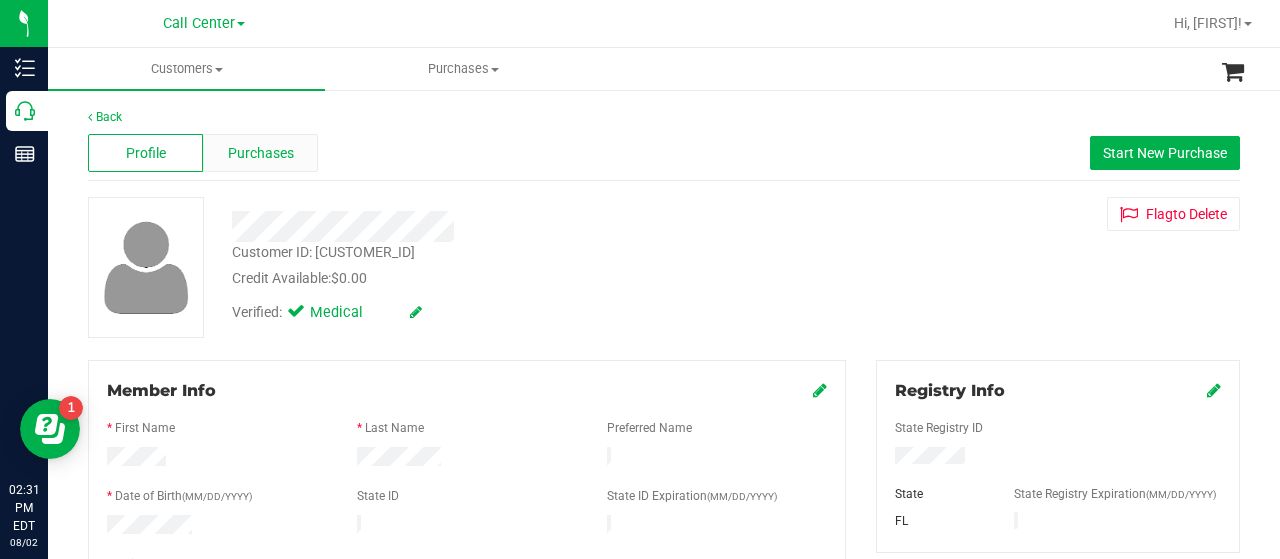 click on "Purchases" at bounding box center [261, 153] 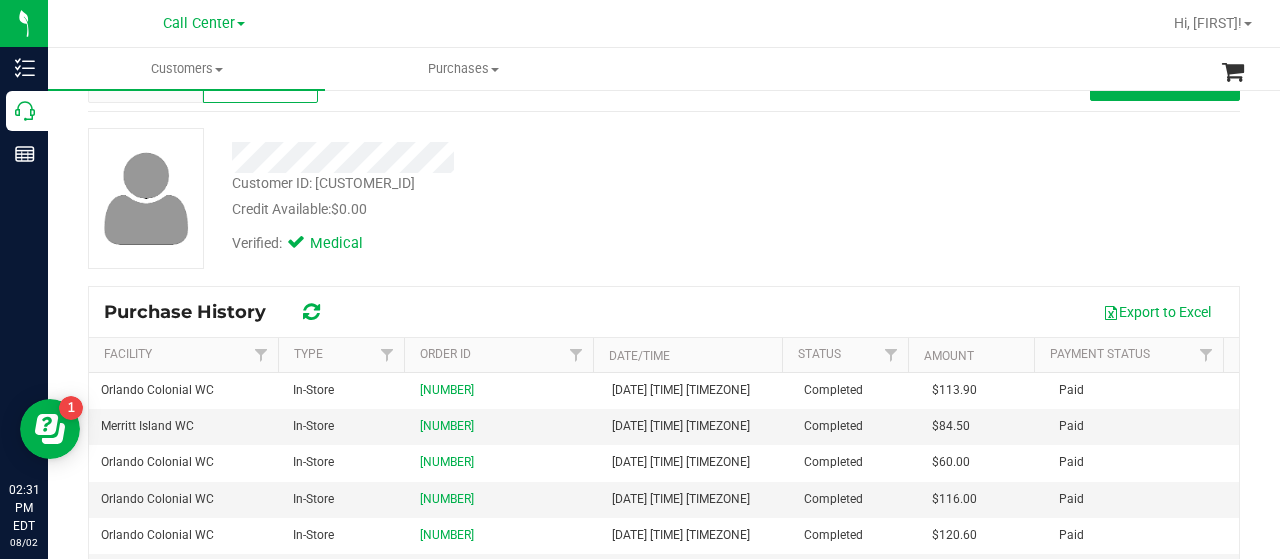 scroll, scrollTop: 100, scrollLeft: 0, axis: vertical 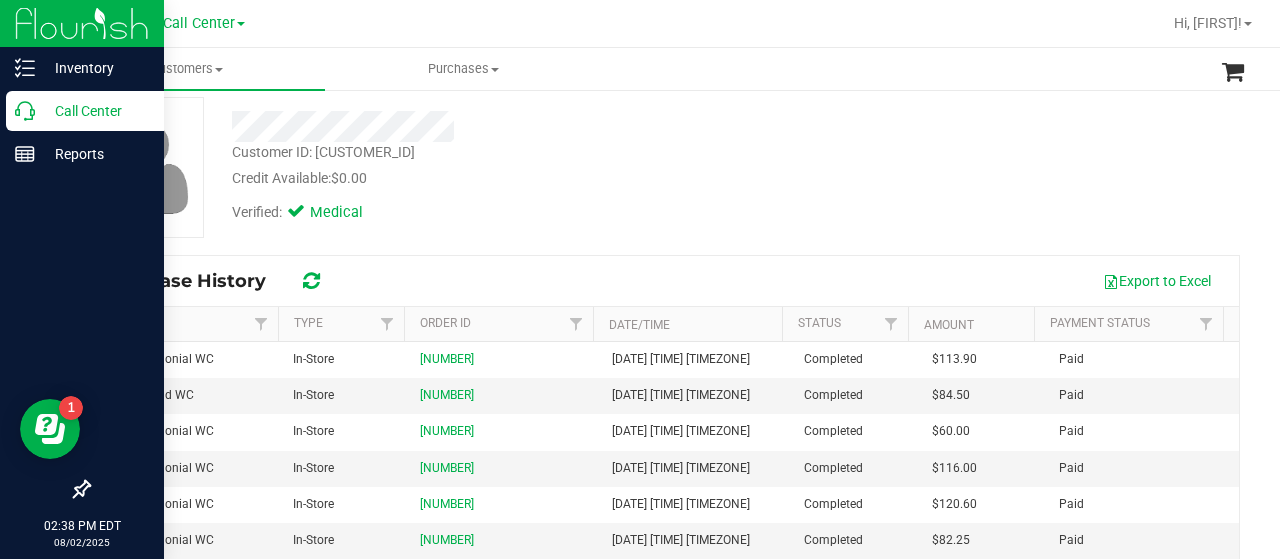 click 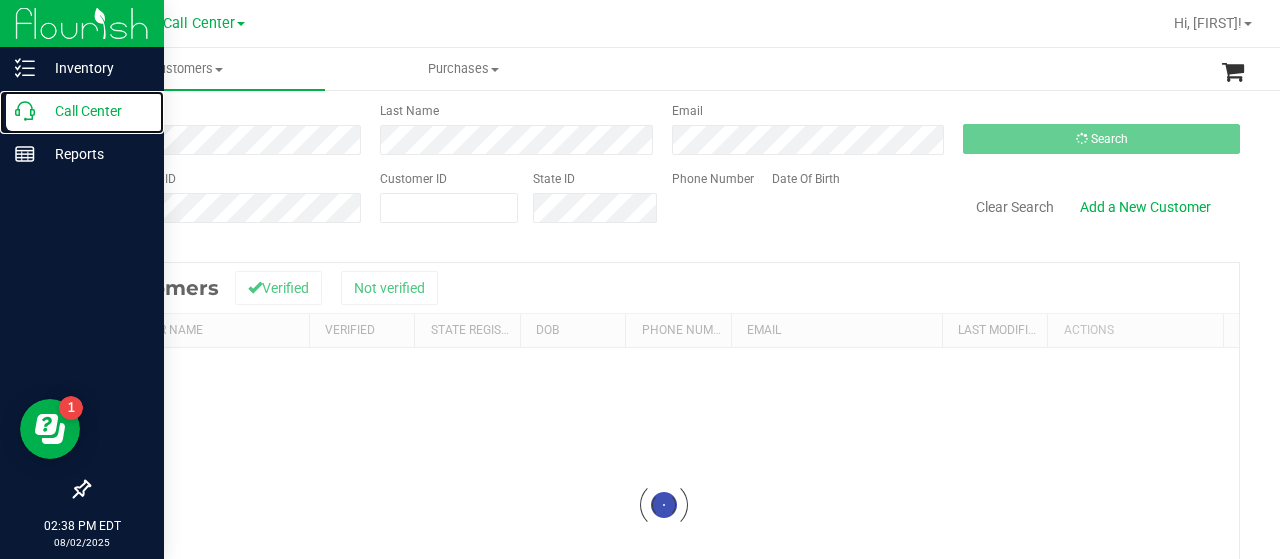 scroll, scrollTop: 0, scrollLeft: 0, axis: both 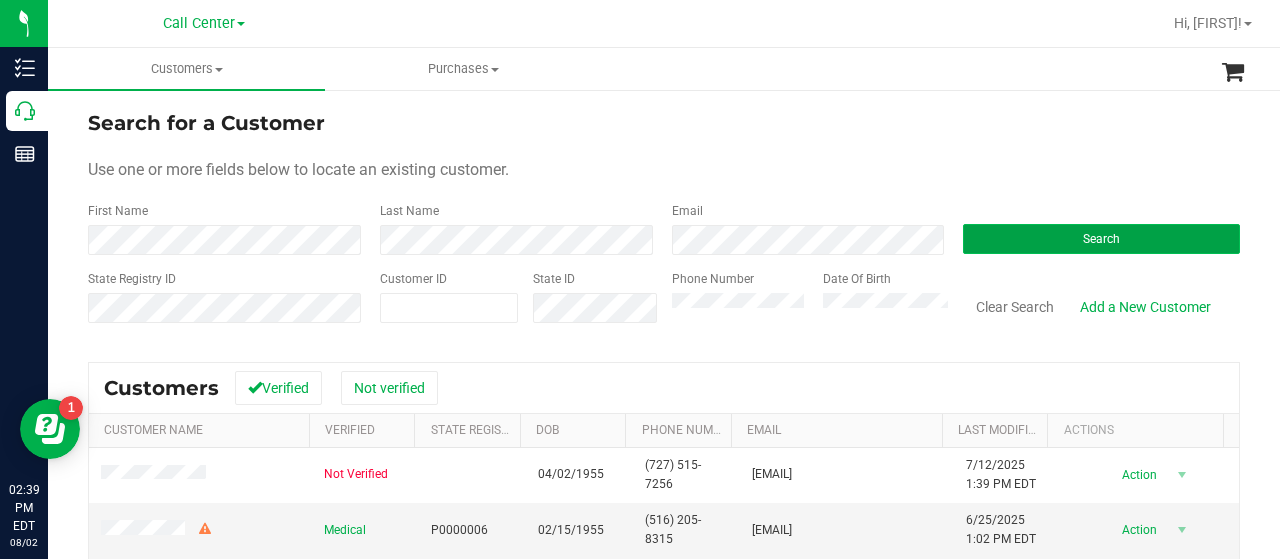 click on "Search" at bounding box center [1101, 239] 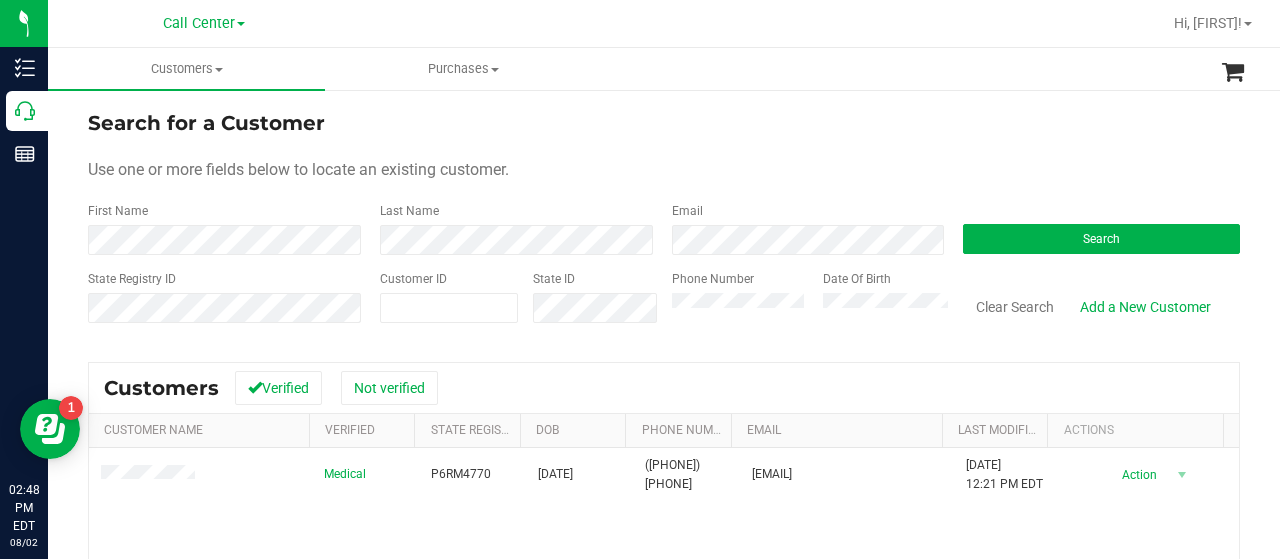 click on "State Registry ID
Customer ID
State ID
Phone Number
Date Of Birth
Clear Search
Add a New Customer" at bounding box center (664, 305) 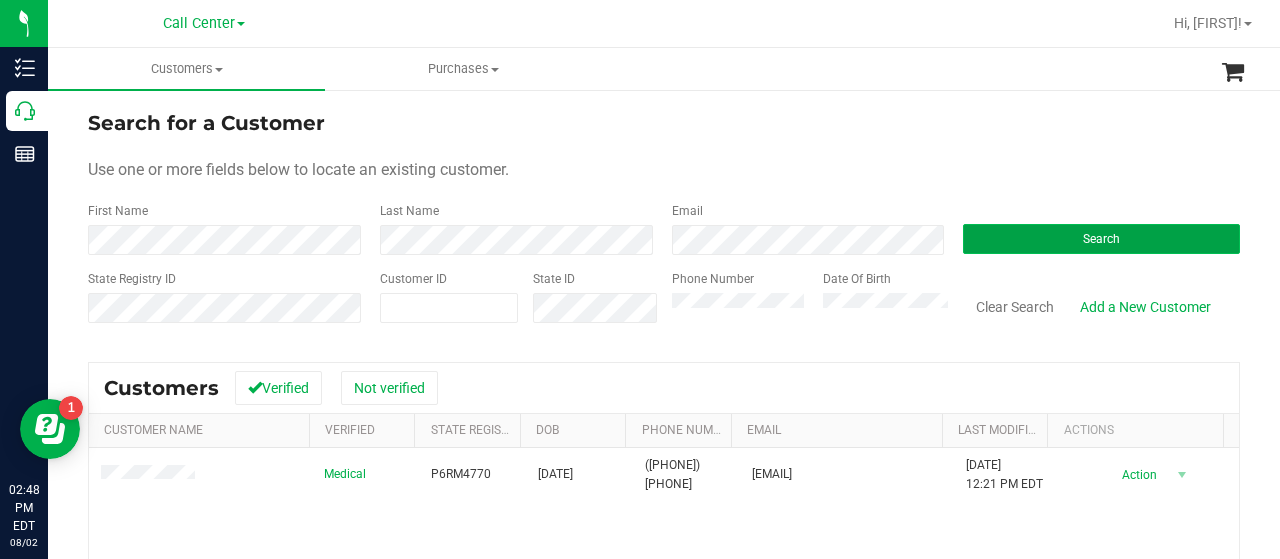 click on "Search" at bounding box center [1101, 239] 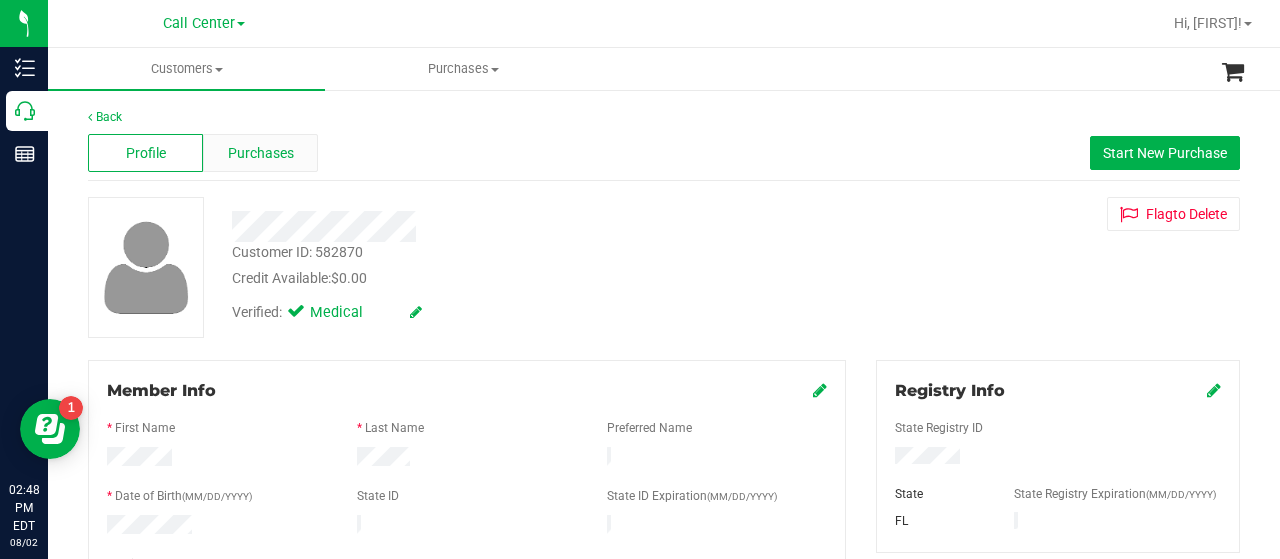 click on "Purchases" at bounding box center [261, 153] 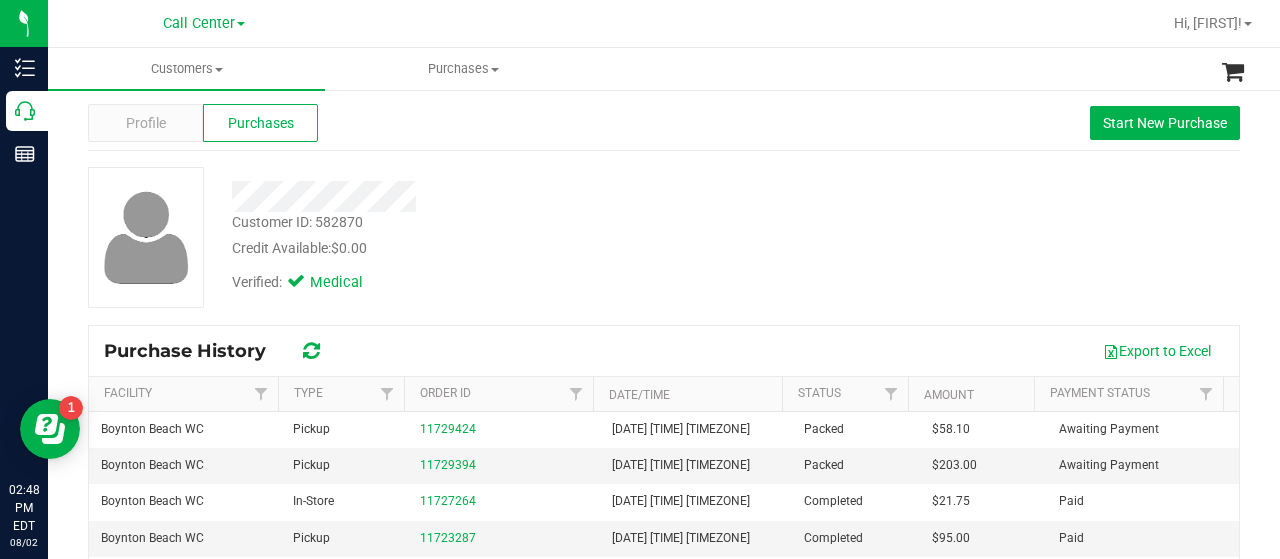 scroll, scrollTop: 0, scrollLeft: 0, axis: both 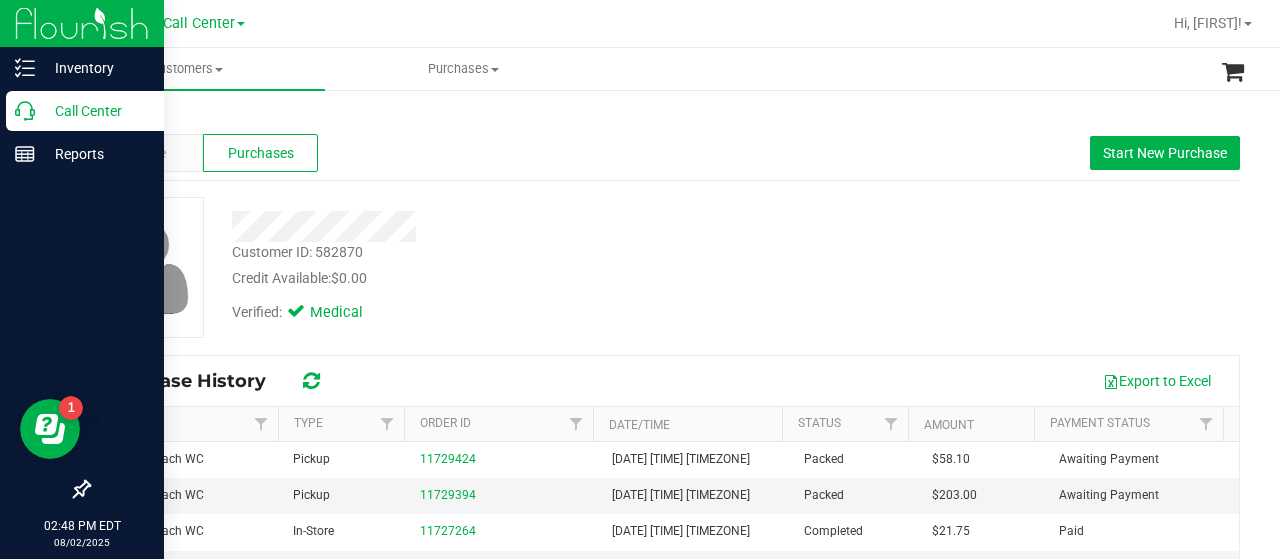 click 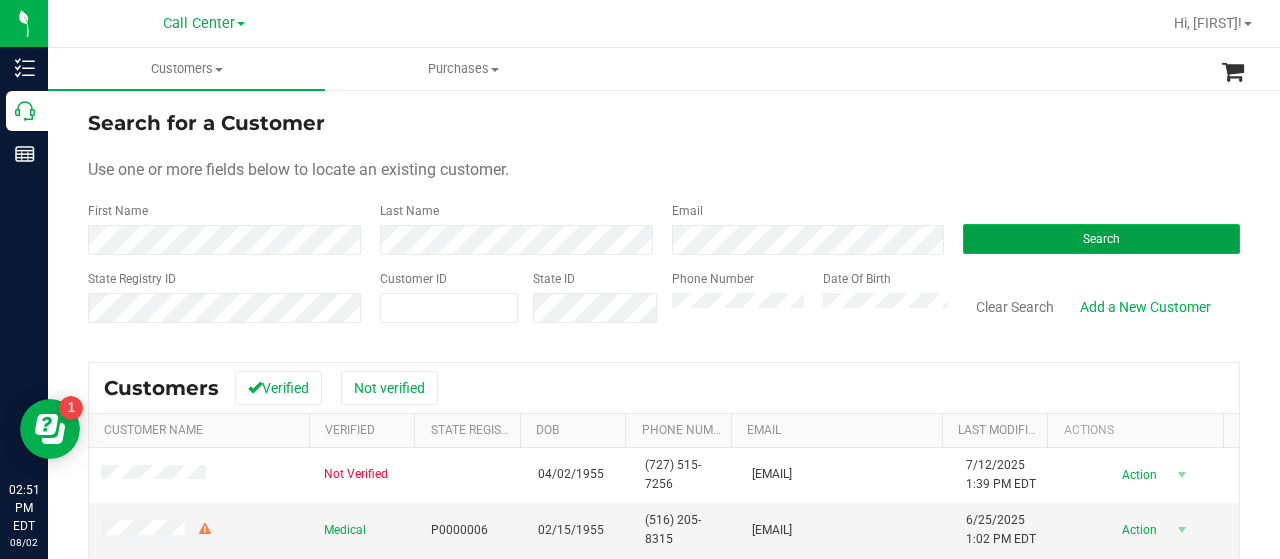 click on "Search" at bounding box center (1101, 239) 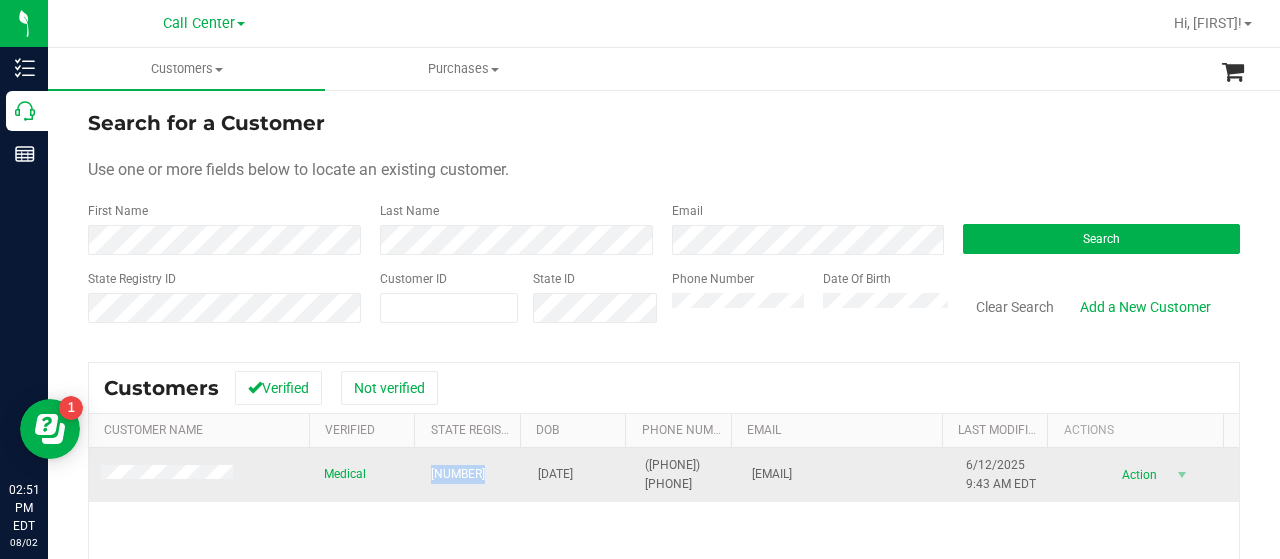 drag, startPoint x: 420, startPoint y: 471, endPoint x: 490, endPoint y: 466, distance: 70.178345 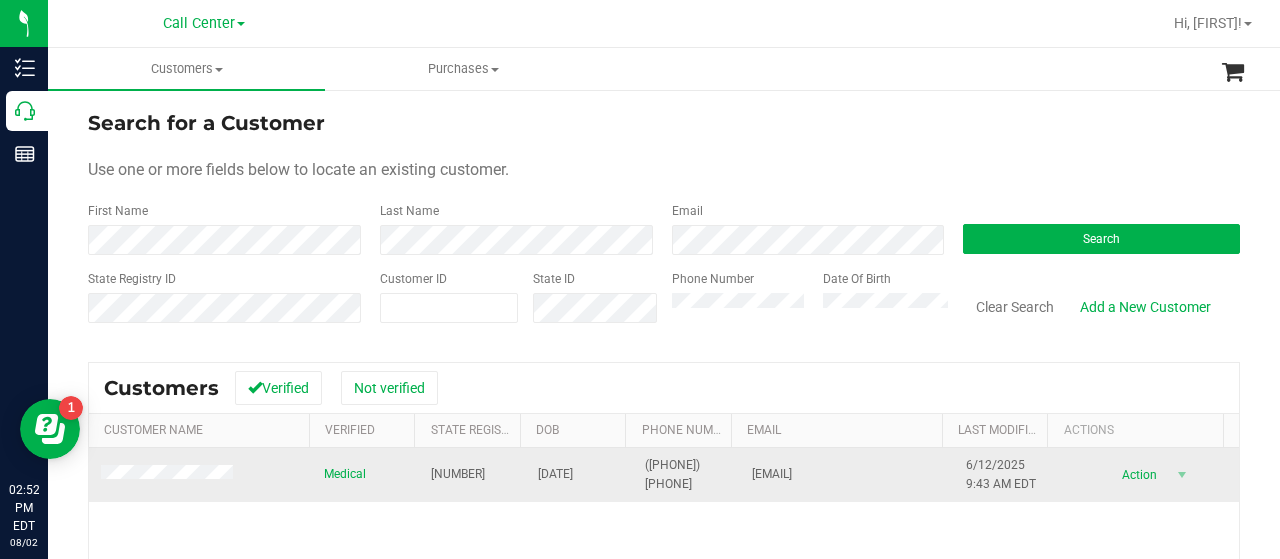 drag, startPoint x: 474, startPoint y: 464, endPoint x: 420, endPoint y: 474, distance: 54.91812 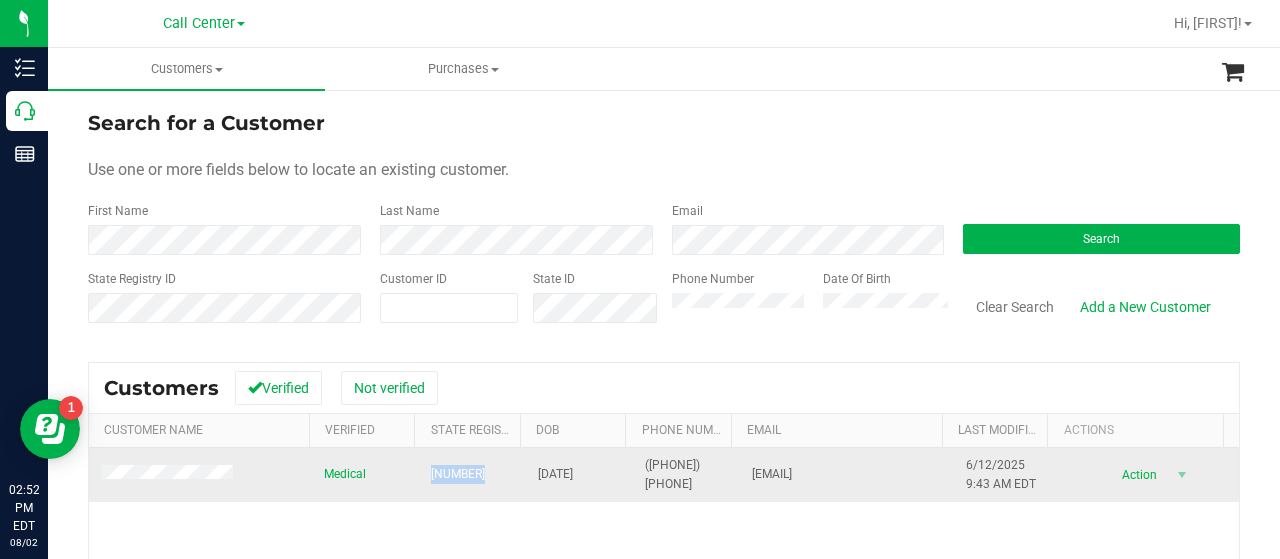 drag, startPoint x: 420, startPoint y: 475, endPoint x: 482, endPoint y: 479, distance: 62.1289 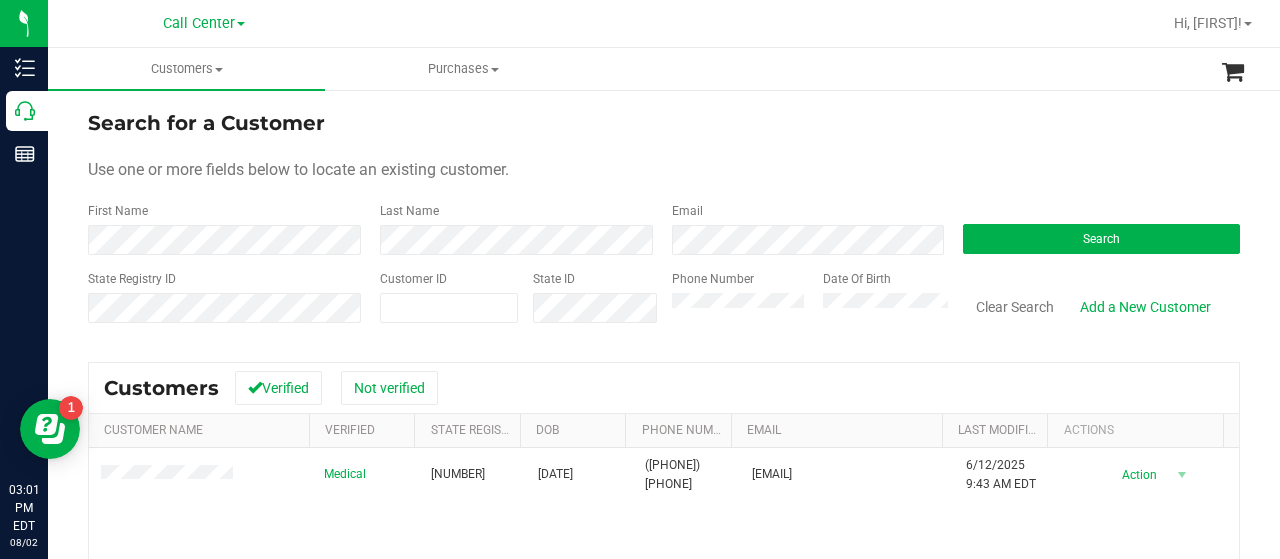click on "State Registry ID
Customer ID
State ID
Phone Number
Date Of Birth
Clear Search
Add a New Customer" at bounding box center (664, 305) 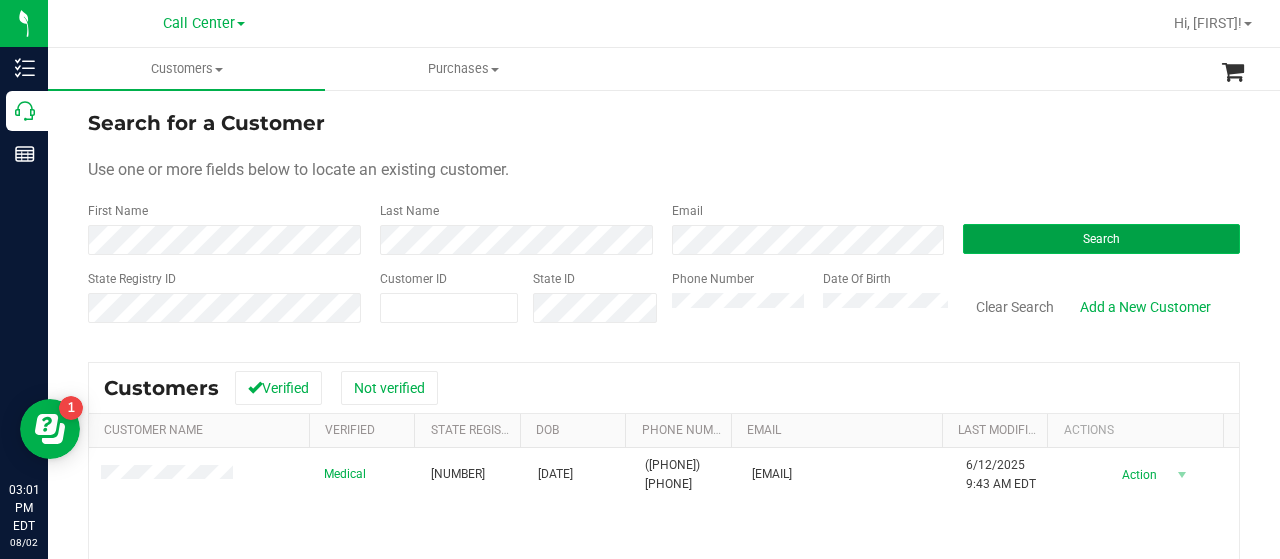 click on "Search" at bounding box center [1101, 239] 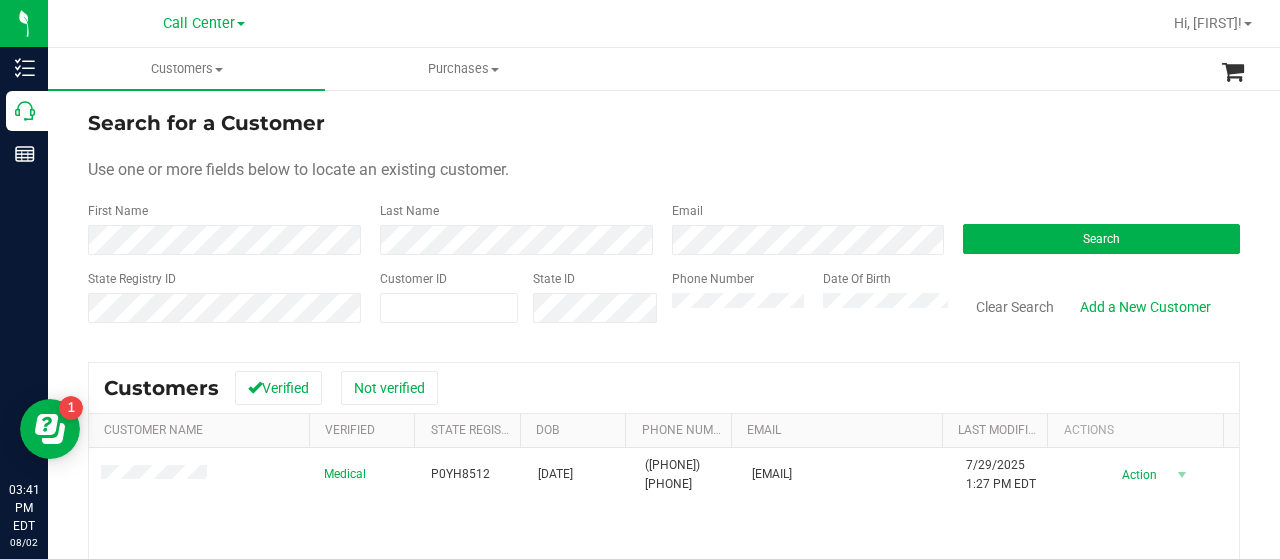 click on "Search for a Customer" at bounding box center (206, 123) 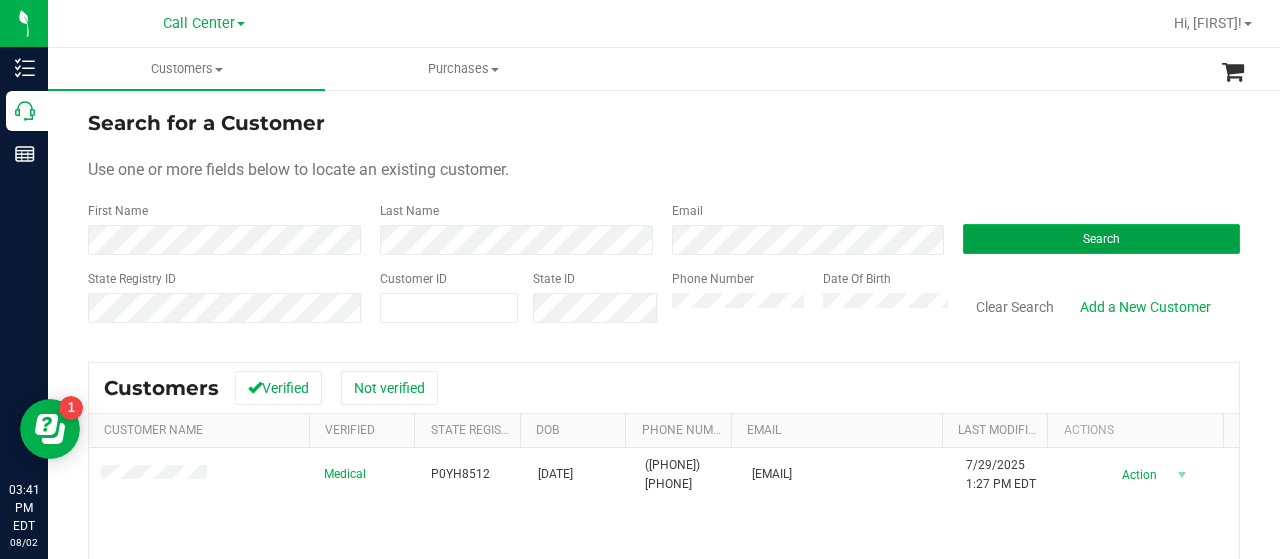 click on "Search" at bounding box center (1101, 239) 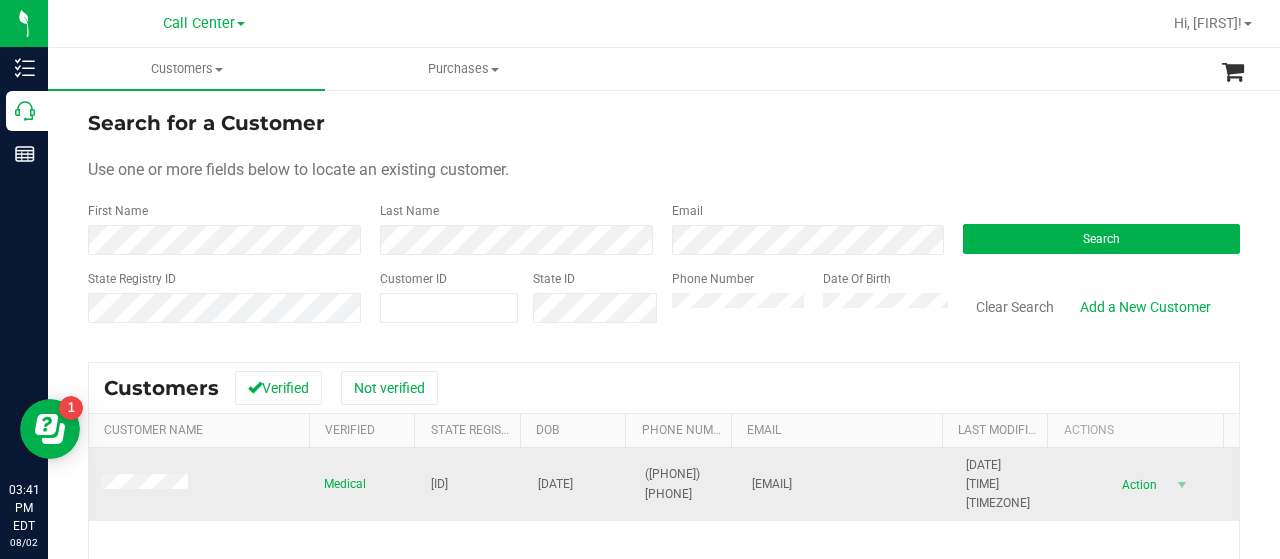 drag, startPoint x: 405, startPoint y: 470, endPoint x: 500, endPoint y: 493, distance: 97.74457 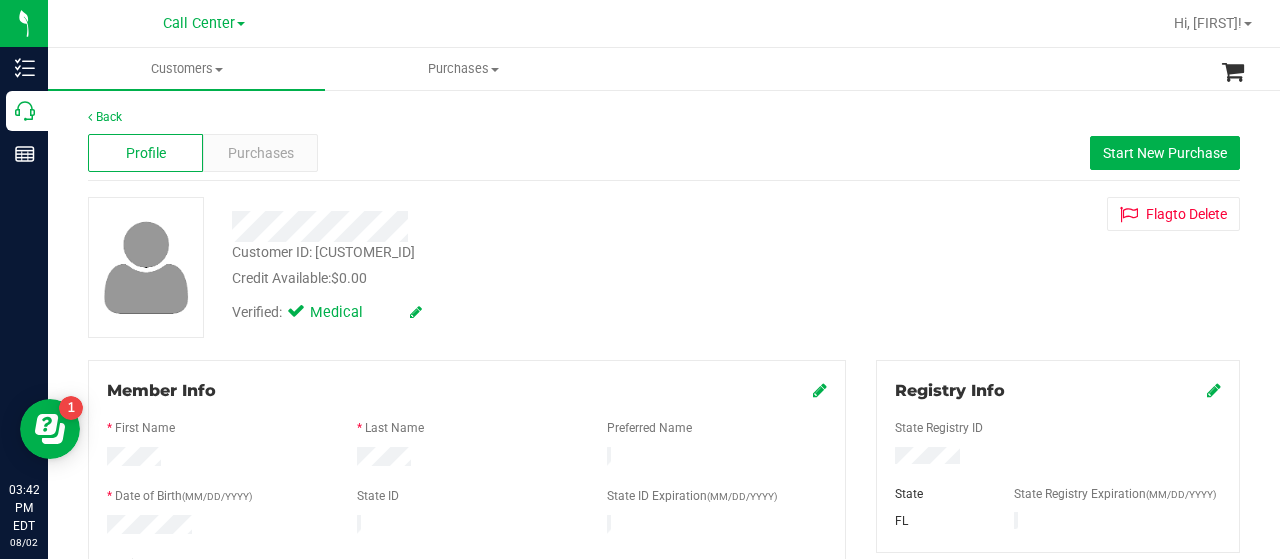 click on "Profile
Purchases
Start New Purchase" at bounding box center (664, 153) 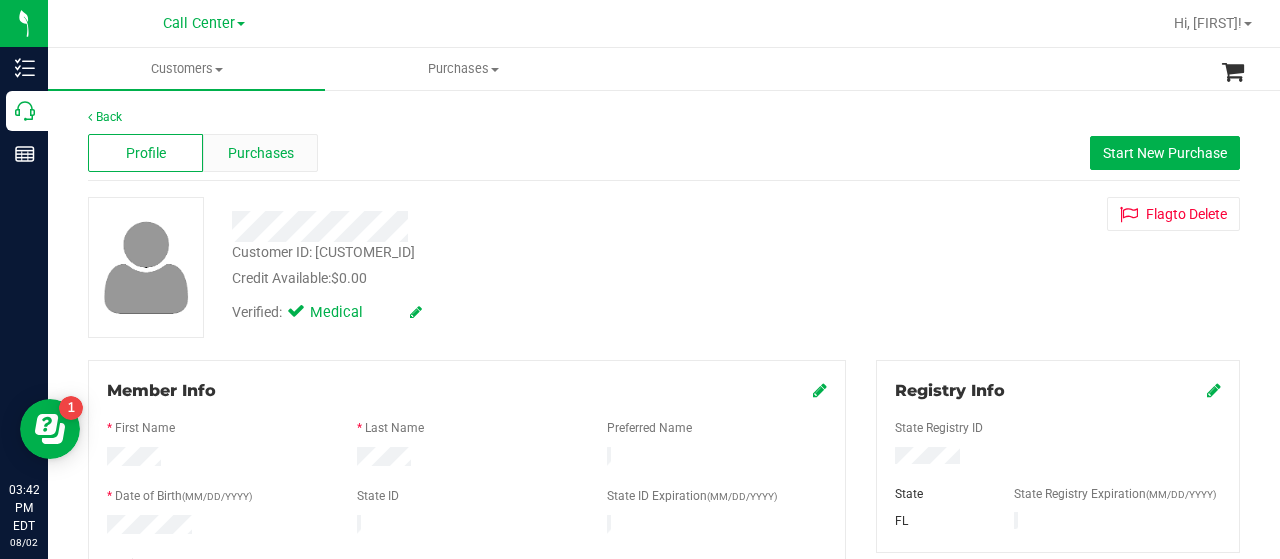 click on "Purchases" at bounding box center (261, 153) 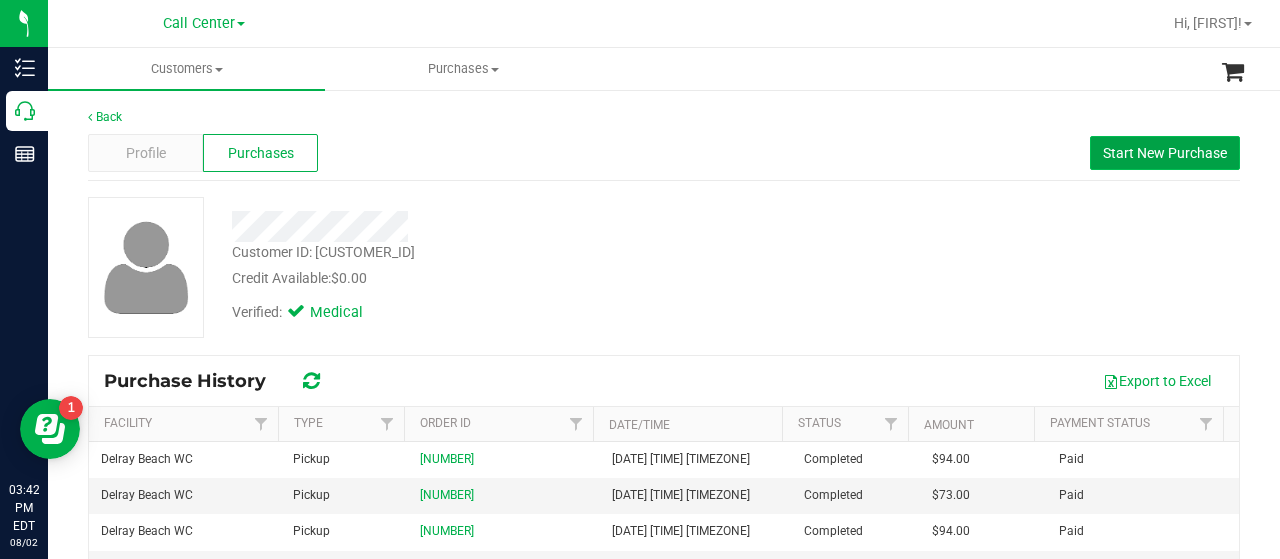 click on "Start New Purchase" at bounding box center (1165, 153) 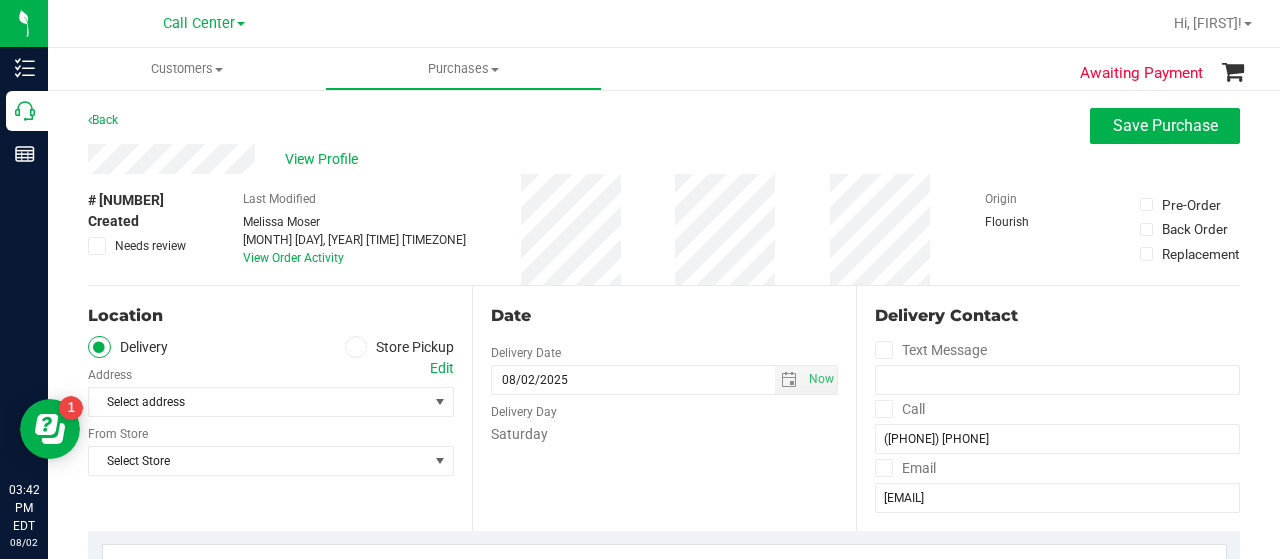 click at bounding box center (356, 347) 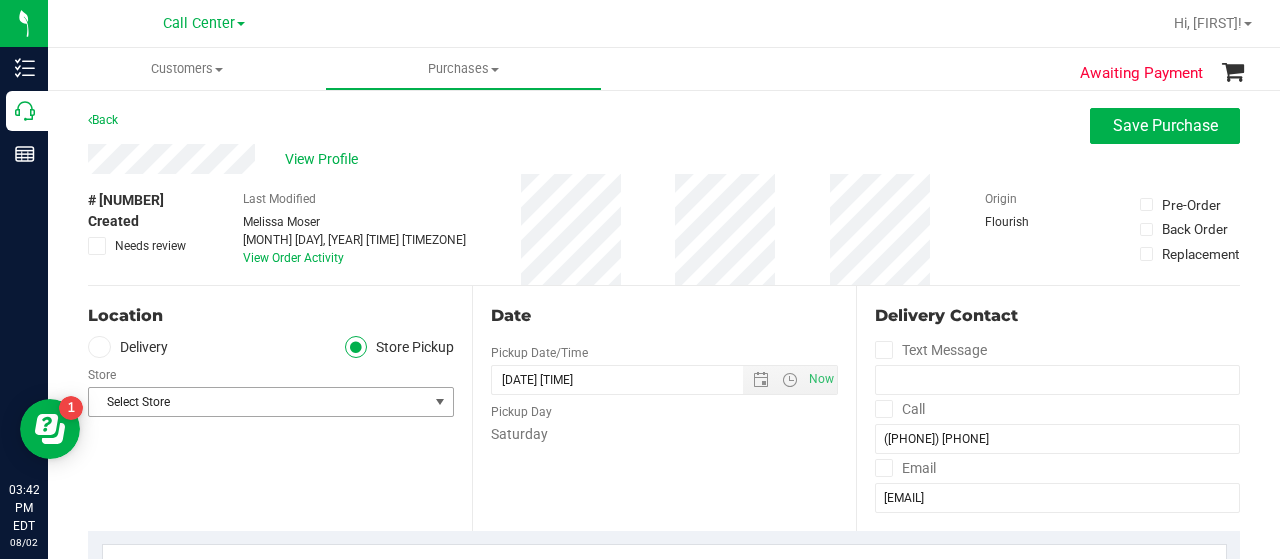 click on "Select Store" at bounding box center (258, 402) 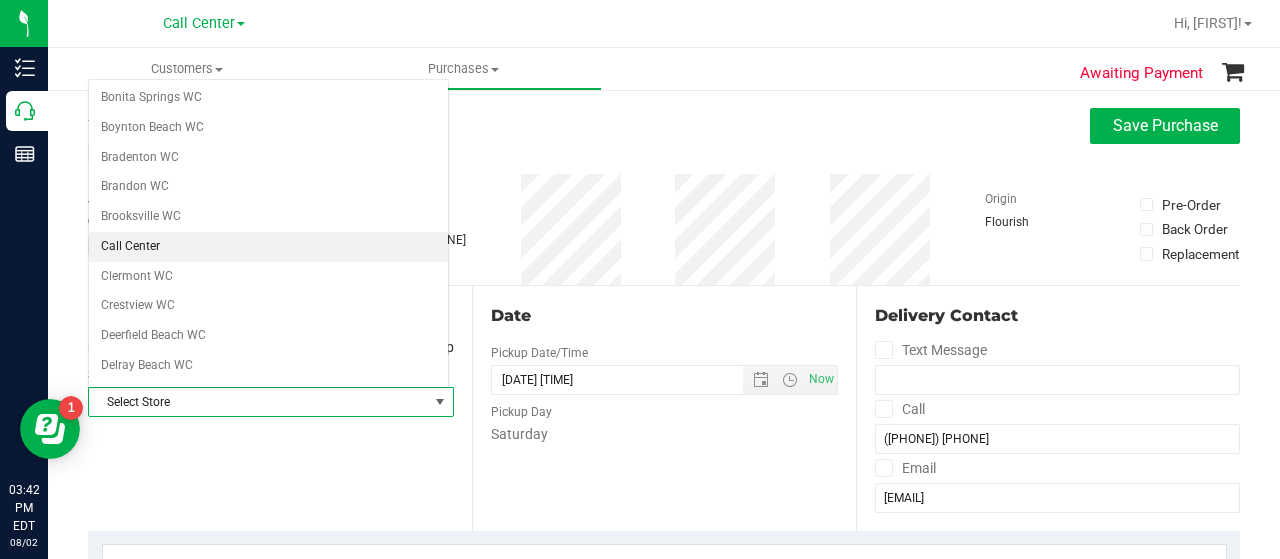 scroll, scrollTop: 100, scrollLeft: 0, axis: vertical 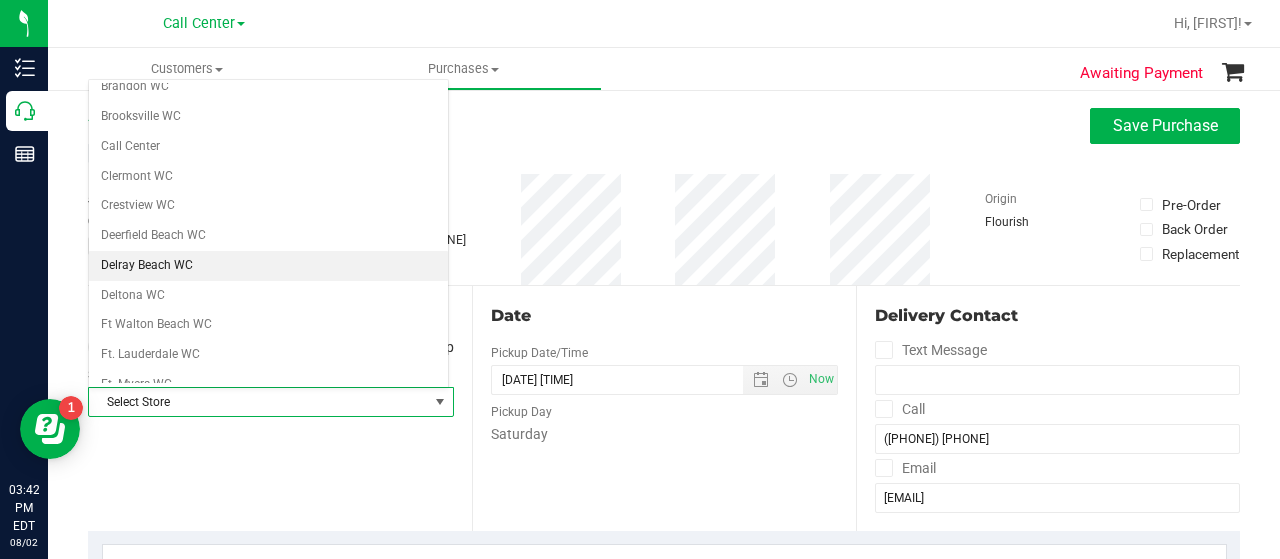 click on "Delray Beach WC" at bounding box center (268, 266) 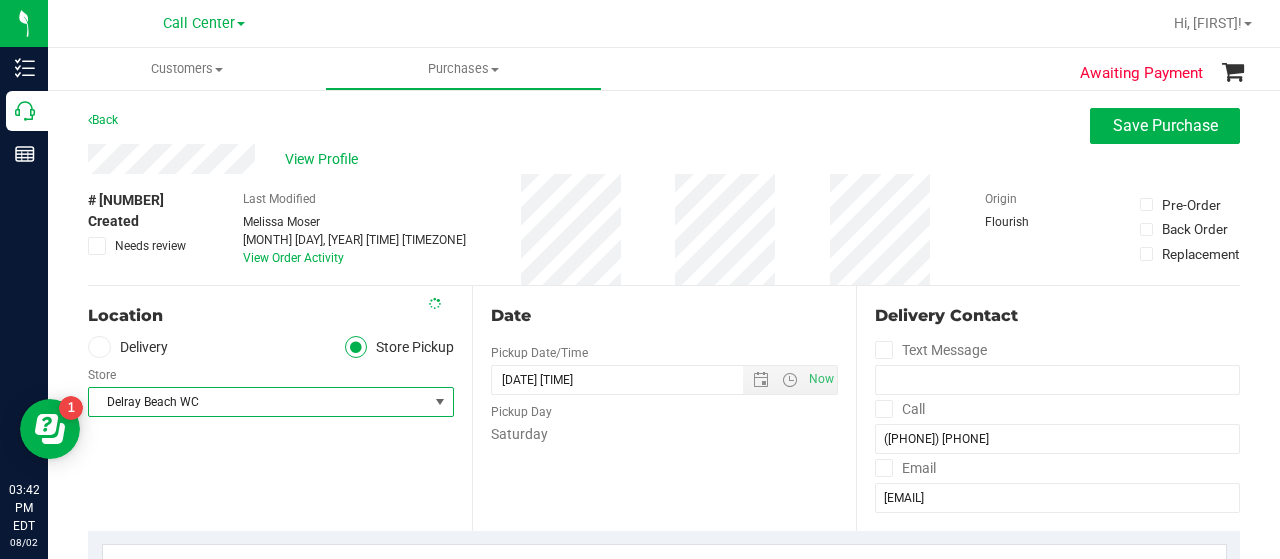 click on "Location
Delivery
Store Pickup
Store
Delray Beach WC Select Store Bonita Springs WC Boynton Beach WC Bradenton WC Brandon WC Brooksville WC Call Center Clermont WC Crestview WC Deerfield Beach WC Delray Beach WC Deltona WC Ft Walton Beach WC Ft. Lauderdale WC Ft. Myers WC Gainesville WC Jax Atlantic WC JAX DC REP Jax WC Key West WC Lakeland WC Largo WC Lehigh Acres DC REP Merritt Island WC Miami 72nd WC Miami Beach WC Miami Dadeland WC Miramar DC REP New Port Richey WC North Palm Beach WC North Port WC Ocala WC Orange Park WC Orlando Colonial WC Orlando DC REP Orlando WC Oviedo WC Palm Bay WC Palm Coast WC Panama City WC Pensacola WC Sebring WC" at bounding box center [280, 408] 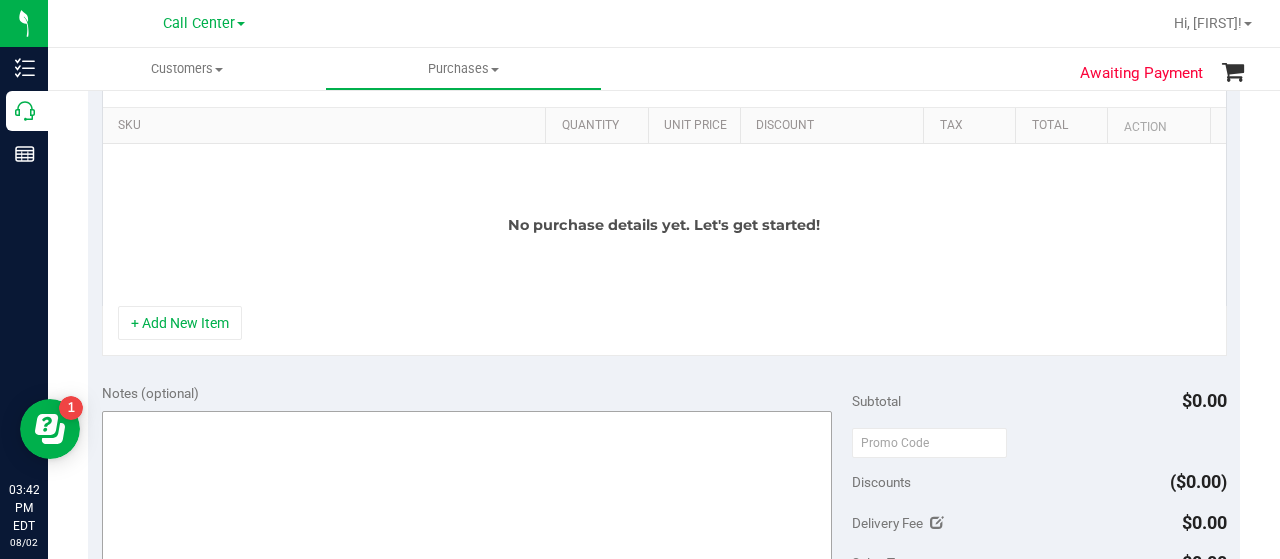 scroll, scrollTop: 500, scrollLeft: 0, axis: vertical 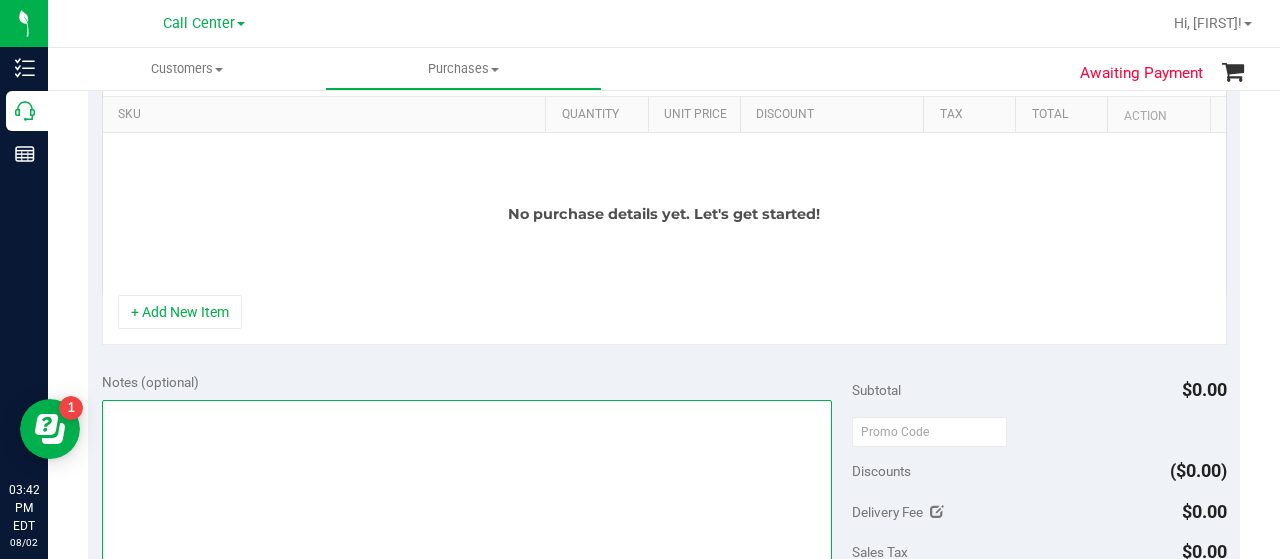 click at bounding box center [467, 496] 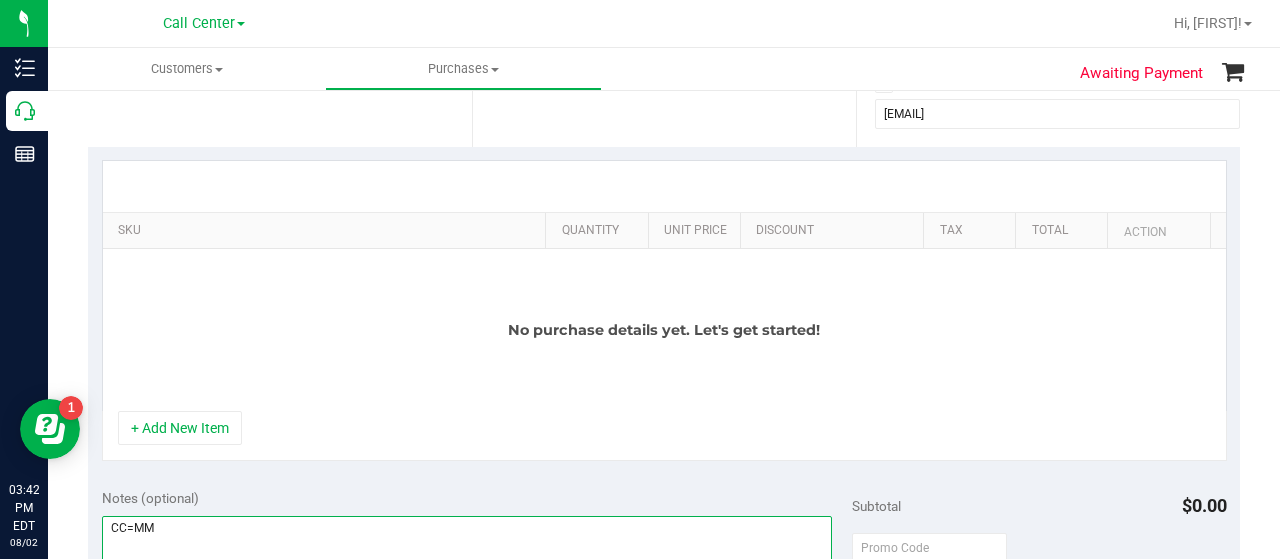 scroll, scrollTop: 500, scrollLeft: 0, axis: vertical 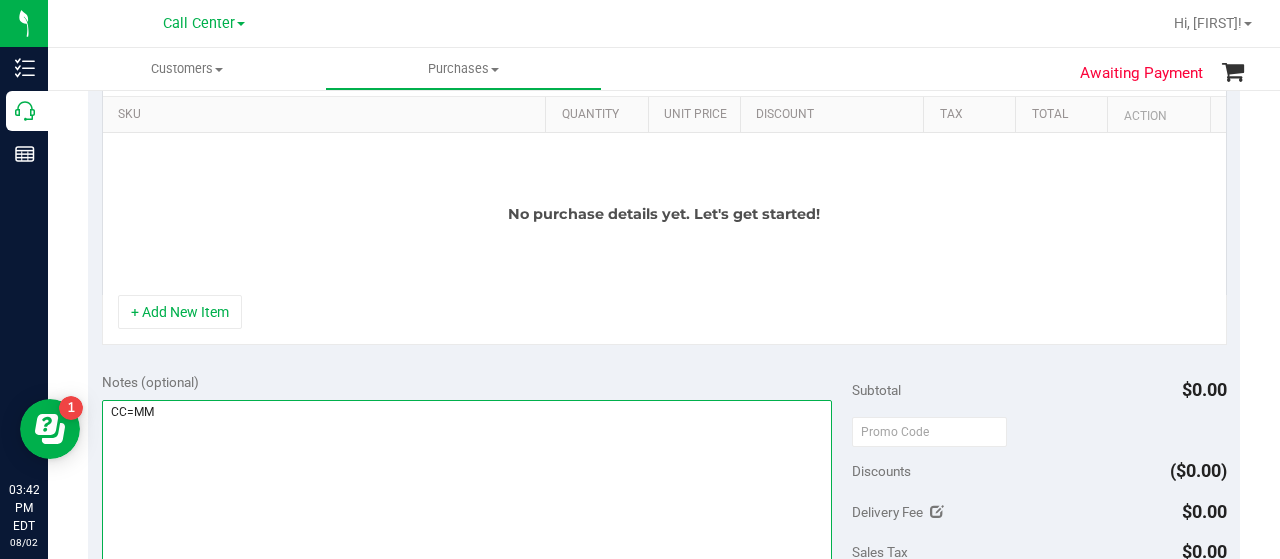 click at bounding box center [467, 496] 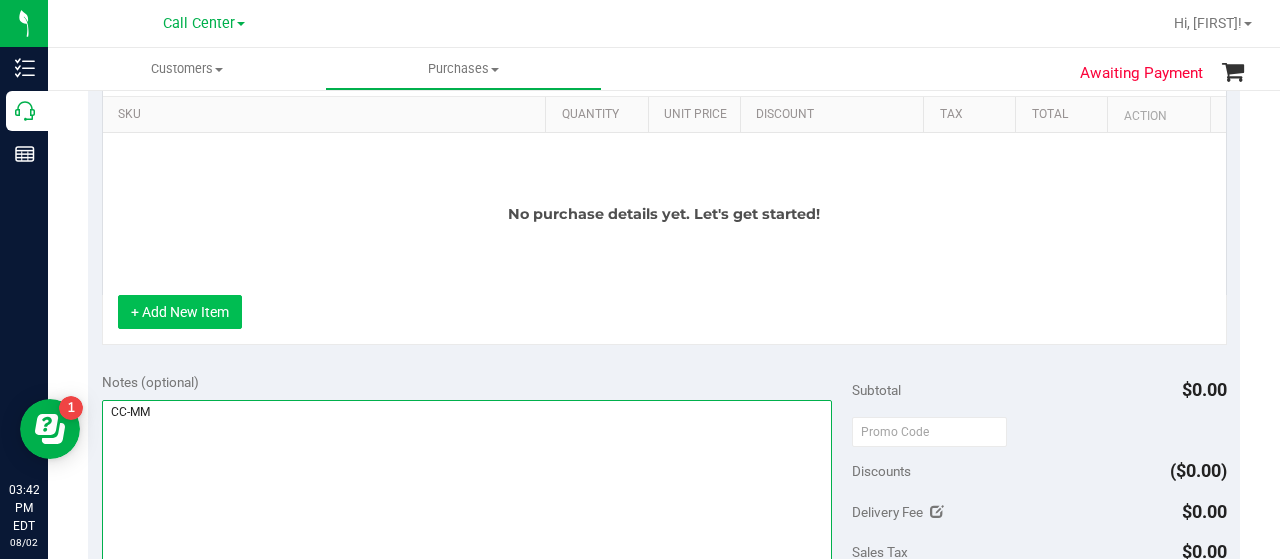 type on "CC-MM" 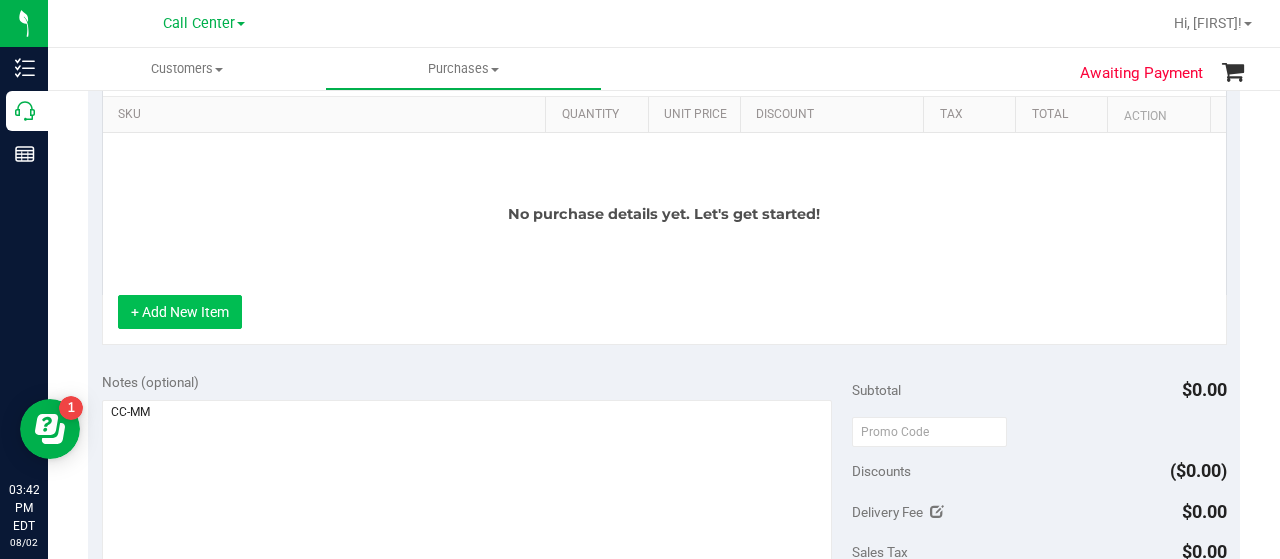 click on "+ Add New Item" at bounding box center [180, 312] 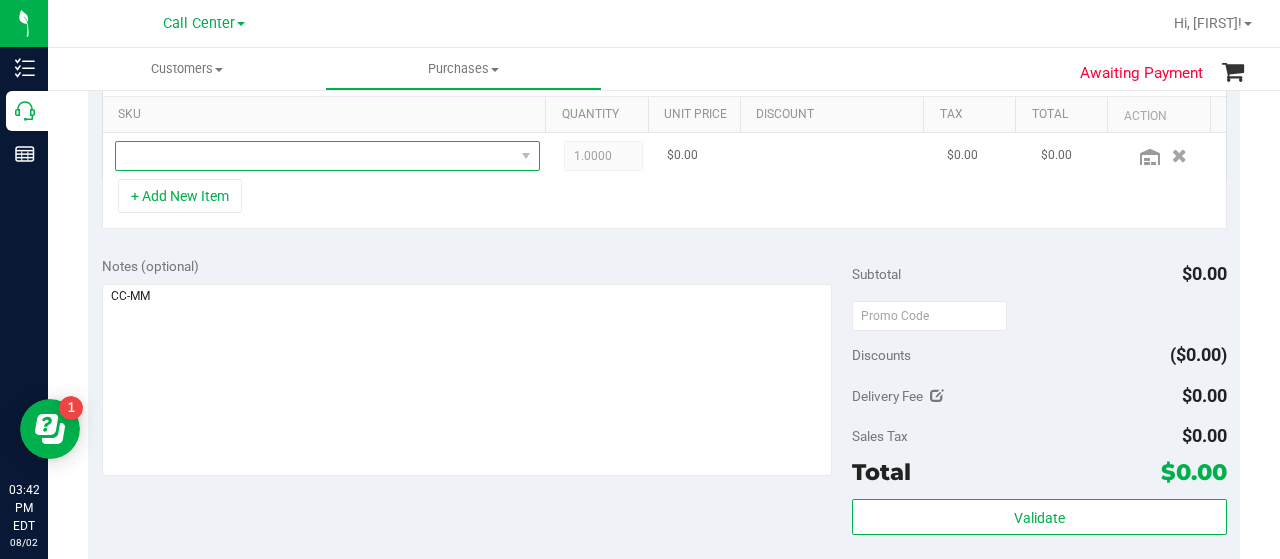 click at bounding box center [315, 156] 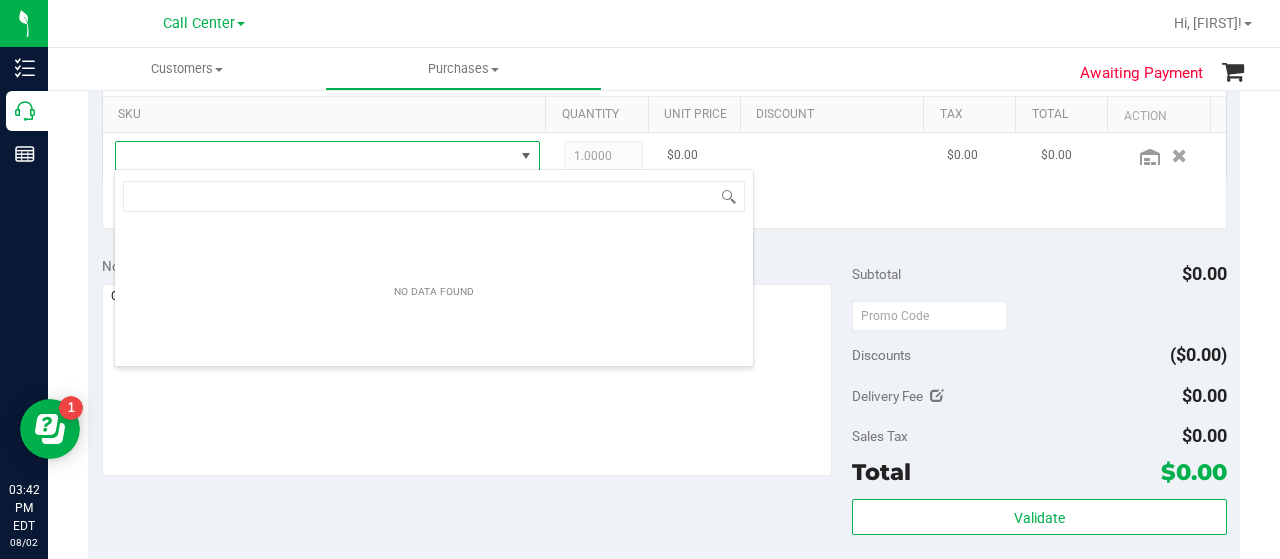 scroll, scrollTop: 99970, scrollLeft: 99586, axis: both 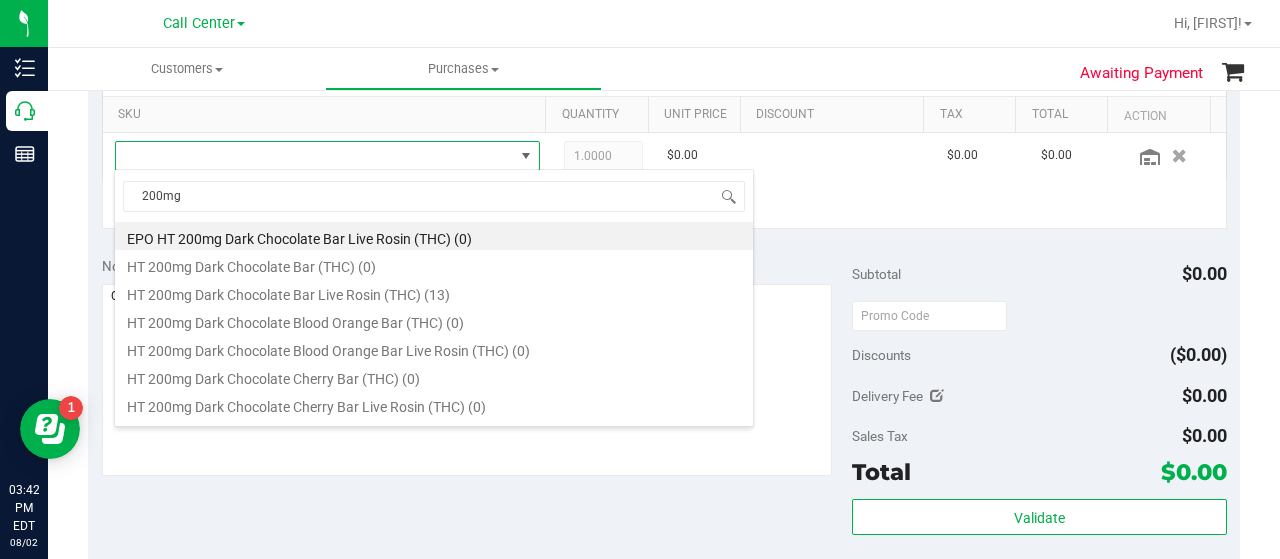 type on "200mg" 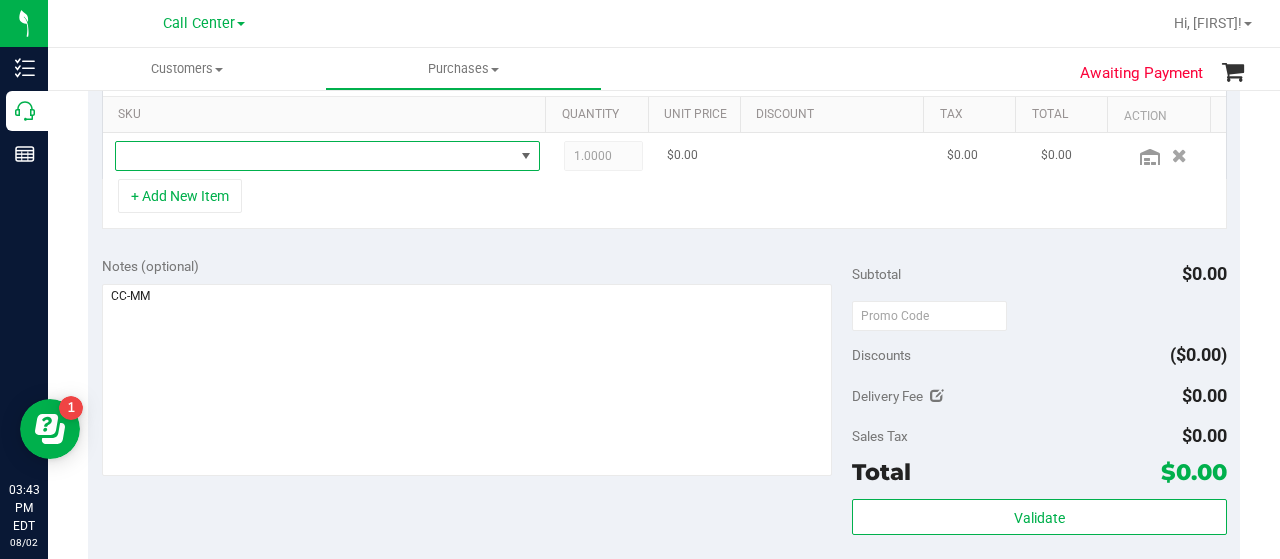 click at bounding box center [315, 156] 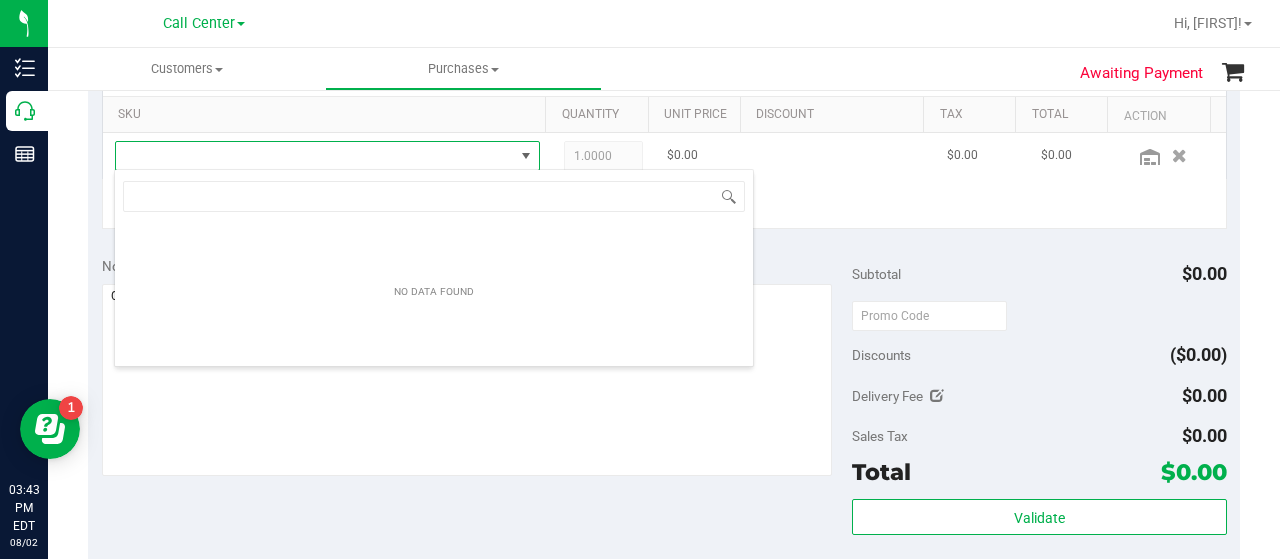 scroll, scrollTop: 99970, scrollLeft: 99586, axis: both 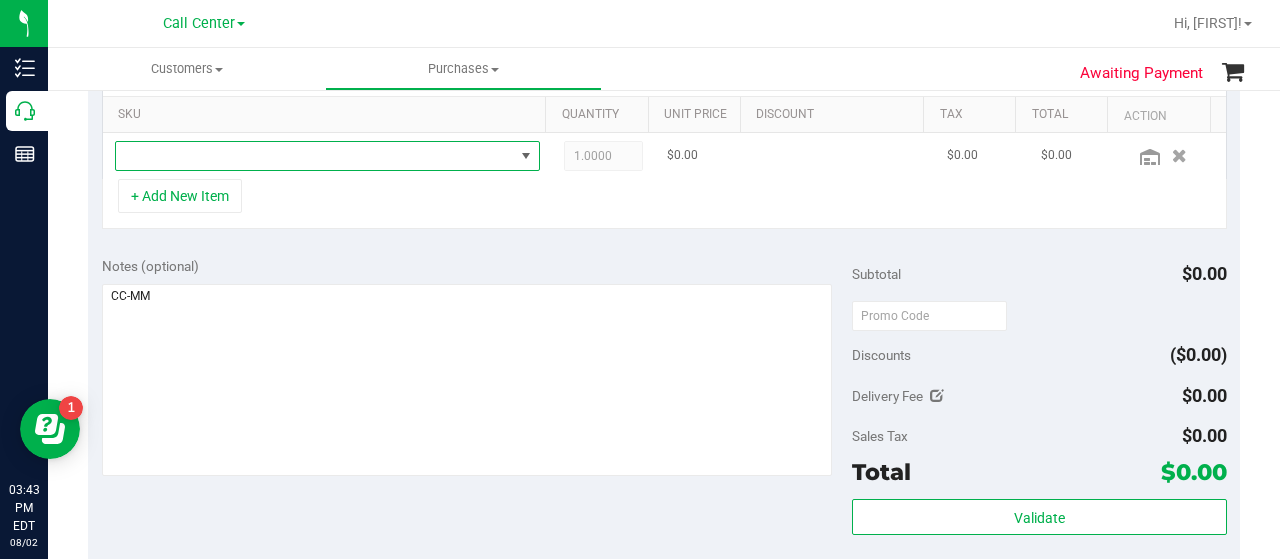 click at bounding box center (315, 156) 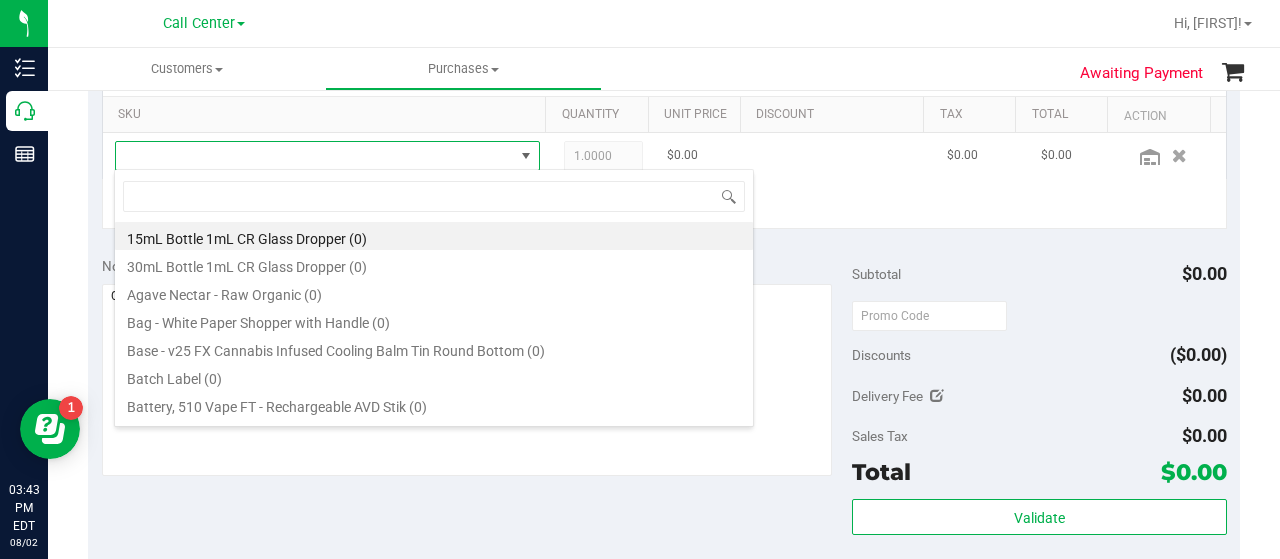 scroll, scrollTop: 99970, scrollLeft: 99586, axis: both 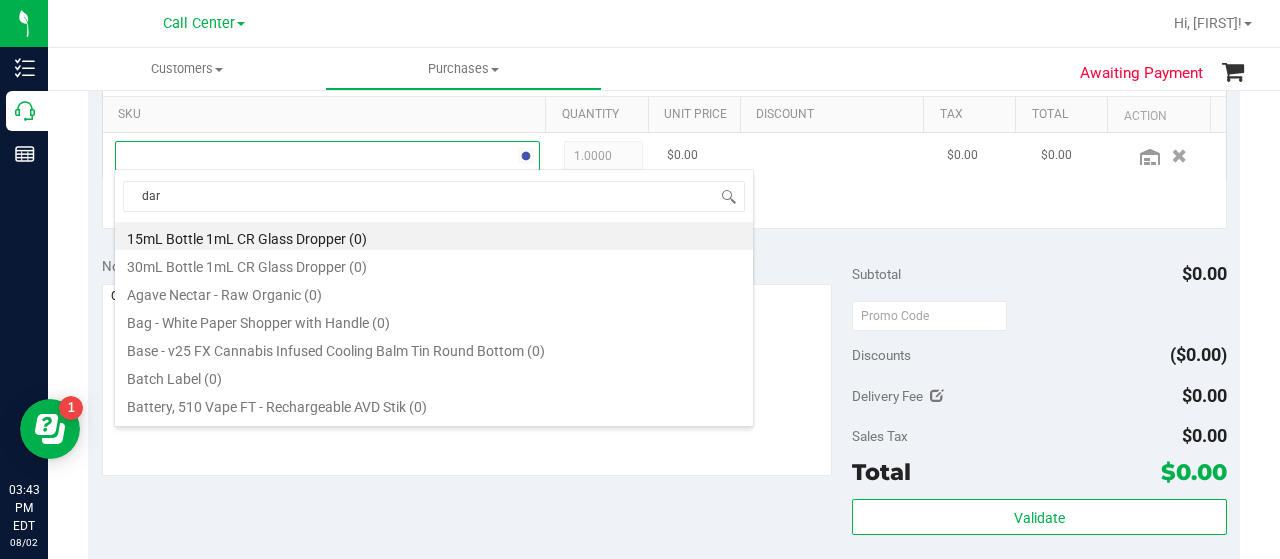 type on "dark" 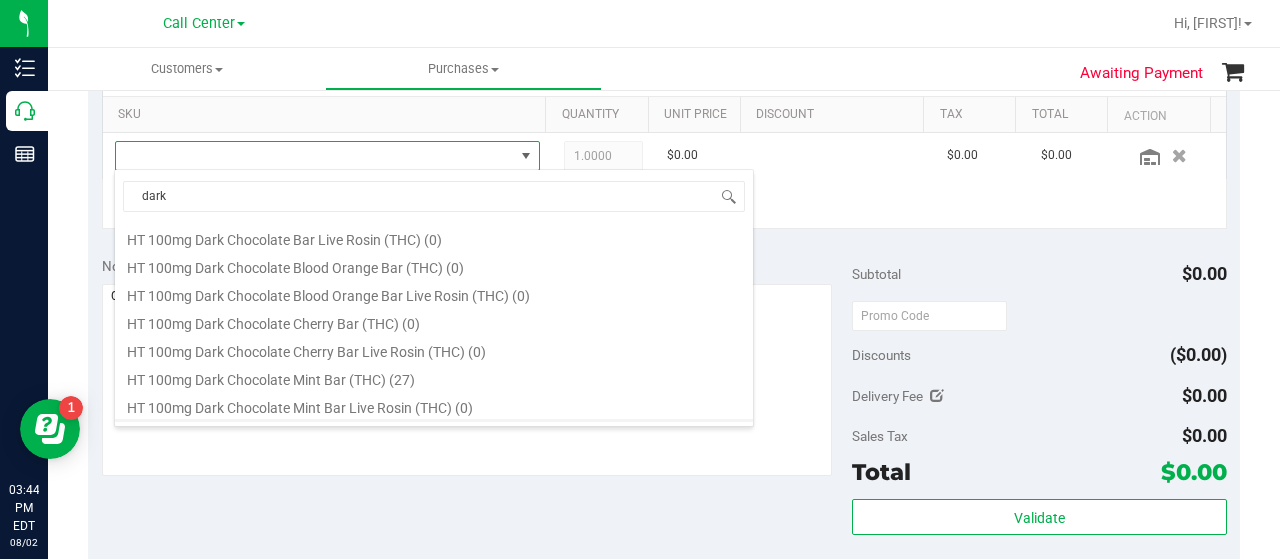 scroll, scrollTop: 700, scrollLeft: 0, axis: vertical 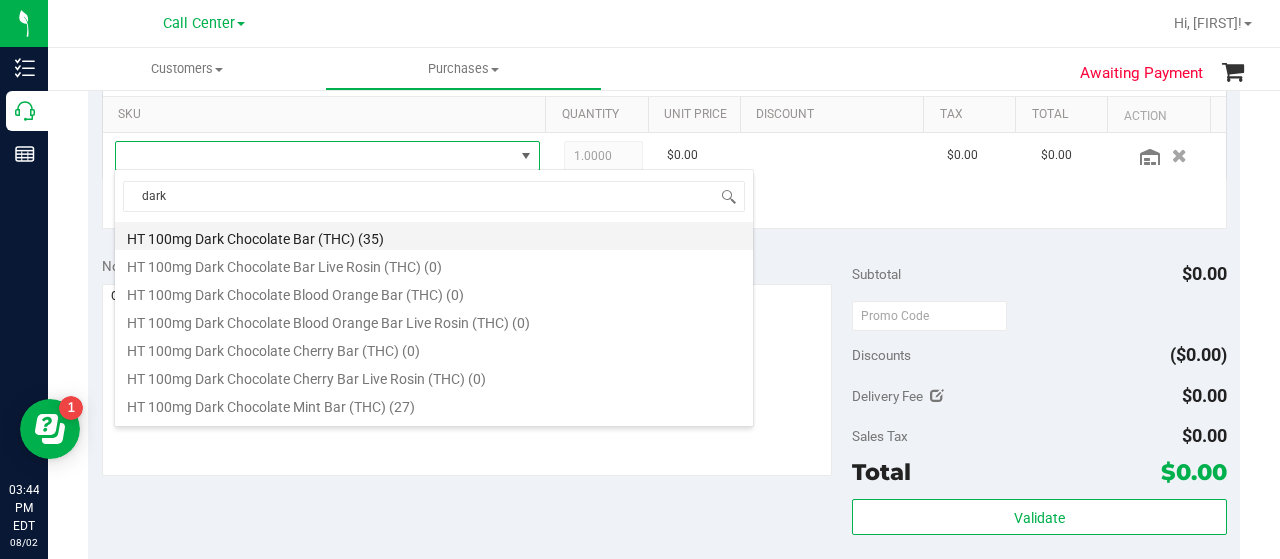 click on "HT 100mg Dark Chocolate Bar (THC) (35)" at bounding box center (434, 236) 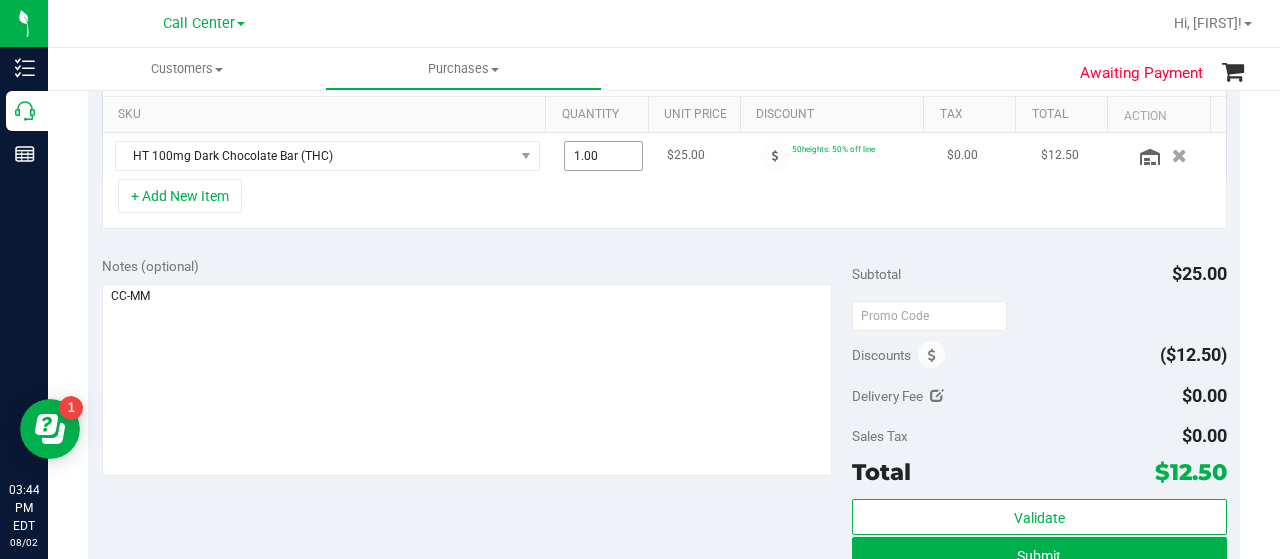 click on "1.00 1" at bounding box center (604, 156) 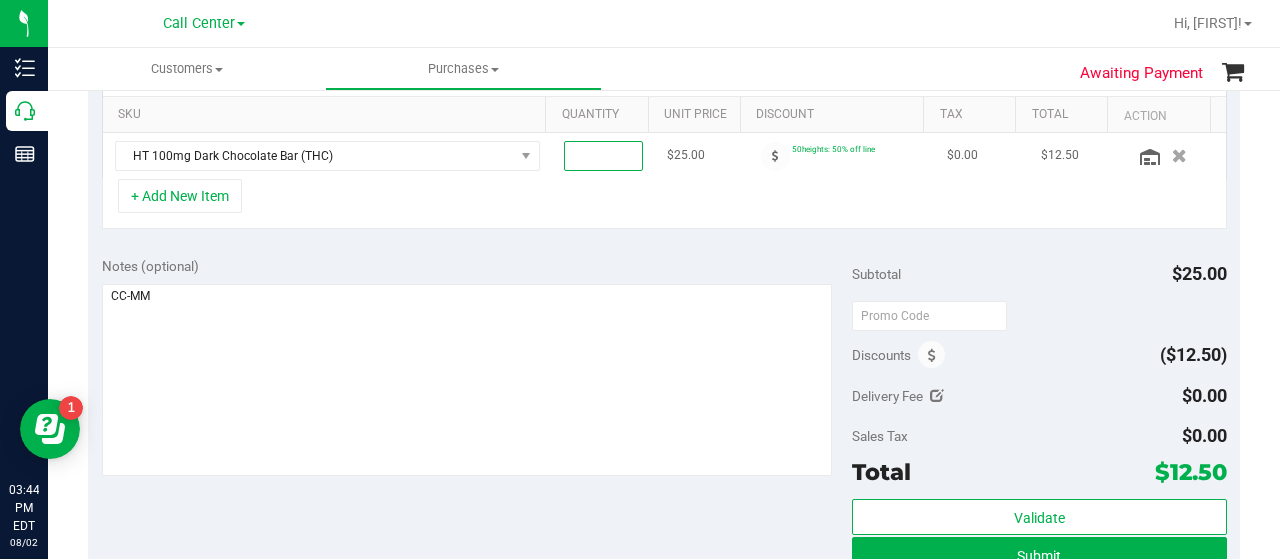type on "2" 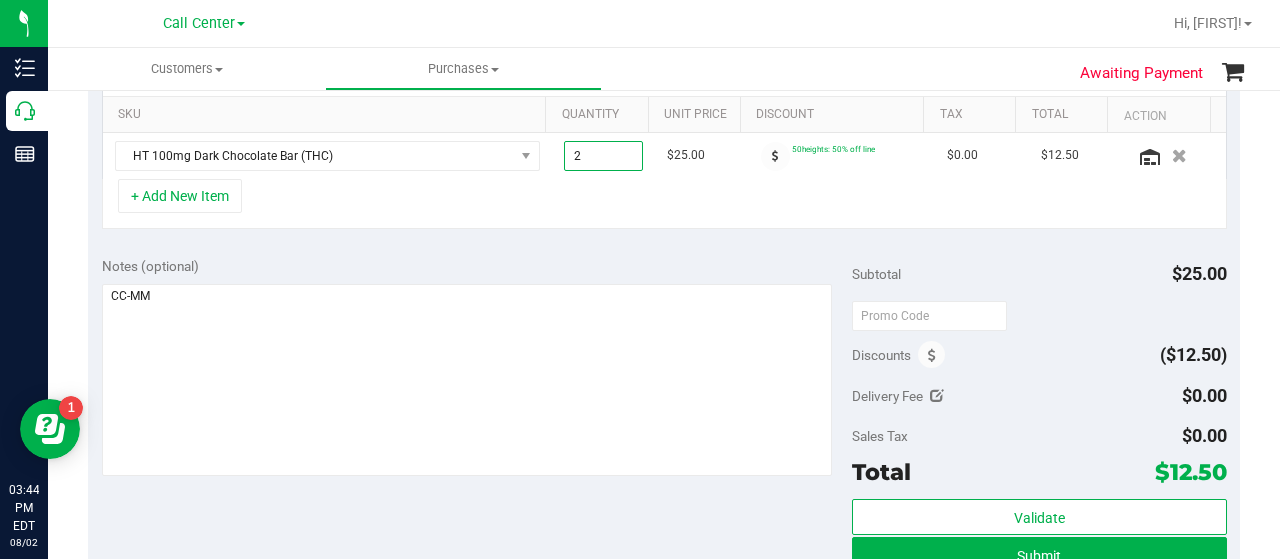 type on "2.00" 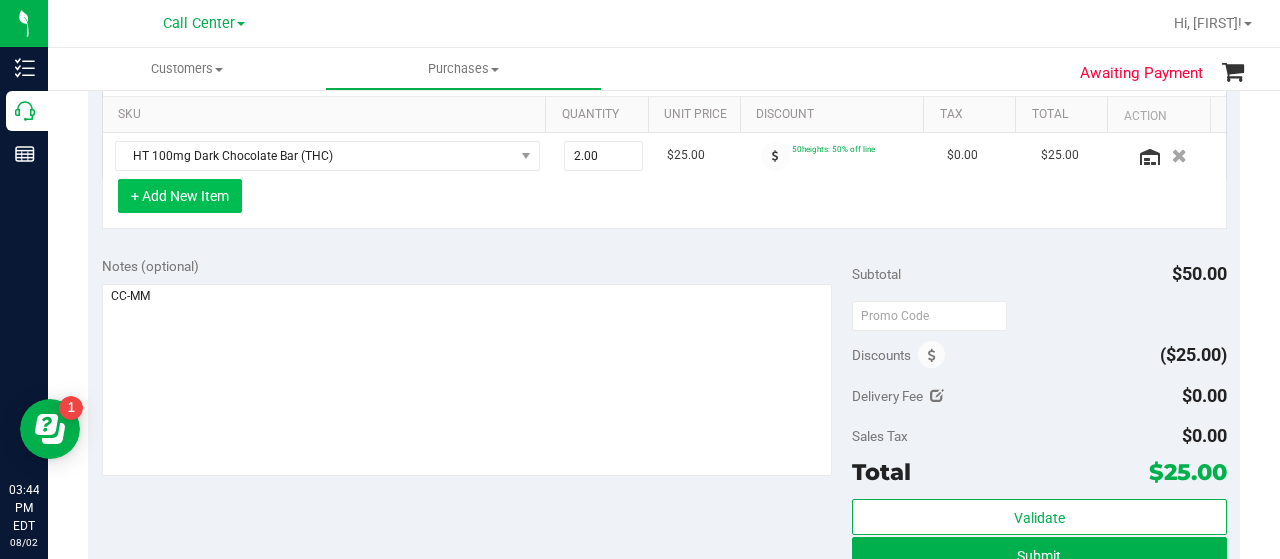 click on "+ Add New Item" at bounding box center [180, 196] 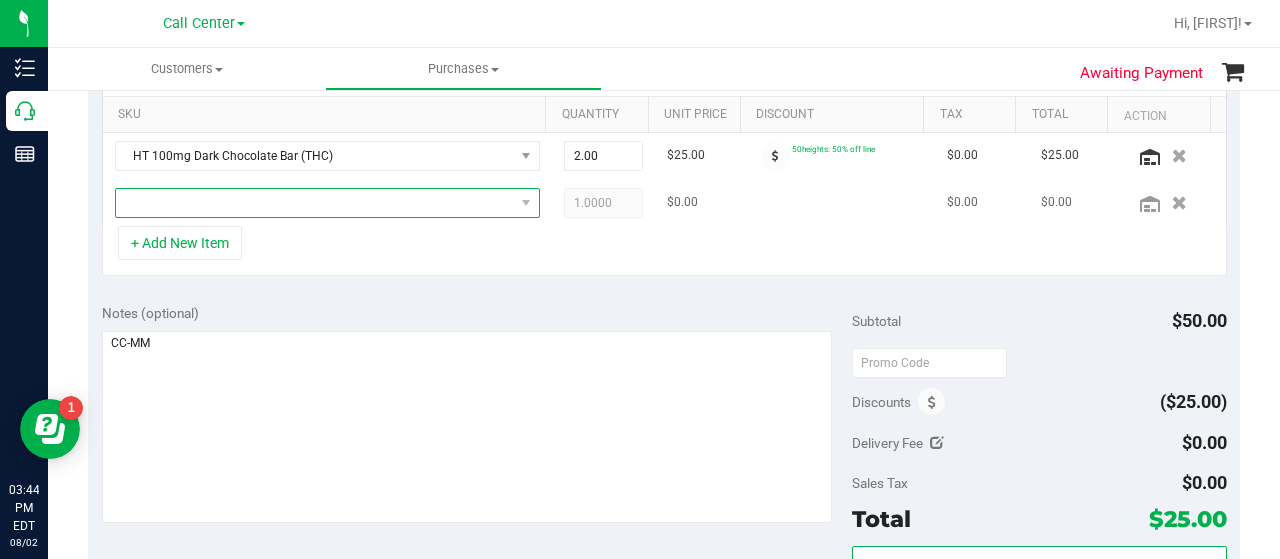 click at bounding box center (315, 203) 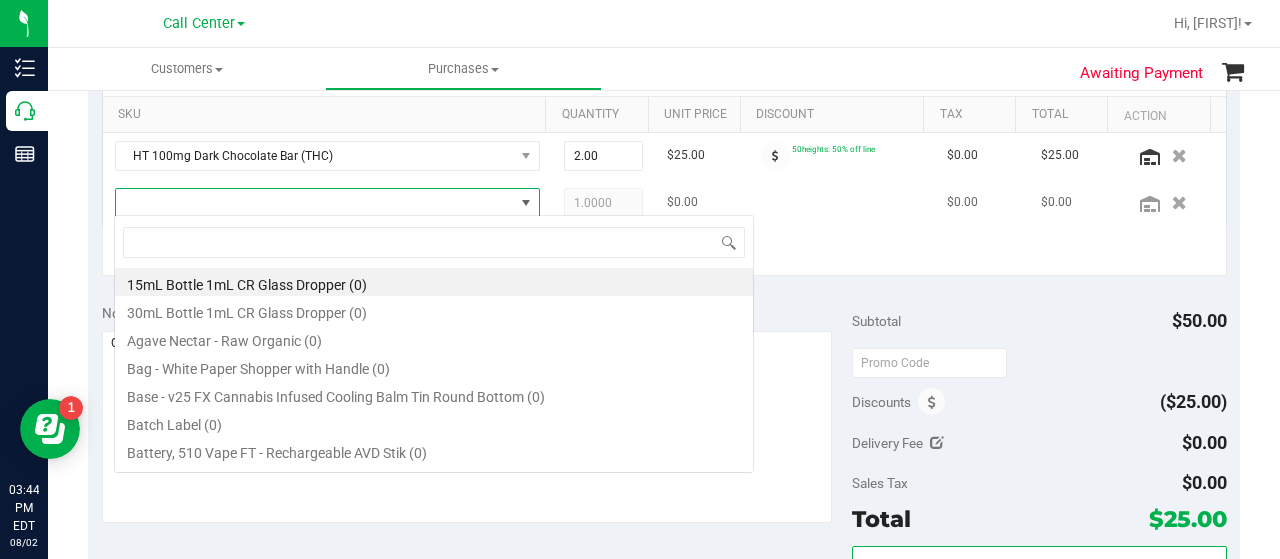 scroll, scrollTop: 99970, scrollLeft: 99586, axis: both 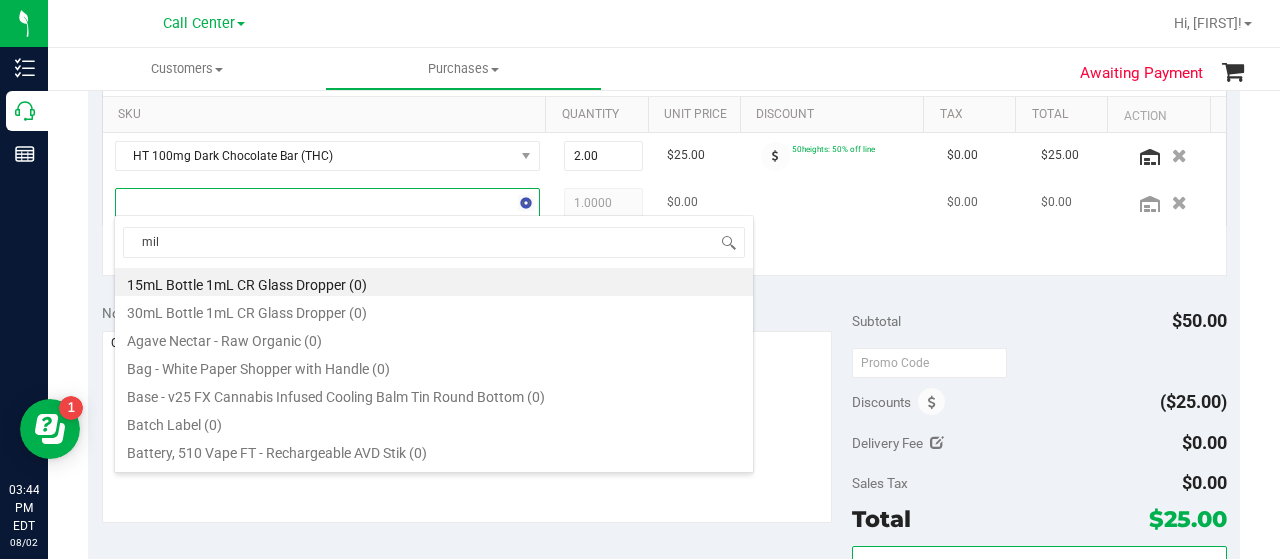 type on "milk" 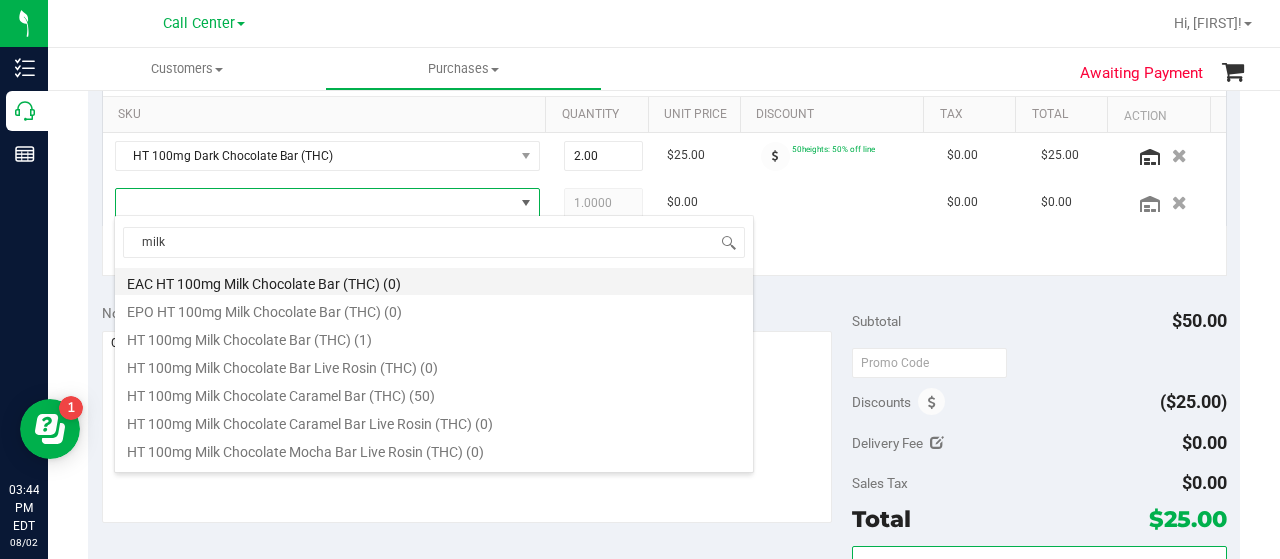 scroll, scrollTop: 0, scrollLeft: 0, axis: both 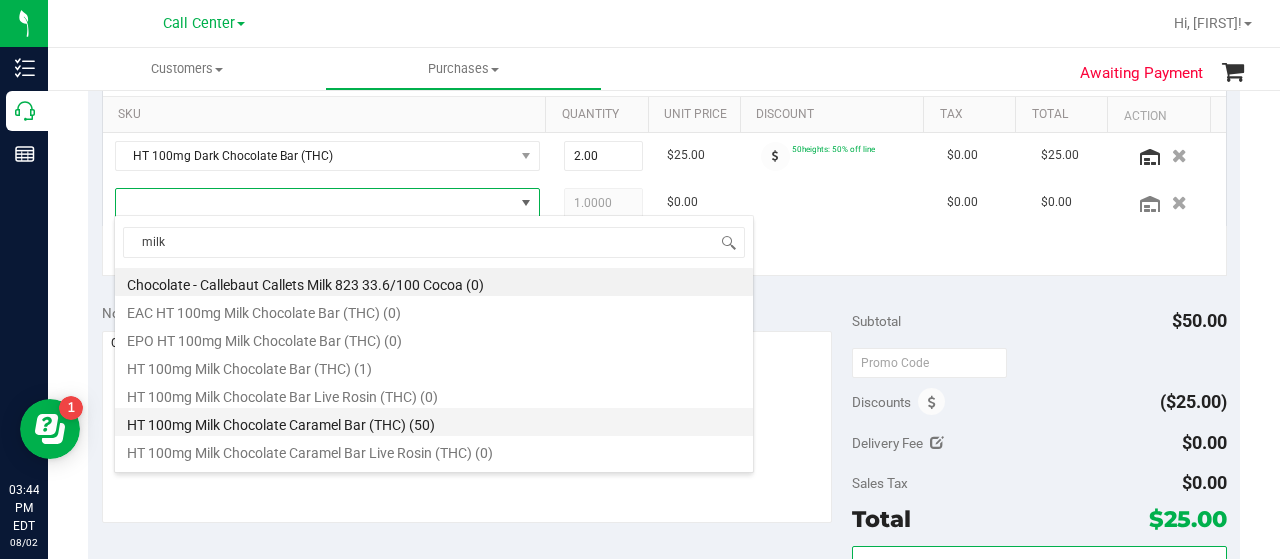 click on "HT 100mg Milk Chocolate Caramel Bar (THC) (50)" at bounding box center (434, 422) 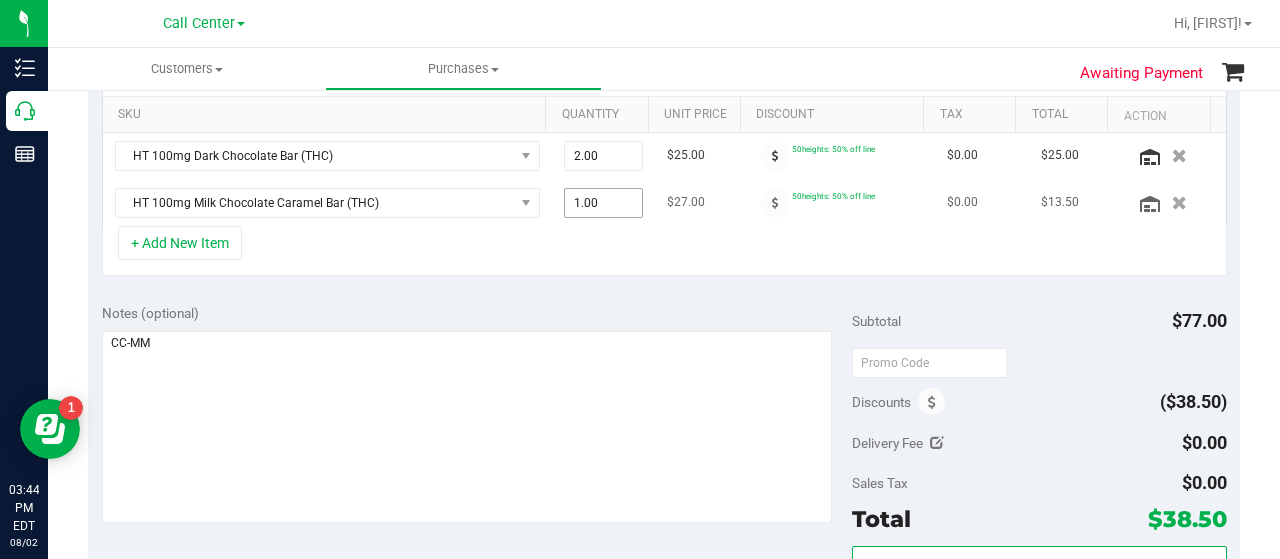 click on "1.00 1" at bounding box center [604, 203] 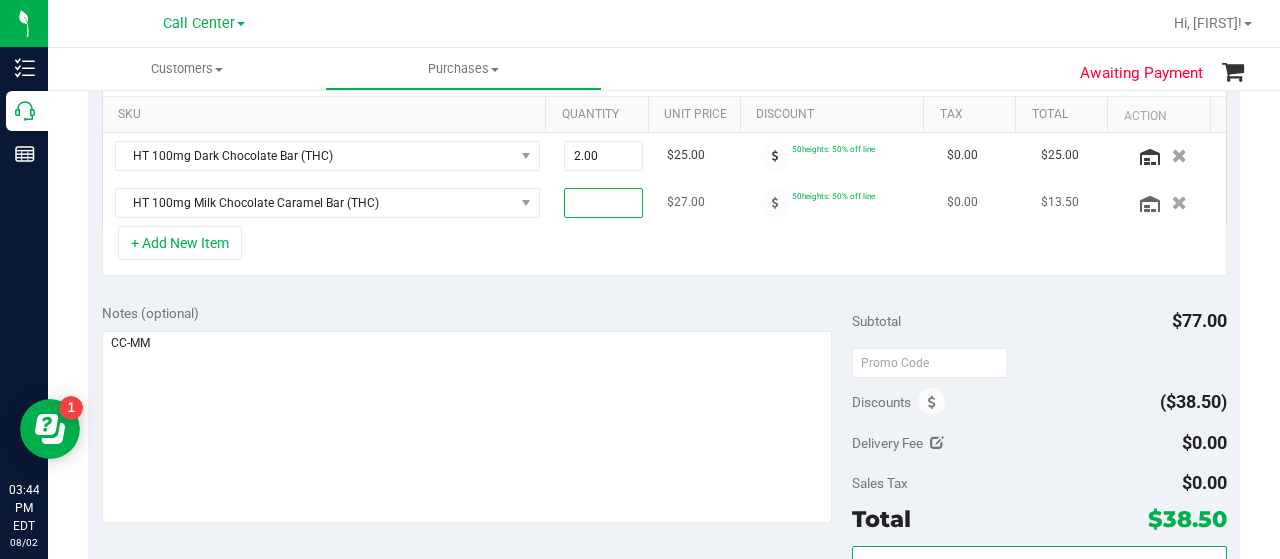 type on "2" 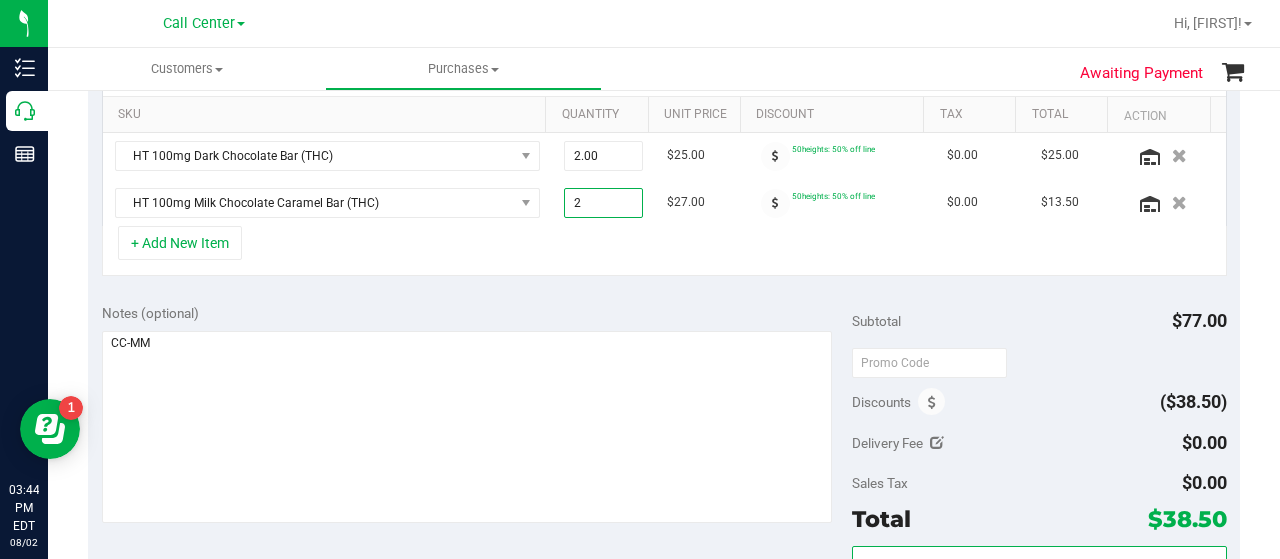 type on "2.00" 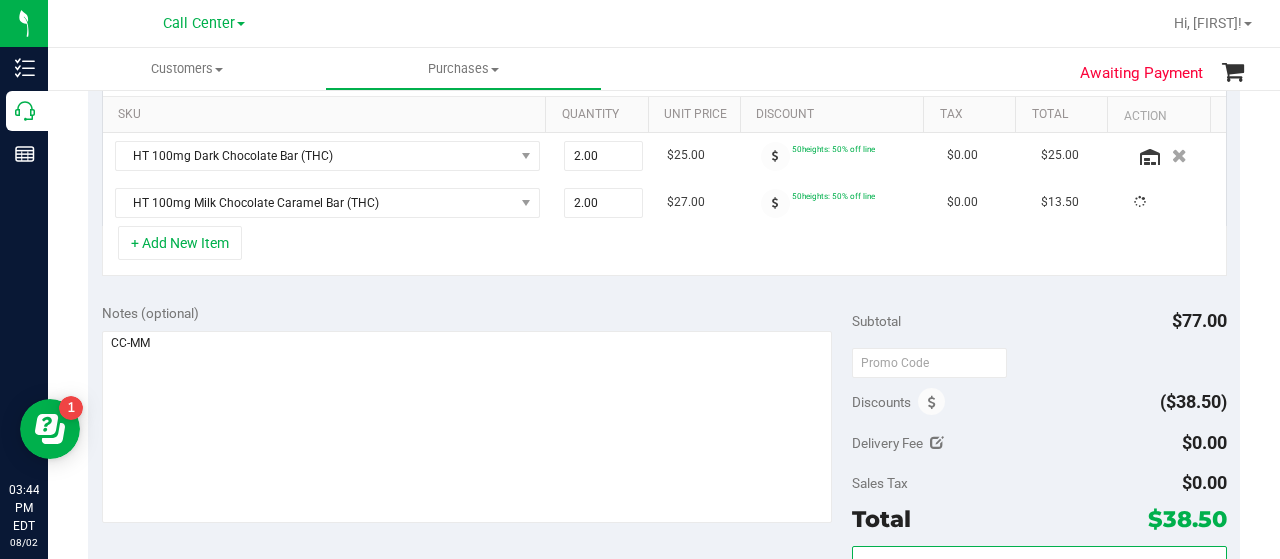 click on "+ Add New Item" at bounding box center [664, 251] 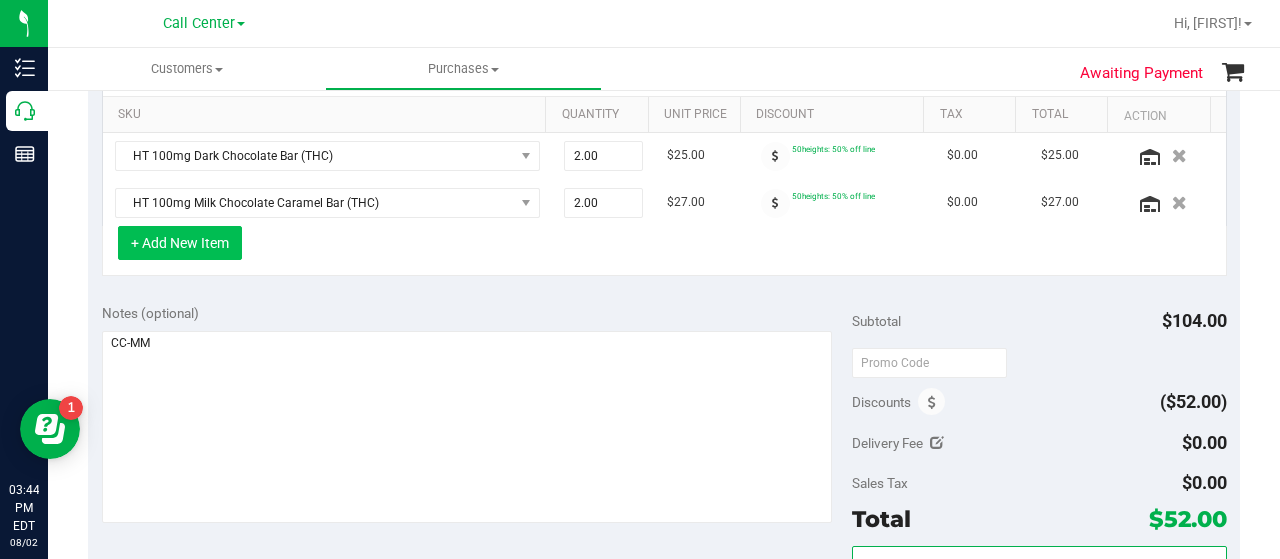 click on "+ Add New Item" at bounding box center [180, 243] 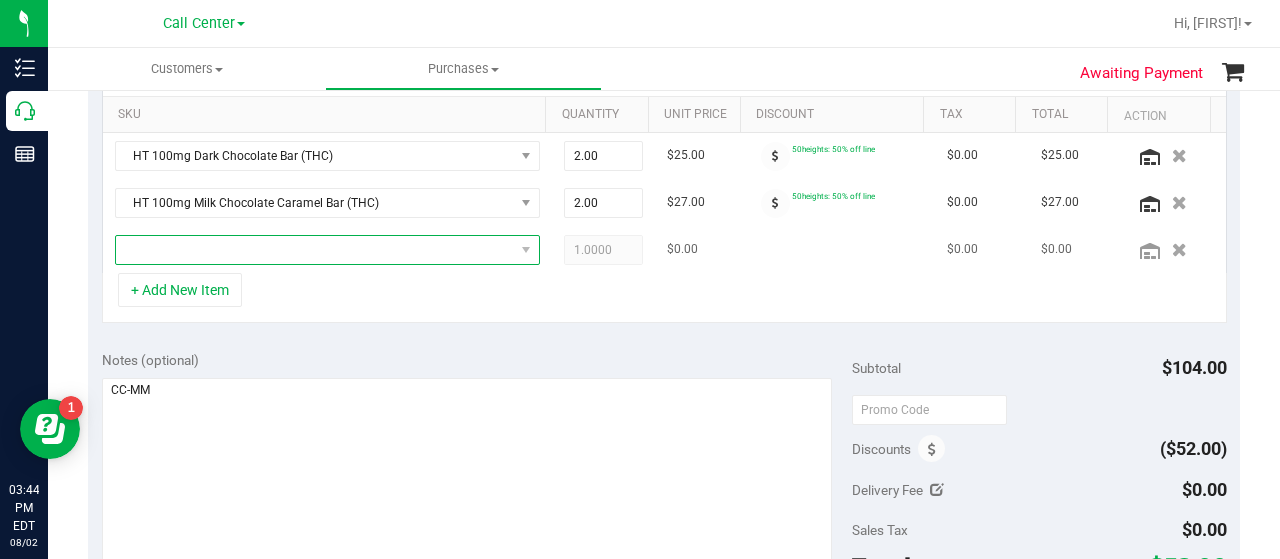 click at bounding box center [315, 250] 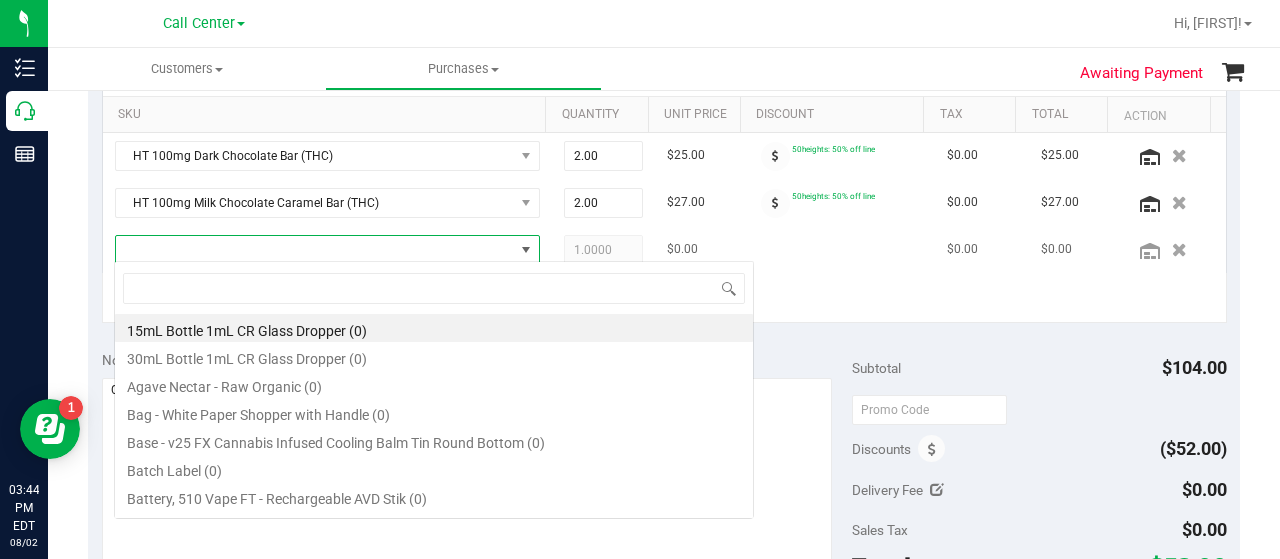 scroll, scrollTop: 99970, scrollLeft: 99586, axis: both 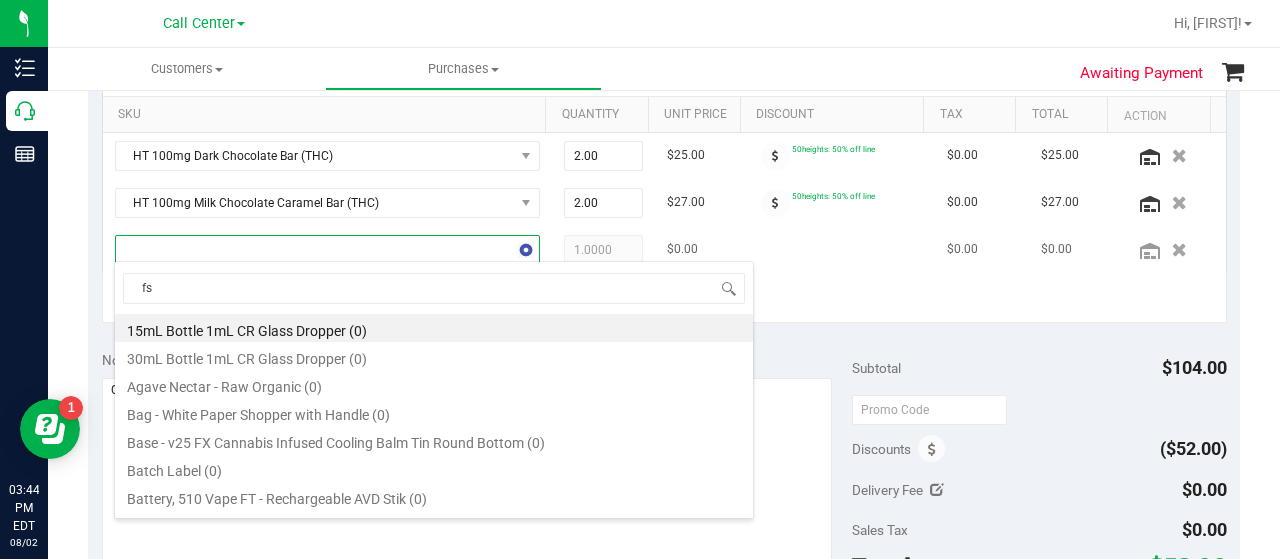 type on "fso" 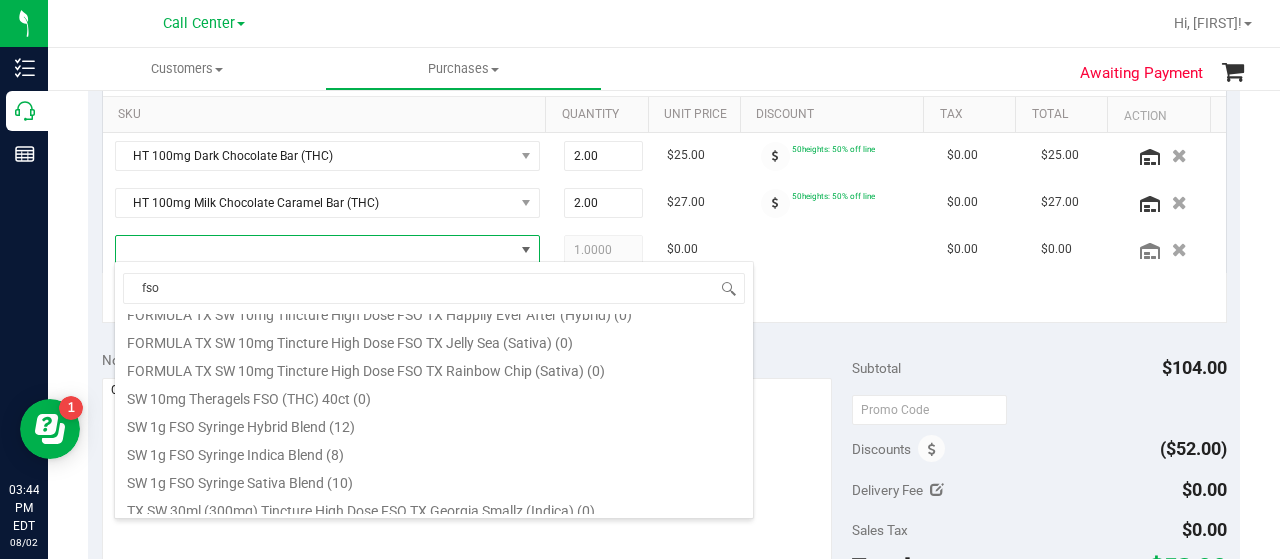 scroll, scrollTop: 412, scrollLeft: 0, axis: vertical 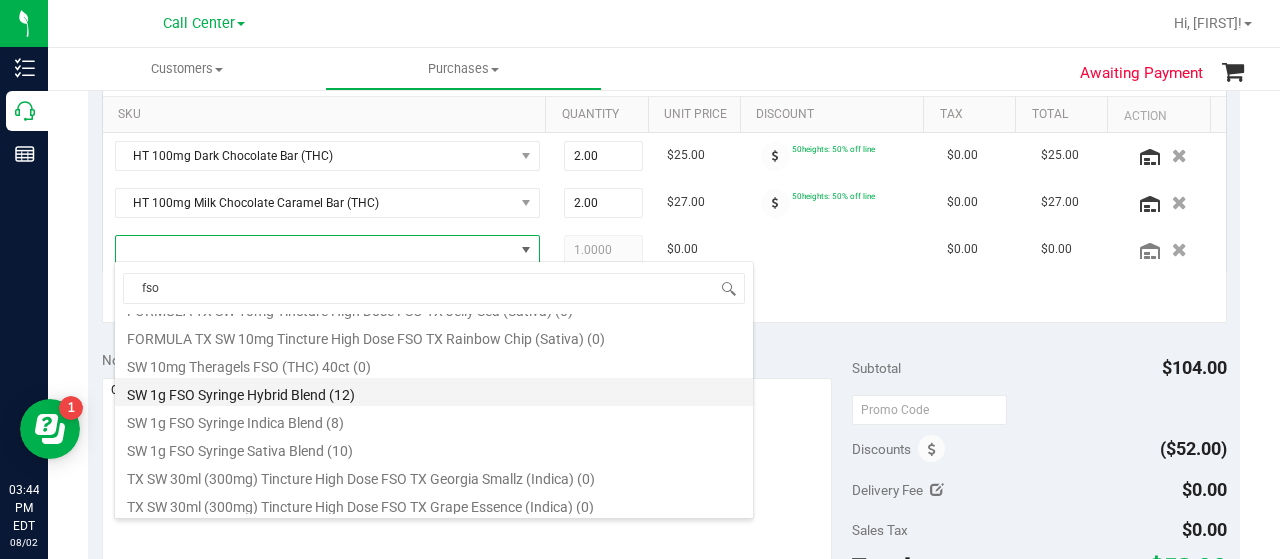 click on "SW 1g FSO Syringe Hybrid Blend (12)" at bounding box center (434, 392) 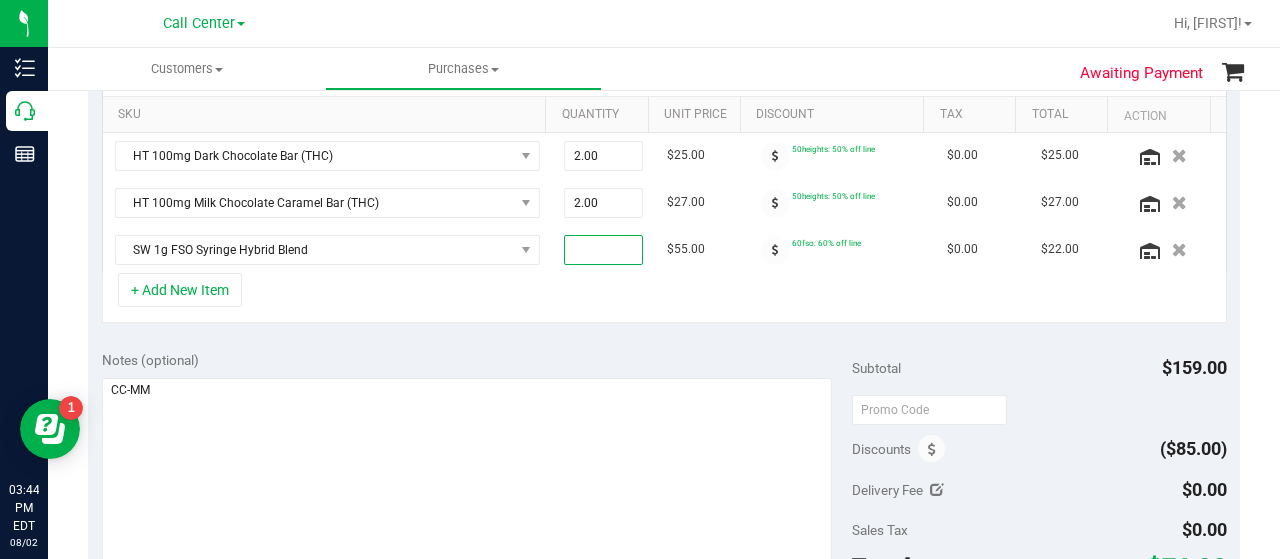 type on "2" 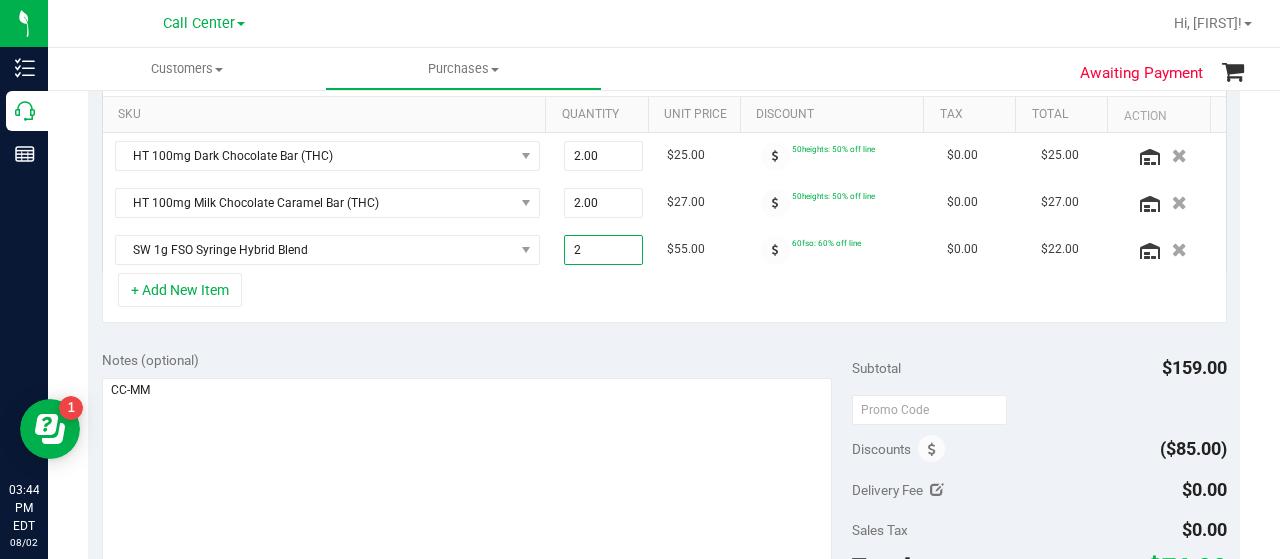 type on "2.00" 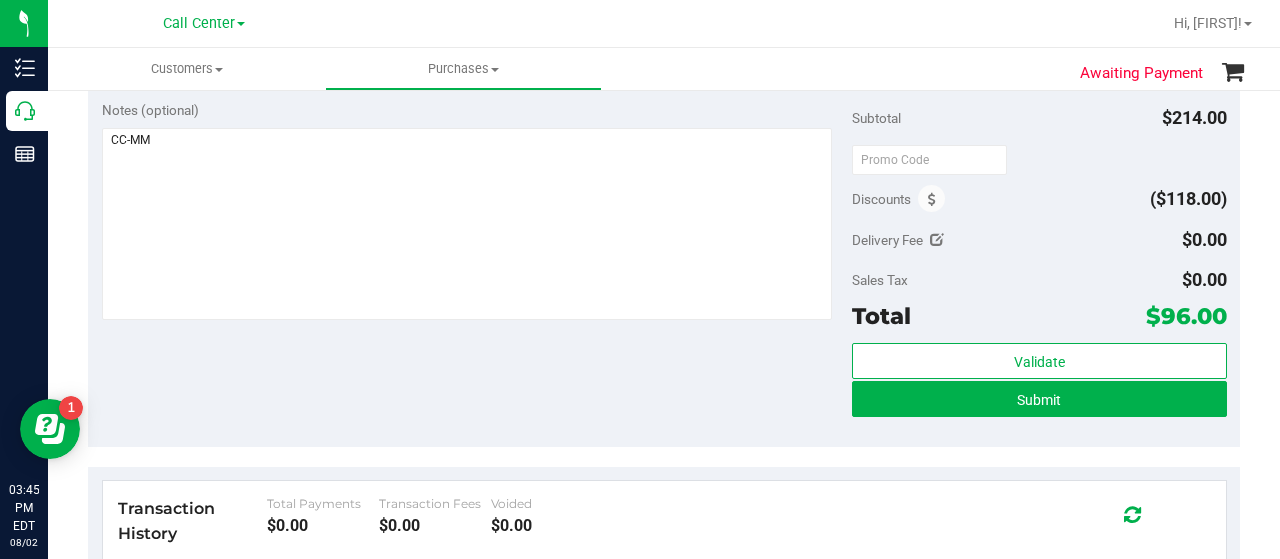 scroll, scrollTop: 900, scrollLeft: 0, axis: vertical 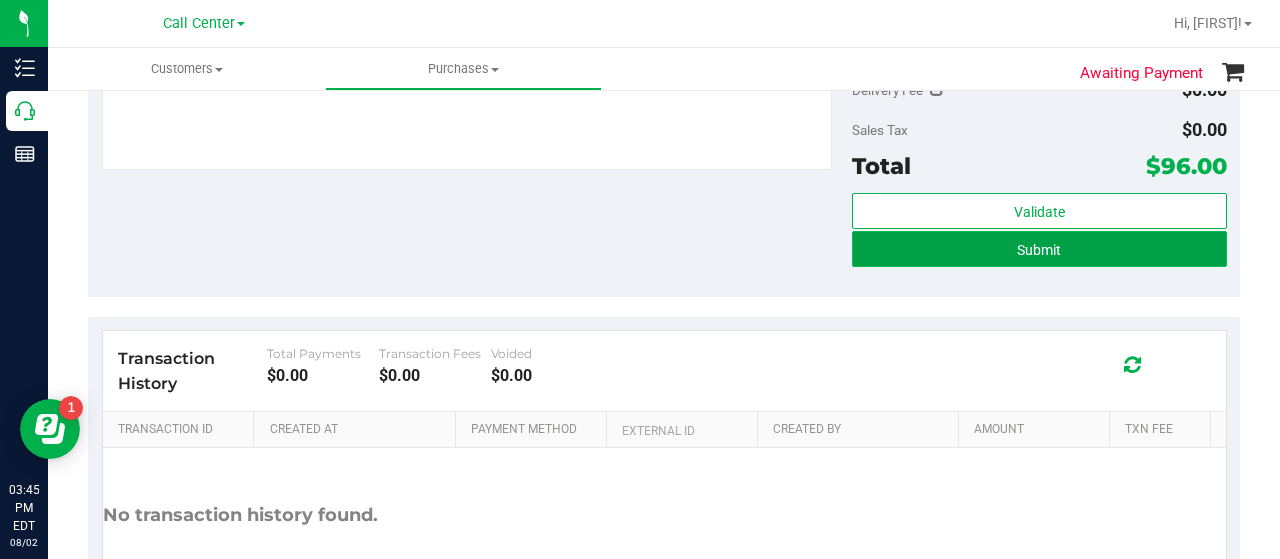 click on "Submit" at bounding box center [1039, 250] 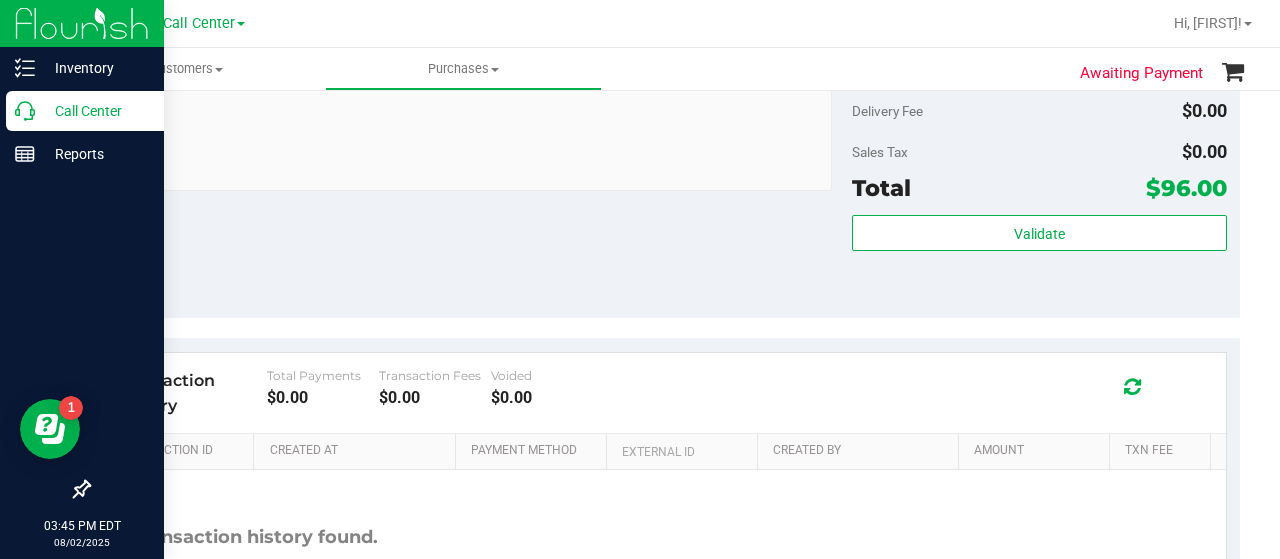 click on "Call Center" at bounding box center [95, 111] 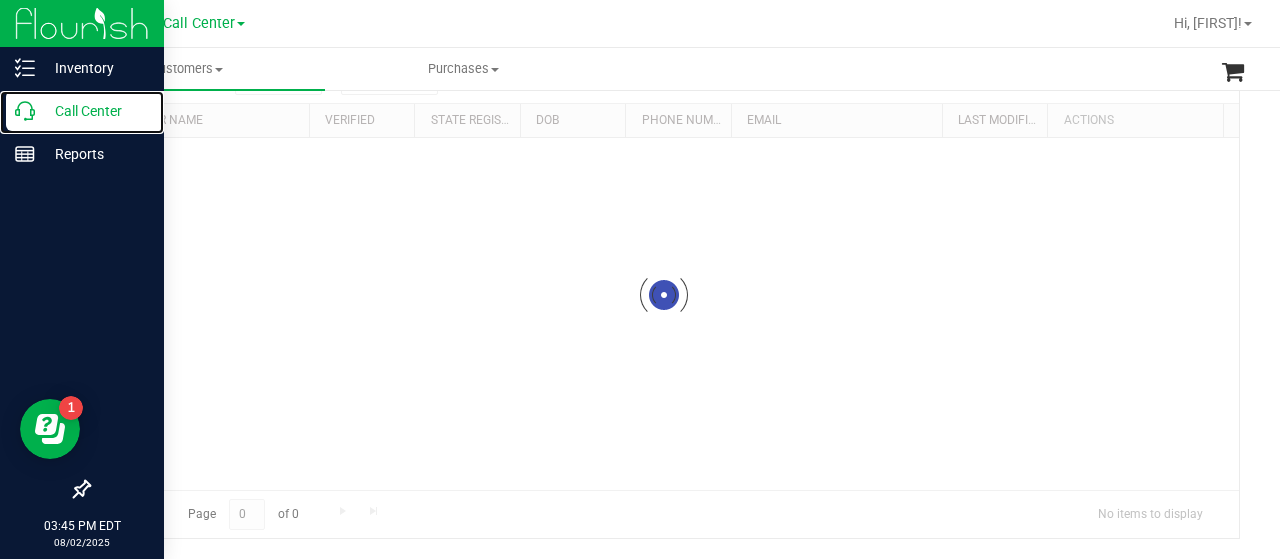 scroll, scrollTop: 0, scrollLeft: 0, axis: both 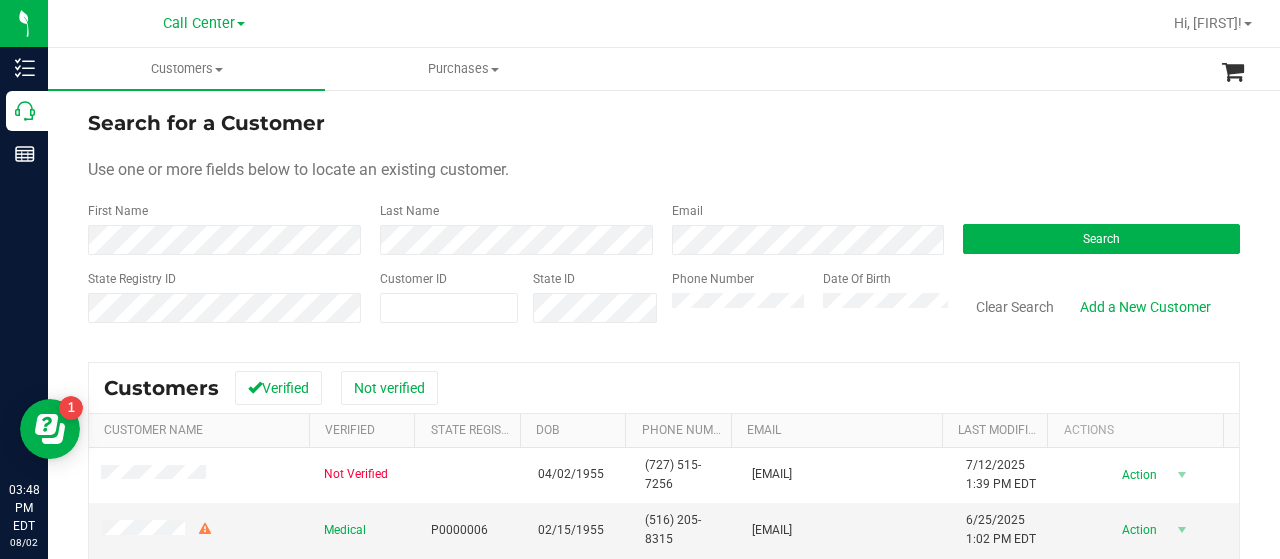 click on "First Name" at bounding box center (226, 228) 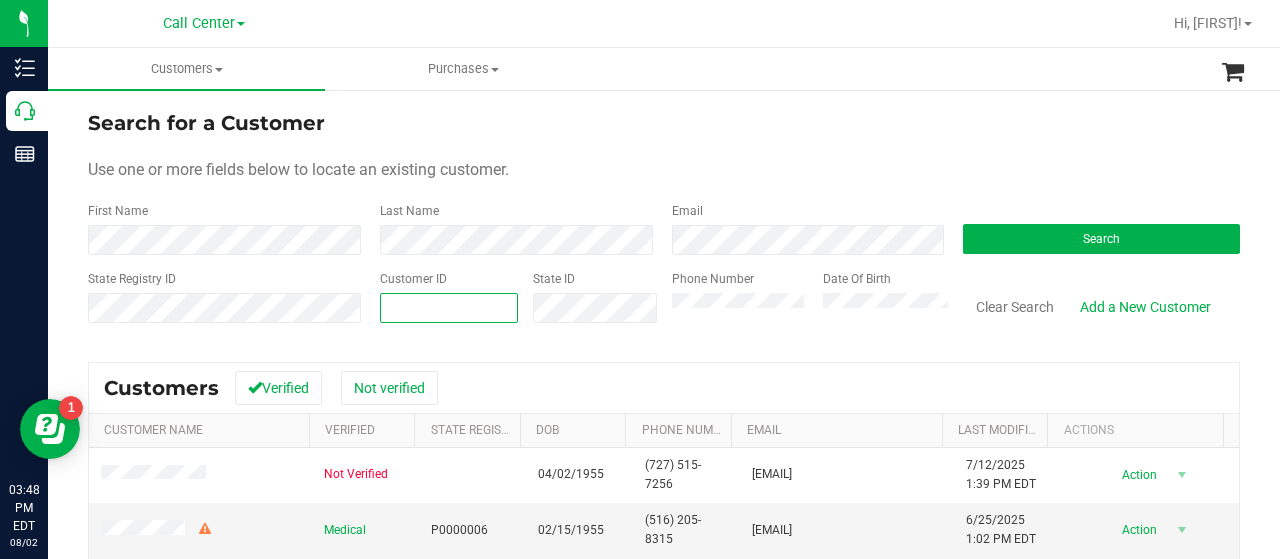click at bounding box center [449, 308] 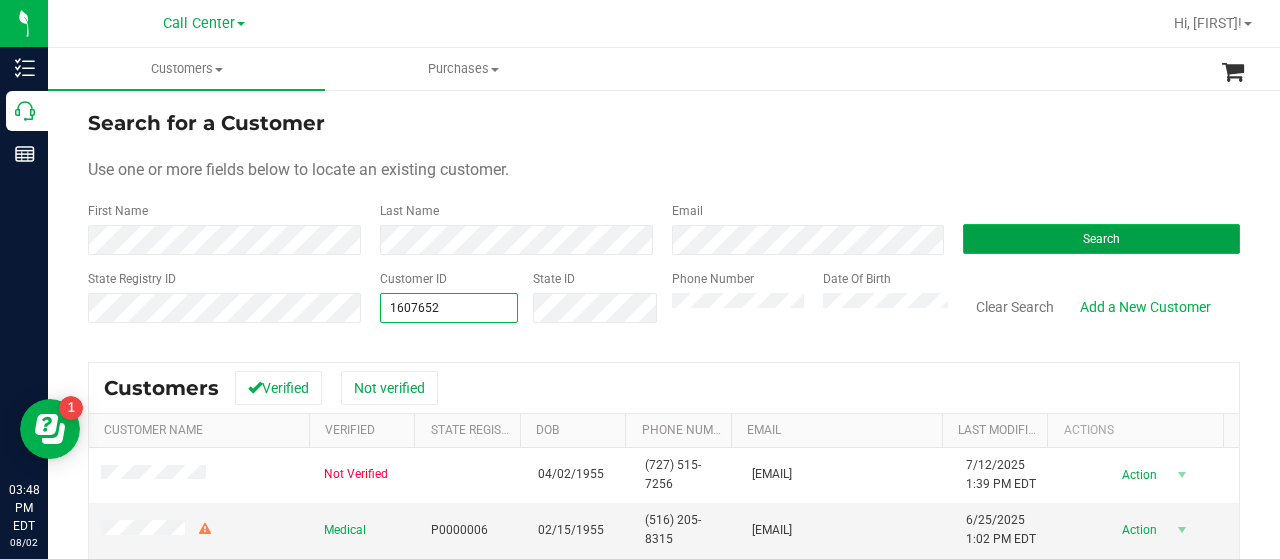 type on "1607652" 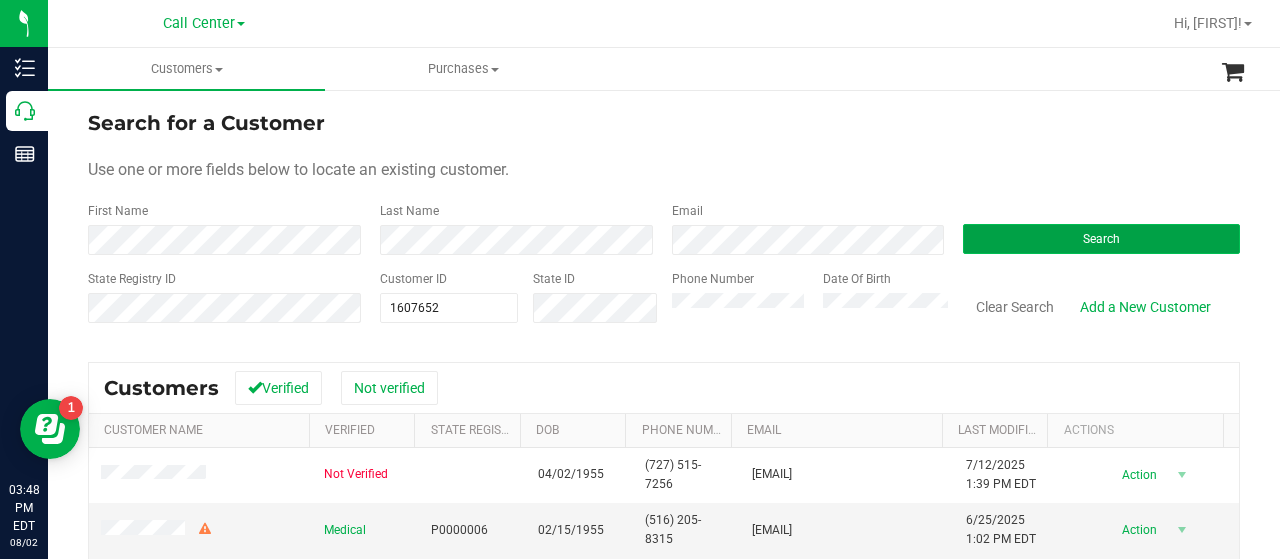 click on "Search" at bounding box center (1101, 239) 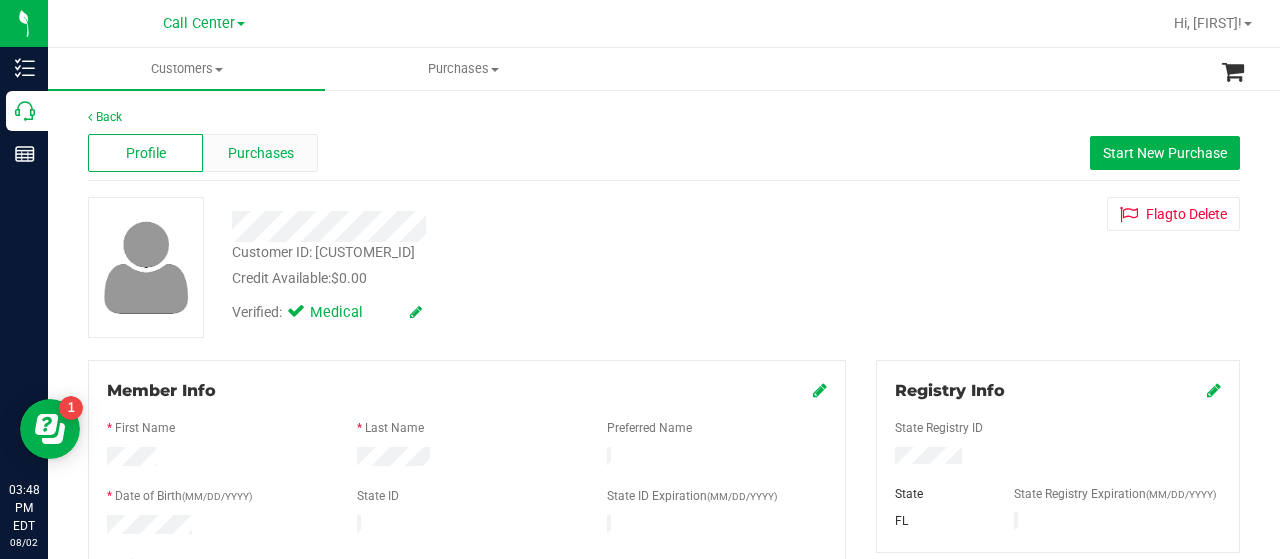 click on "Purchases" at bounding box center [261, 153] 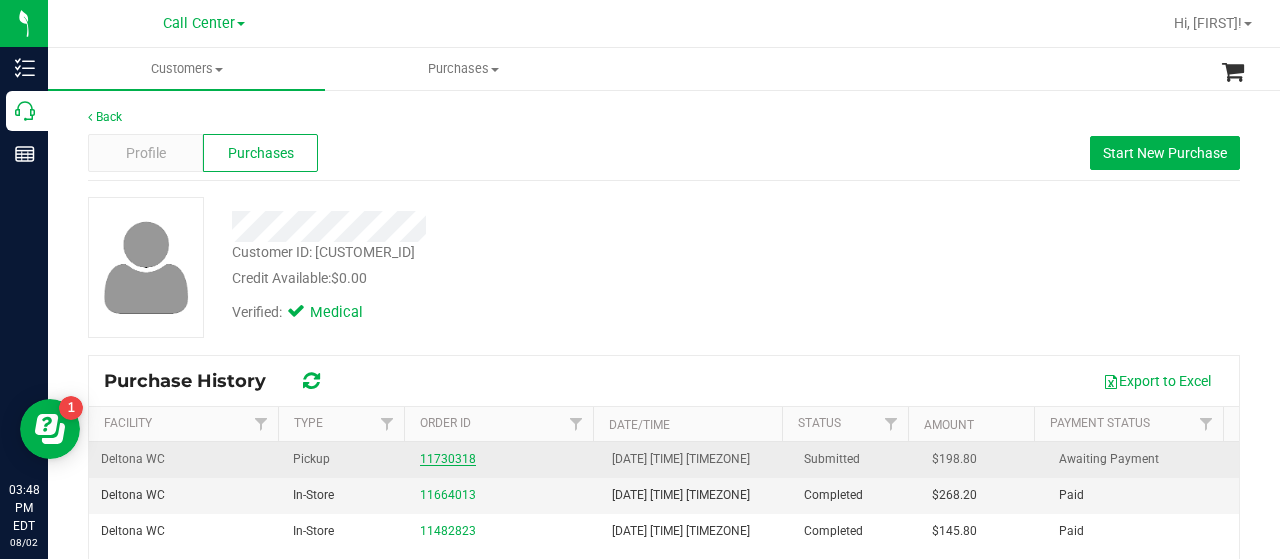 click on "11730318" at bounding box center [448, 459] 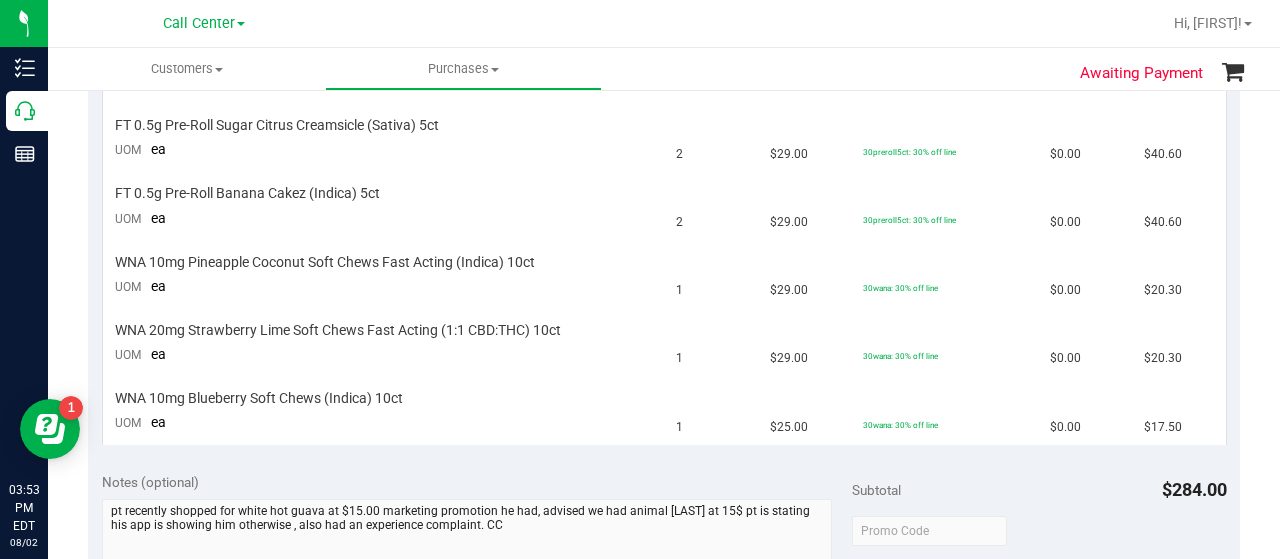 scroll, scrollTop: 400, scrollLeft: 0, axis: vertical 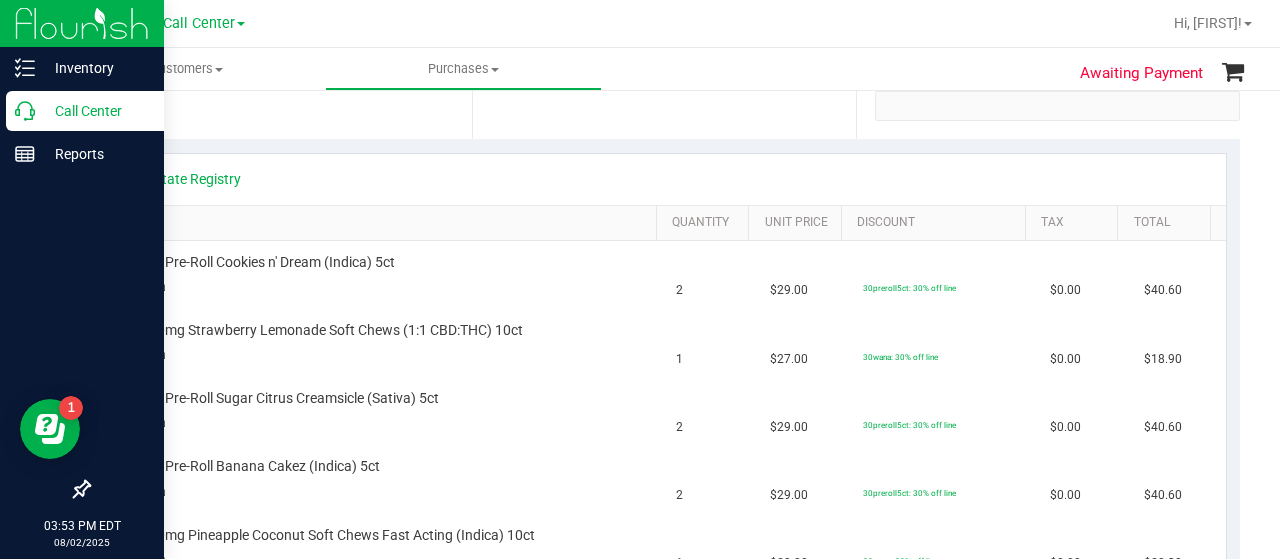 click 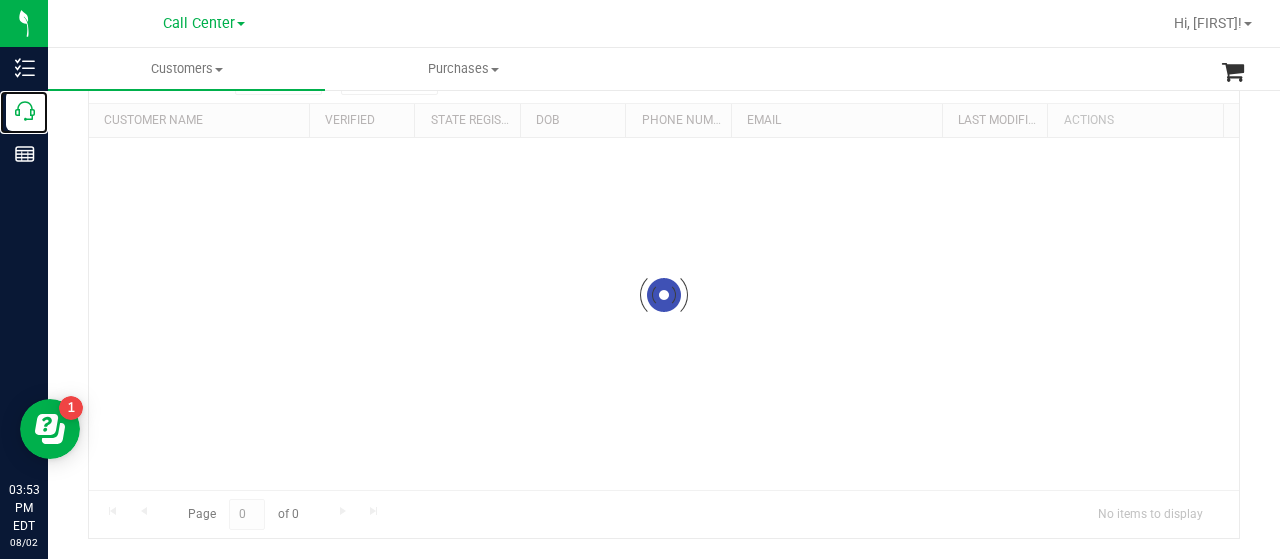 scroll, scrollTop: 0, scrollLeft: 0, axis: both 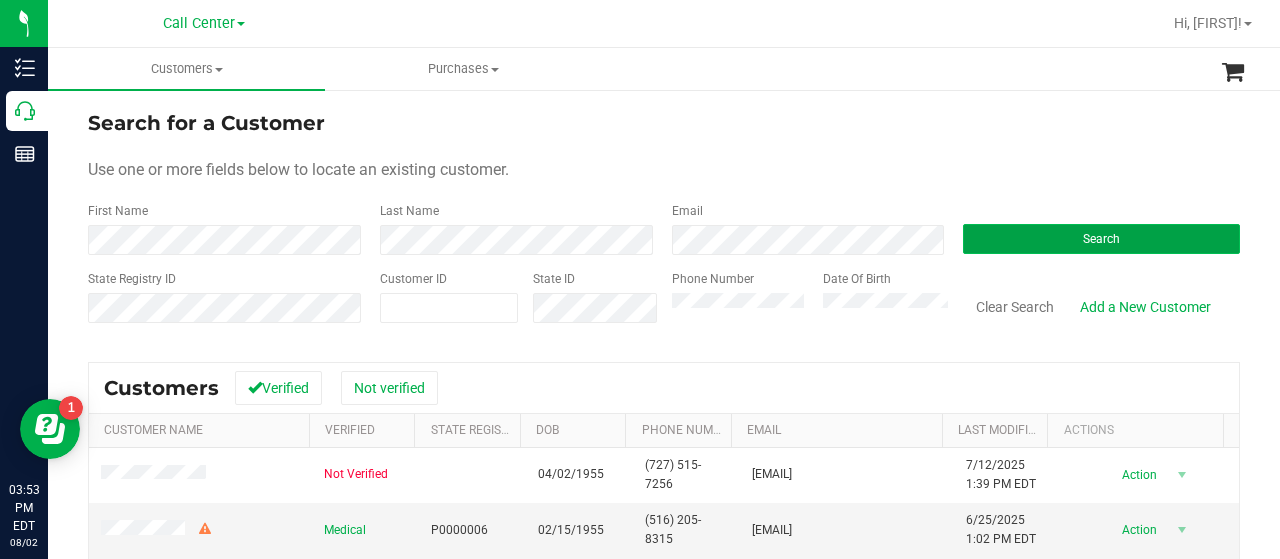 click on "Search" at bounding box center (1101, 239) 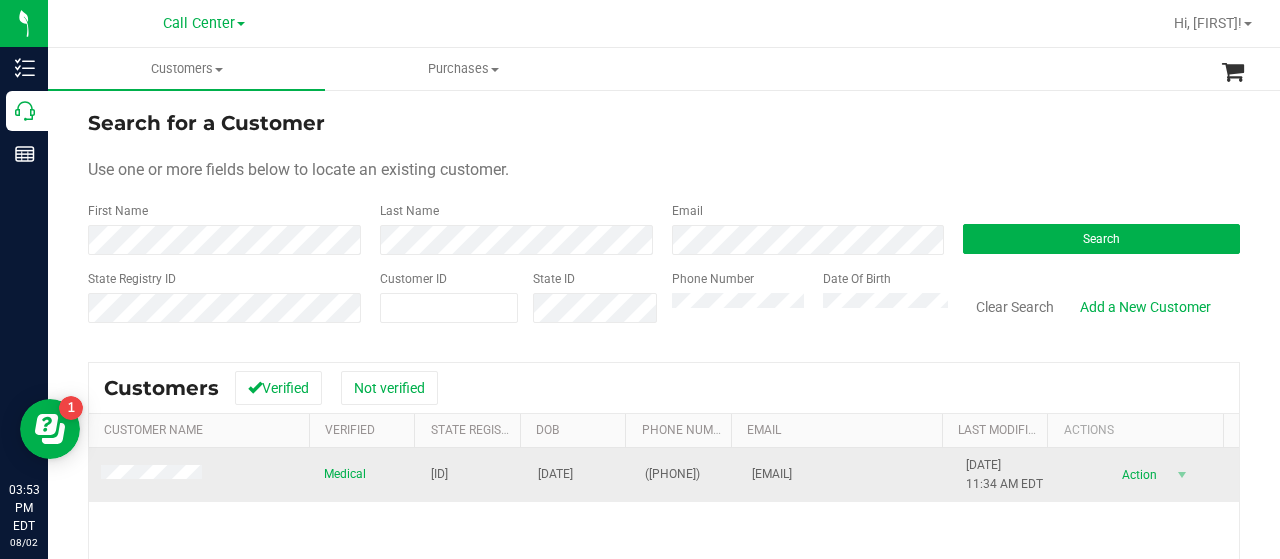 drag, startPoint x: 428, startPoint y: 475, endPoint x: 492, endPoint y: 478, distance: 64.070274 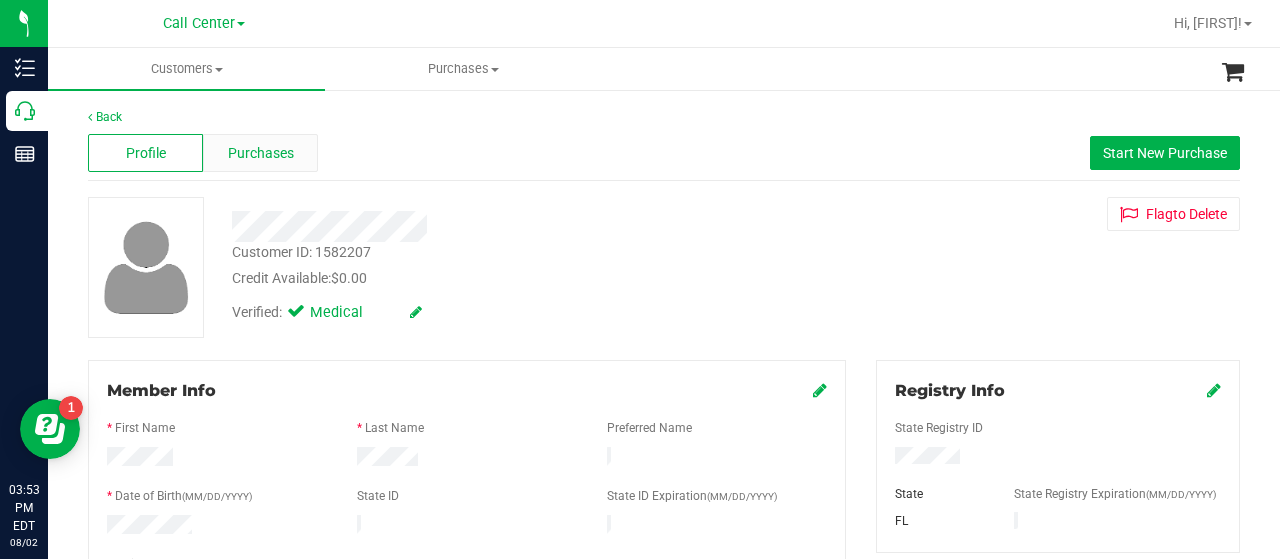 click on "Purchases" at bounding box center [260, 153] 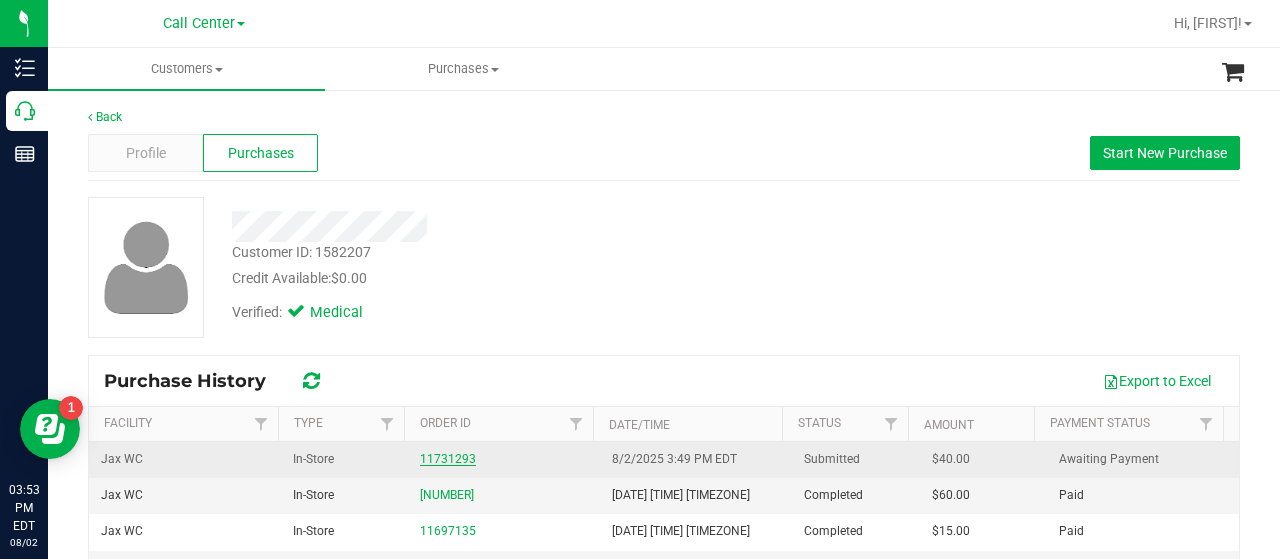 click on "11731293" at bounding box center [448, 459] 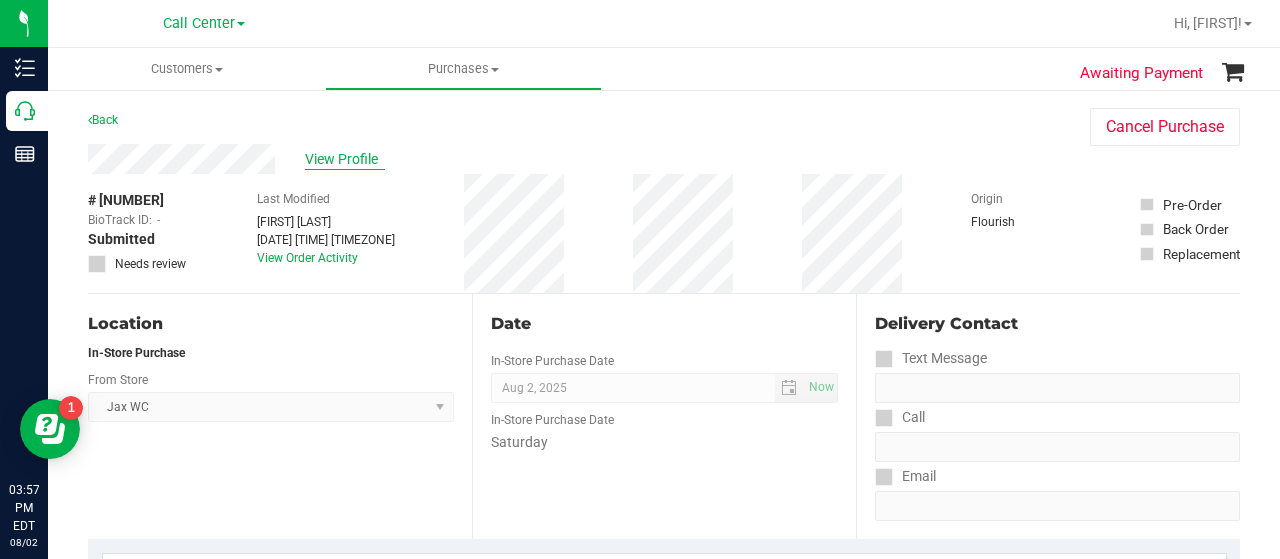 scroll, scrollTop: 0, scrollLeft: 0, axis: both 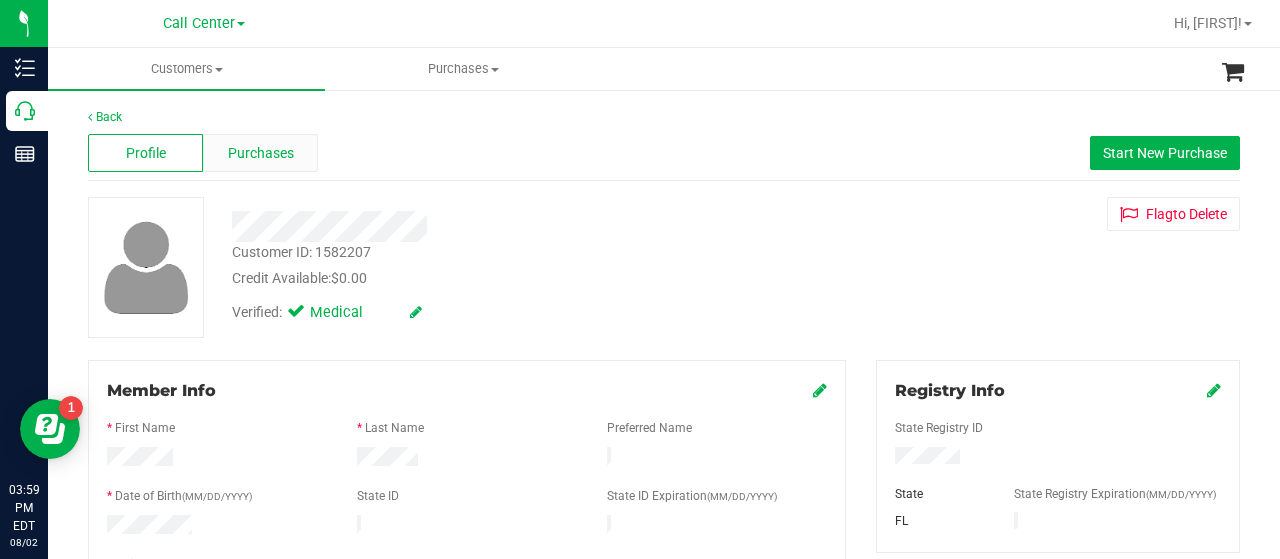 click on "Purchases" at bounding box center [261, 153] 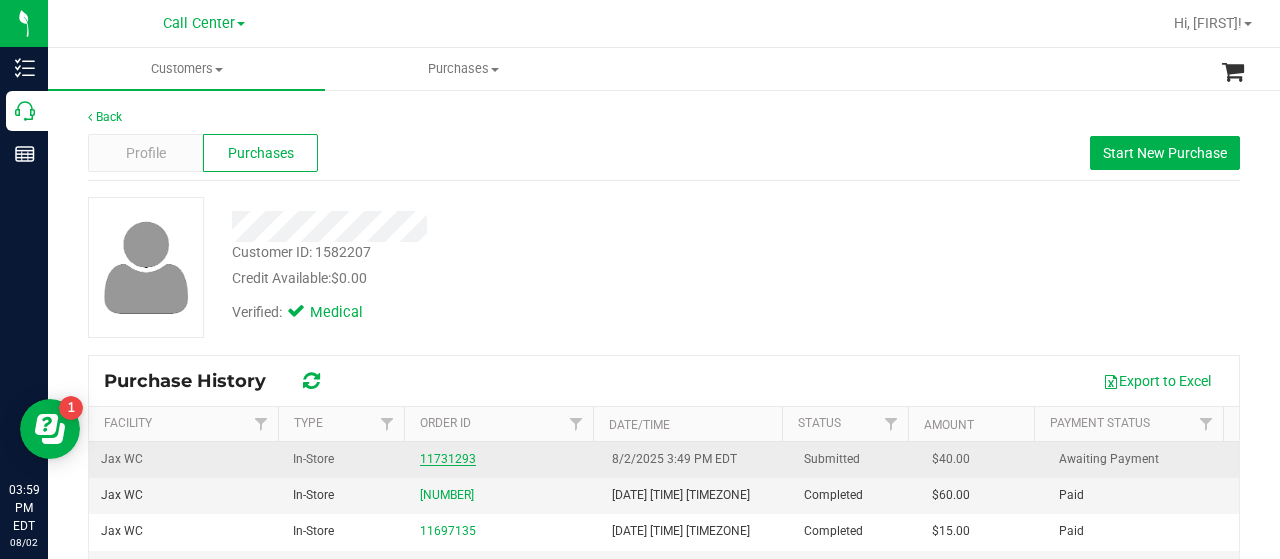 click on "11731293" at bounding box center (448, 459) 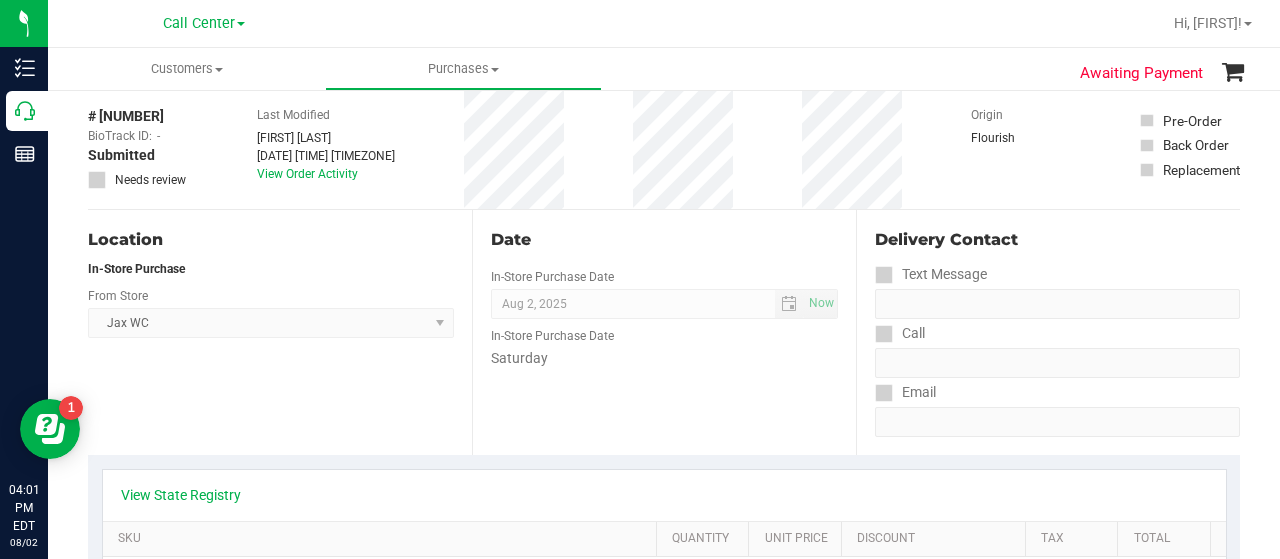 scroll, scrollTop: 0, scrollLeft: 0, axis: both 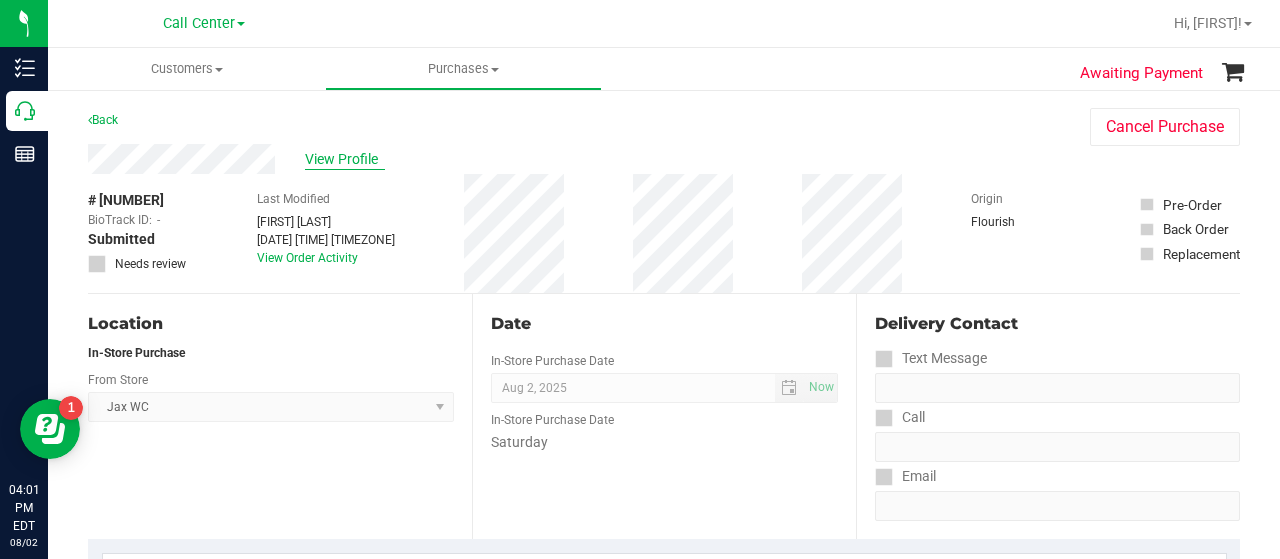 click on "View Profile" at bounding box center (345, 159) 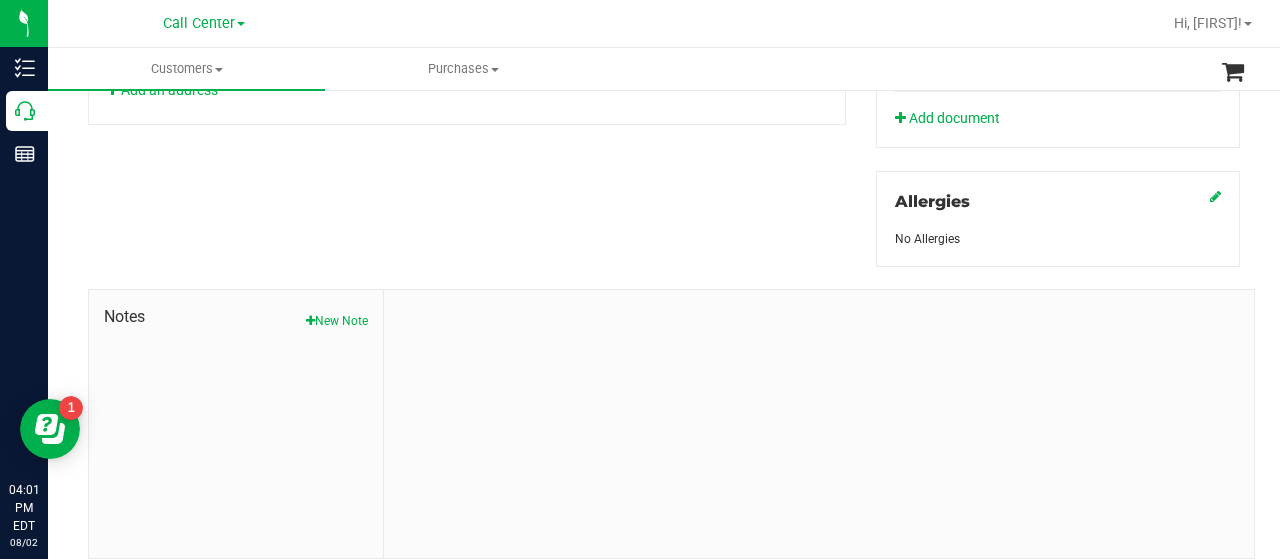 scroll, scrollTop: 879, scrollLeft: 0, axis: vertical 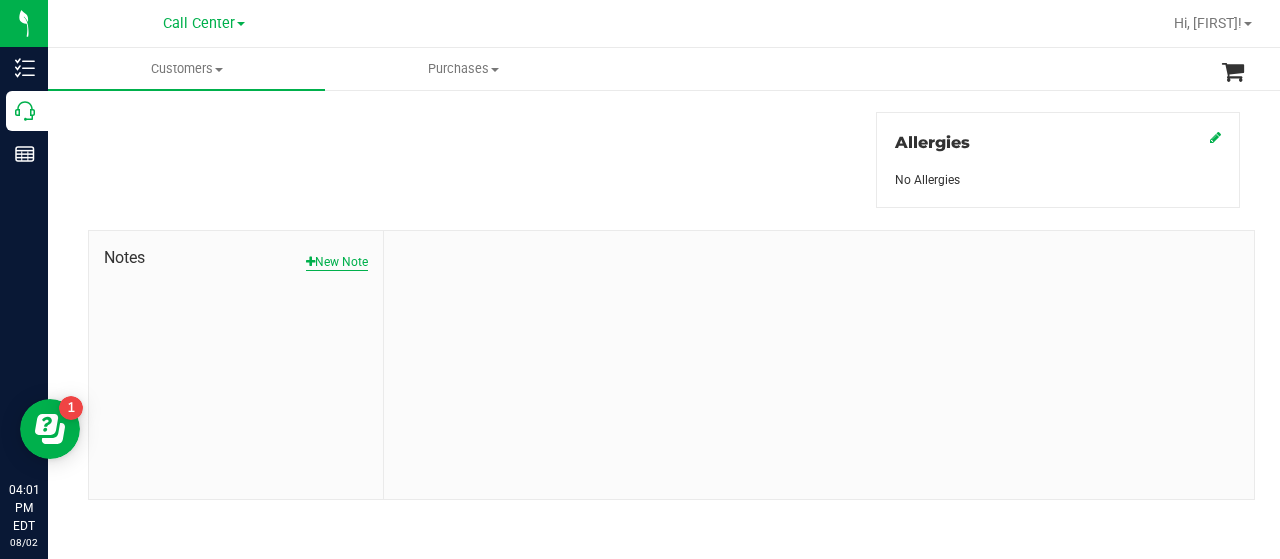 click on "New Note" at bounding box center [337, 262] 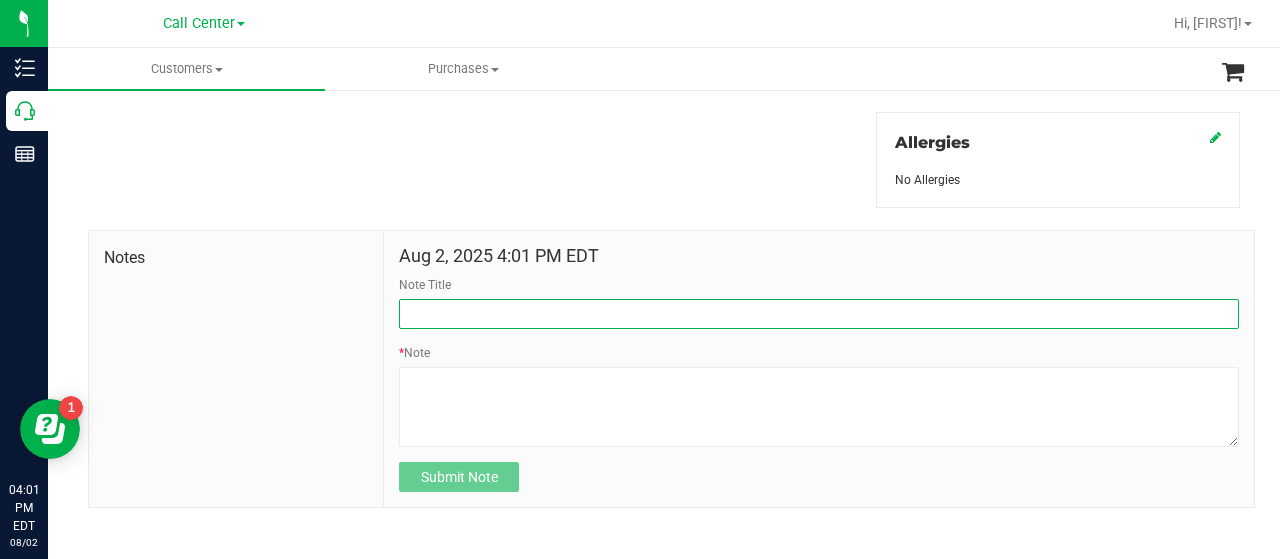 click on "Note Title" at bounding box center [819, 314] 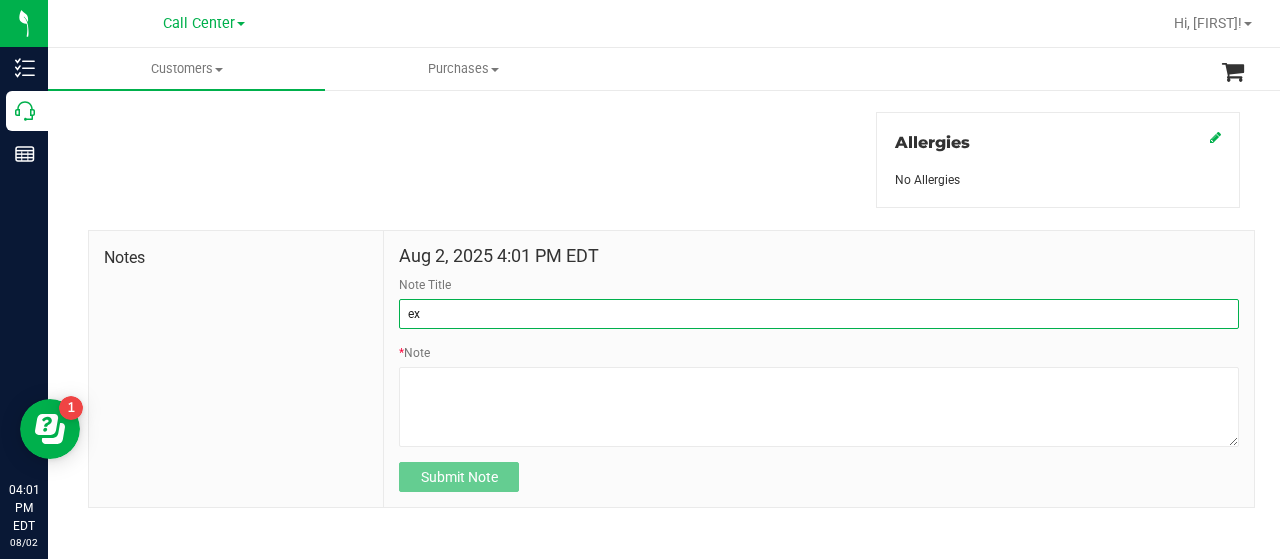 type on "e" 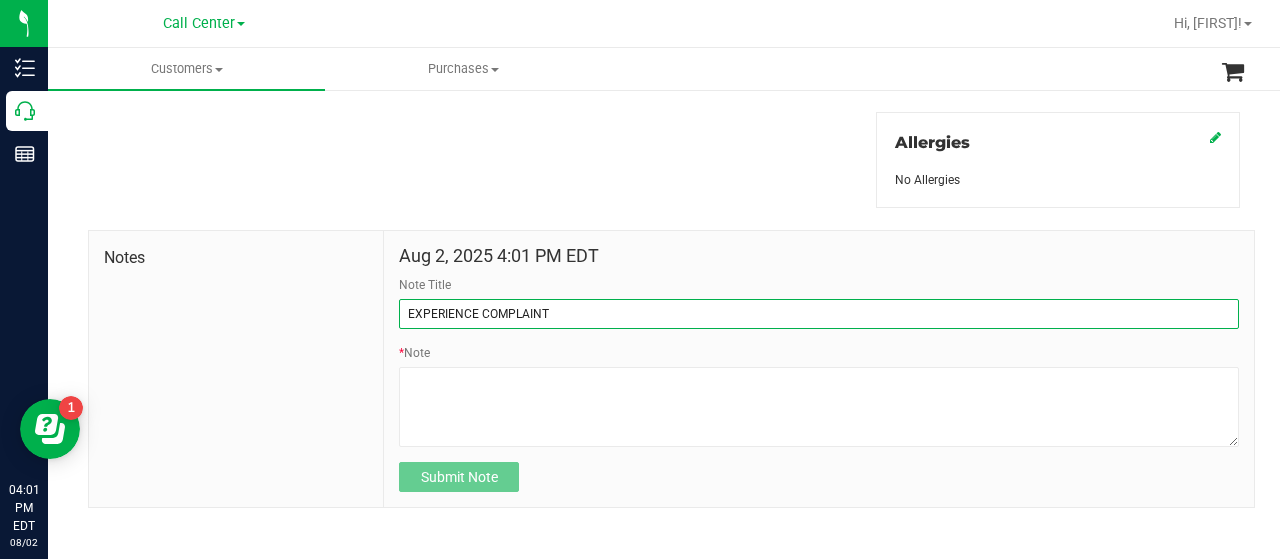 drag, startPoint x: 551, startPoint y: 311, endPoint x: 477, endPoint y: 305, distance: 74.24284 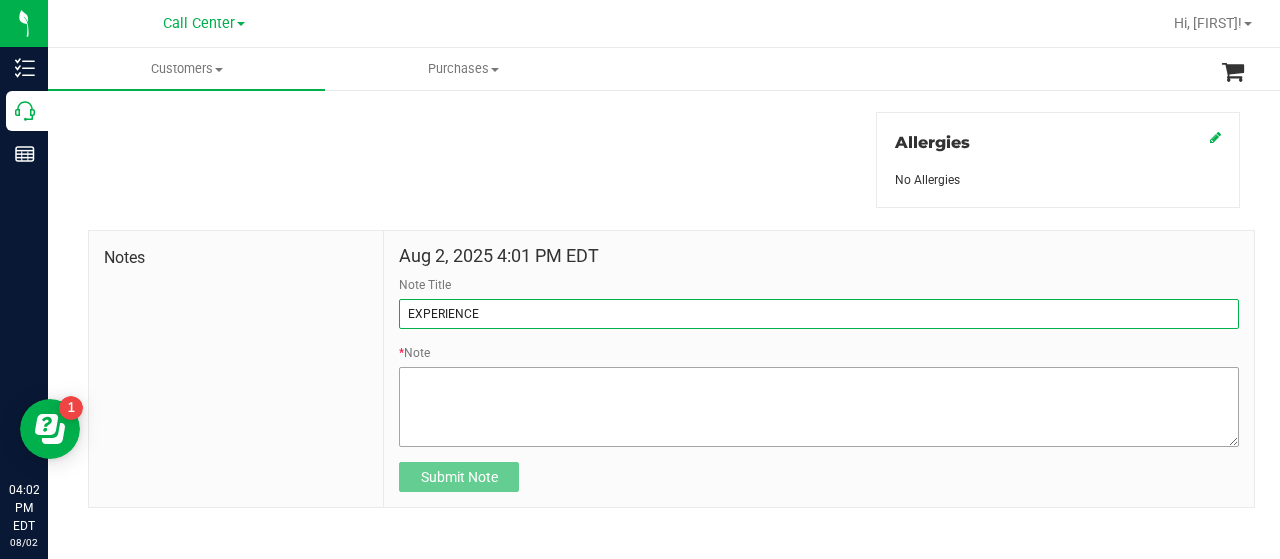 type on "EXPERIENCE" 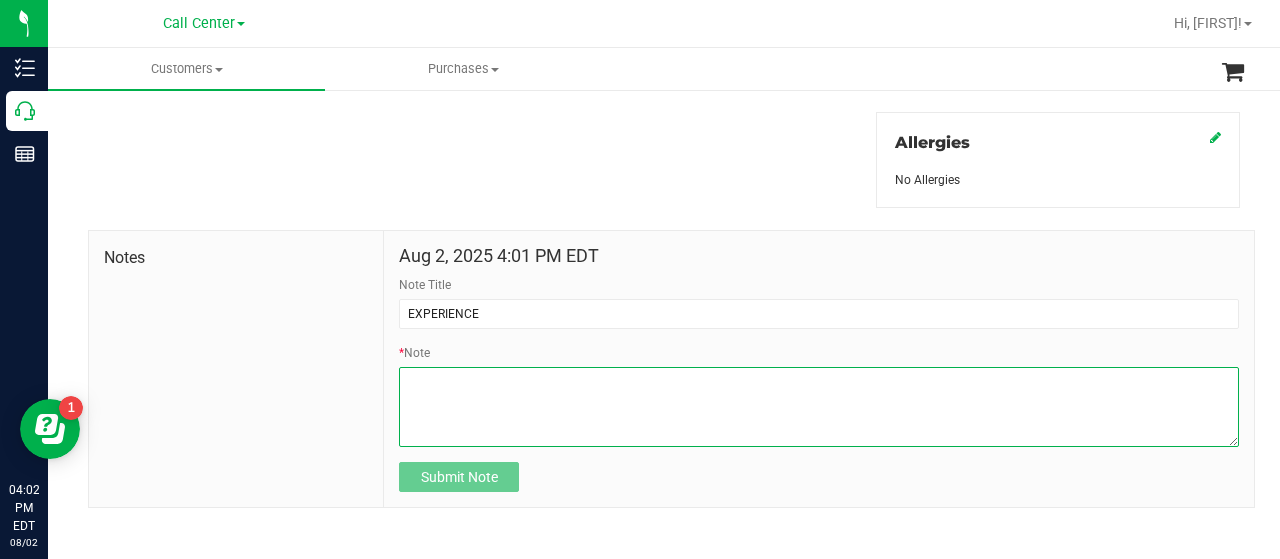 click on "*
Note" at bounding box center (819, 407) 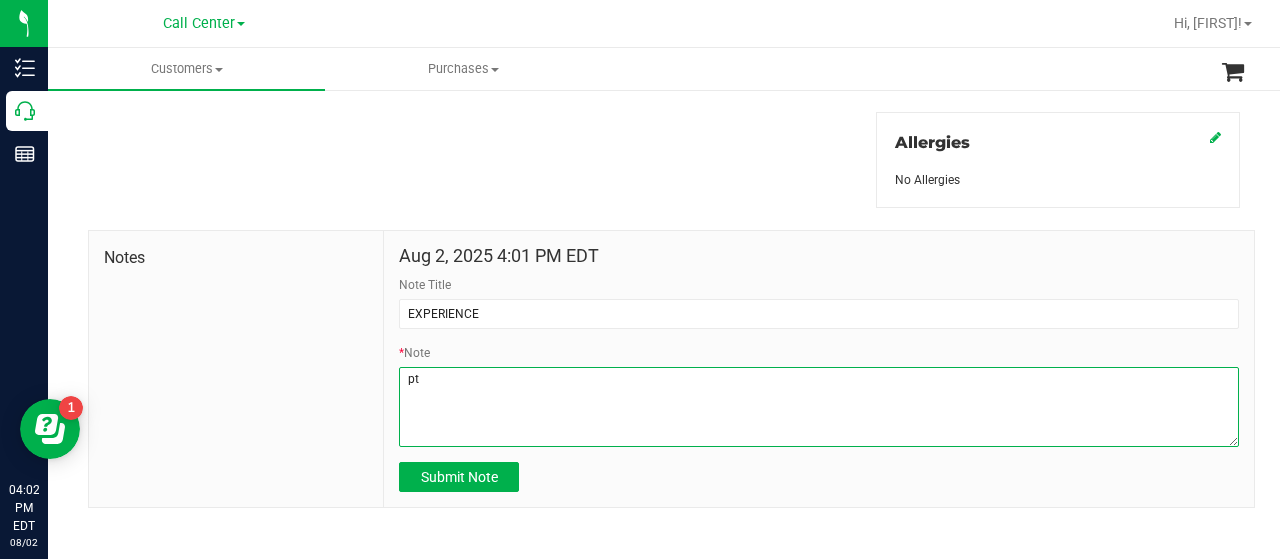 type on "p" 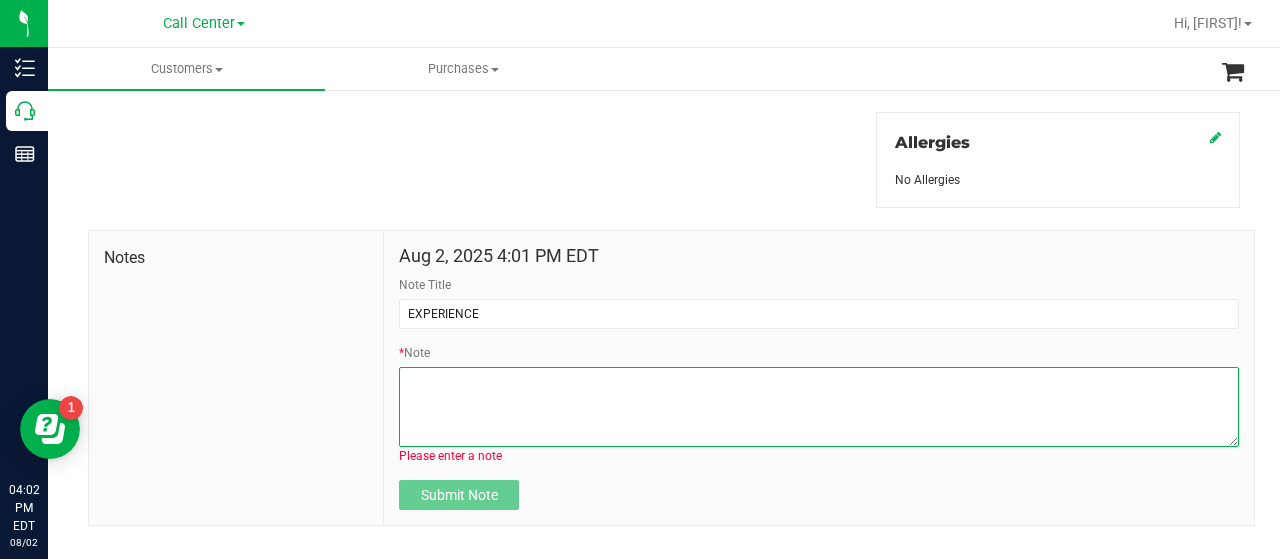 click on "*
Note" at bounding box center (819, 407) 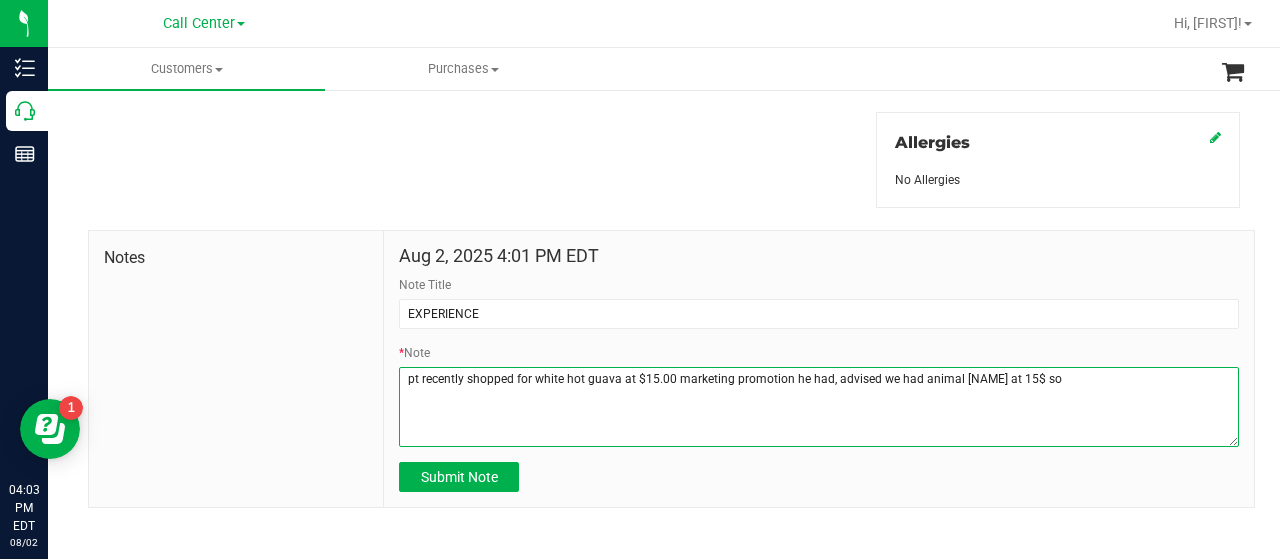 click on "*
Note" at bounding box center (819, 407) 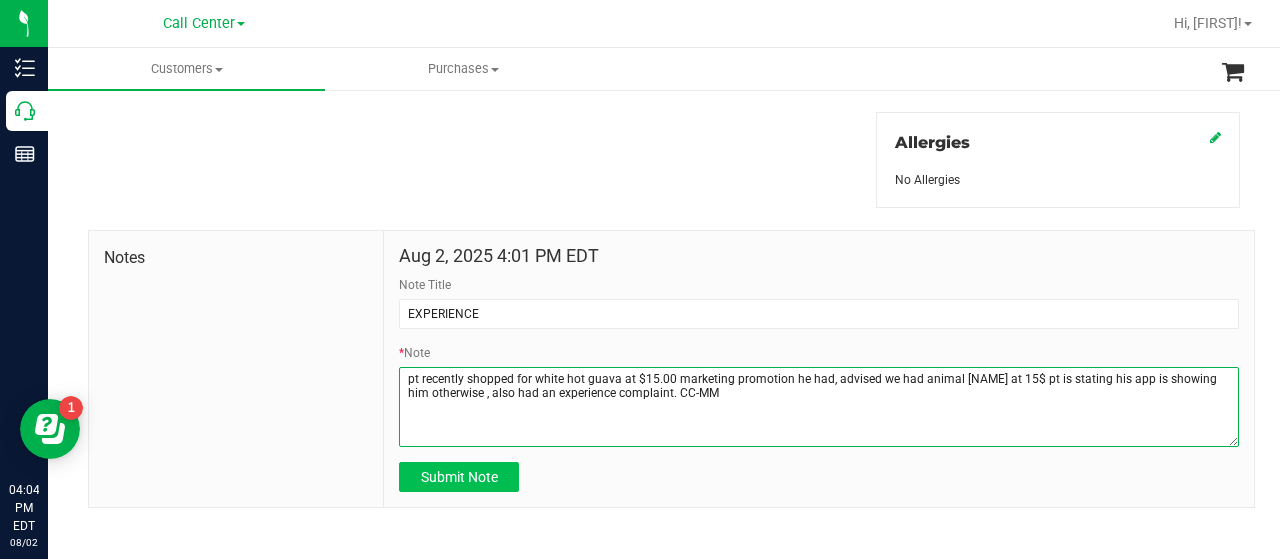 type on "pt recently shopped for white hot guava at $15.00 marketing promotion he had, advised we had animal larry at 15$ pt is stating his app is showing him otherwise , also had an experience complaint. CC-MM" 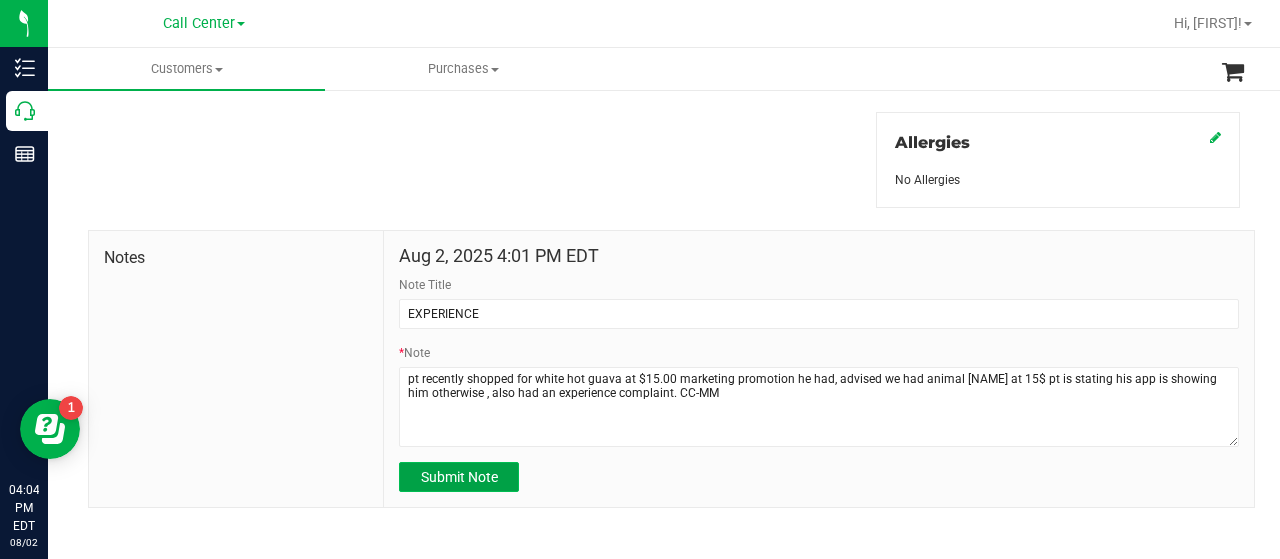 click on "Submit Note" at bounding box center (459, 477) 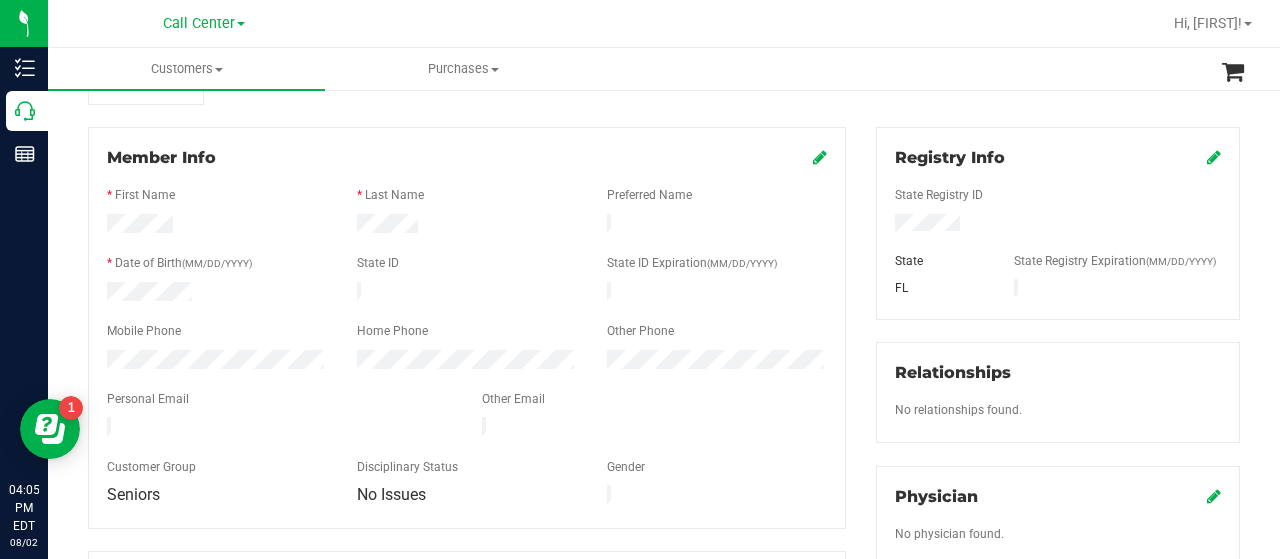 scroll, scrollTop: 0, scrollLeft: 0, axis: both 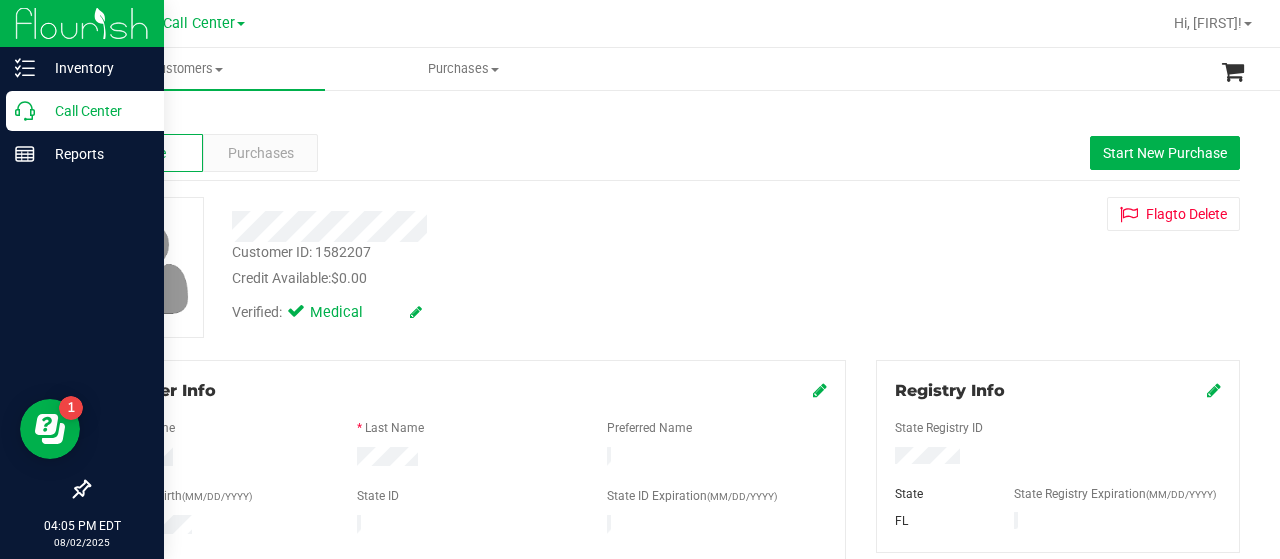 click 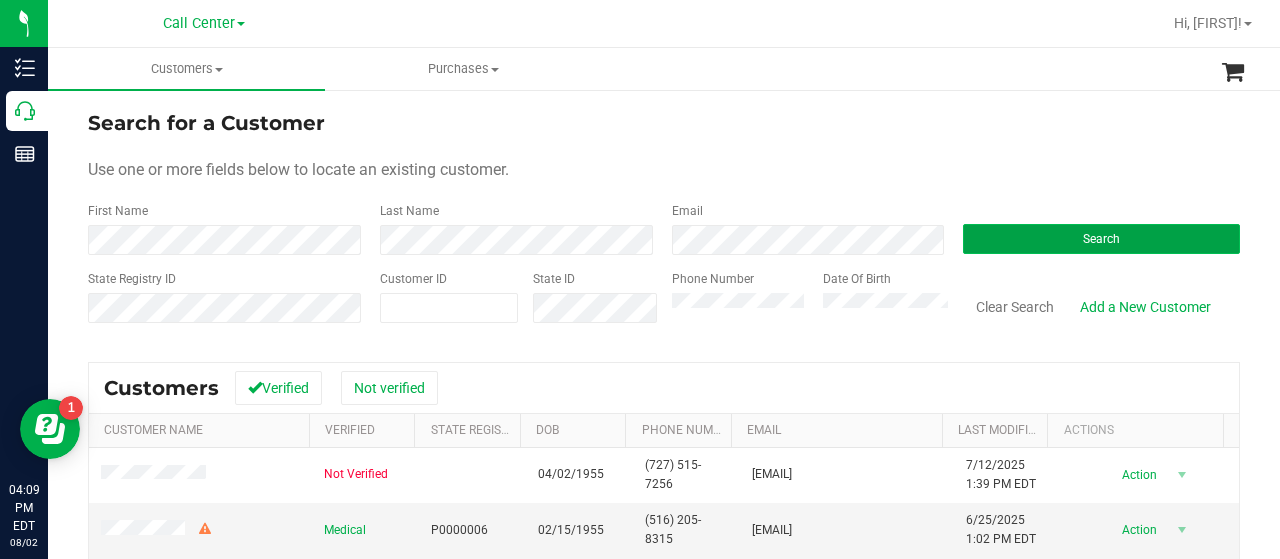 click on "Search" at bounding box center [1101, 239] 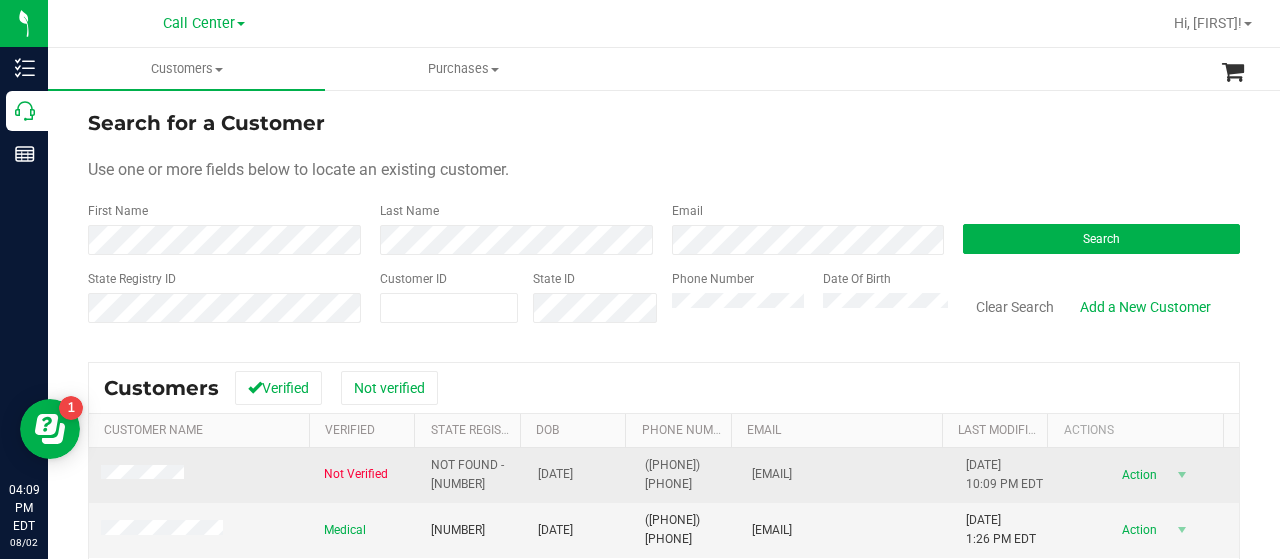 scroll, scrollTop: 100, scrollLeft: 0, axis: vertical 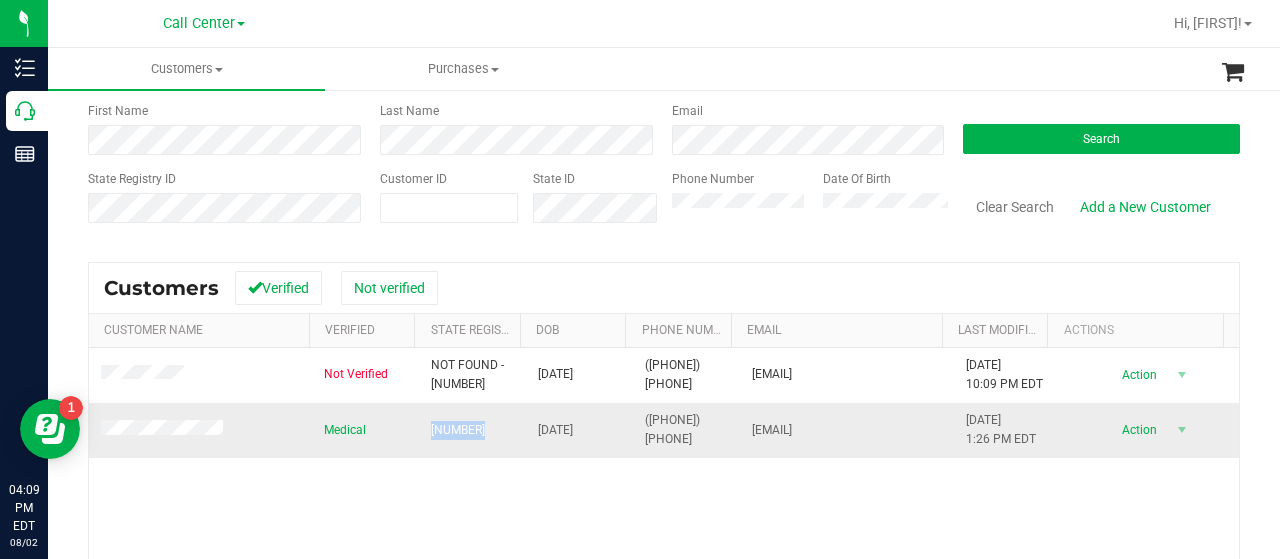 drag, startPoint x: 420, startPoint y: 429, endPoint x: 488, endPoint y: 437, distance: 68.46897 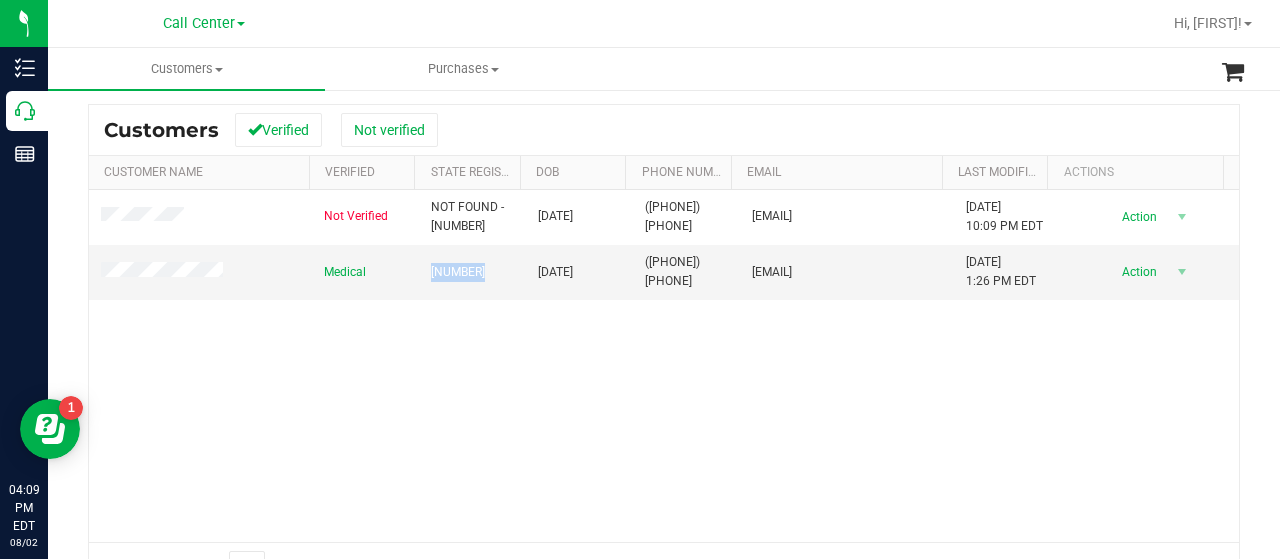 scroll, scrollTop: 300, scrollLeft: 0, axis: vertical 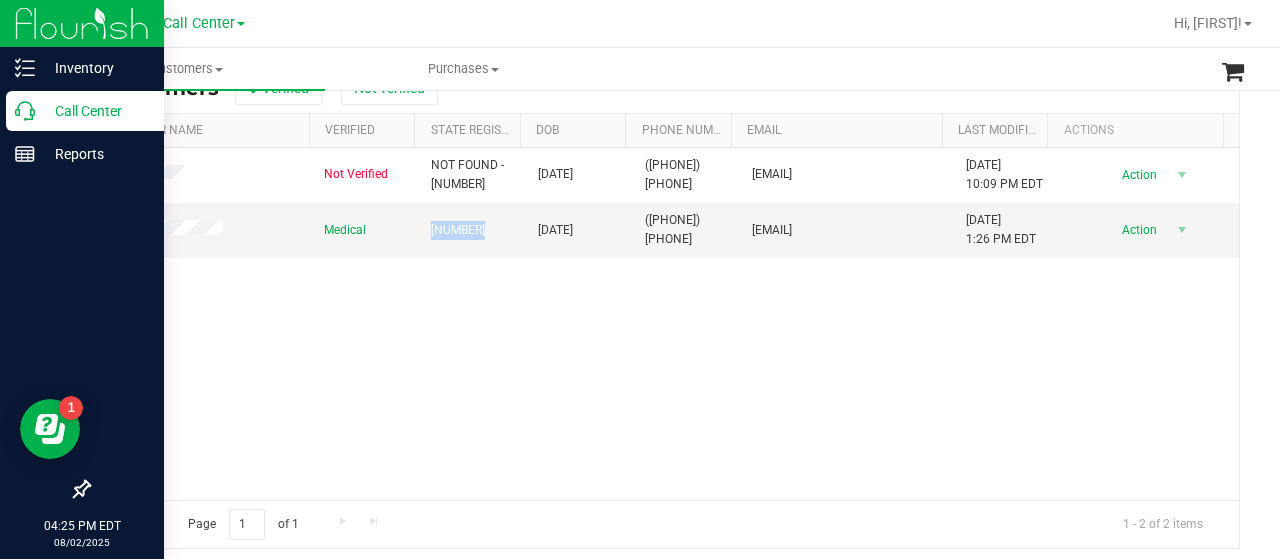 click on "Call Center" at bounding box center (95, 111) 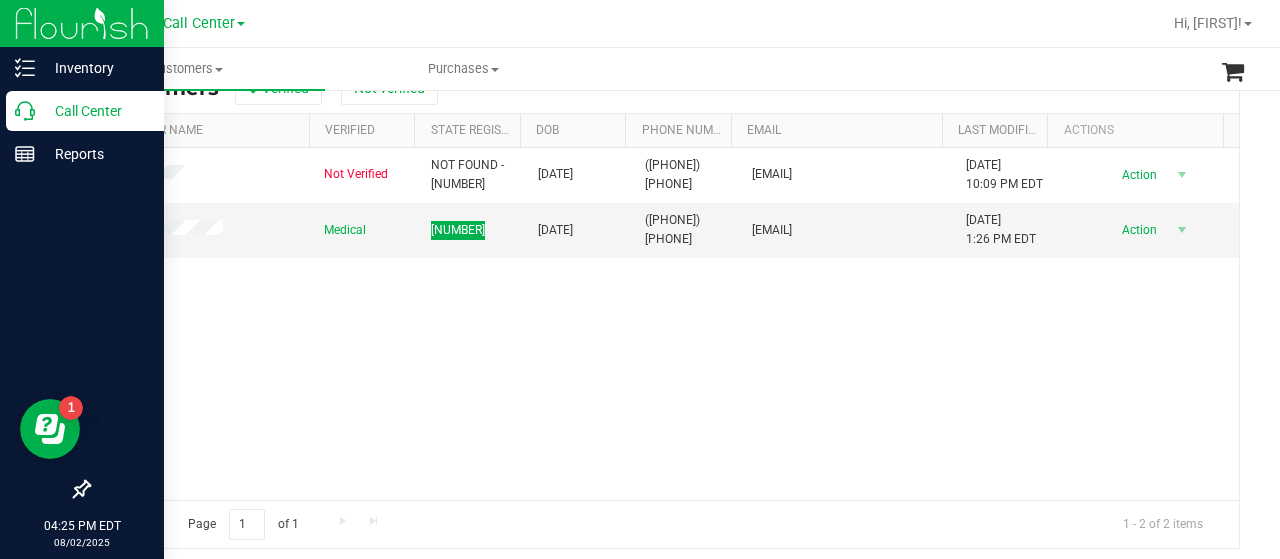 click on "Call Center" at bounding box center [95, 111] 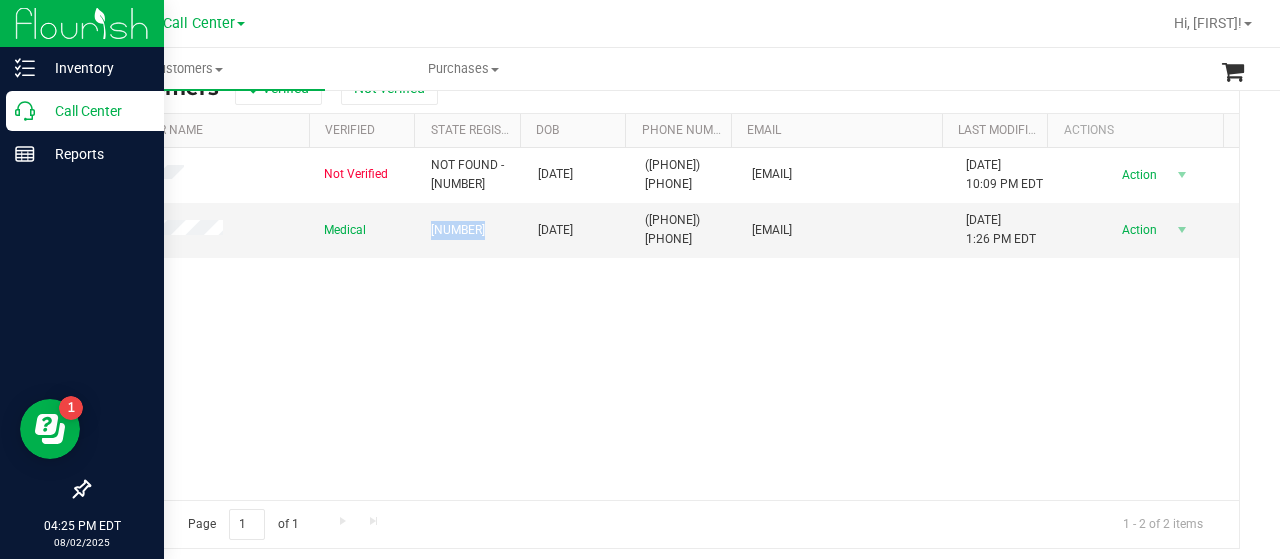click on "Call Center" at bounding box center (95, 111) 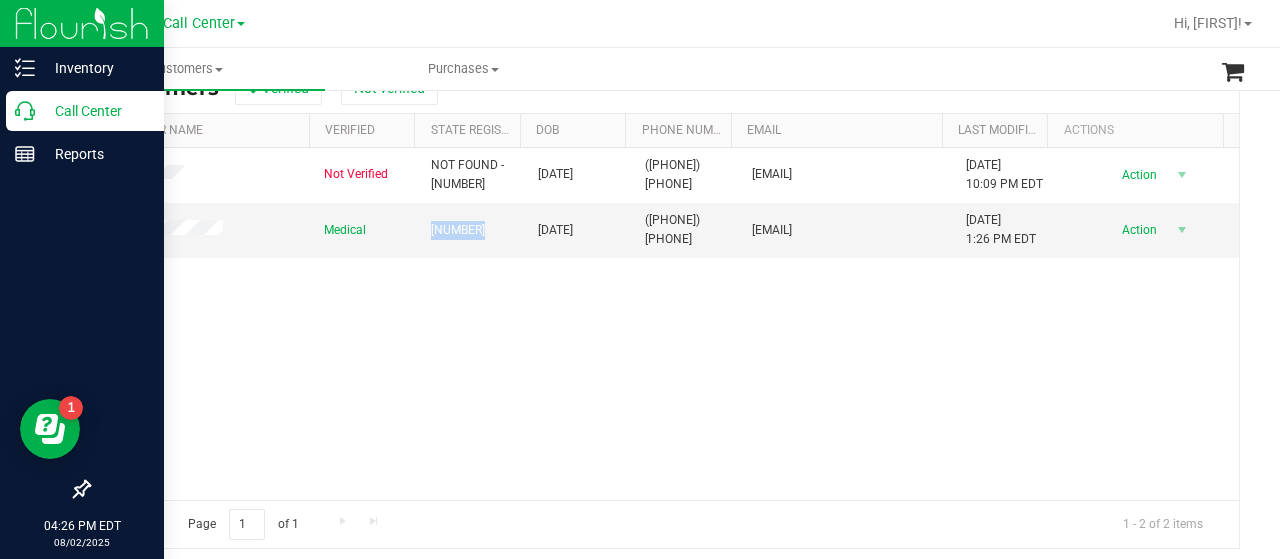 click on "Call Center" at bounding box center [95, 111] 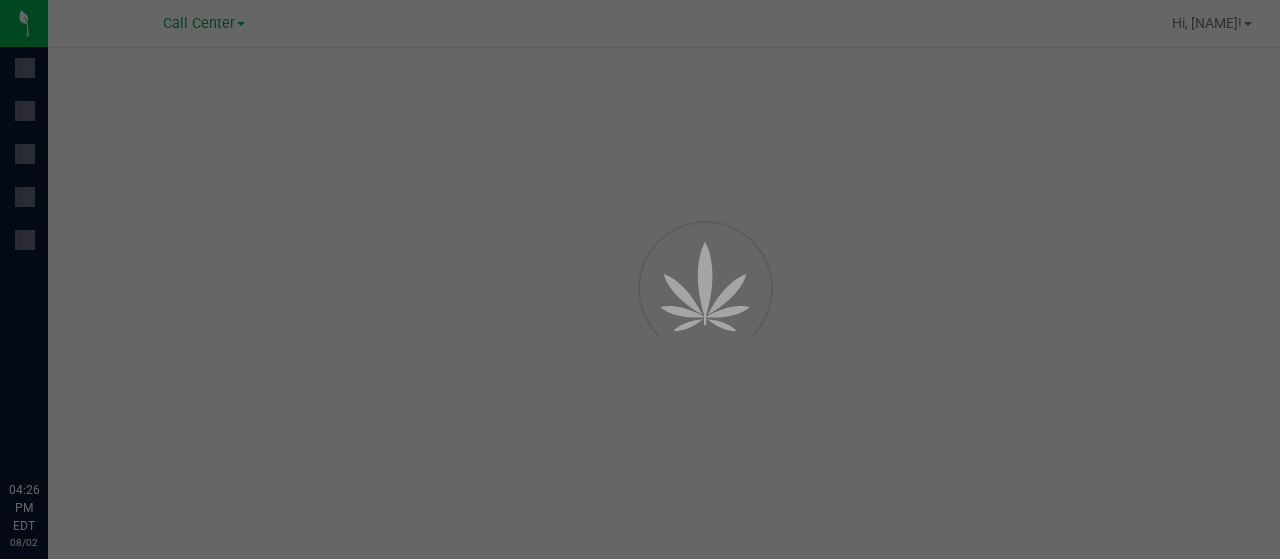 scroll, scrollTop: 0, scrollLeft: 0, axis: both 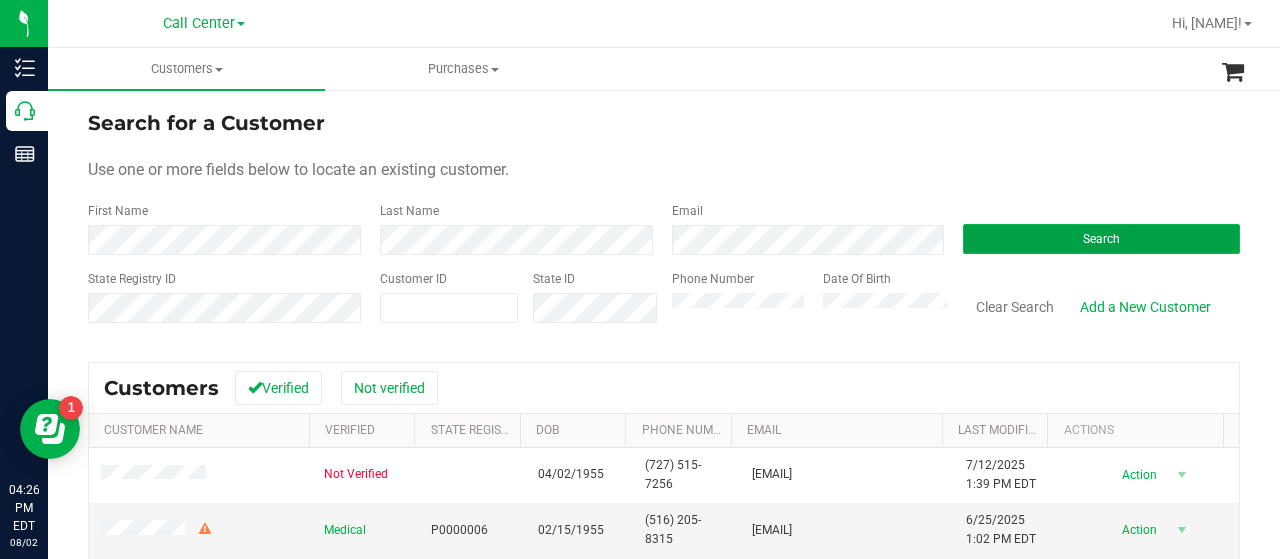 click on "Search" at bounding box center (1101, 239) 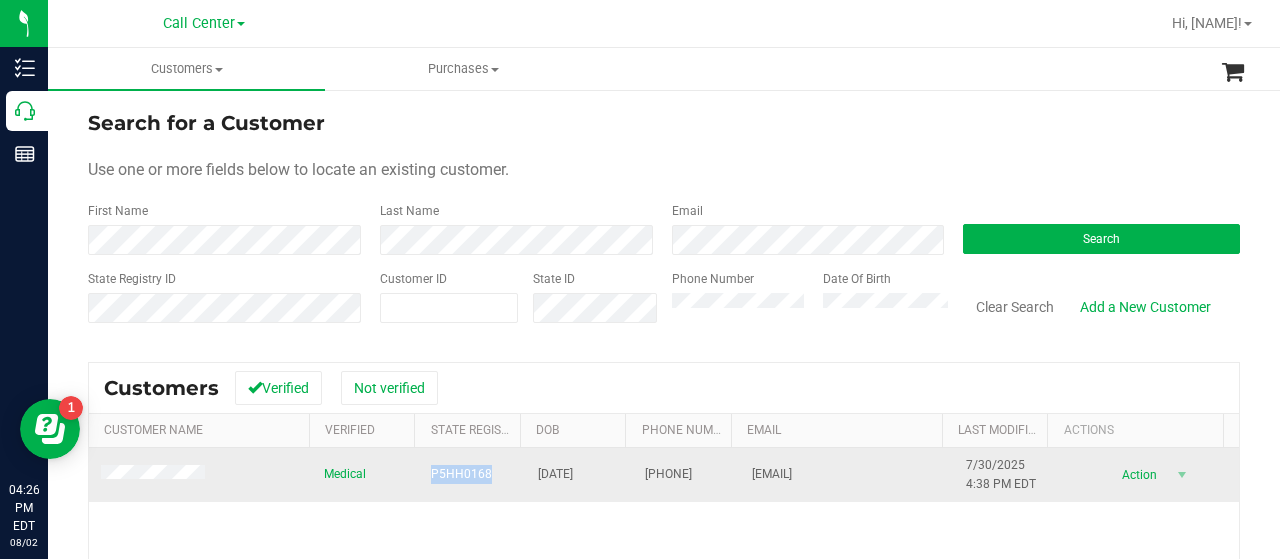 drag, startPoint x: 422, startPoint y: 471, endPoint x: 496, endPoint y: 483, distance: 74.96666 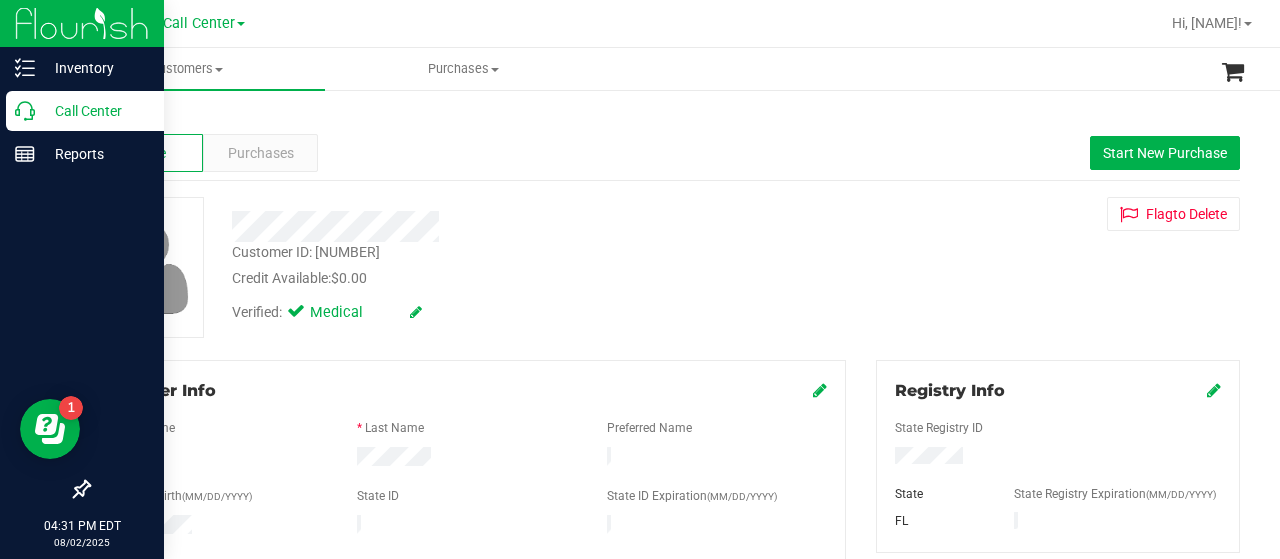 click on "Call Center" at bounding box center (95, 111) 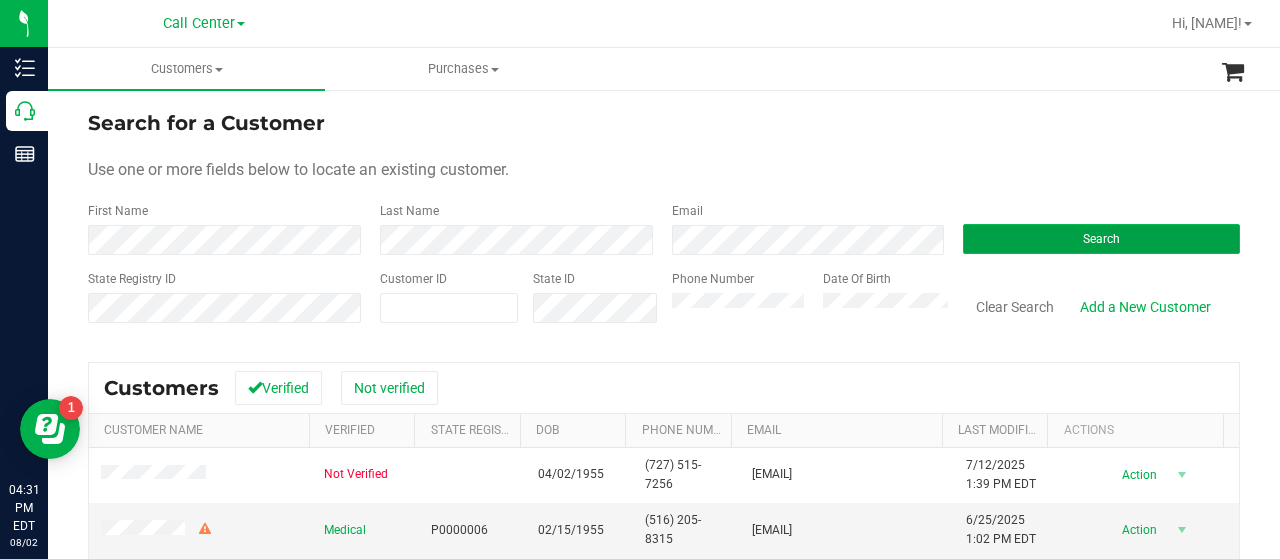 click on "Search" at bounding box center [1101, 239] 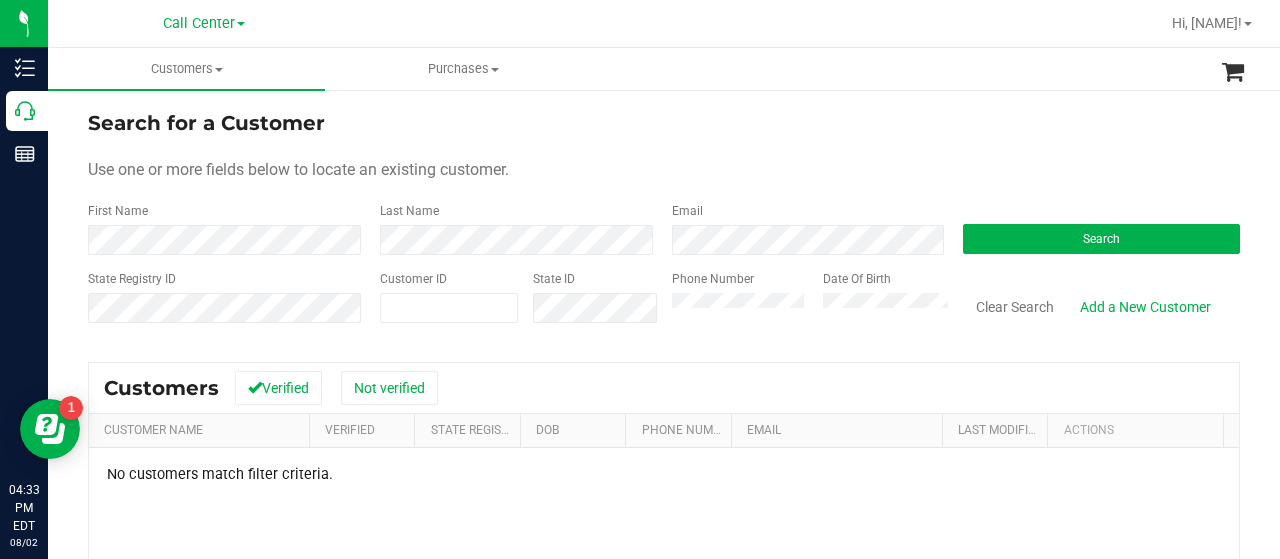 click on "State Registry ID
Customer ID
State ID
Phone Number
Date Of Birth
Clear Search
Add a New Customer" at bounding box center (664, 305) 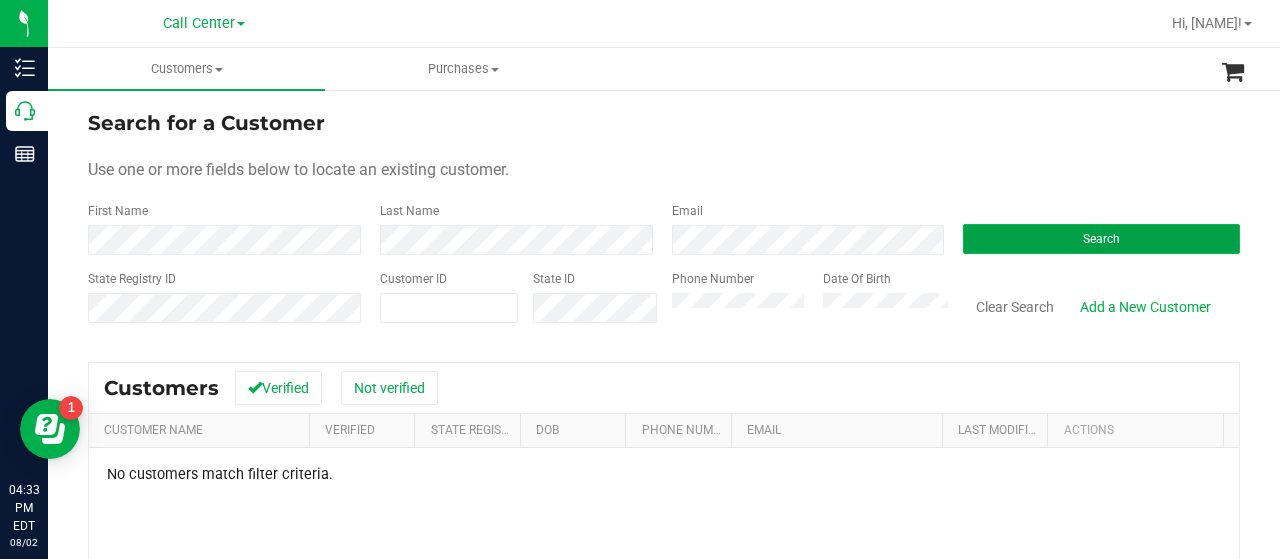 click on "Search" at bounding box center [1101, 239] 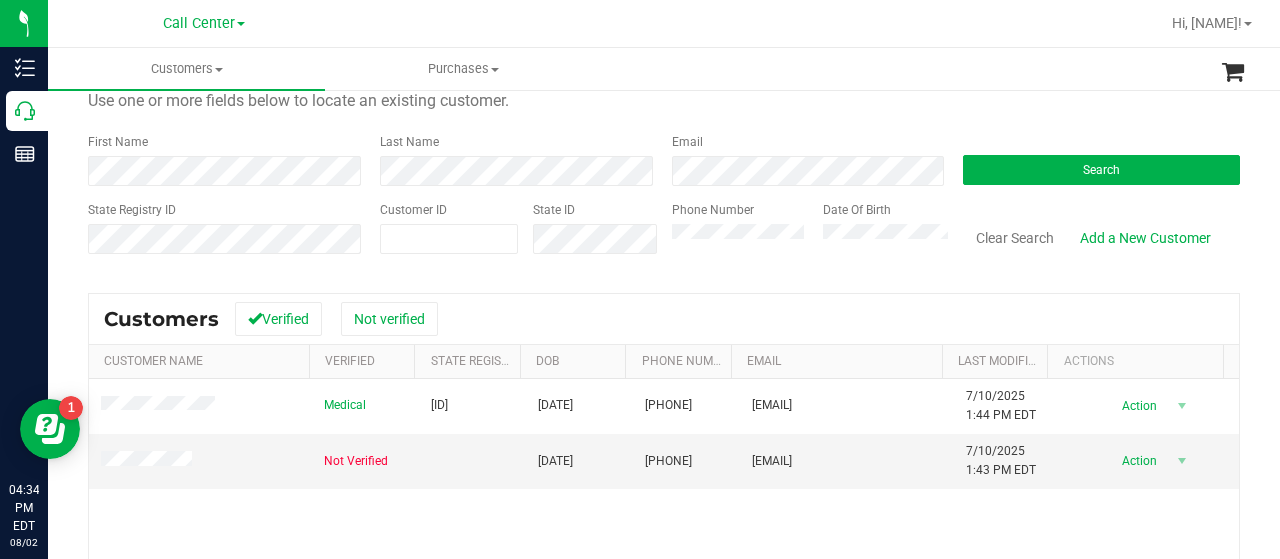 scroll, scrollTop: 100, scrollLeft: 0, axis: vertical 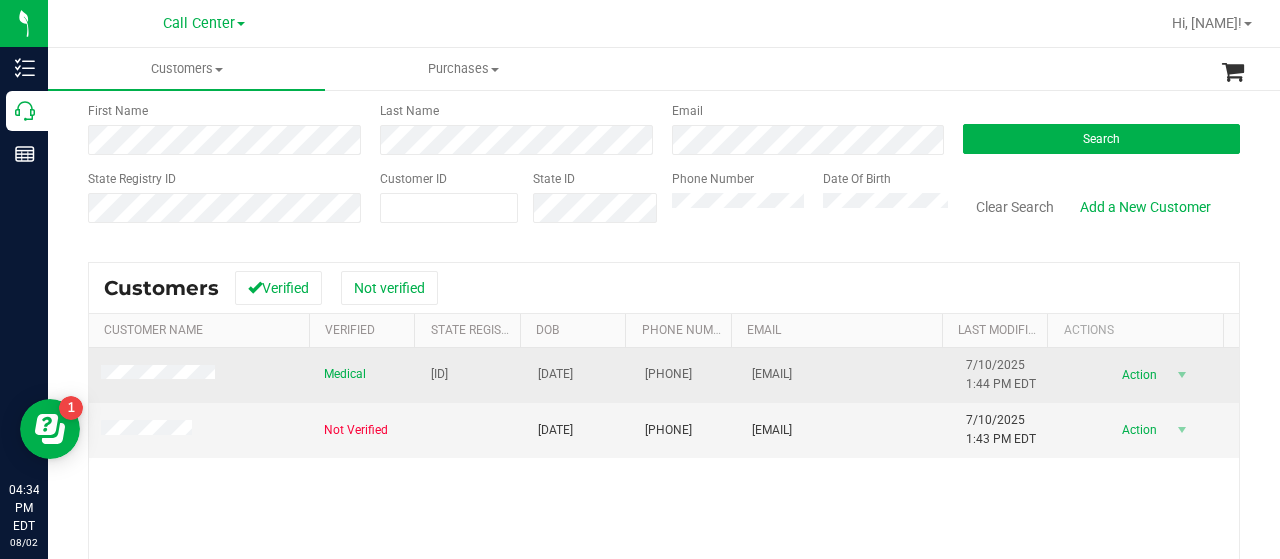 drag, startPoint x: 418, startPoint y: 374, endPoint x: 483, endPoint y: 374, distance: 65 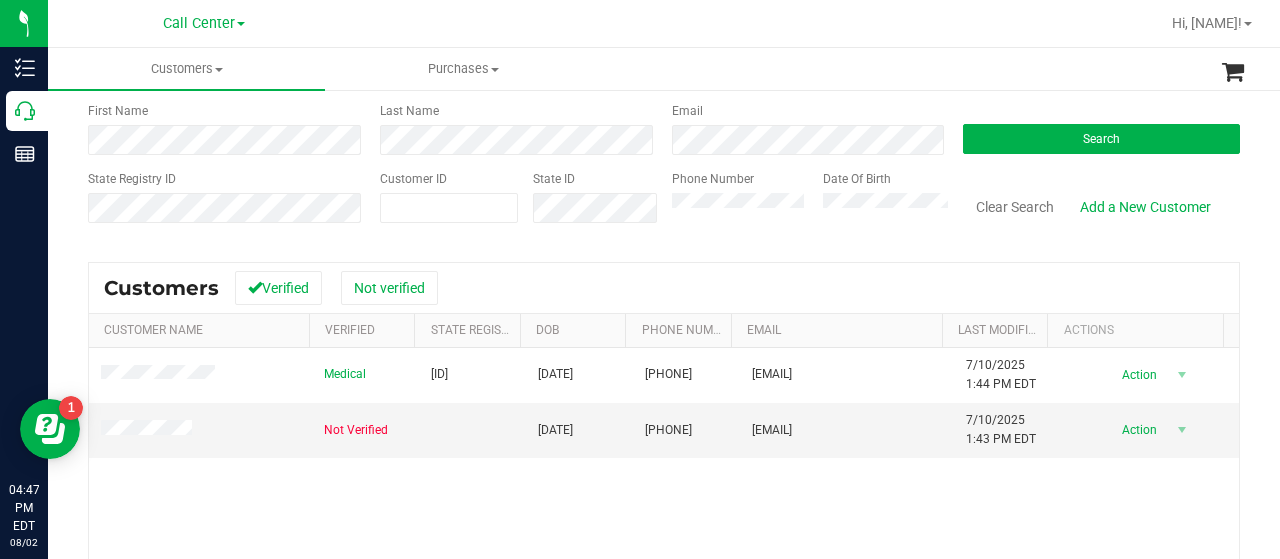 click on "State Registry ID
Customer ID
State ID
Phone Number
Date Of Birth
Clear Search
Add a New Customer" at bounding box center (664, 205) 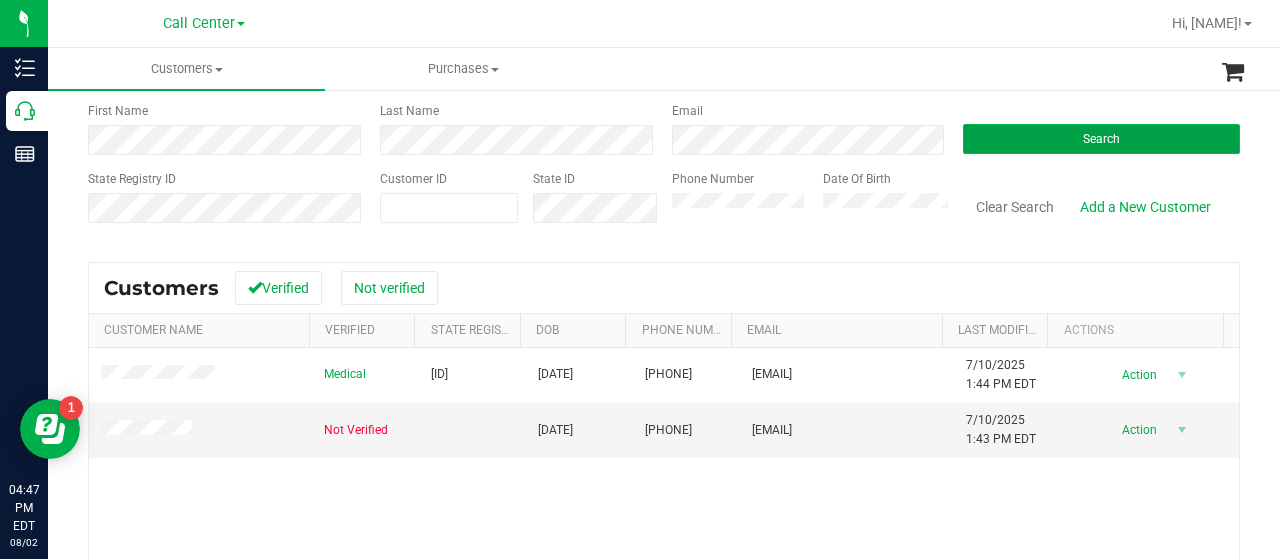 click on "Search" at bounding box center [1101, 139] 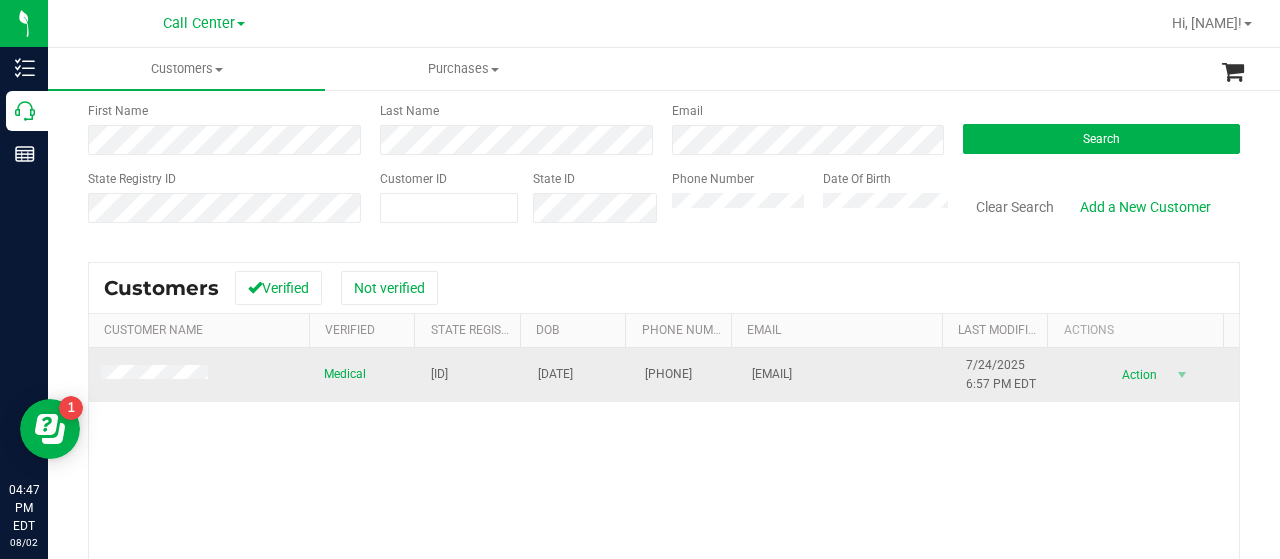 drag, startPoint x: 416, startPoint y: 377, endPoint x: 502, endPoint y: 381, distance: 86.09297 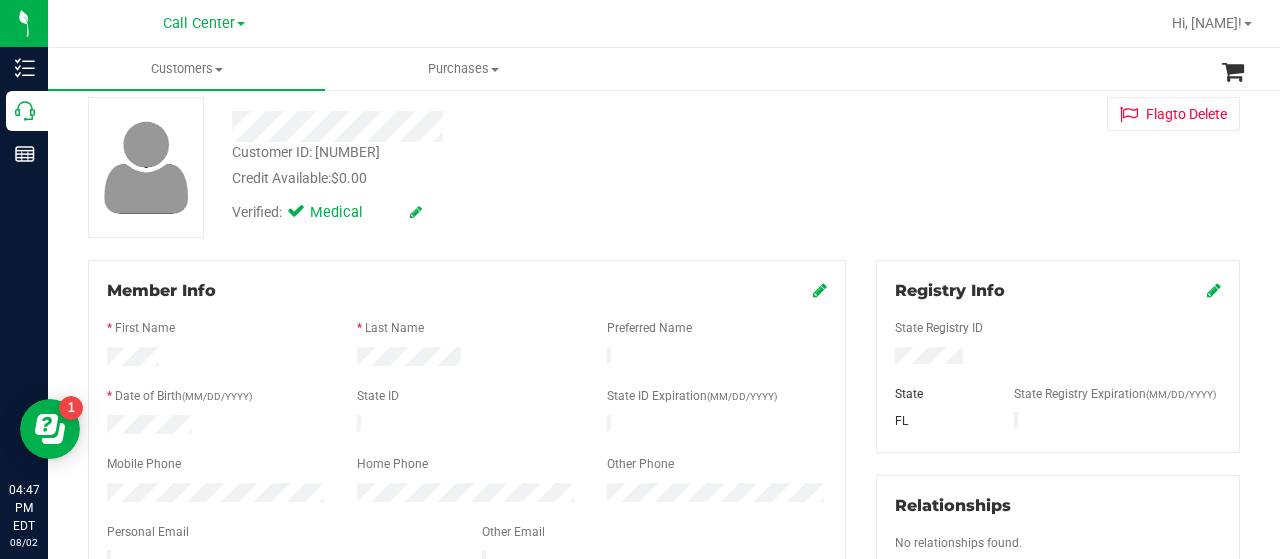 scroll, scrollTop: 0, scrollLeft: 0, axis: both 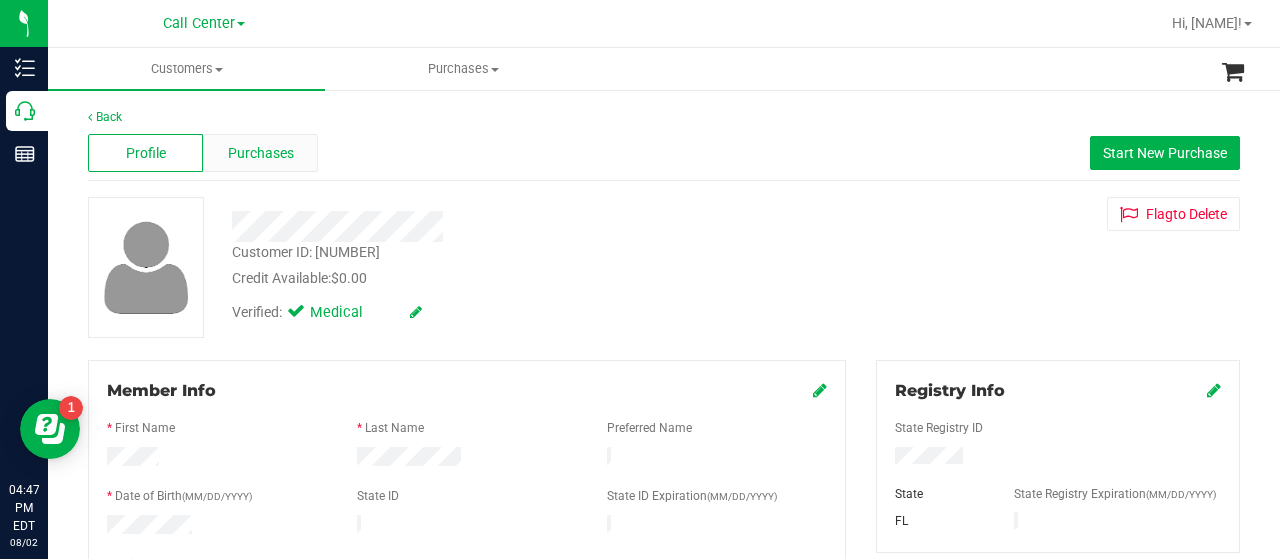 click on "Purchases" at bounding box center [261, 153] 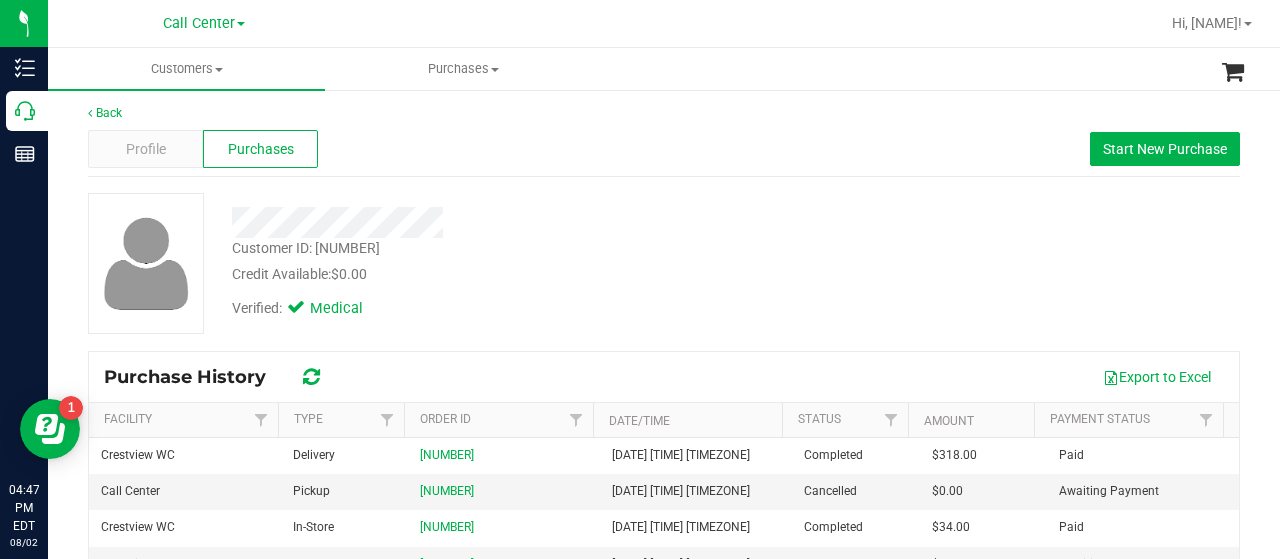 scroll, scrollTop: 0, scrollLeft: 0, axis: both 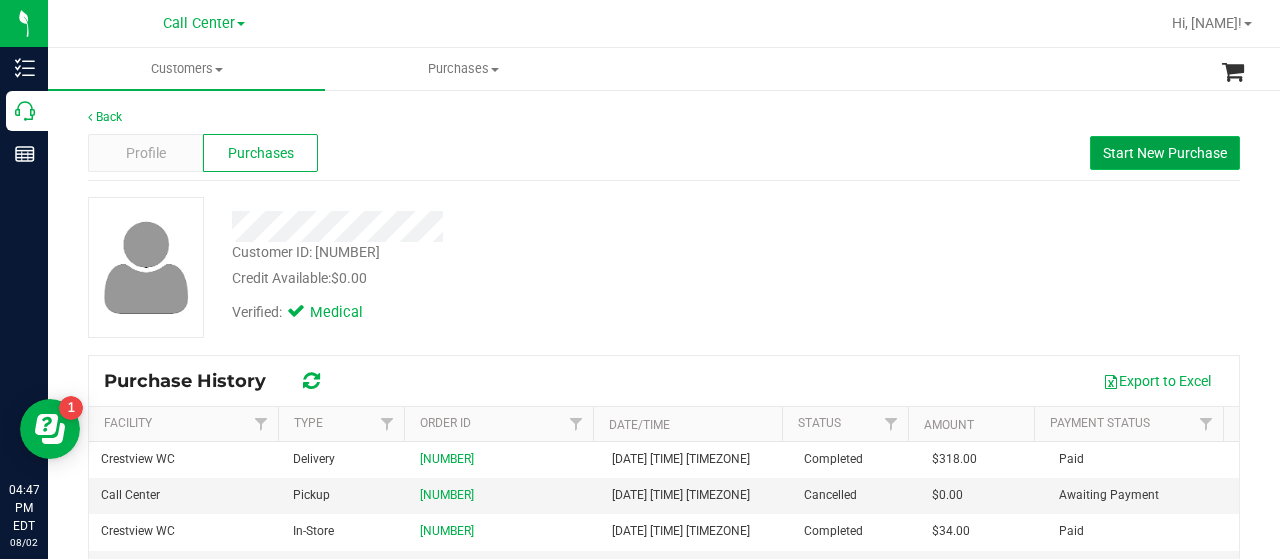 click on "Start New Purchase" at bounding box center (1165, 153) 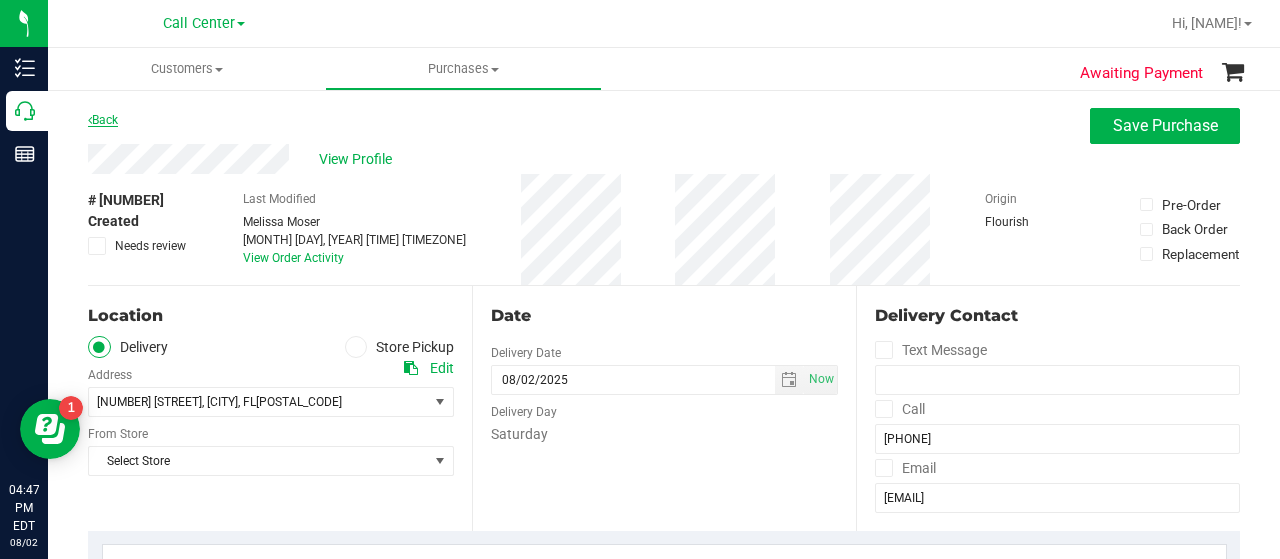 click on "Back" at bounding box center (103, 120) 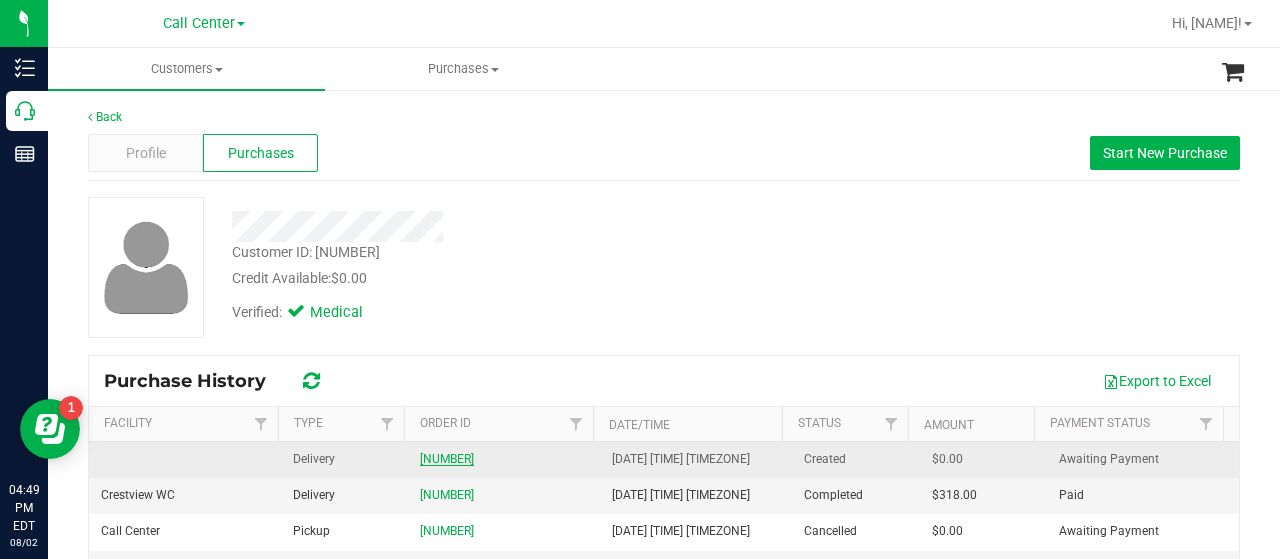 click on "[NUMBER]" at bounding box center (447, 459) 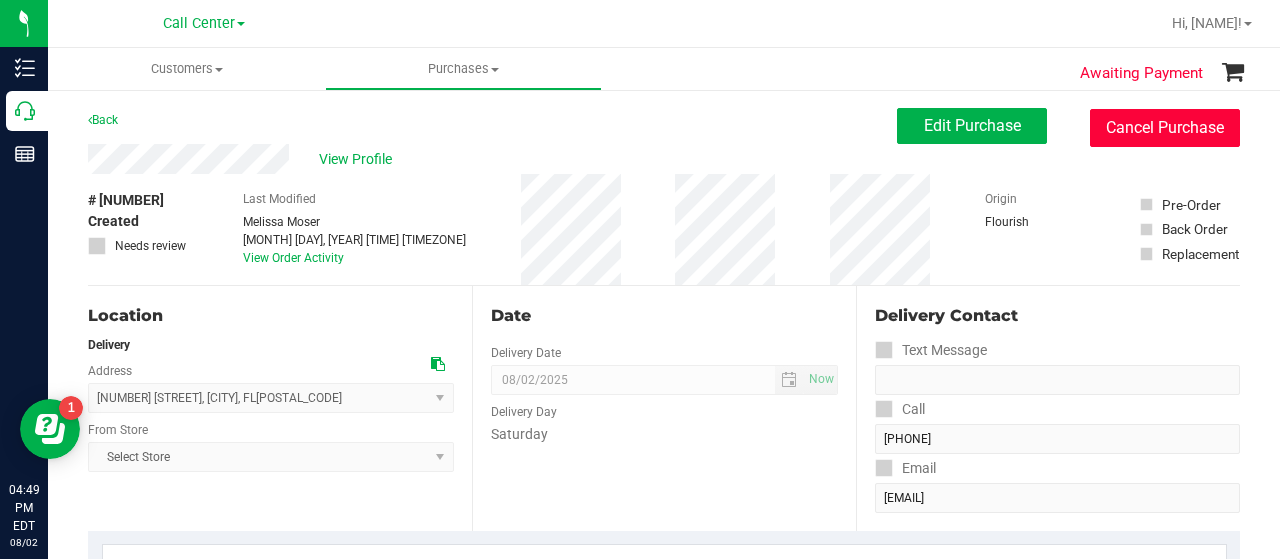 click on "Cancel Purchase" at bounding box center [1165, 128] 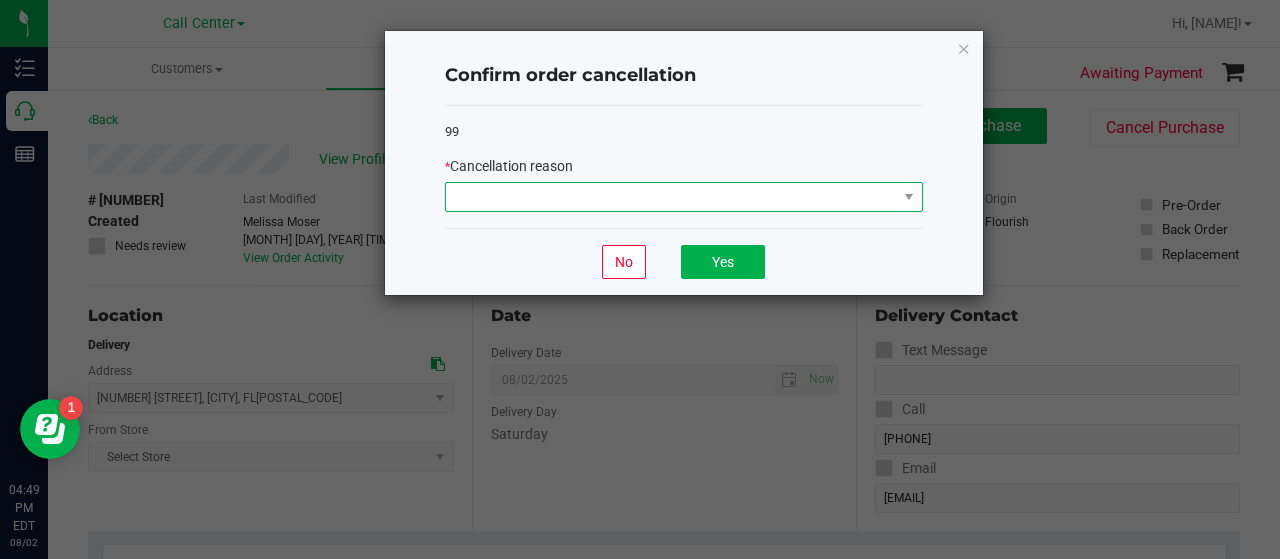 click at bounding box center (671, 197) 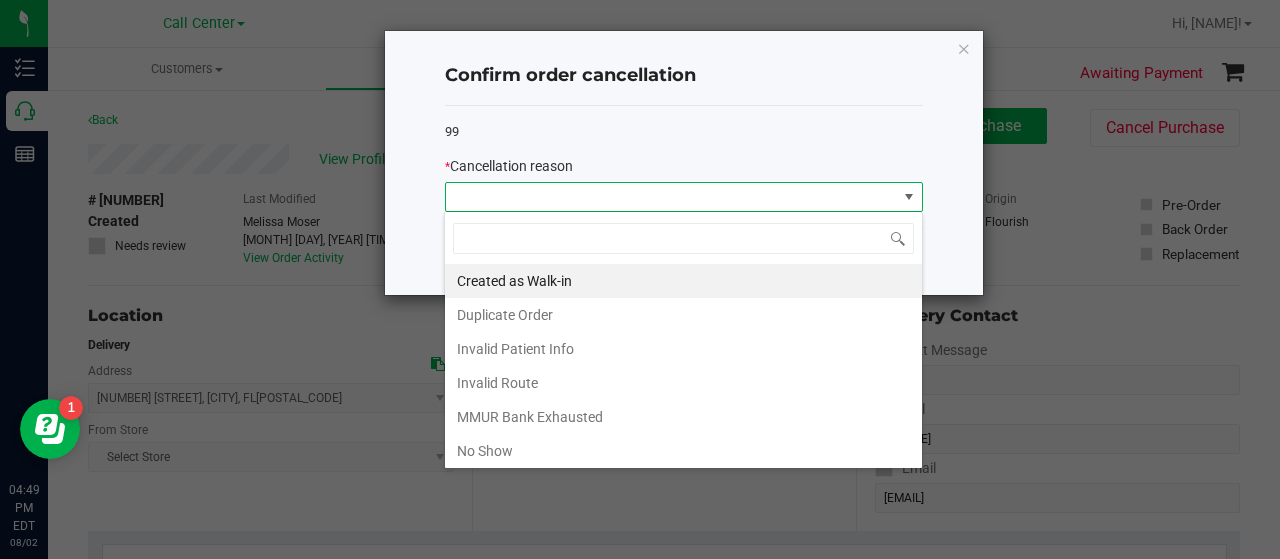 scroll, scrollTop: 99970, scrollLeft: 99521, axis: both 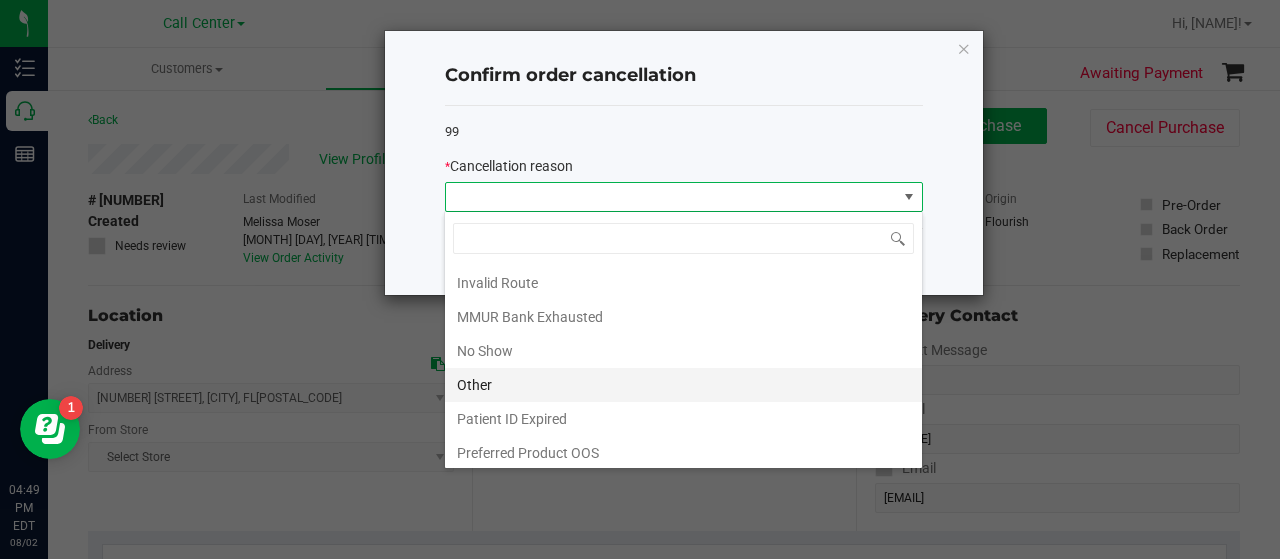 click on "Other" at bounding box center [683, 385] 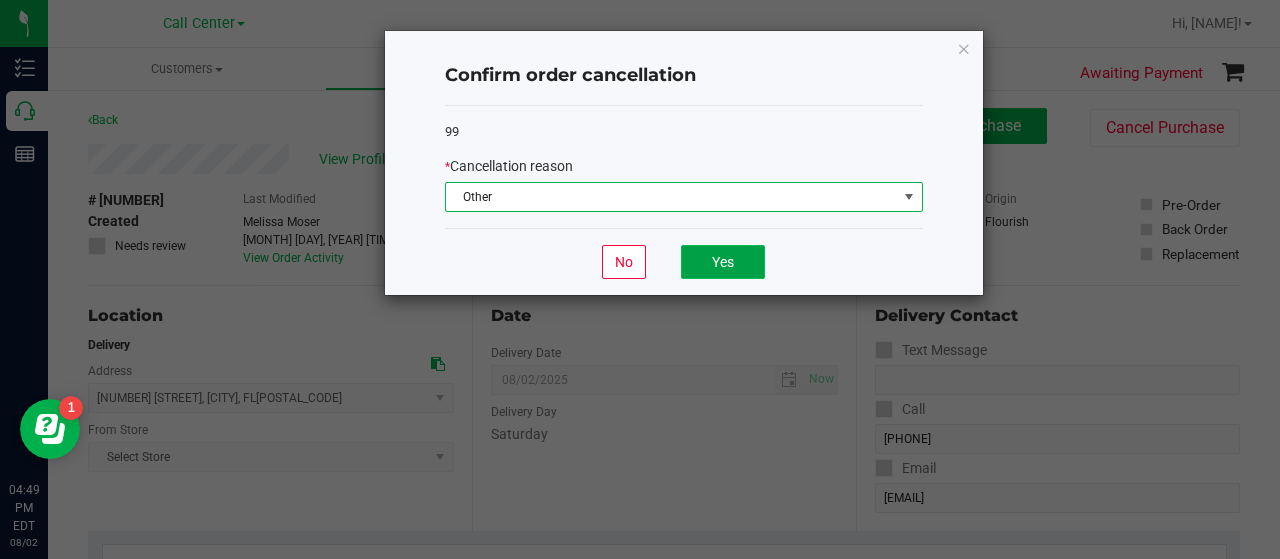 click on "Yes" 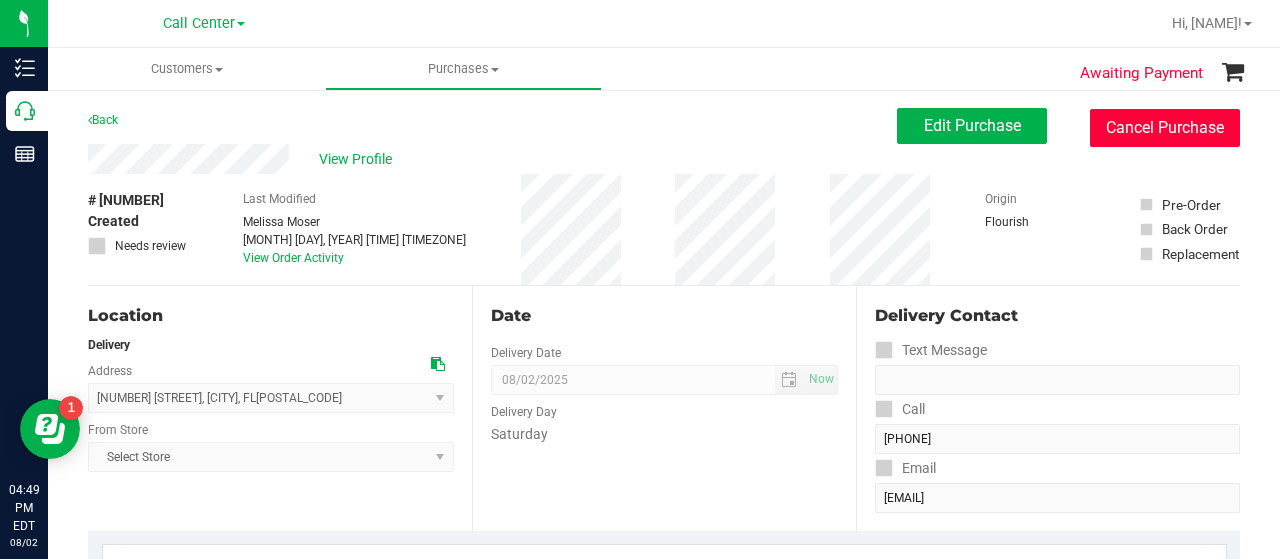 click on "Cancel Purchase" at bounding box center [1165, 128] 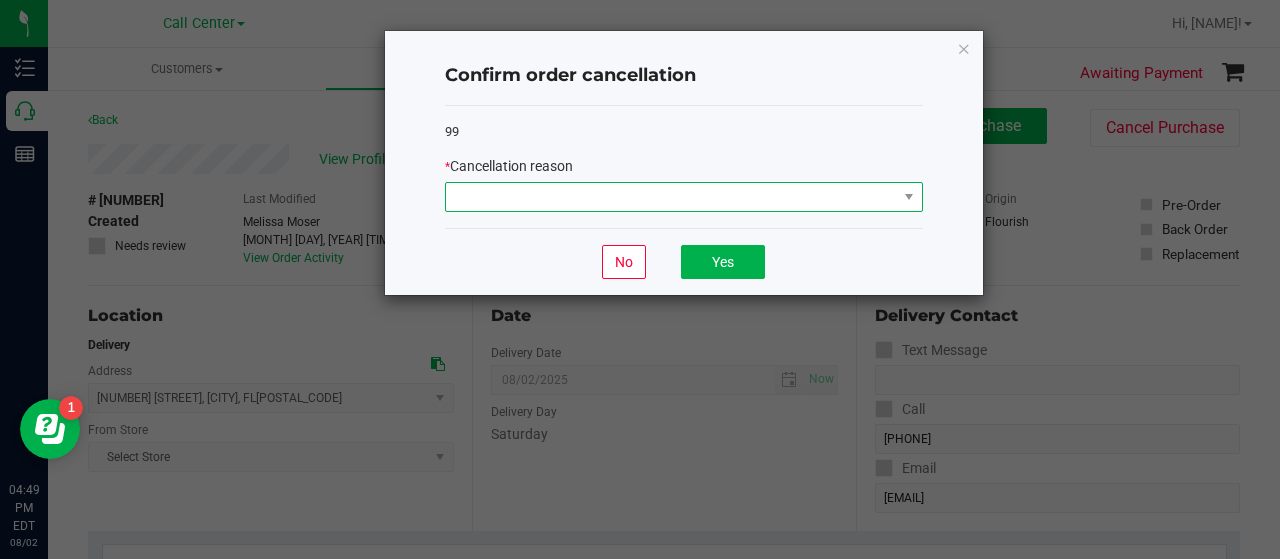 click at bounding box center [671, 197] 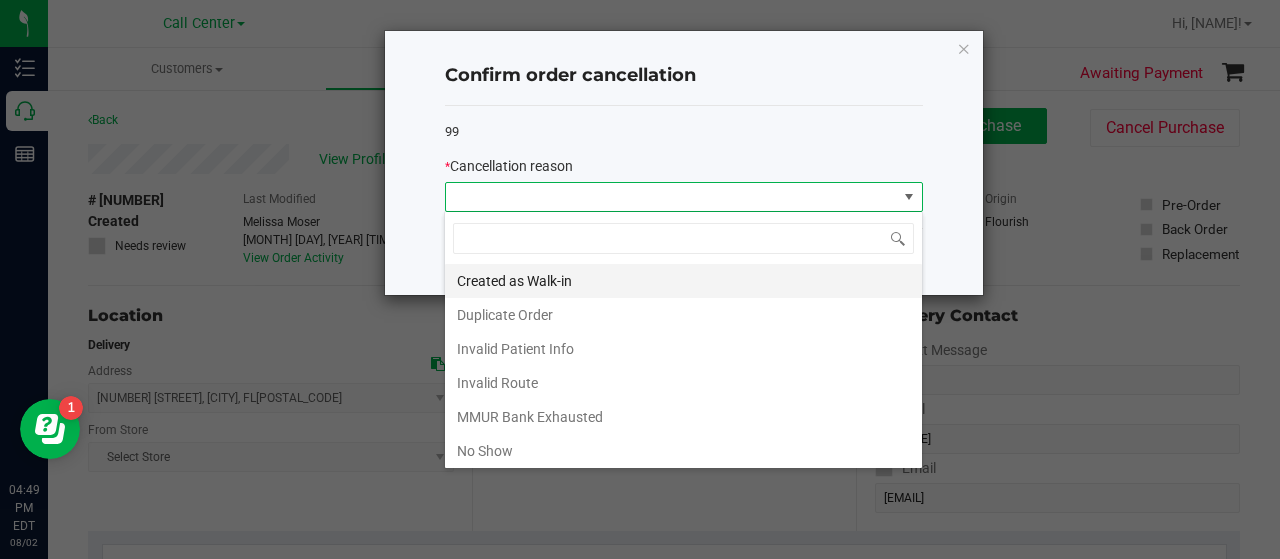 scroll, scrollTop: 99970, scrollLeft: 99521, axis: both 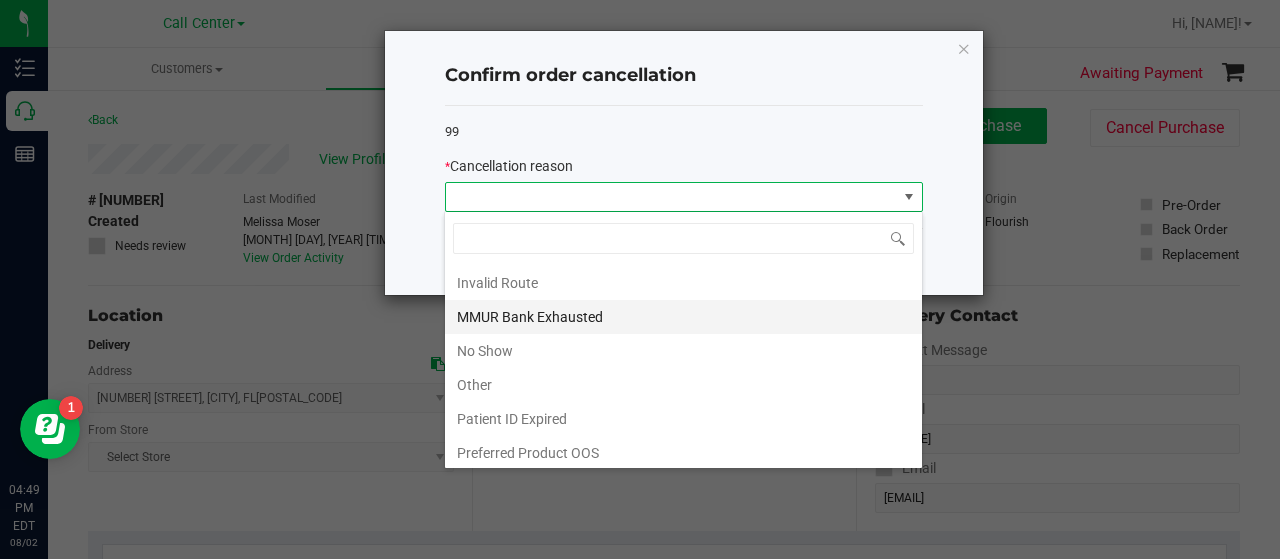 click on "MMUR Bank Exhausted" at bounding box center (683, 317) 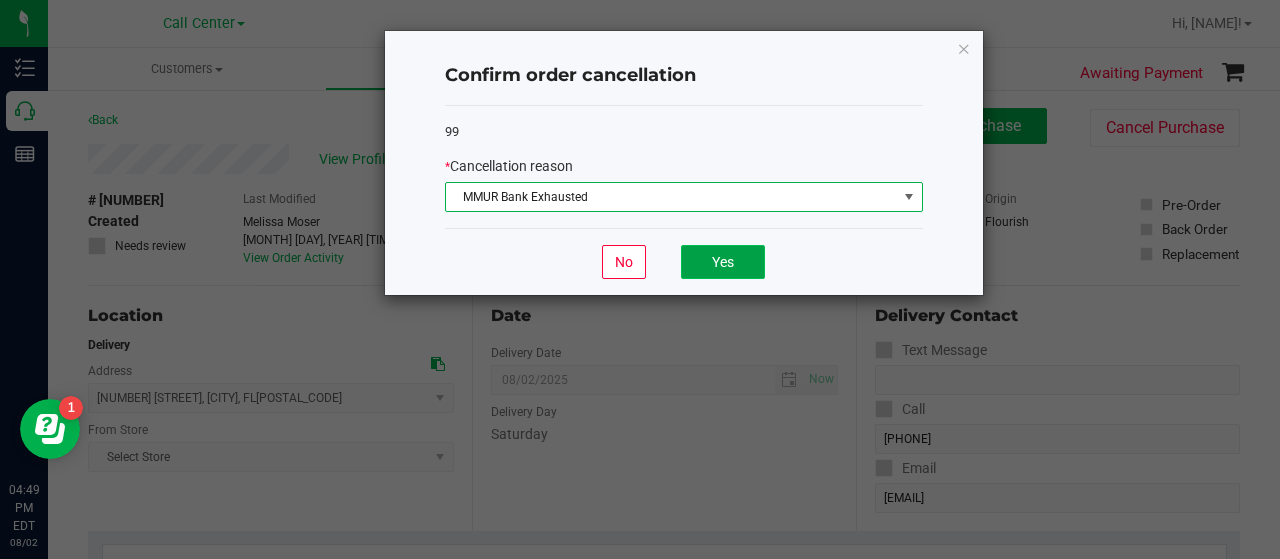click on "Yes" 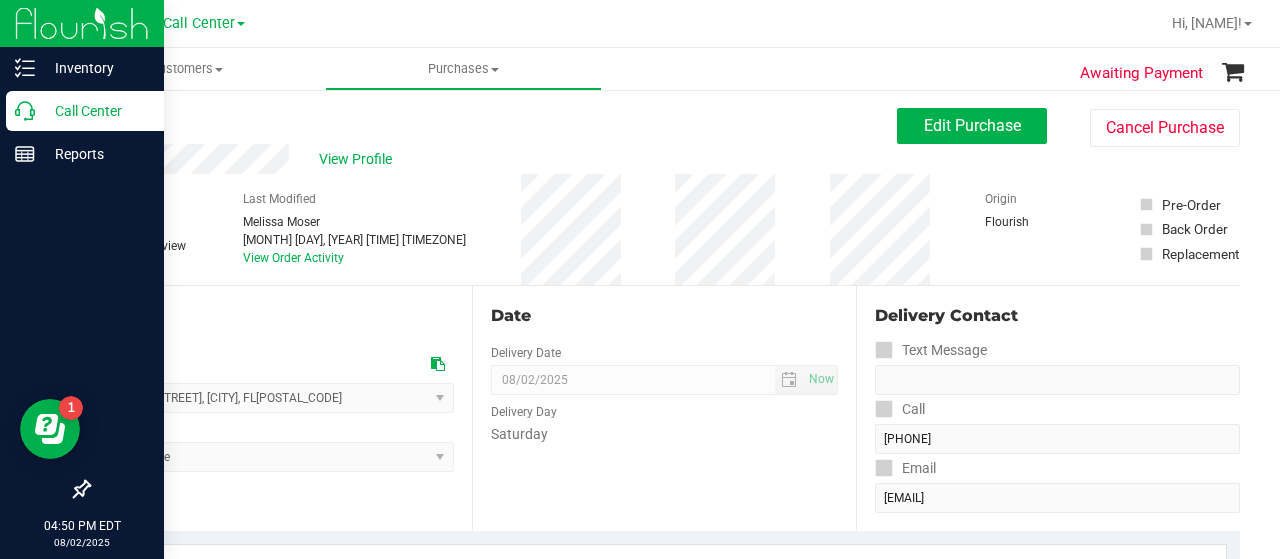 click on "Call Center" at bounding box center (95, 111) 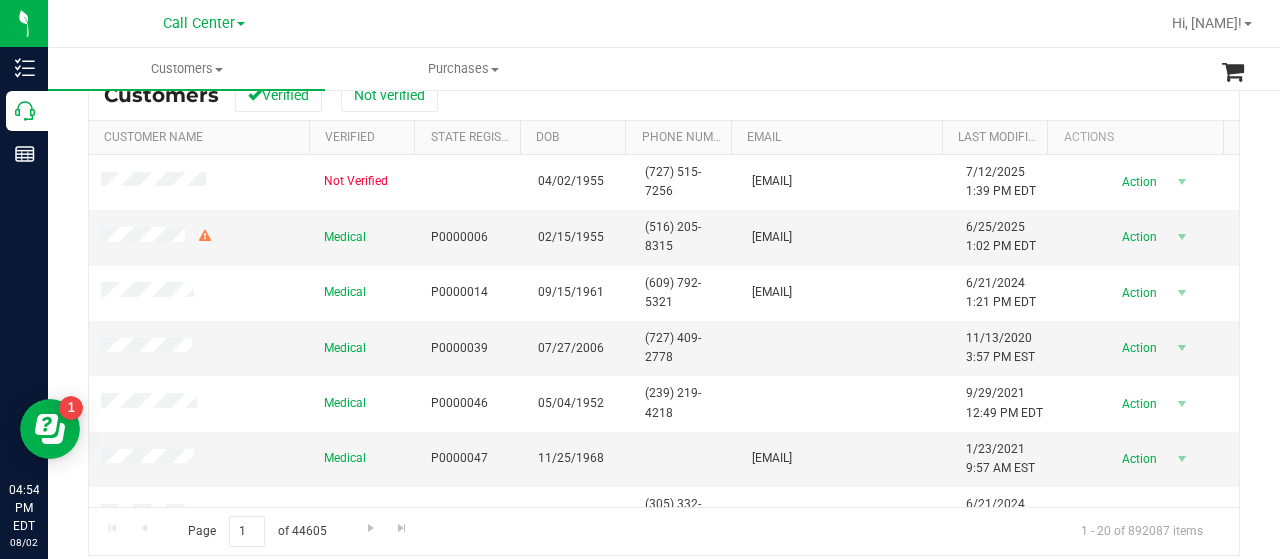 scroll, scrollTop: 300, scrollLeft: 0, axis: vertical 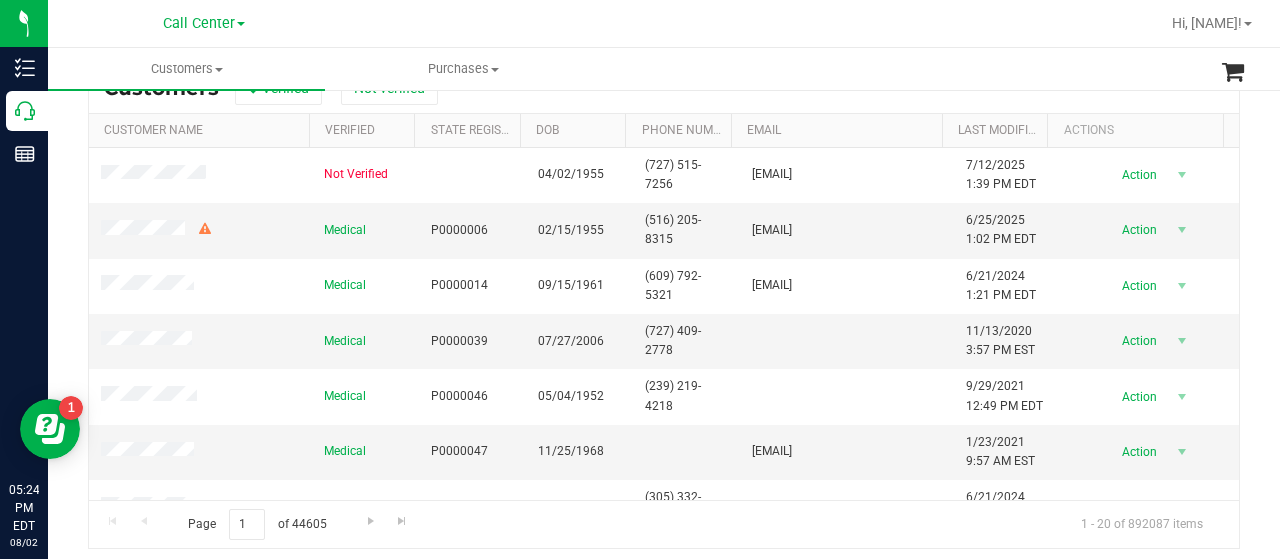 click on "Customer Name" at bounding box center (199, 131) 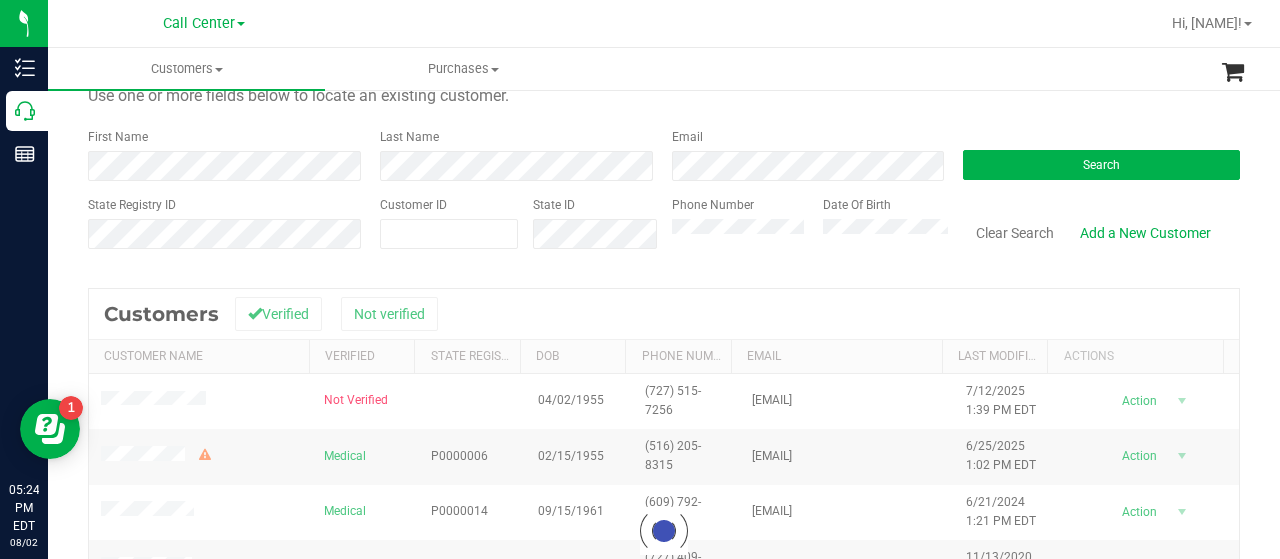 scroll, scrollTop: 0, scrollLeft: 0, axis: both 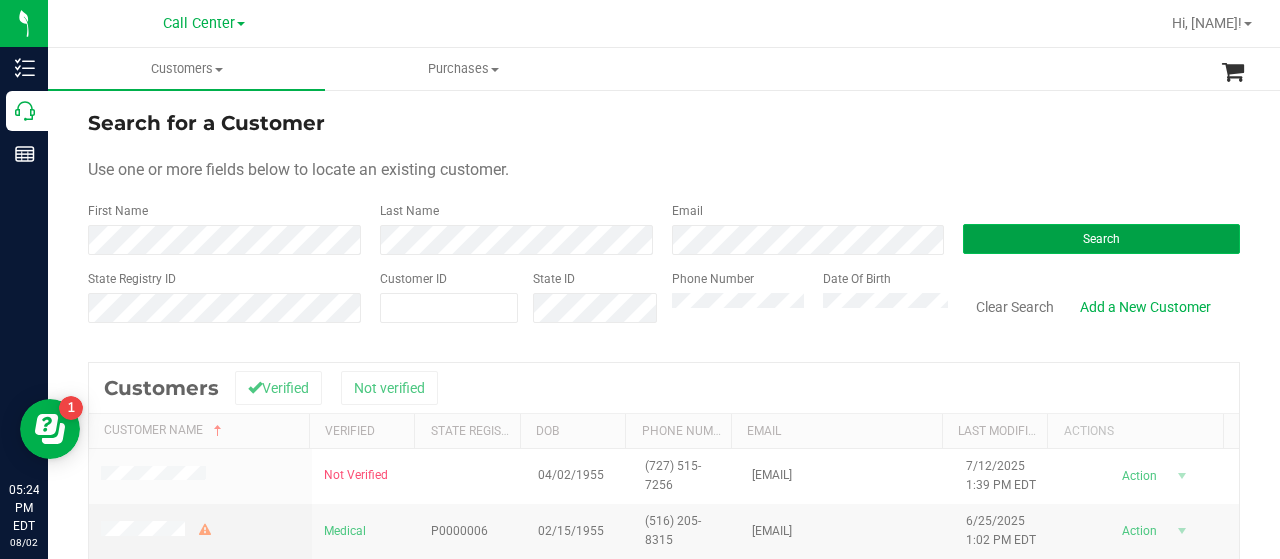 click on "Search" at bounding box center (1101, 239) 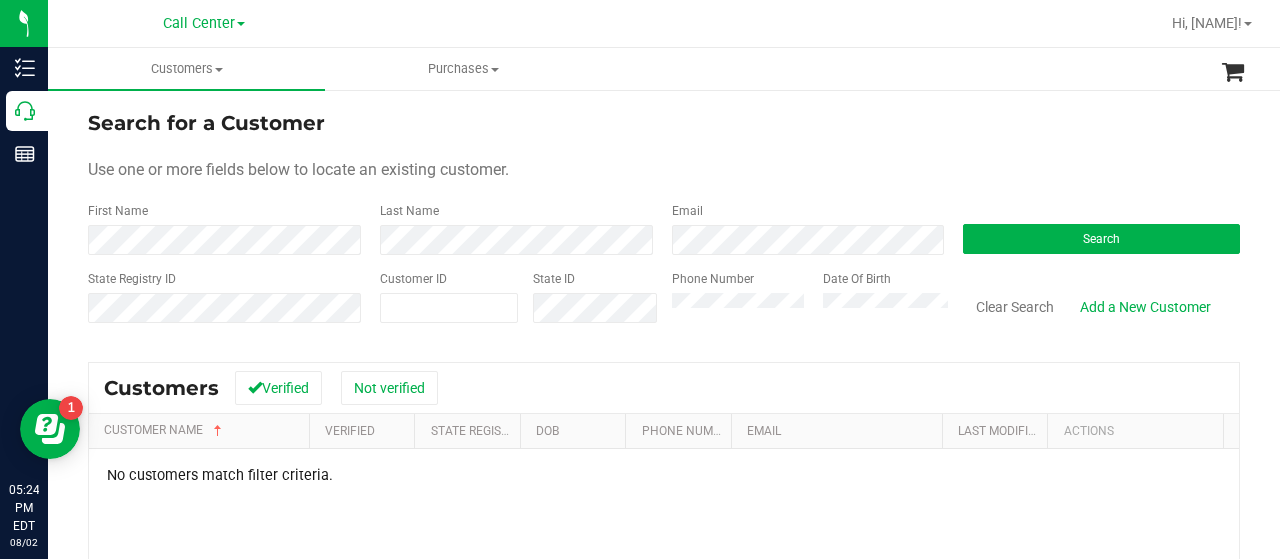click on "State Registry ID
Customer ID
State ID
Phone Number
Date Of Birth
Clear Search
Add a New Customer" at bounding box center [664, 305] 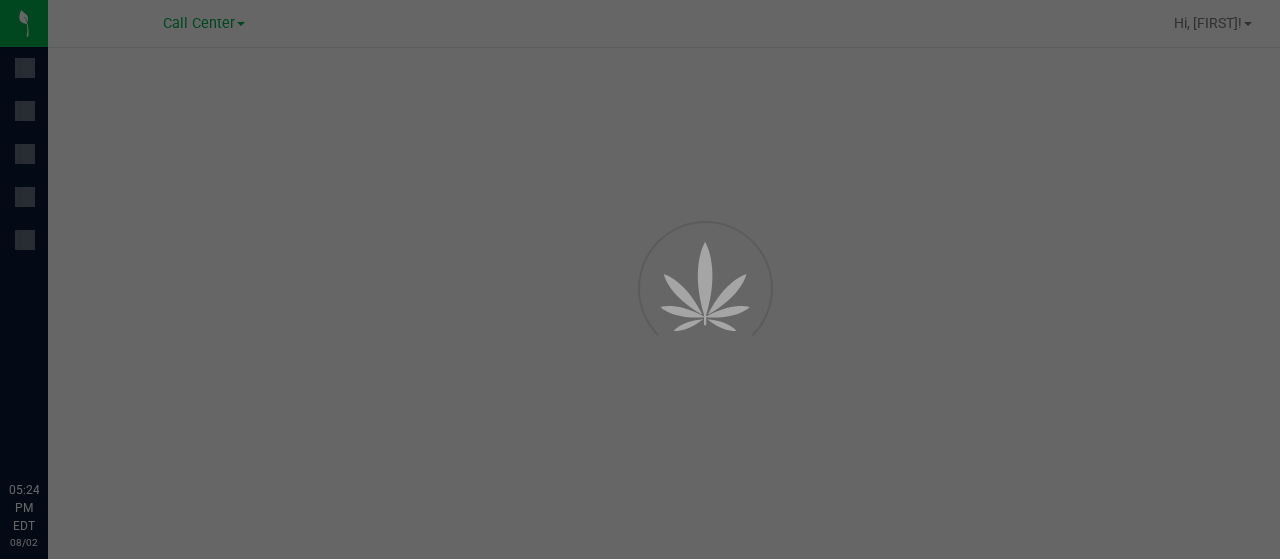 scroll, scrollTop: 0, scrollLeft: 0, axis: both 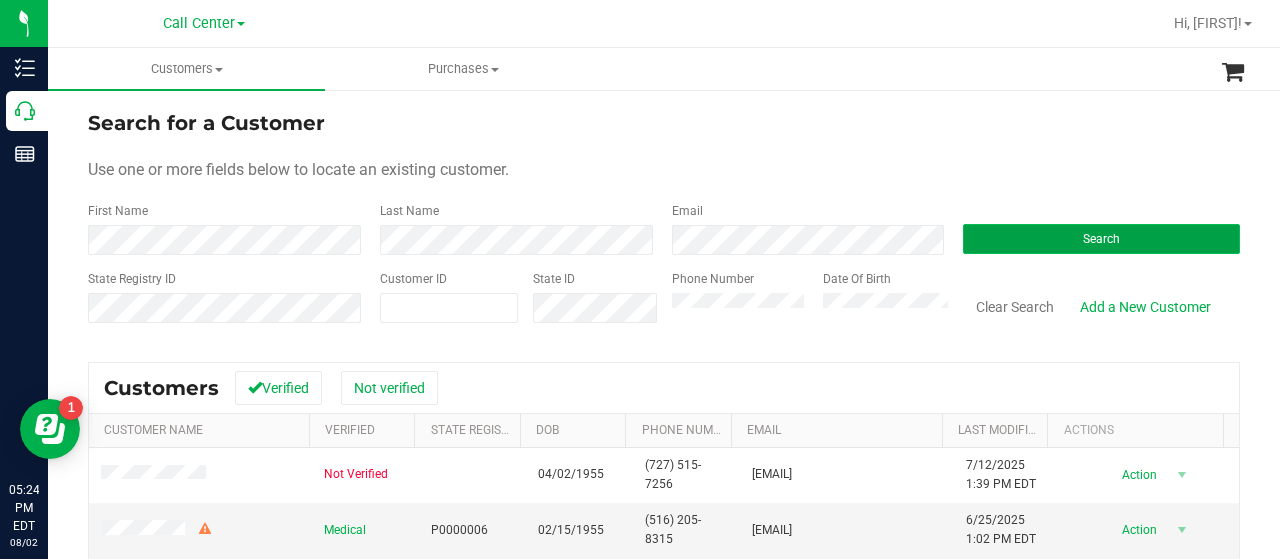 click on "Search" at bounding box center [1101, 239] 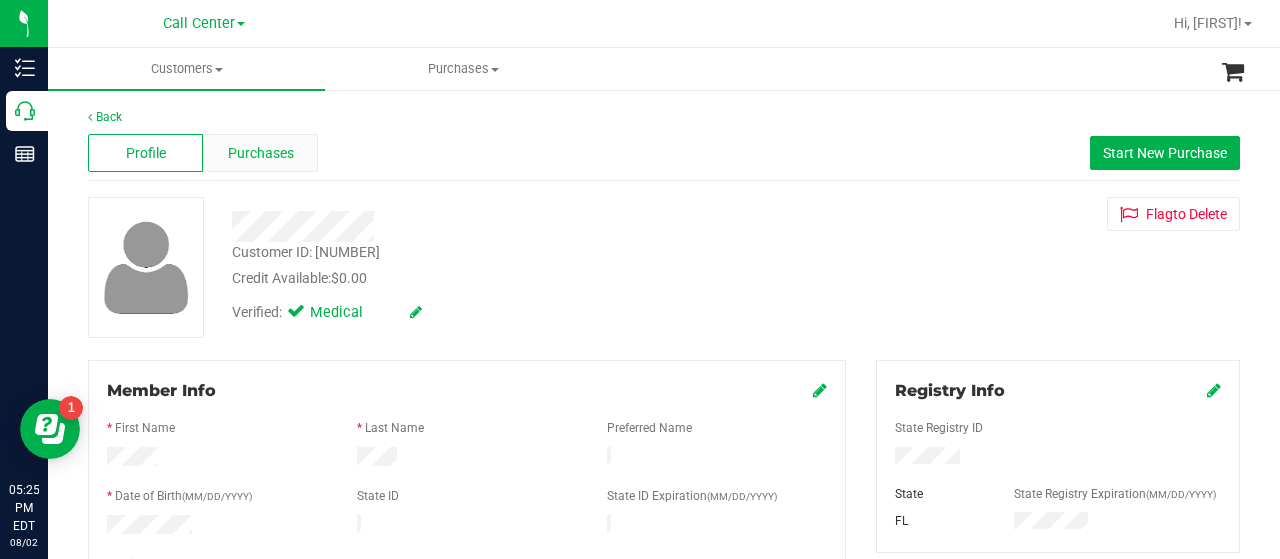 click on "Purchases" at bounding box center (260, 153) 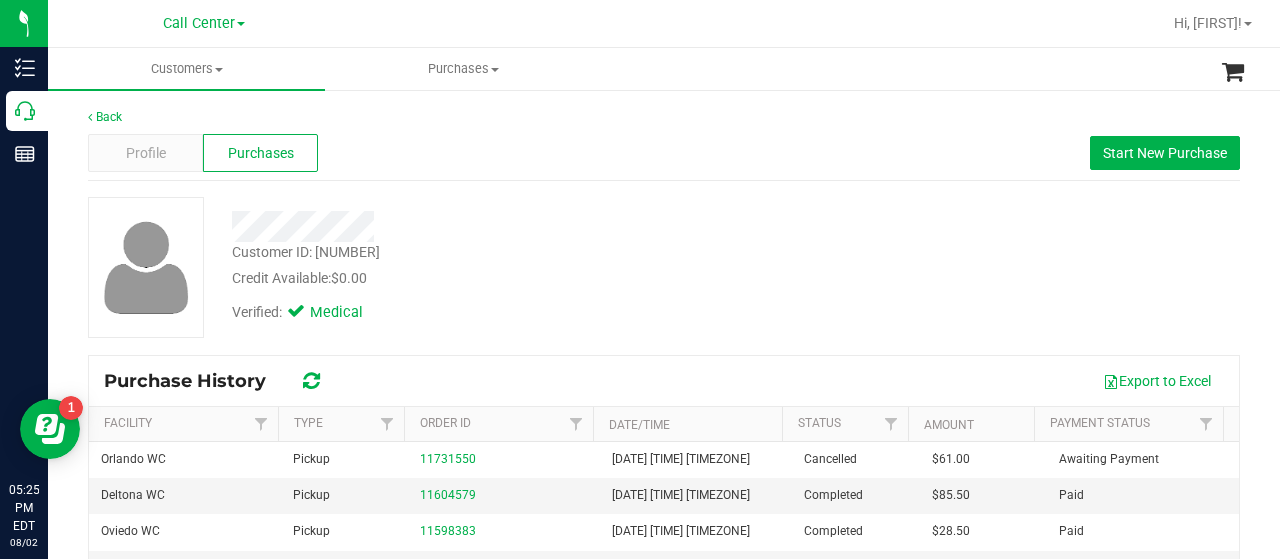 scroll, scrollTop: 100, scrollLeft: 0, axis: vertical 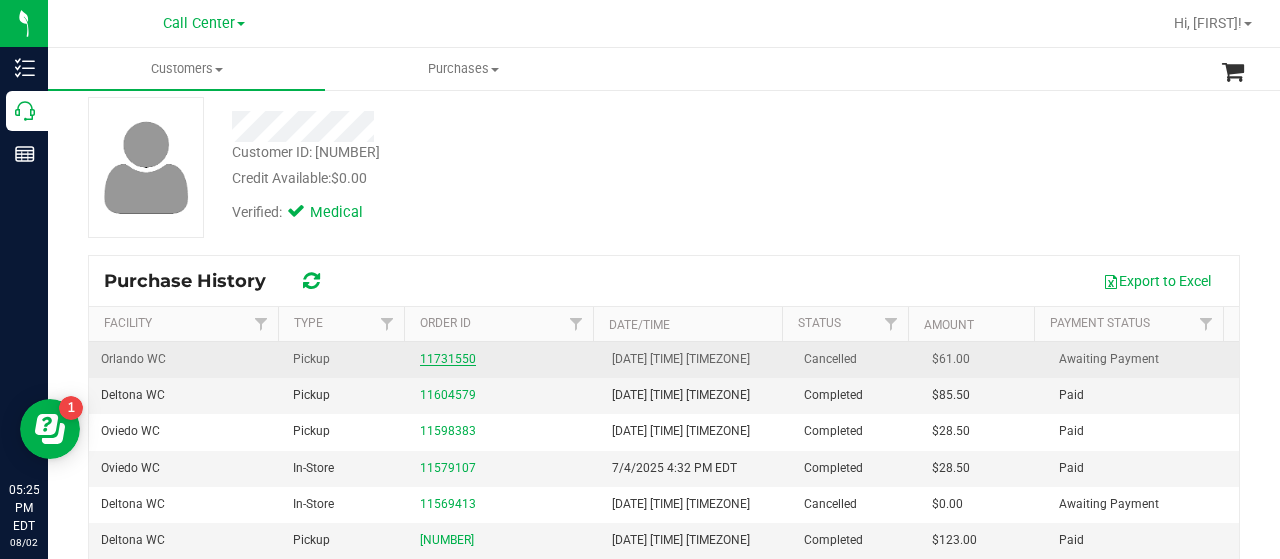 click on "11731550" at bounding box center [448, 359] 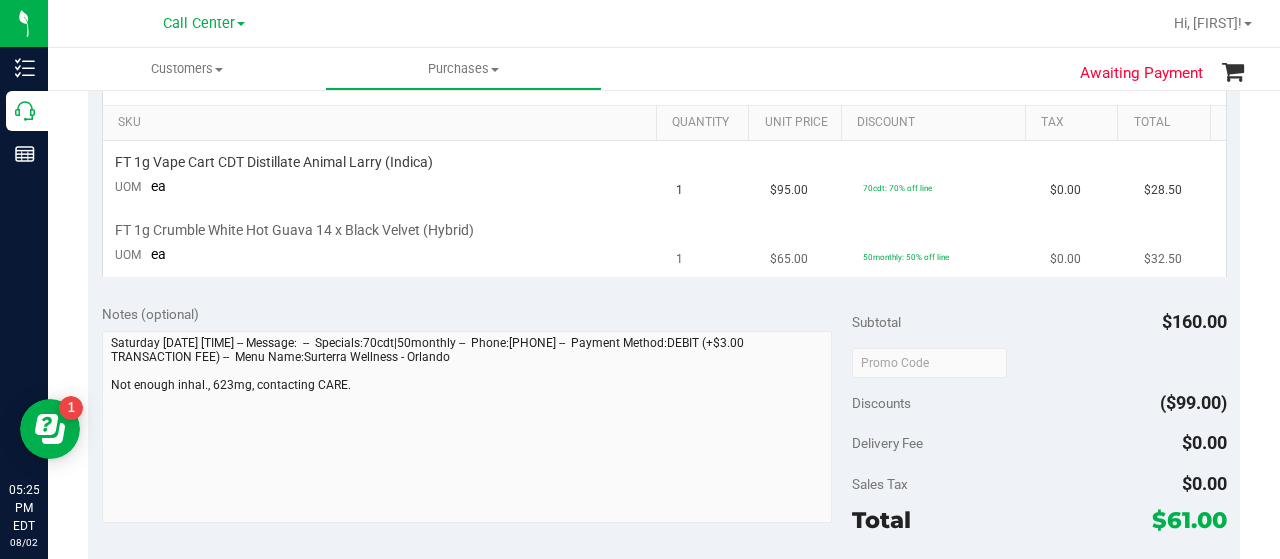 scroll, scrollTop: 400, scrollLeft: 0, axis: vertical 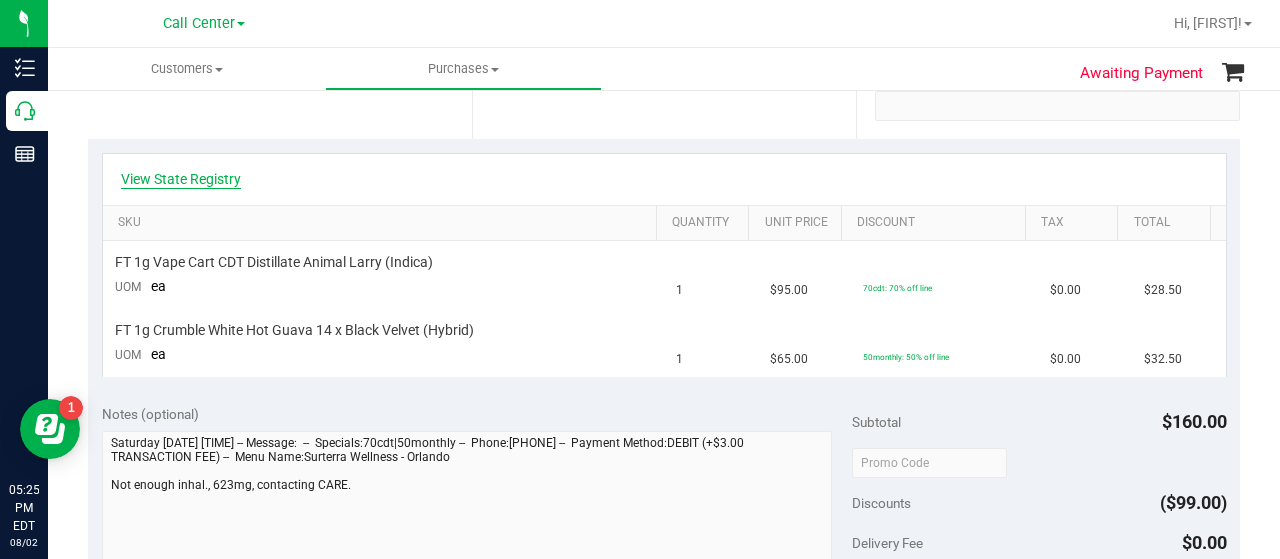 click on "View State Registry" at bounding box center (181, 179) 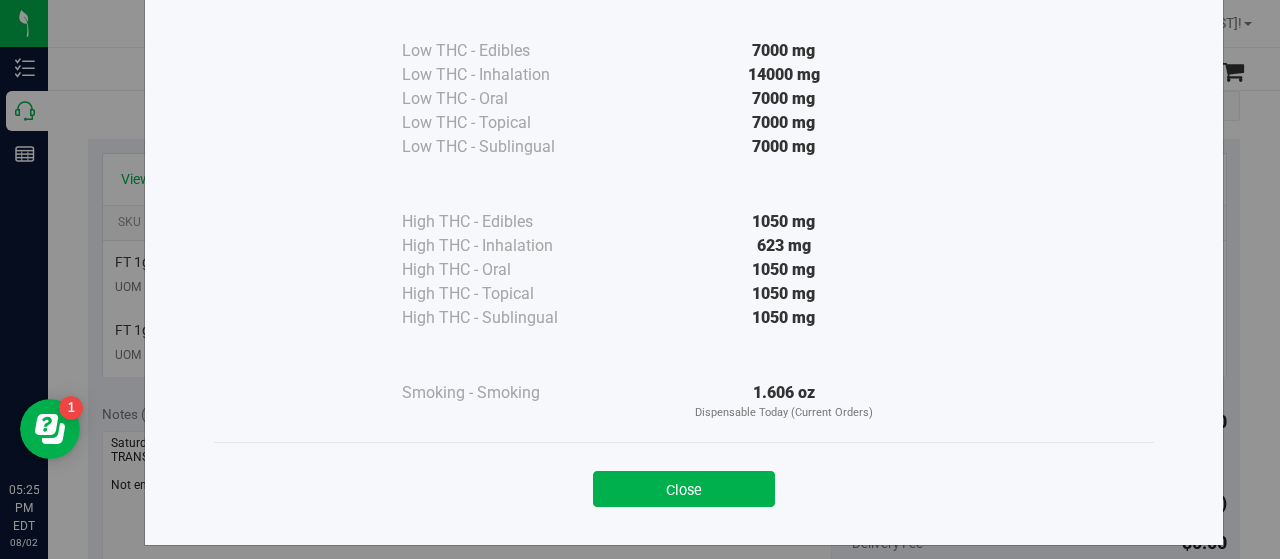 scroll, scrollTop: 148, scrollLeft: 0, axis: vertical 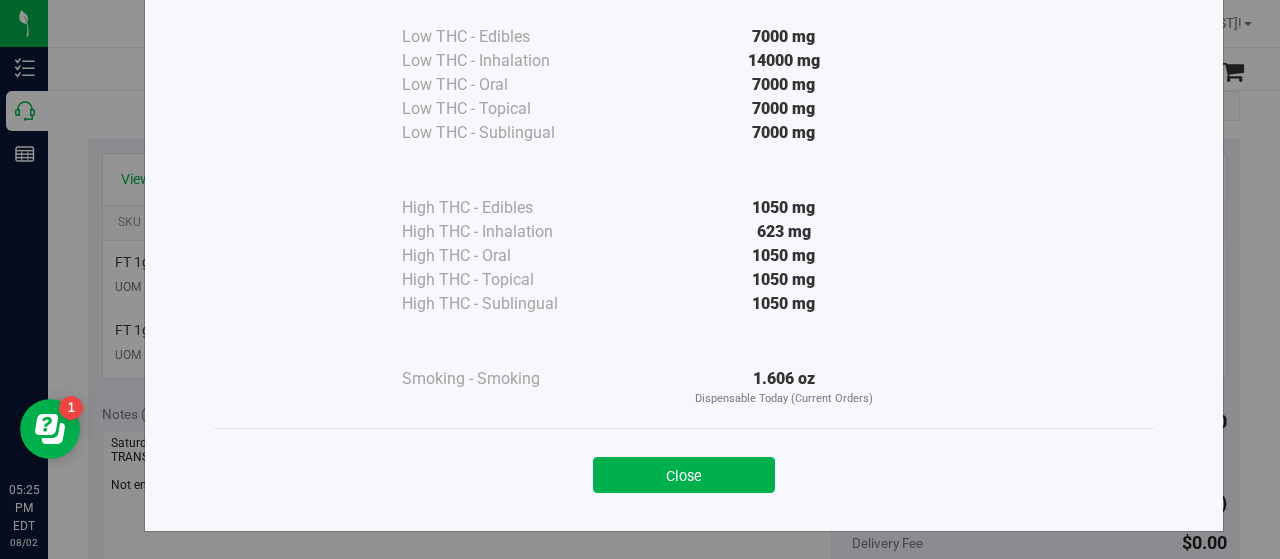 click on "Close" at bounding box center [684, 475] 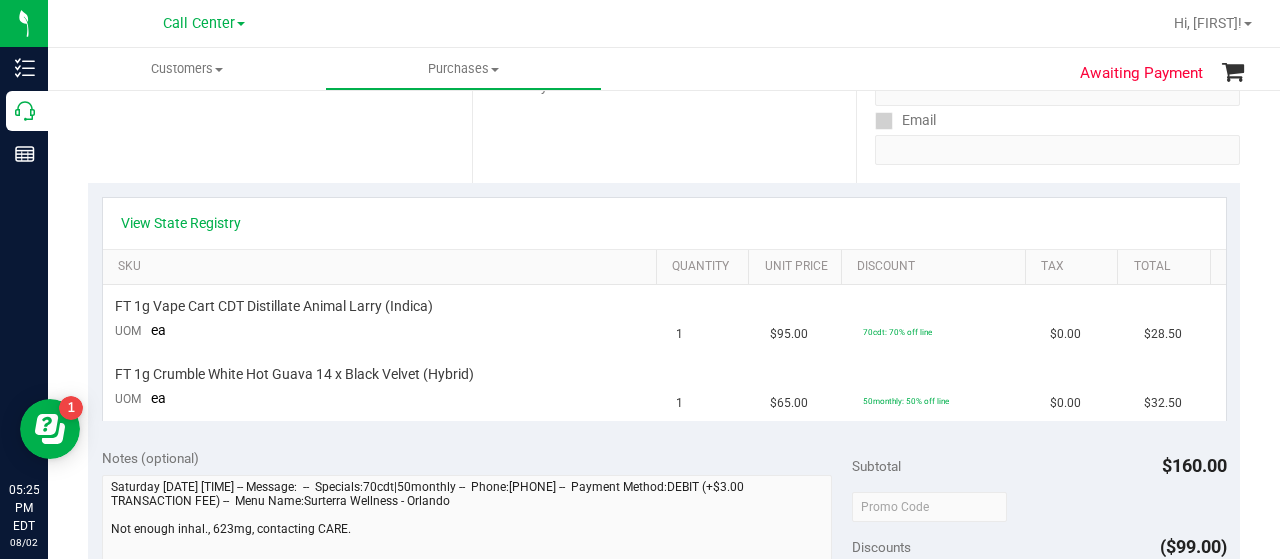 scroll, scrollTop: 400, scrollLeft: 0, axis: vertical 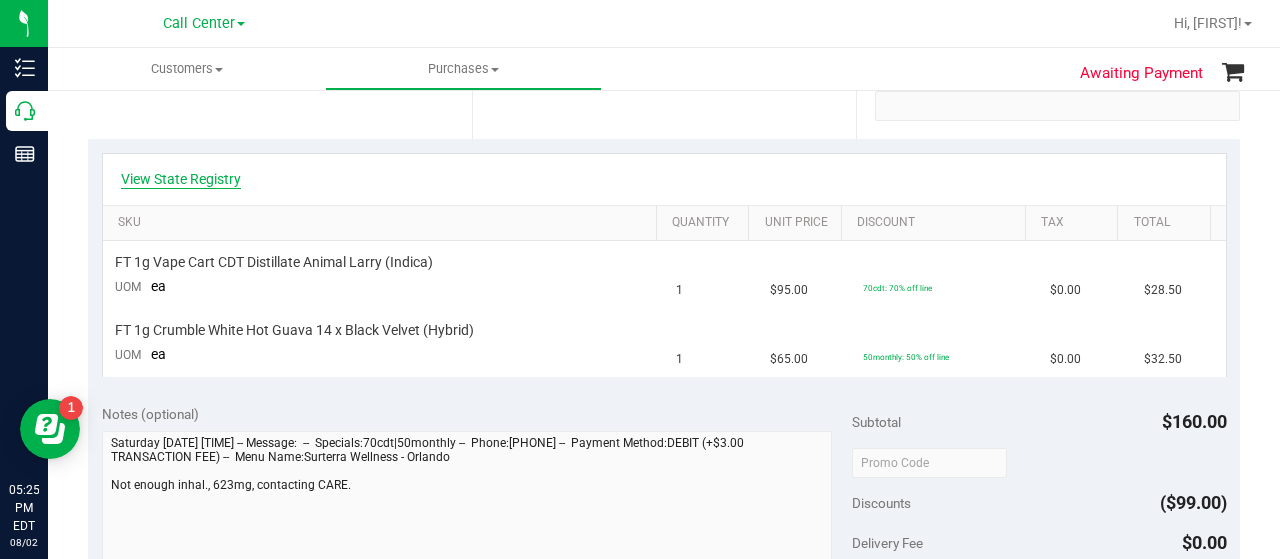 click on "View State Registry" at bounding box center [181, 179] 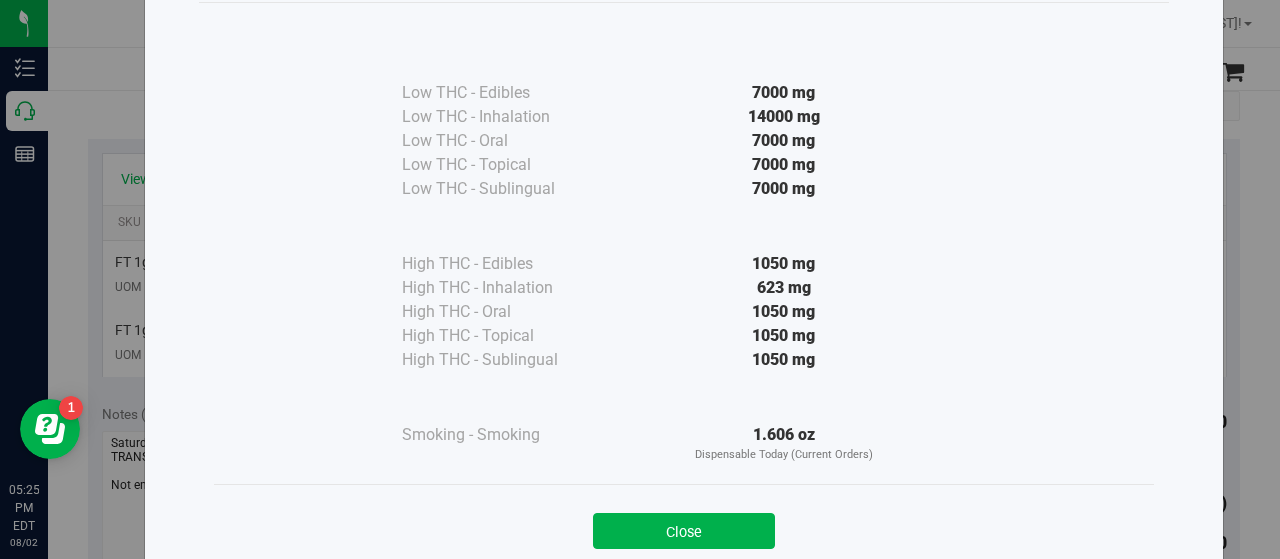 scroll, scrollTop: 148, scrollLeft: 0, axis: vertical 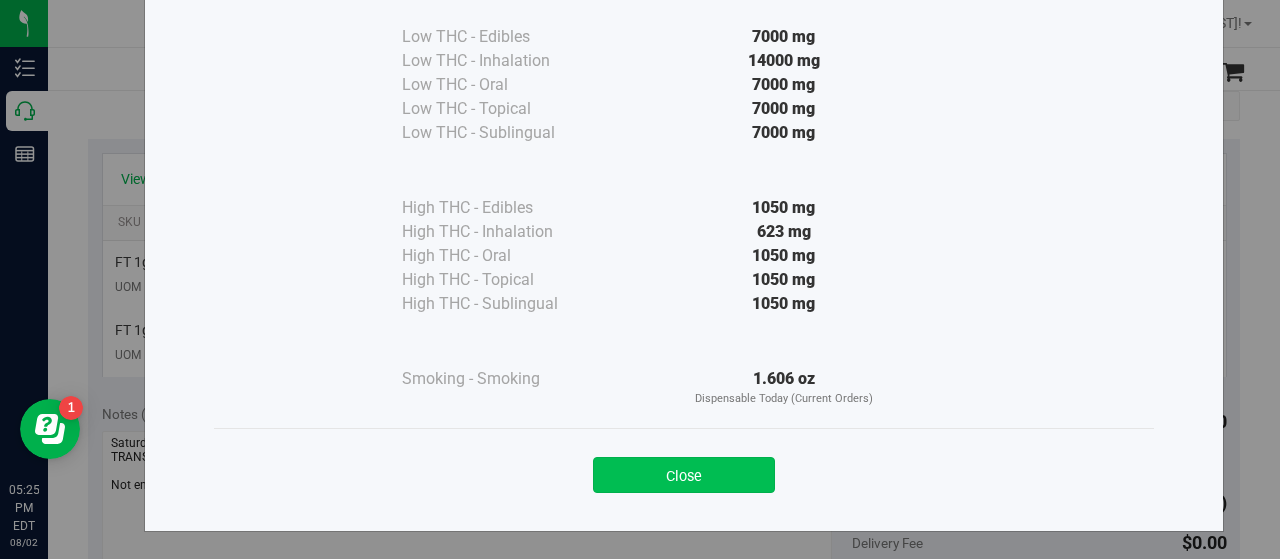 click on "Close" at bounding box center [684, 475] 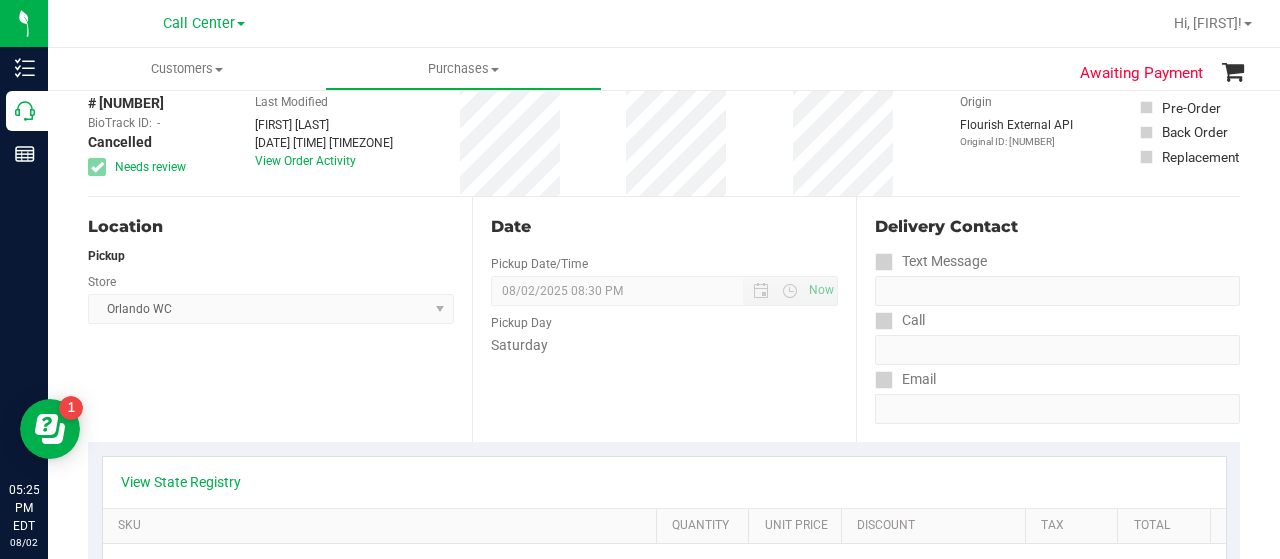 scroll, scrollTop: 0, scrollLeft: 0, axis: both 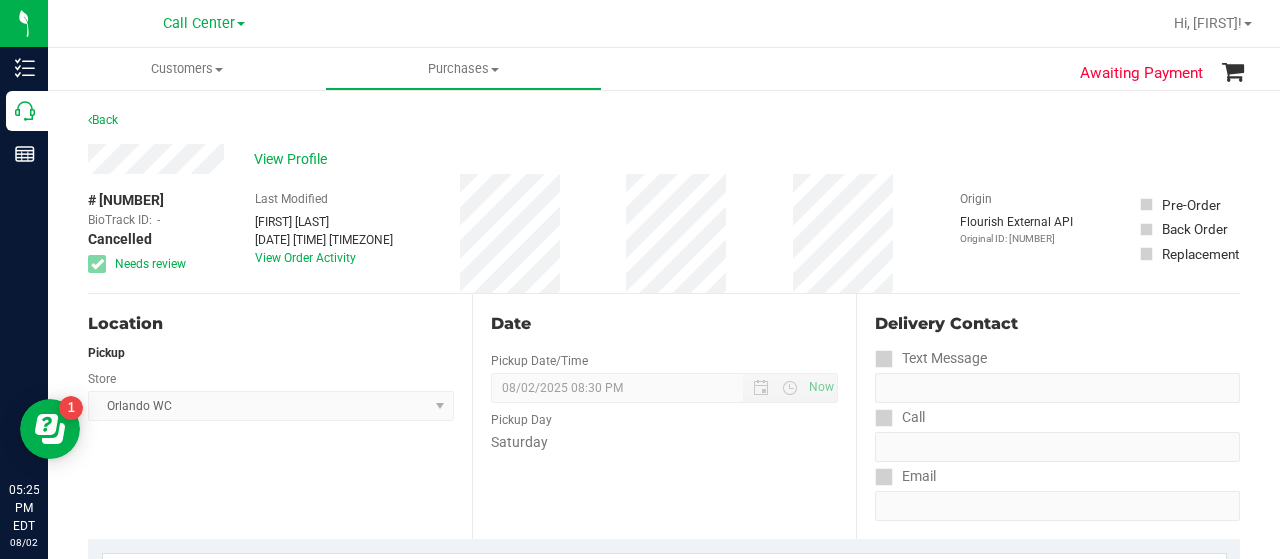 click on "# [NUMBER]
BioTrack ID:
-
Cancelled
Needs review
Last Modified
[FIRST] [LAST]
[DATE] [TIME] [TIMEZONE]
View Order Activity
Origin
Flourish External API
Original ID: [NUMBER]" at bounding box center [664, 233] 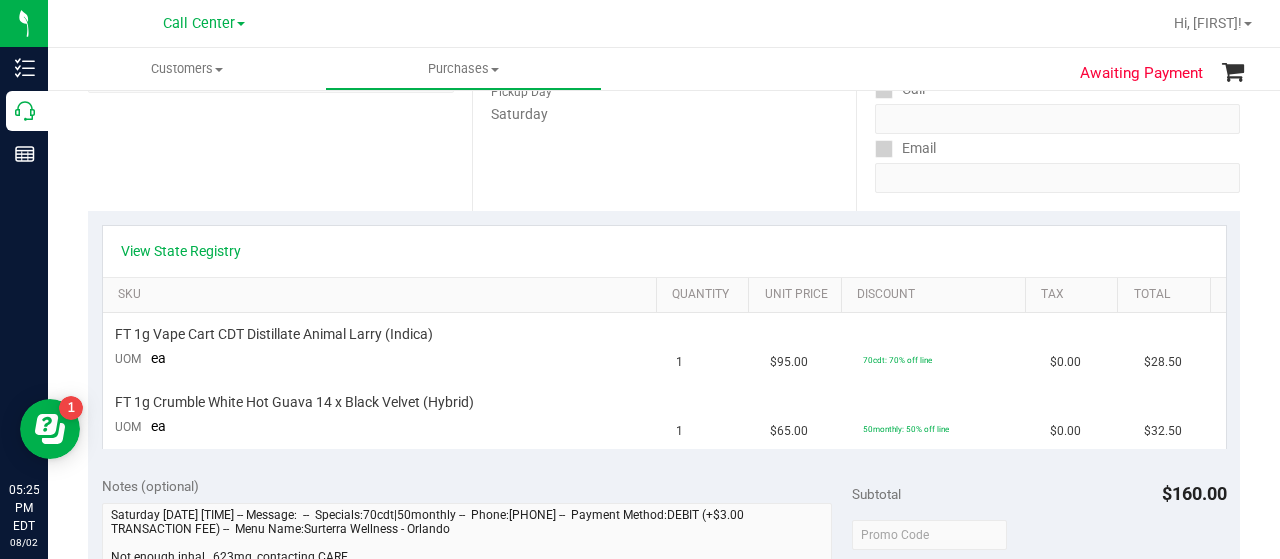 scroll, scrollTop: 400, scrollLeft: 0, axis: vertical 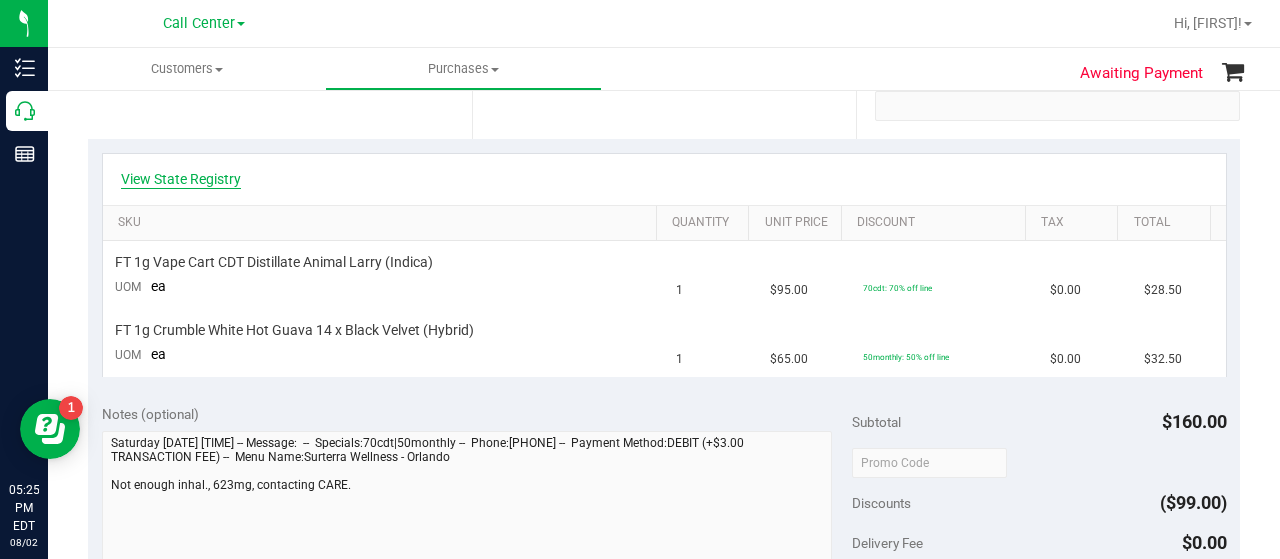 click on "View State Registry" at bounding box center (181, 179) 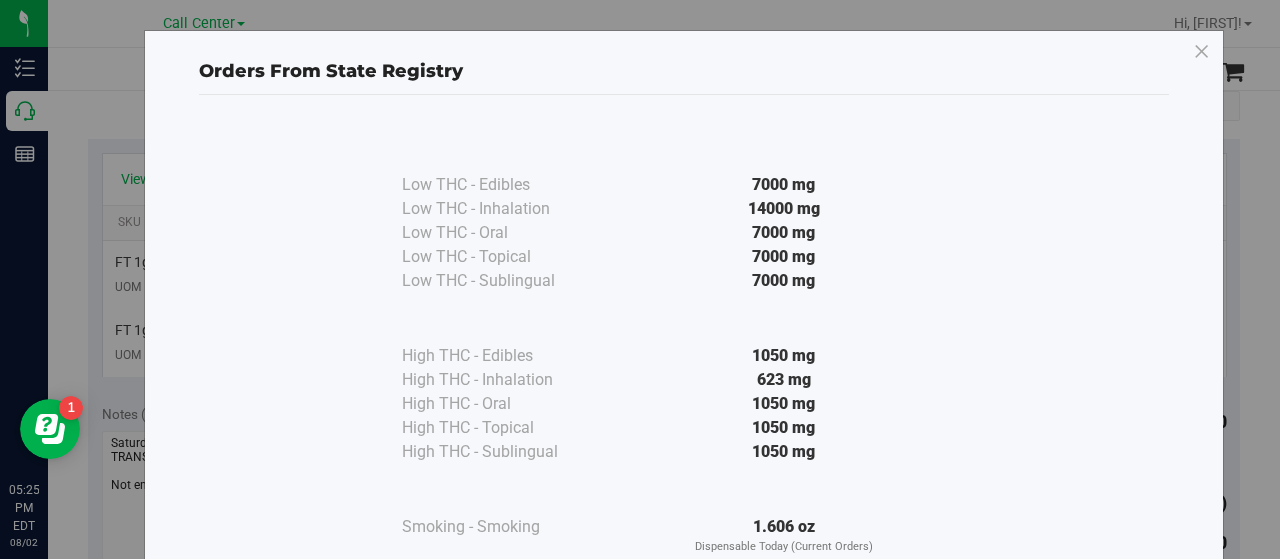 scroll, scrollTop: 100, scrollLeft: 0, axis: vertical 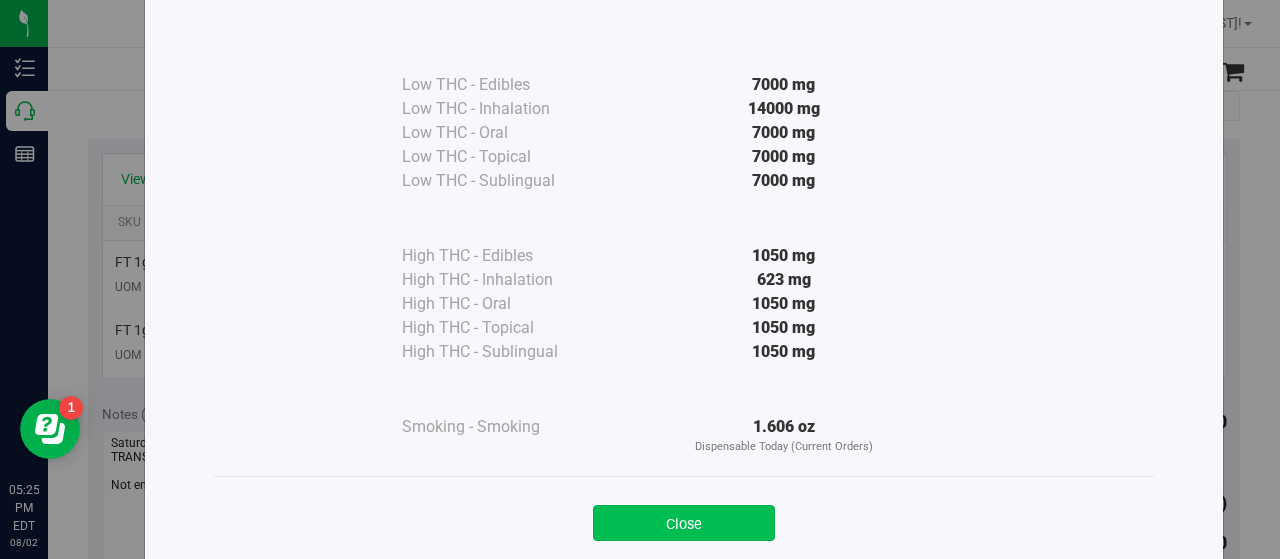click on "Close" at bounding box center [684, 523] 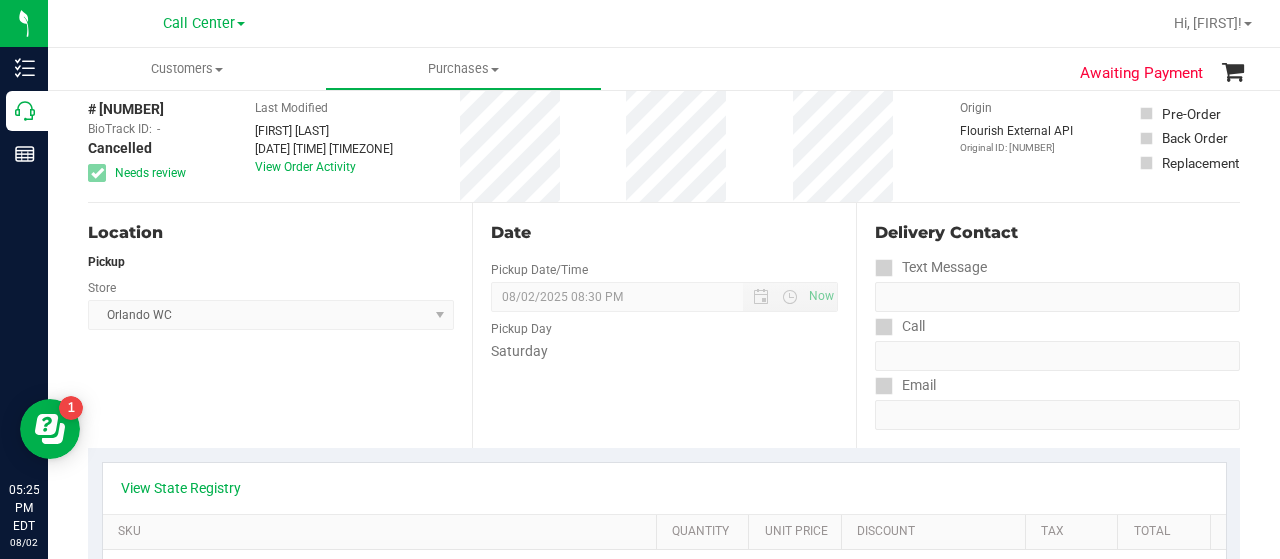 scroll, scrollTop: 200, scrollLeft: 0, axis: vertical 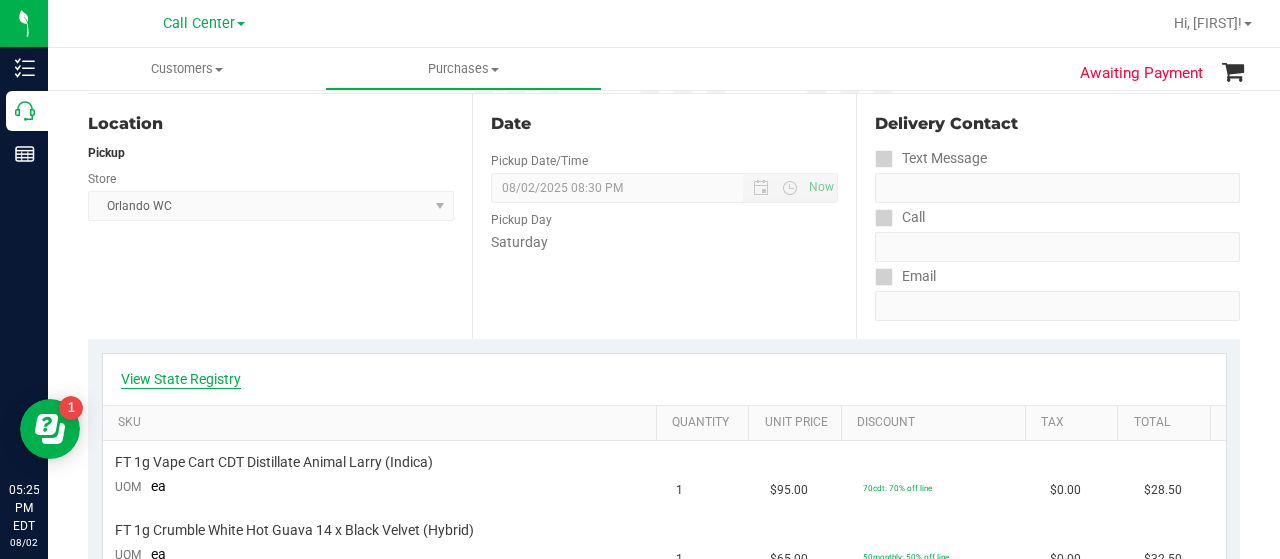 click on "View State Registry" at bounding box center [181, 379] 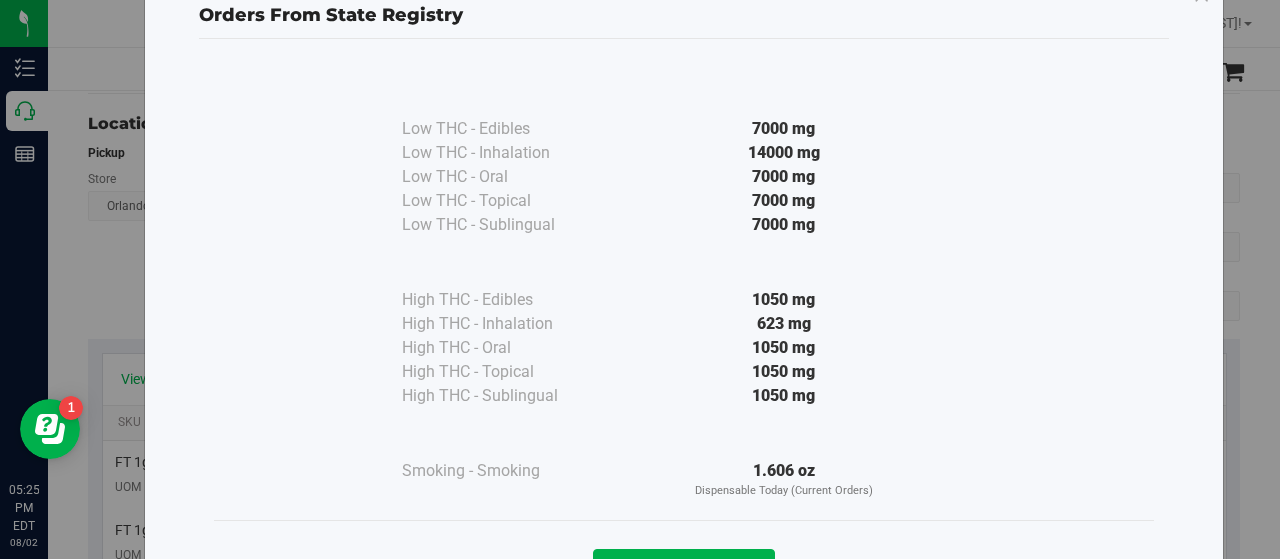 scroll, scrollTop: 100, scrollLeft: 0, axis: vertical 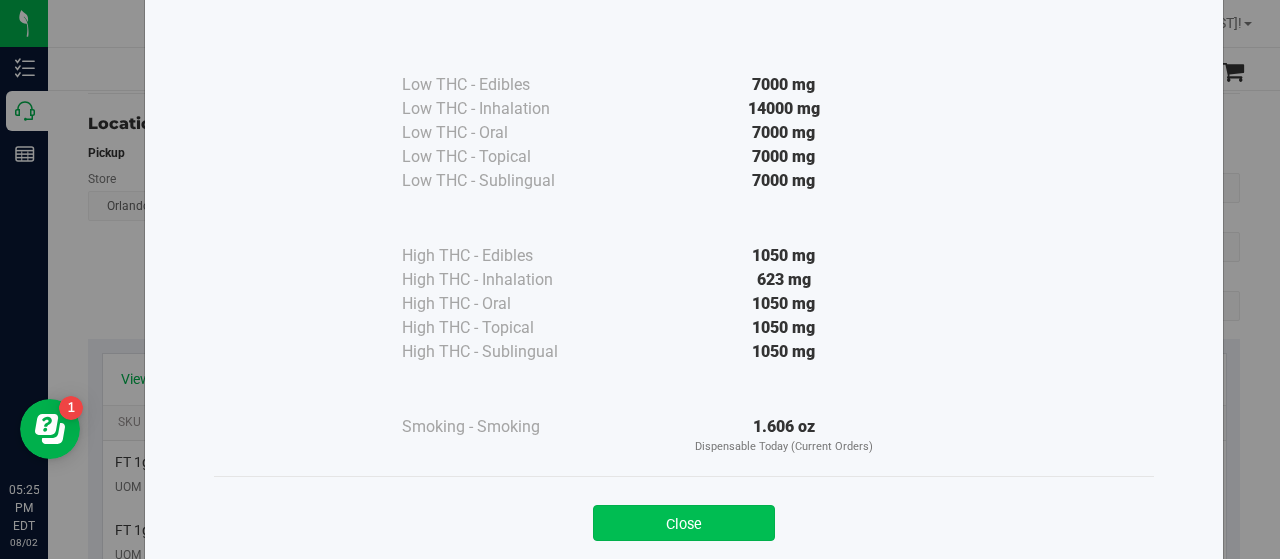 click on "Close" at bounding box center [684, 523] 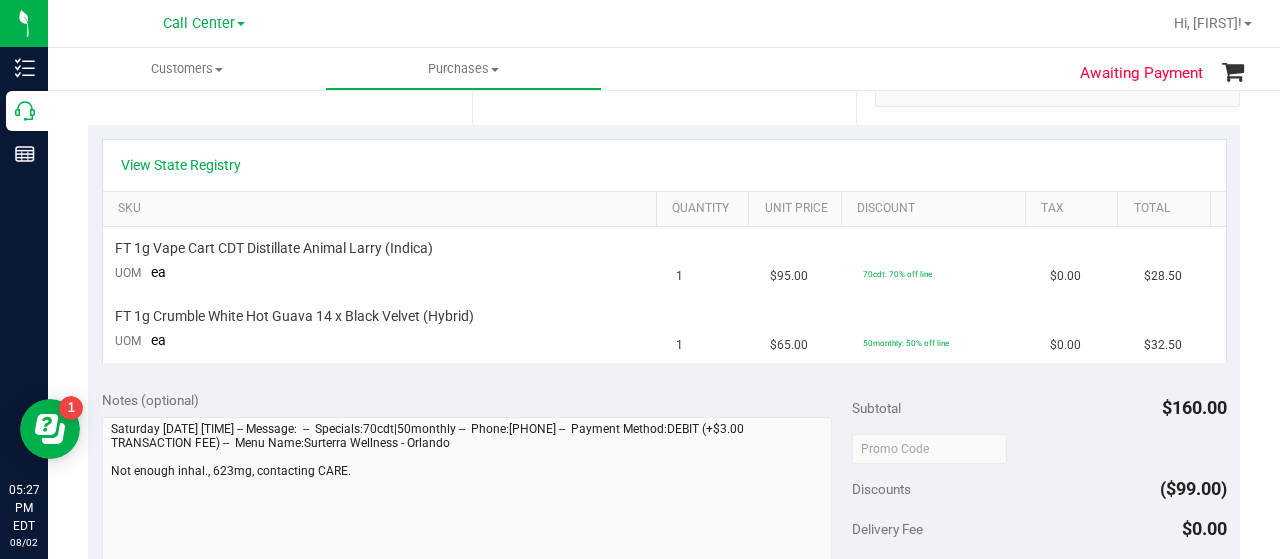 scroll, scrollTop: 300, scrollLeft: 0, axis: vertical 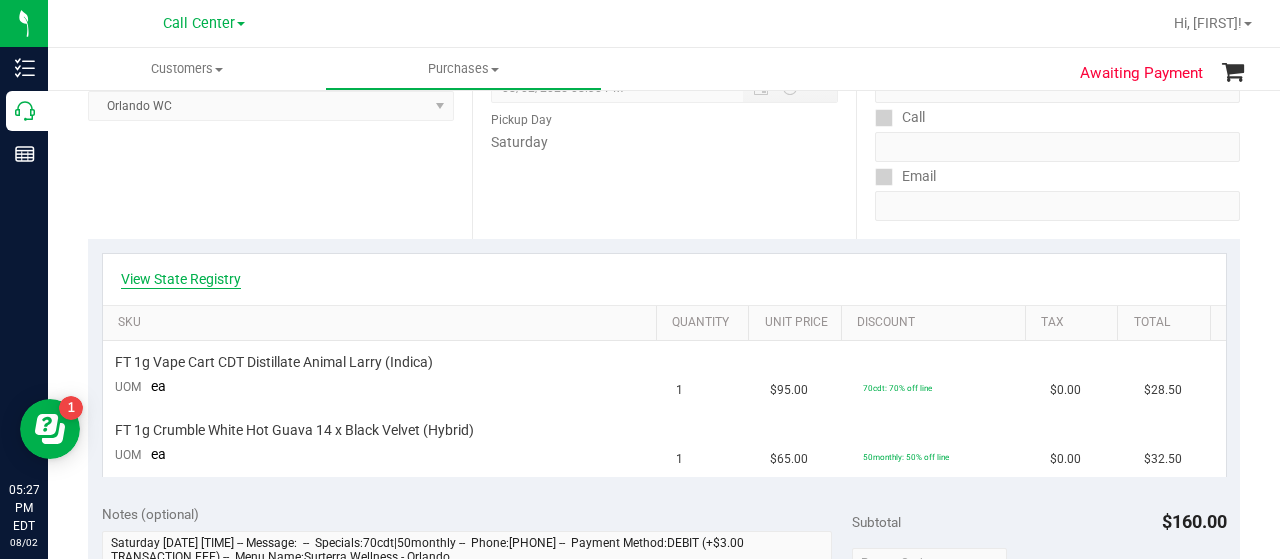 click on "View State Registry" at bounding box center (181, 279) 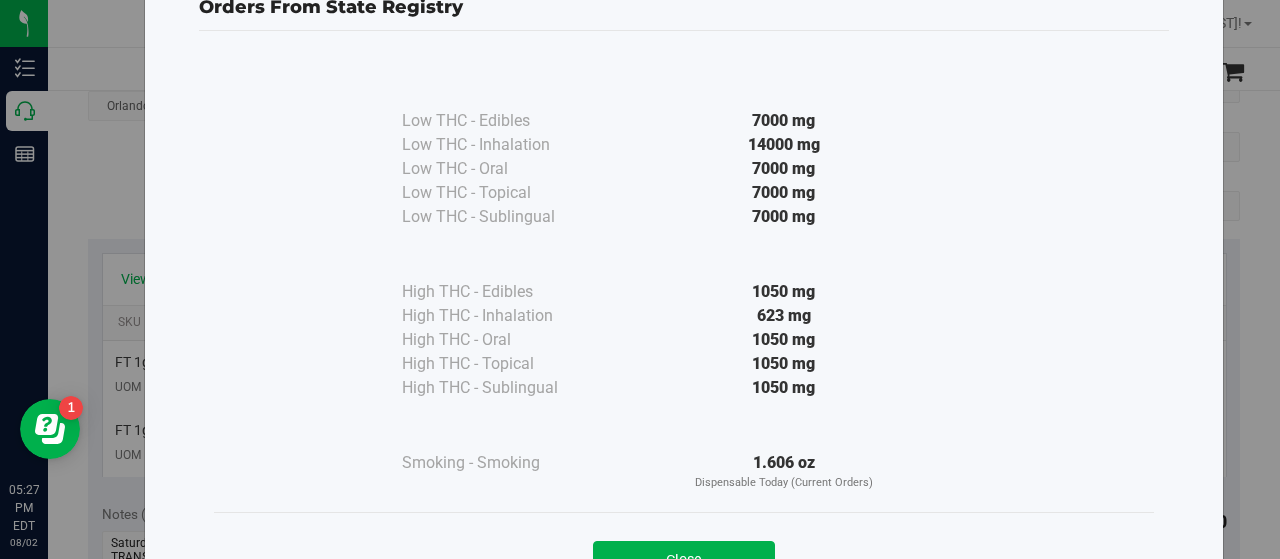 scroll, scrollTop: 148, scrollLeft: 0, axis: vertical 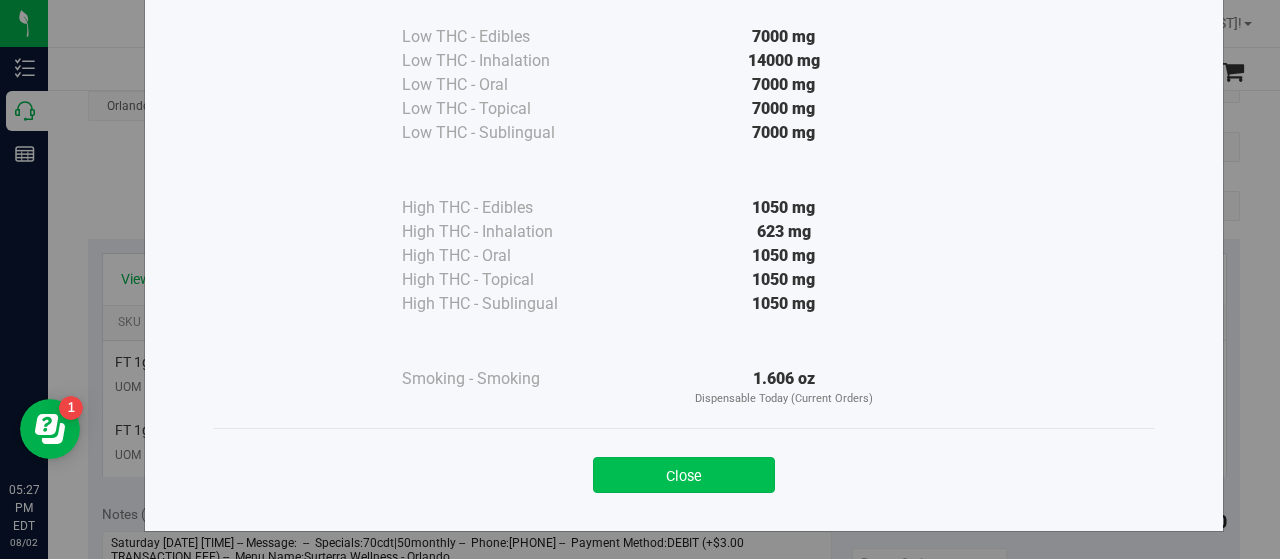click on "Close" at bounding box center (684, 475) 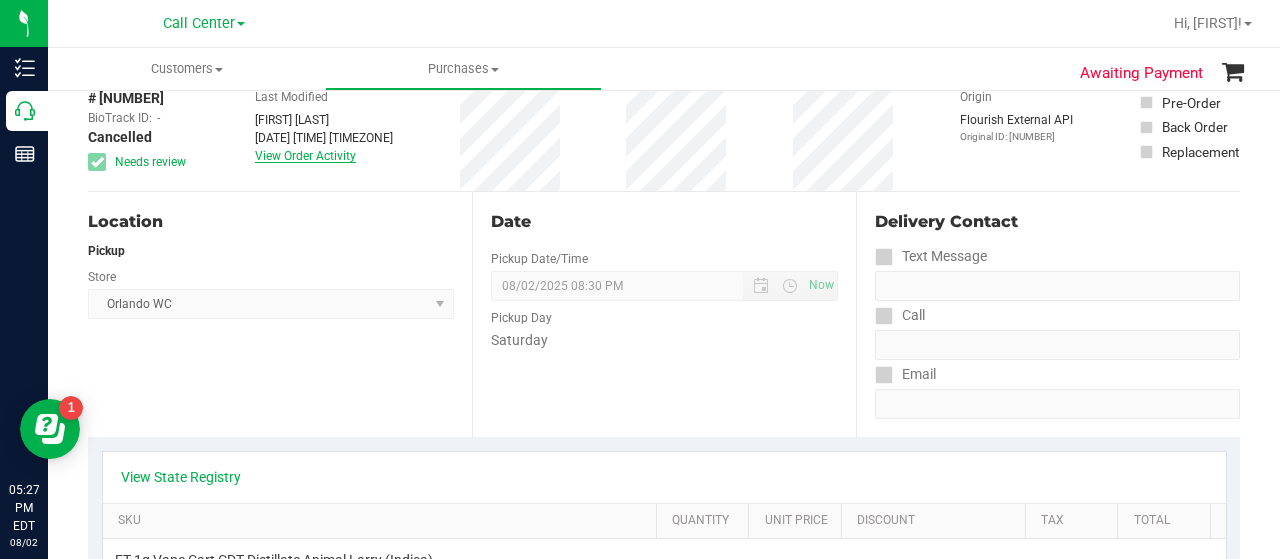 scroll, scrollTop: 100, scrollLeft: 0, axis: vertical 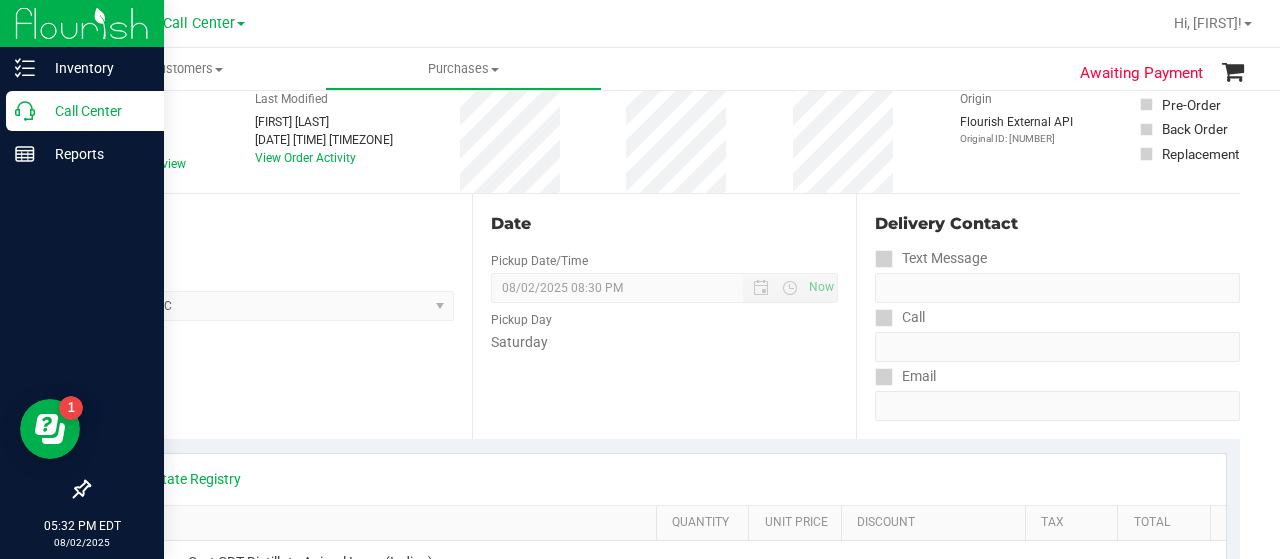 click on "Call Center" at bounding box center [85, 111] 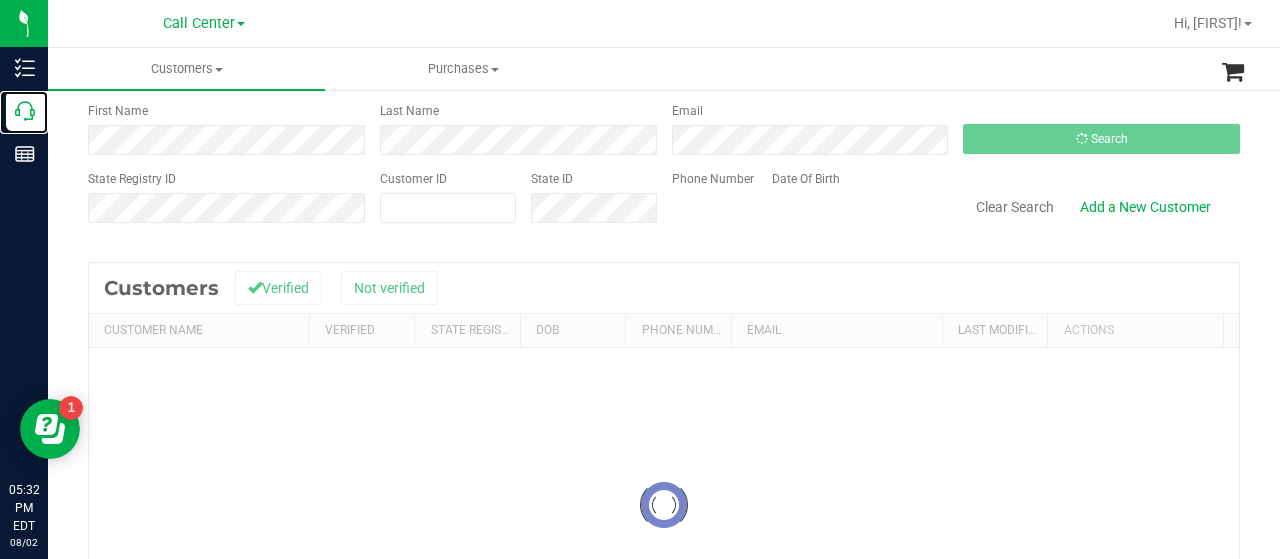 scroll, scrollTop: 0, scrollLeft: 0, axis: both 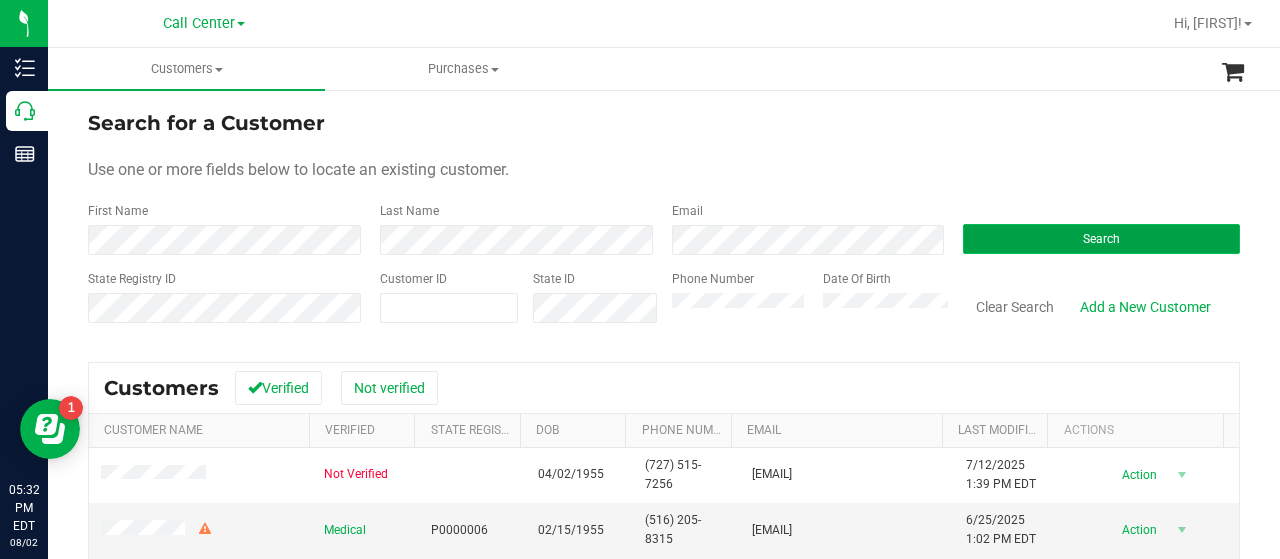 click on "Search" at bounding box center [1101, 239] 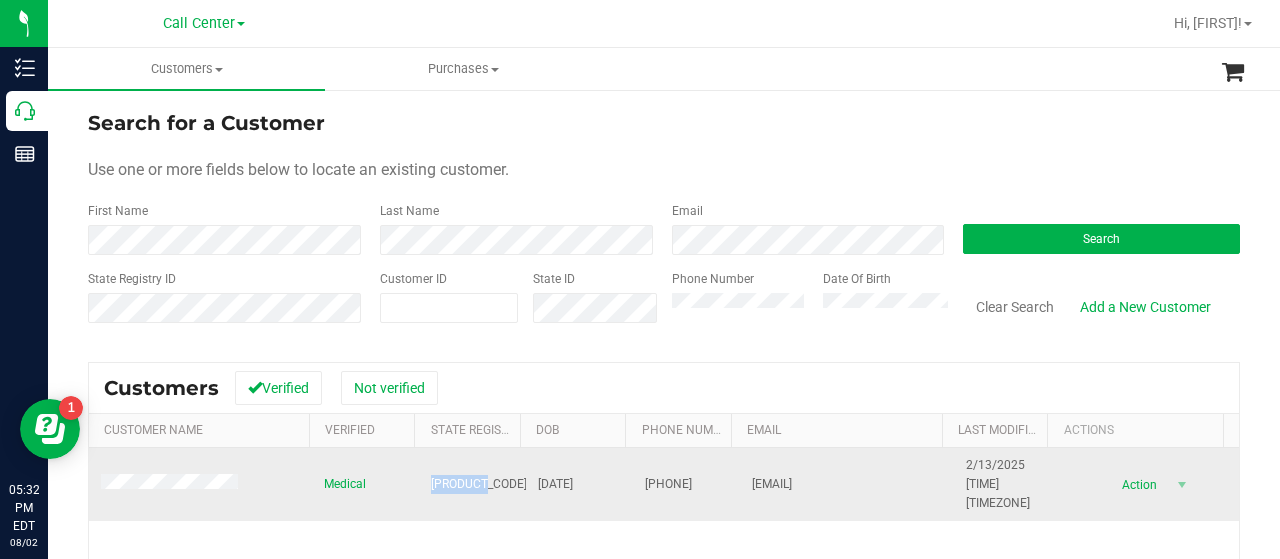 drag, startPoint x: 410, startPoint y: 472, endPoint x: 487, endPoint y: 476, distance: 77.10383 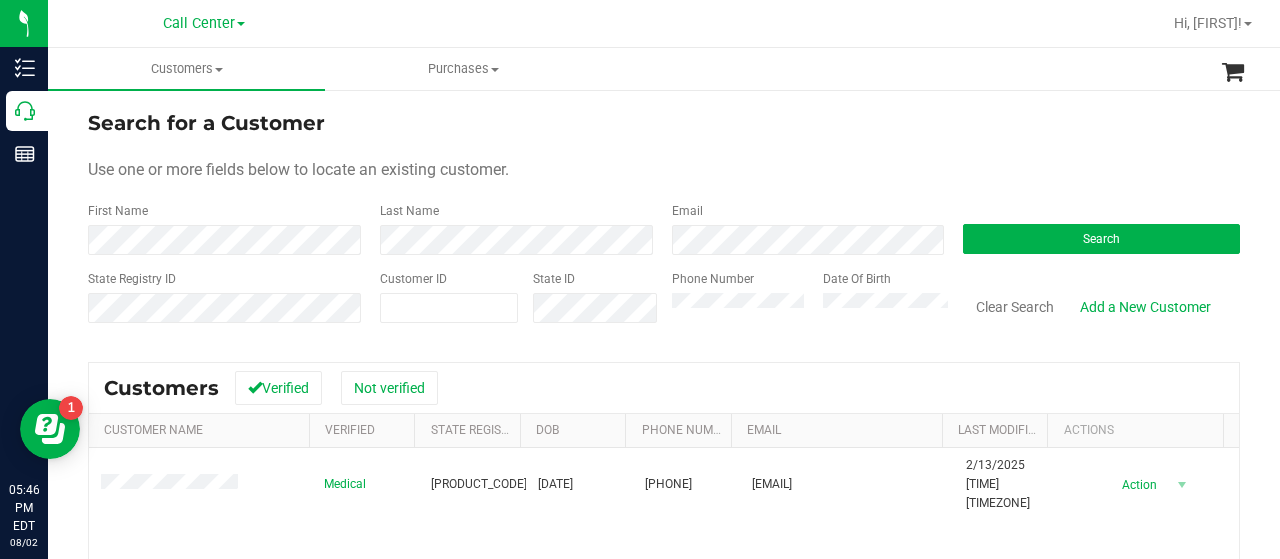 click on "Phone Number
Date Of Birth" at bounding box center [803, 305] 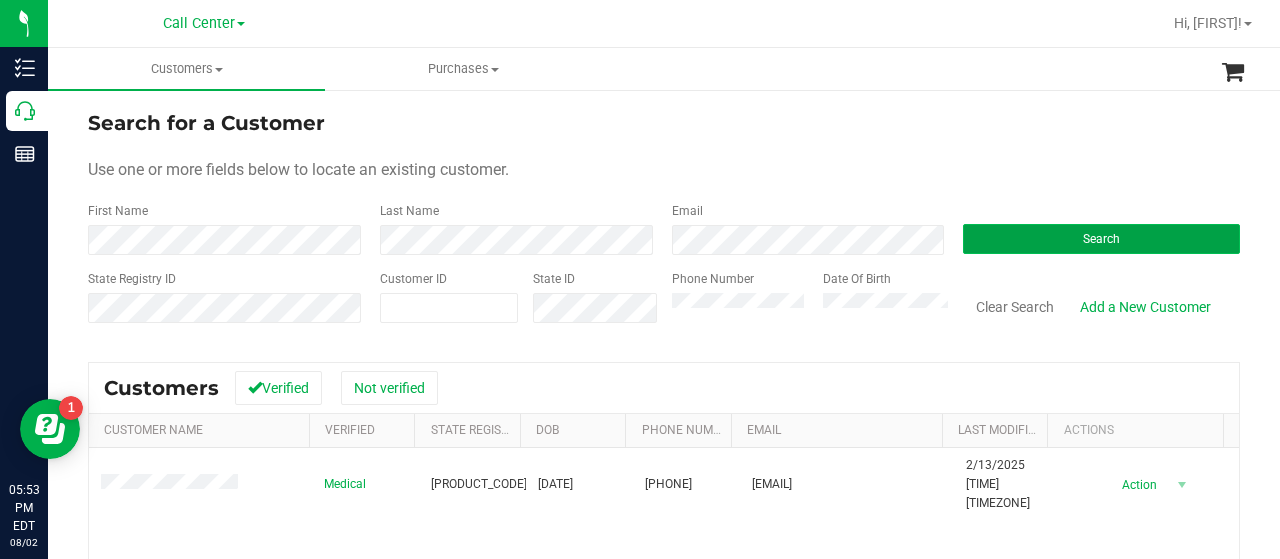 click on "Search" at bounding box center (1101, 239) 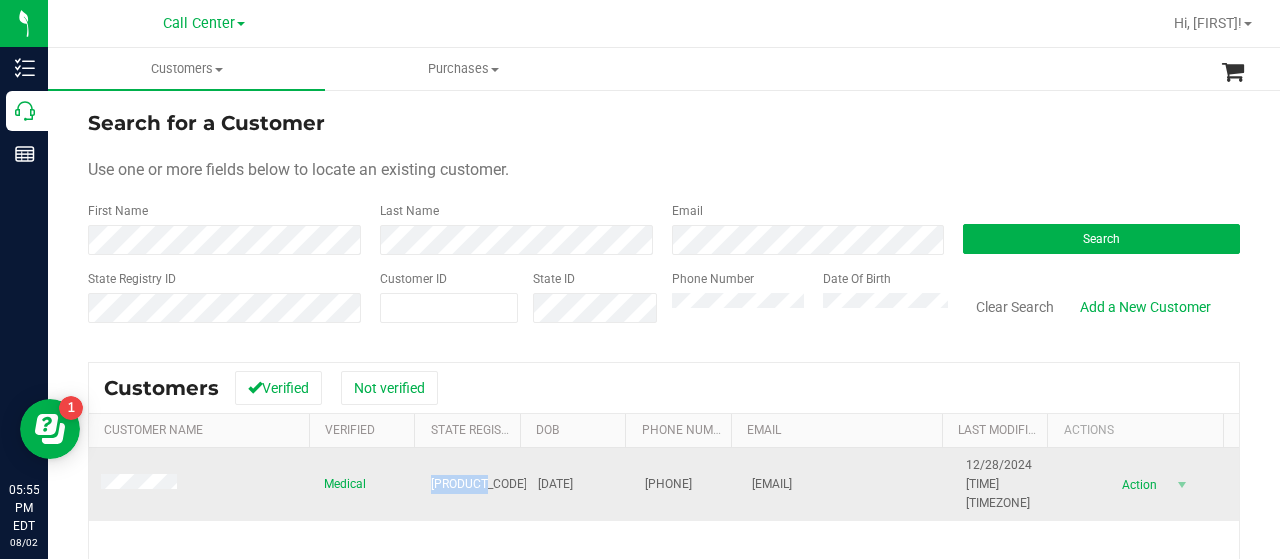 drag, startPoint x: 410, startPoint y: 472, endPoint x: 484, endPoint y: 475, distance: 74.06078 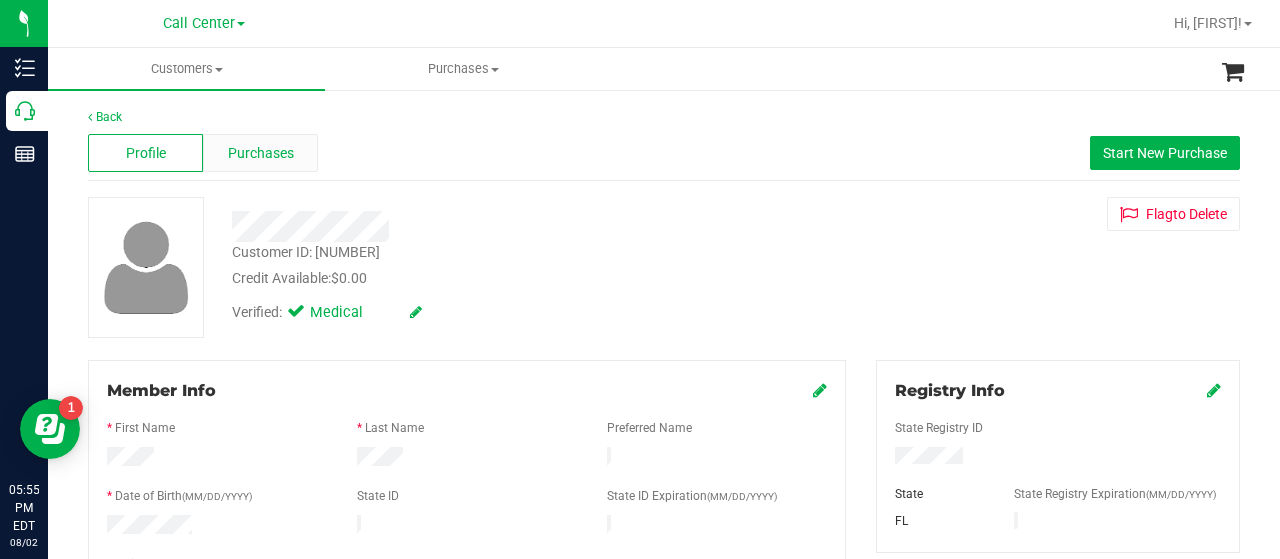 click on "Purchases" at bounding box center [260, 153] 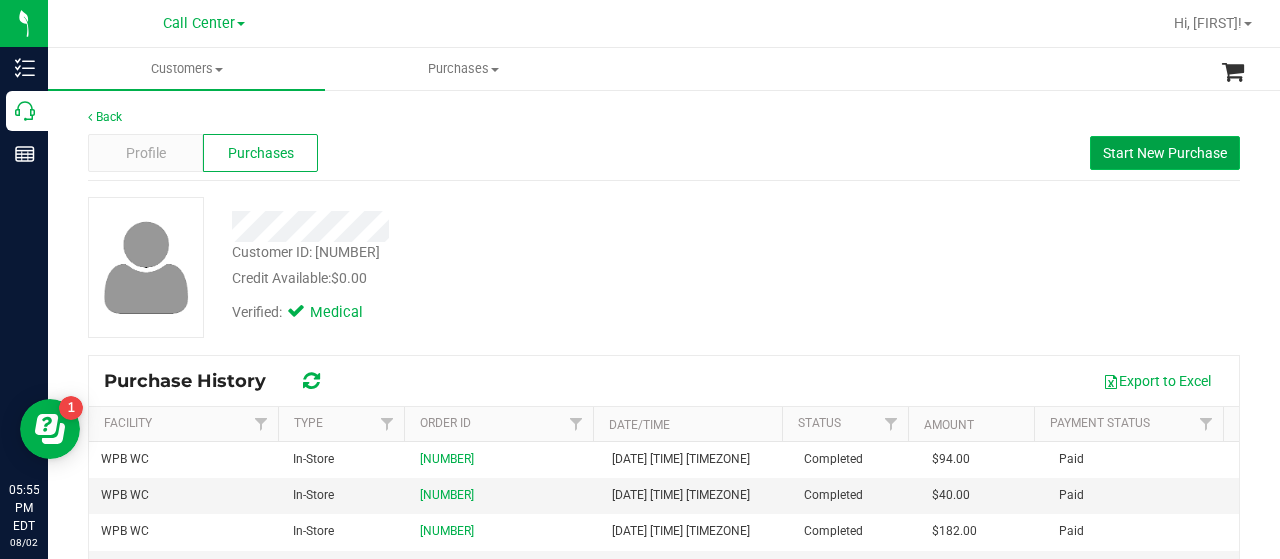 click on "Start New Purchase" at bounding box center [1165, 153] 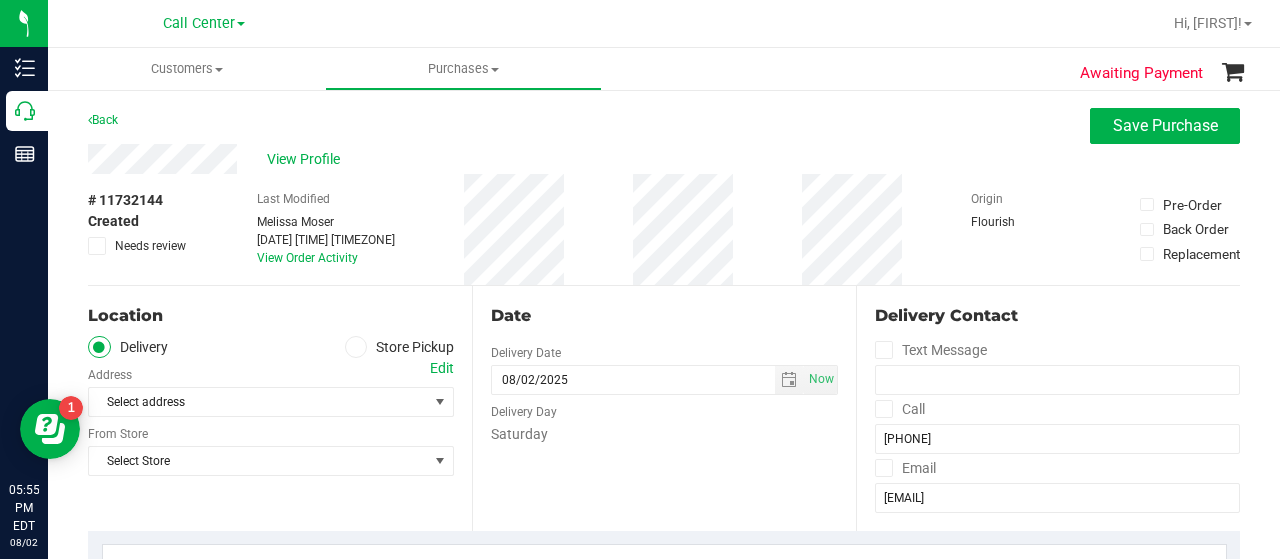 click at bounding box center [356, 347] 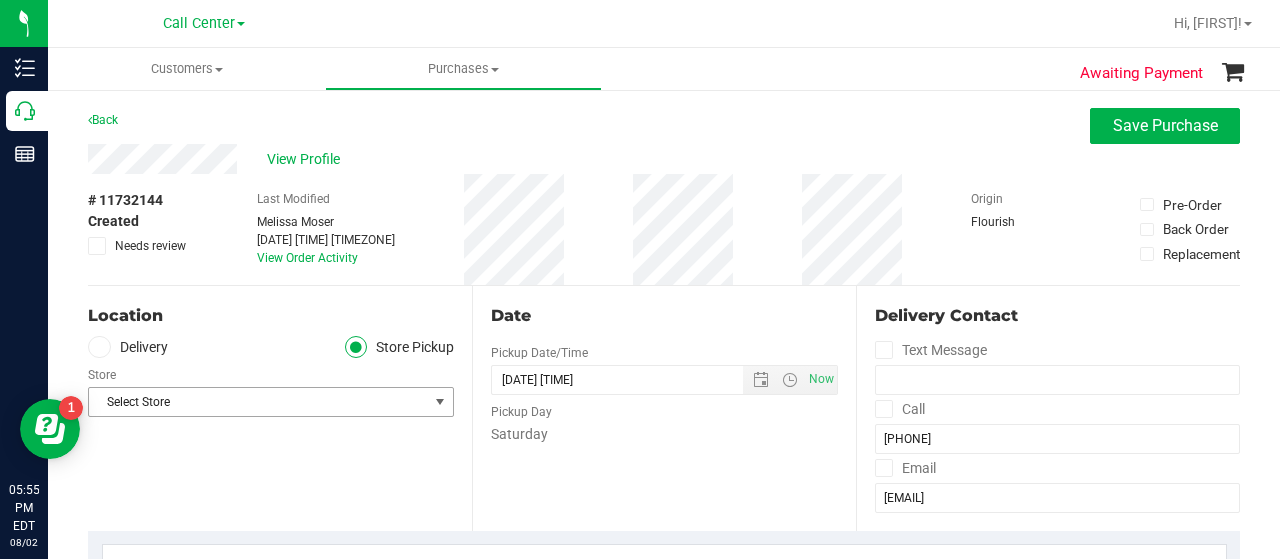 click on "Select Store" at bounding box center (258, 402) 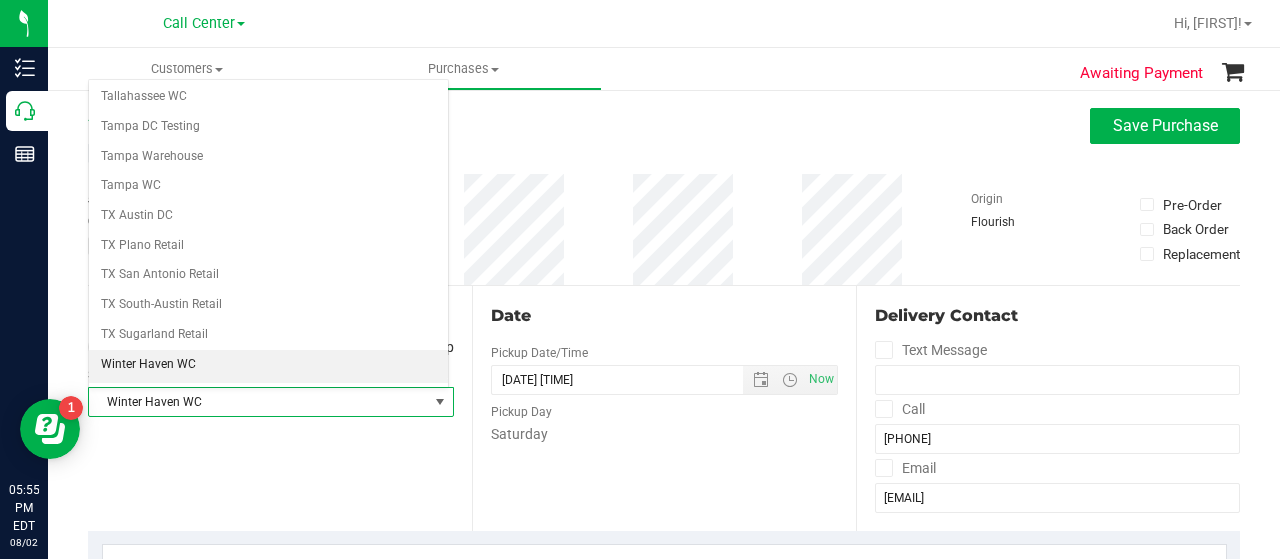 scroll, scrollTop: 1414, scrollLeft: 0, axis: vertical 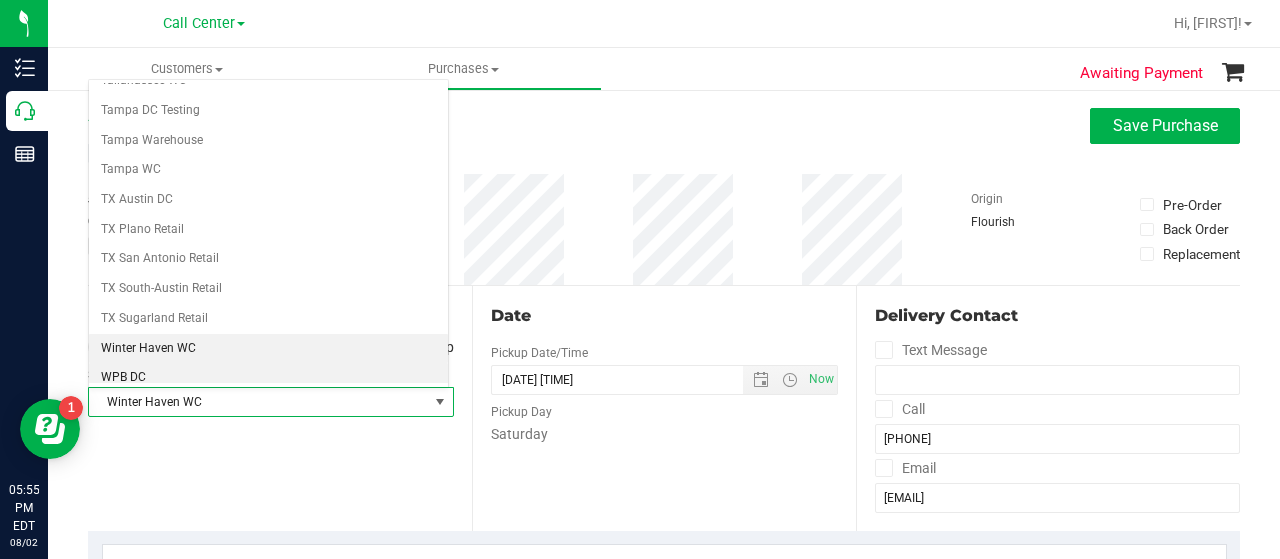 click on "WPB WC" at bounding box center [268, 408] 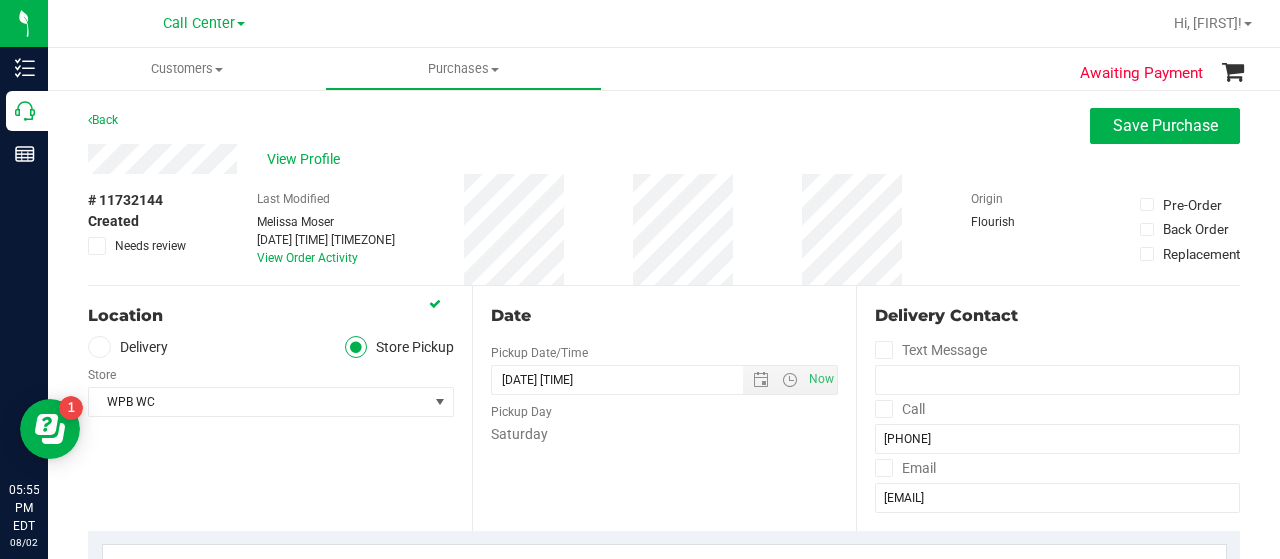 click on "Location
Delivery
Store Pickup
Store
WPB WC Select Store Bonita Springs WC Boynton Beach WC Bradenton WC Brandon WC Brooksville WC Call Center Clermont WC Crestview WC Deerfield Beach WC Delray Beach WC Deltona WC Ft Walton Beach WC Ft. Lauderdale WC Ft. Myers WC Gainesville WC Jax Atlantic WC JAX DC REP Jax WC Key West WC Lakeland WC Largo WC Lehigh Acres DC REP Merritt Island WC Miami 72nd WC Miami Beach WC Miami Dadeland WC Miramar DC REP New Port Richey WC North Palm Beach WC North Port WC Ocala WC Orange Park WC Orlando Colonial WC Orlando DC REP Orlando WC Oviedo WC Palm Bay WC Palm Coast WC Panama City WC Pensacola WC Port Orange WC WPB DC" at bounding box center [280, 408] 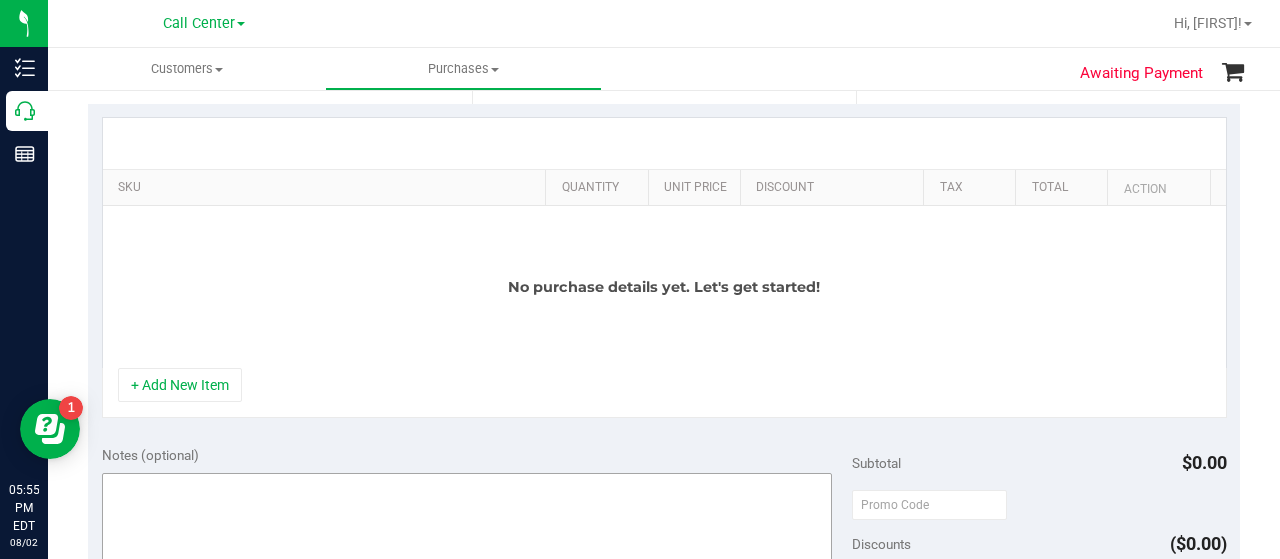 scroll, scrollTop: 500, scrollLeft: 0, axis: vertical 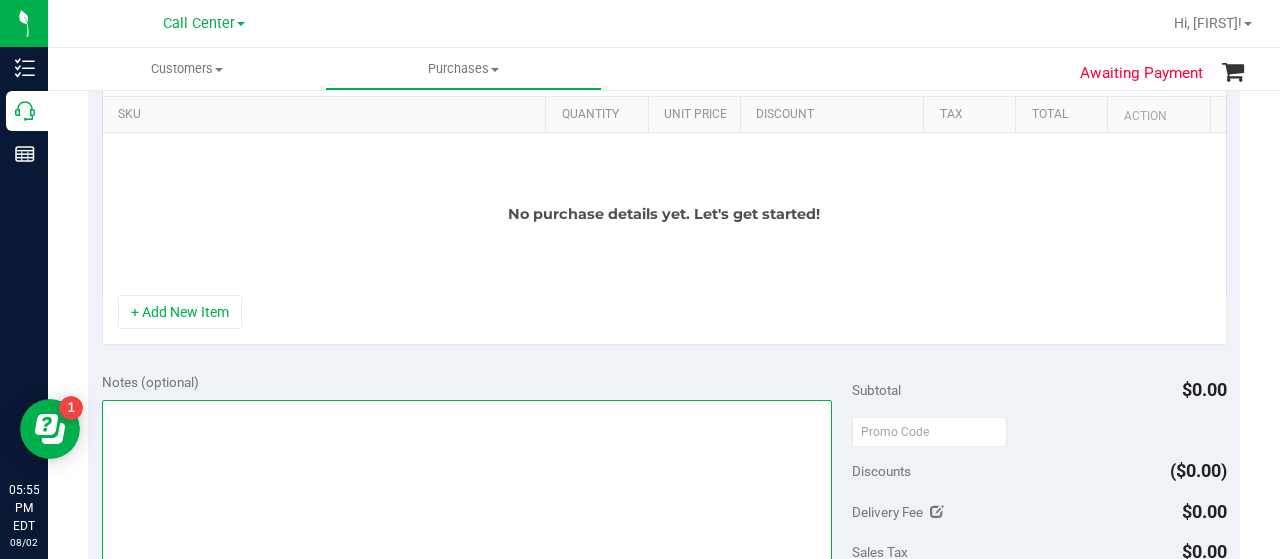 click at bounding box center (467, 496) 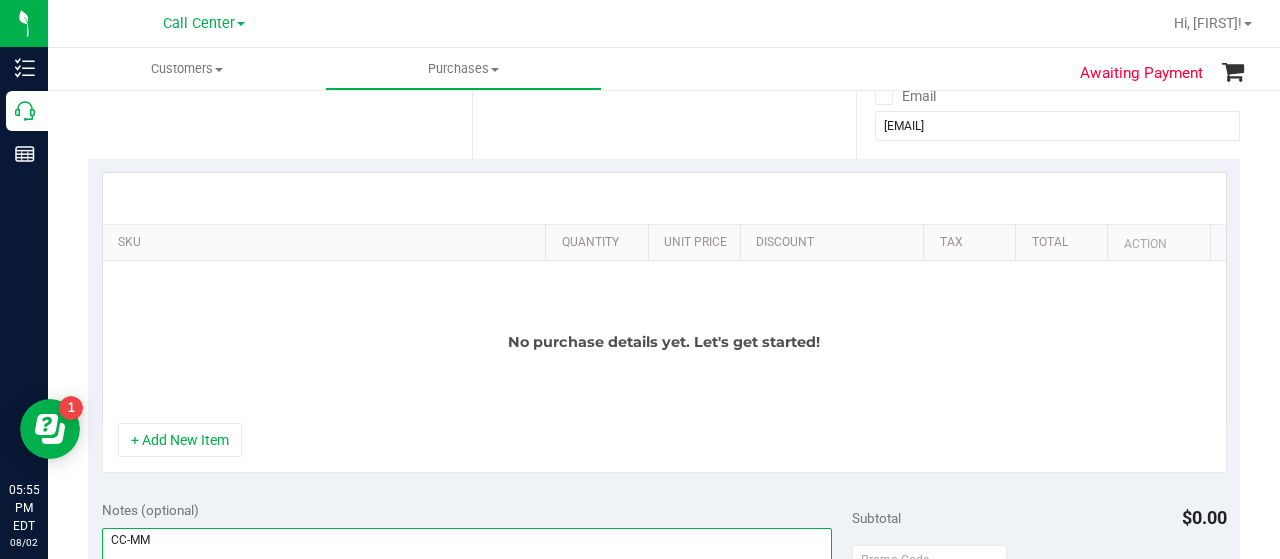 scroll, scrollTop: 400, scrollLeft: 0, axis: vertical 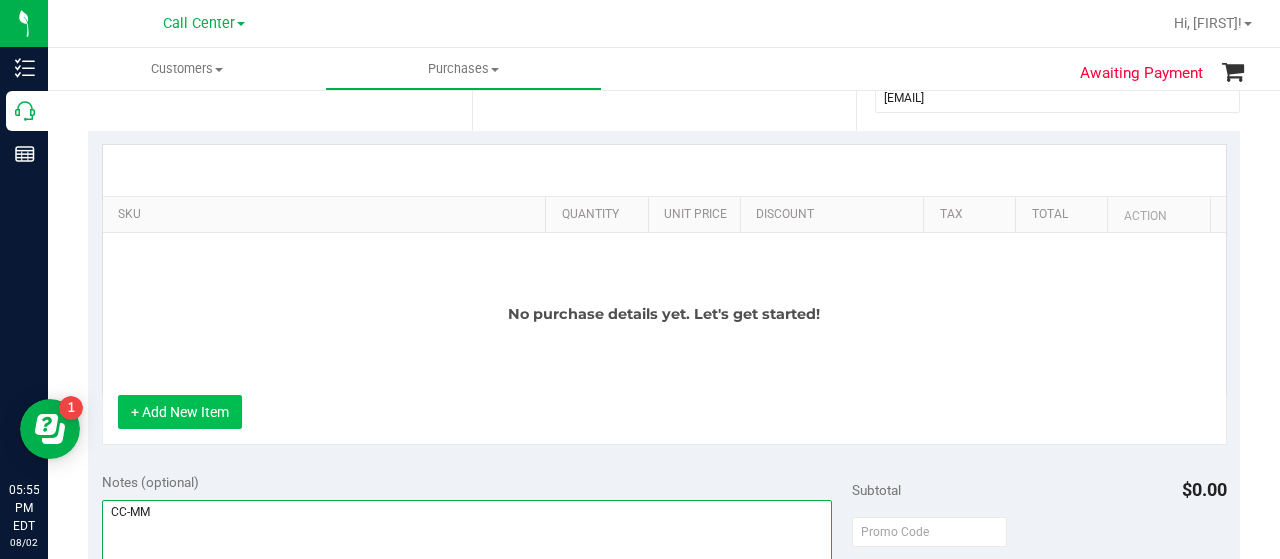 type on "CC-MM" 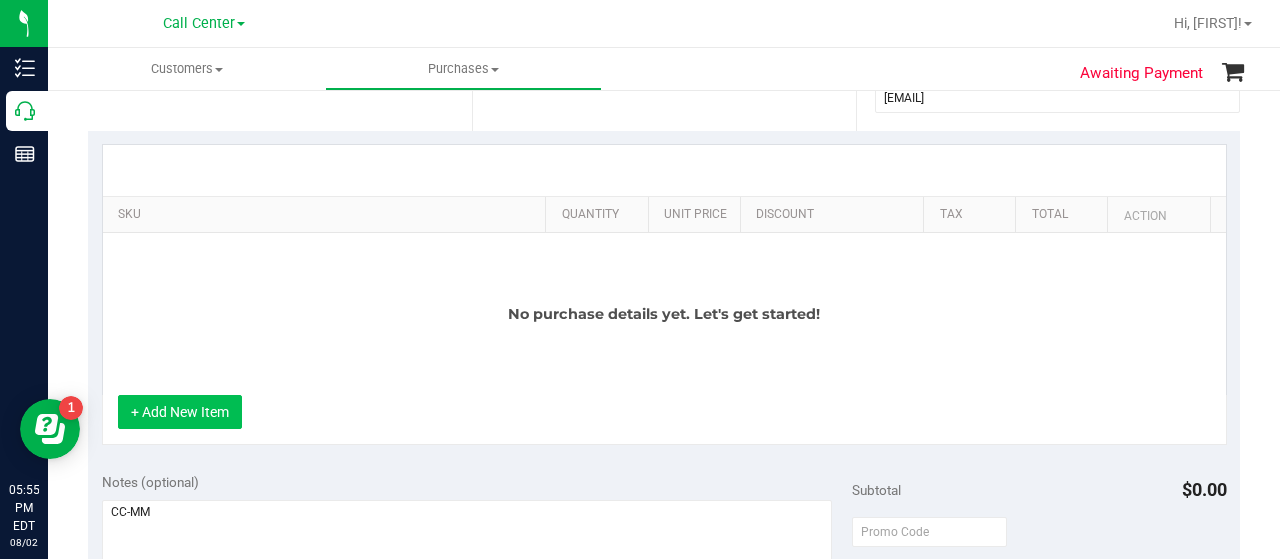 click on "+ Add New Item" at bounding box center [180, 412] 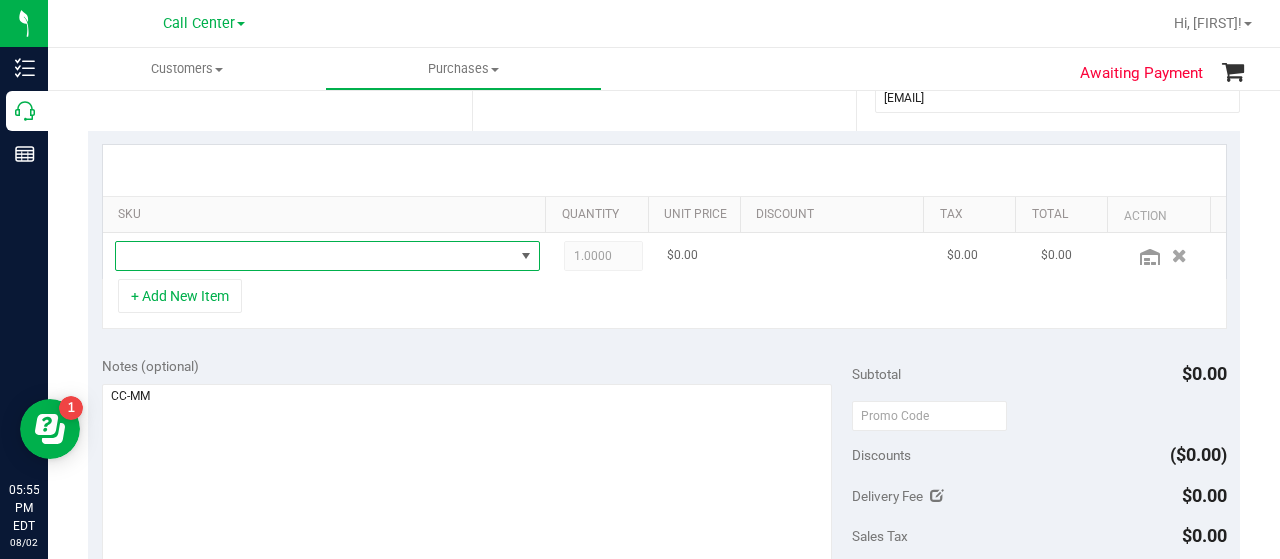 click at bounding box center (315, 256) 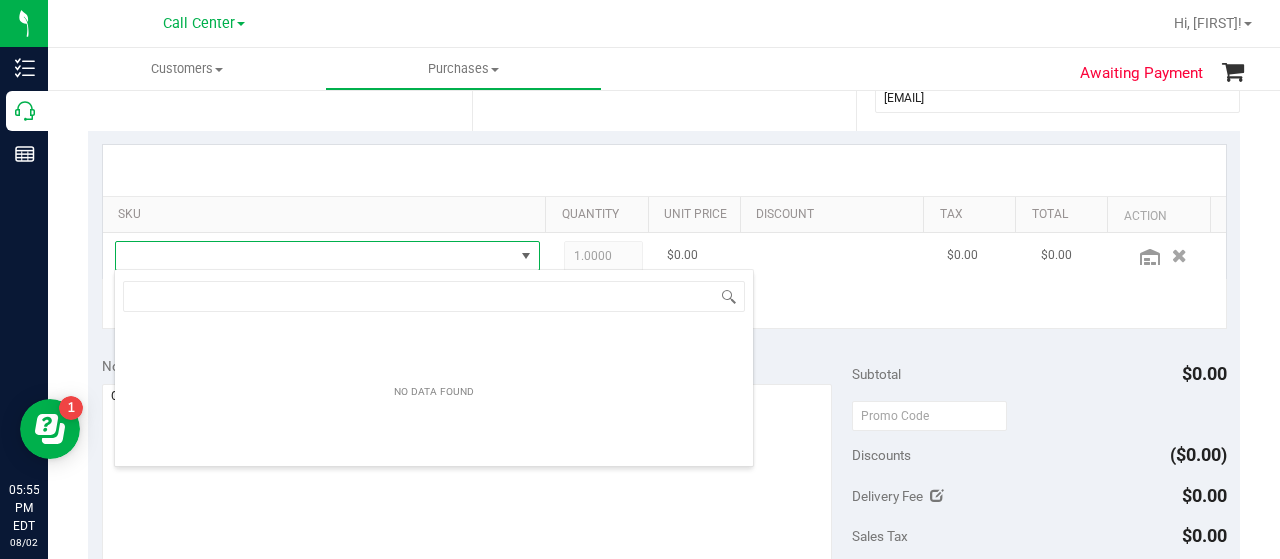 scroll, scrollTop: 99970, scrollLeft: 99586, axis: both 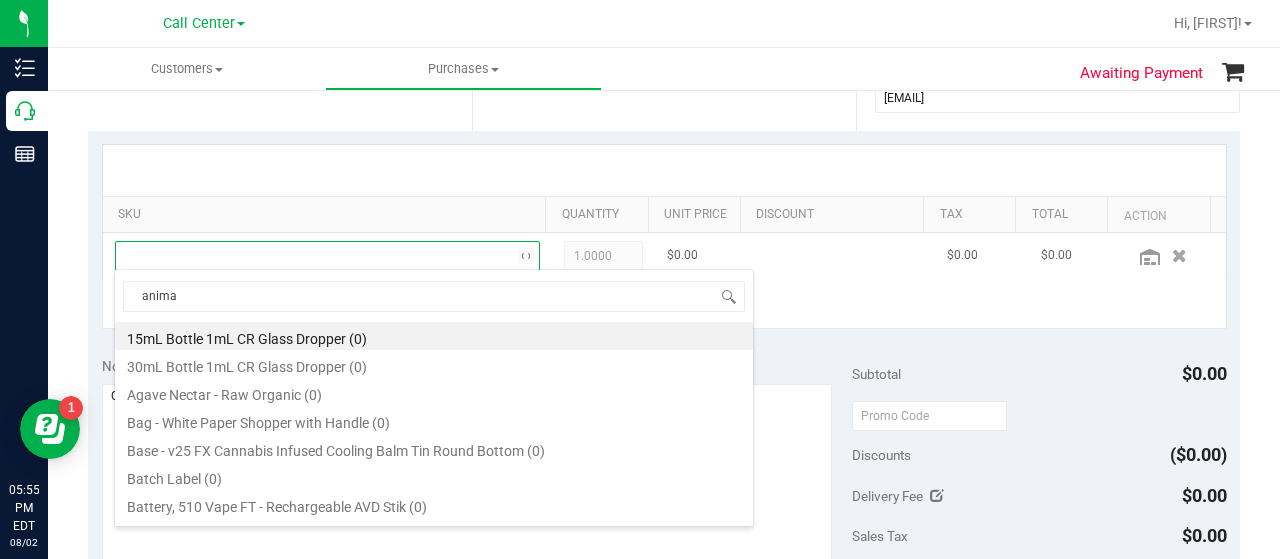 type on "animal" 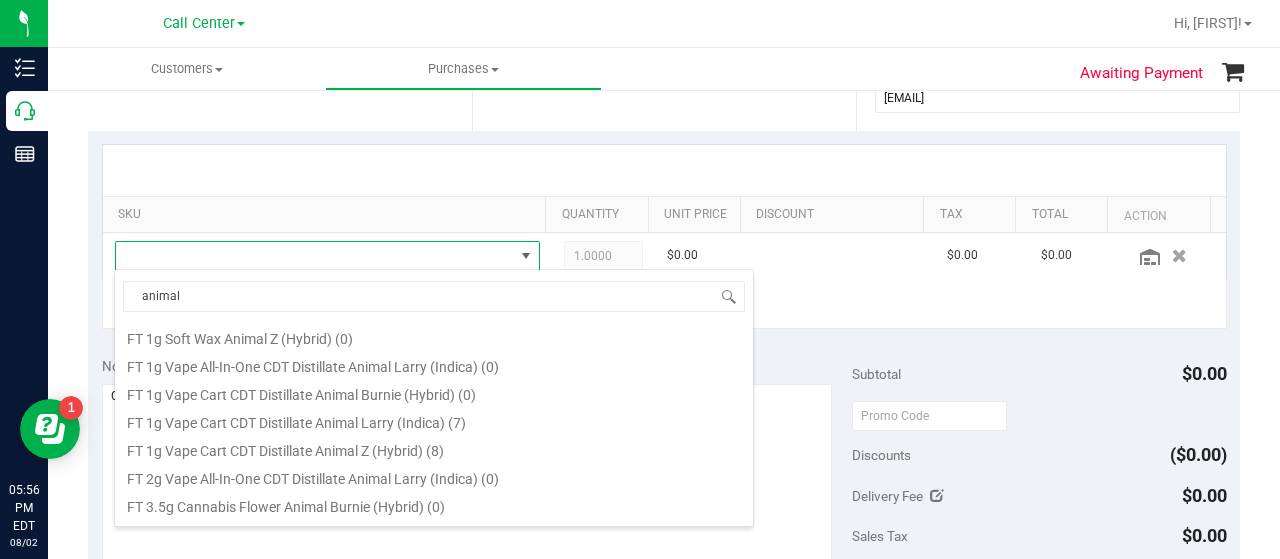 scroll, scrollTop: 800, scrollLeft: 0, axis: vertical 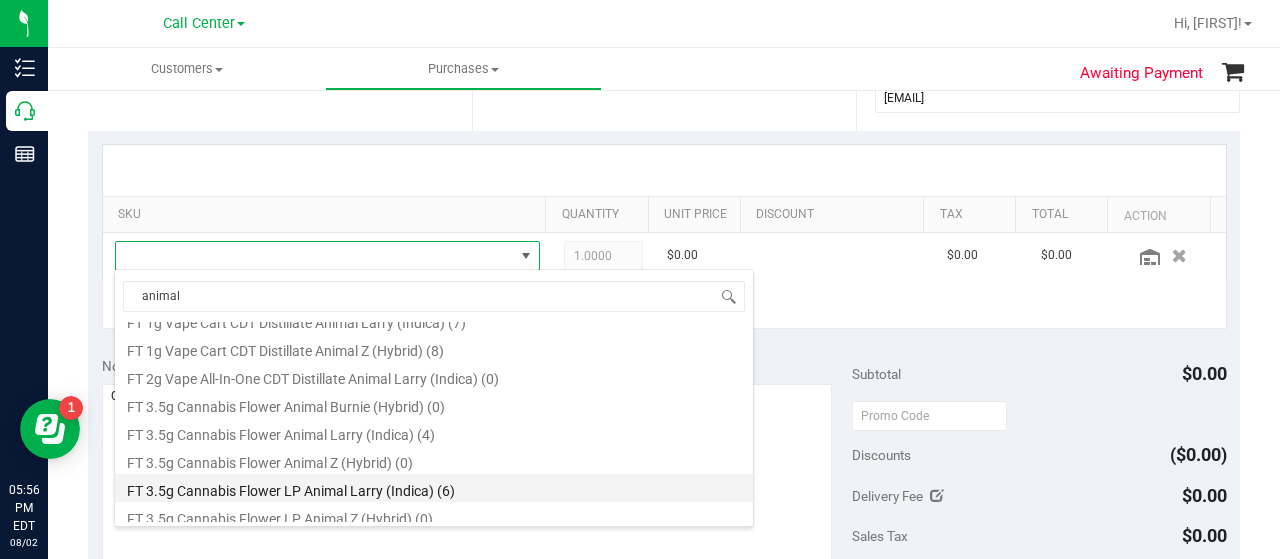 click on "FT 3.5g Cannabis Flower LP Animal Larry (Indica) (6)" at bounding box center (434, 488) 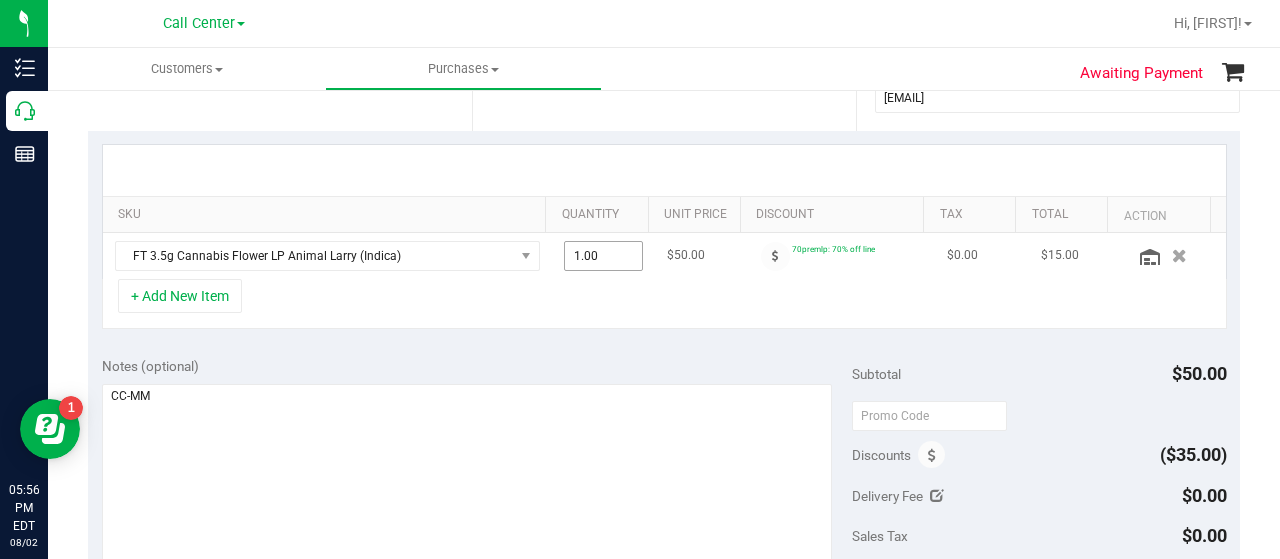click on "1.00 1" at bounding box center (604, 256) 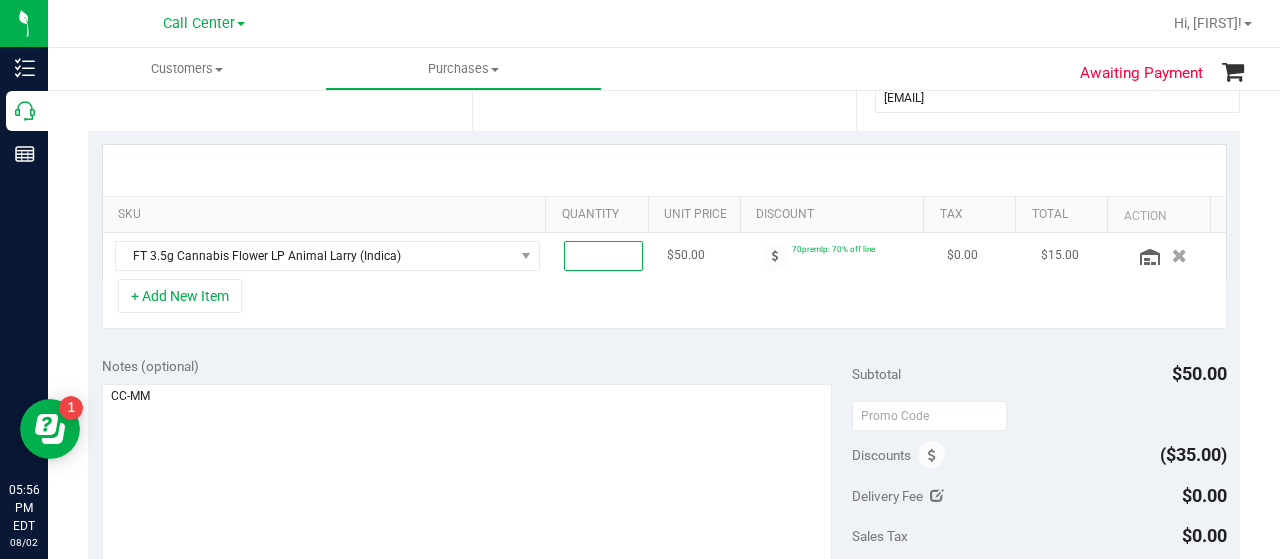 type on "8" 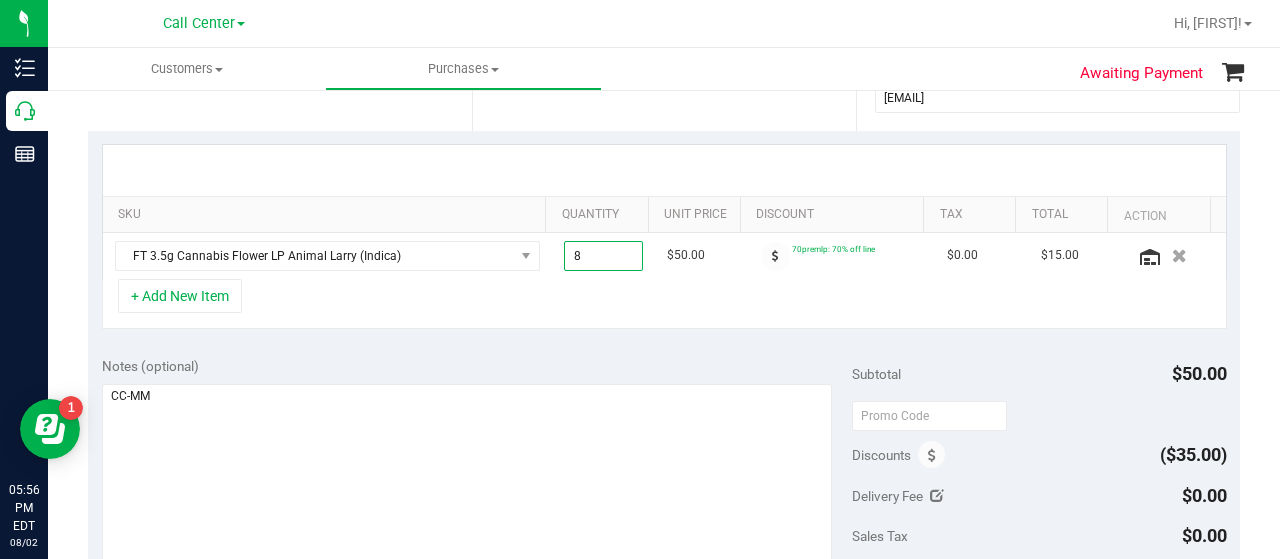type on "8.00" 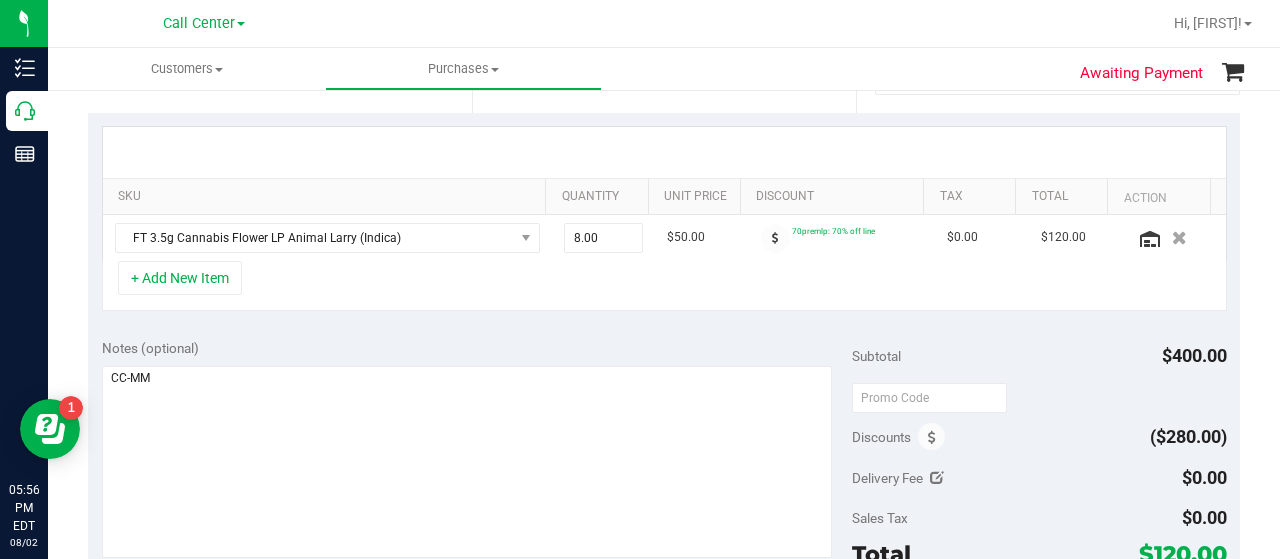scroll, scrollTop: 400, scrollLeft: 0, axis: vertical 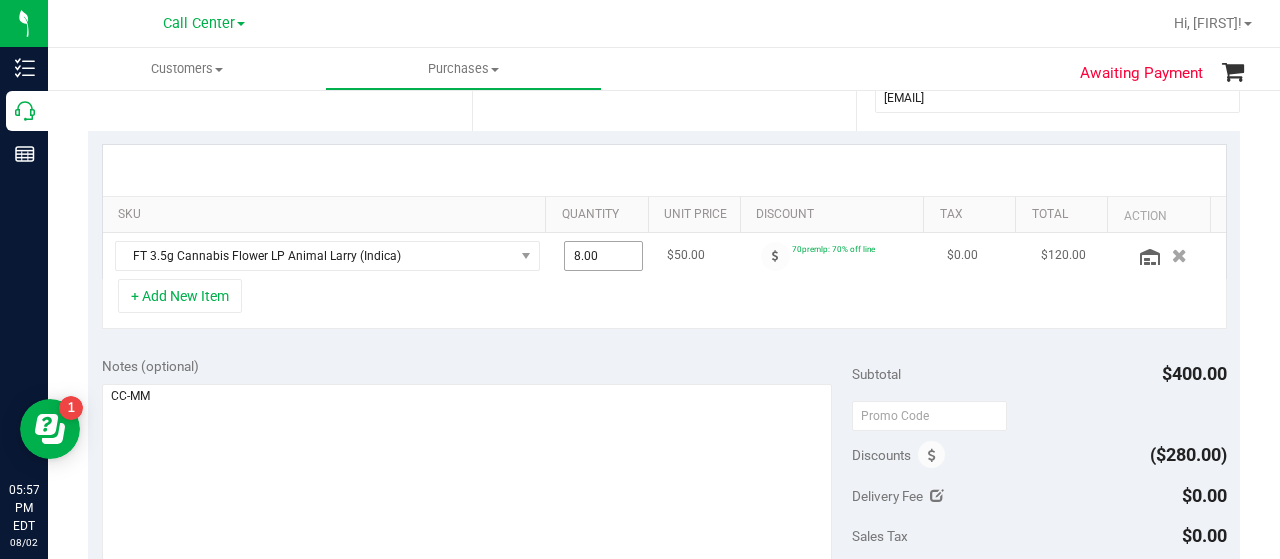 click on "8.00 8" at bounding box center [604, 256] 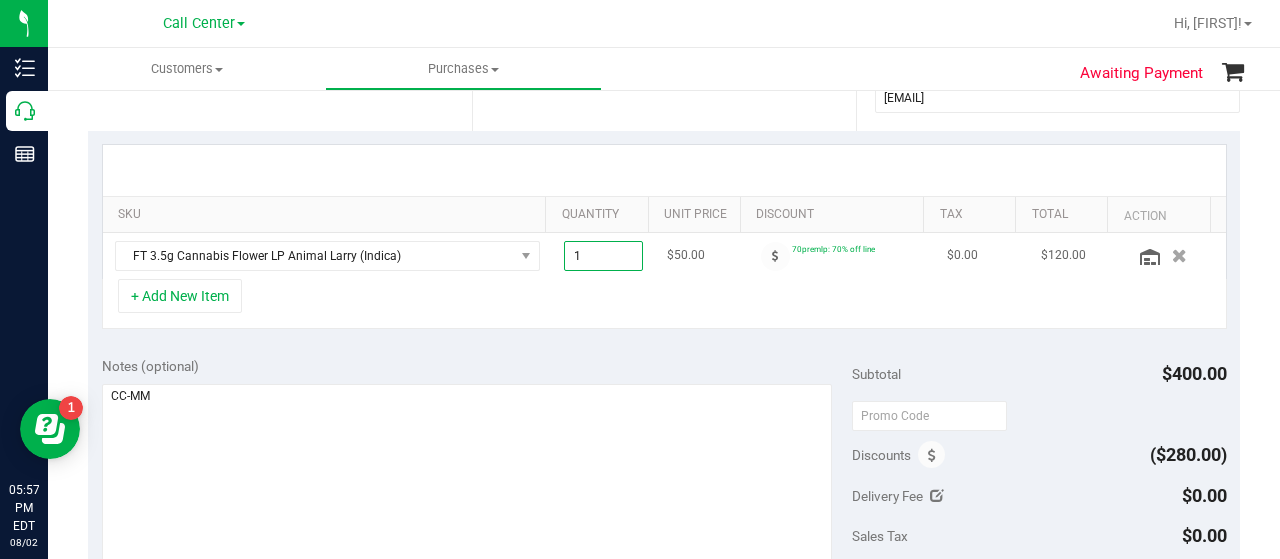 type on "16" 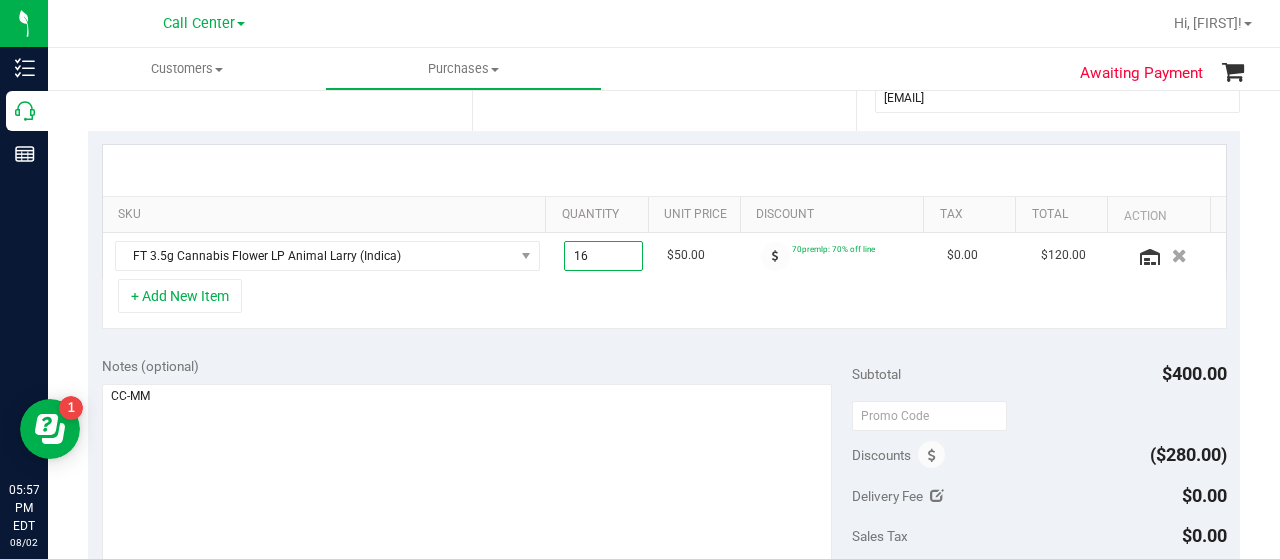 type on "16.00" 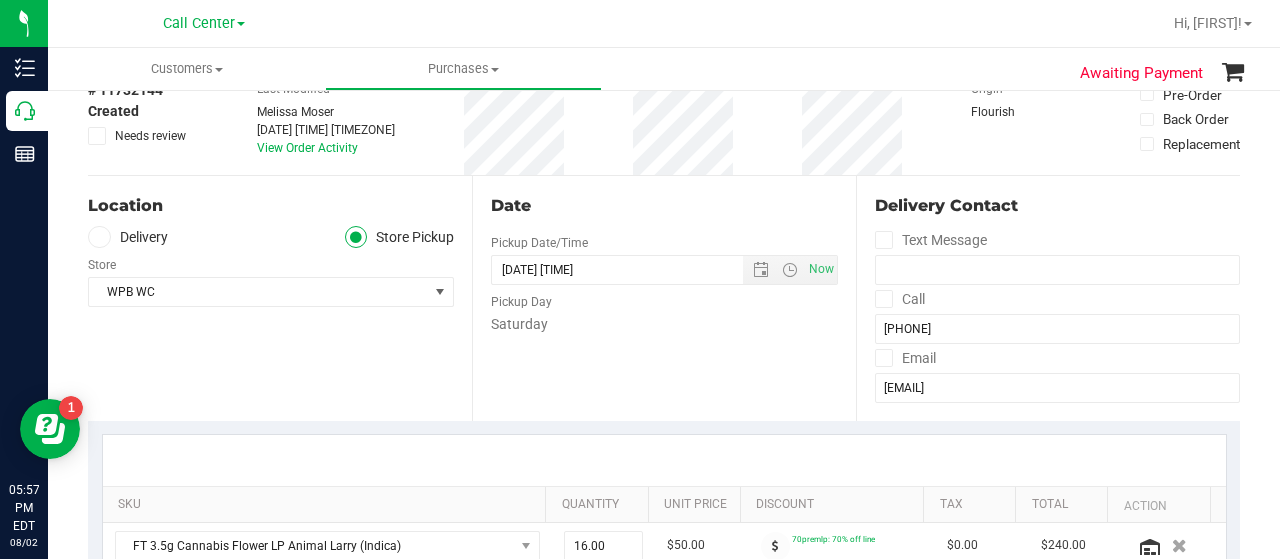 scroll, scrollTop: 0, scrollLeft: 0, axis: both 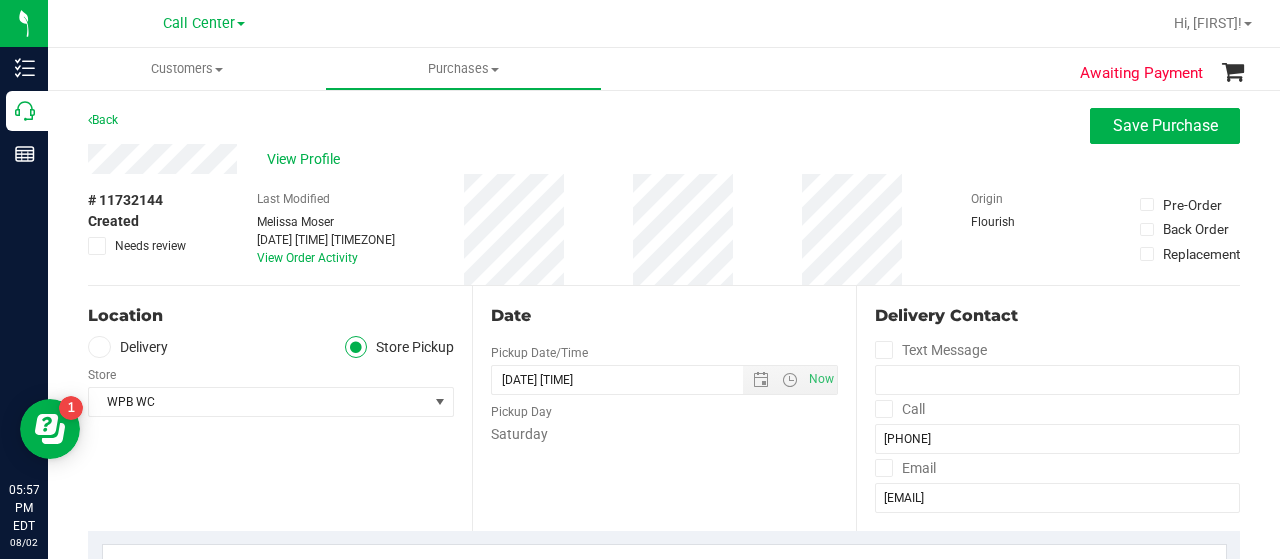 click on "# [NUMBER]
BioTrack ID:
-
Cancelled
Needs review
Last Modified
[FIRST] [LAST]
[DATE] [TIME] [TIMEZONE]
View Order Activity
Origin
Flourish
Pre-Order
Back Order
Replacement" at bounding box center [664, 229] 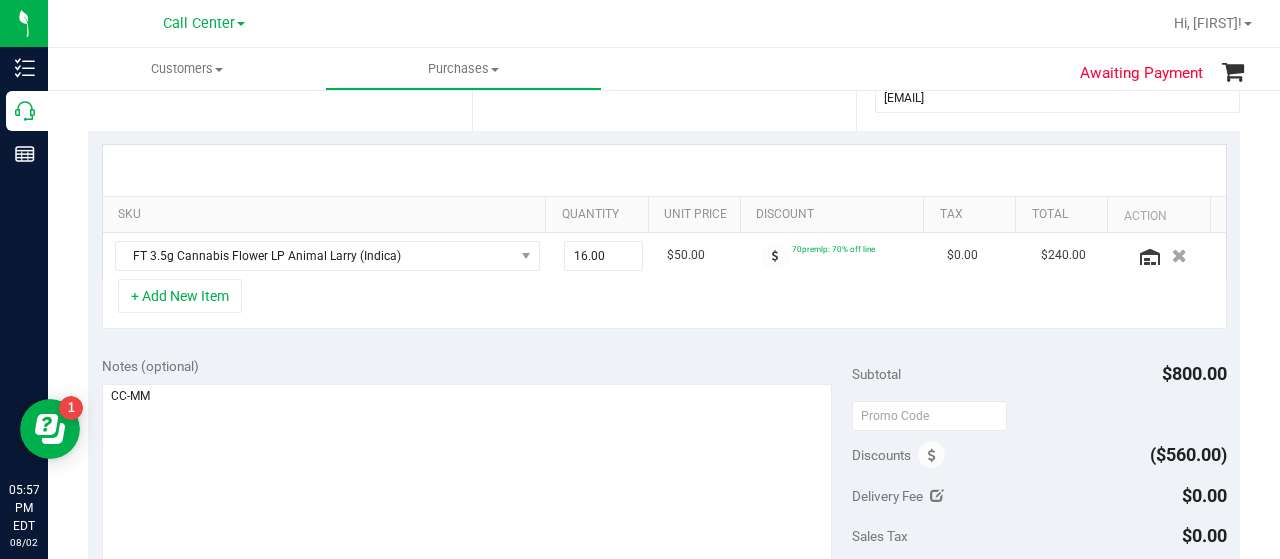 scroll, scrollTop: 700, scrollLeft: 0, axis: vertical 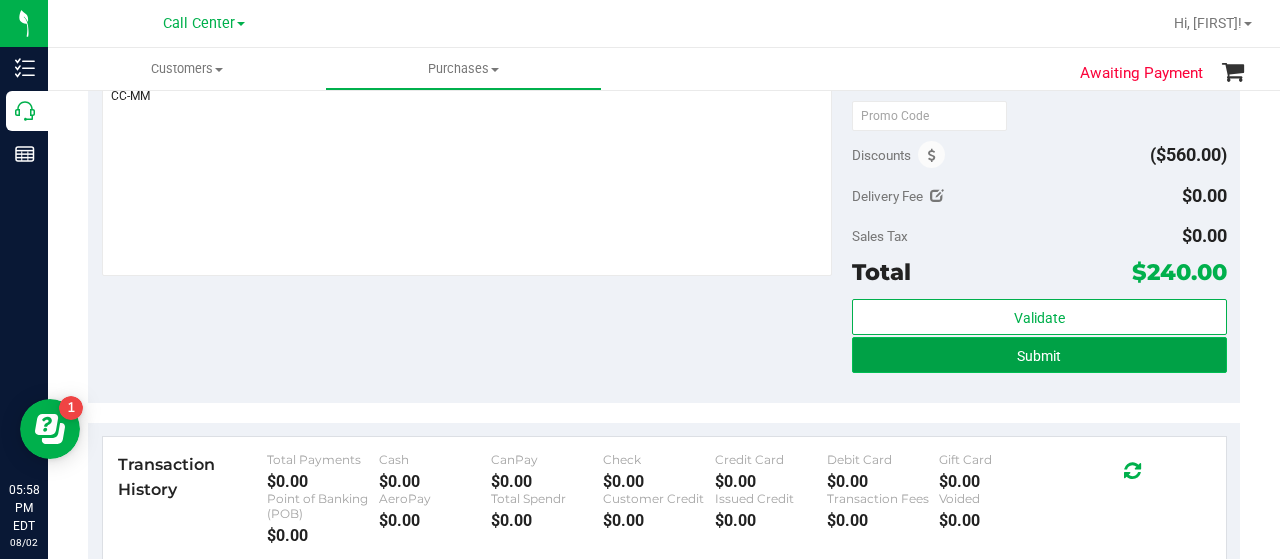 click on "Submit" at bounding box center [1039, 356] 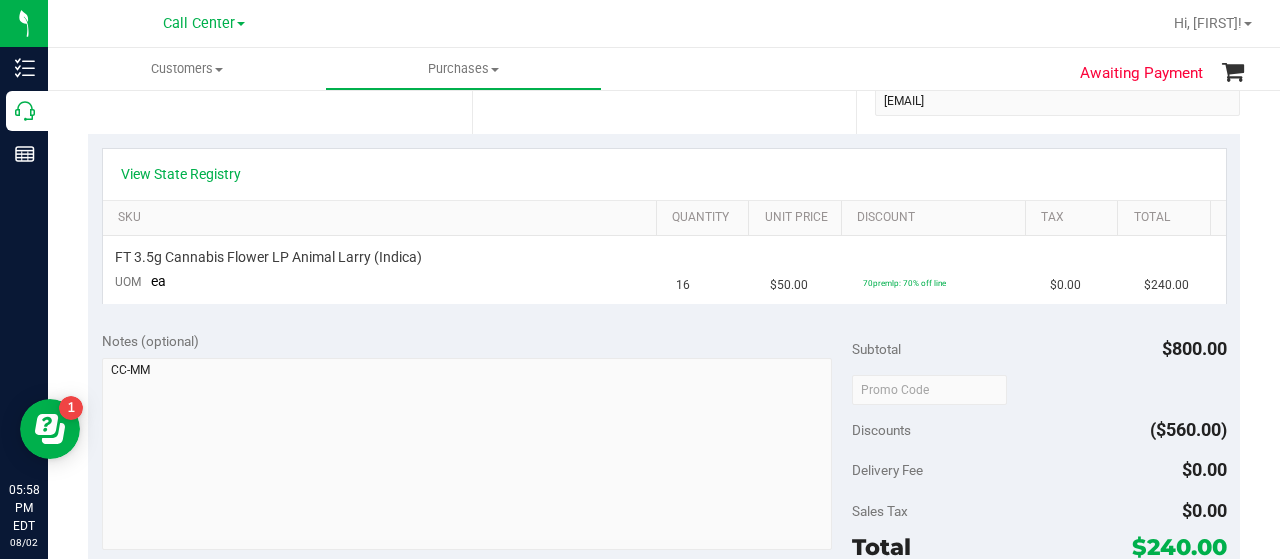 scroll, scrollTop: 300, scrollLeft: 0, axis: vertical 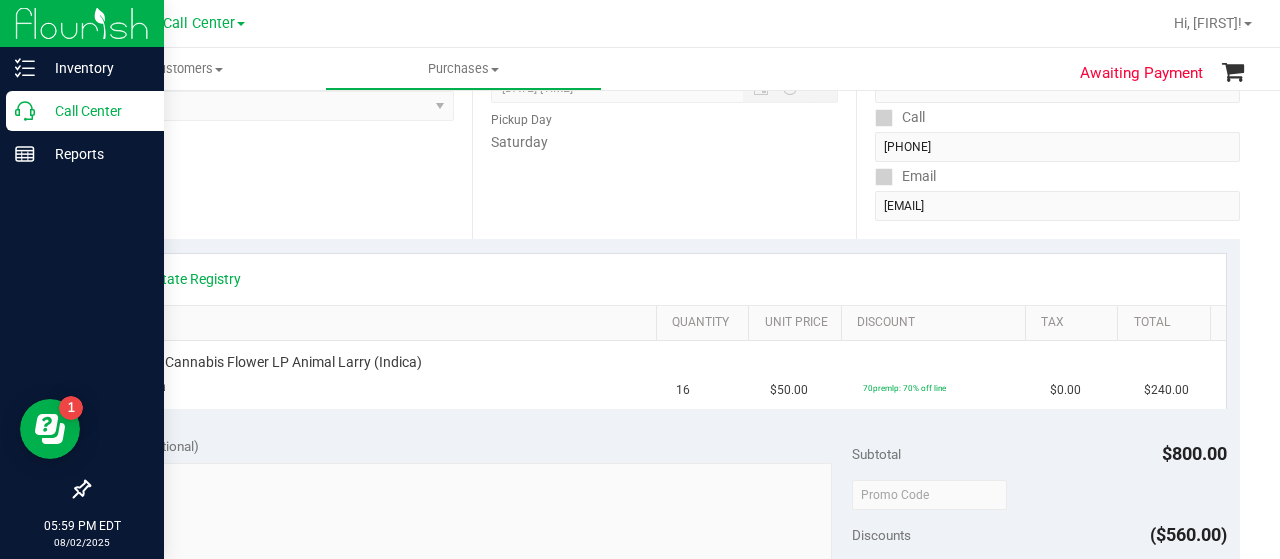 click on "Call Center" at bounding box center (95, 111) 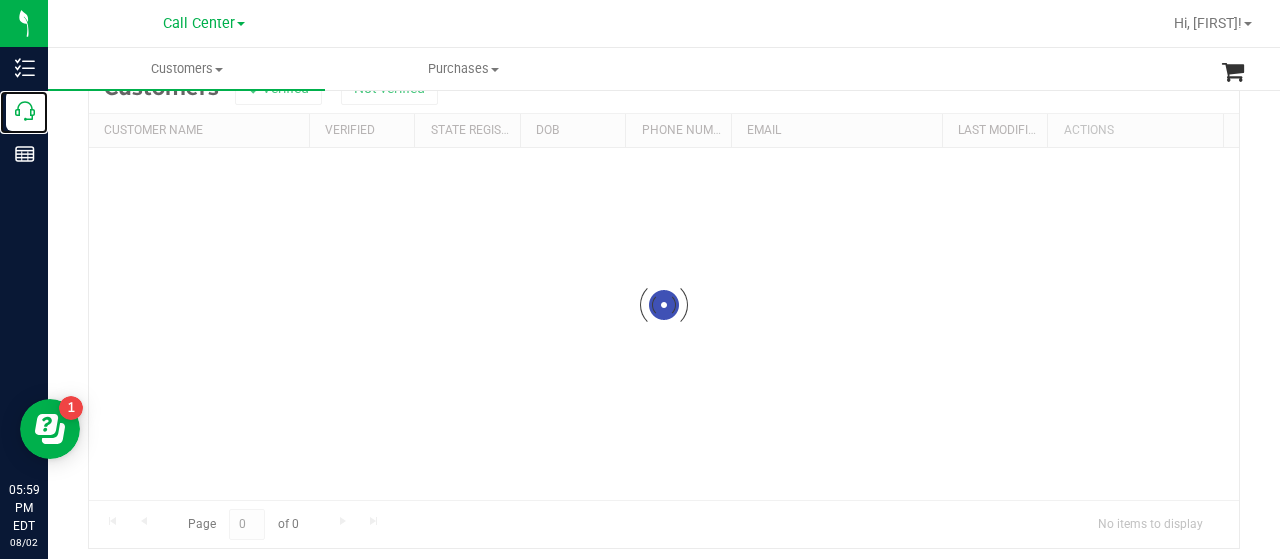 scroll, scrollTop: 0, scrollLeft: 0, axis: both 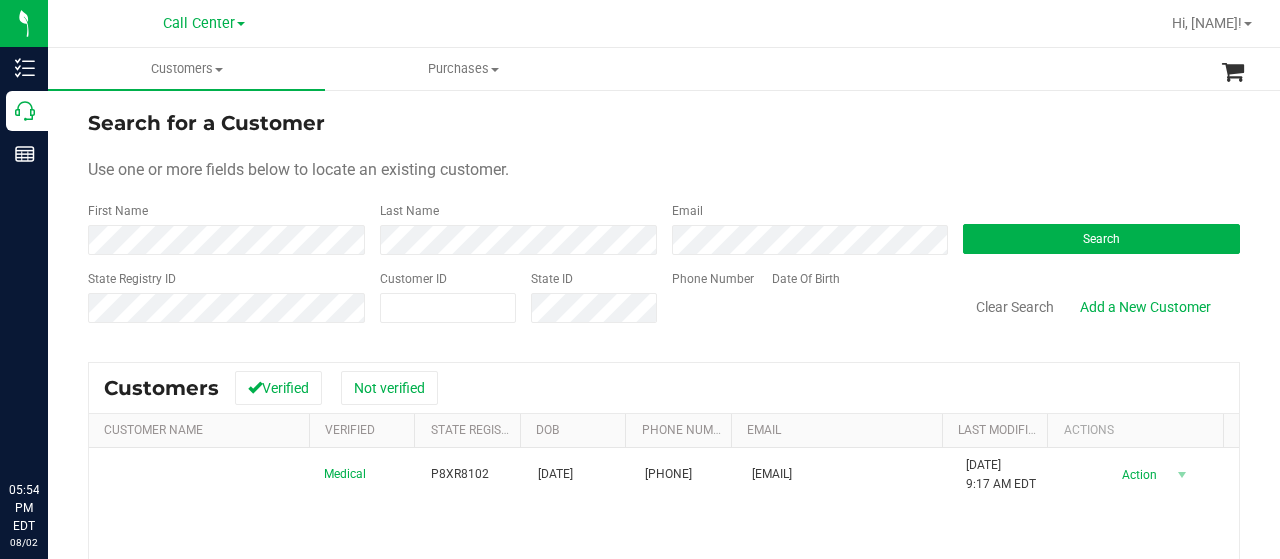 click on "Call Center" at bounding box center (199, 23) 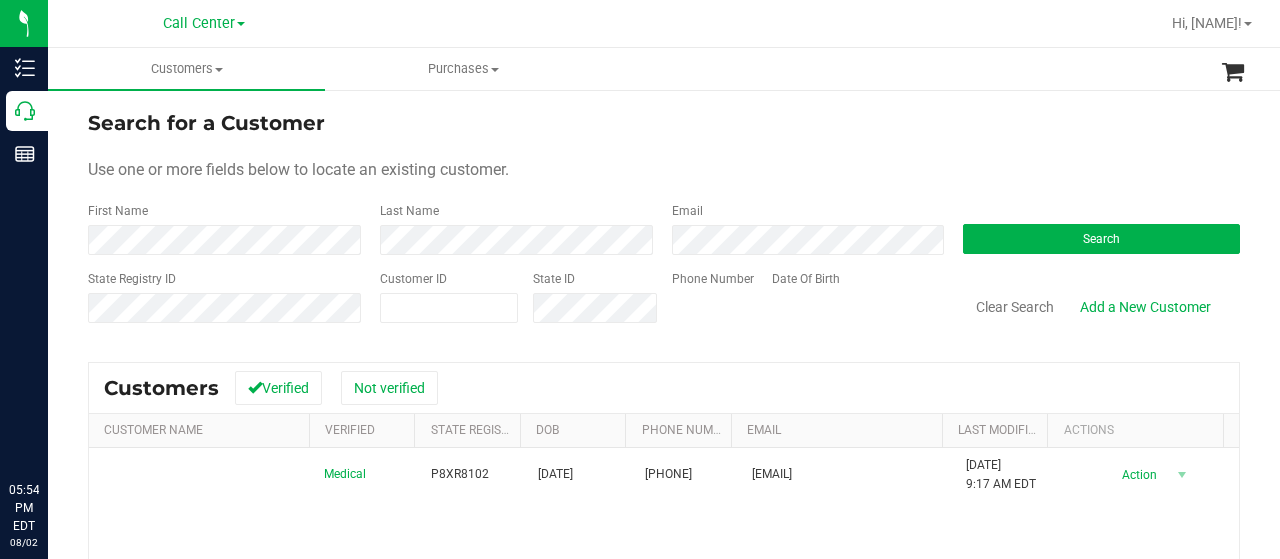 scroll, scrollTop: 0, scrollLeft: 0, axis: both 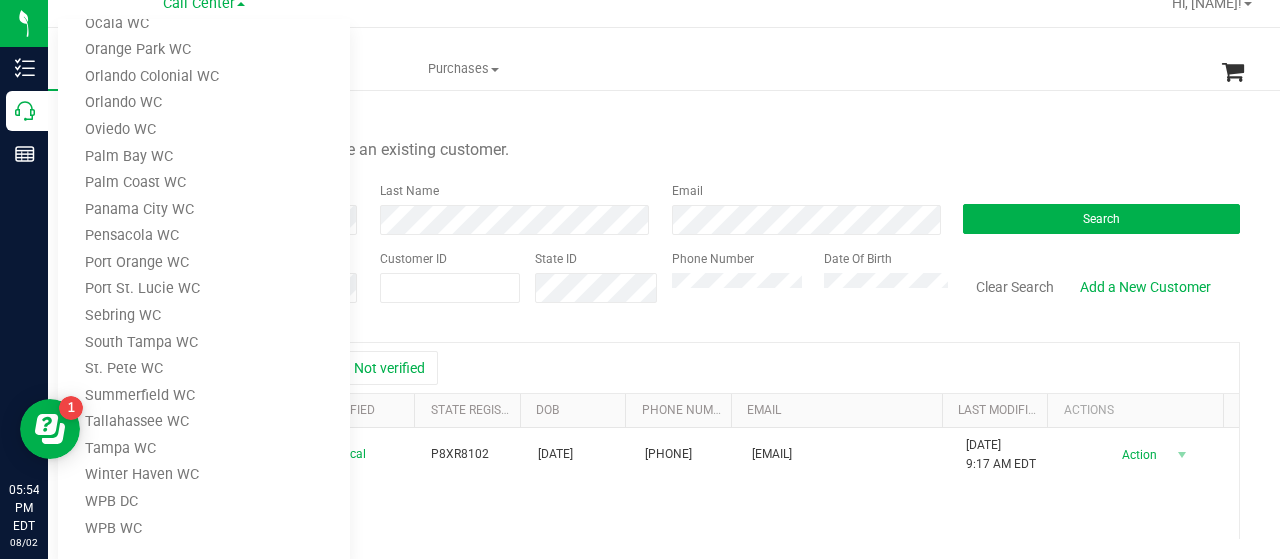 click on "WPB WC" at bounding box center (204, 529) 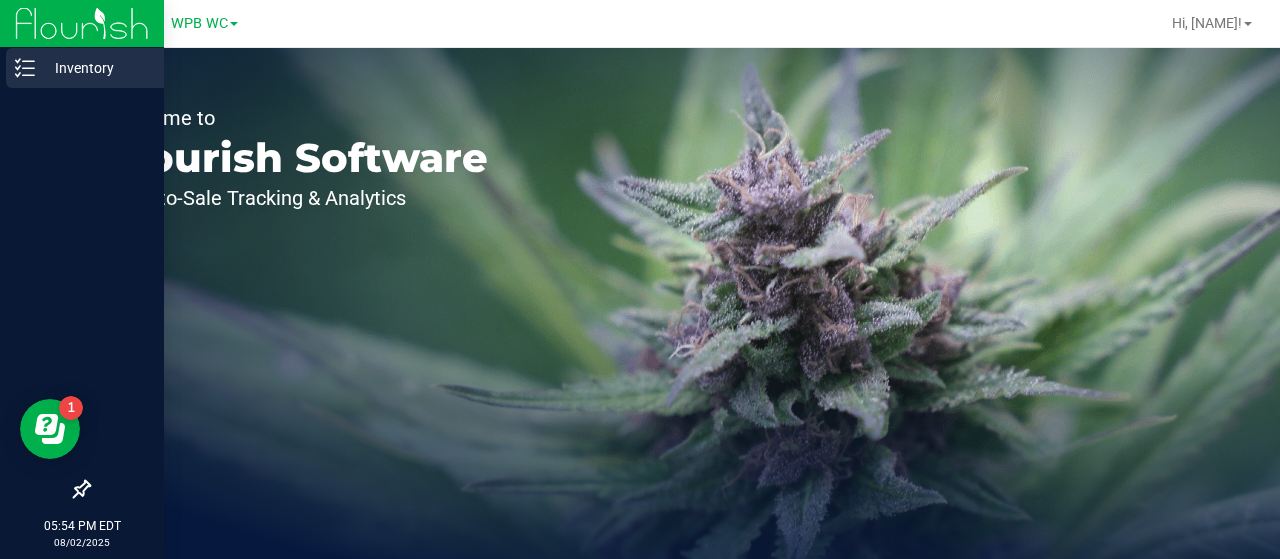 click 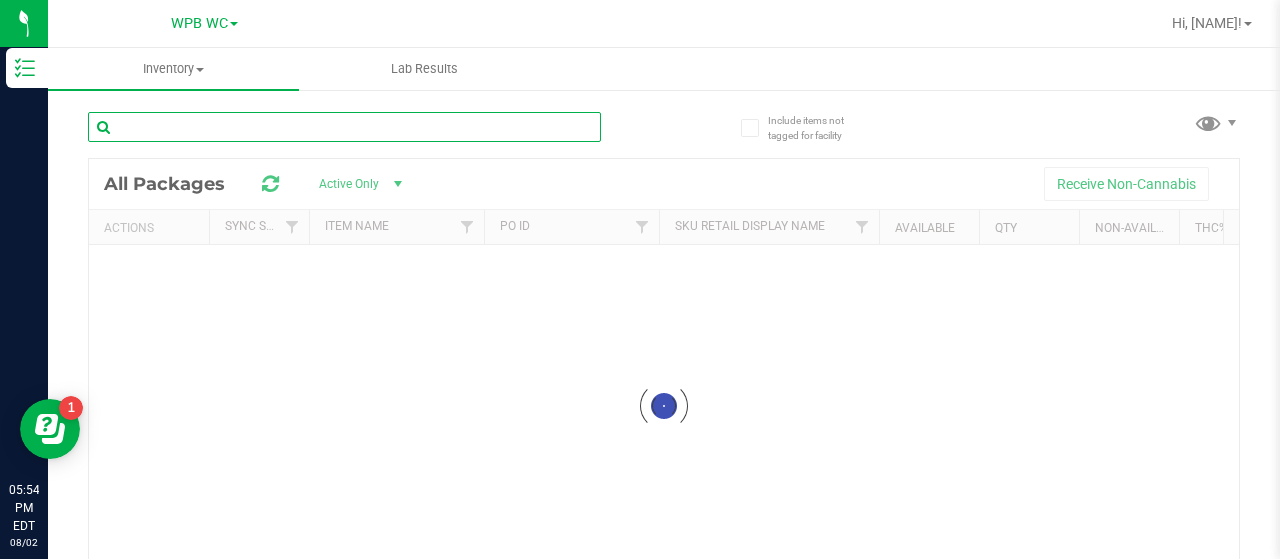 click at bounding box center [344, 127] 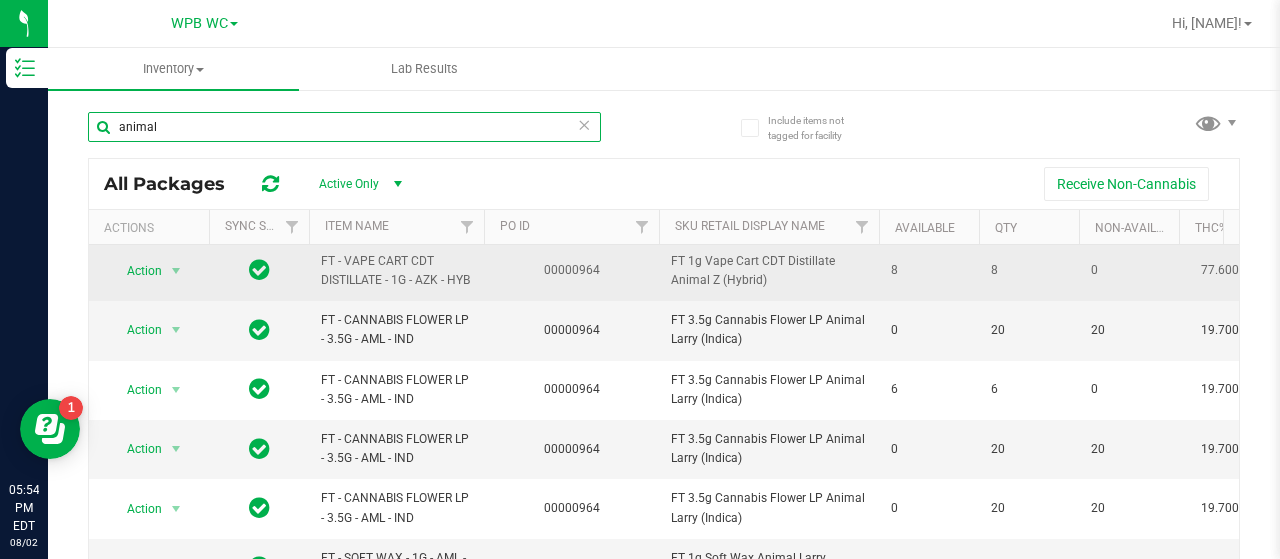 scroll, scrollTop: 150, scrollLeft: 0, axis: vertical 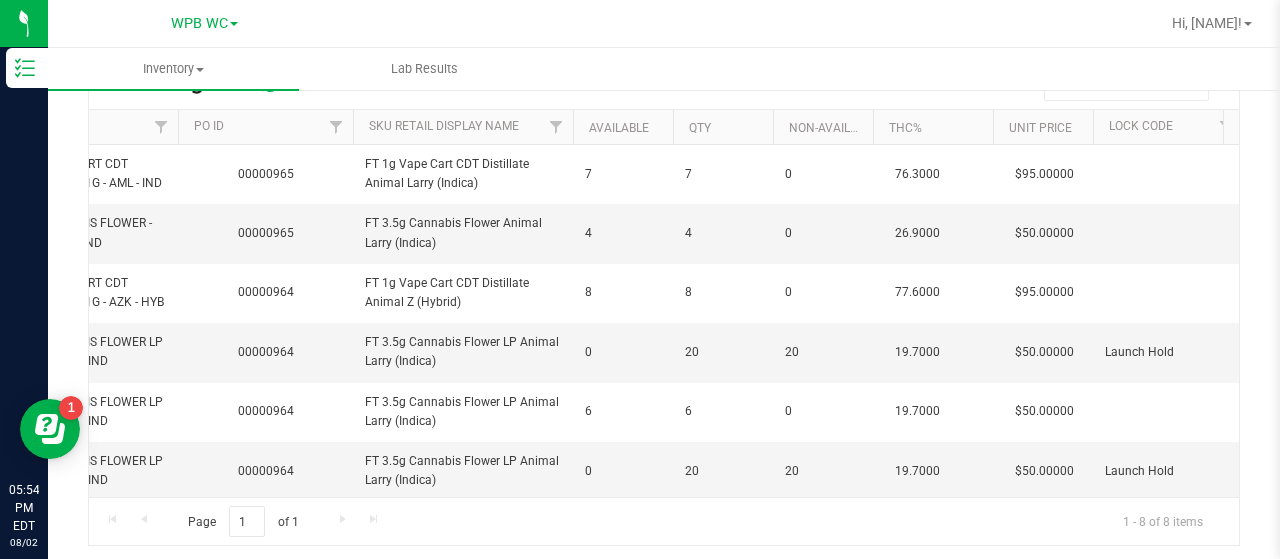 type on "animal" 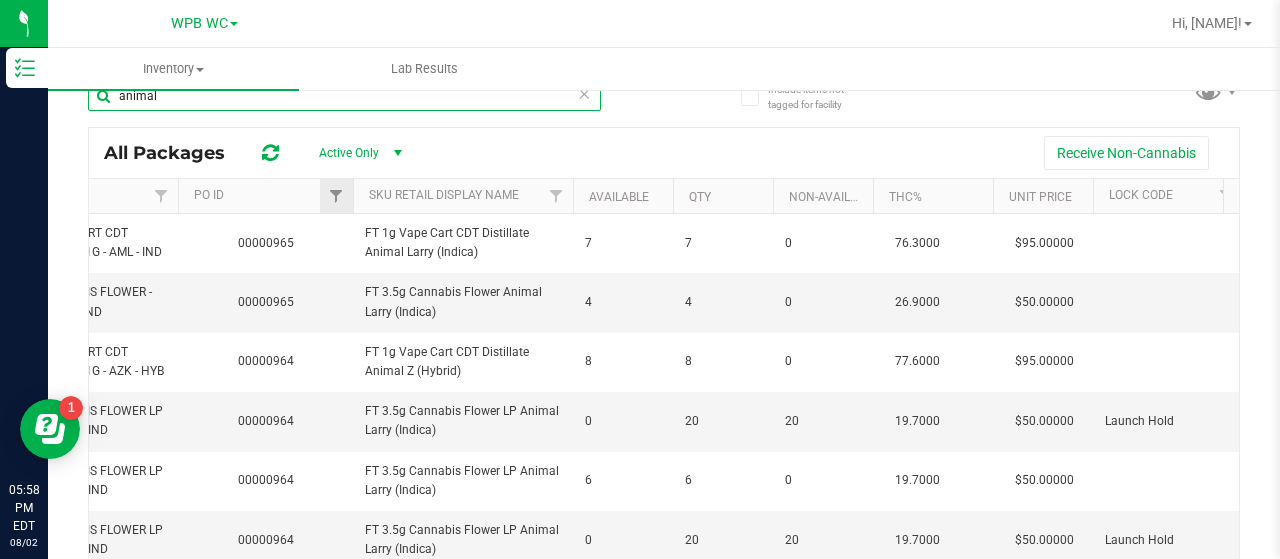 scroll, scrollTop: 0, scrollLeft: 0, axis: both 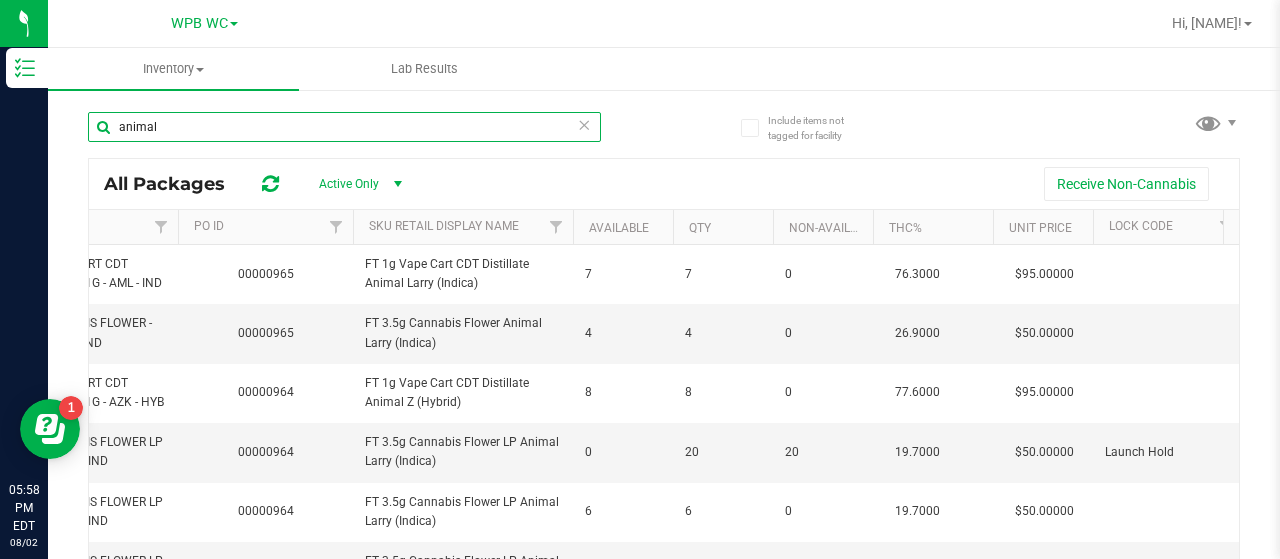 click on "animal" at bounding box center (344, 127) 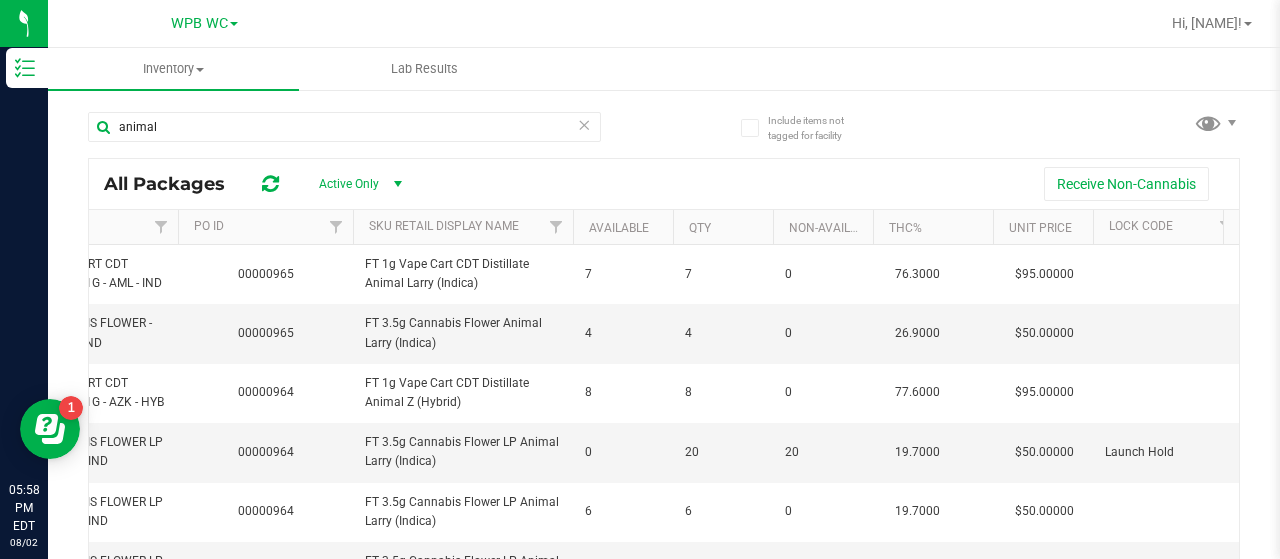 click at bounding box center [584, 124] 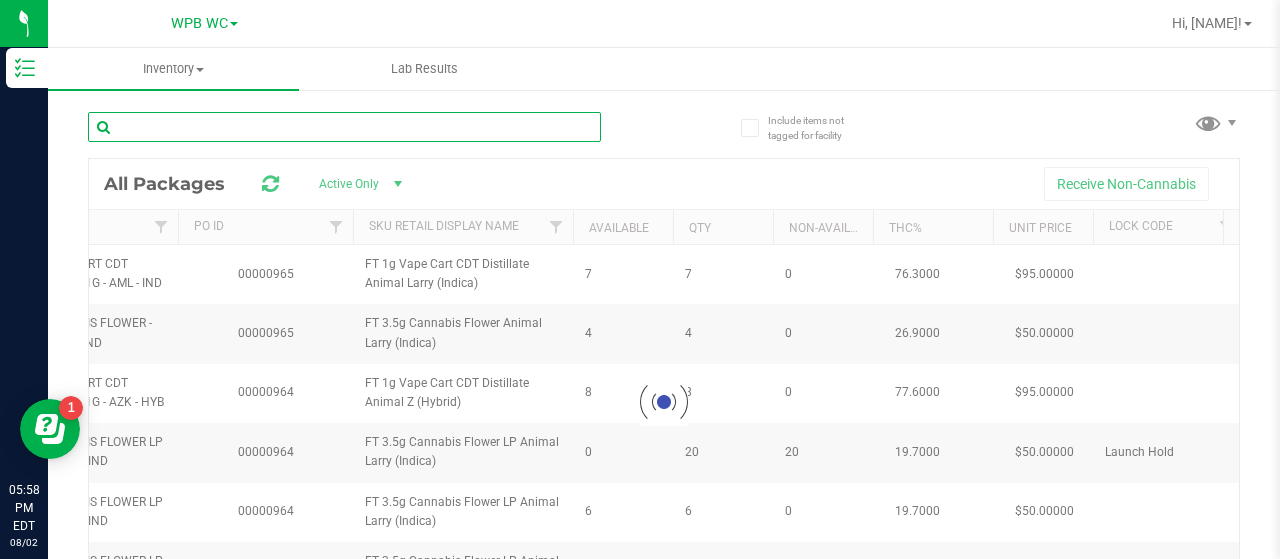 click at bounding box center (344, 127) 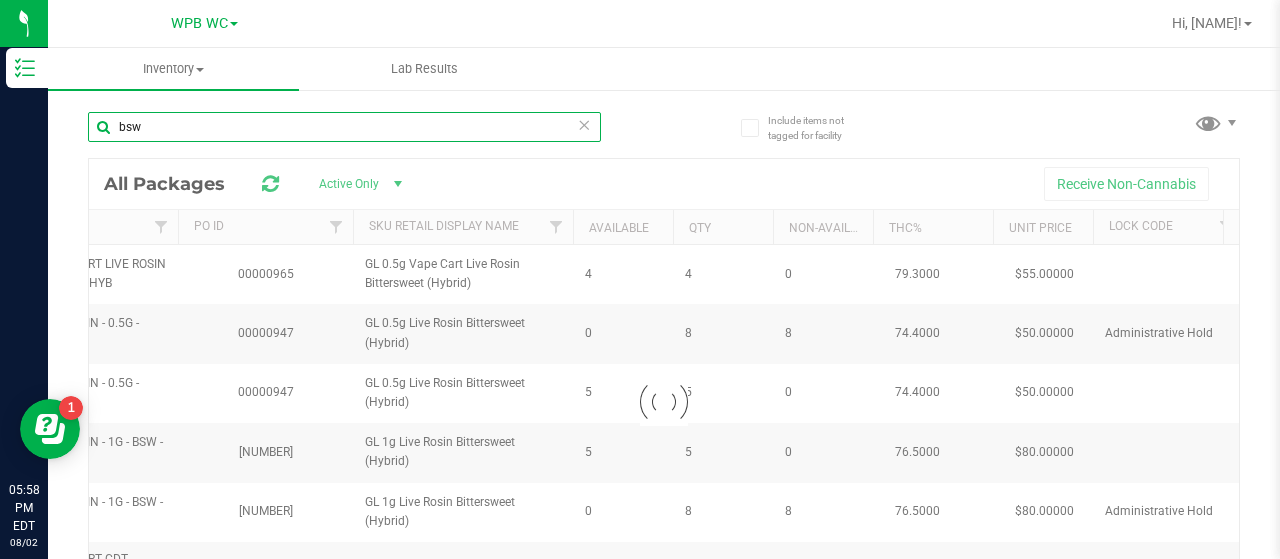 type on "bsw" 